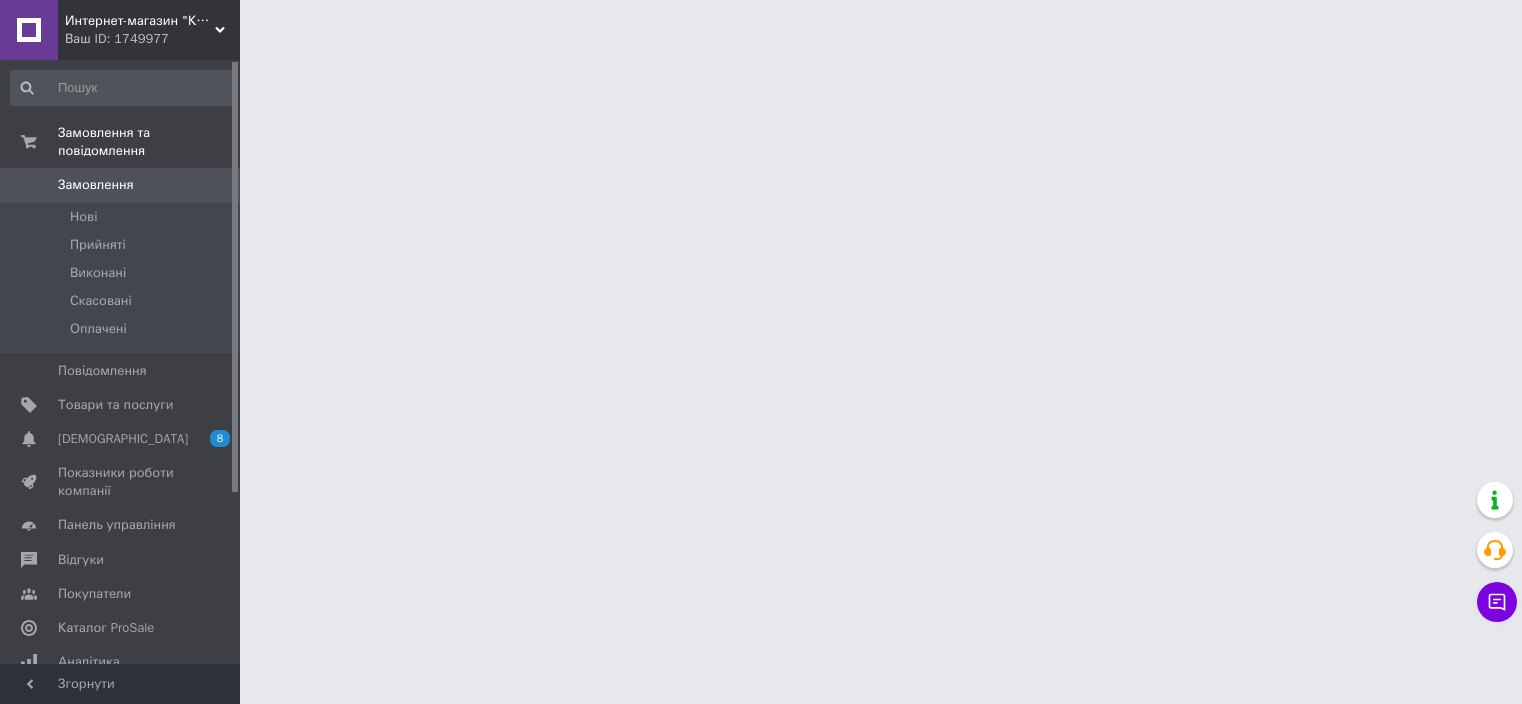 scroll, scrollTop: 0, scrollLeft: 0, axis: both 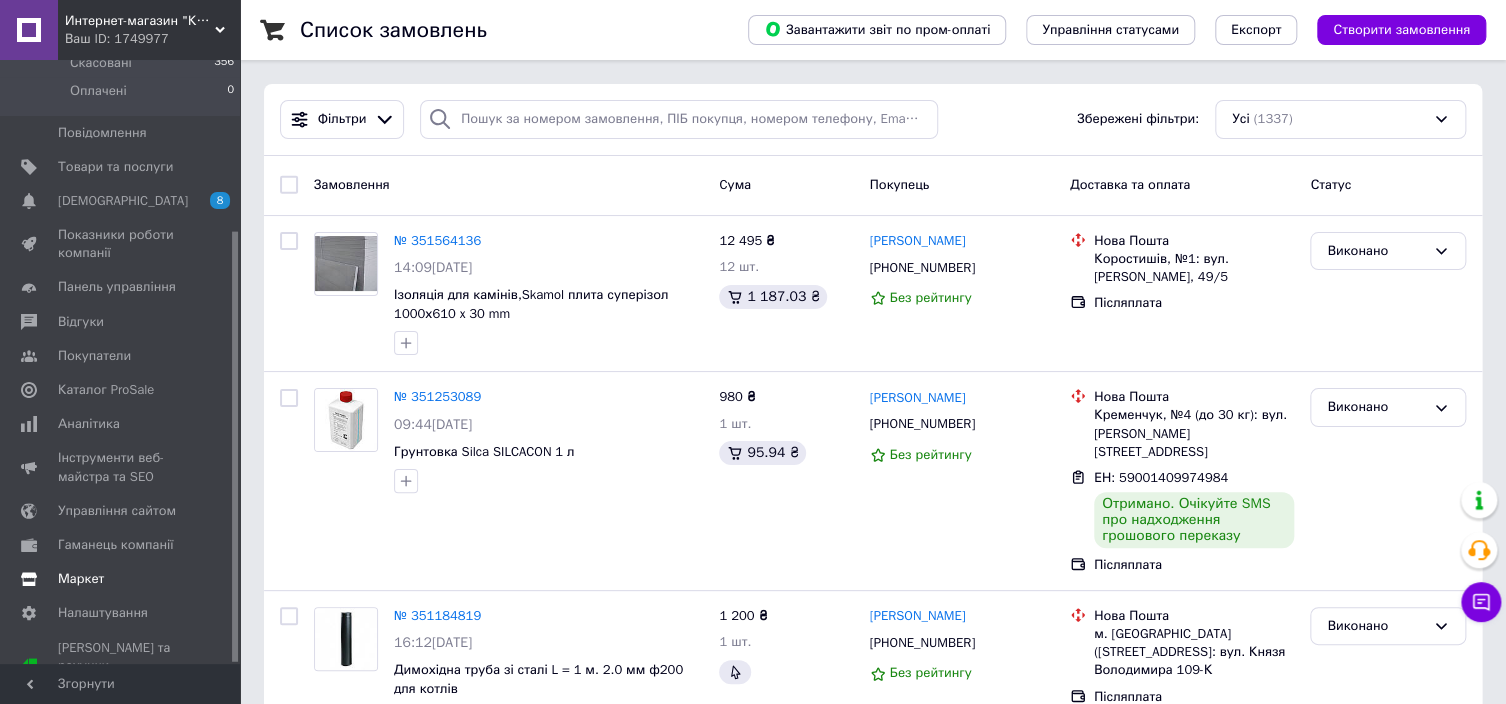 click on "Маркет" at bounding box center (81, 579) 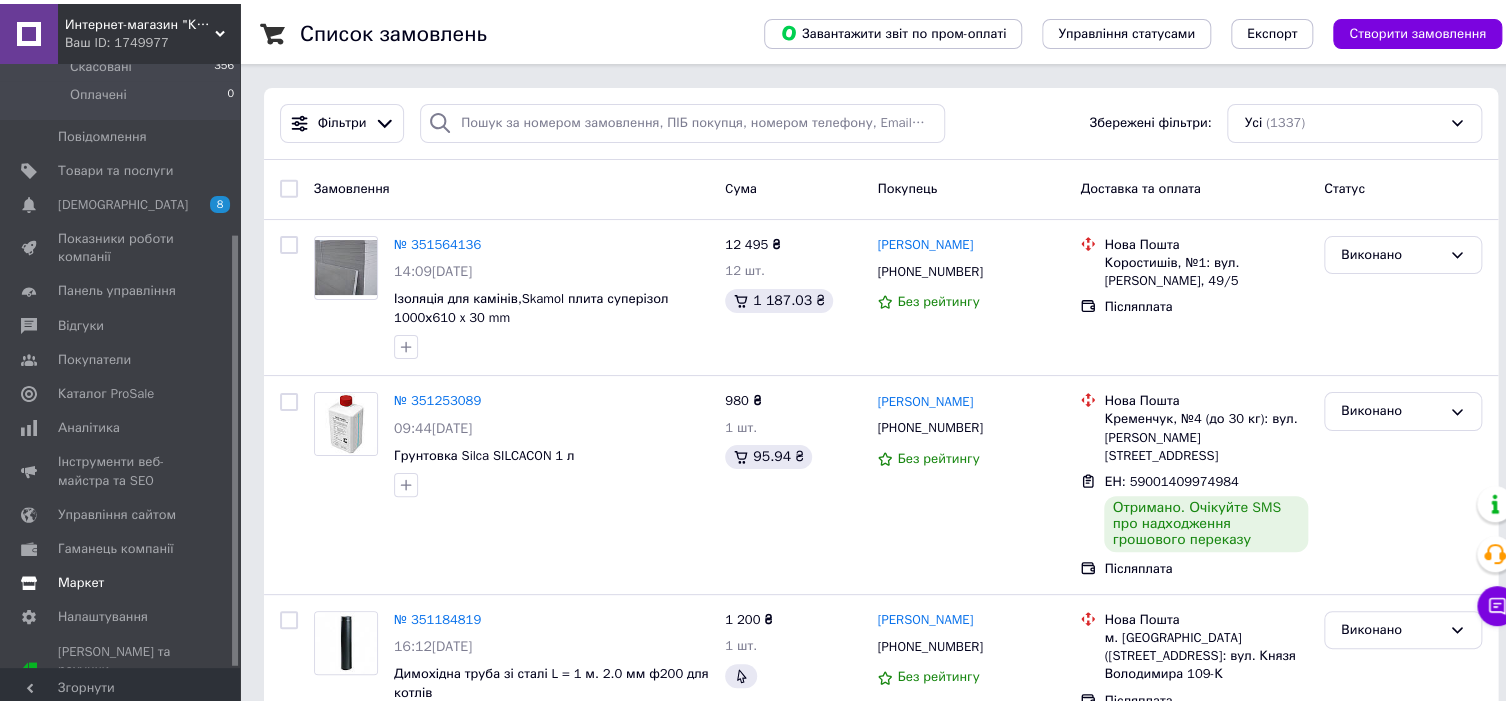 scroll, scrollTop: 173, scrollLeft: 0, axis: vertical 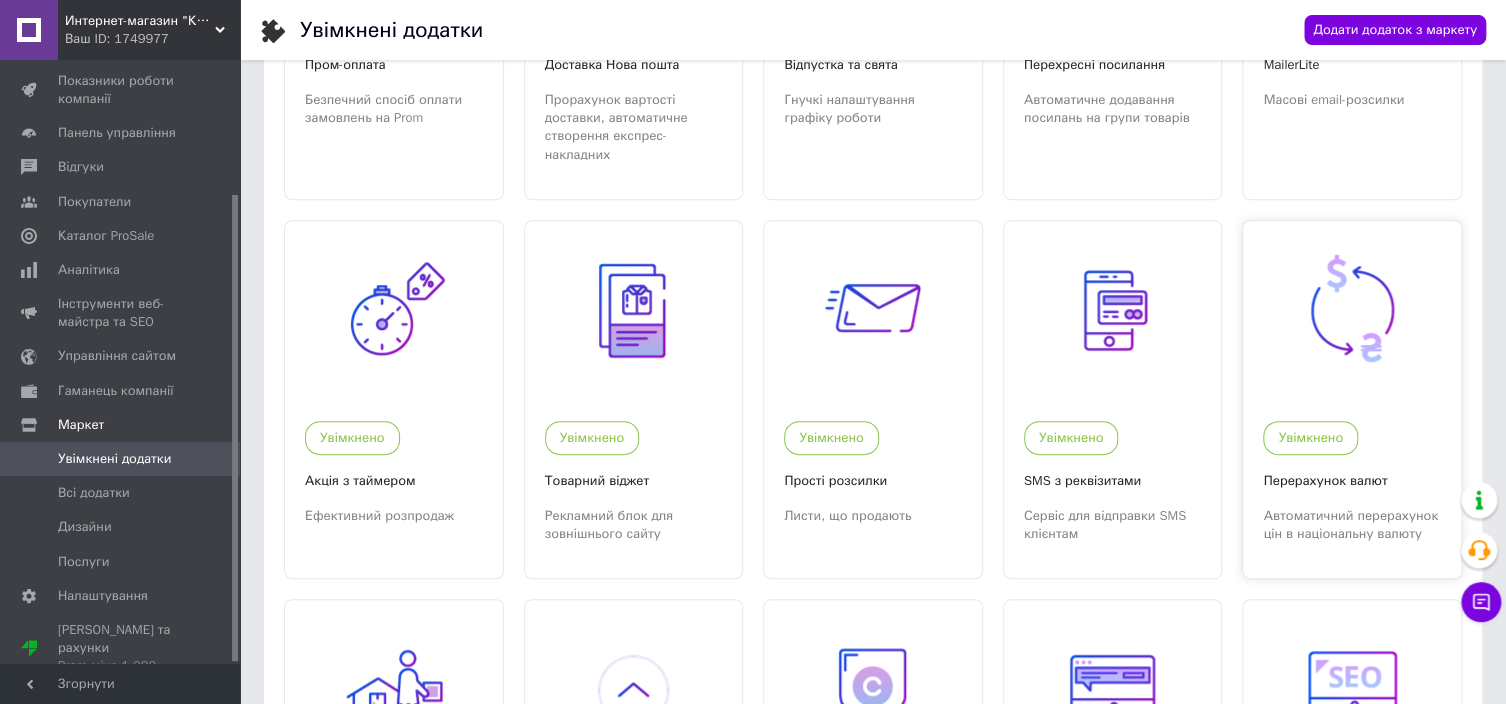 click at bounding box center [1352, 310] 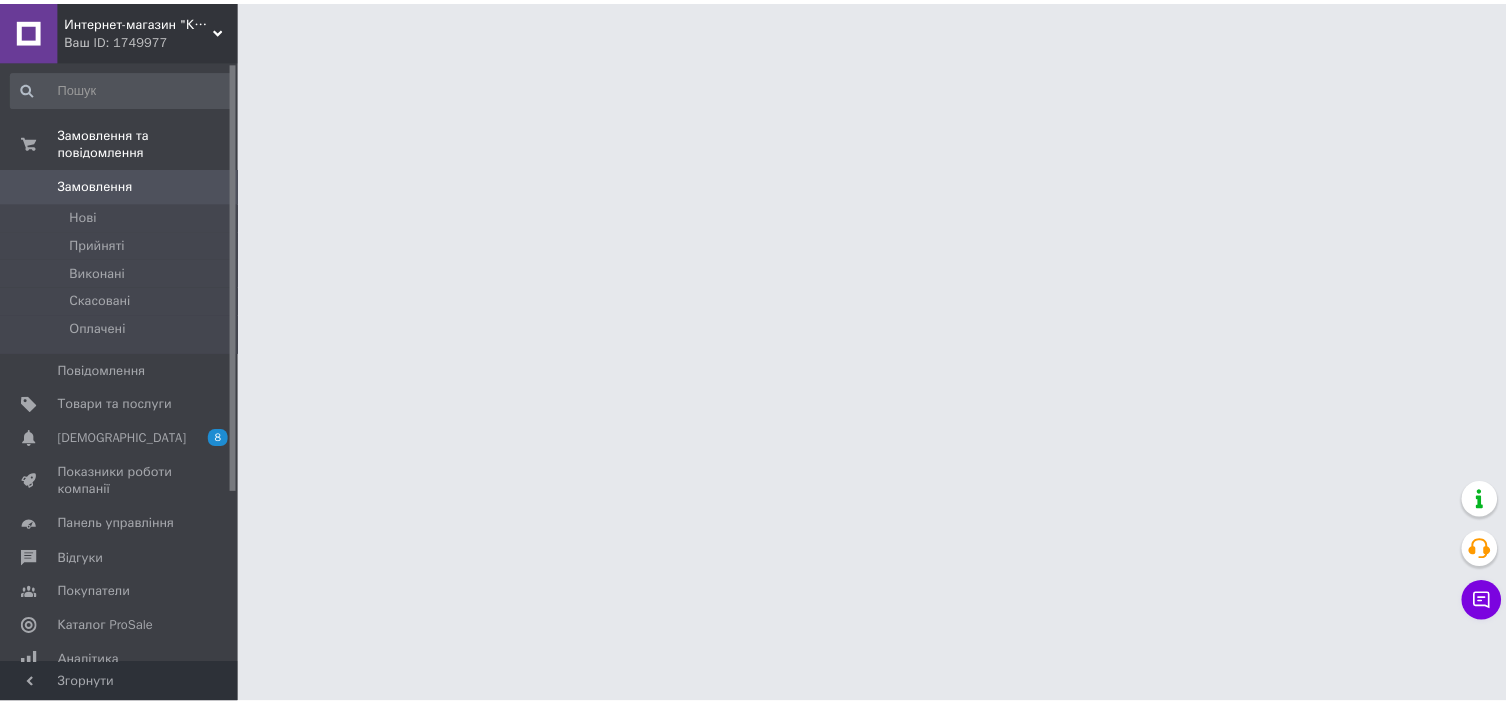 scroll, scrollTop: 0, scrollLeft: 0, axis: both 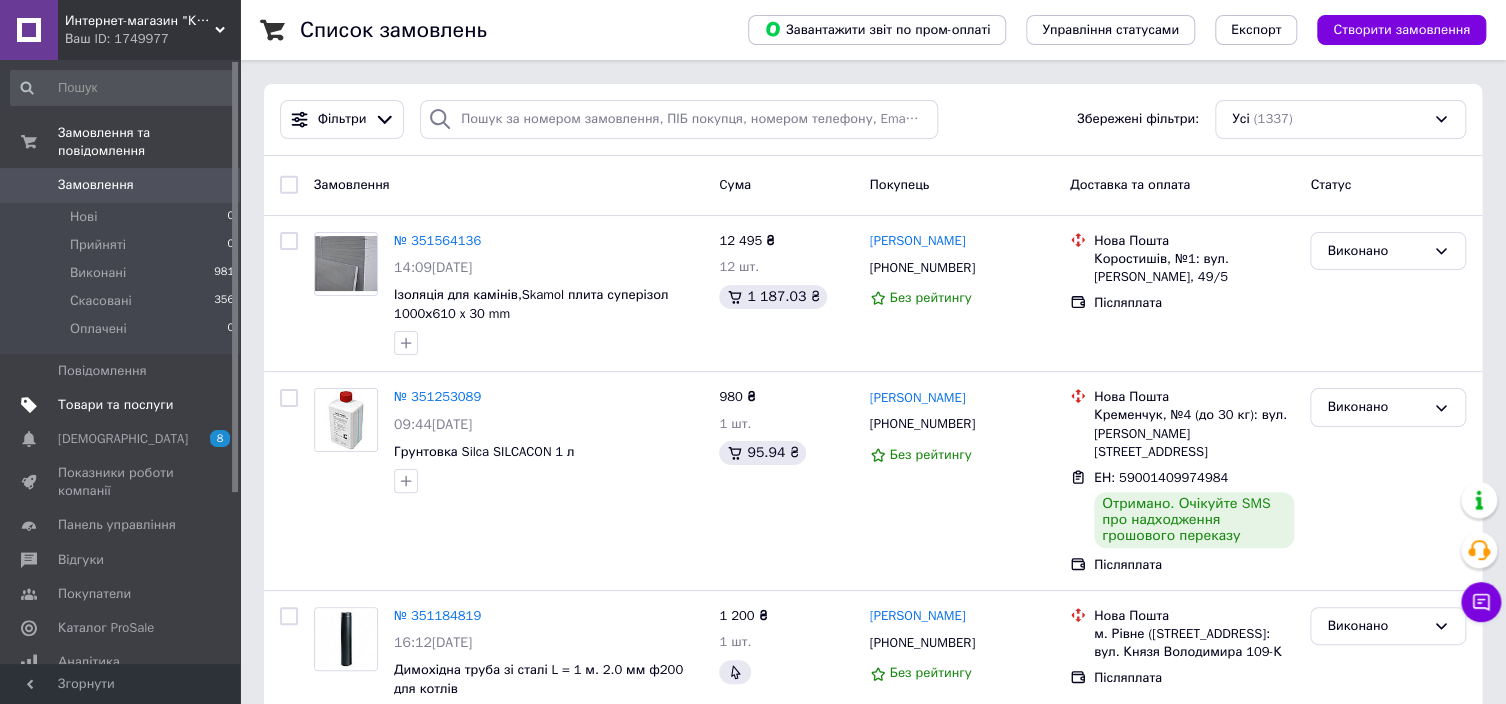 click on "Товари та послуги" at bounding box center [115, 405] 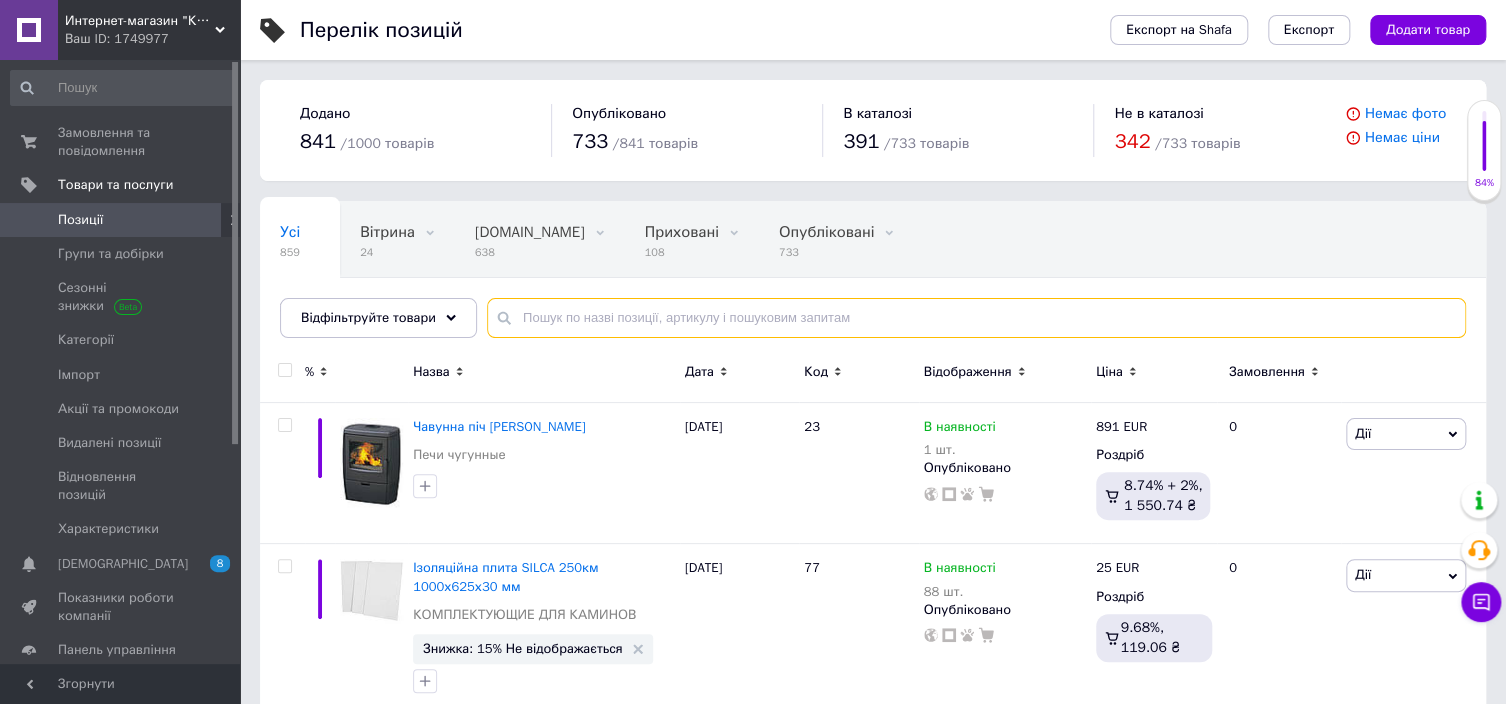 click at bounding box center (976, 318) 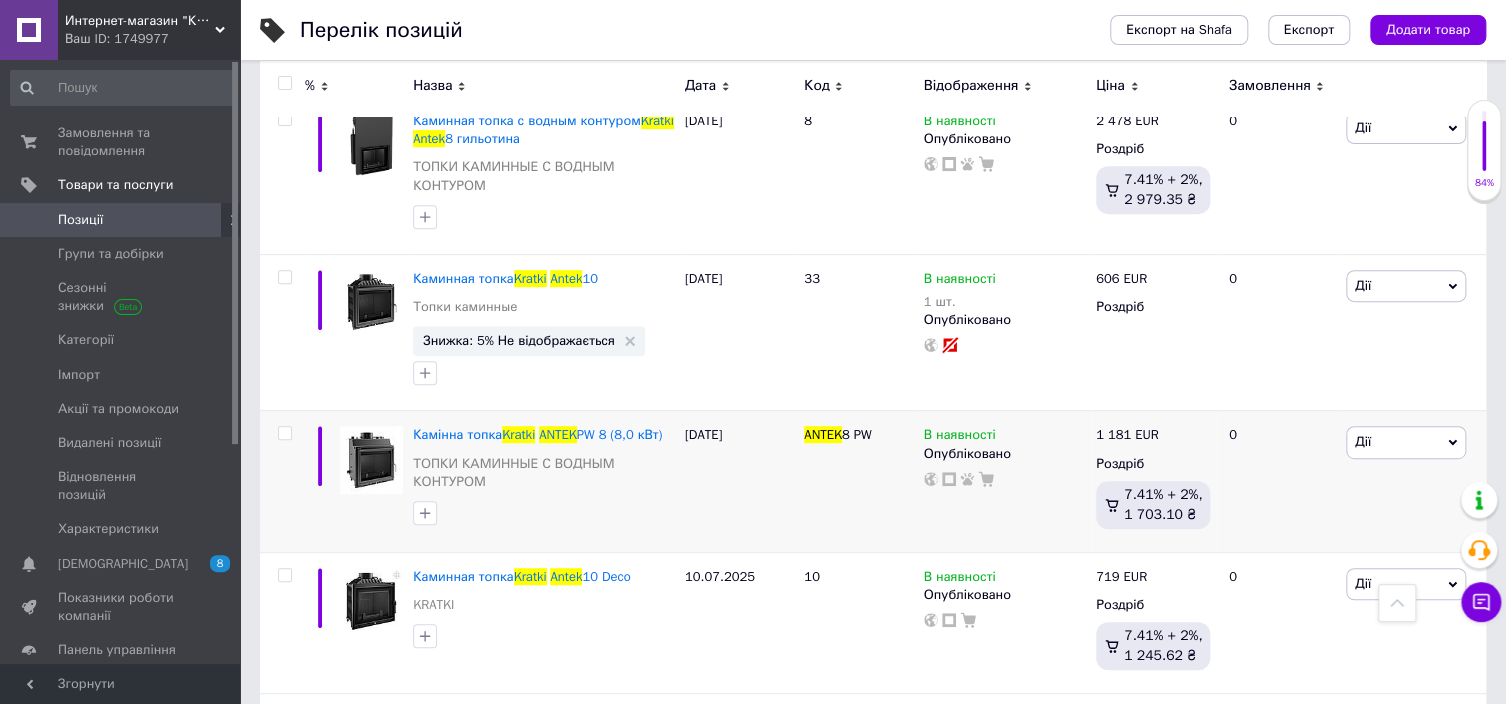 scroll, scrollTop: 305, scrollLeft: 0, axis: vertical 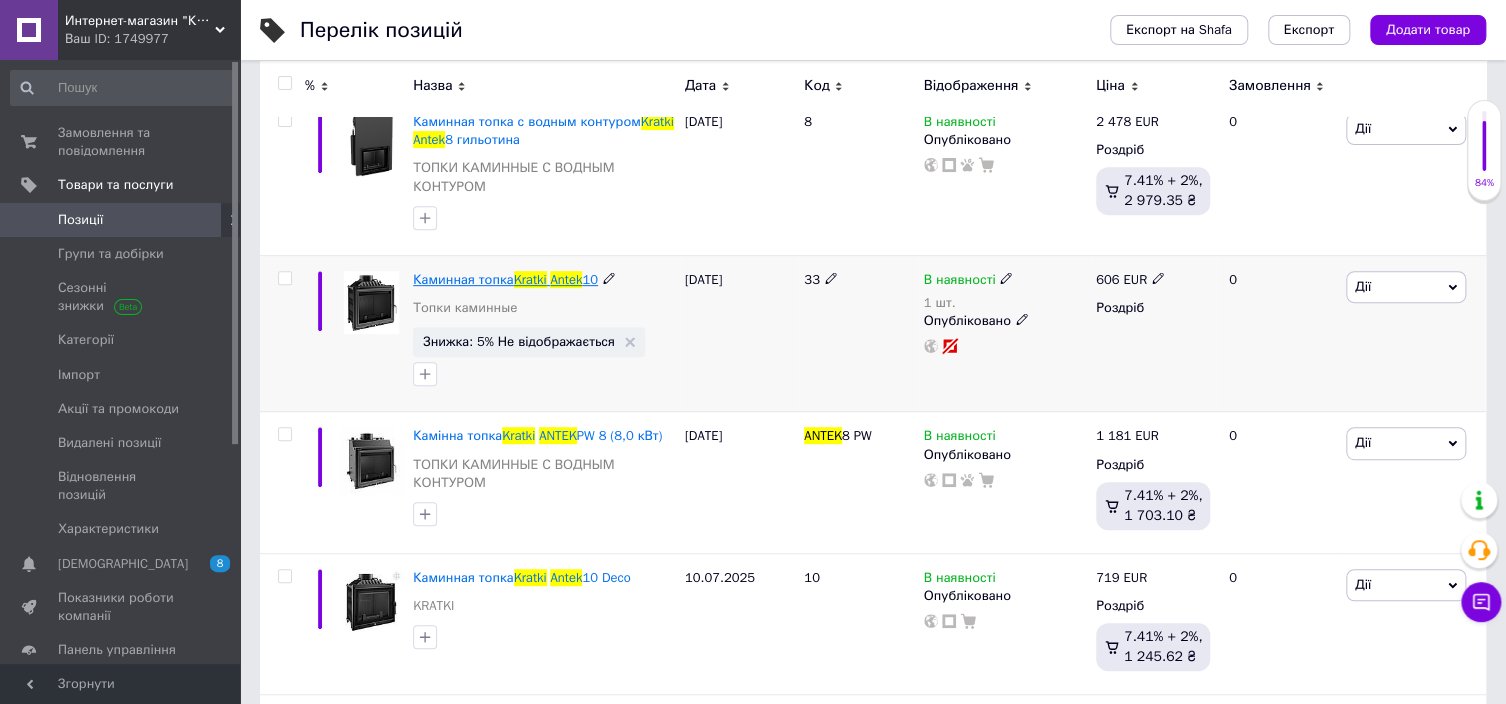 type on "kratki antek" 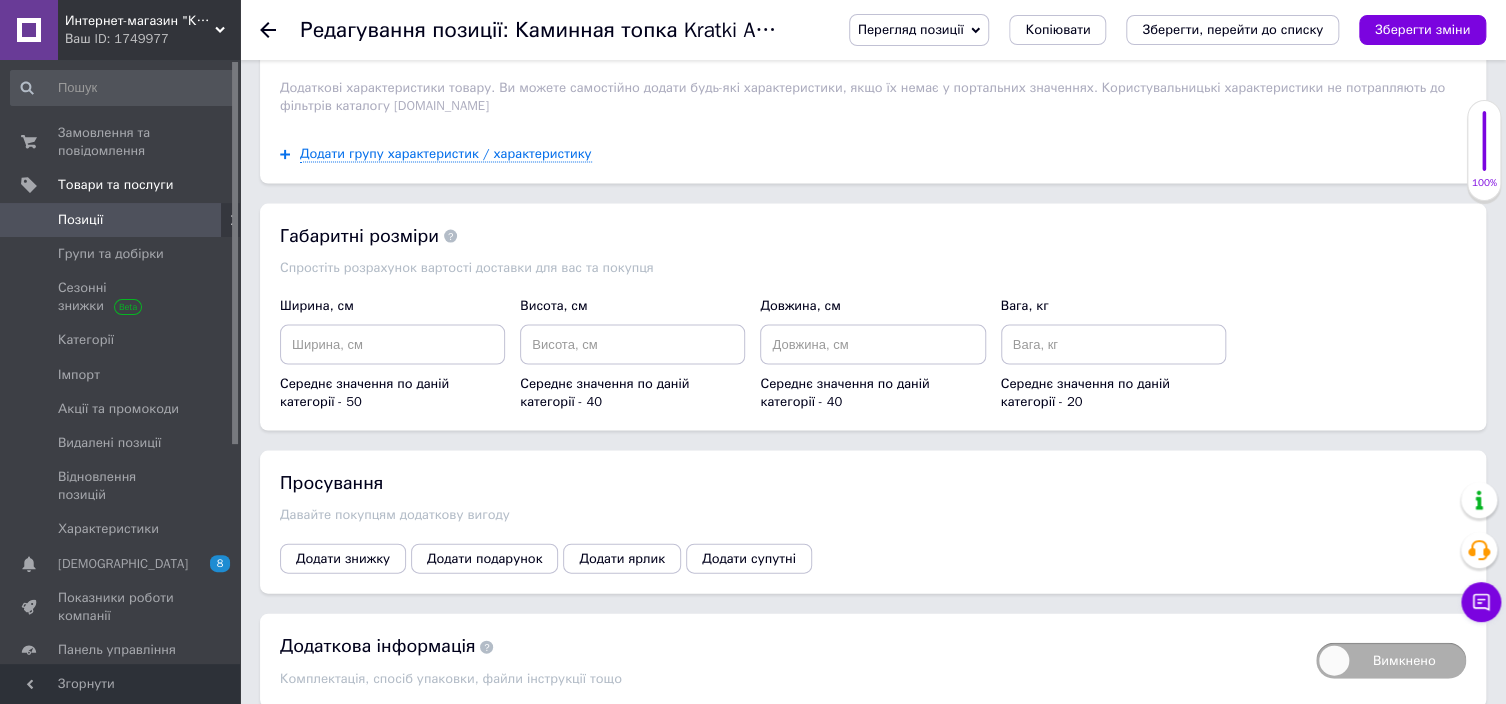 scroll, scrollTop: 1900, scrollLeft: 0, axis: vertical 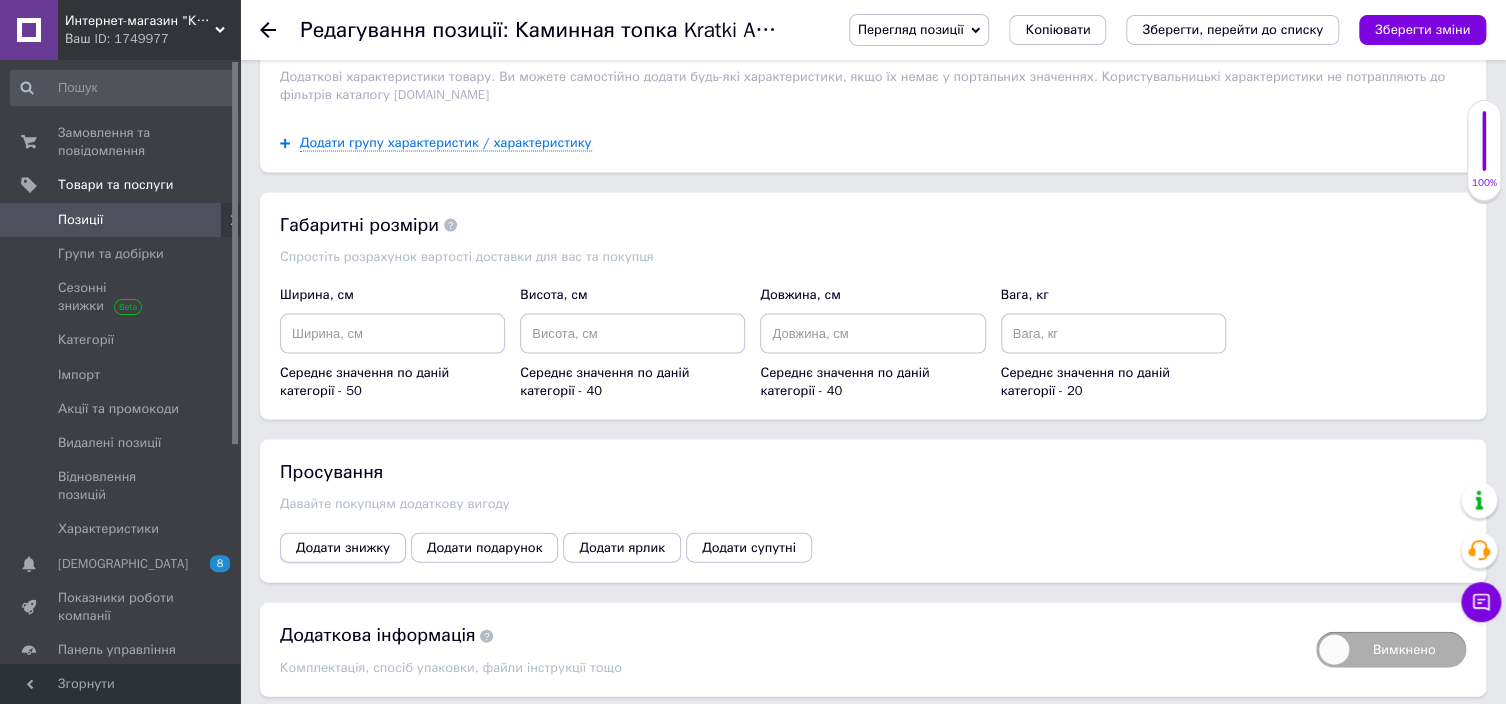 click on "Додати знижку" at bounding box center [343, 548] 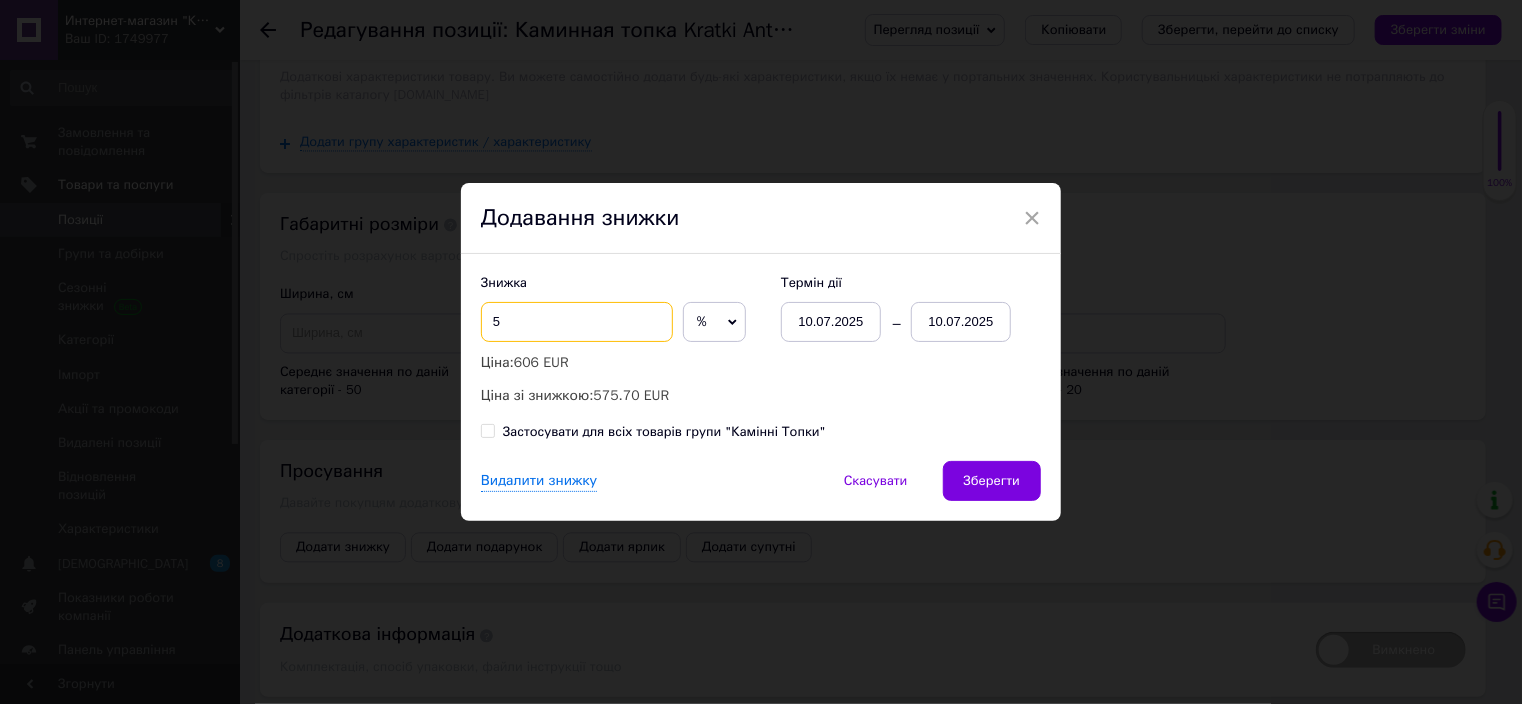 click on "5" at bounding box center (577, 322) 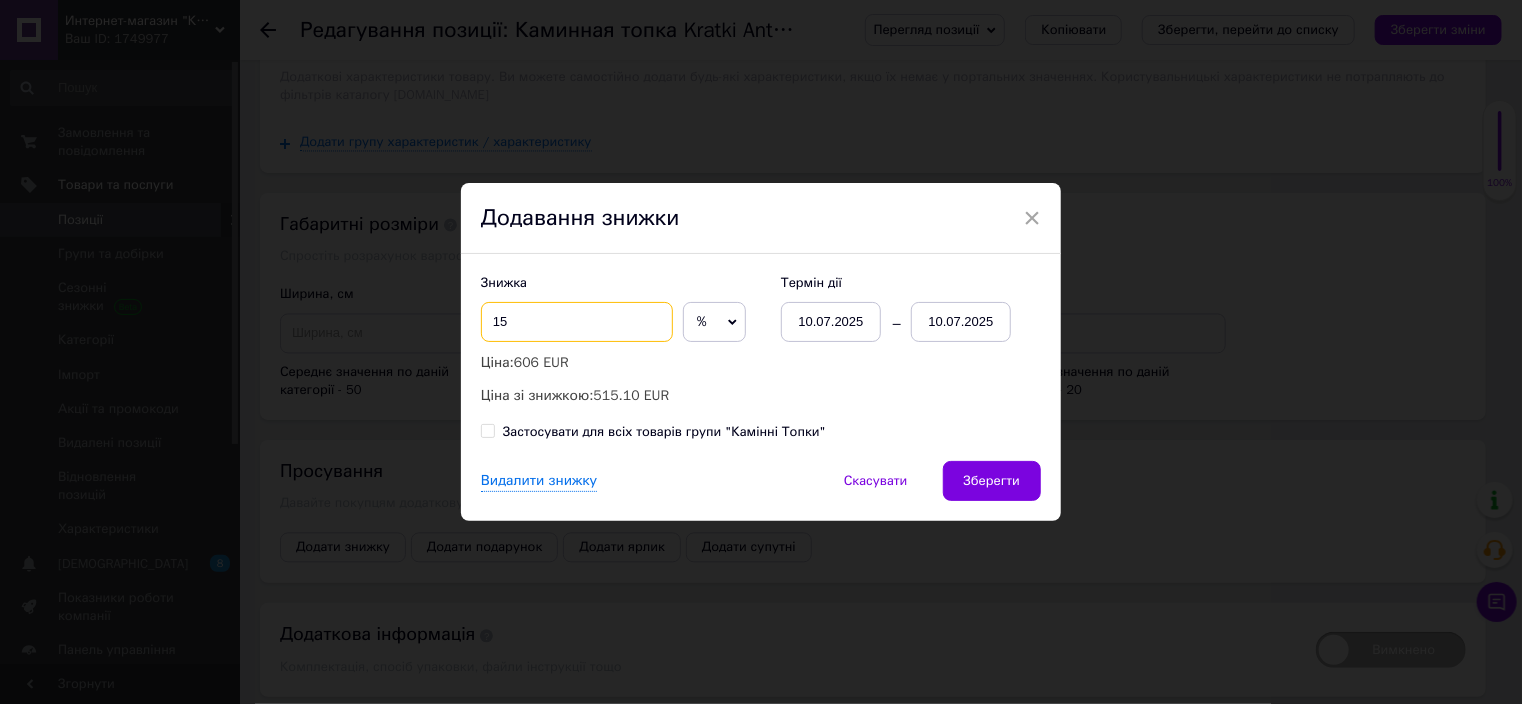 type on "15" 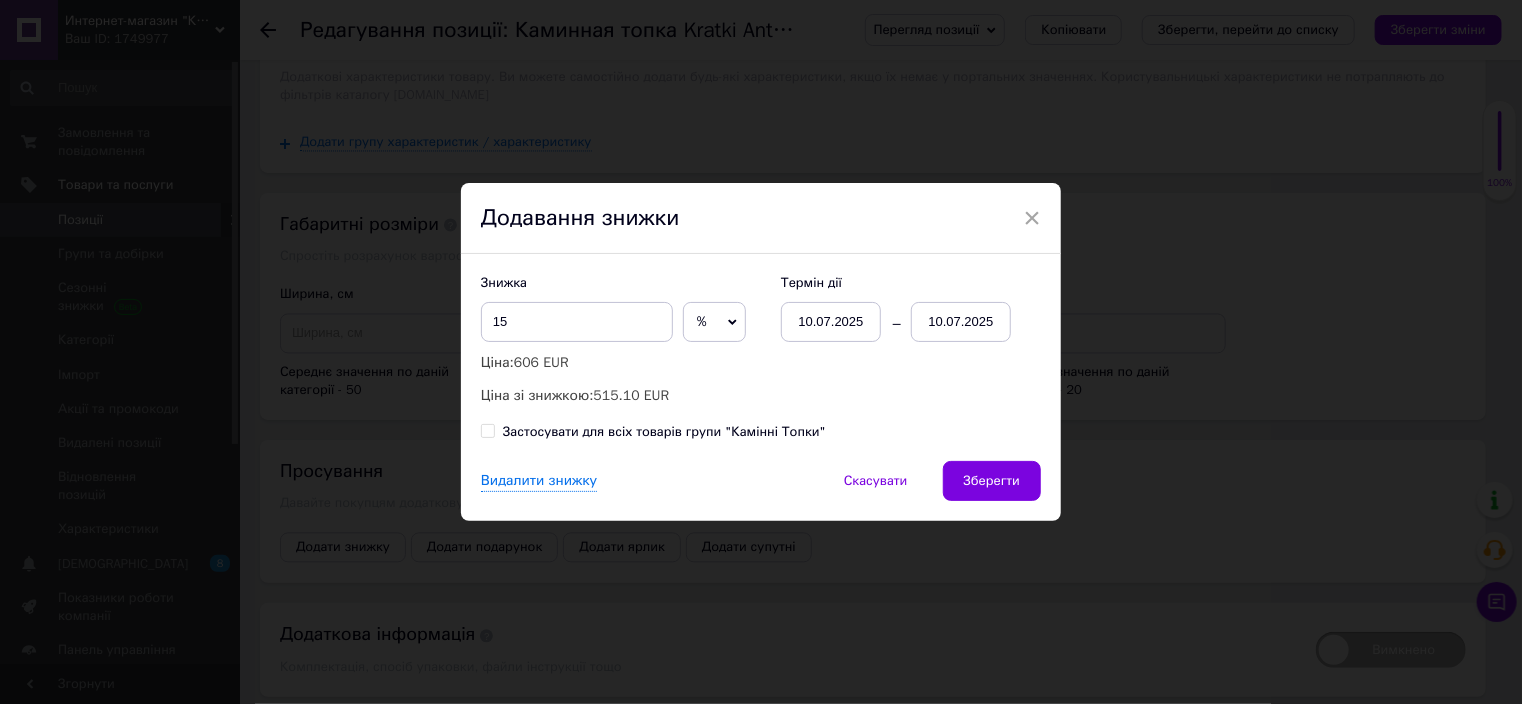 click on "10.07.2025" at bounding box center [961, 322] 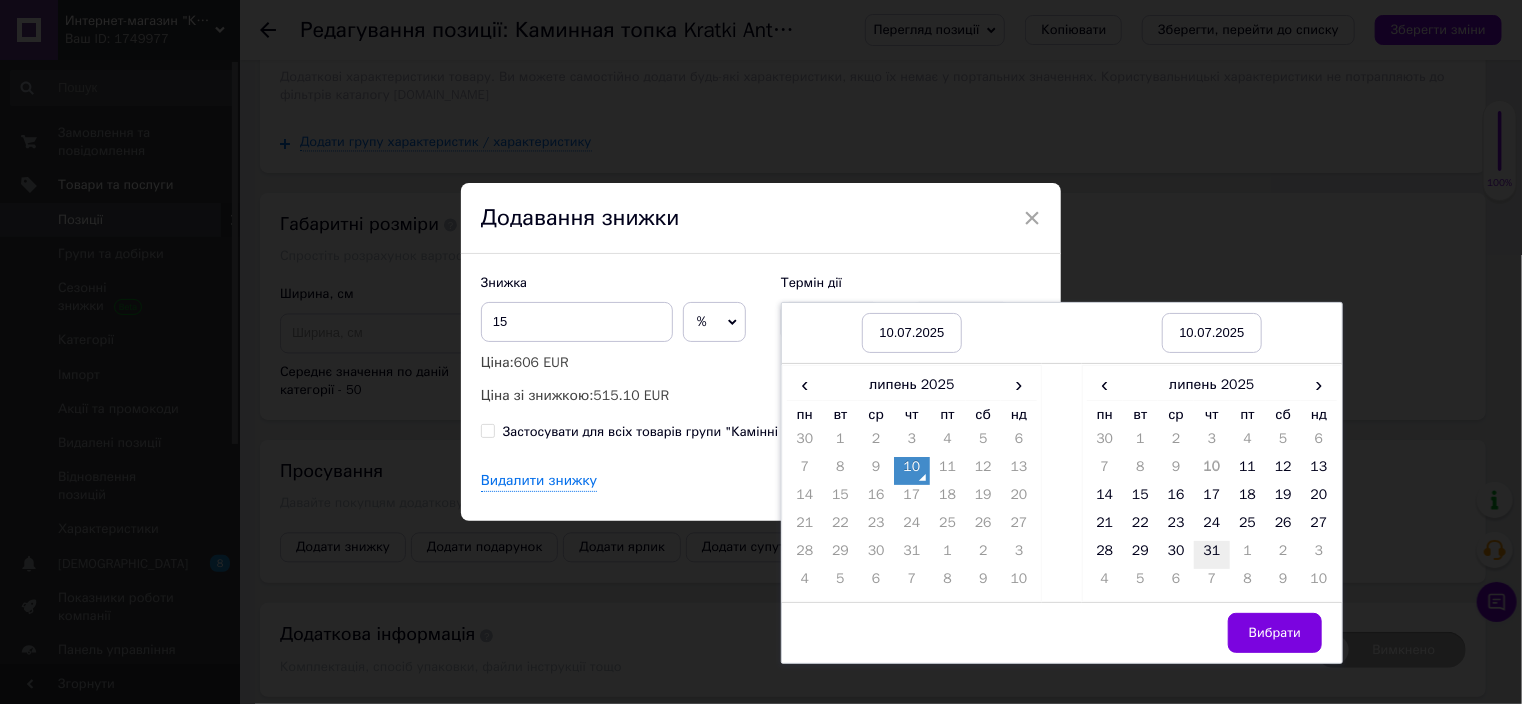 click on "31" at bounding box center (1212, 555) 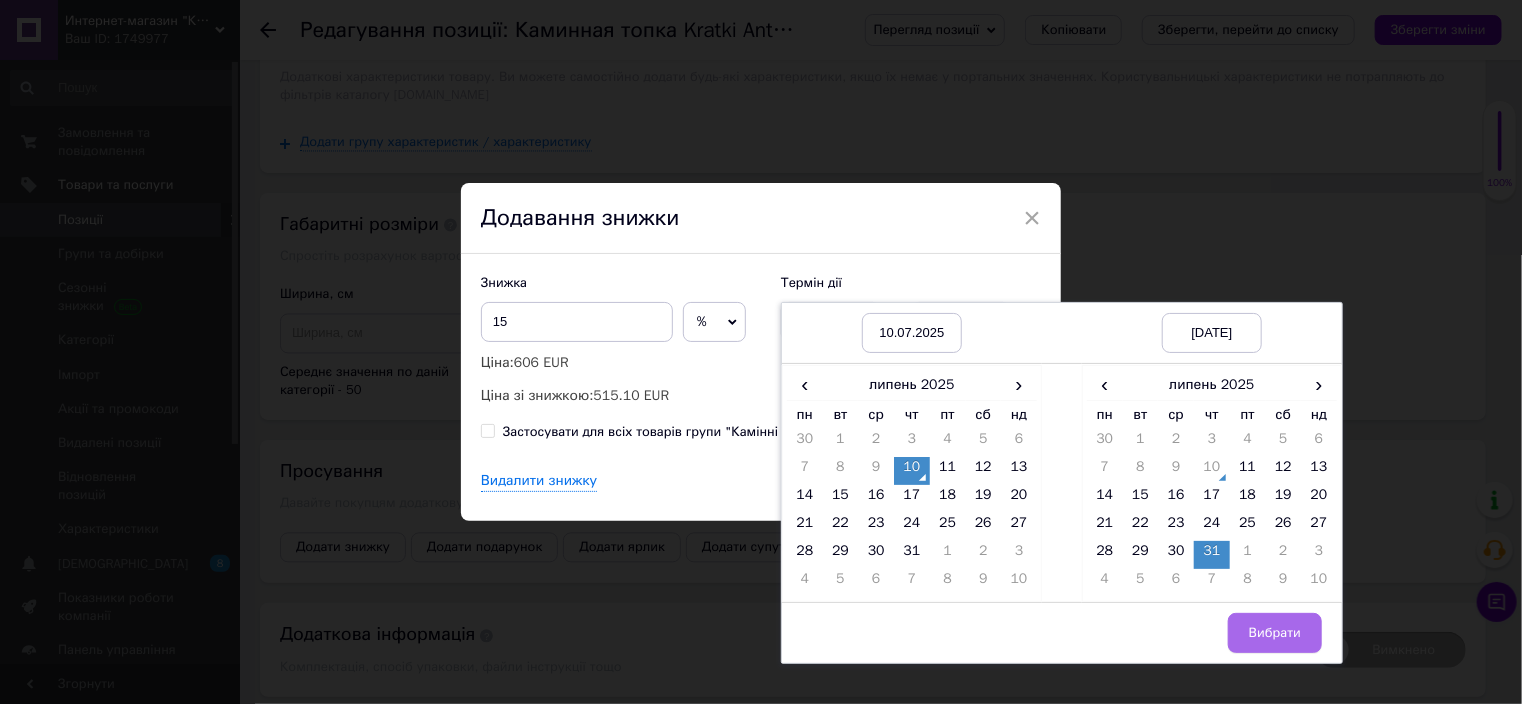 click on "Вибрати" at bounding box center [1275, 633] 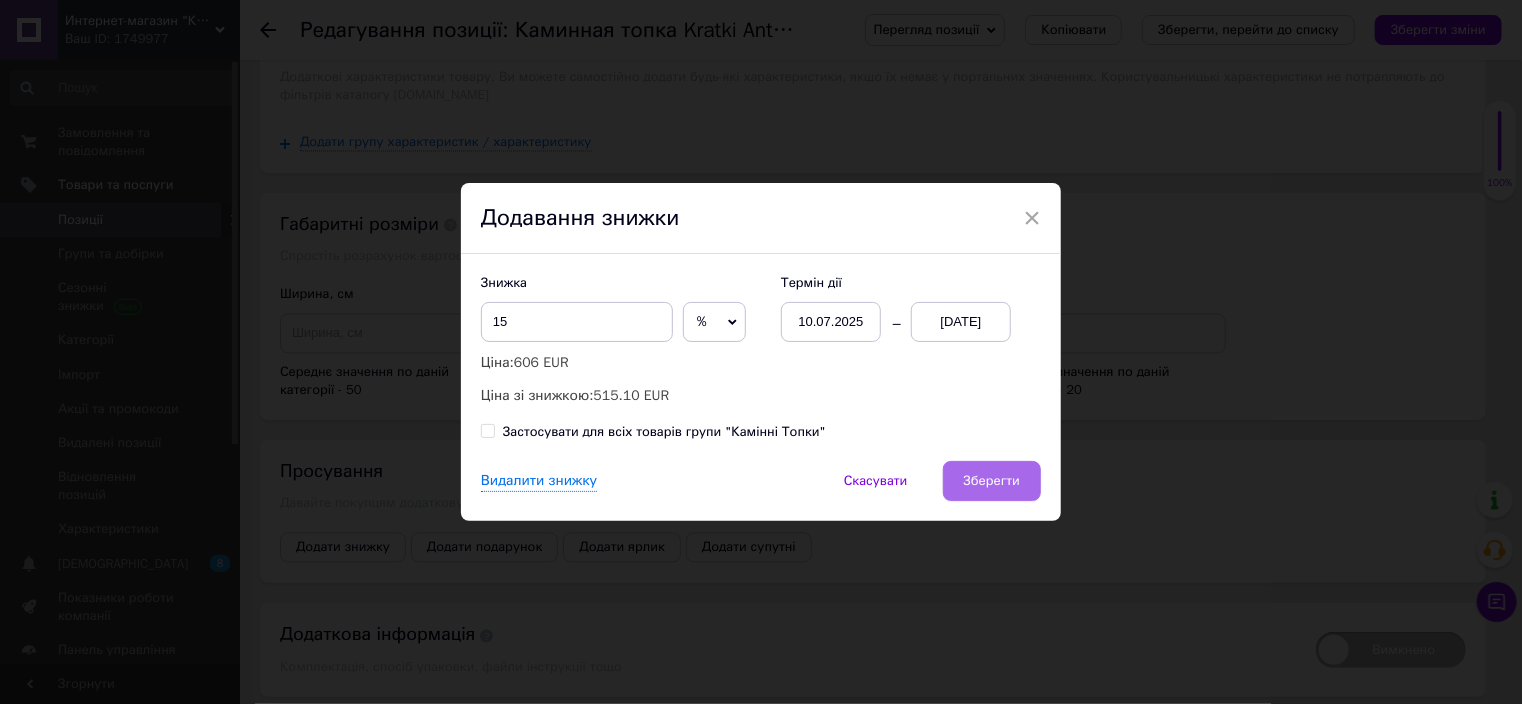 click on "Зберегти" at bounding box center [992, 481] 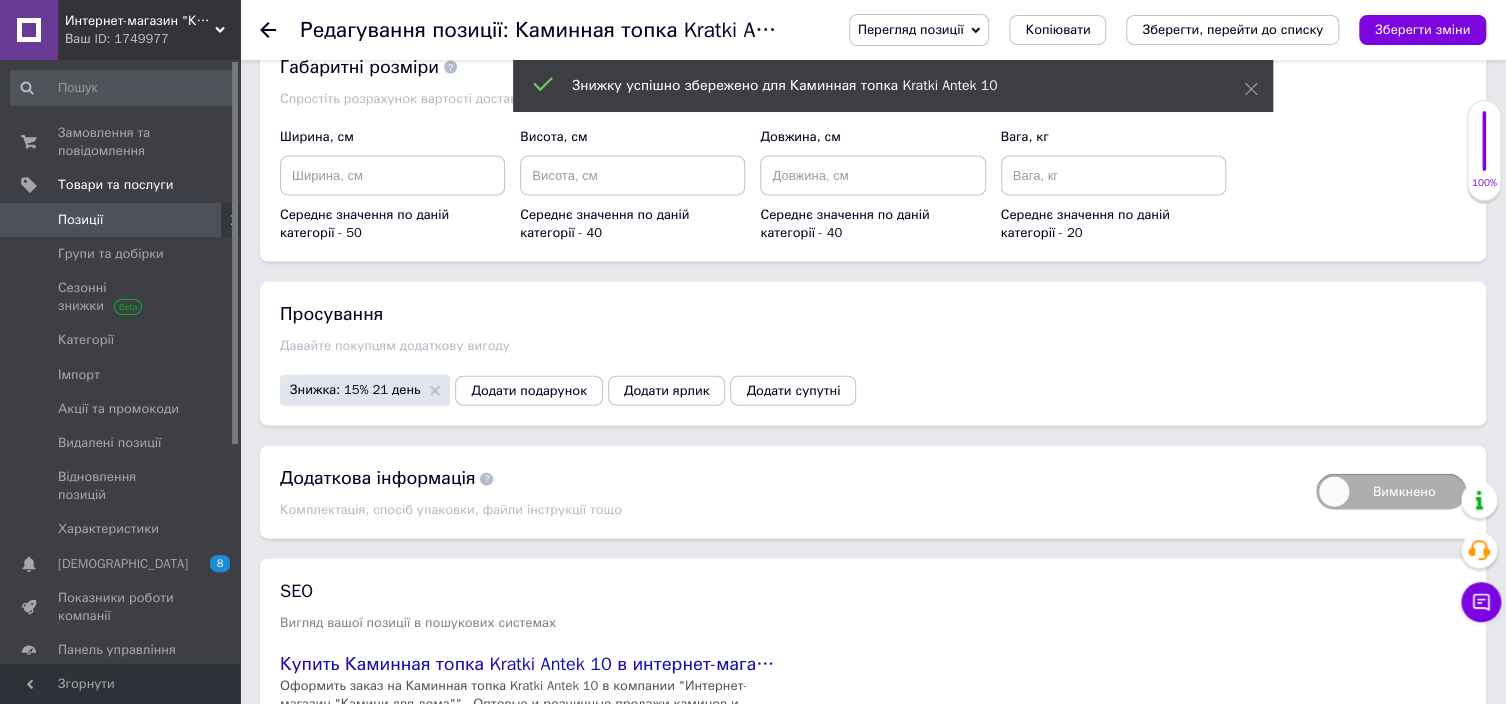 scroll, scrollTop: 2039, scrollLeft: 0, axis: vertical 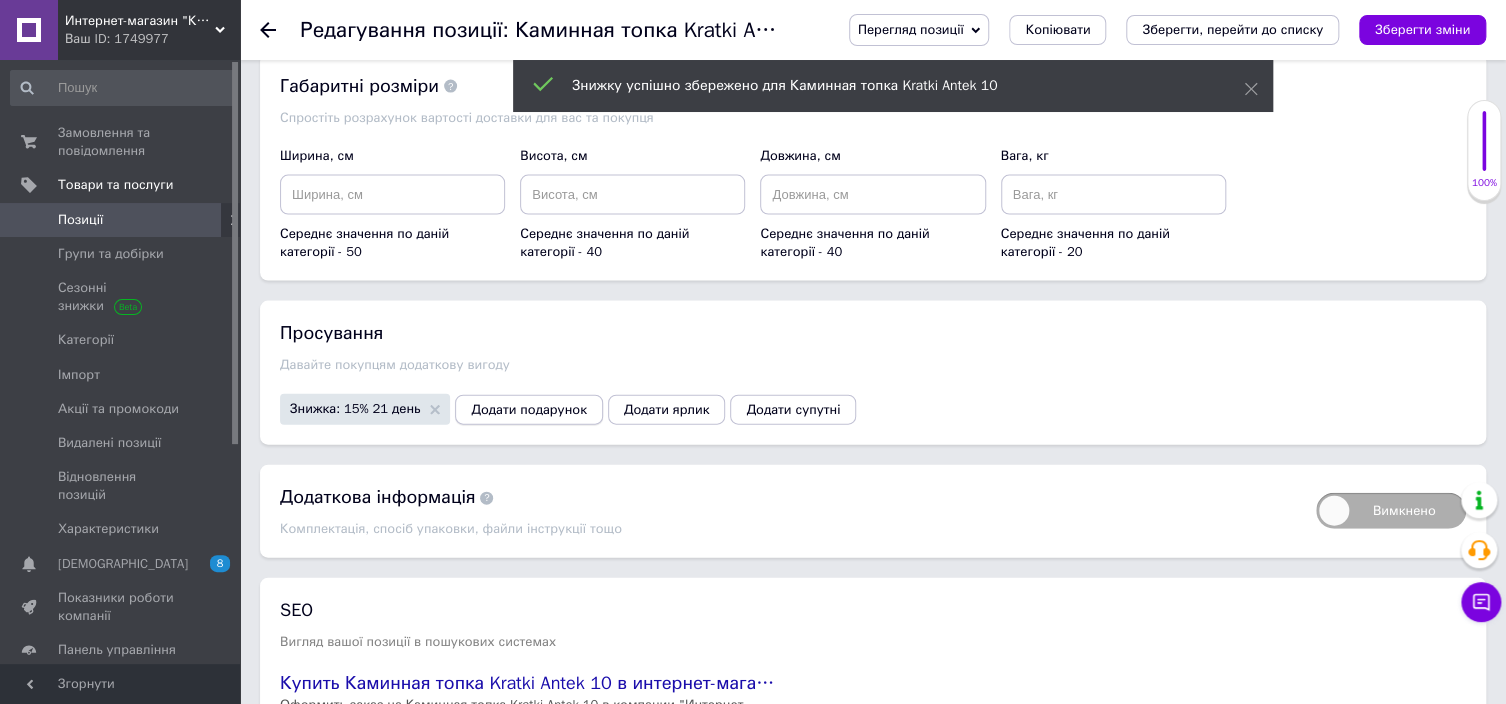 click on "Додати подарунок" at bounding box center (528, 410) 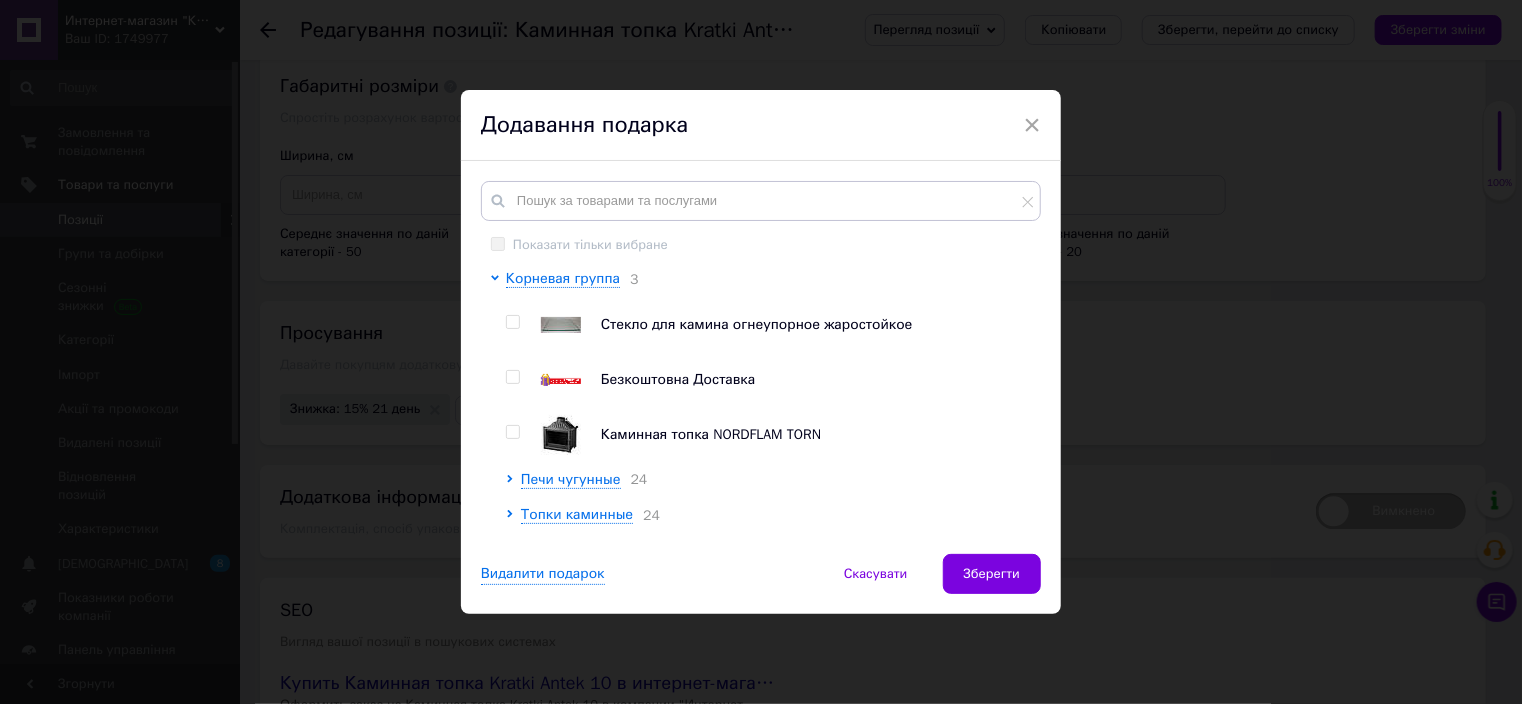 click at bounding box center [512, 377] 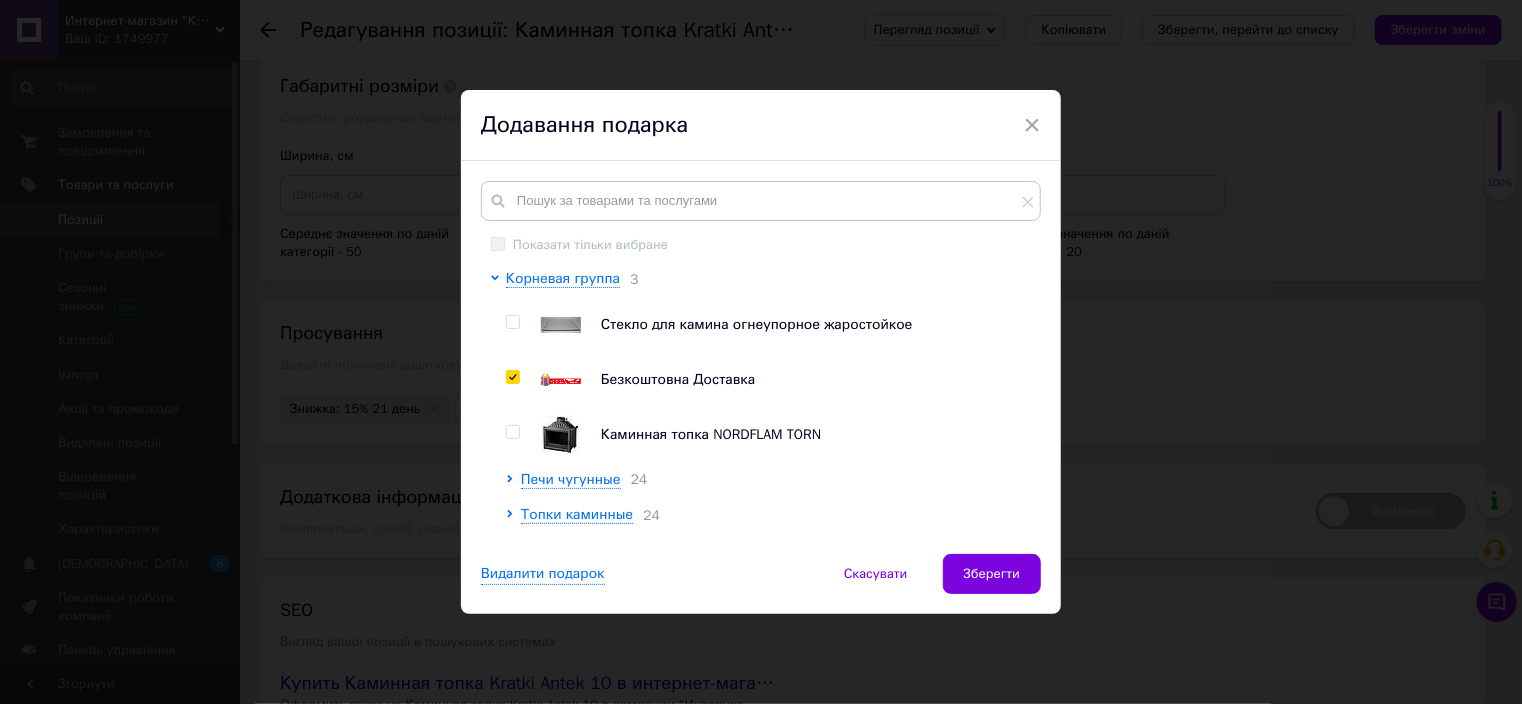 checkbox on "true" 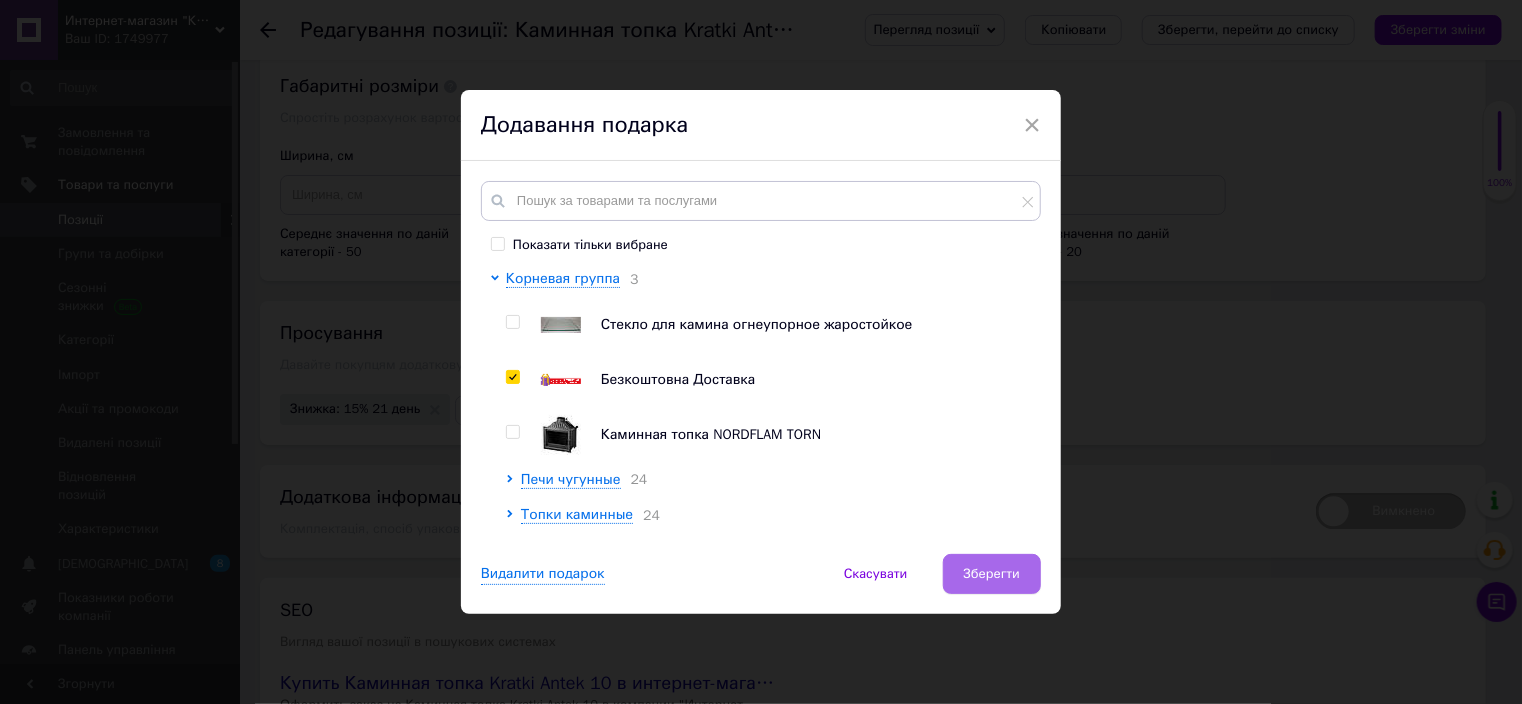 click on "Зберегти" at bounding box center (992, 574) 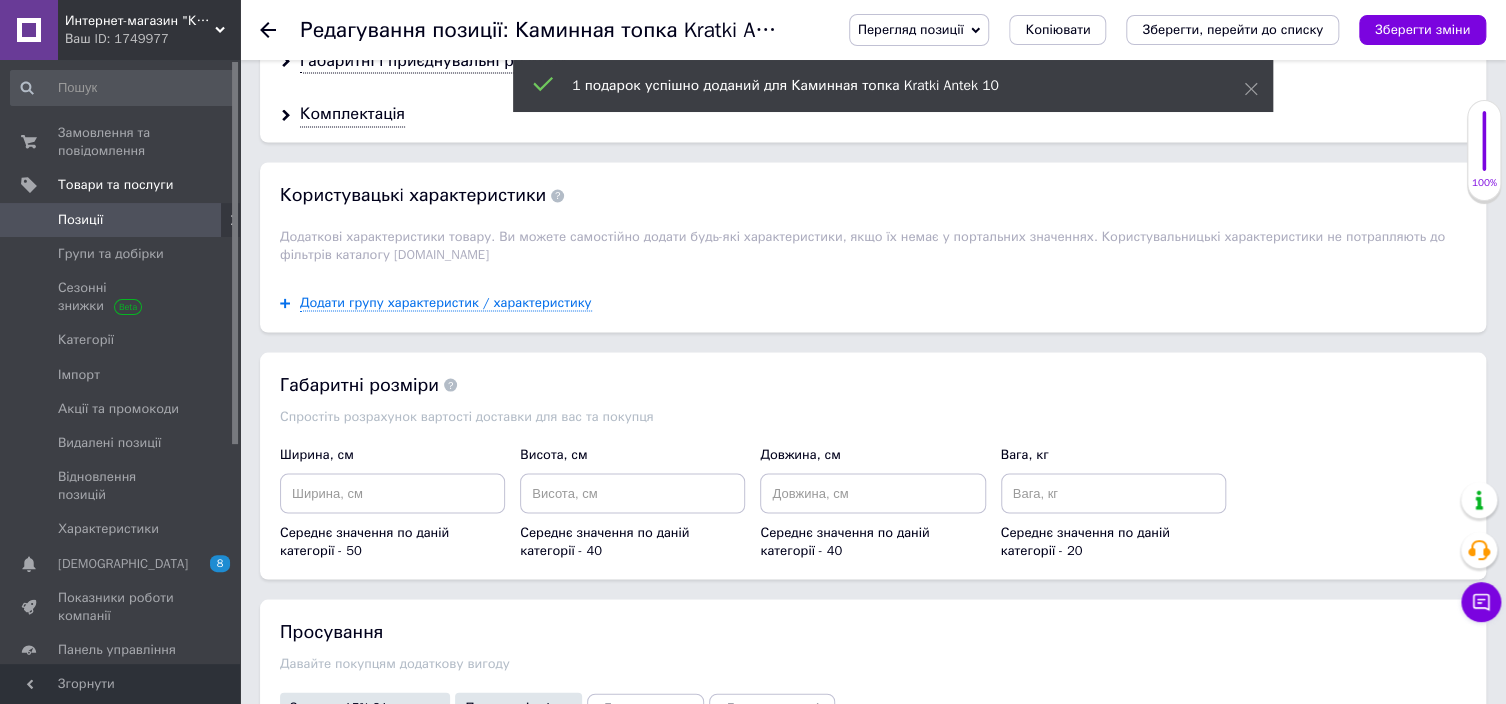 scroll, scrollTop: 1739, scrollLeft: 0, axis: vertical 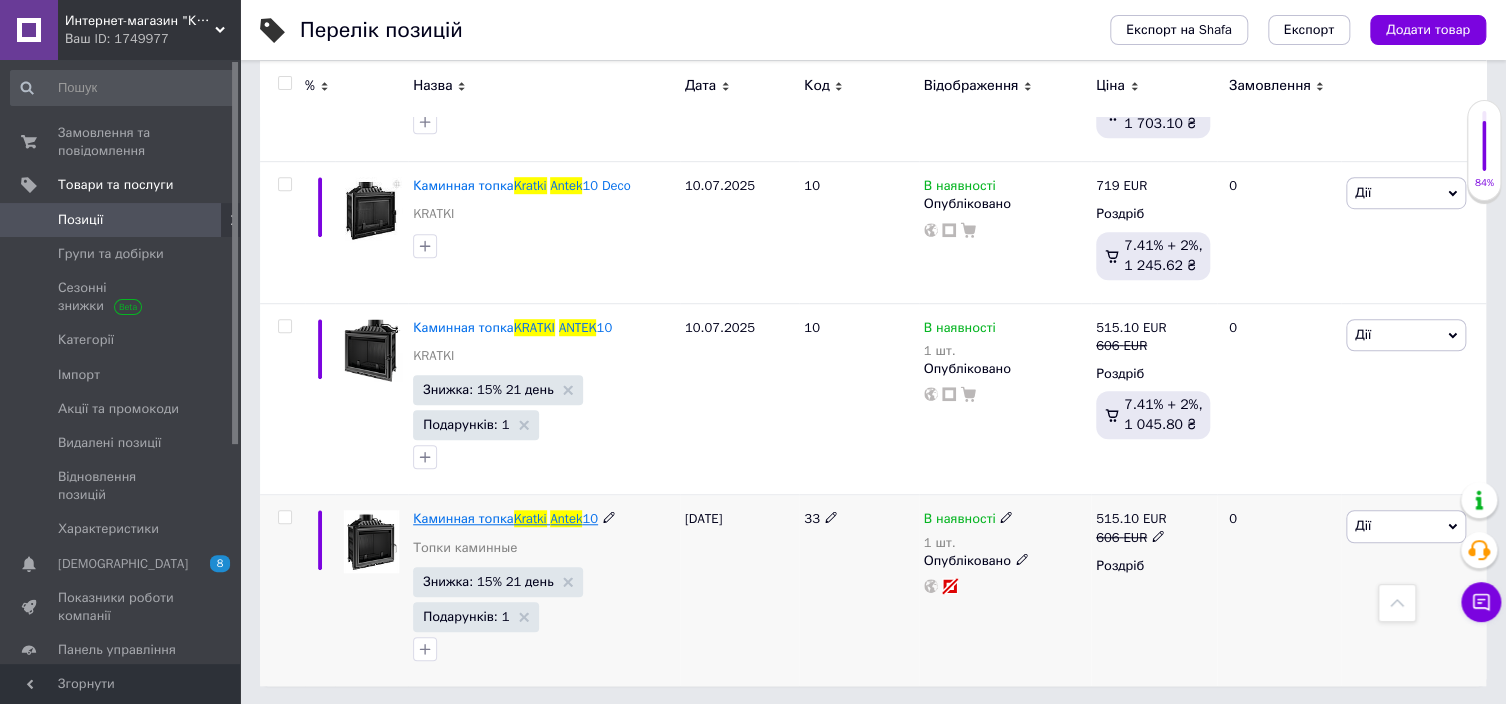 click on "Каминная топка" at bounding box center [463, 518] 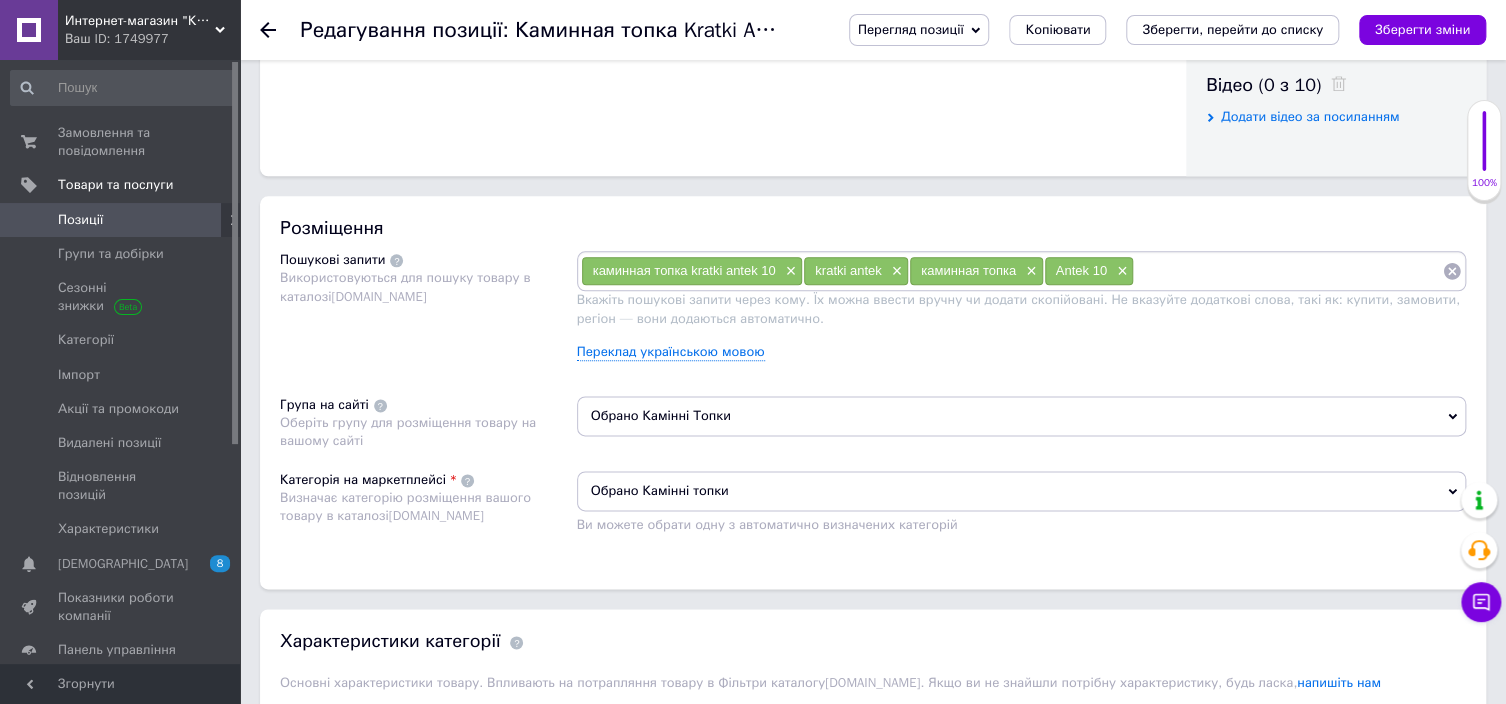 scroll, scrollTop: 1039, scrollLeft: 0, axis: vertical 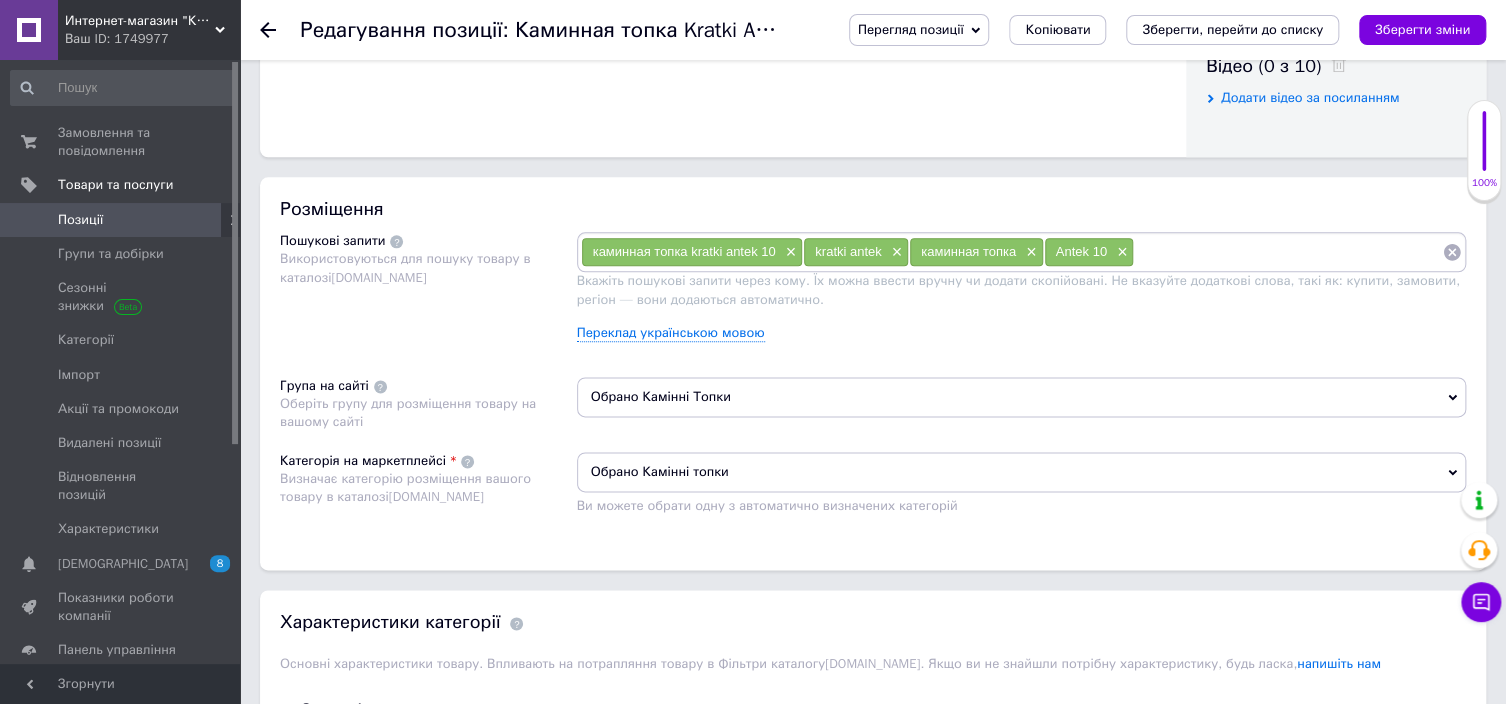 click on "Обрано Камінні Топки" at bounding box center (1022, 397) 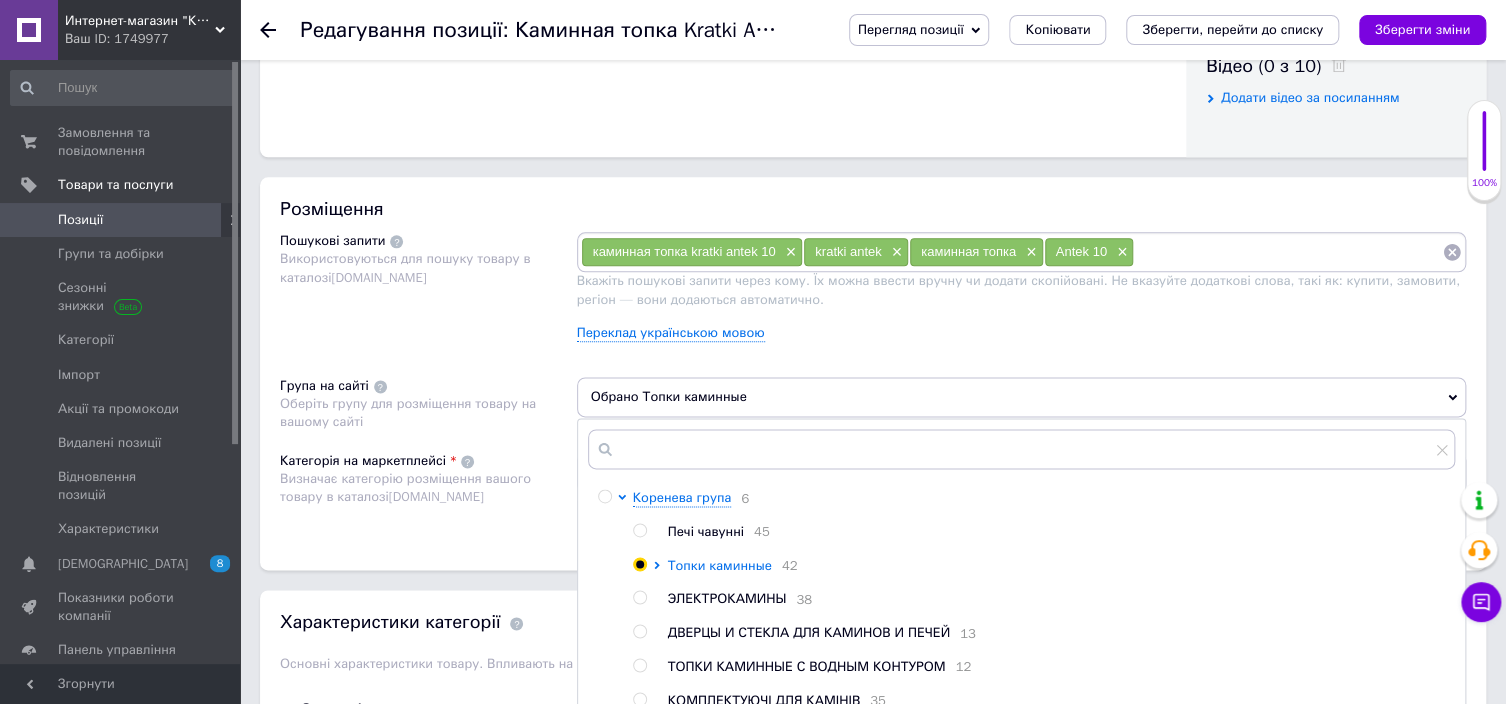 click on "Топки каминные" at bounding box center [720, 565] 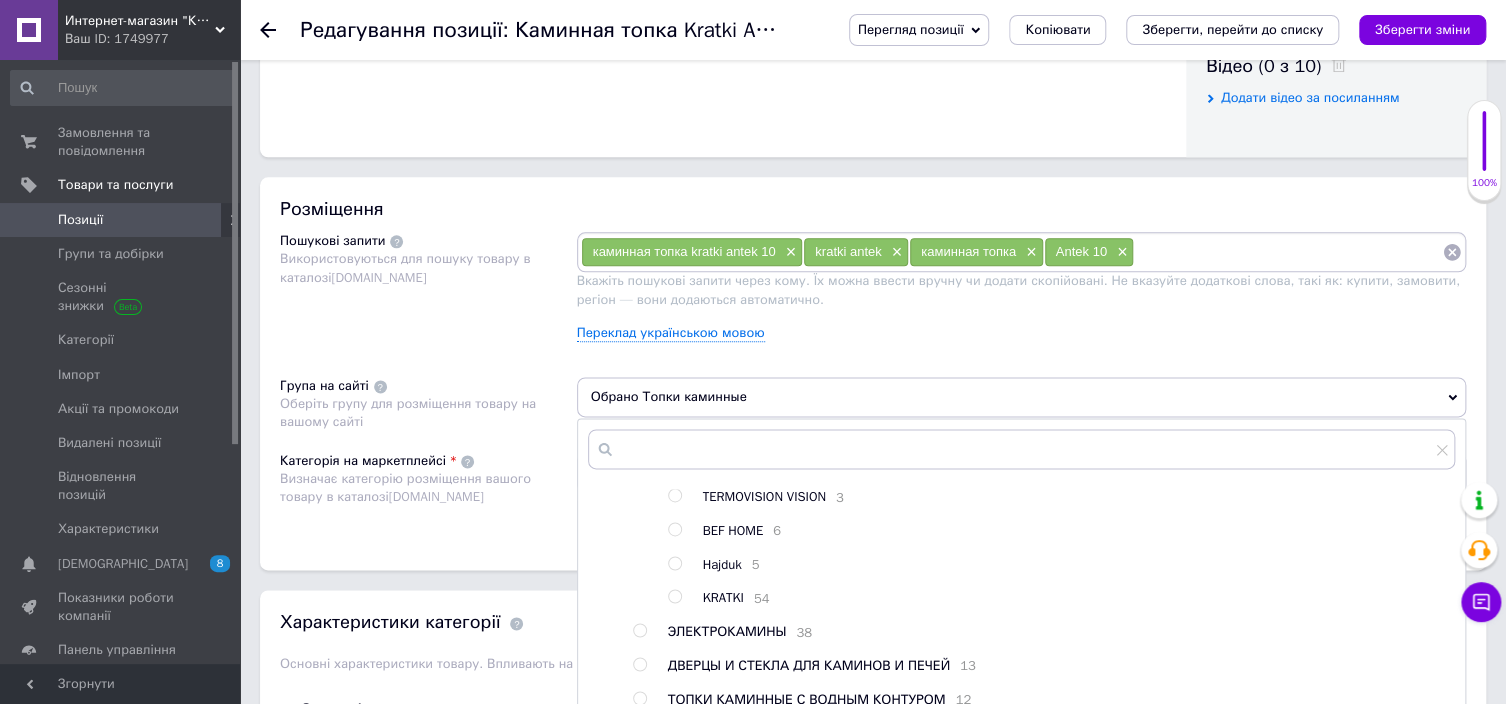 scroll, scrollTop: 294, scrollLeft: 0, axis: vertical 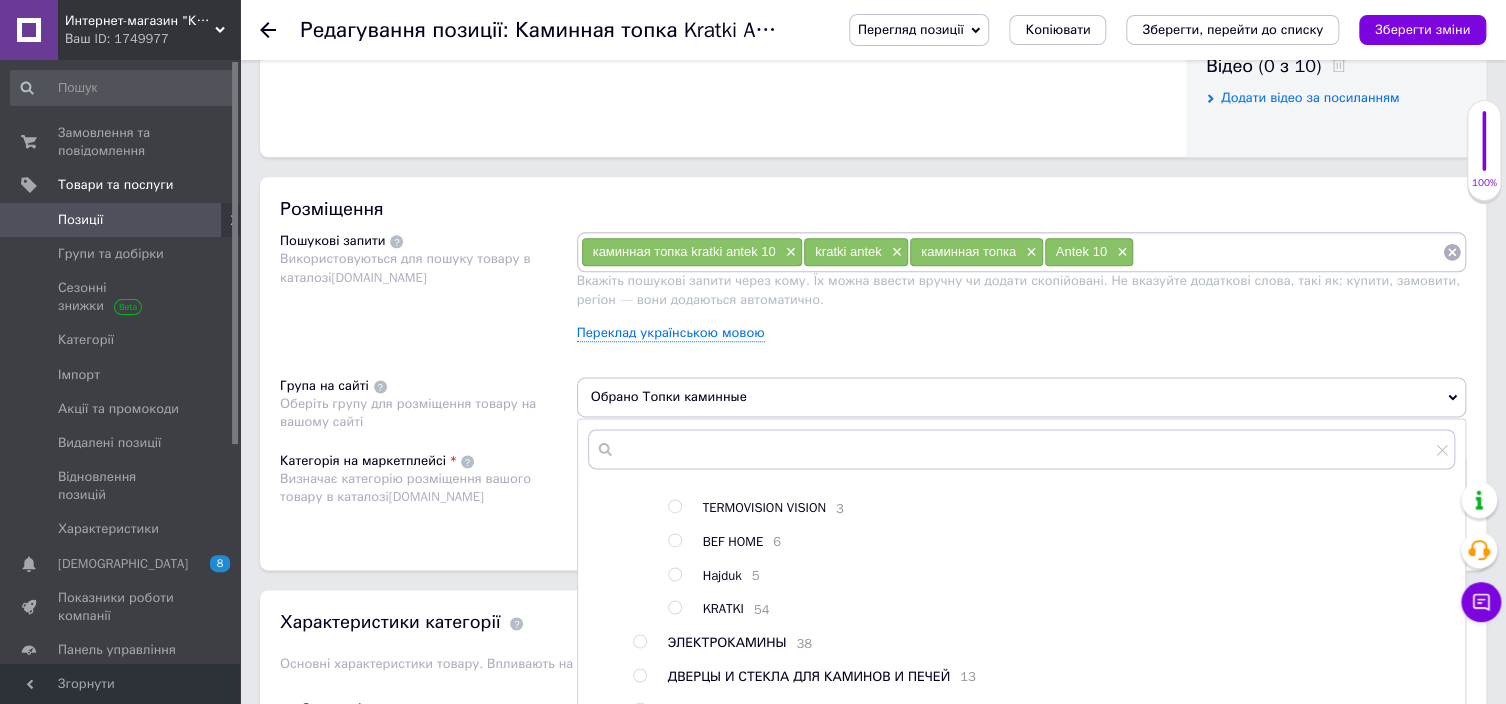 click at bounding box center (674, 607) 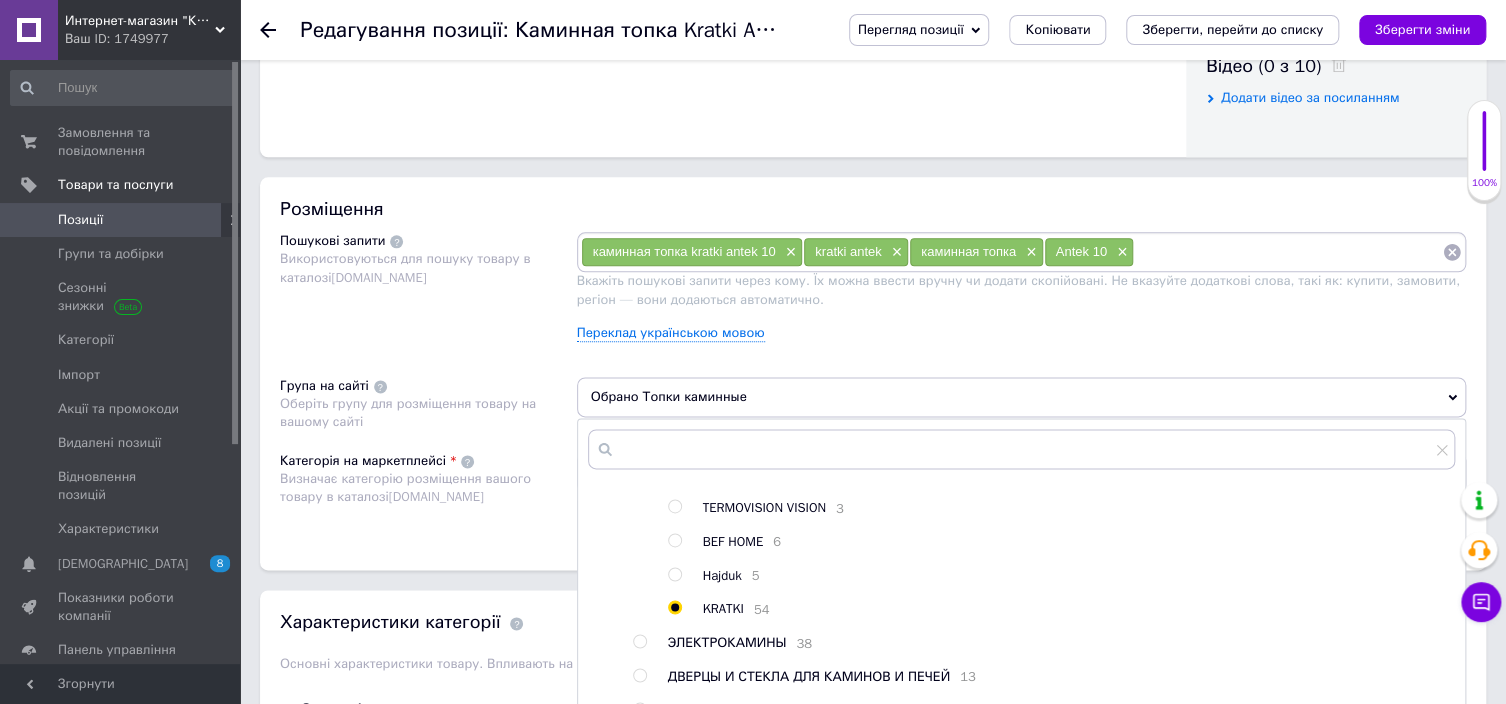 radio on "true" 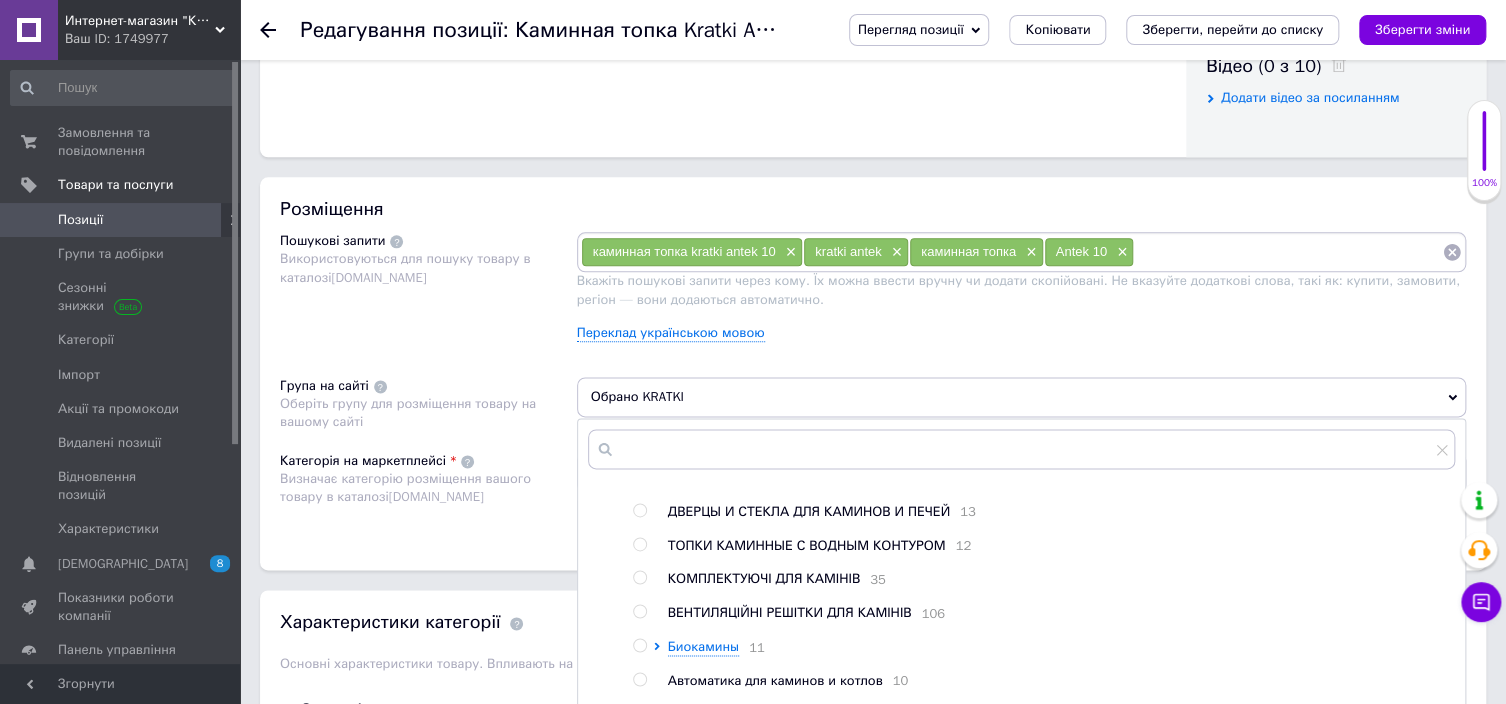 scroll, scrollTop: 493, scrollLeft: 0, axis: vertical 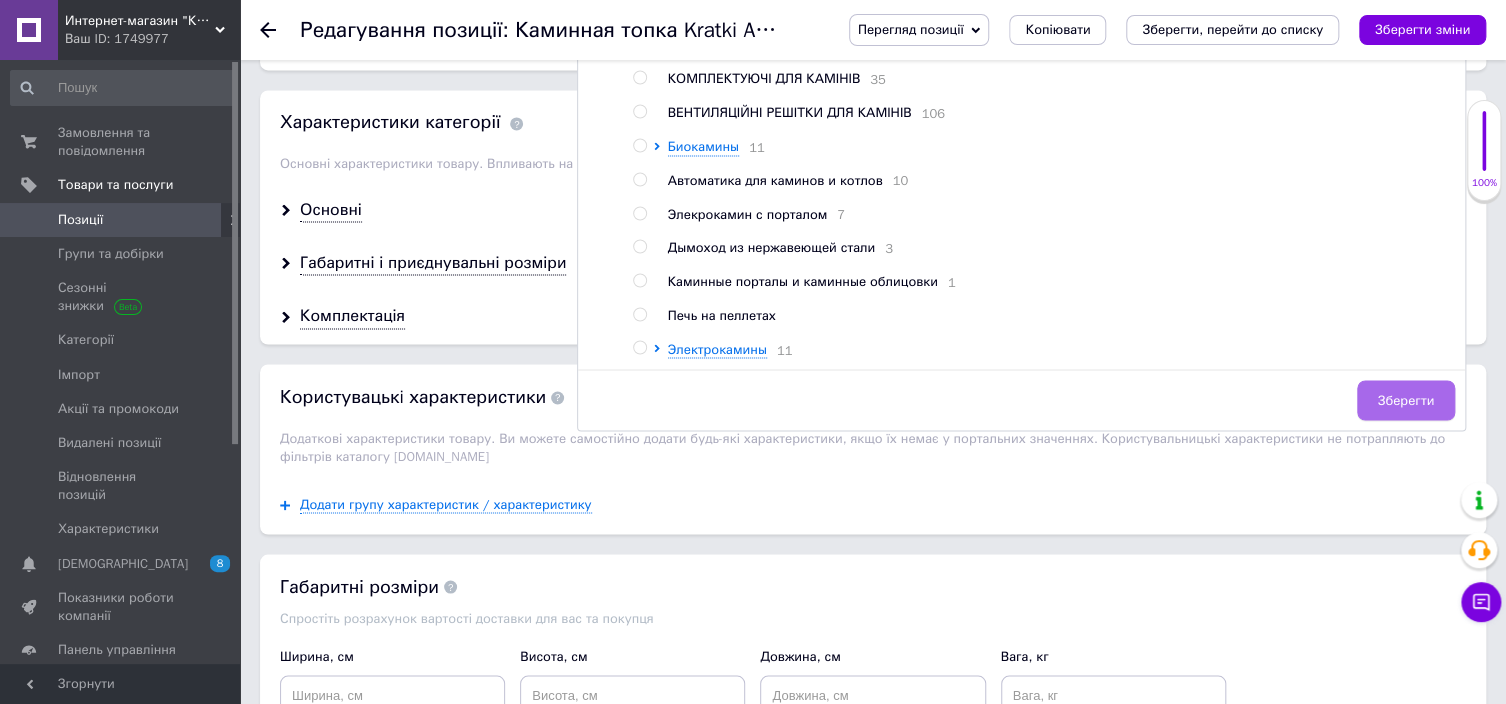 click on "Зберегти" at bounding box center [1406, 400] 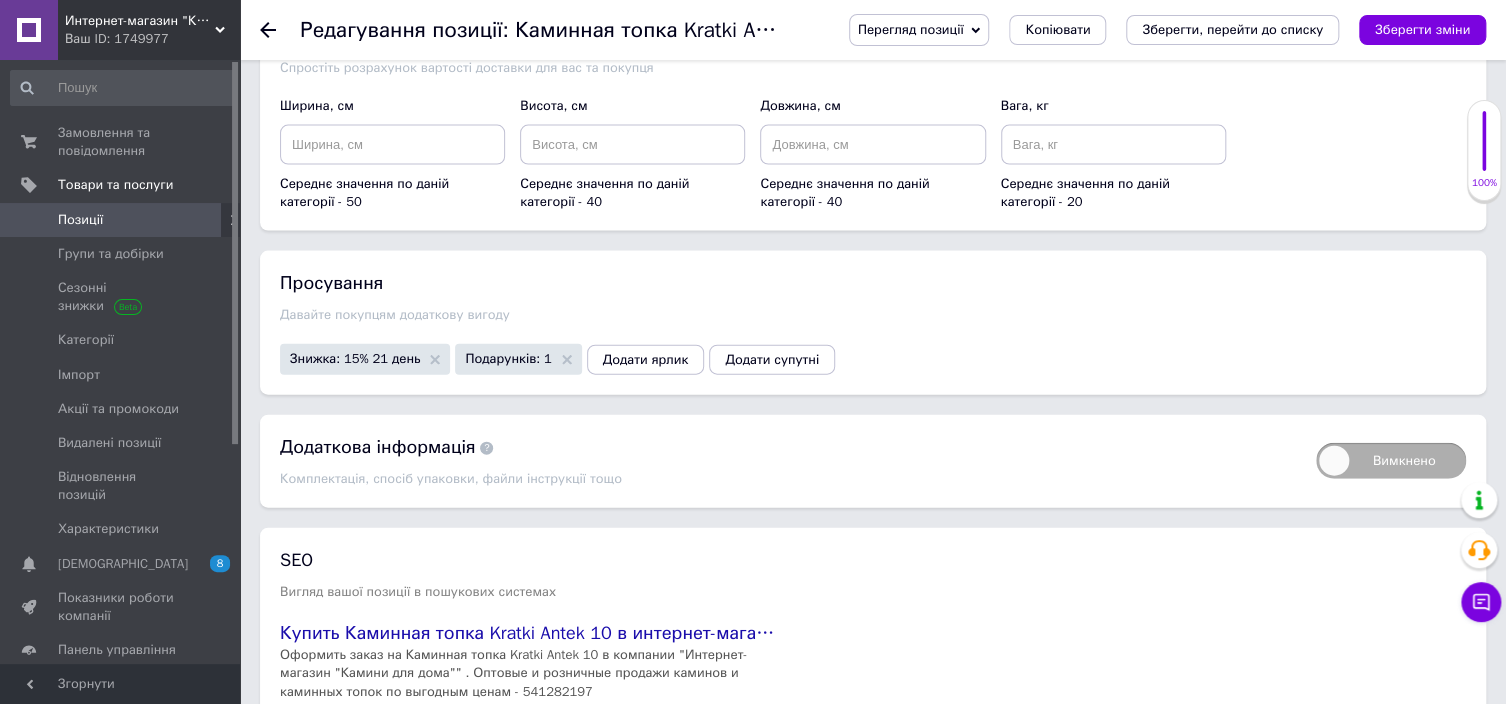 scroll, scrollTop: 2239, scrollLeft: 0, axis: vertical 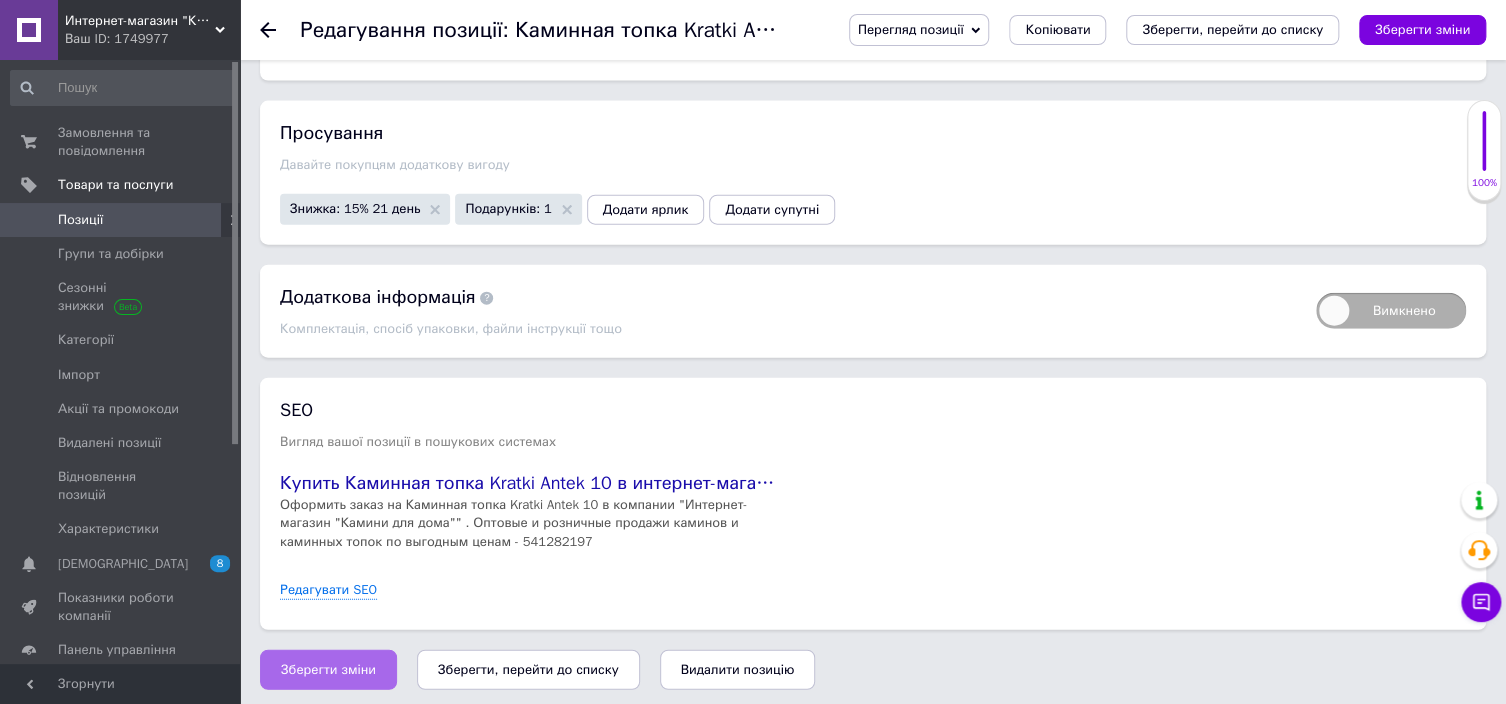 click on "Зберегти зміни" at bounding box center [328, 670] 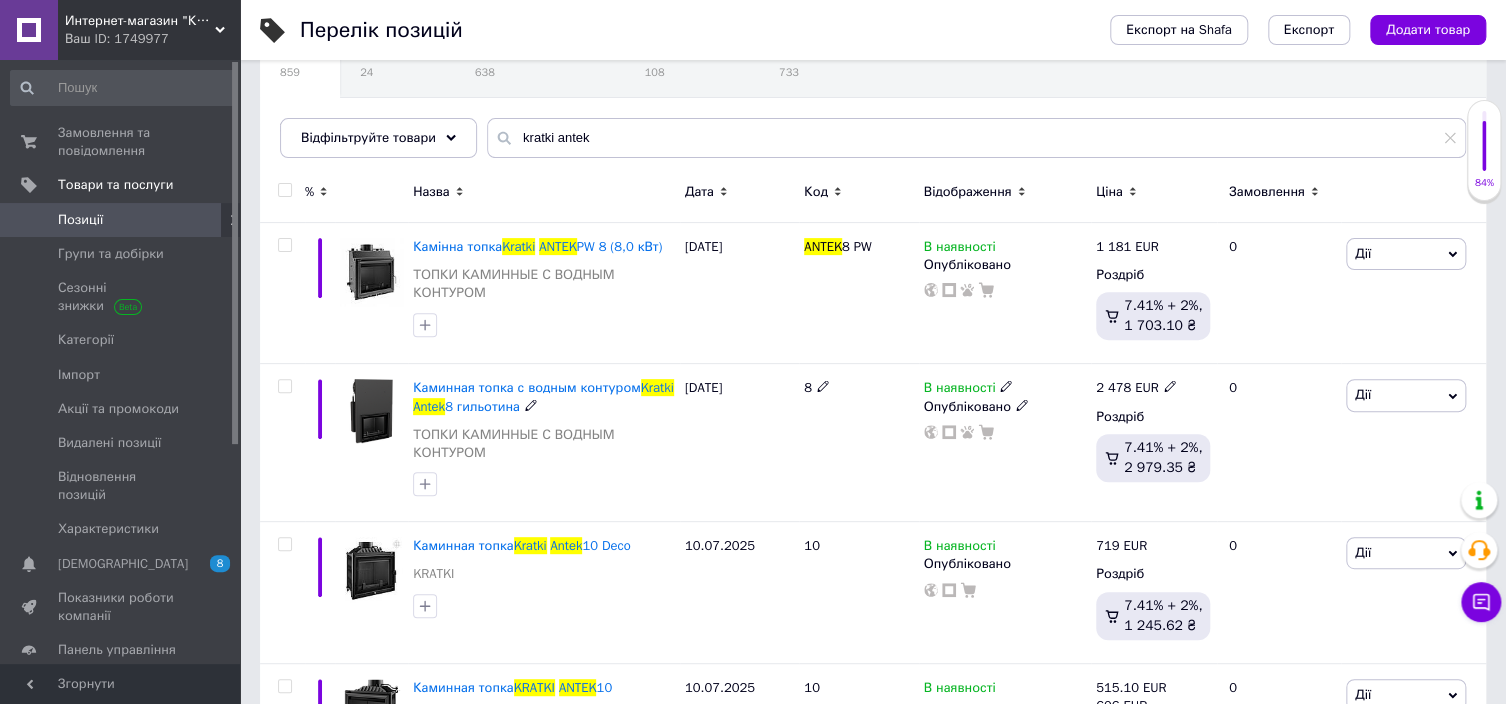 scroll, scrollTop: 200, scrollLeft: 0, axis: vertical 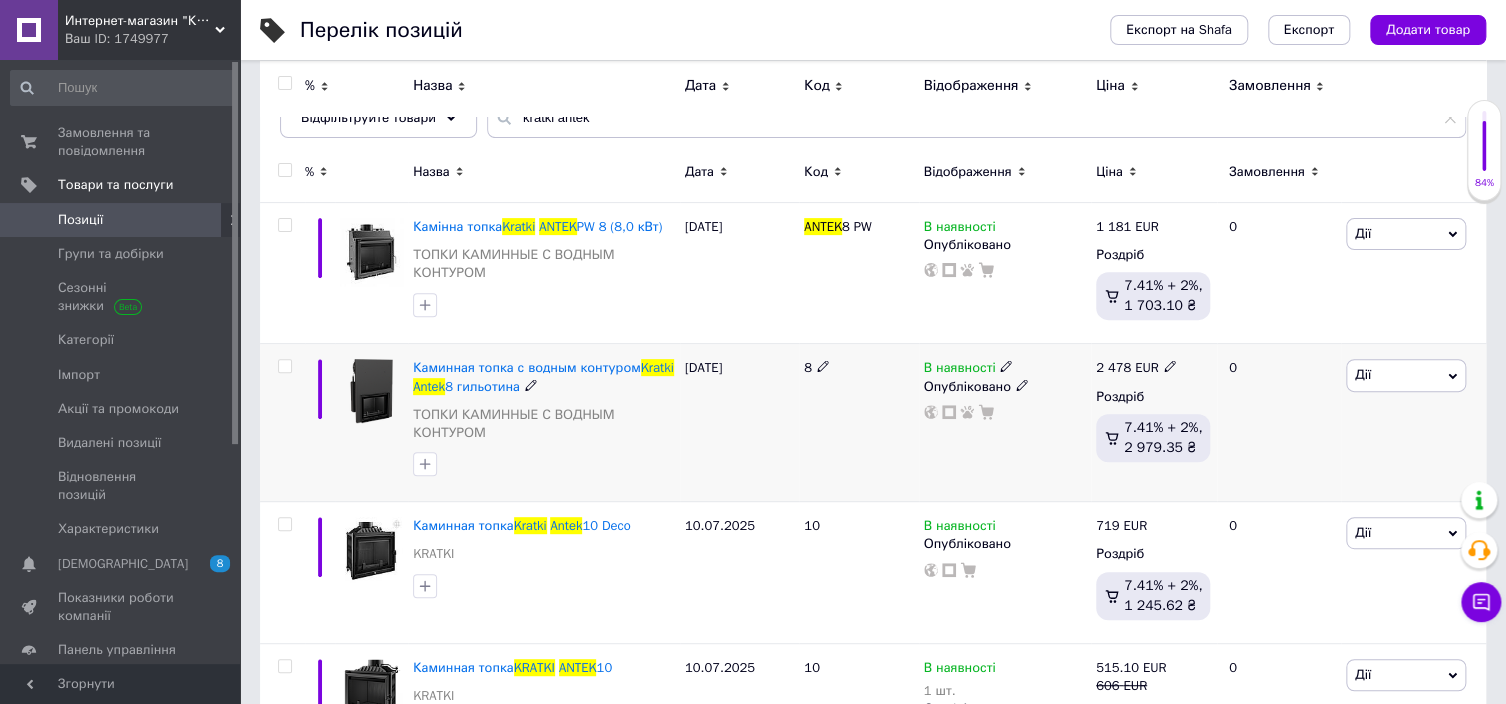 click on "Дії" at bounding box center (1406, 375) 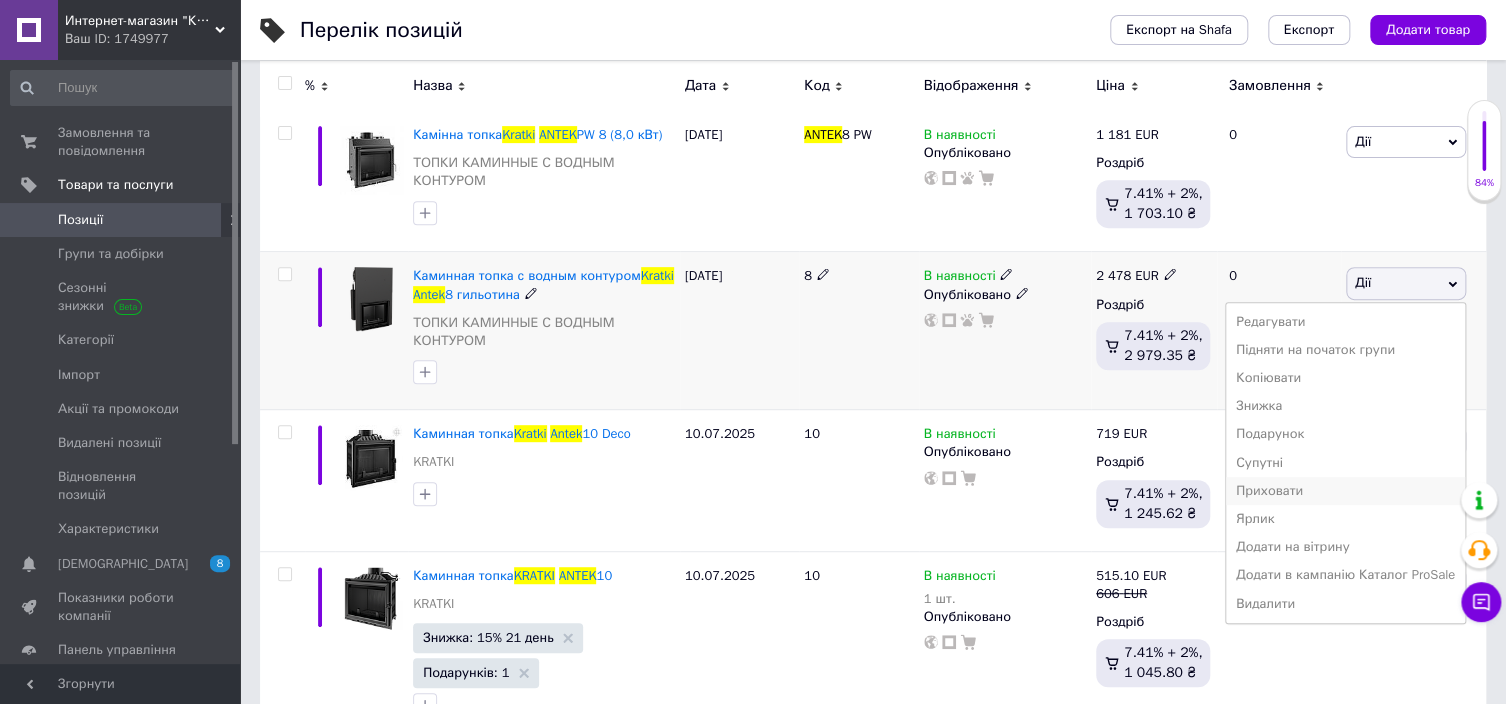 scroll, scrollTop: 300, scrollLeft: 0, axis: vertical 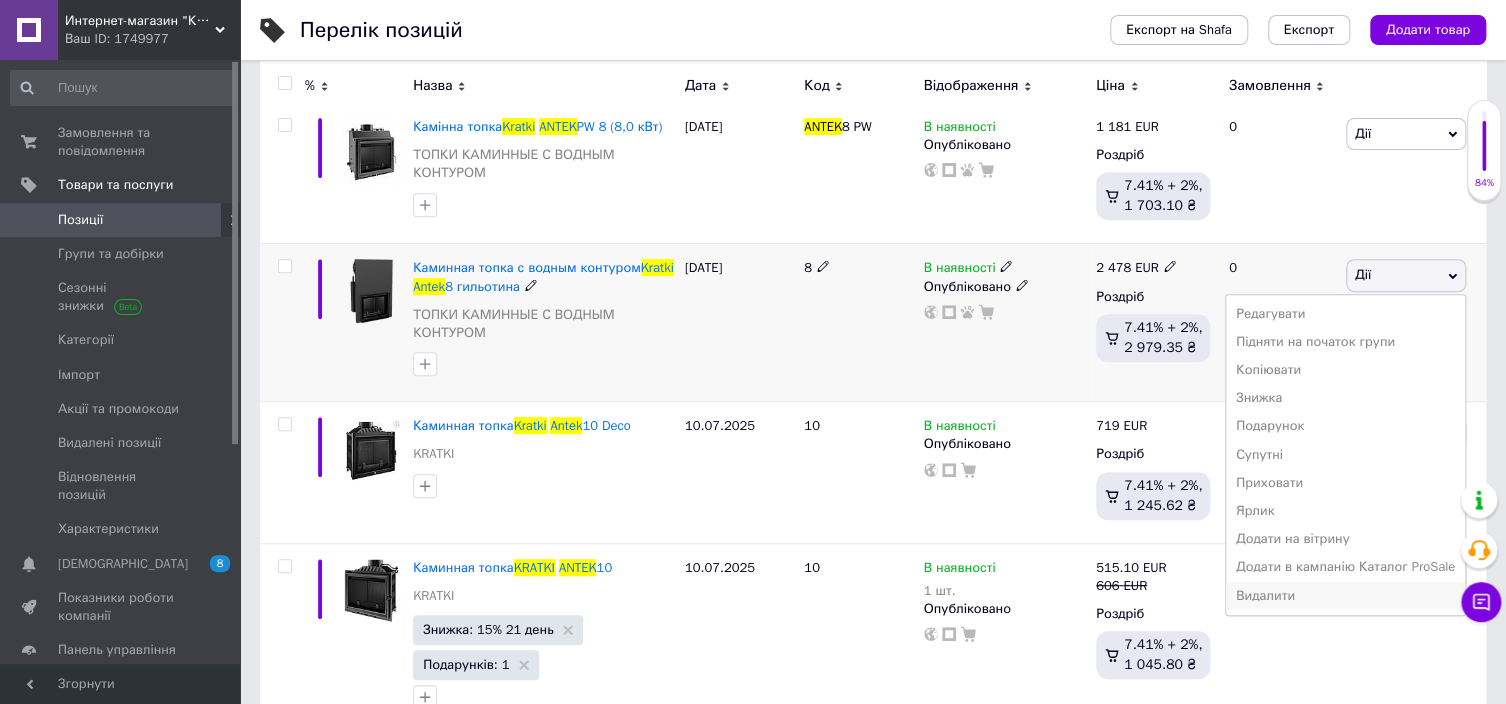 click on "Видалити" at bounding box center [1345, 596] 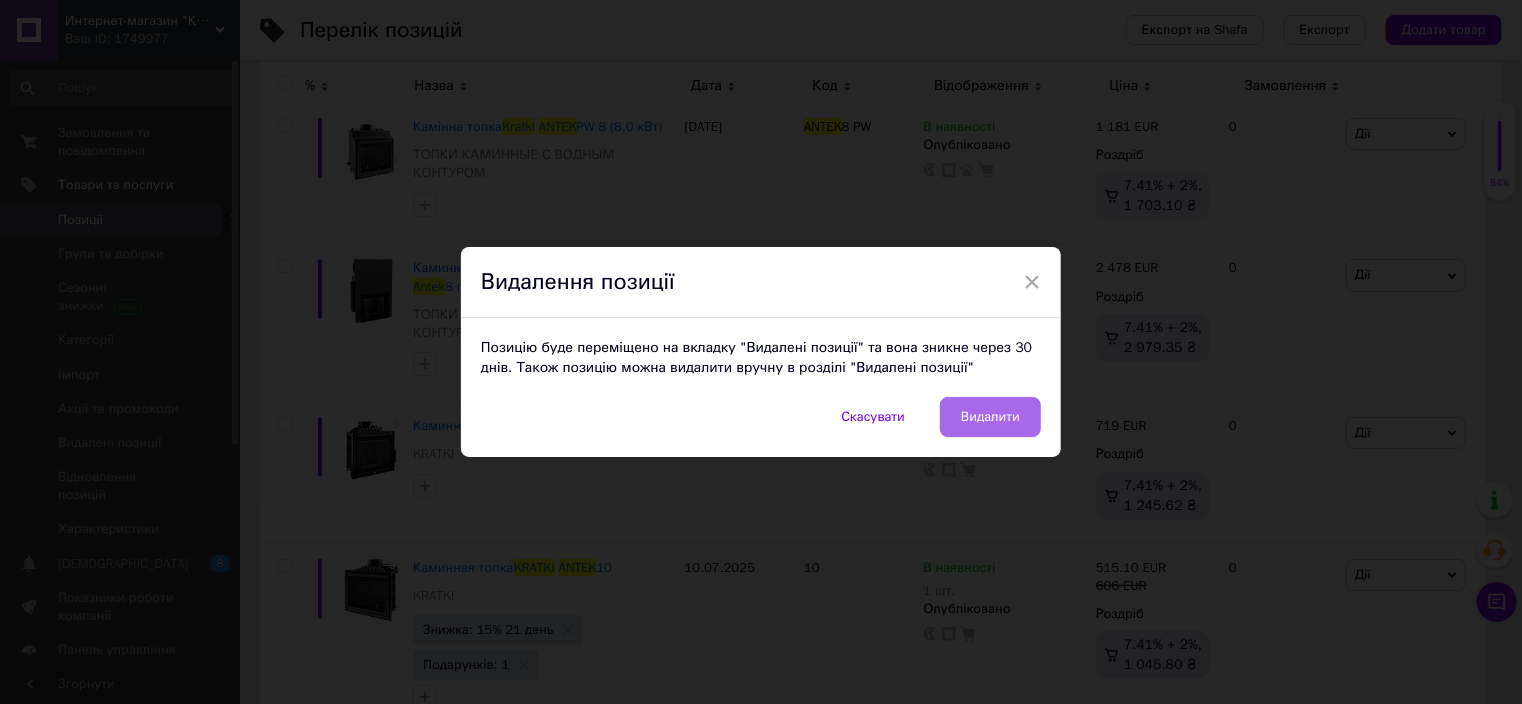 click on "Видалити" at bounding box center [990, 417] 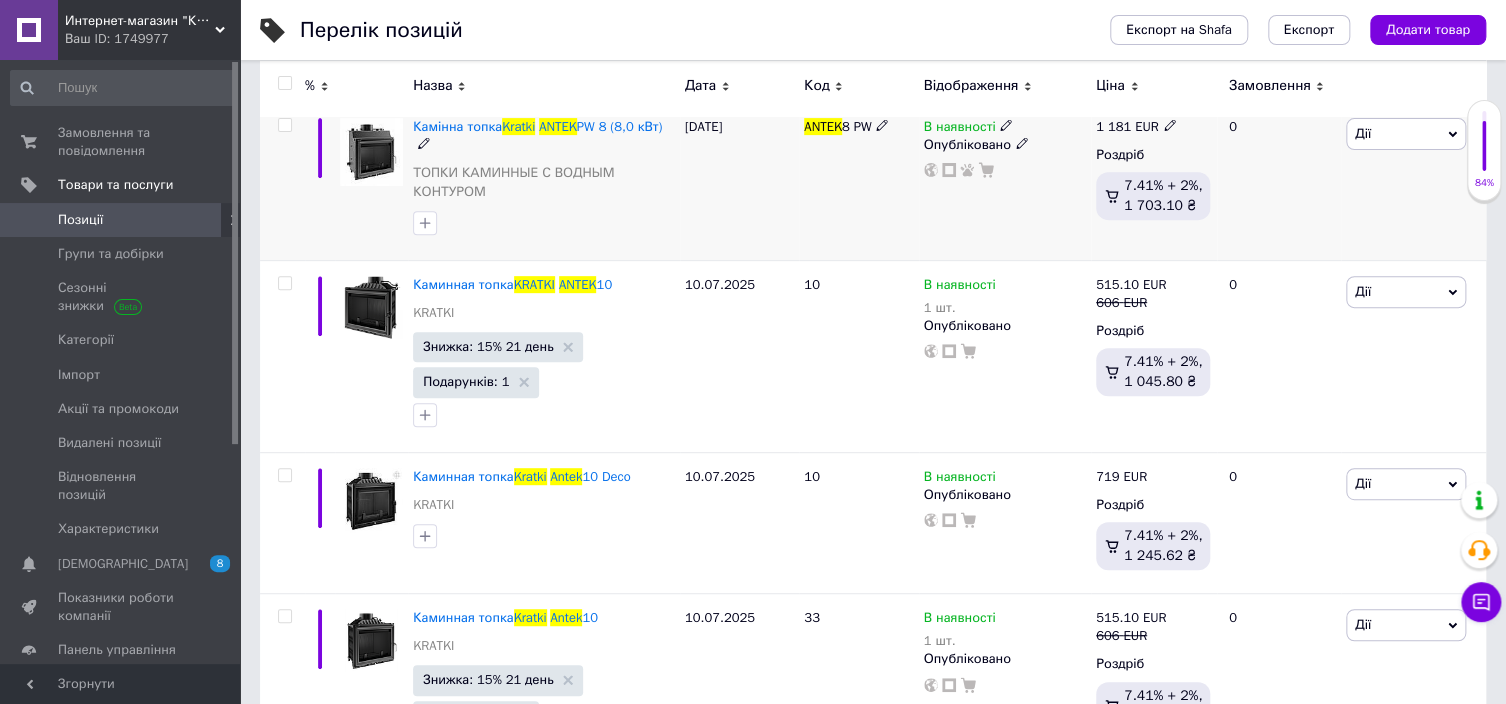 click 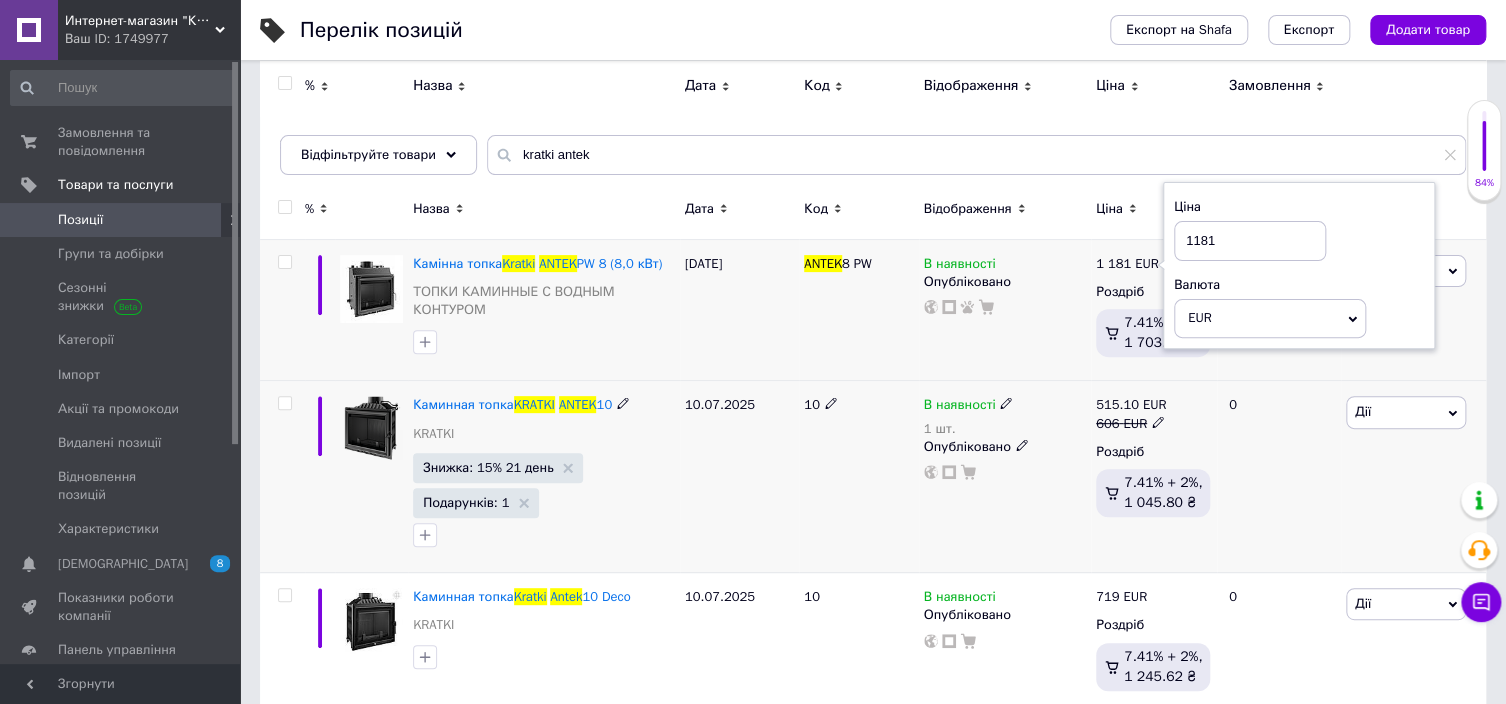 scroll, scrollTop: 100, scrollLeft: 0, axis: vertical 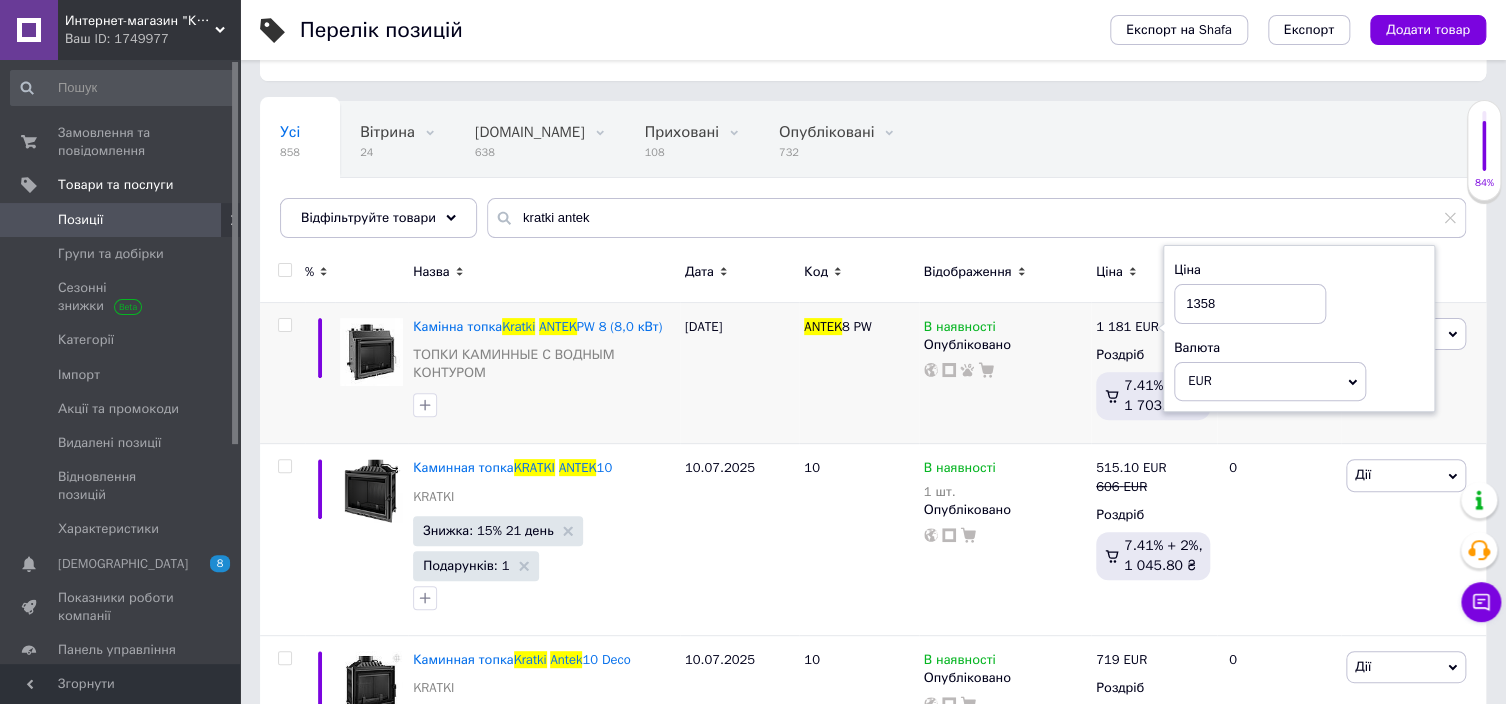 type on "1358" 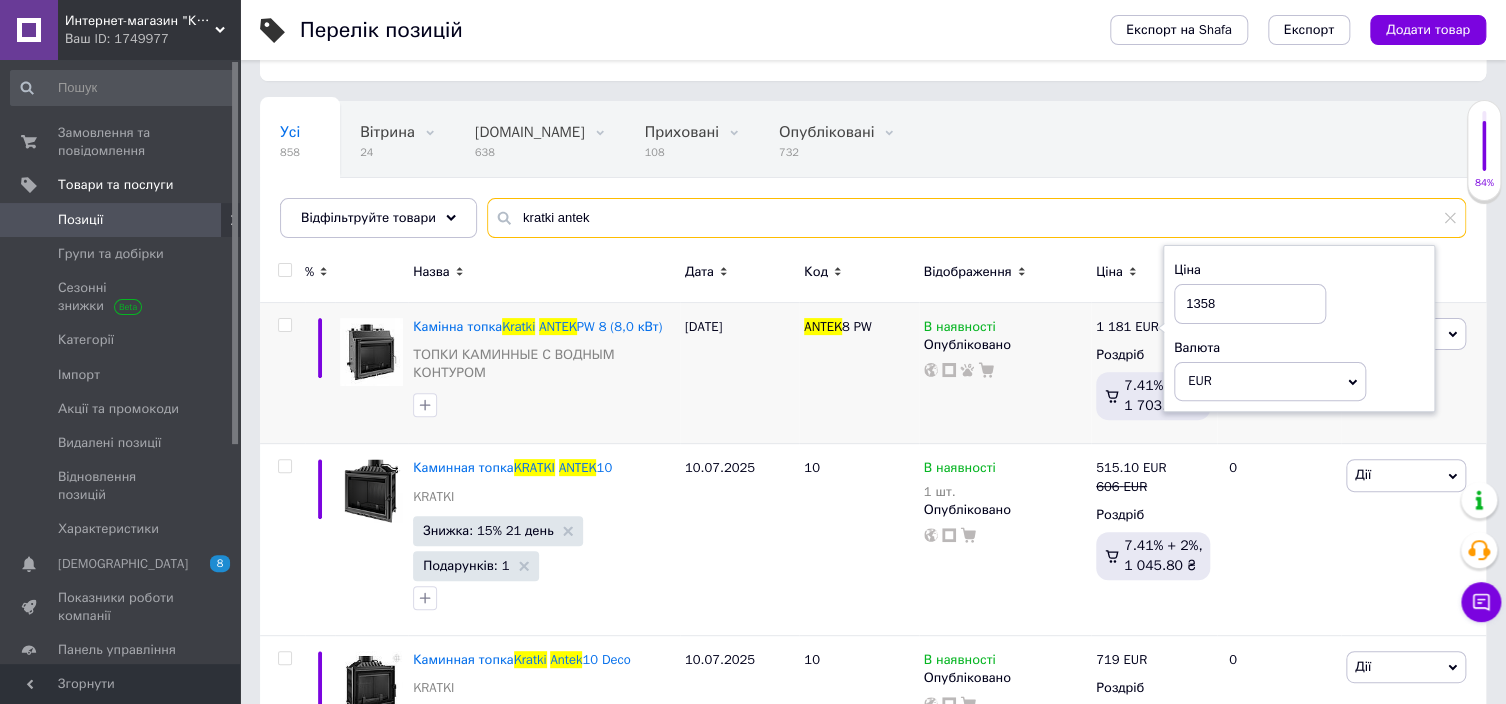 click on "kratki antek" at bounding box center (976, 218) 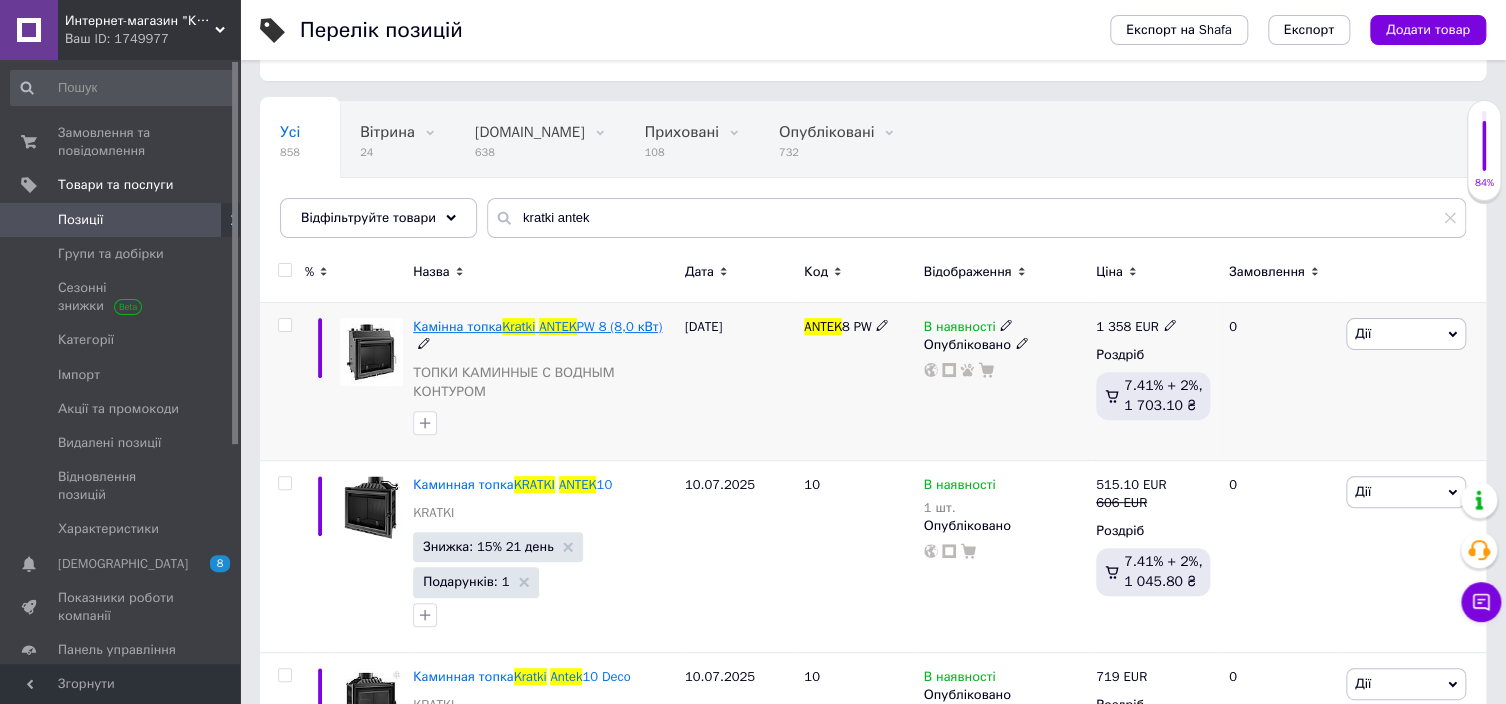 click on "Kratki" at bounding box center (518, 326) 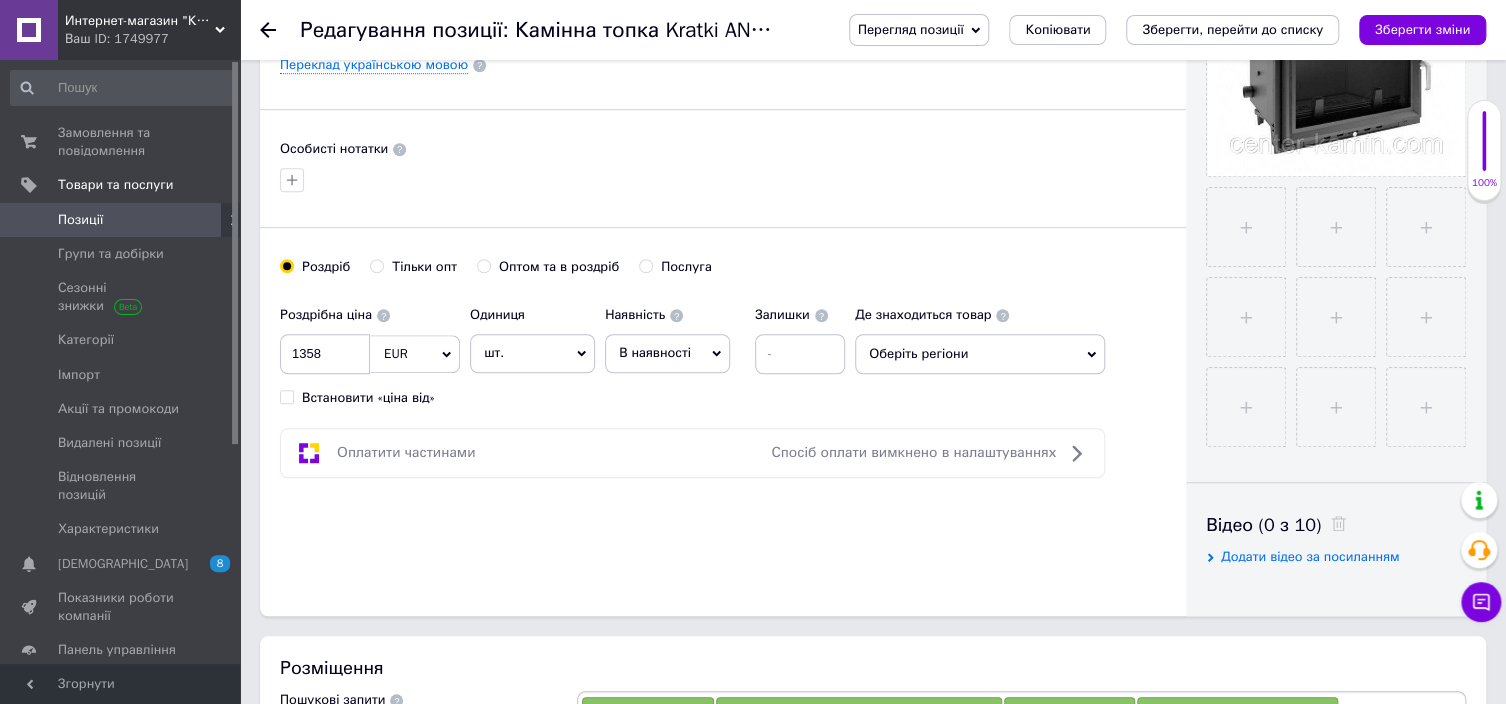 scroll, scrollTop: 600, scrollLeft: 0, axis: vertical 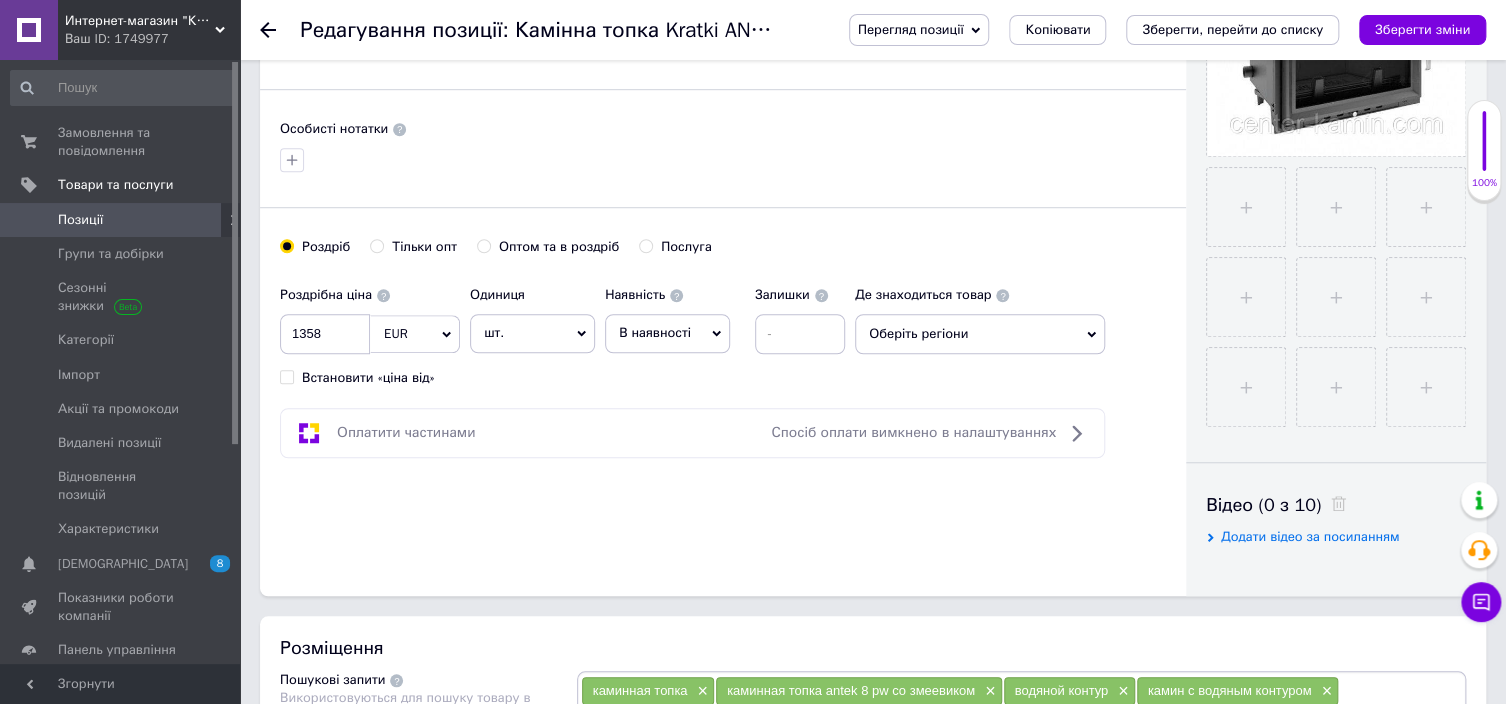 click on "Оберіть регіони" at bounding box center [980, 334] 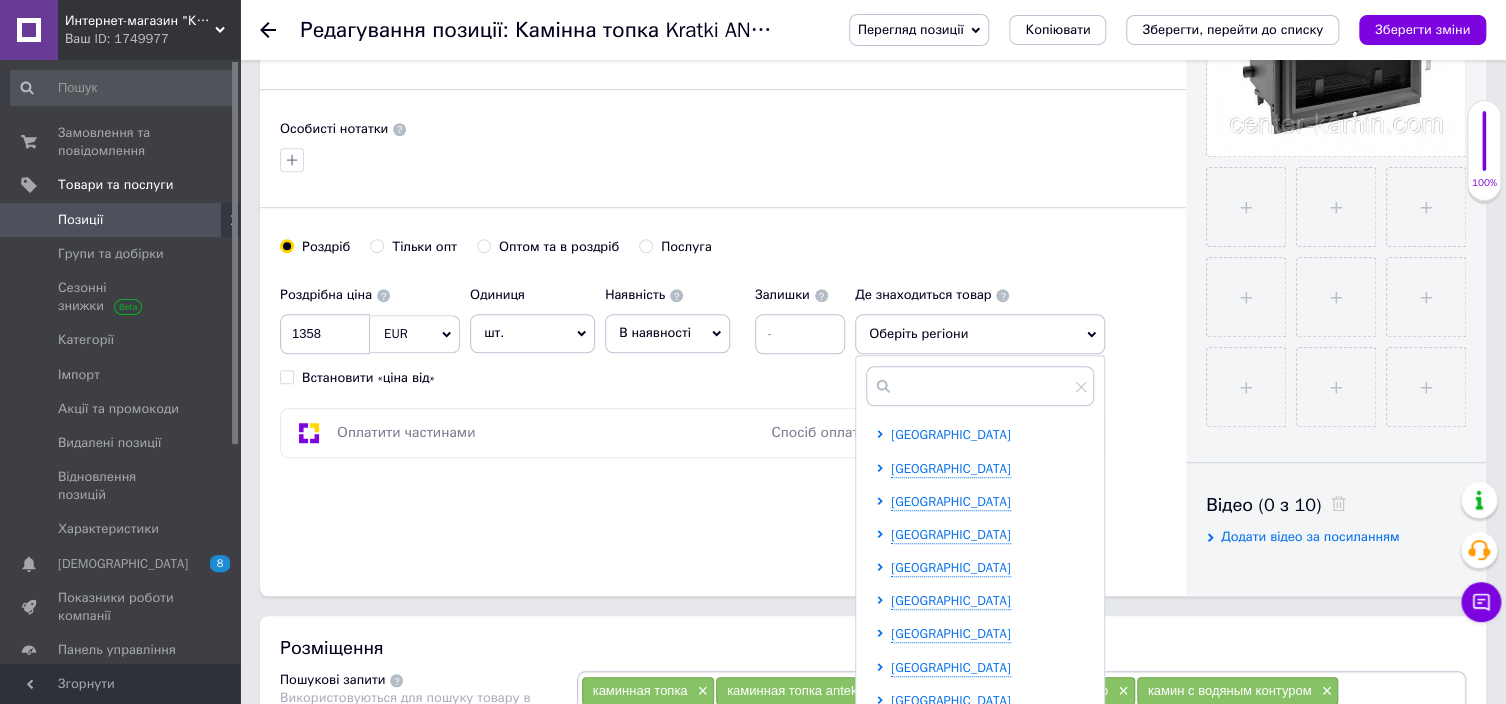 click on "[GEOGRAPHIC_DATA]" at bounding box center [951, 434] 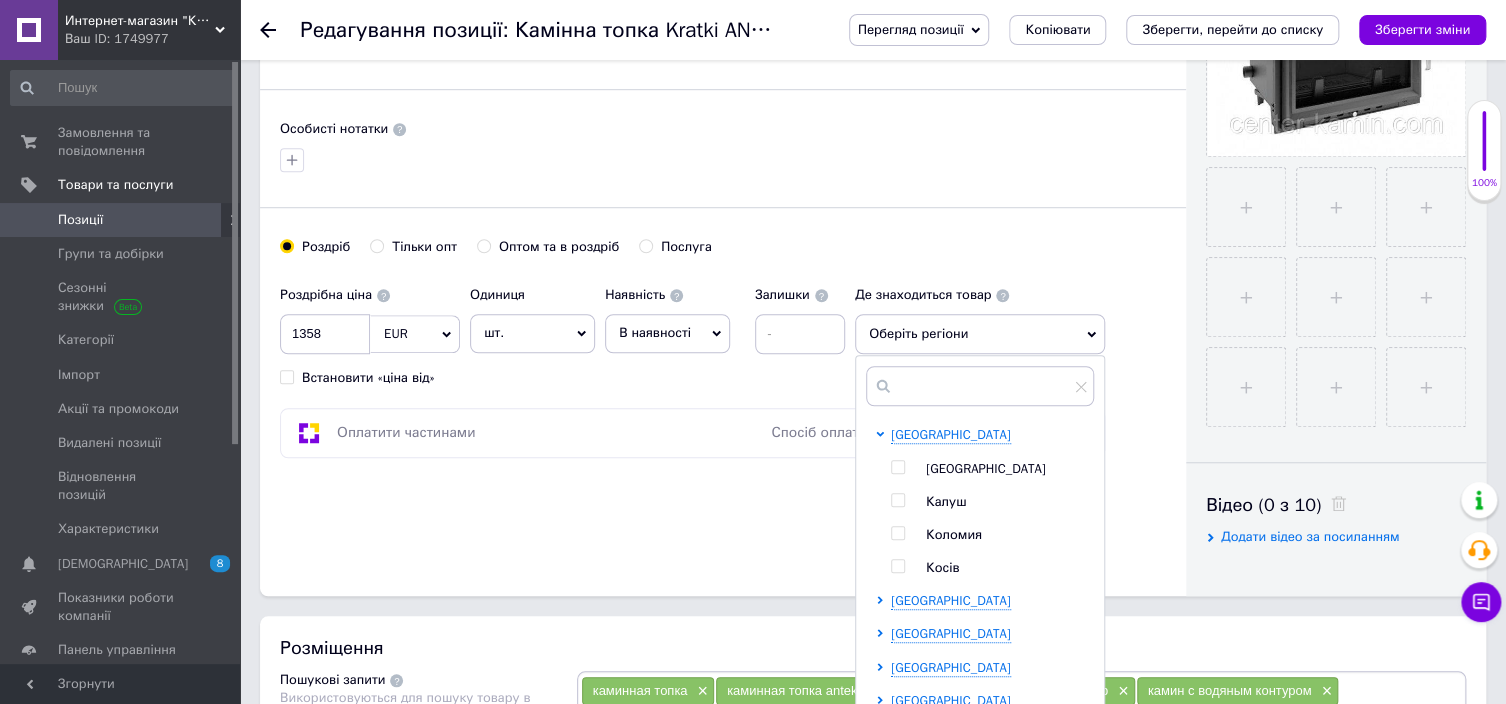 click at bounding box center (897, 467) 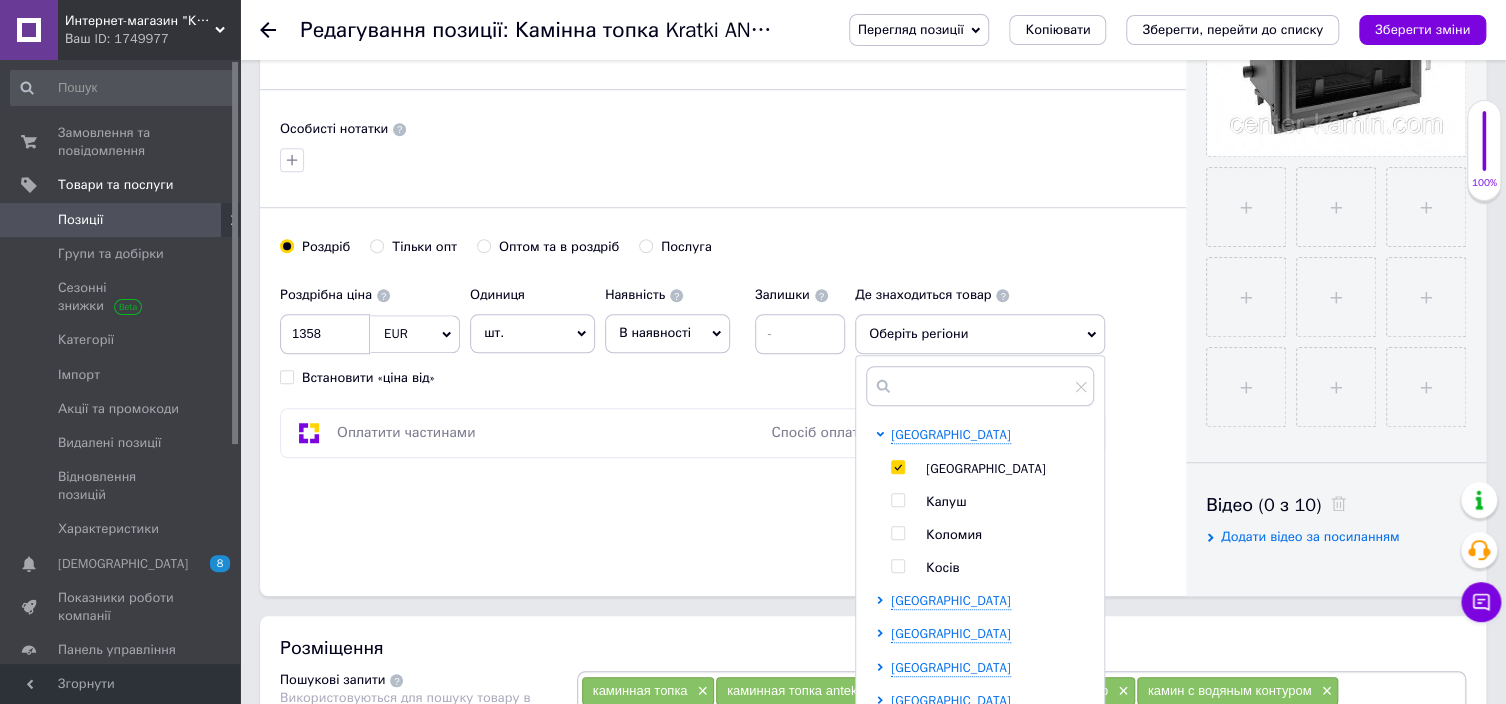 checkbox on "true" 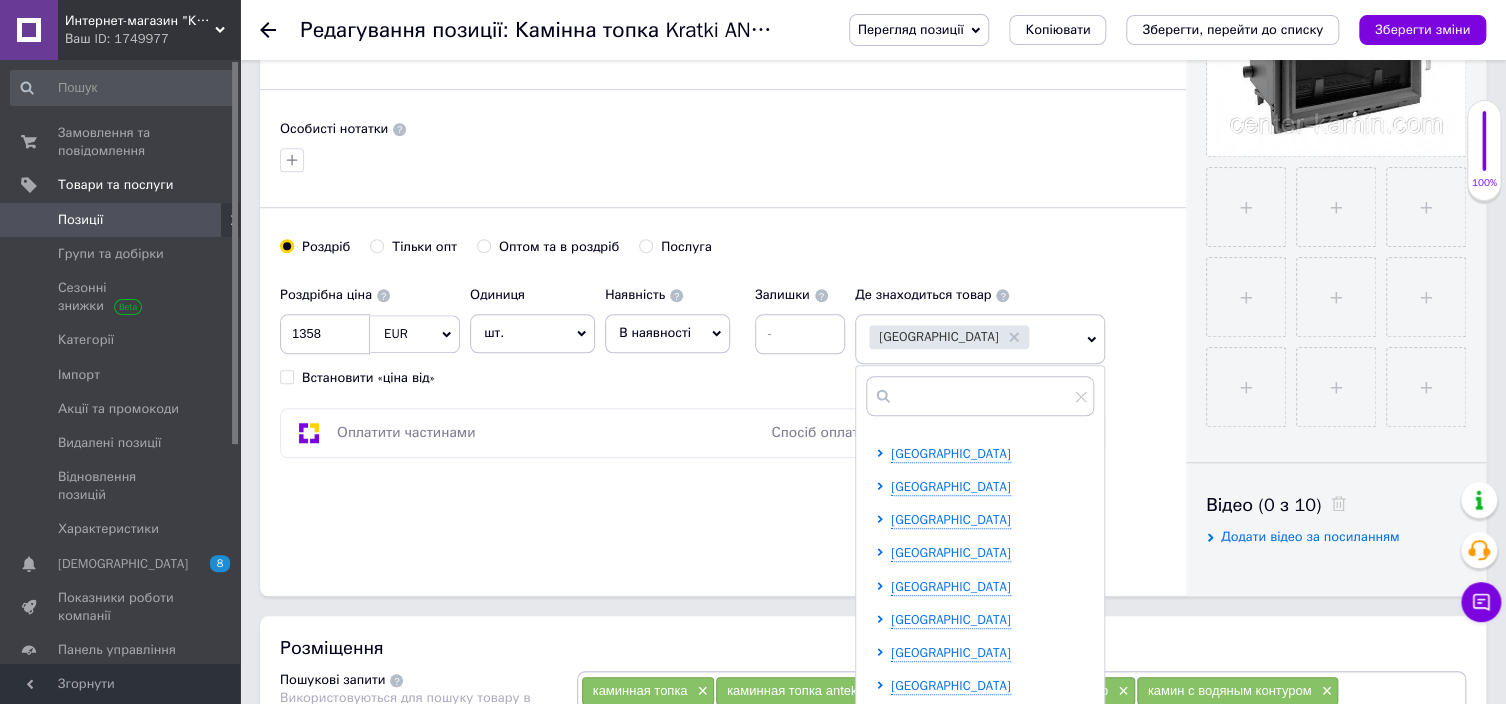 scroll, scrollTop: 300, scrollLeft: 0, axis: vertical 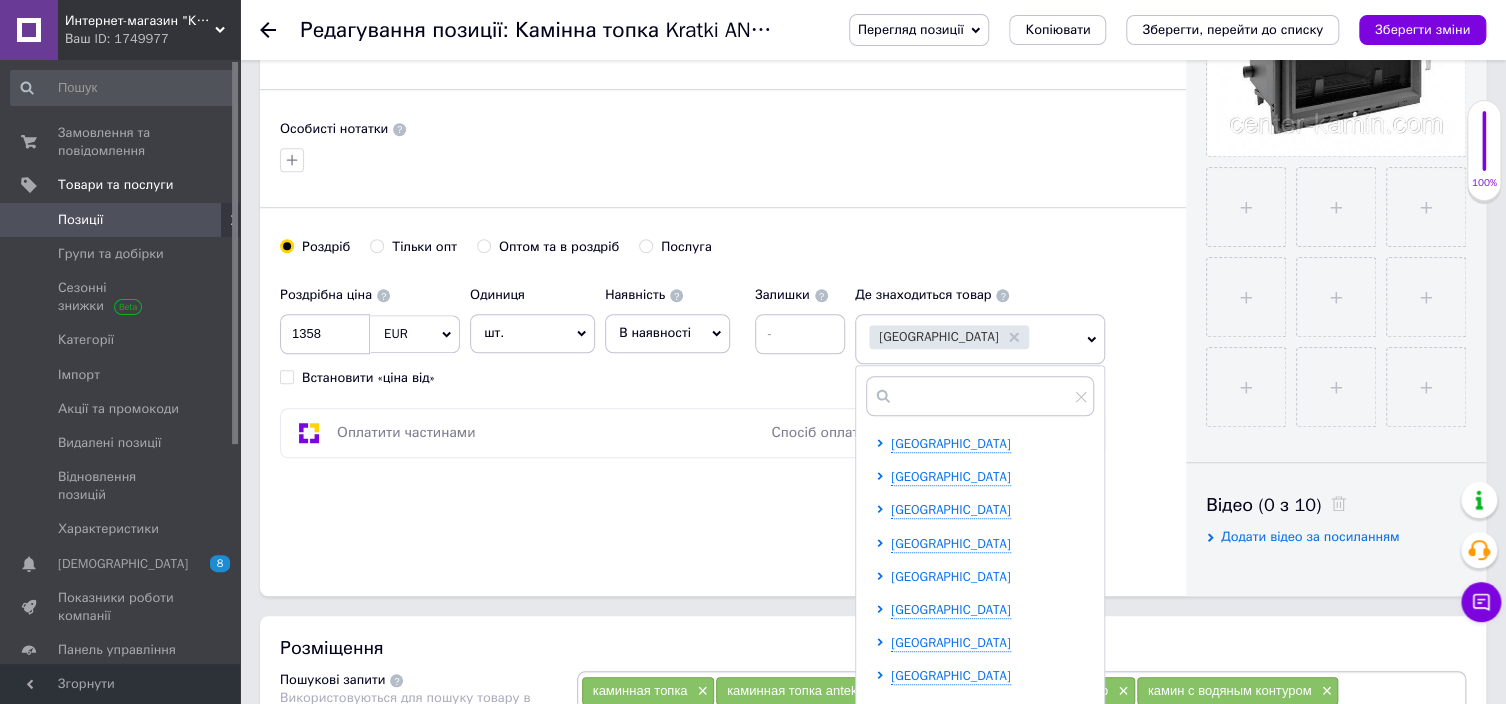click on "[GEOGRAPHIC_DATA]" at bounding box center (951, 576) 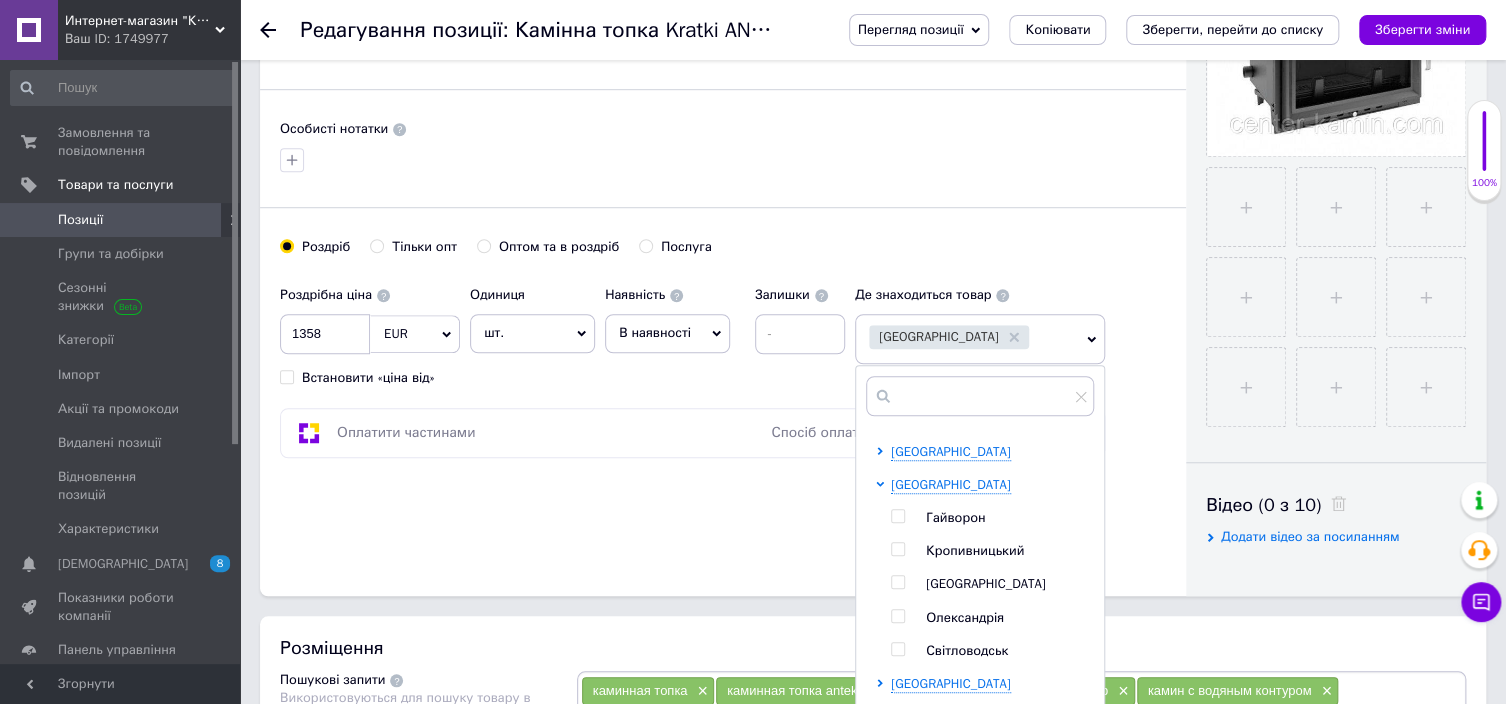 scroll, scrollTop: 400, scrollLeft: 0, axis: vertical 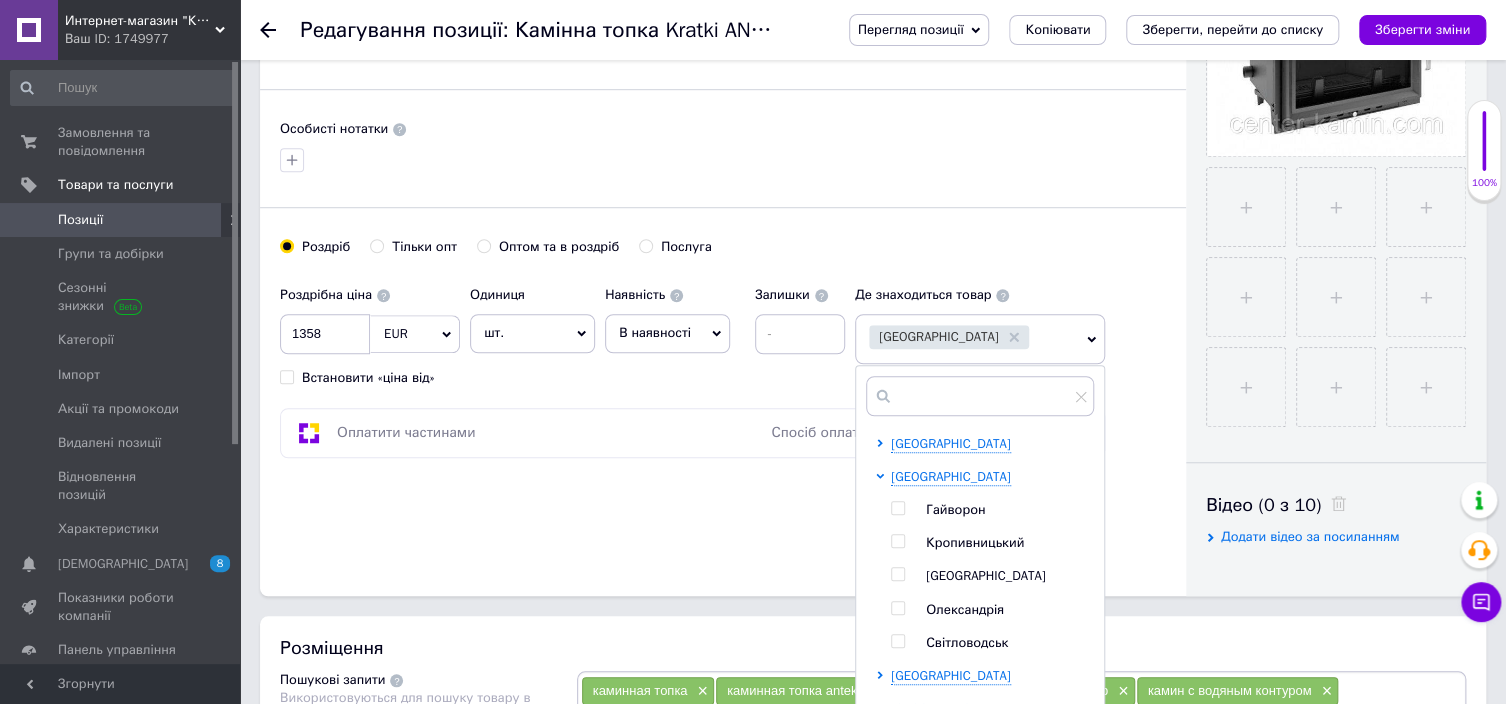click at bounding box center [897, 541] 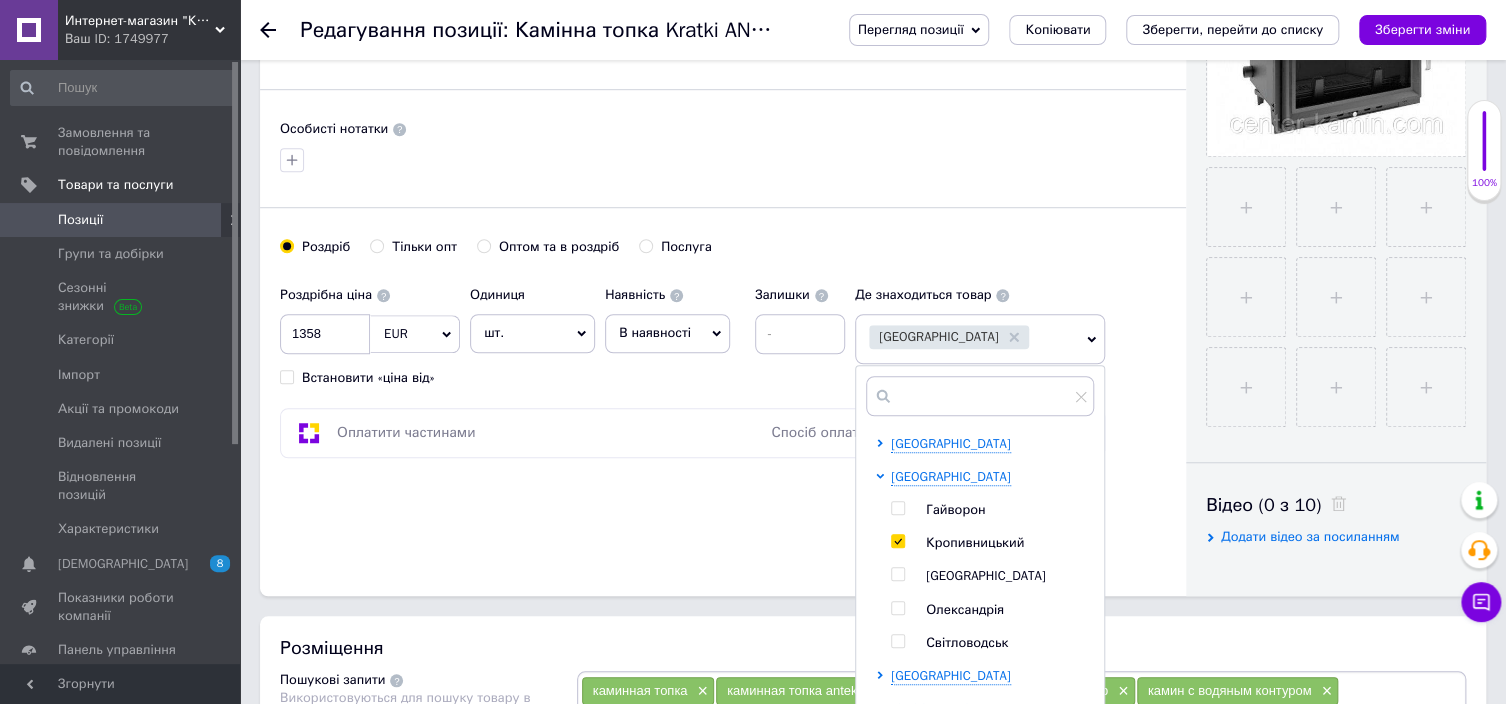 checkbox on "true" 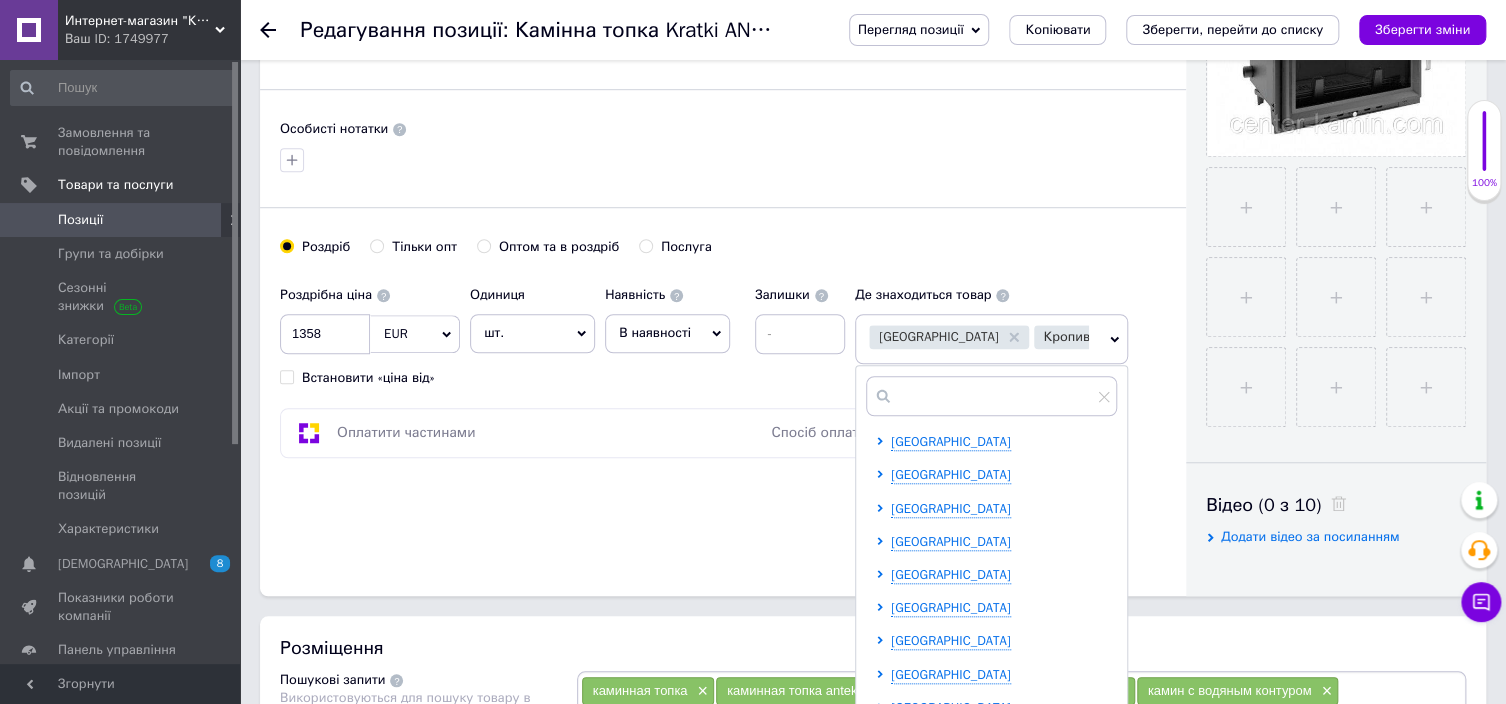 scroll, scrollTop: 710, scrollLeft: 0, axis: vertical 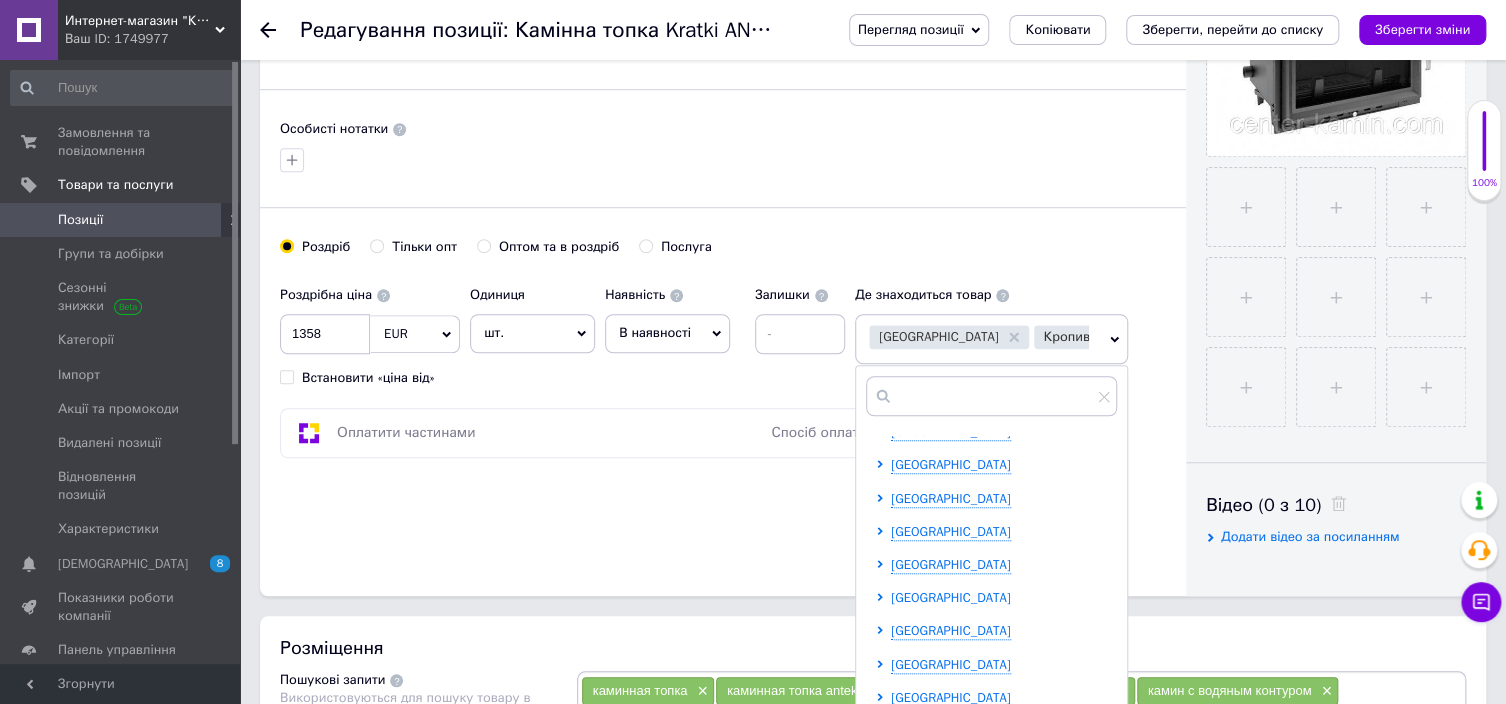 click on "[GEOGRAPHIC_DATA]" at bounding box center [951, 597] 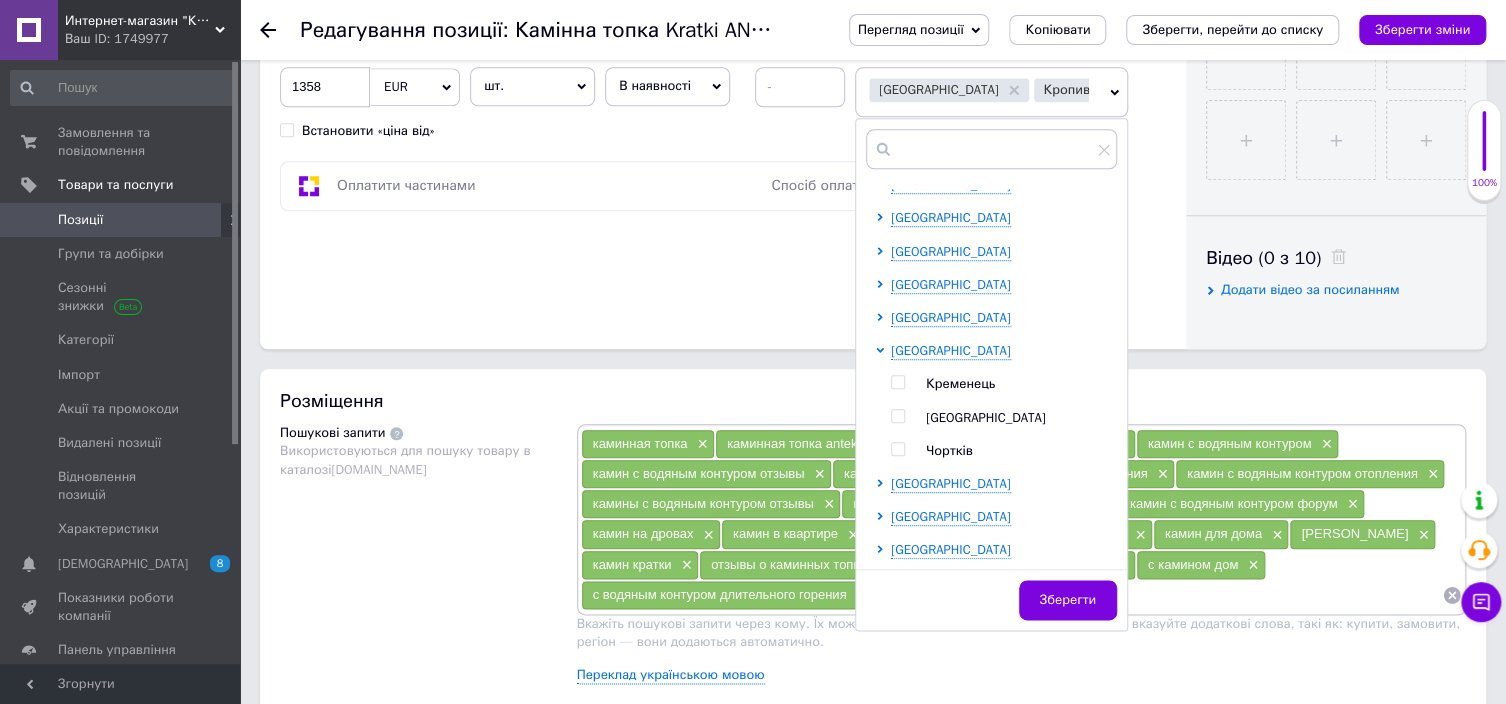 scroll, scrollTop: 900, scrollLeft: 0, axis: vertical 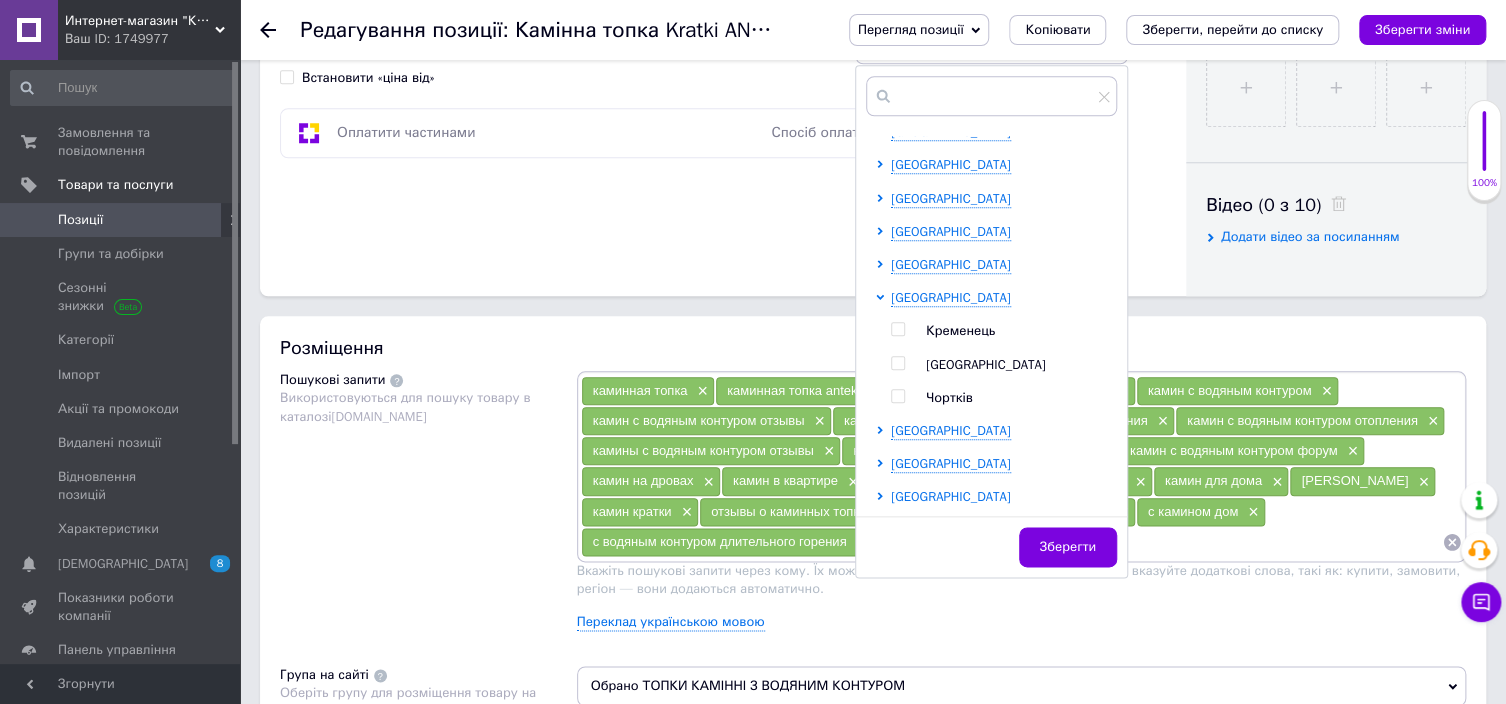 click on "[GEOGRAPHIC_DATA]" at bounding box center [951, 496] 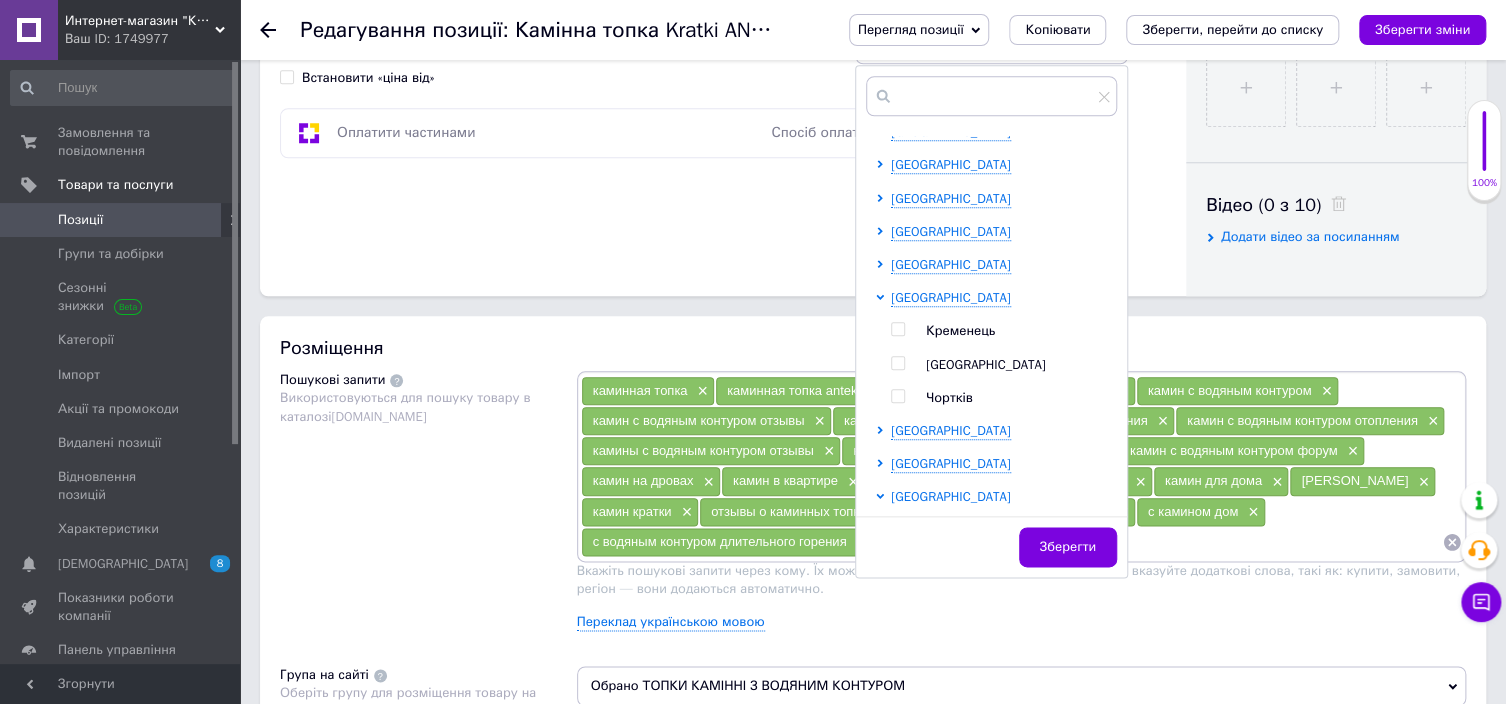 click on "[GEOGRAPHIC_DATA]" at bounding box center (951, 496) 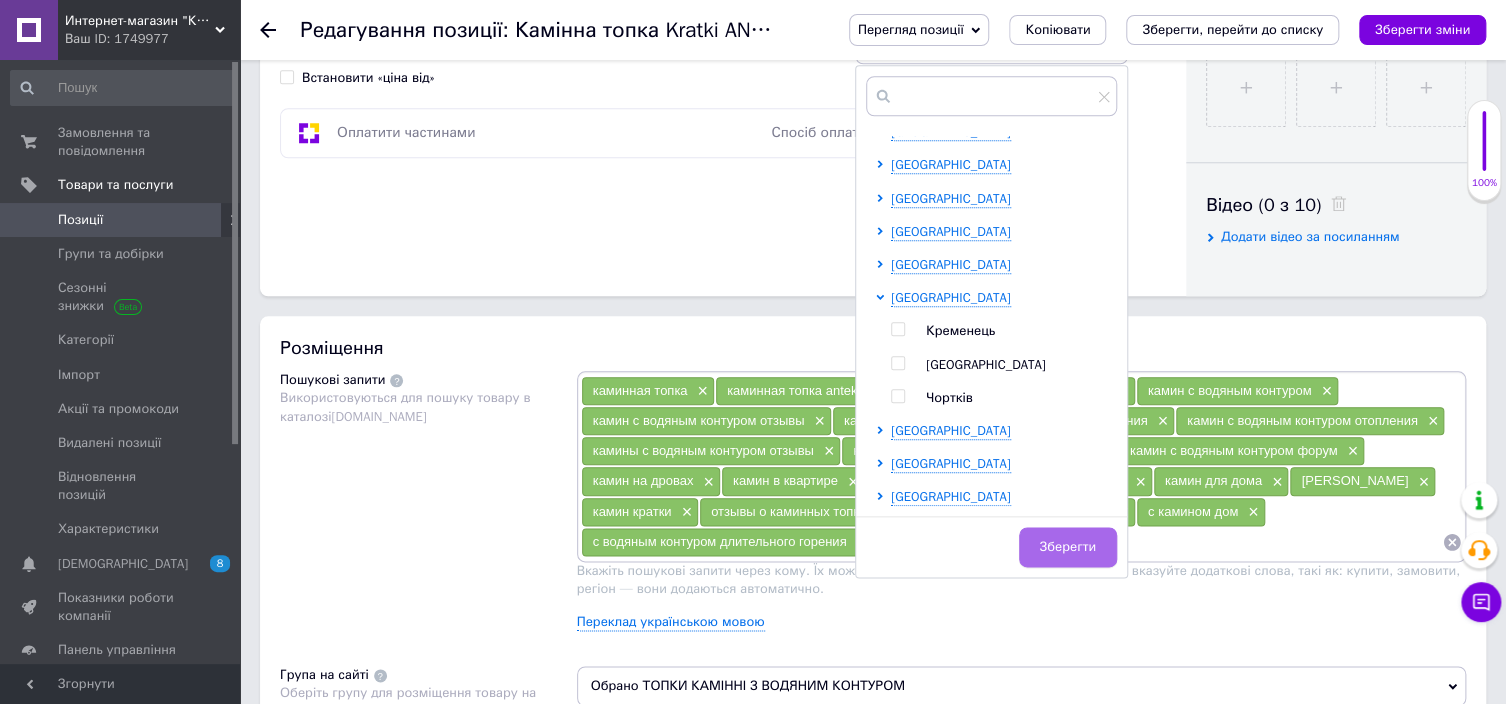 click on "Зберегти" at bounding box center (1068, 547) 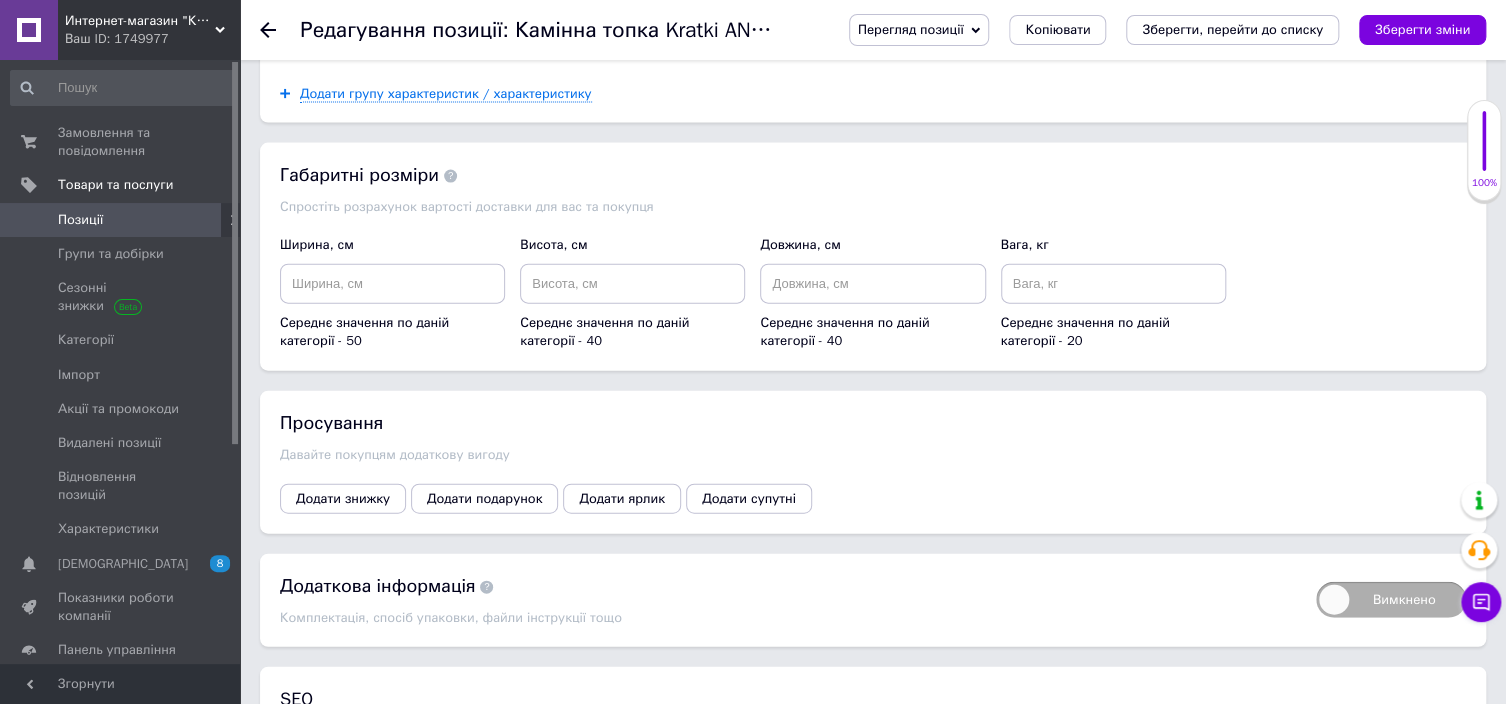 scroll, scrollTop: 2386, scrollLeft: 0, axis: vertical 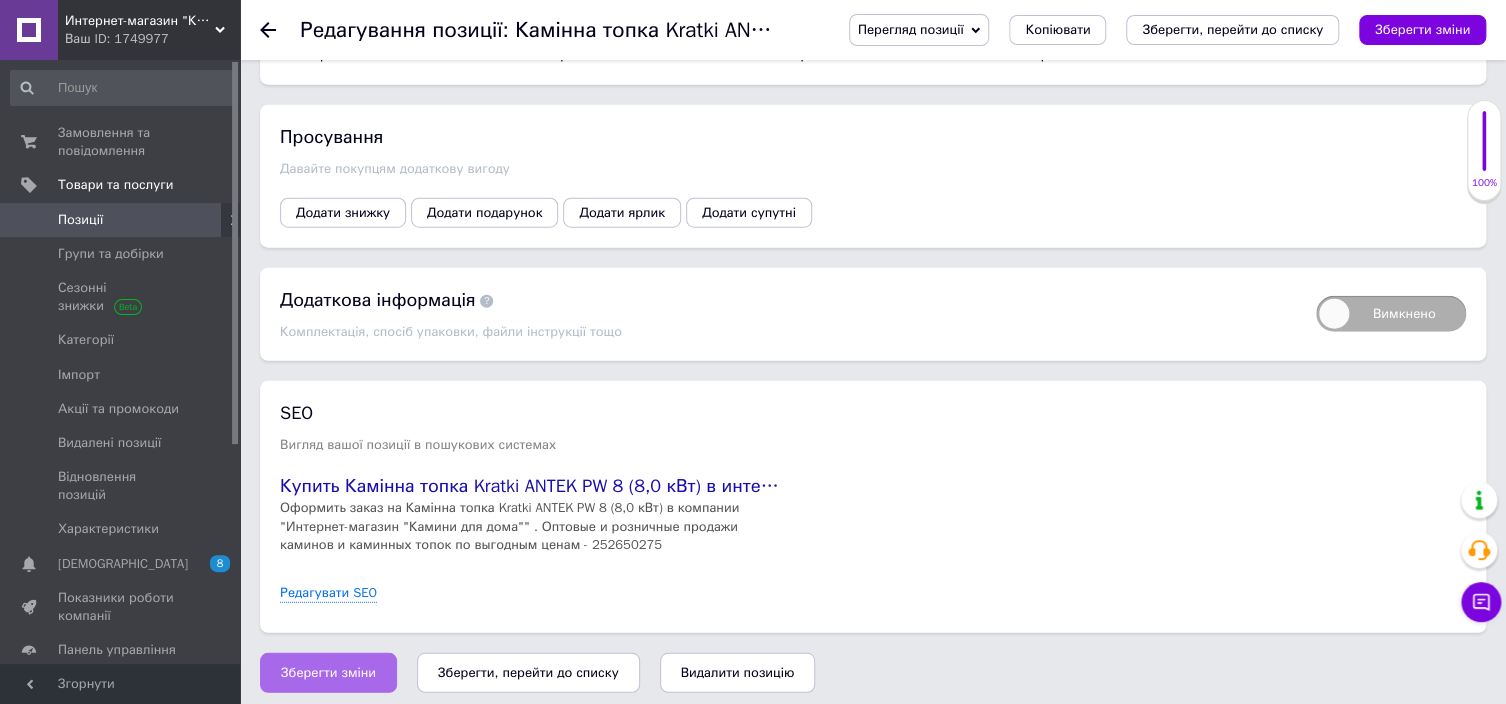 click on "Зберегти зміни" at bounding box center [328, 673] 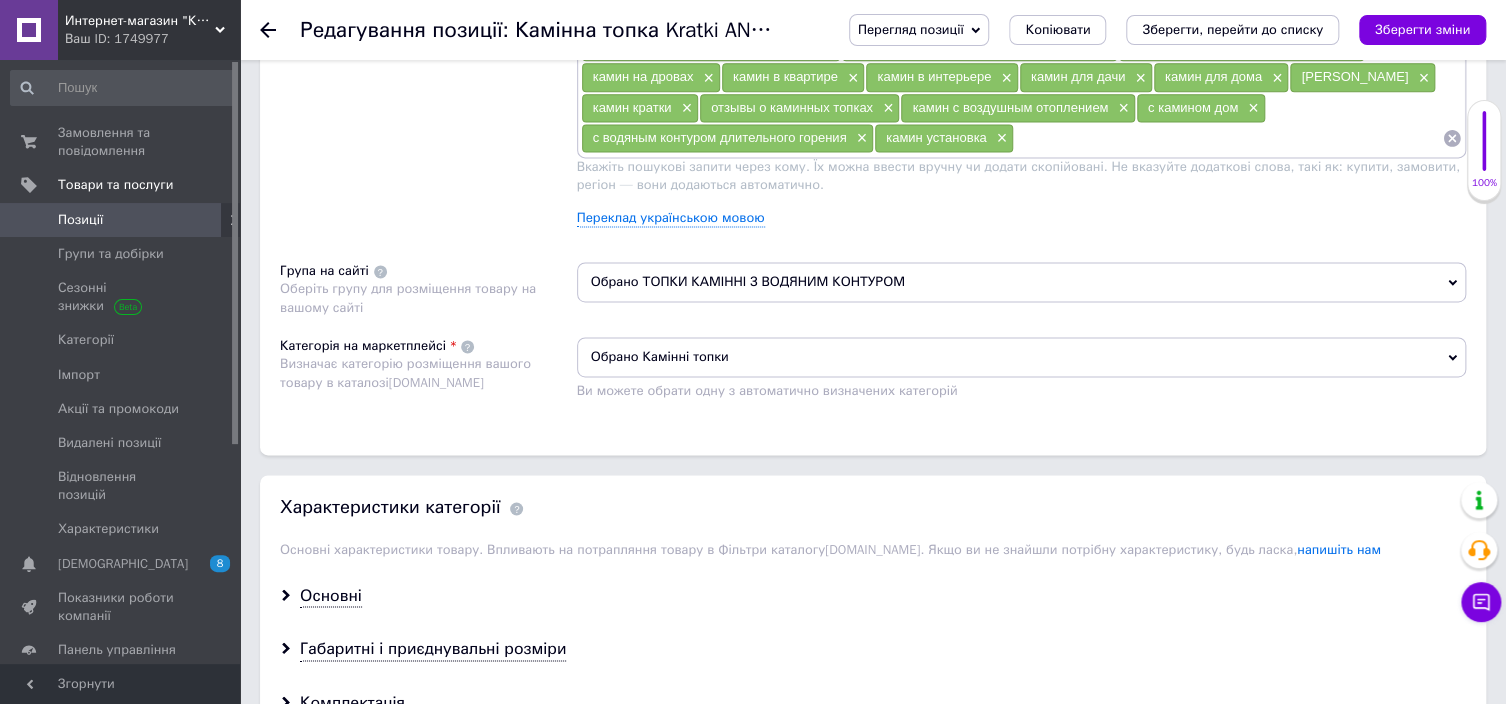 scroll, scrollTop: 1300, scrollLeft: 0, axis: vertical 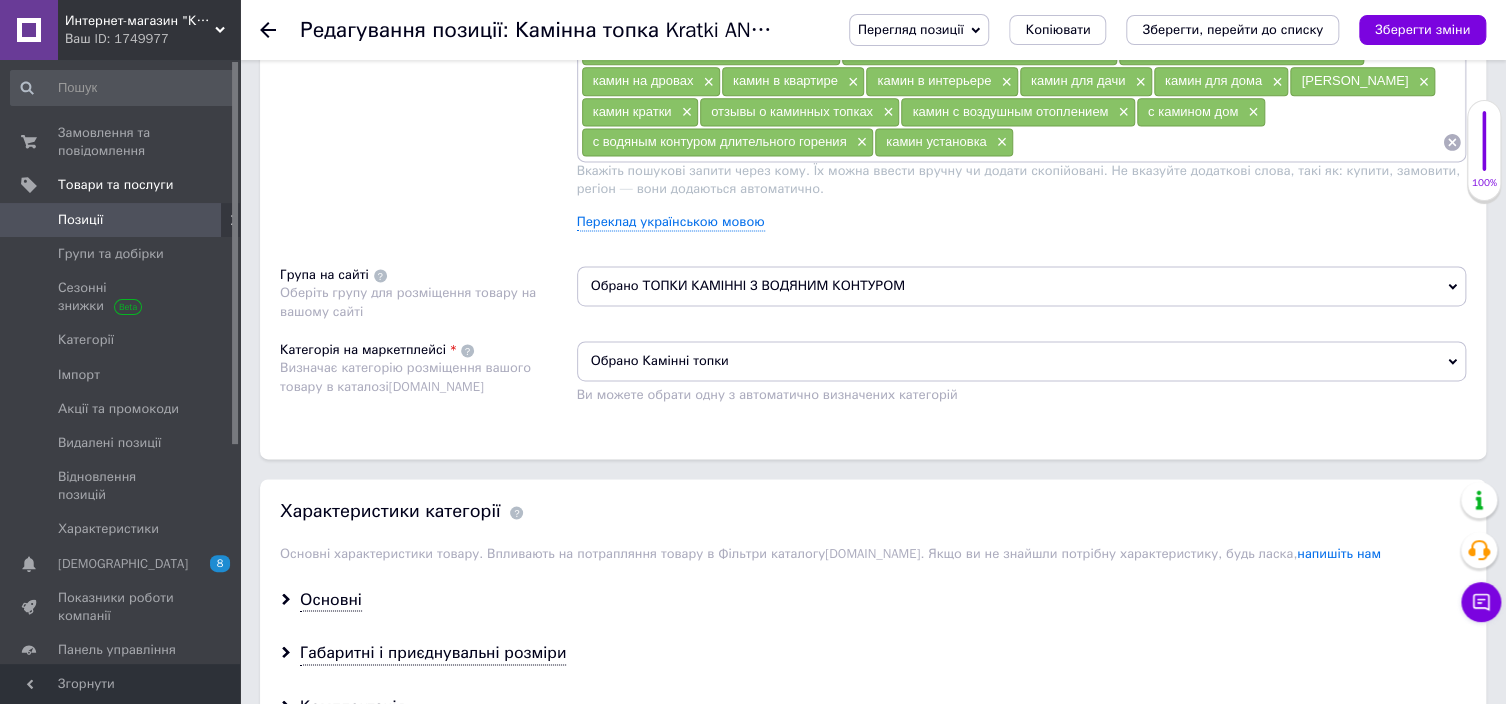 click 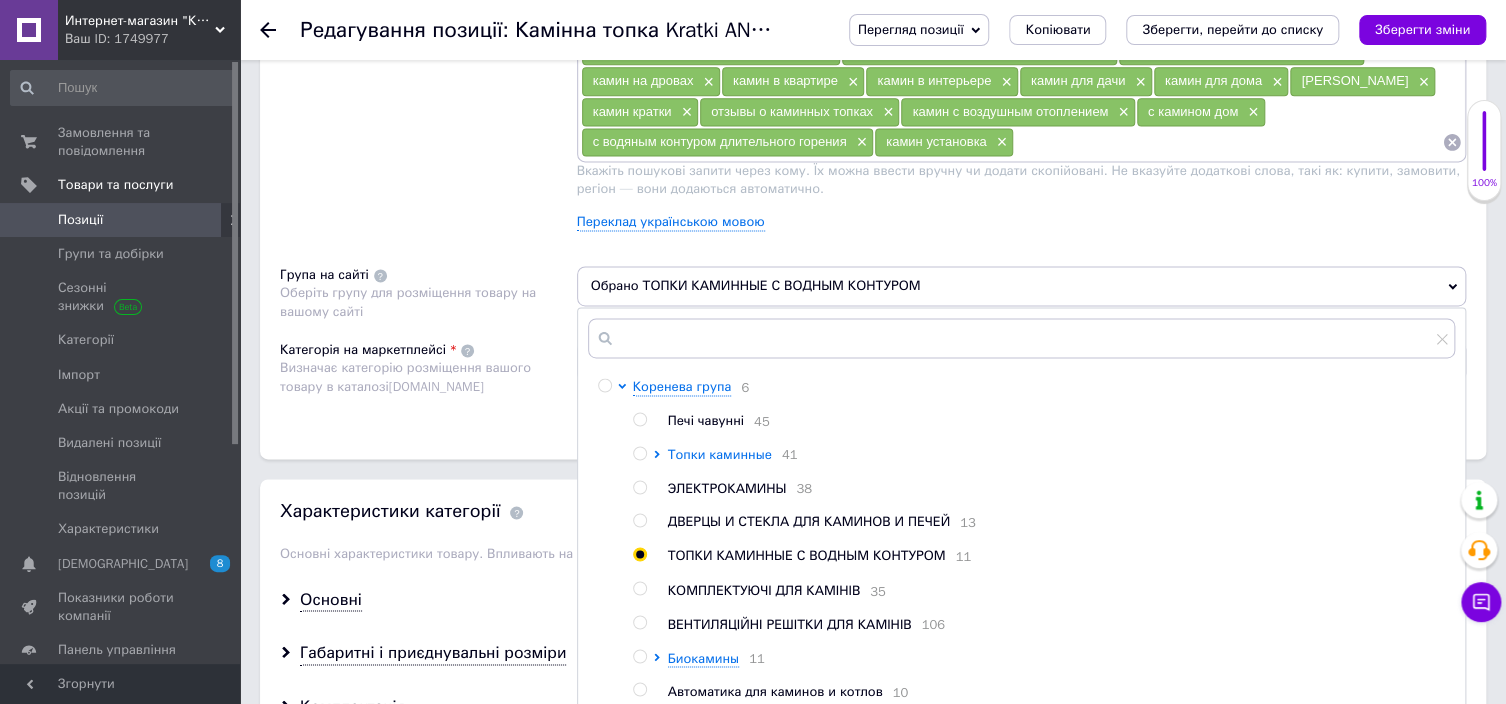 click on "Топки каминные" at bounding box center [720, 454] 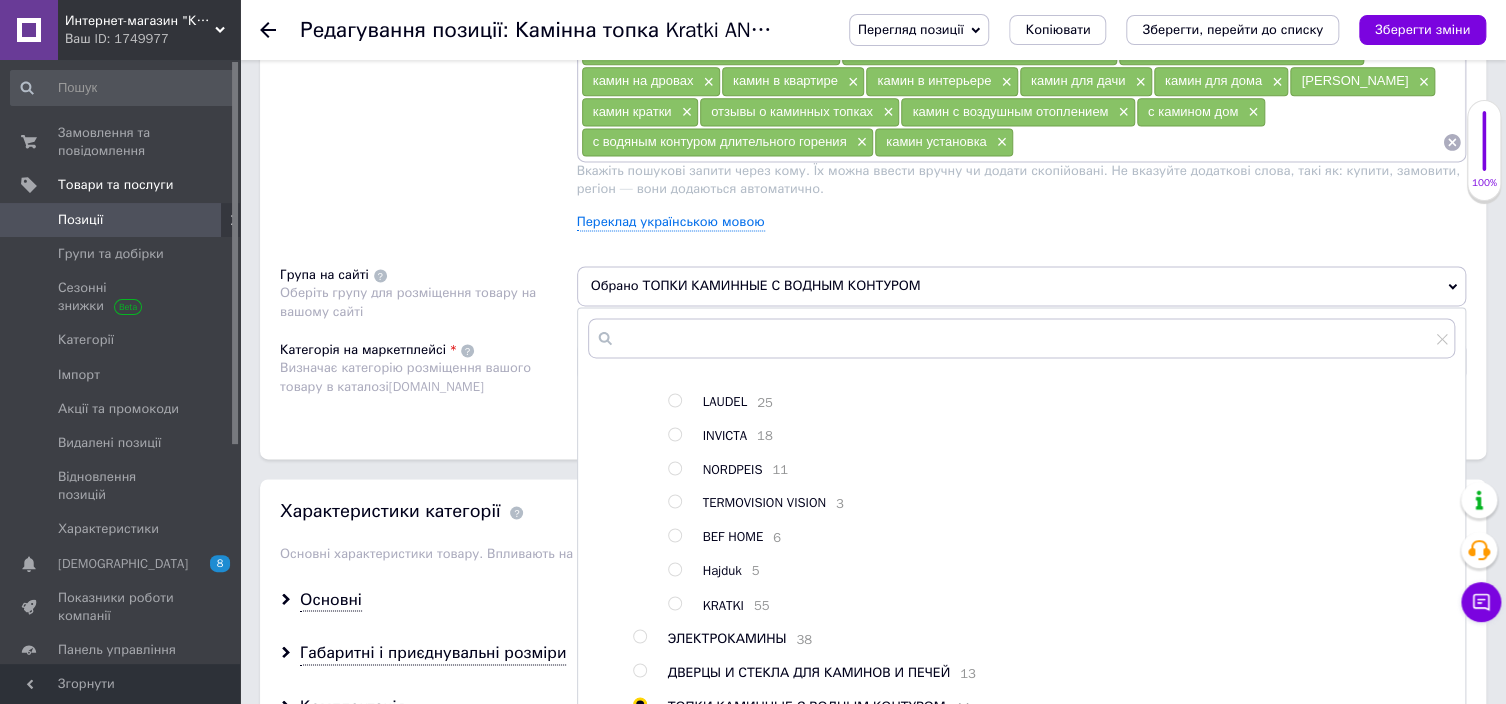 scroll, scrollTop: 200, scrollLeft: 0, axis: vertical 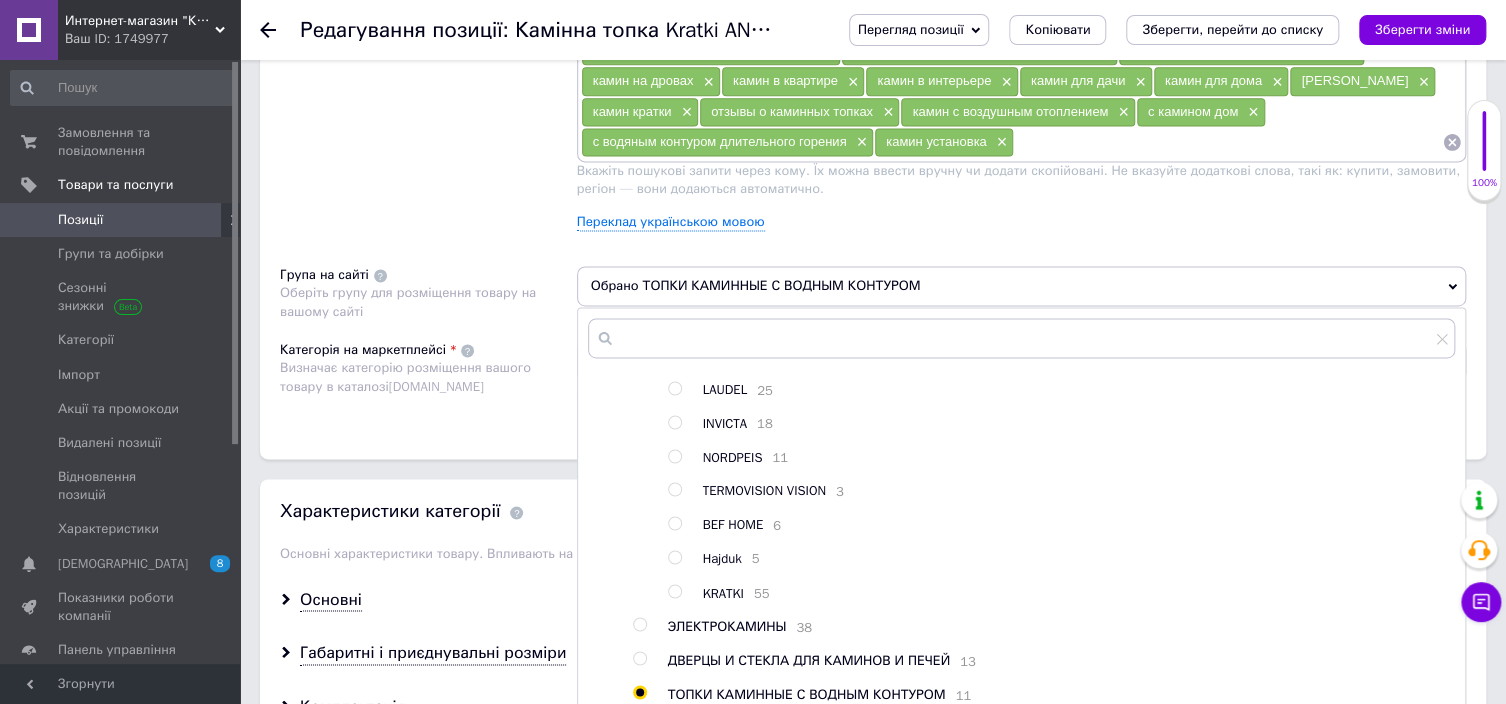 click at bounding box center (674, 591) 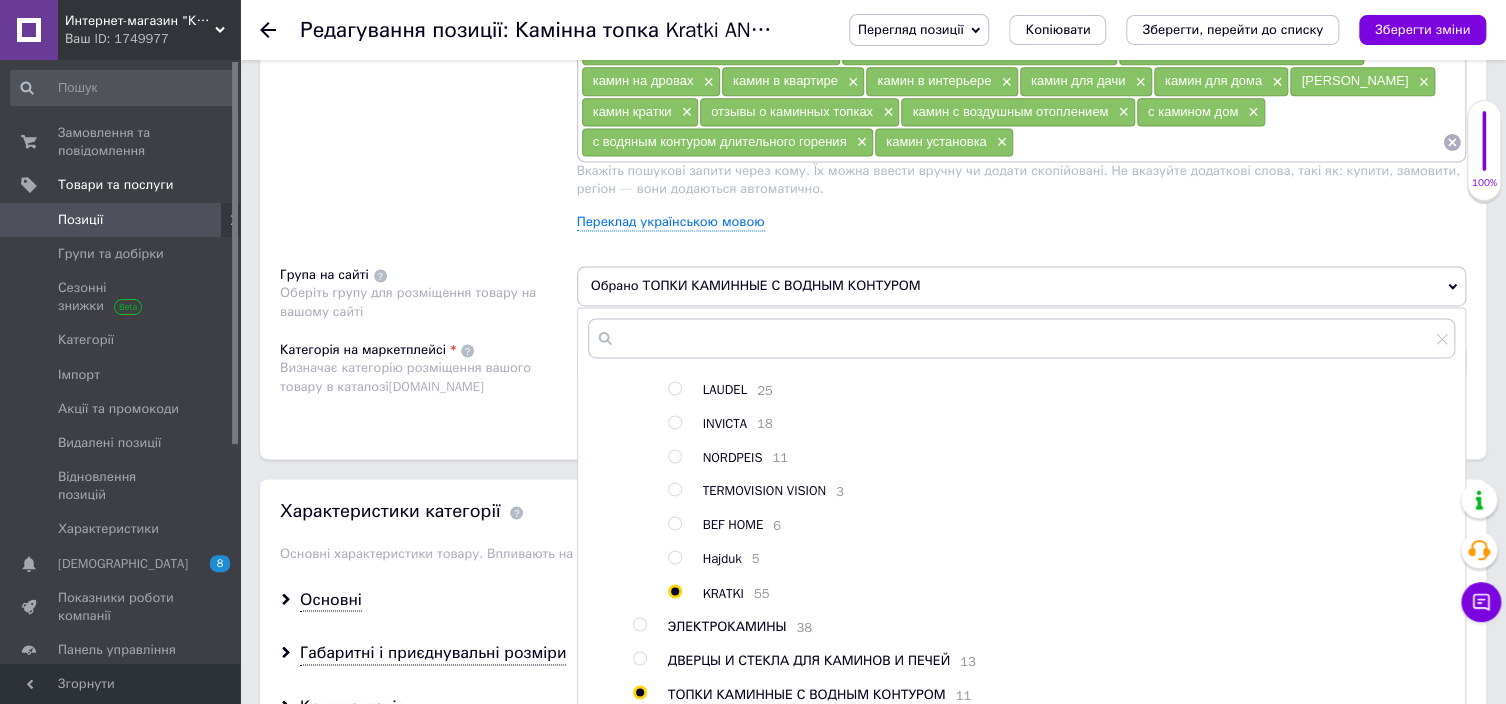 radio on "true" 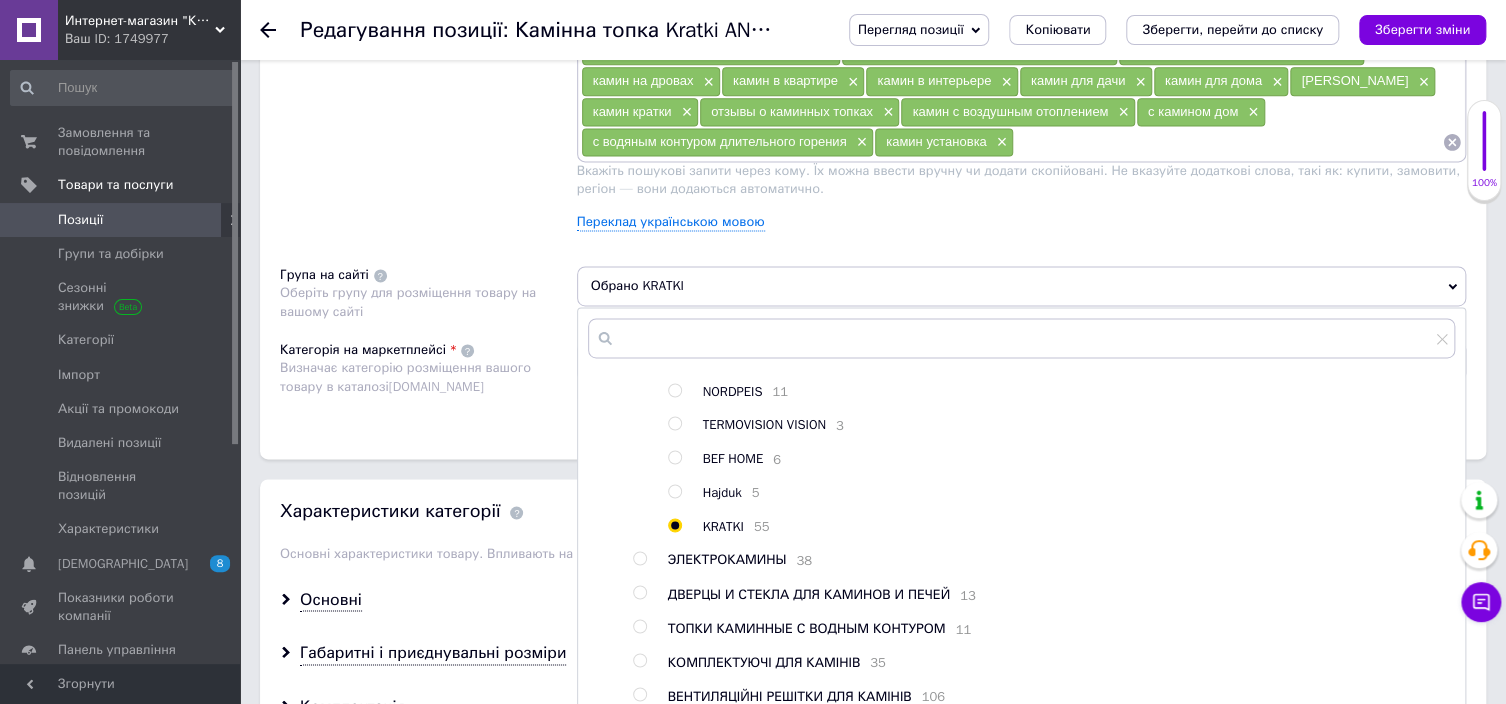 scroll, scrollTop: 493, scrollLeft: 0, axis: vertical 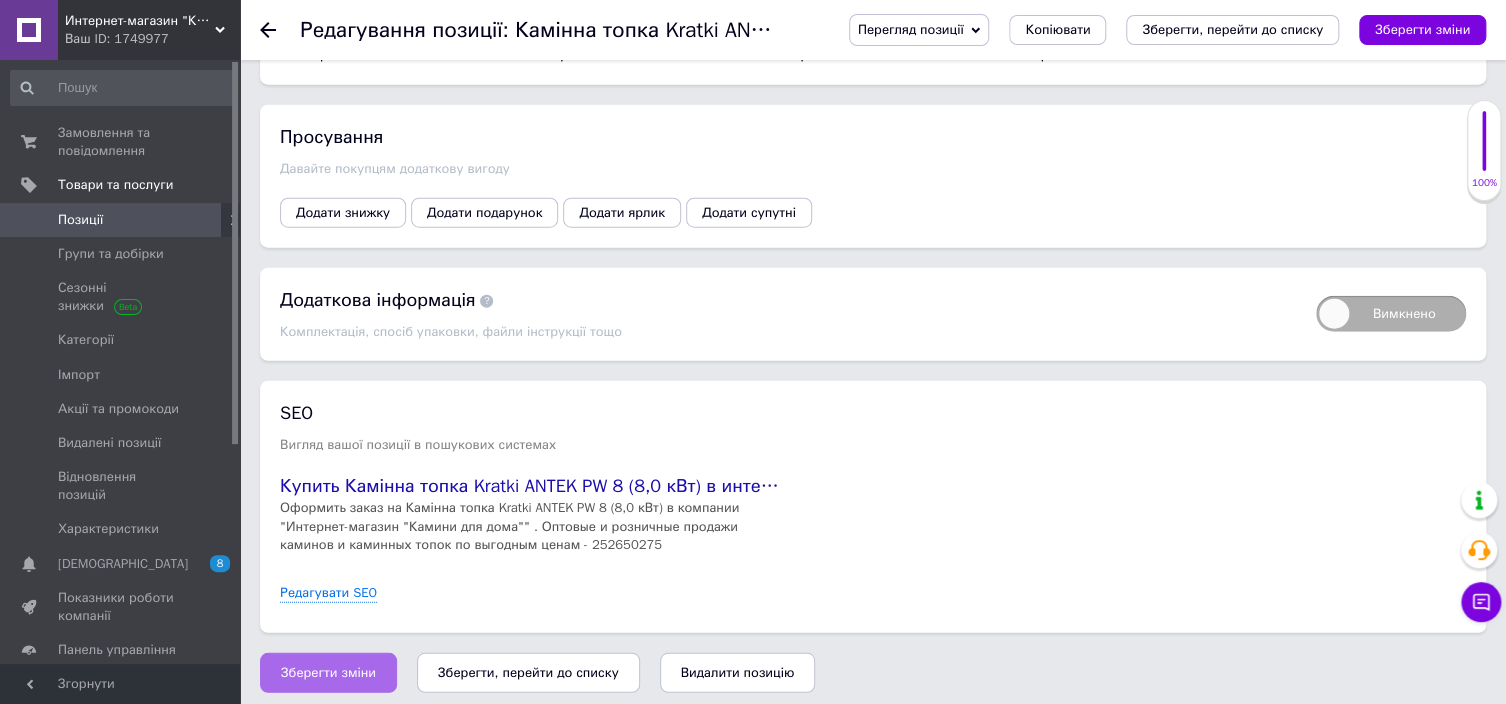 click on "Зберегти зміни" at bounding box center (328, 673) 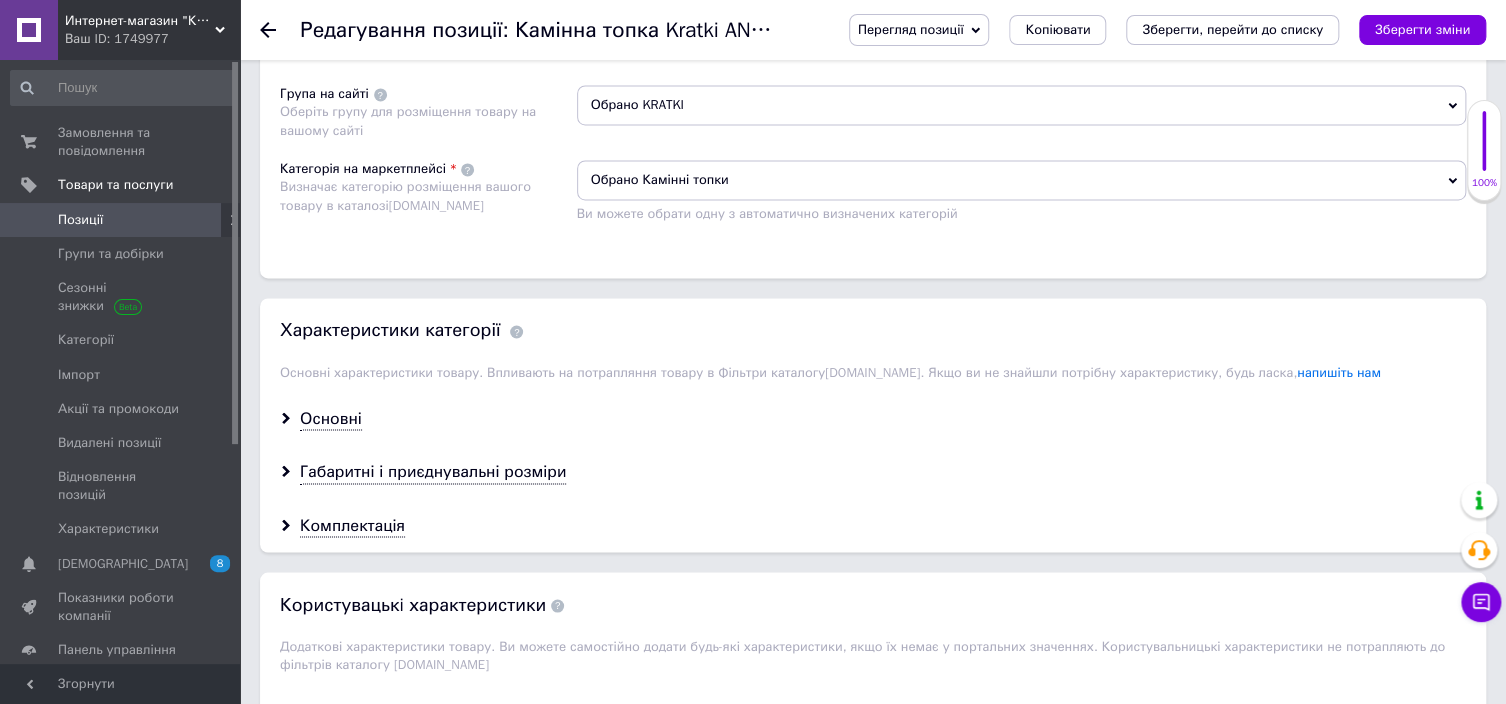 scroll, scrollTop: 1486, scrollLeft: 0, axis: vertical 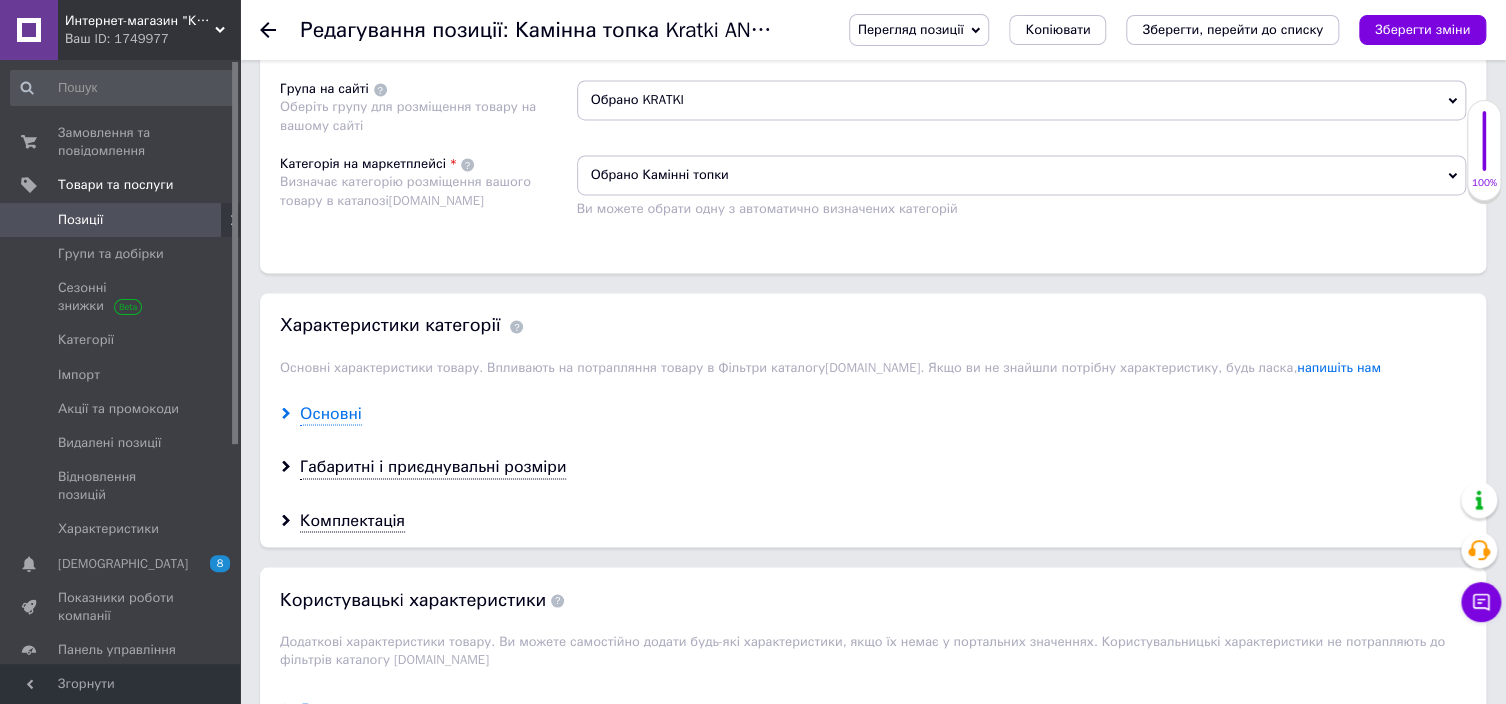 click on "Основні" at bounding box center (331, 413) 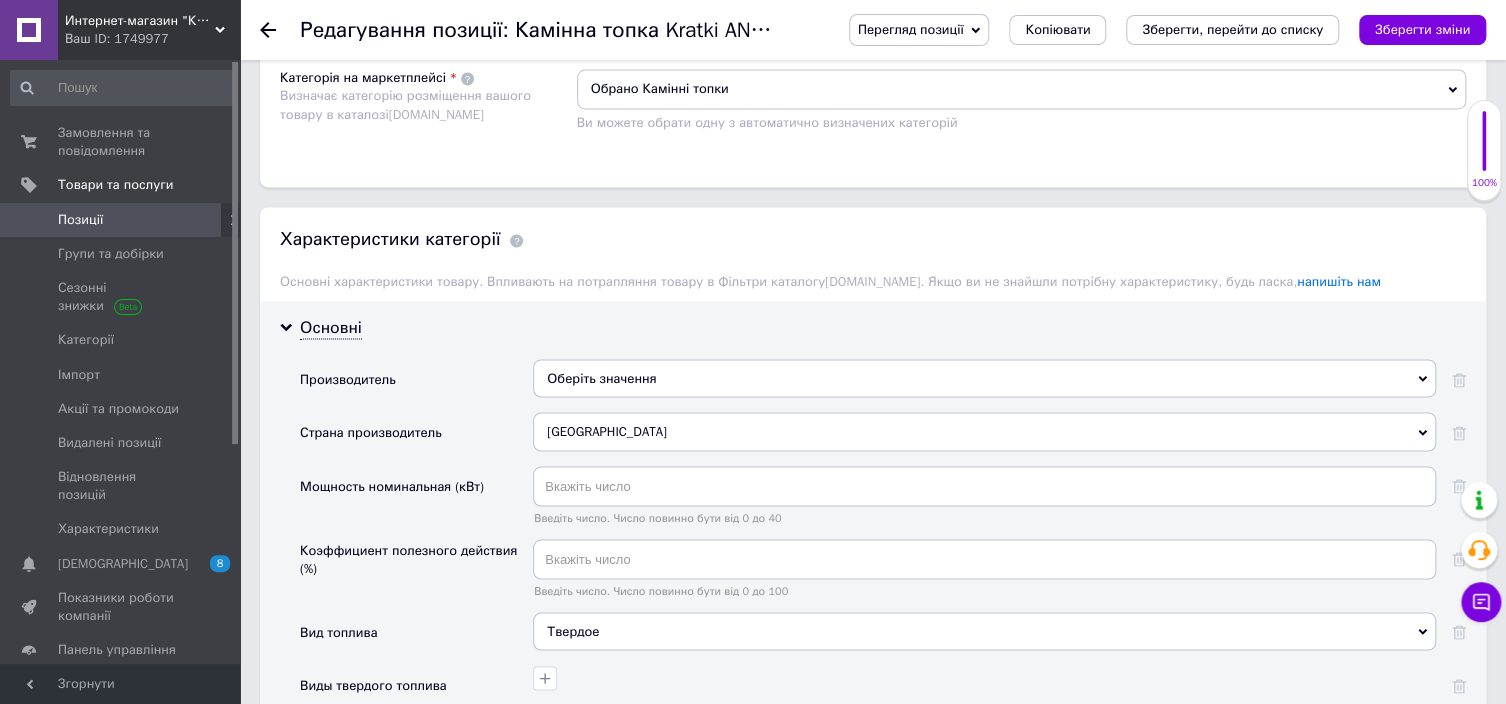 scroll, scrollTop: 1586, scrollLeft: 0, axis: vertical 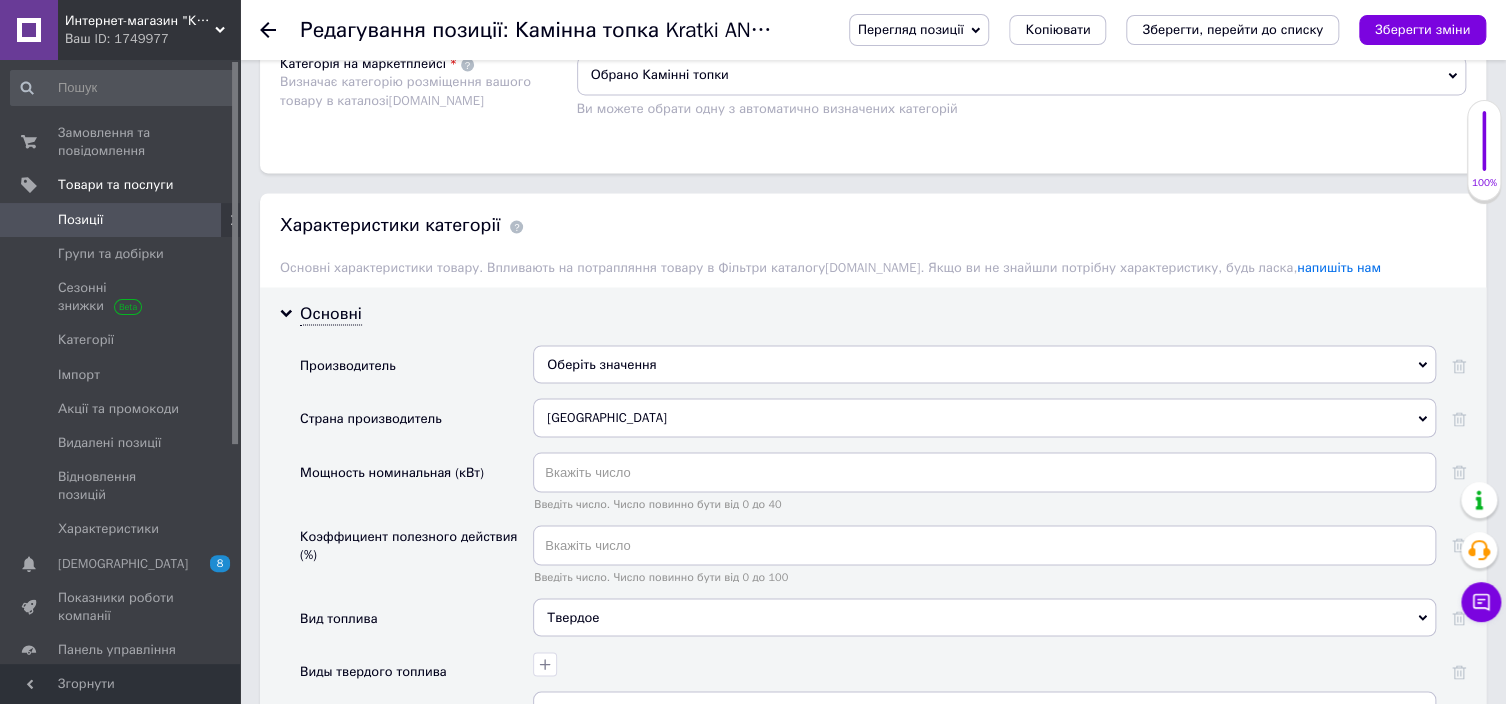 click on "Оберіть значення" at bounding box center [984, 364] 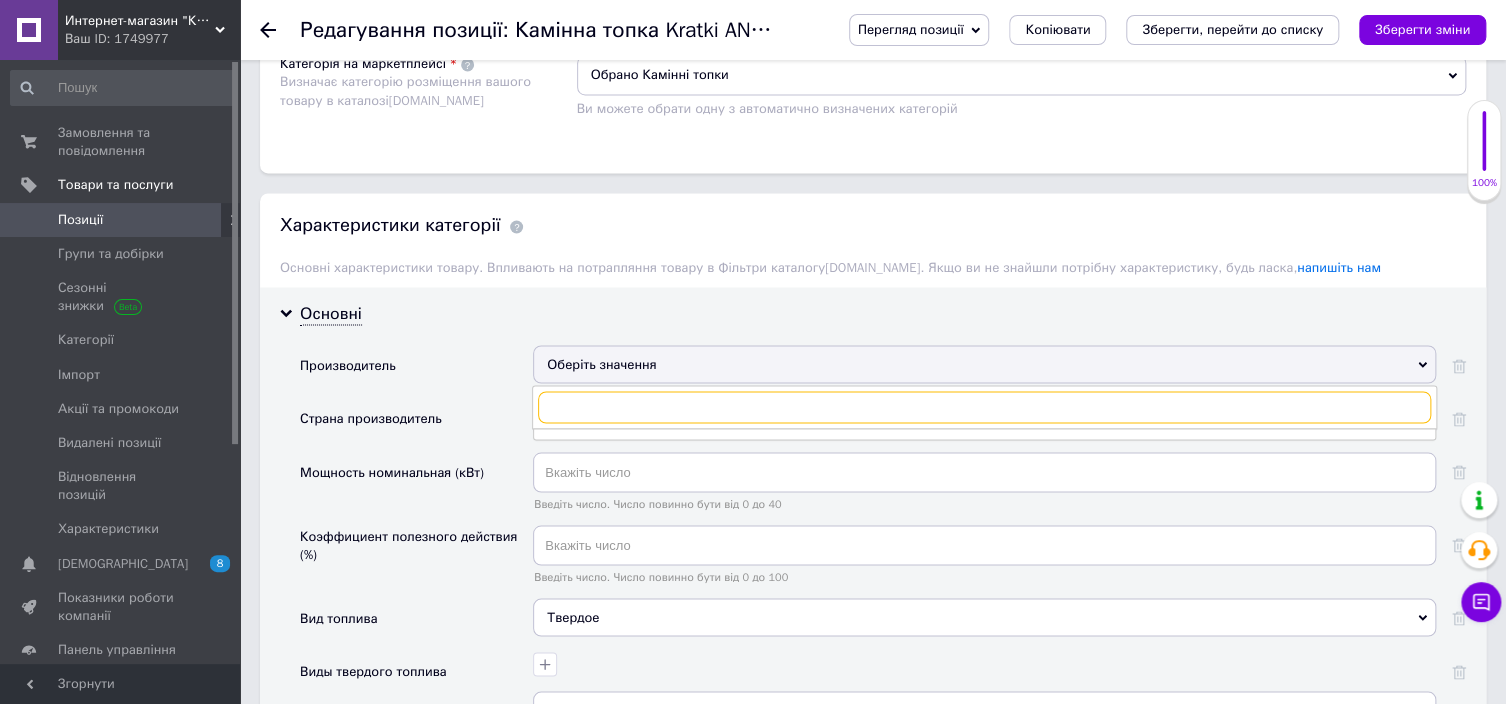 click at bounding box center (984, 407) 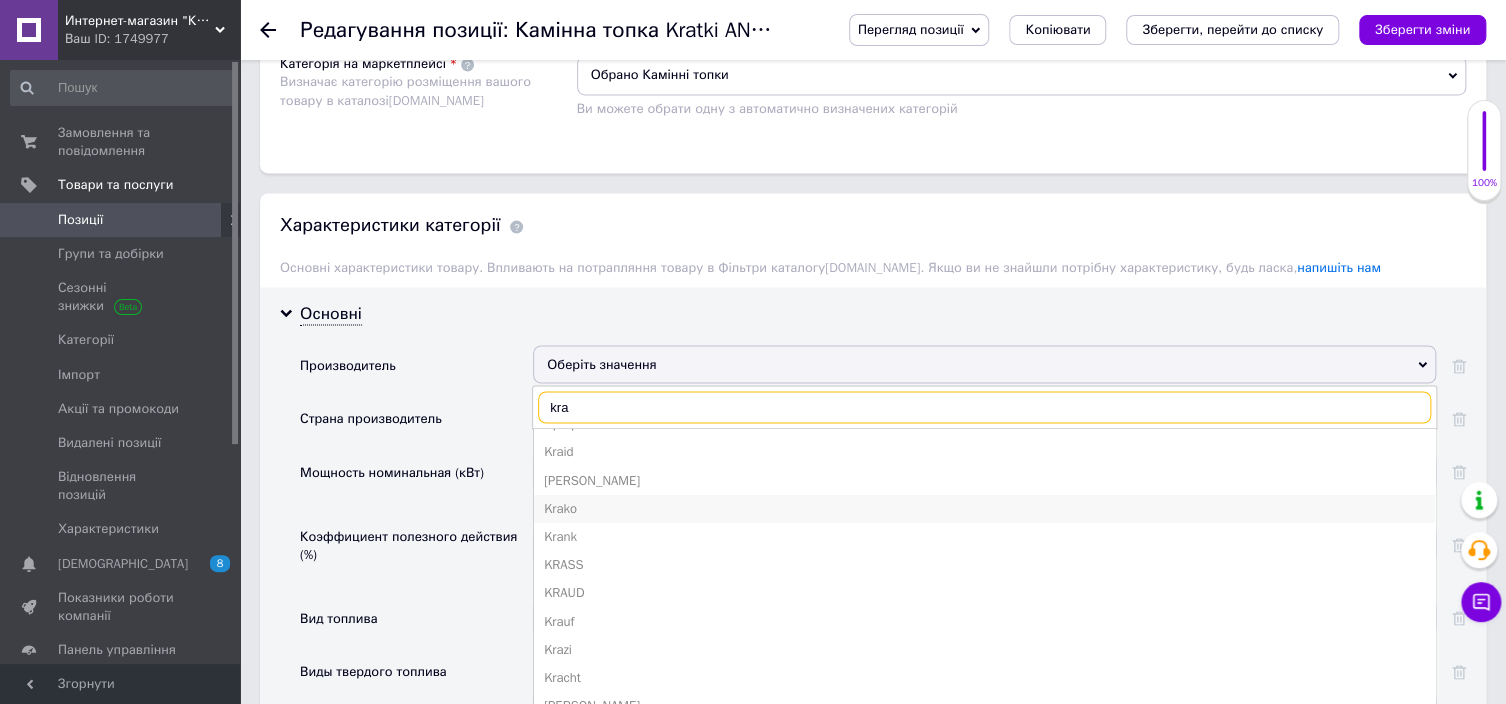 scroll, scrollTop: 300, scrollLeft: 0, axis: vertical 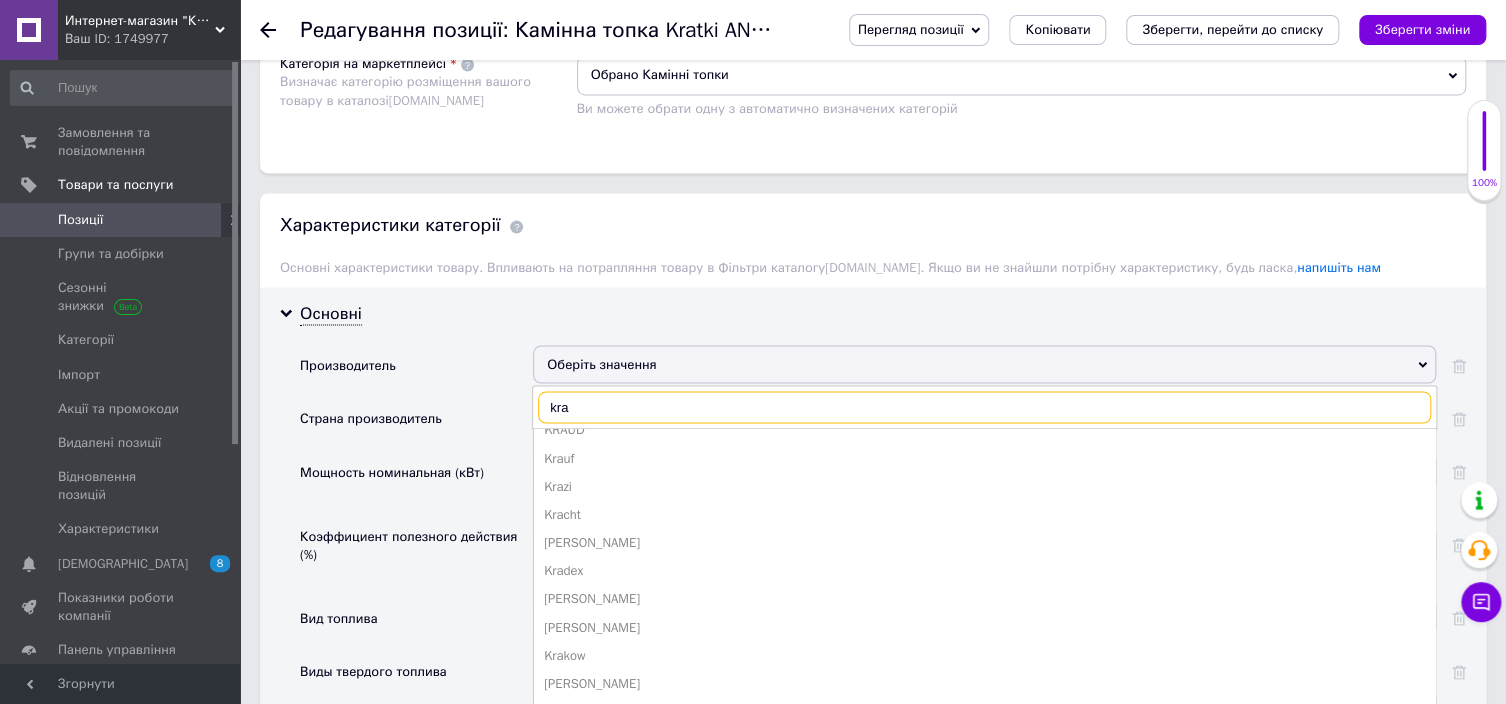 click on "kra" at bounding box center [984, 407] 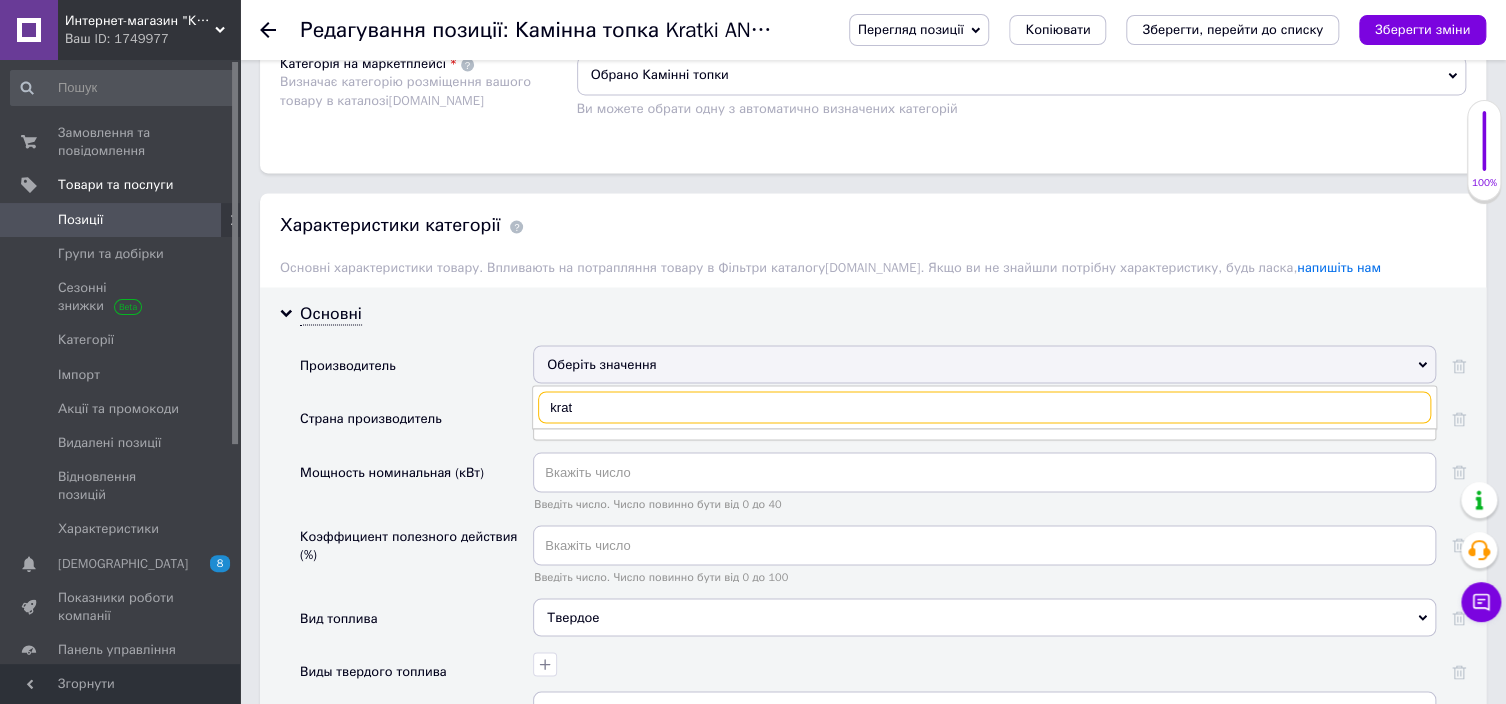 scroll, scrollTop: 0, scrollLeft: 0, axis: both 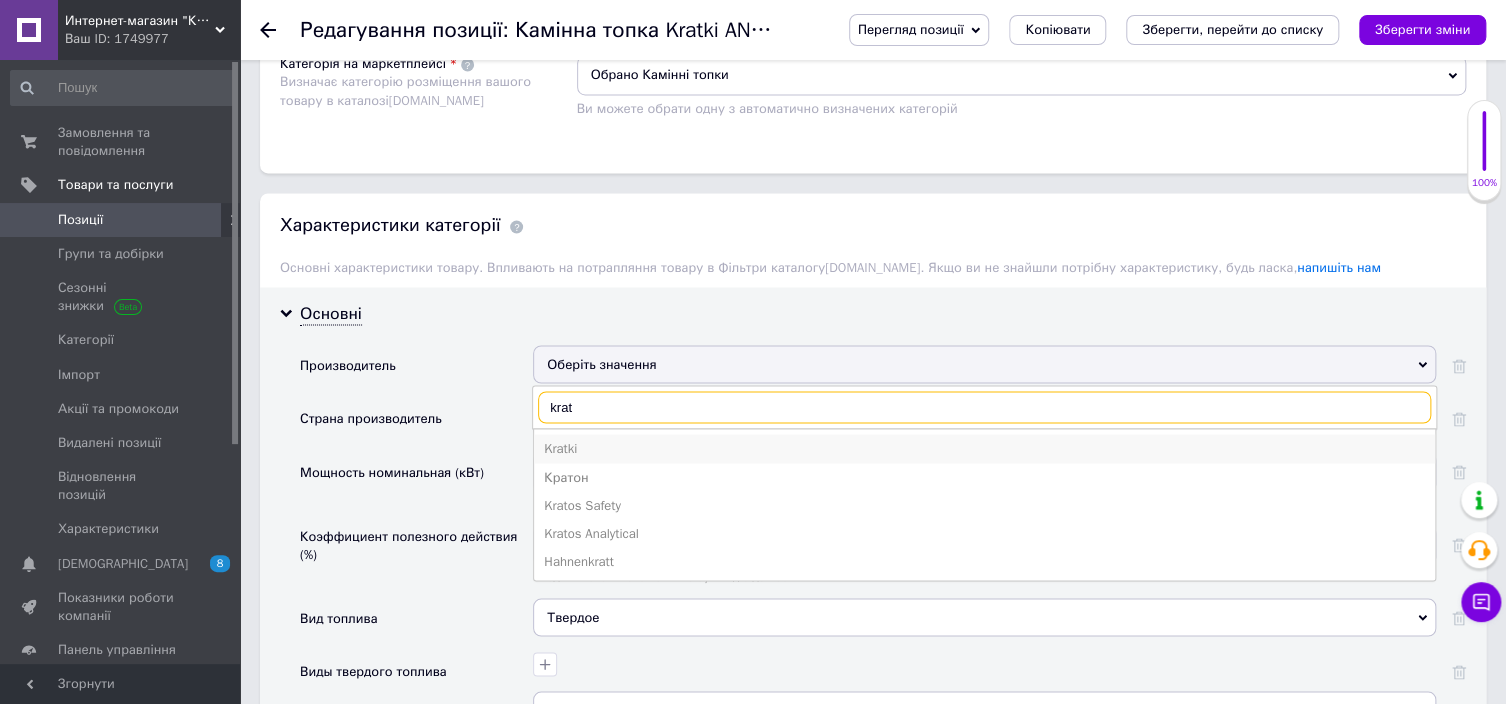 type on "krat" 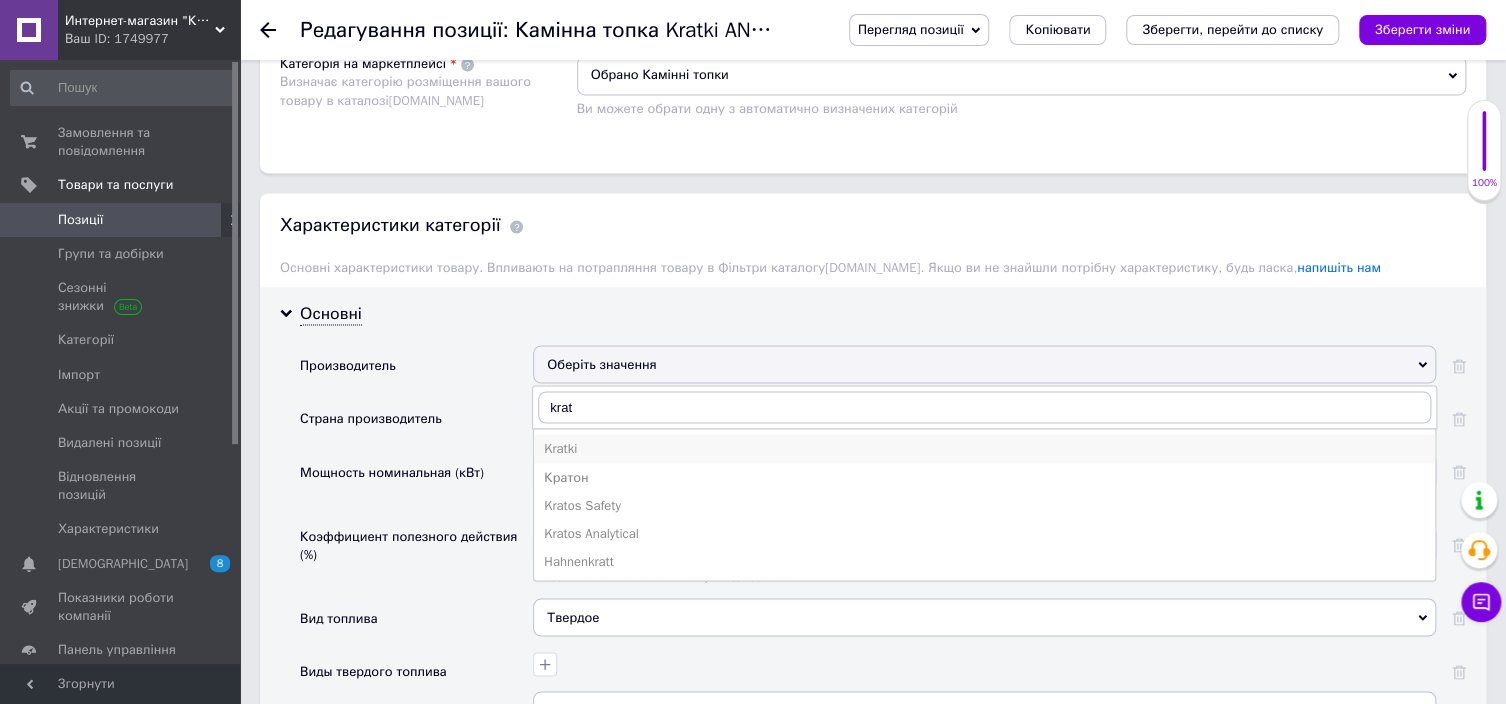 click on "Kratki" at bounding box center (984, 448) 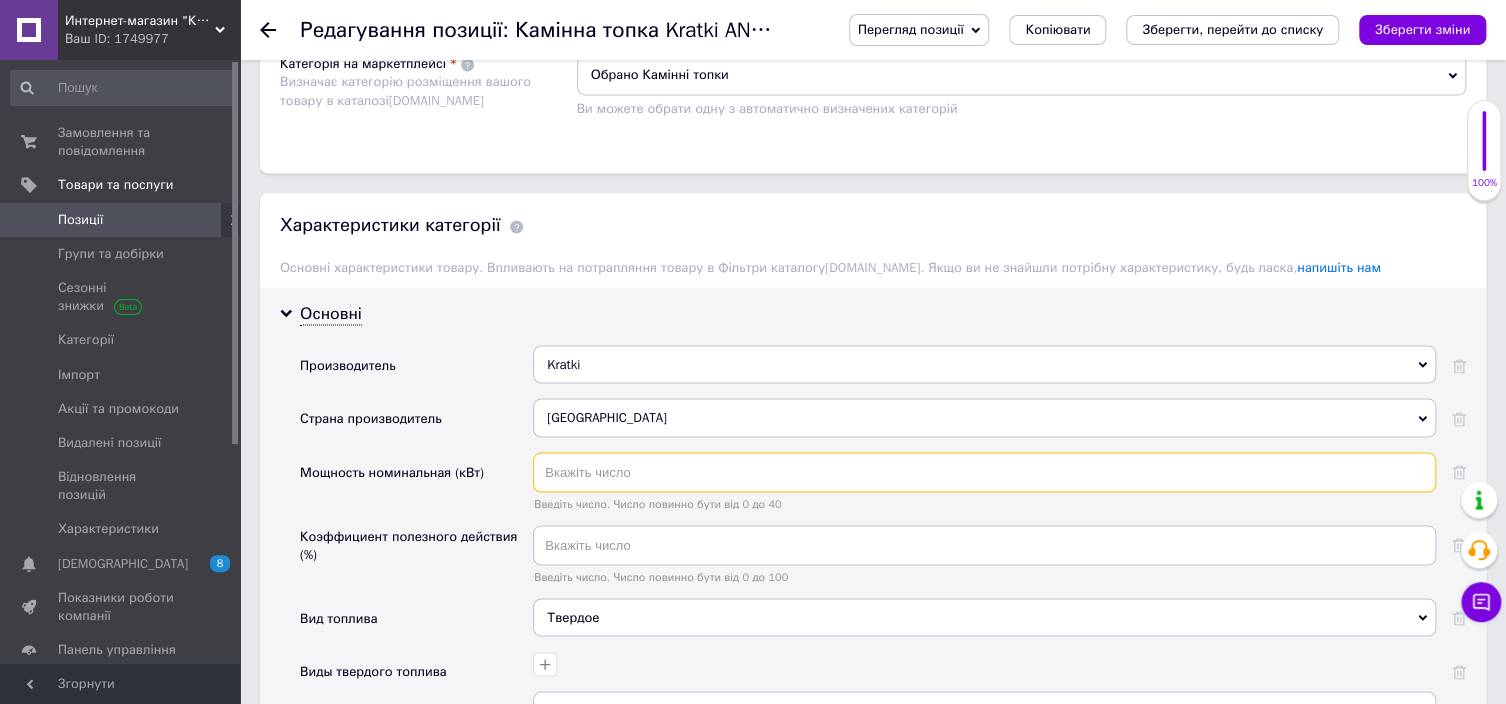 click at bounding box center [984, 472] 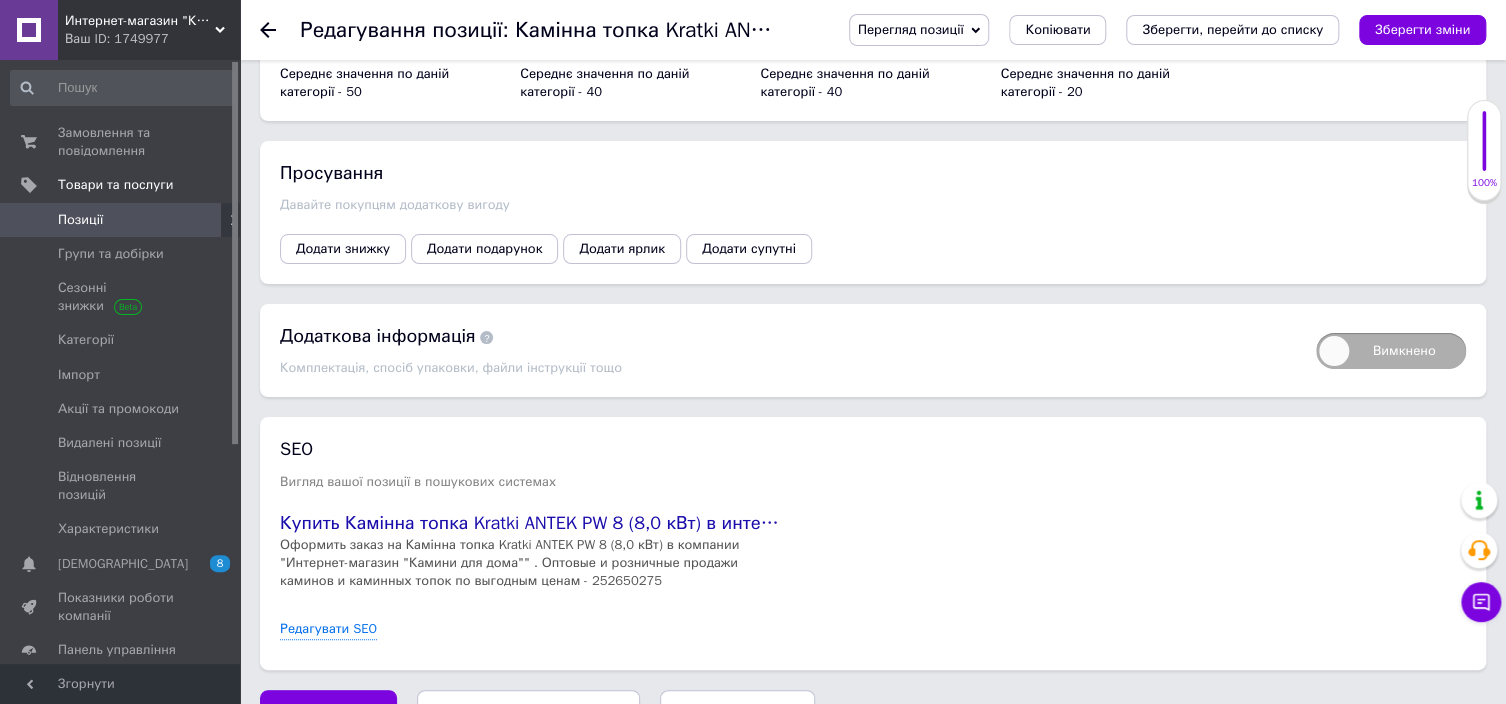 scroll, scrollTop: 3800, scrollLeft: 0, axis: vertical 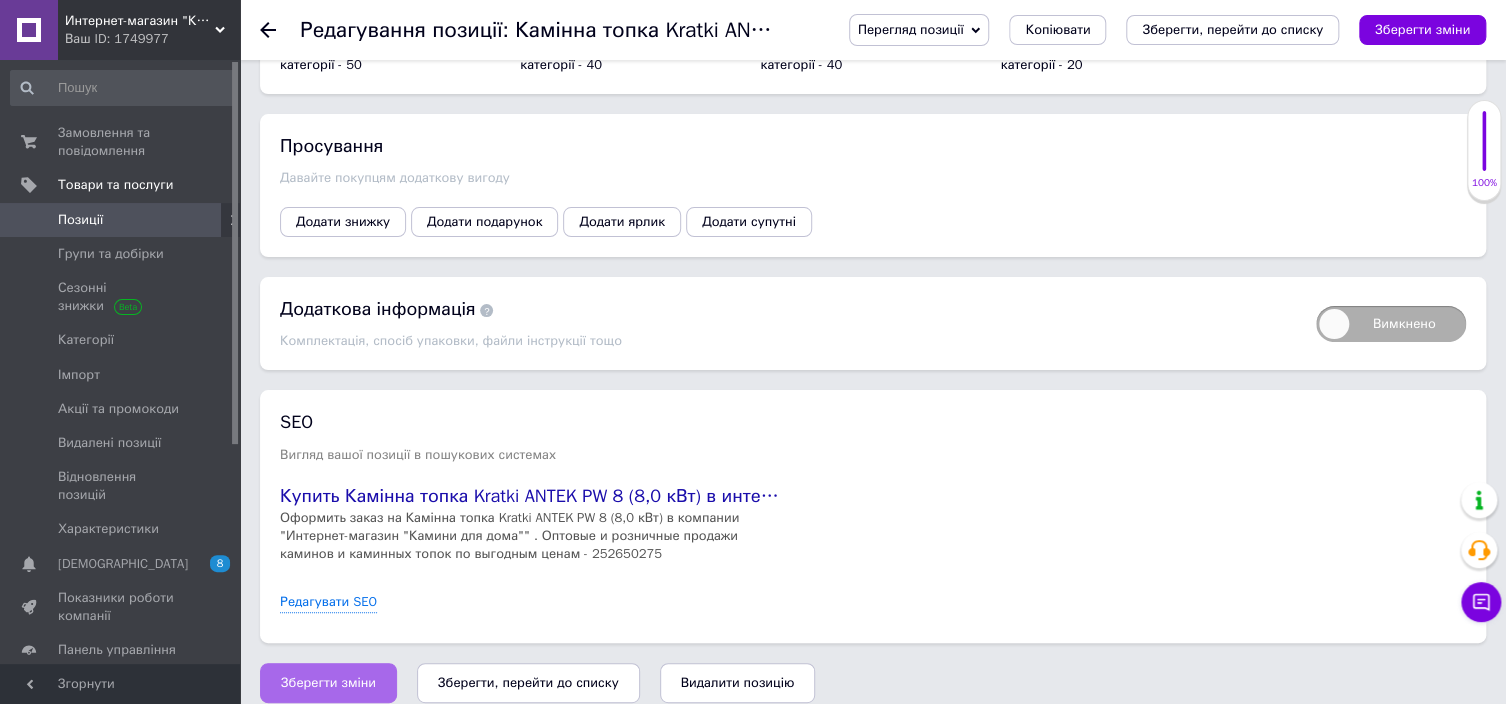 type on "8" 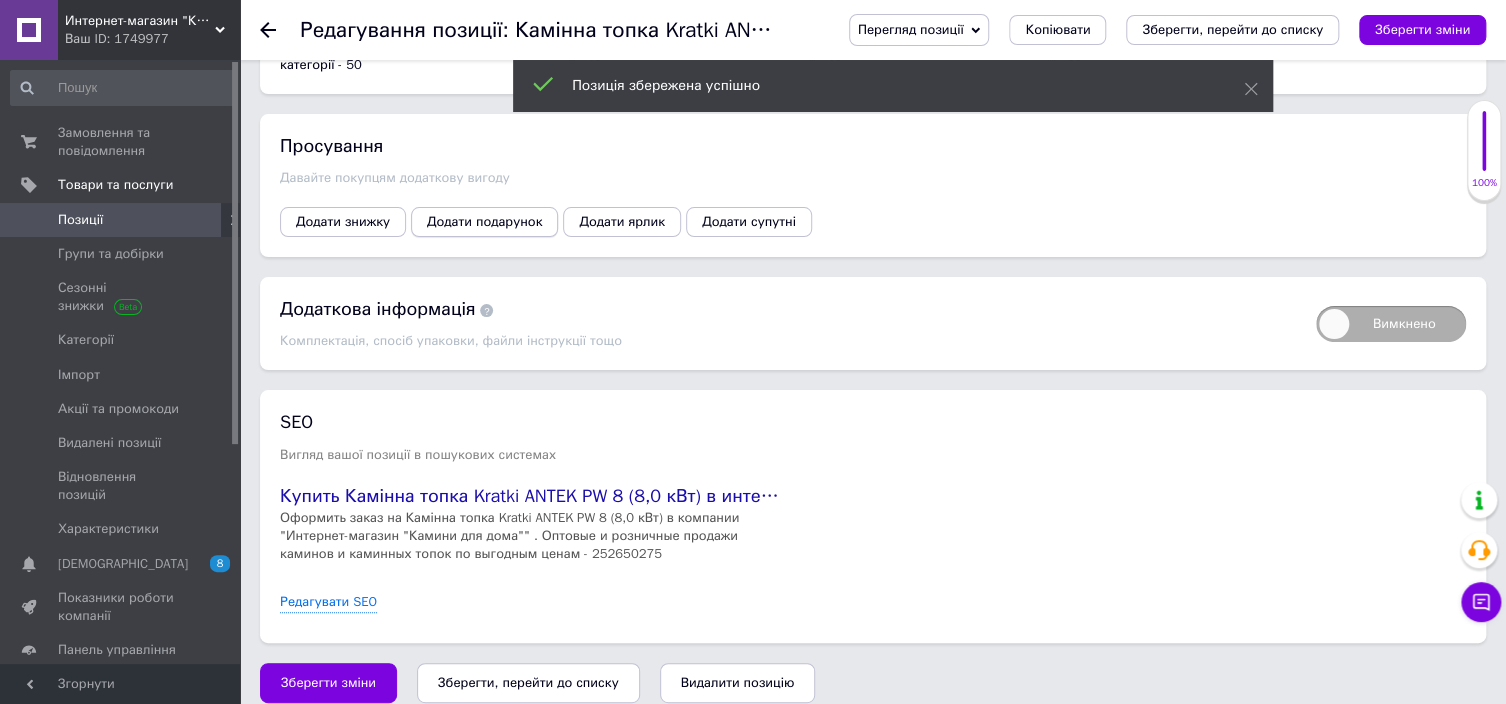 click on "Додати подарунок" at bounding box center (484, 222) 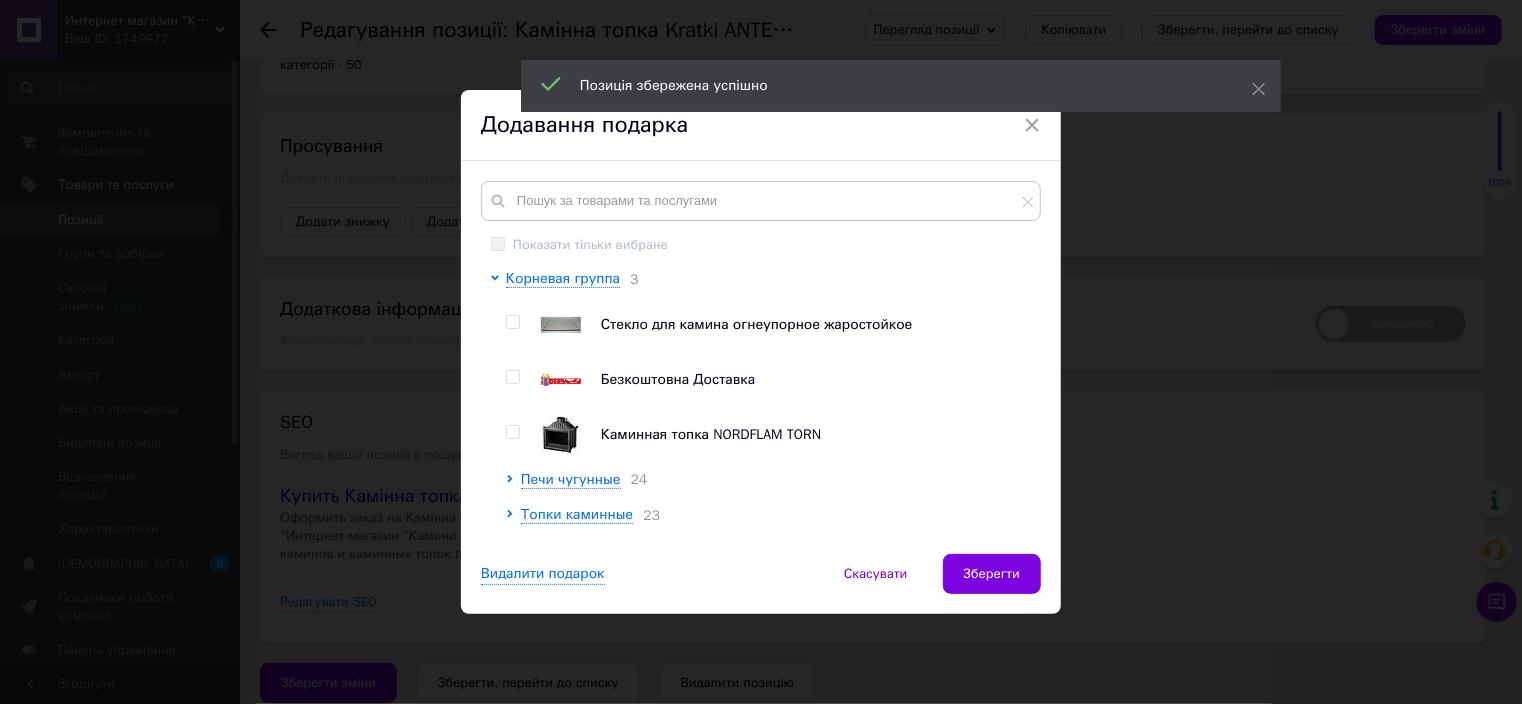 click at bounding box center [512, 377] 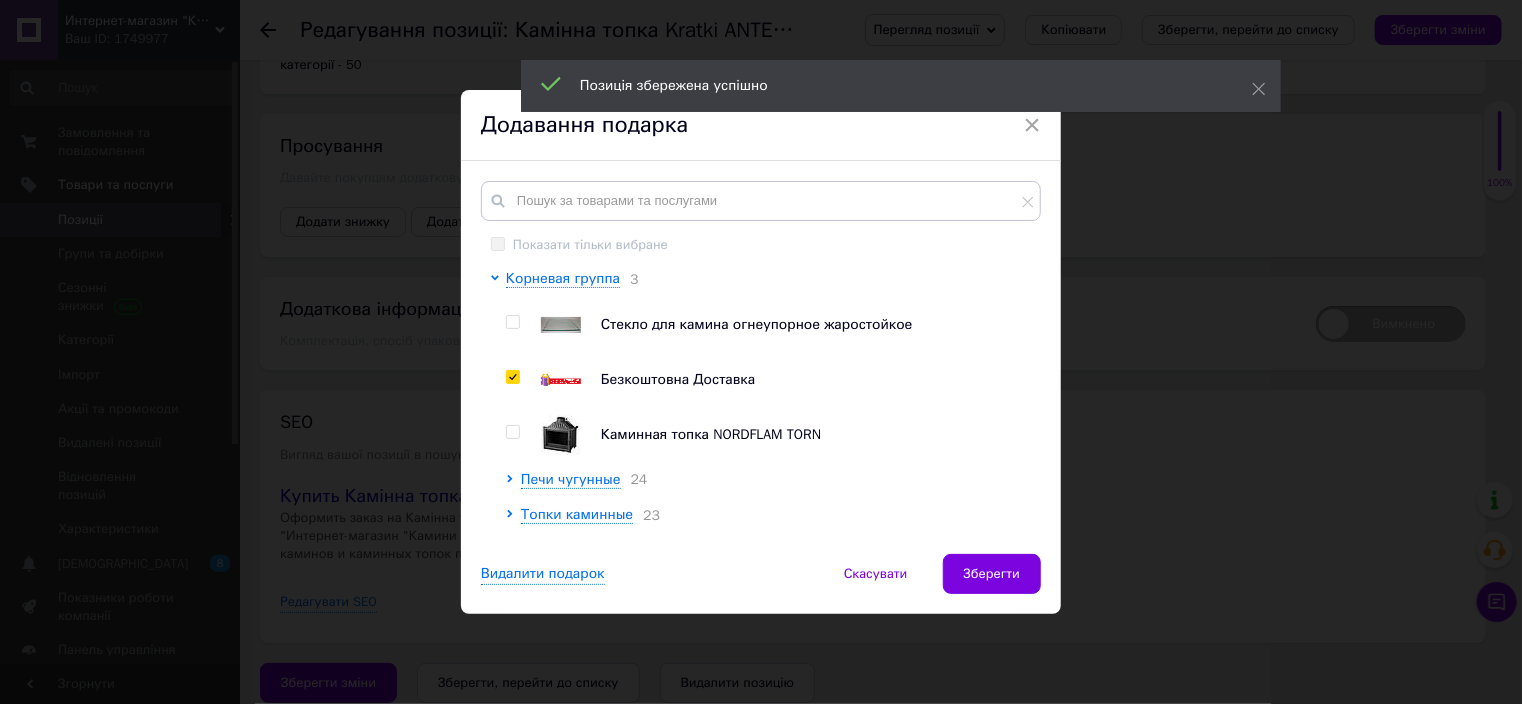 checkbox on "true" 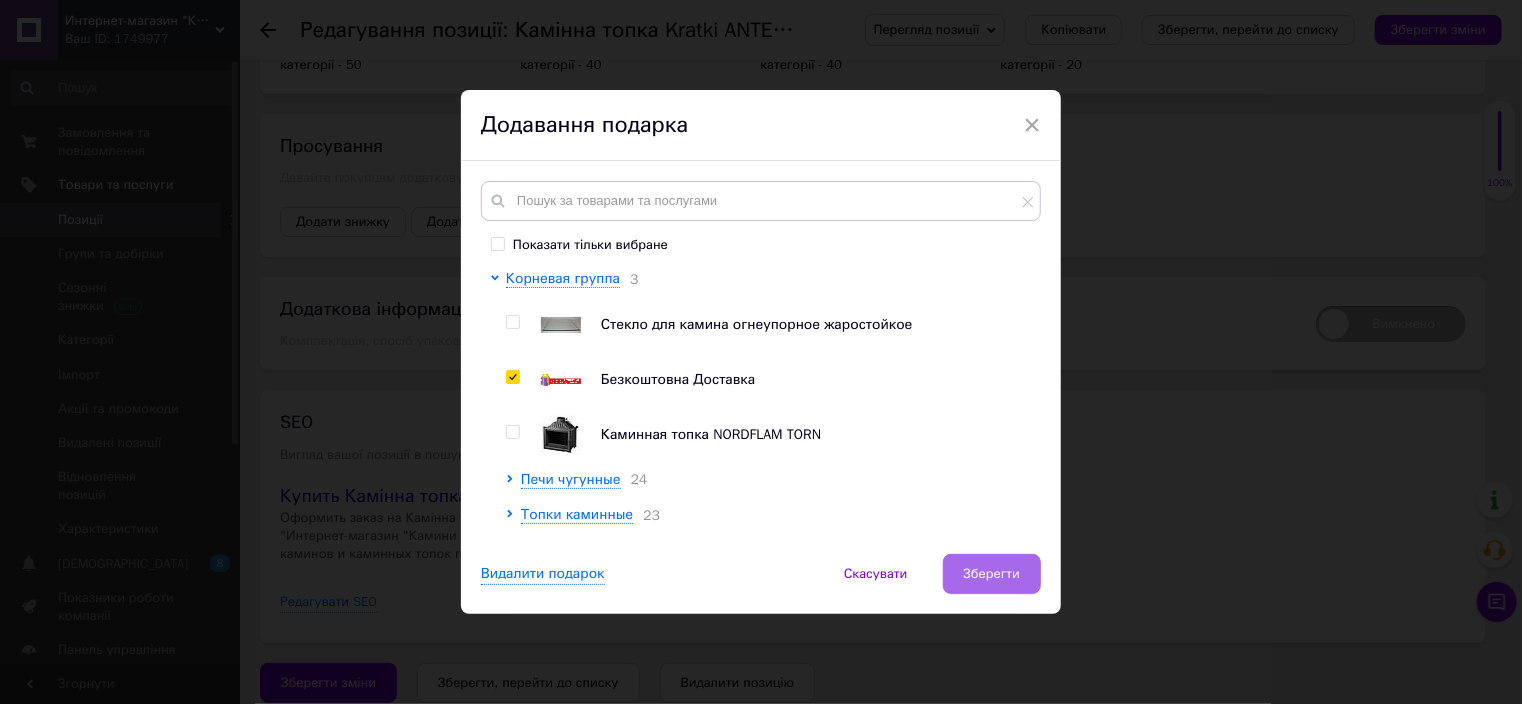 click on "Зберегти" at bounding box center [992, 574] 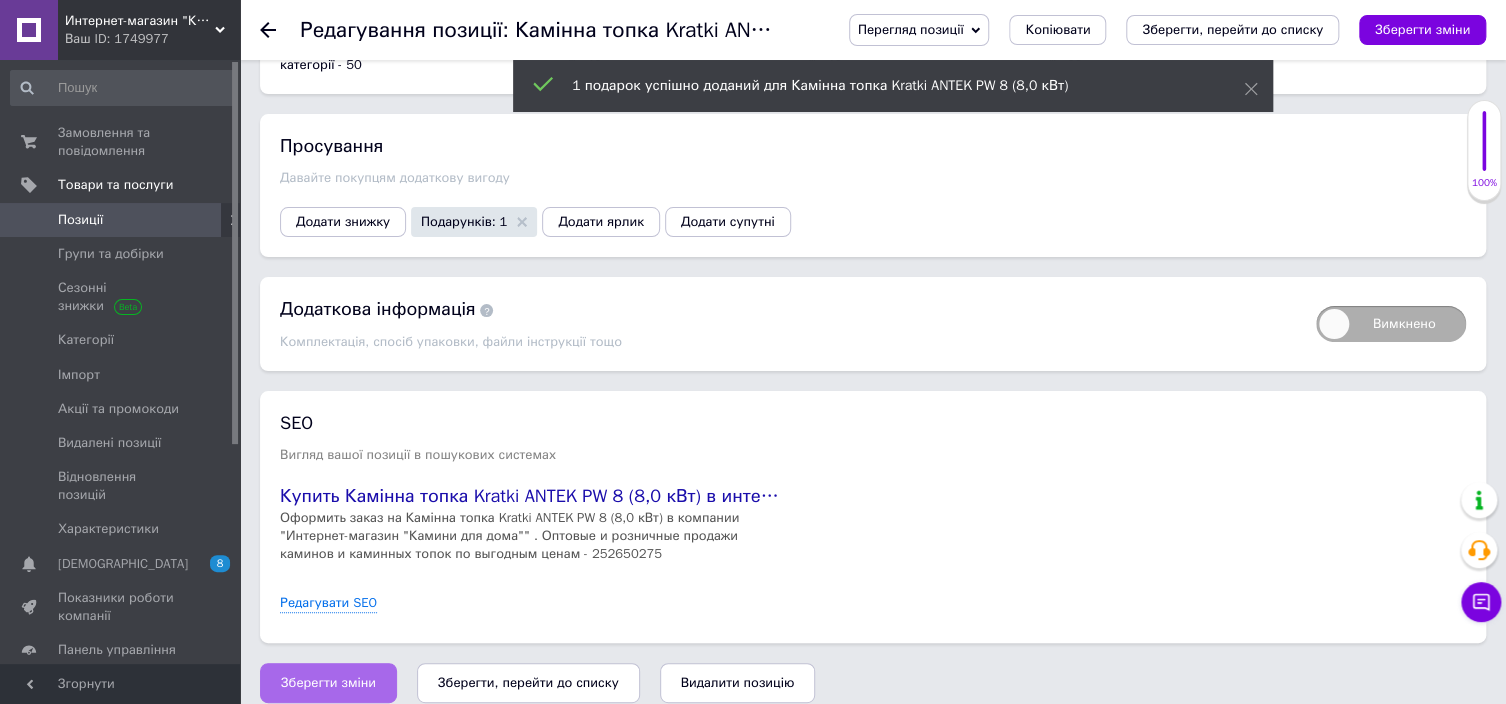 click on "Зберегти зміни" at bounding box center (328, 683) 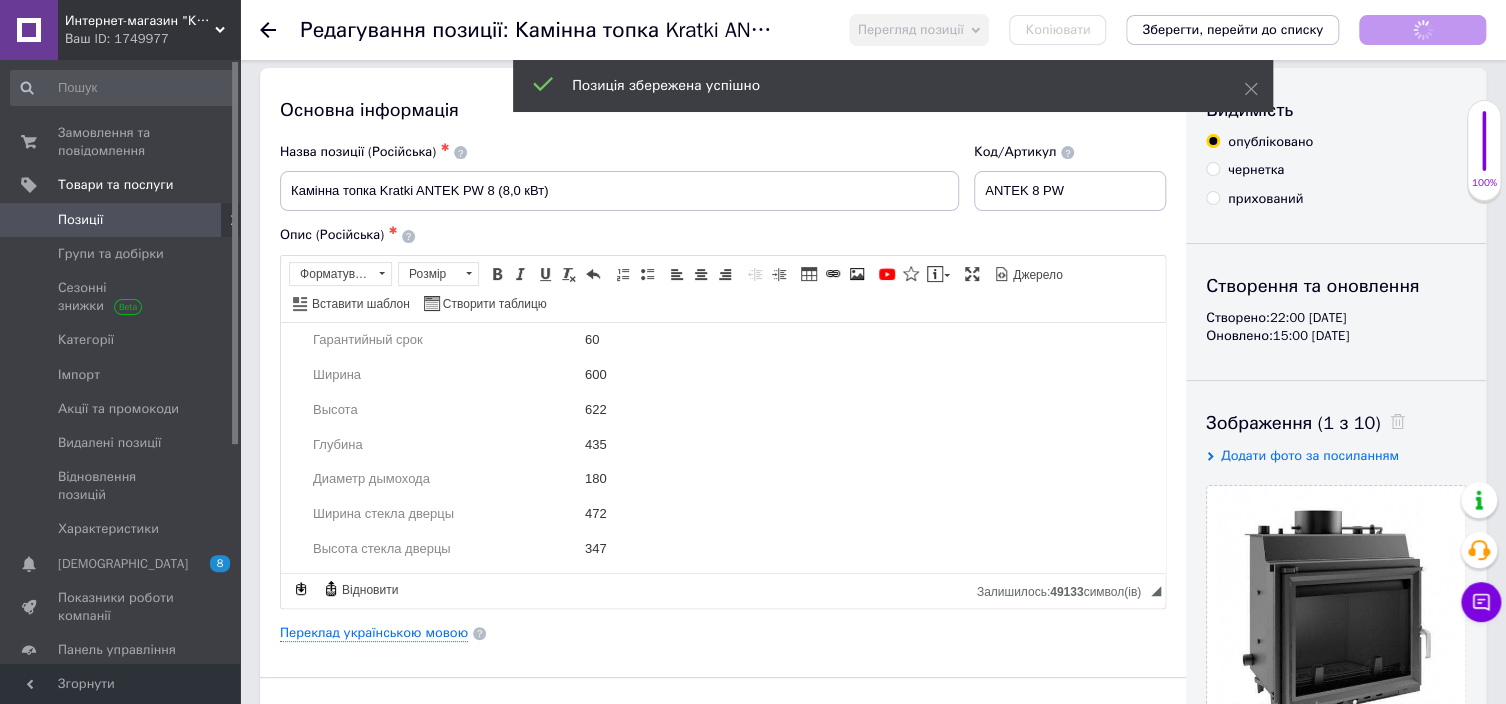 scroll, scrollTop: 0, scrollLeft: 0, axis: both 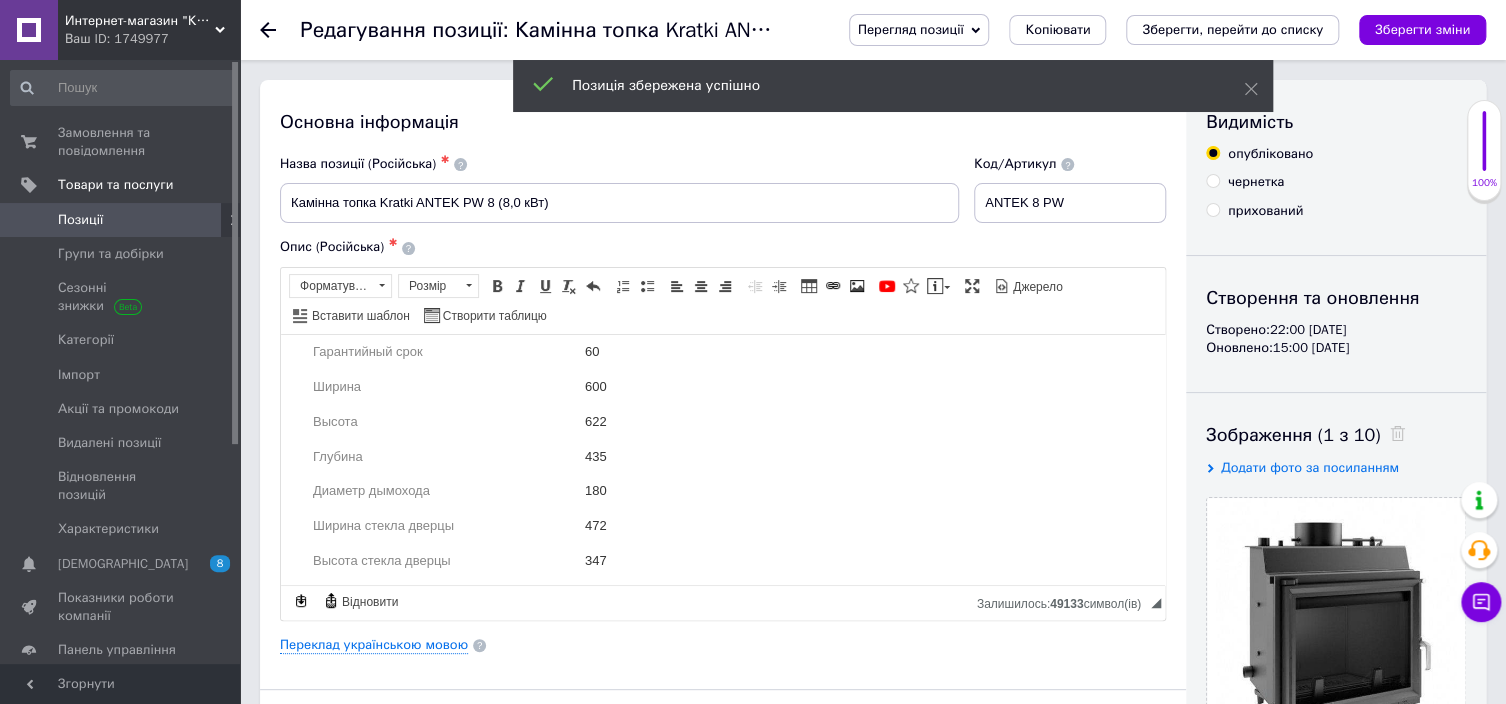 click on "Перегляд позиції" at bounding box center (911, 29) 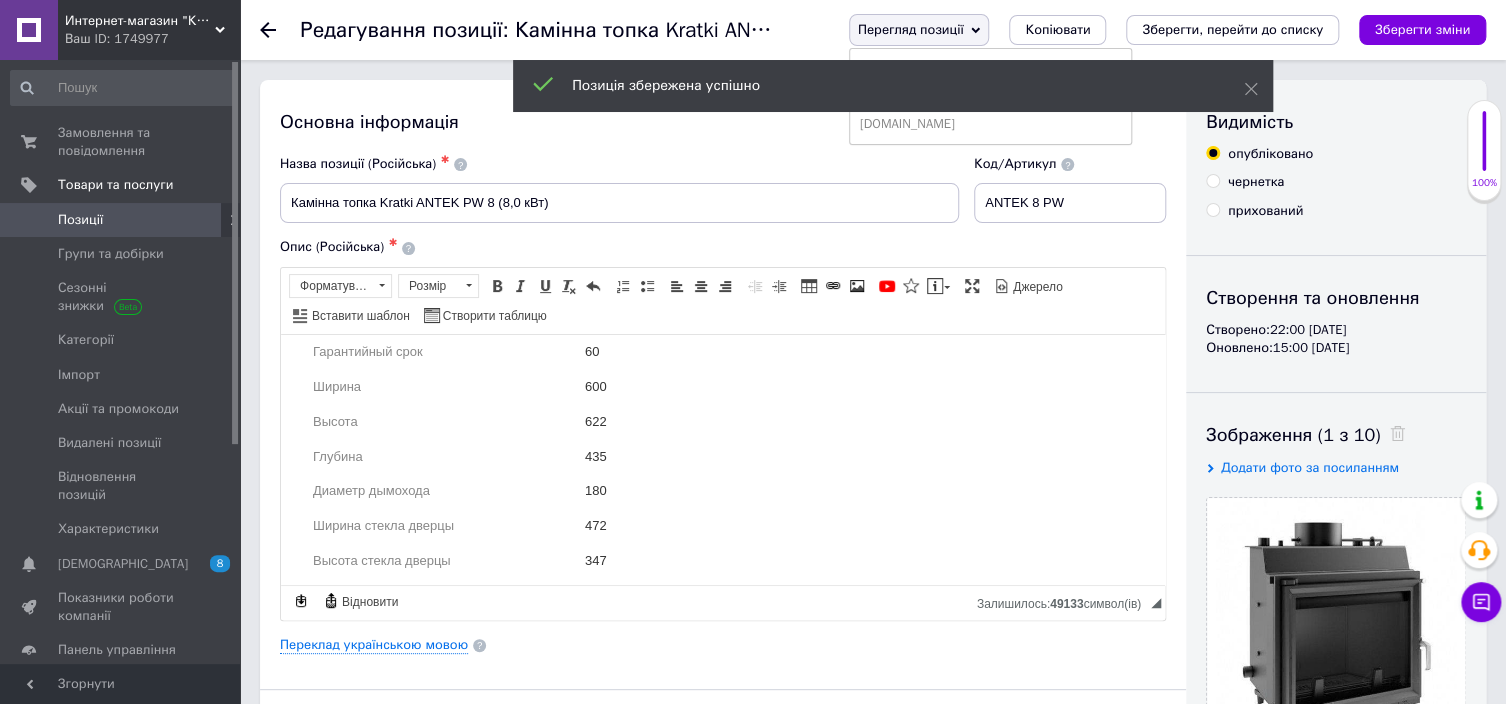 click on "Позиція збережена успішно" at bounding box center (893, 86) 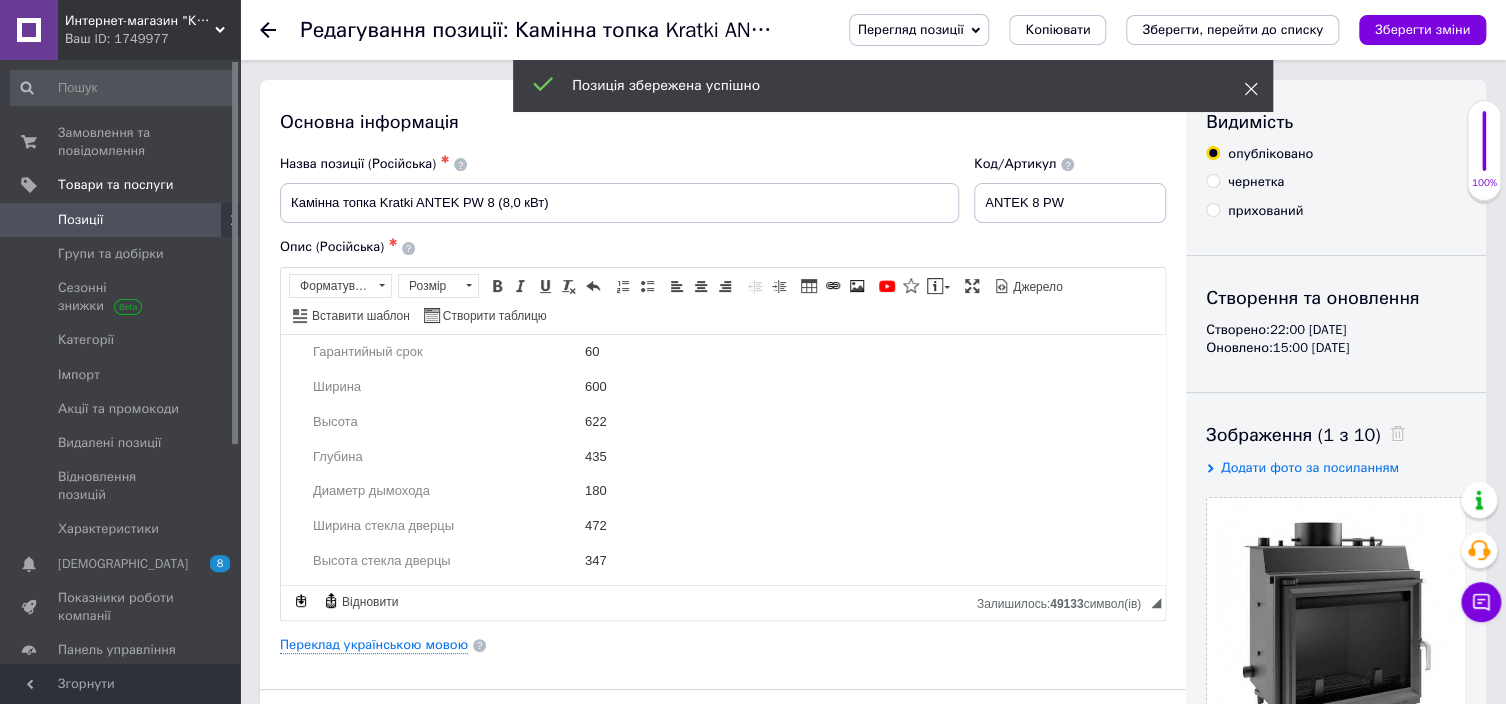 click 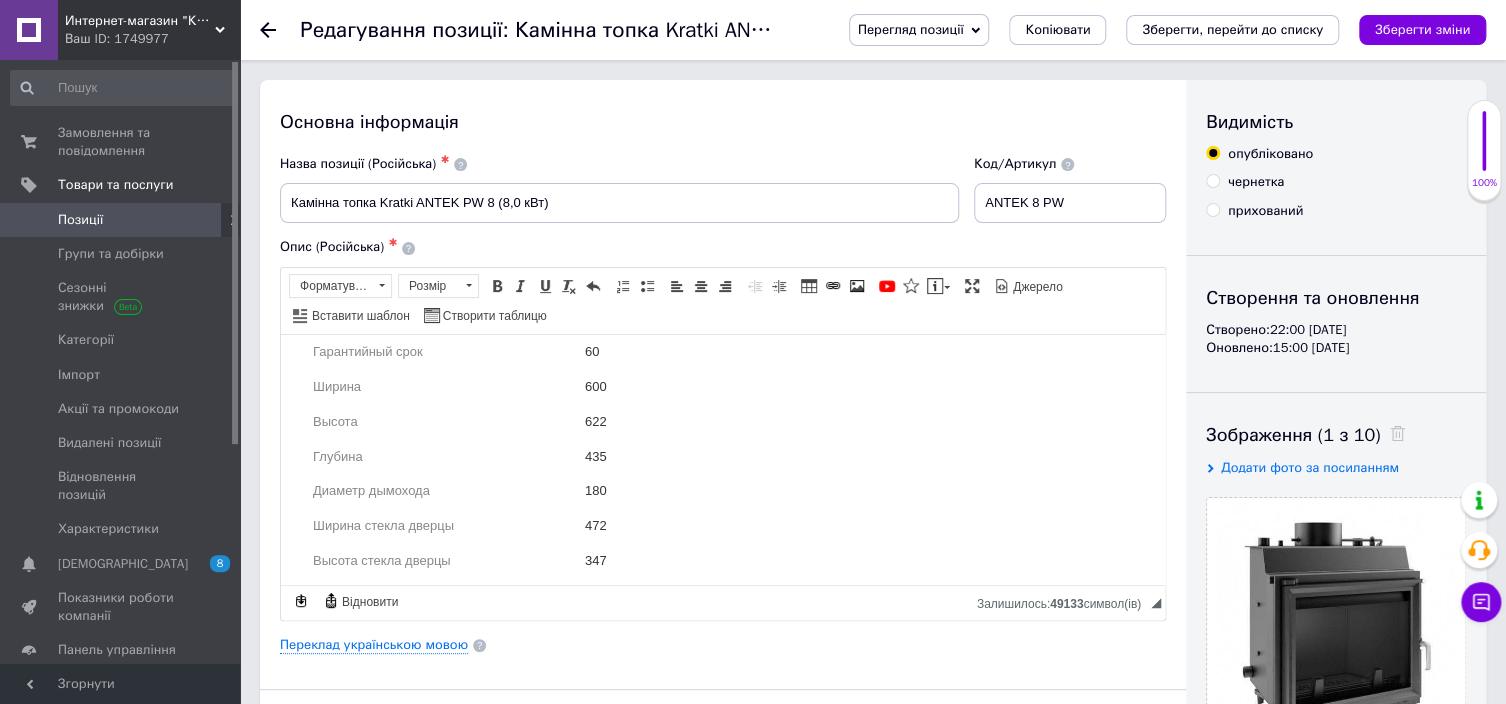 click on "Перегляд позиції" at bounding box center (911, 29) 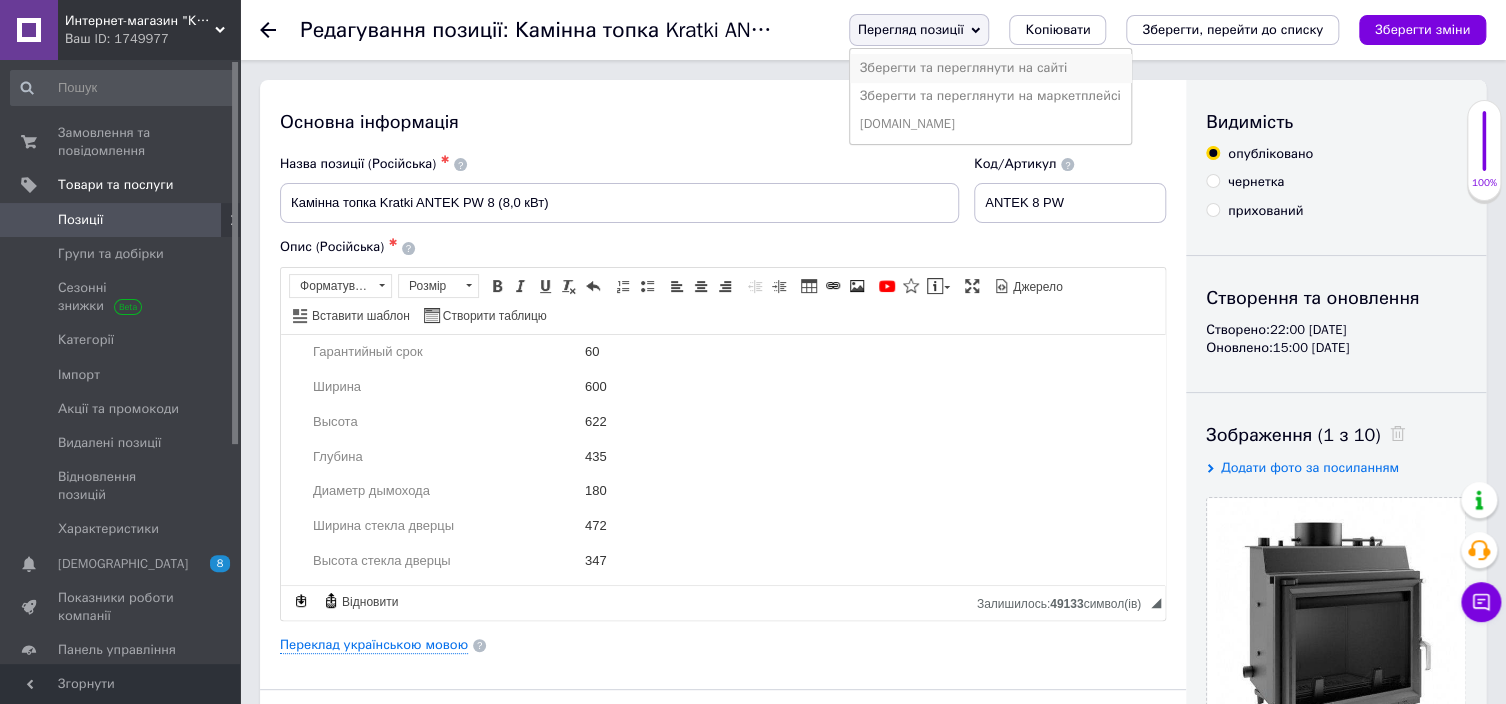 click on "Зберегти та переглянути на сайті" at bounding box center [990, 68] 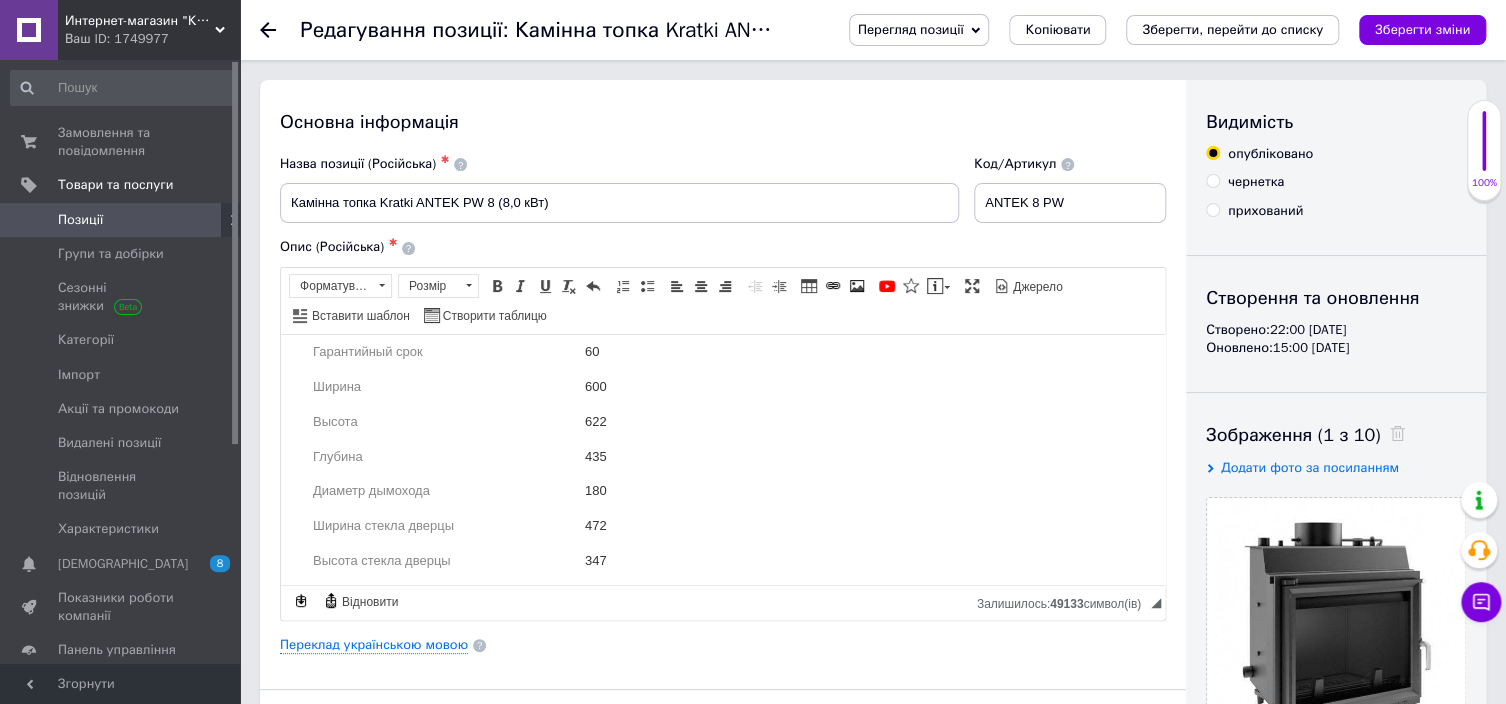 click on "Перегляд позиції" at bounding box center (911, 29) 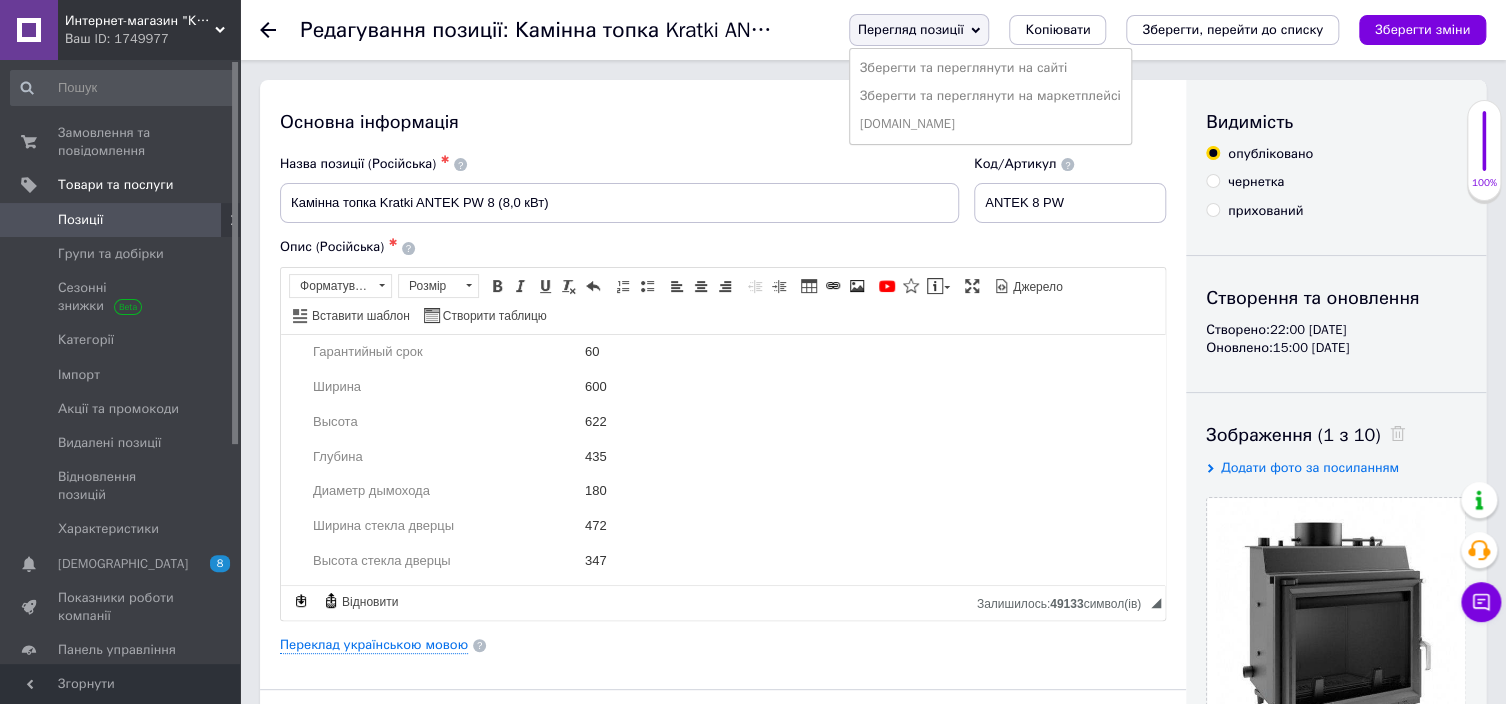 click on "Зберегти та переглянути на сайті" at bounding box center [990, 68] 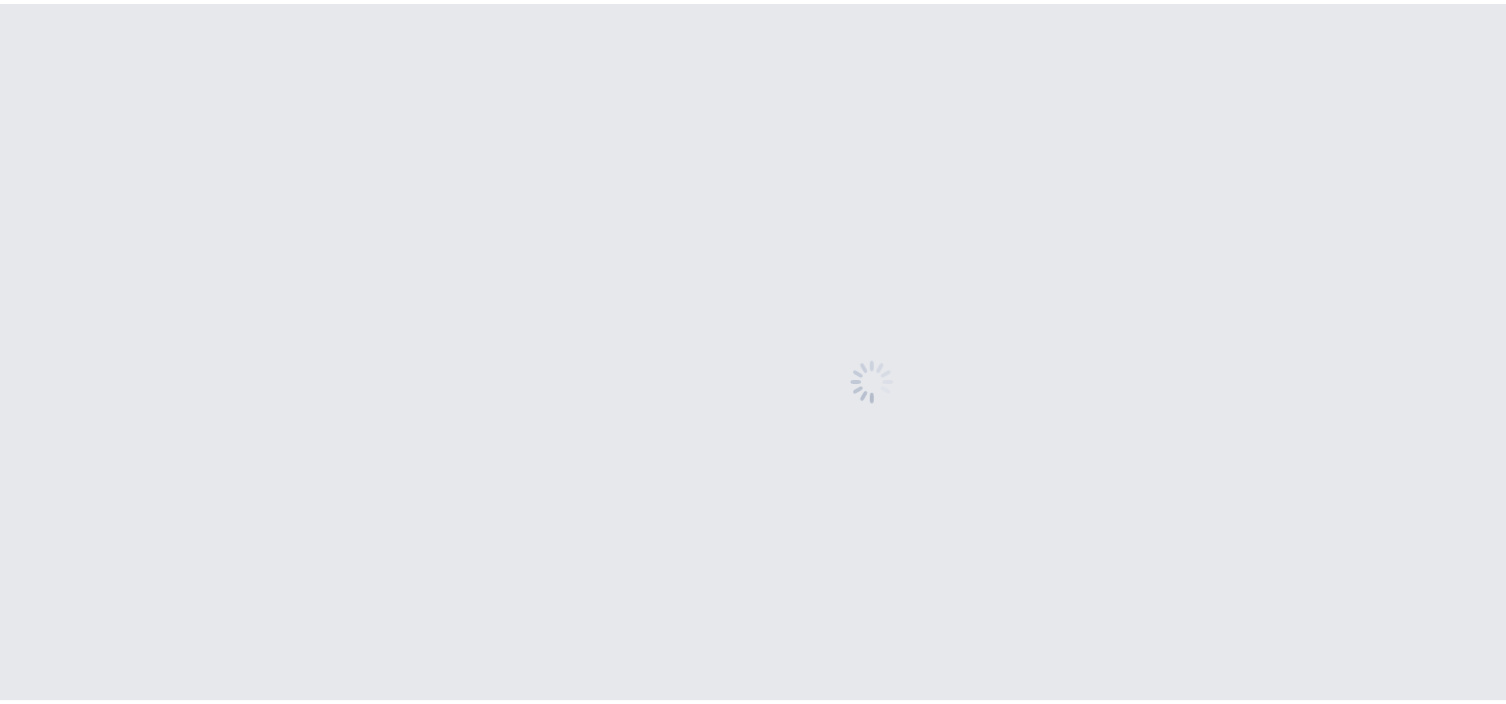 scroll, scrollTop: 0, scrollLeft: 0, axis: both 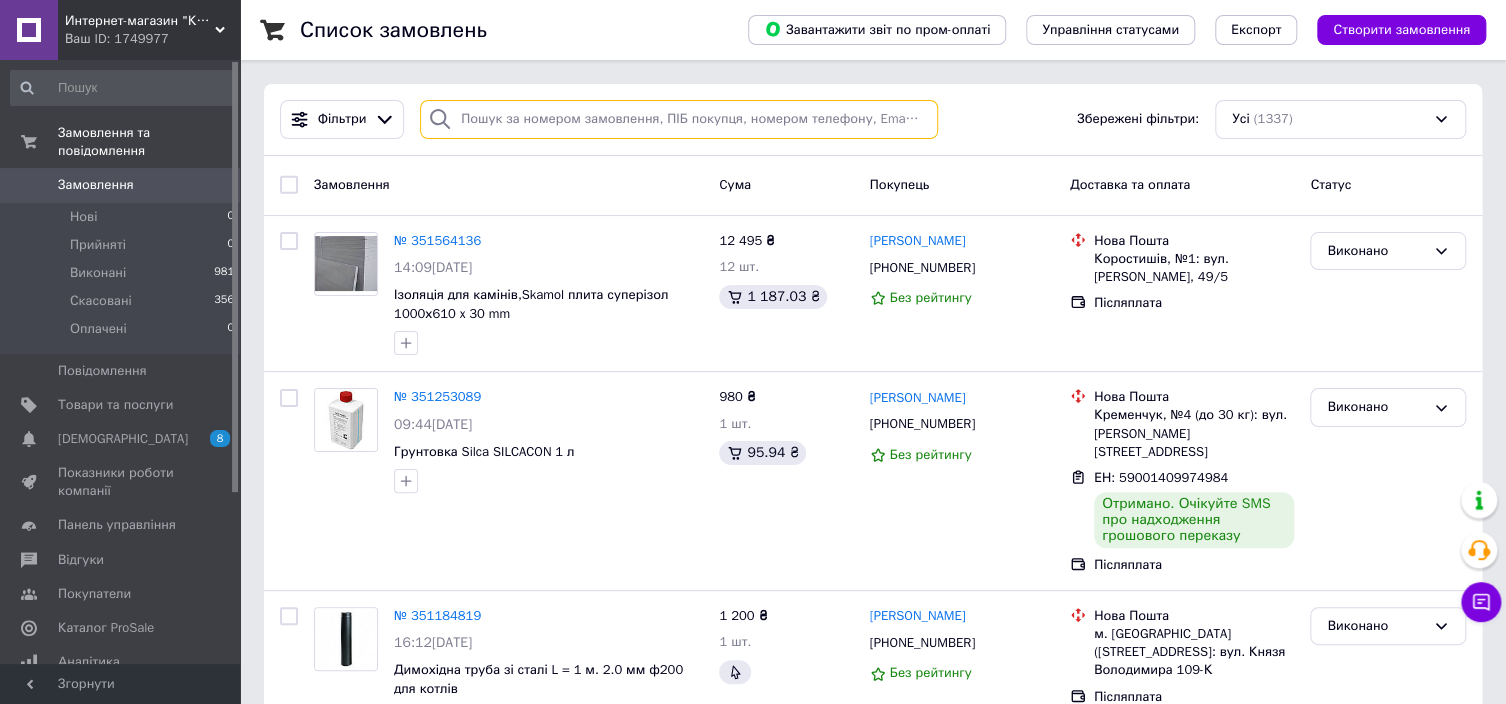 click at bounding box center [679, 119] 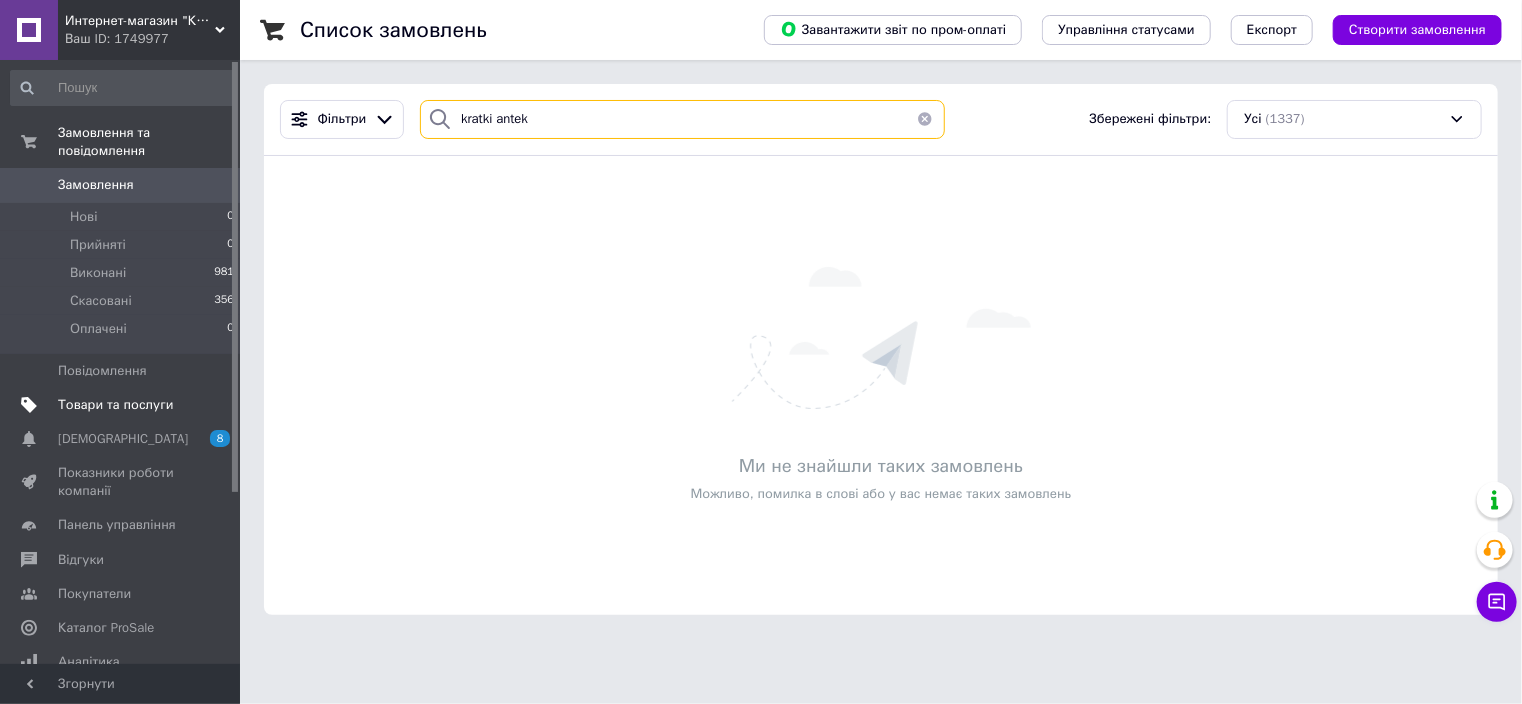 type on "kratki antek" 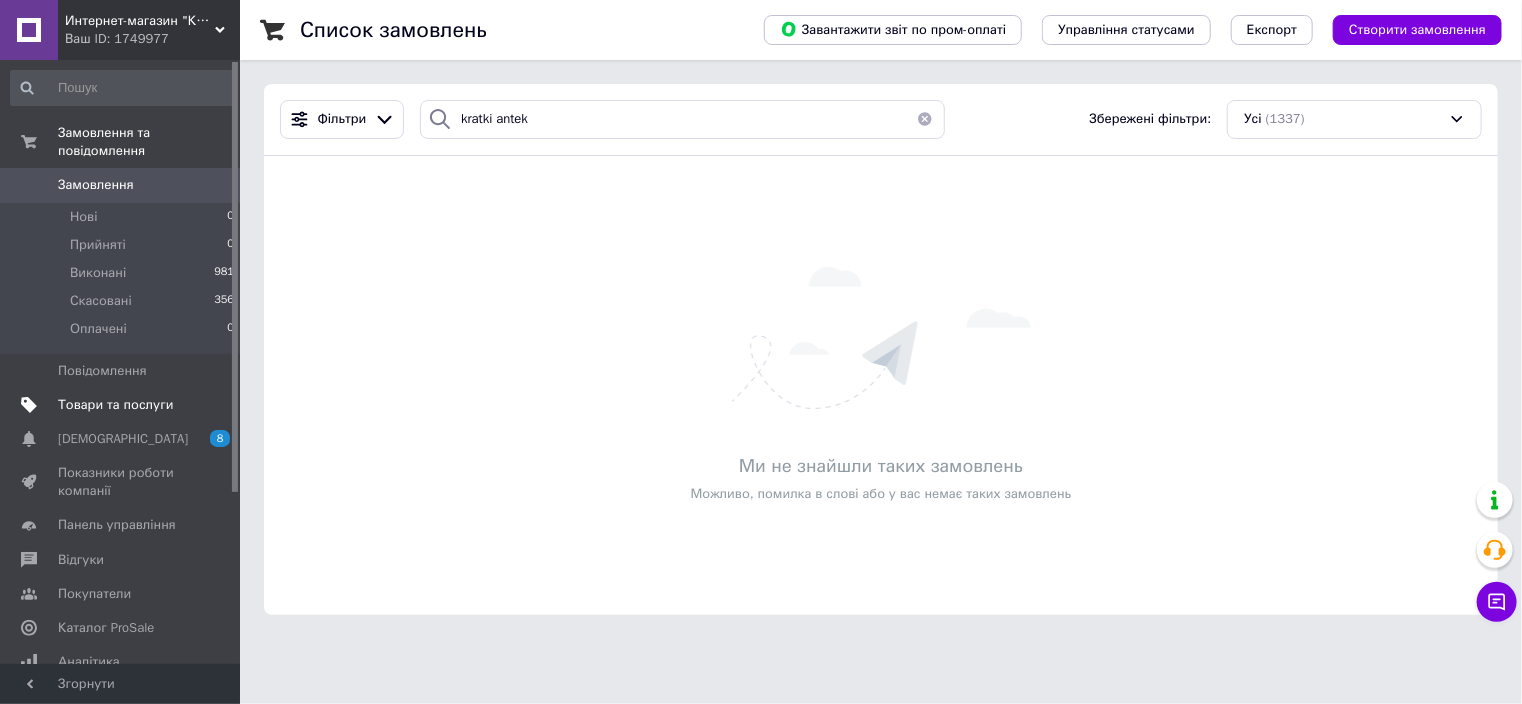 click on "Товари та послуги" at bounding box center (115, 405) 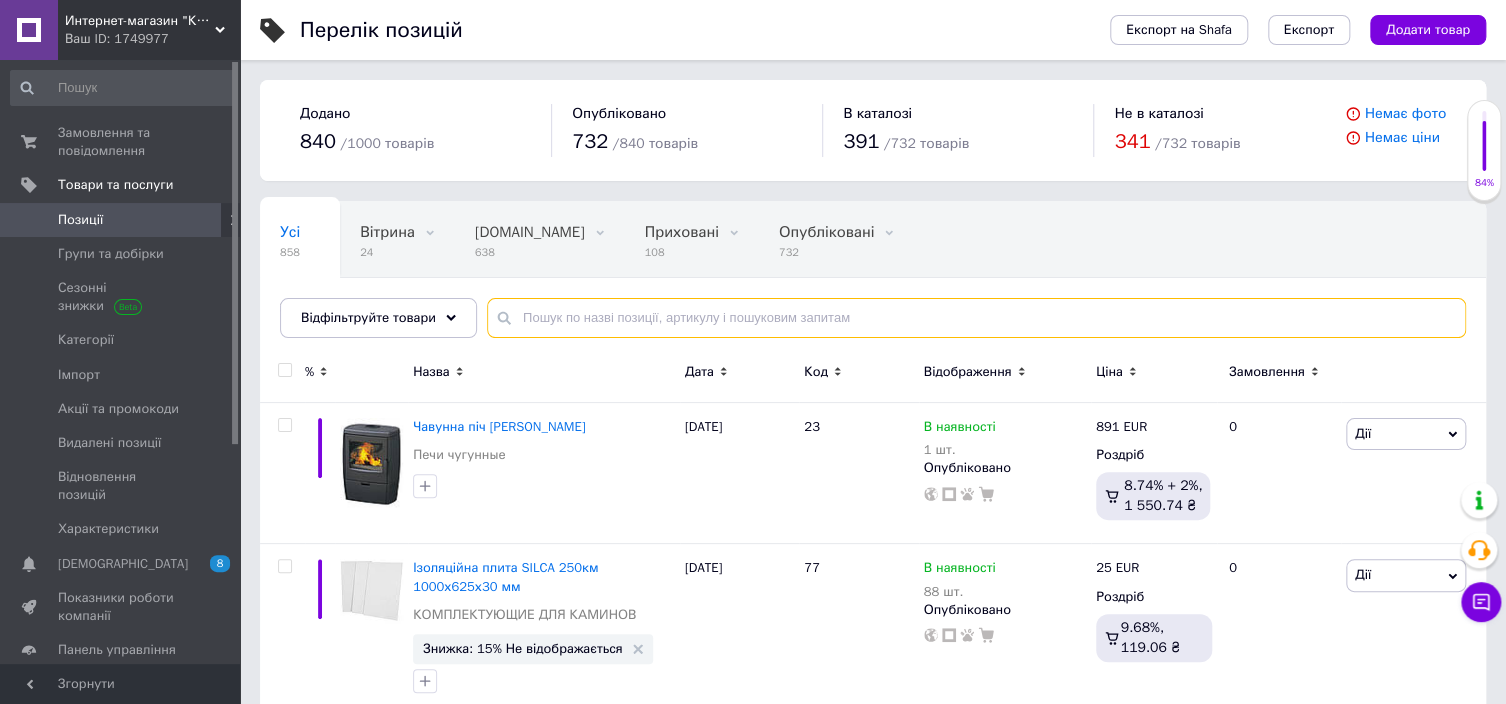click at bounding box center [976, 318] 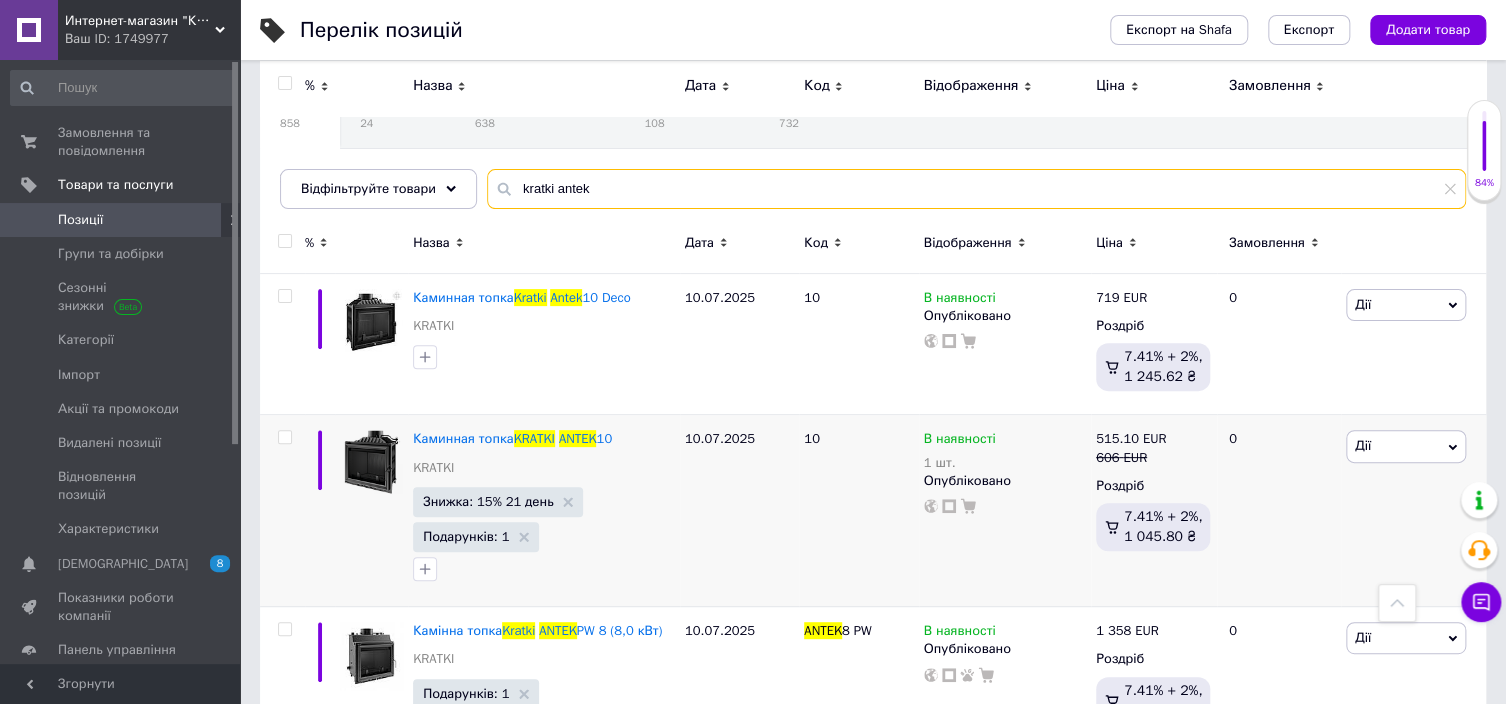 scroll, scrollTop: 98, scrollLeft: 0, axis: vertical 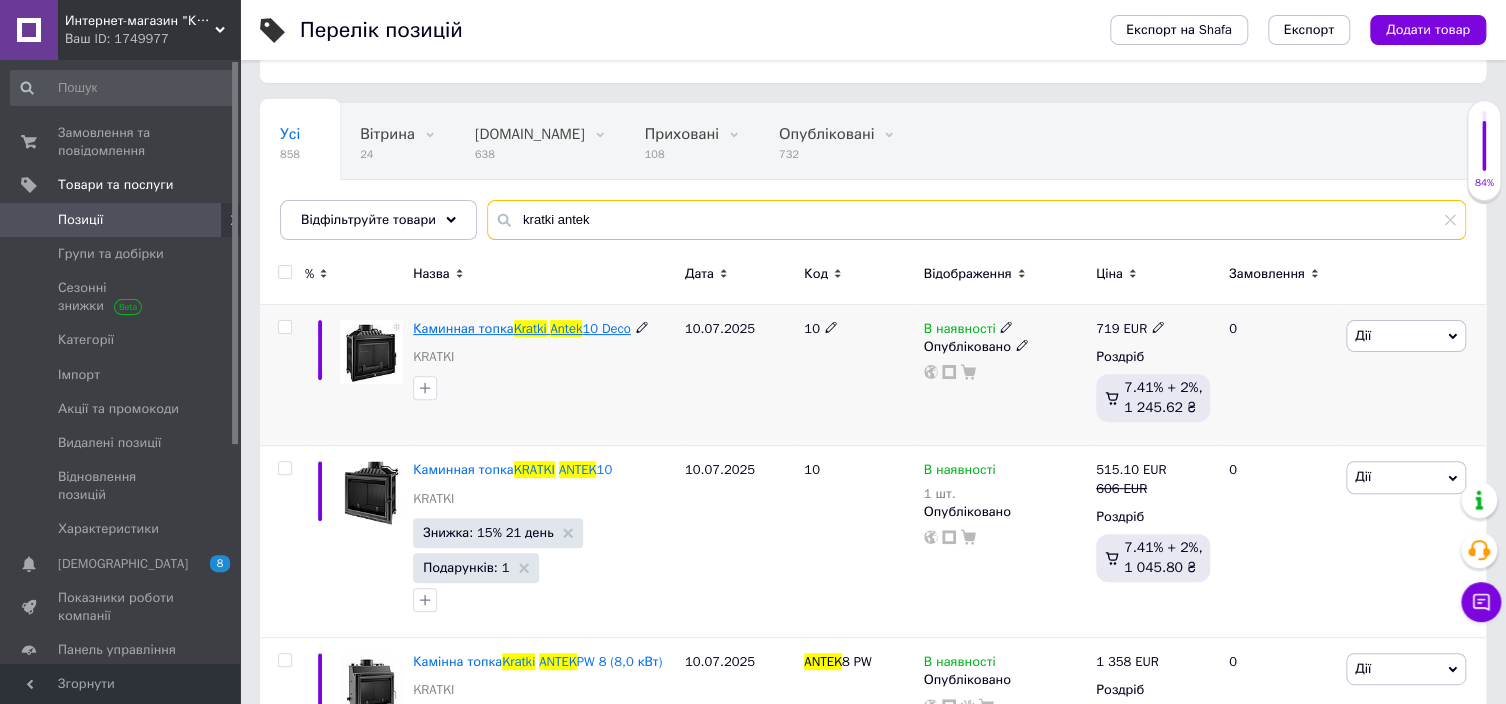 type on "kratki antek" 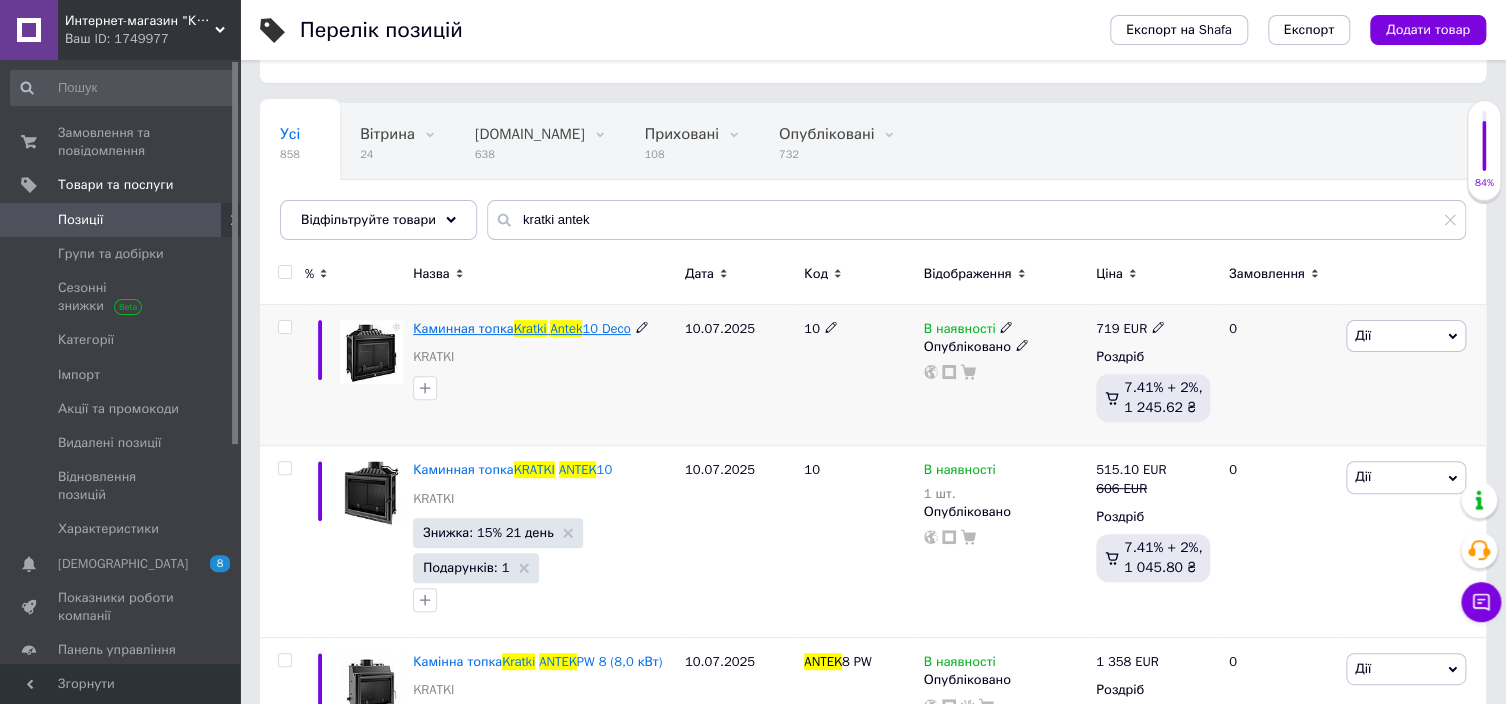 click on "Antek" at bounding box center (566, 328) 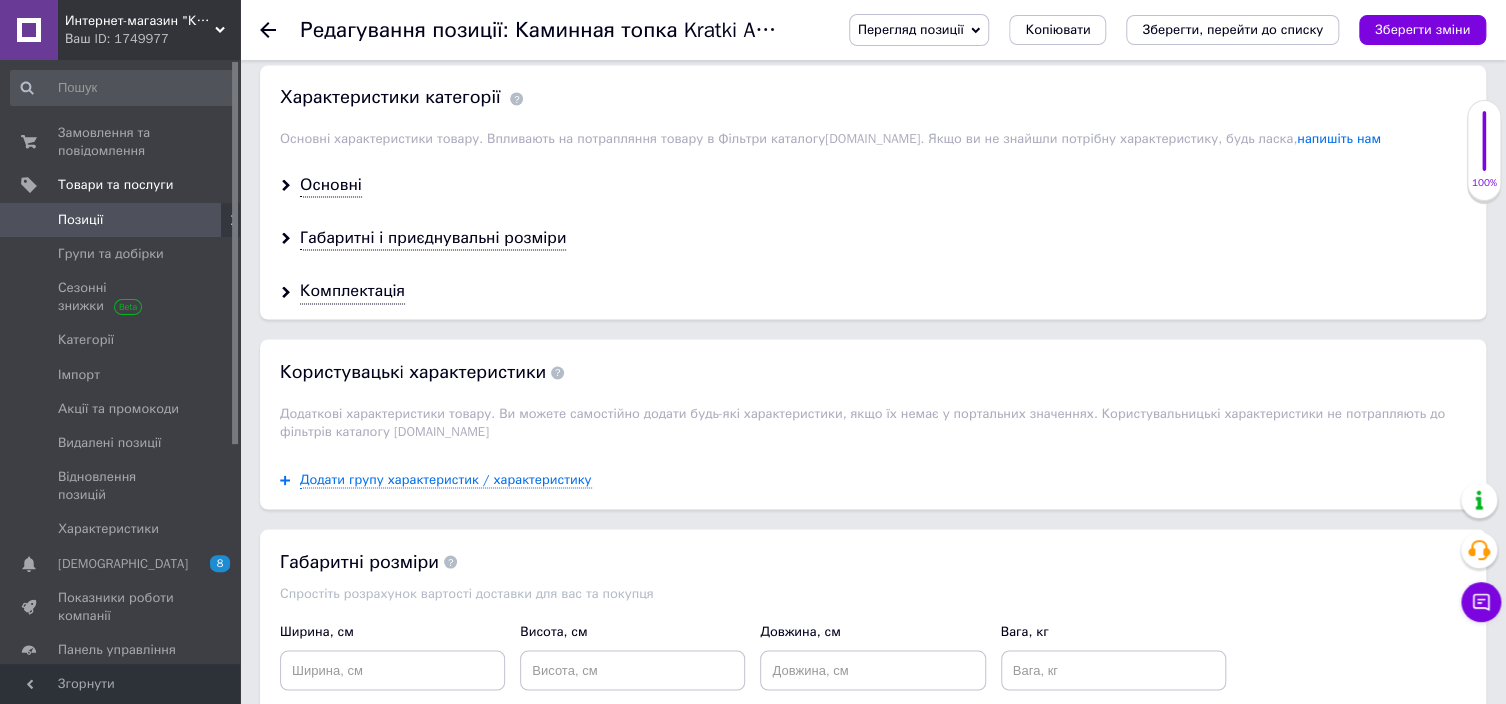 scroll, scrollTop: 2100, scrollLeft: 0, axis: vertical 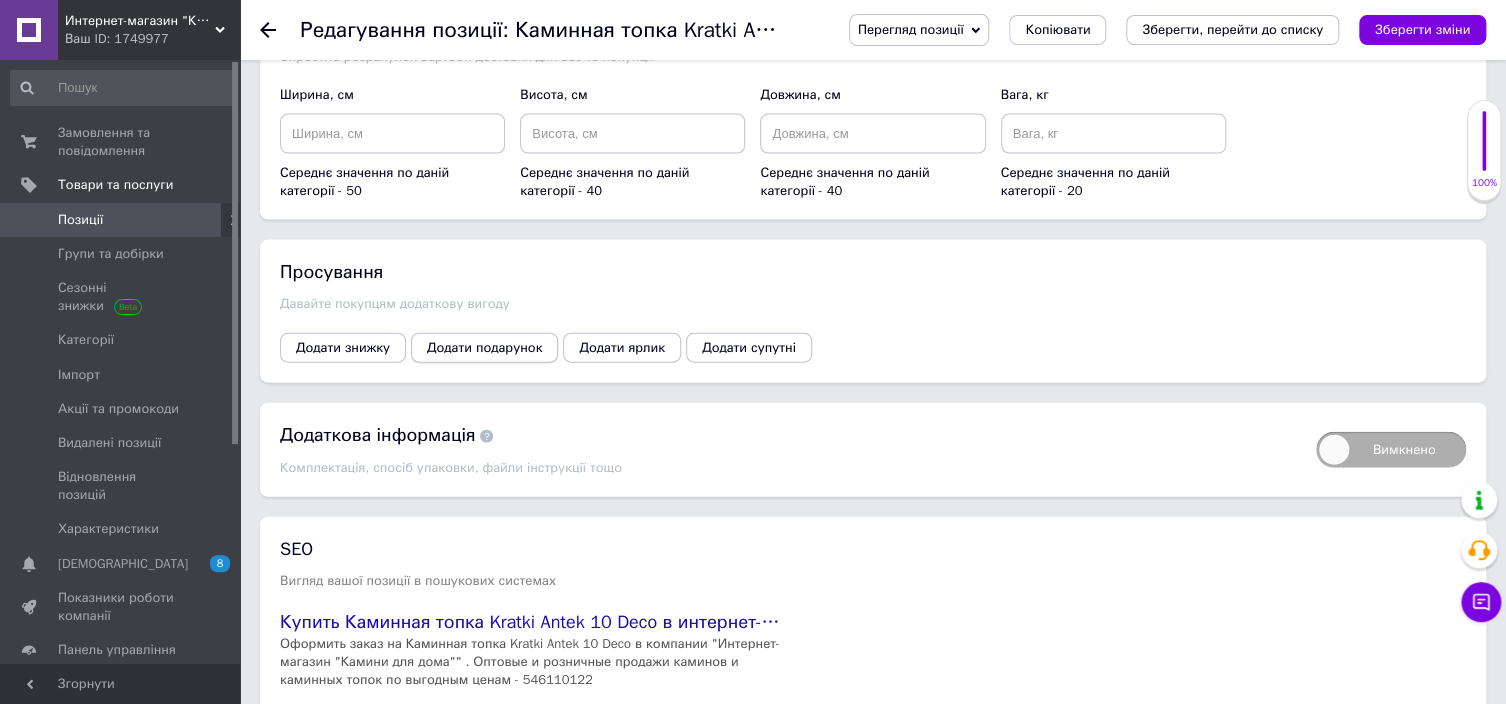 click on "Додати подарунок" at bounding box center (484, 348) 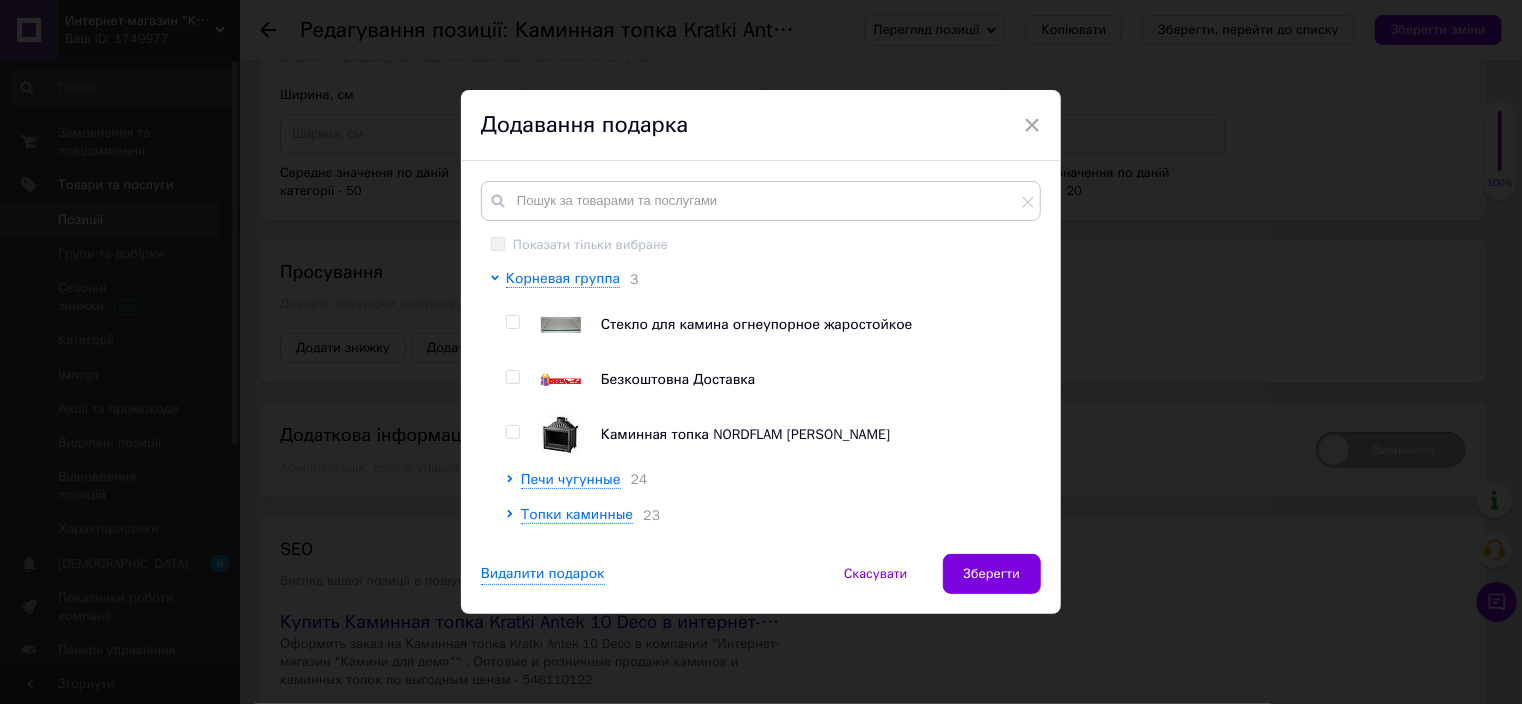 click at bounding box center [512, 377] 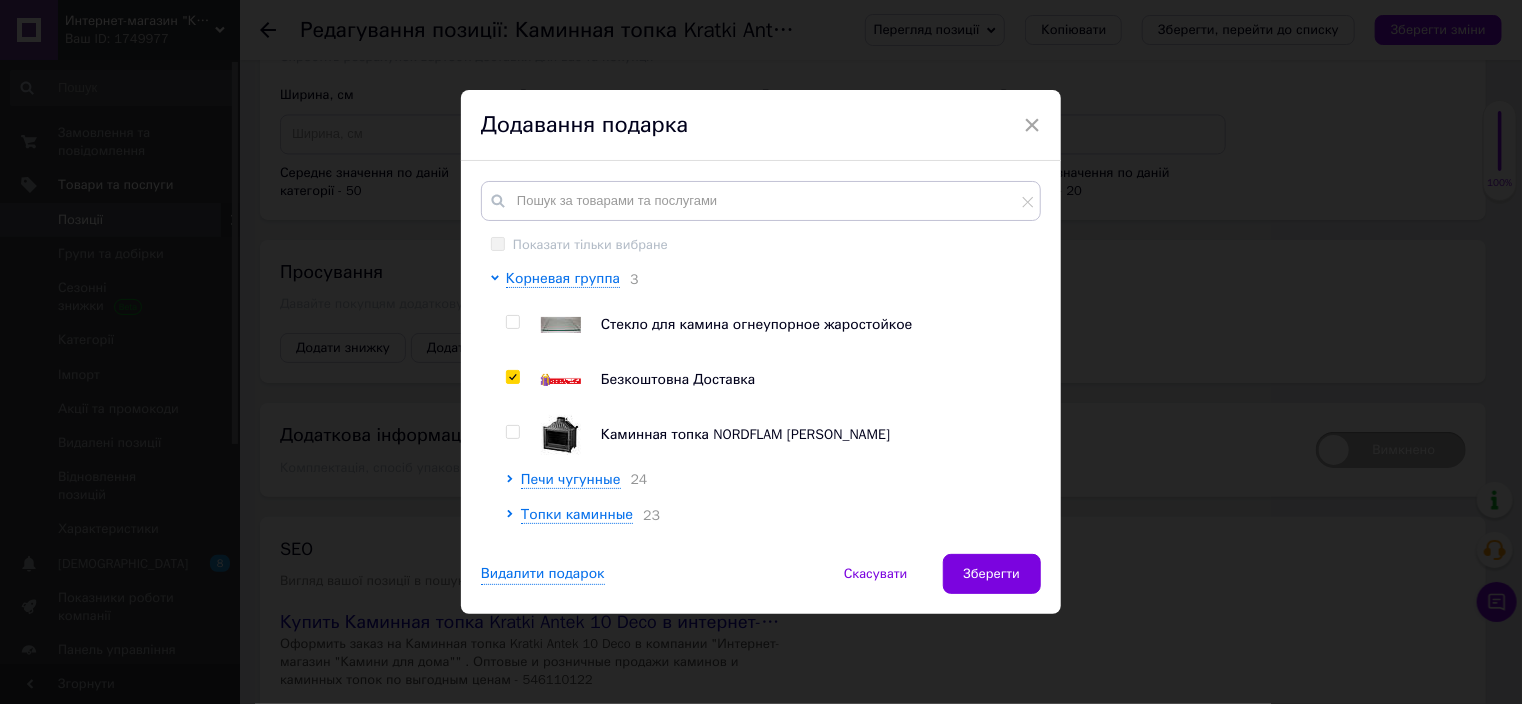 checkbox on "true" 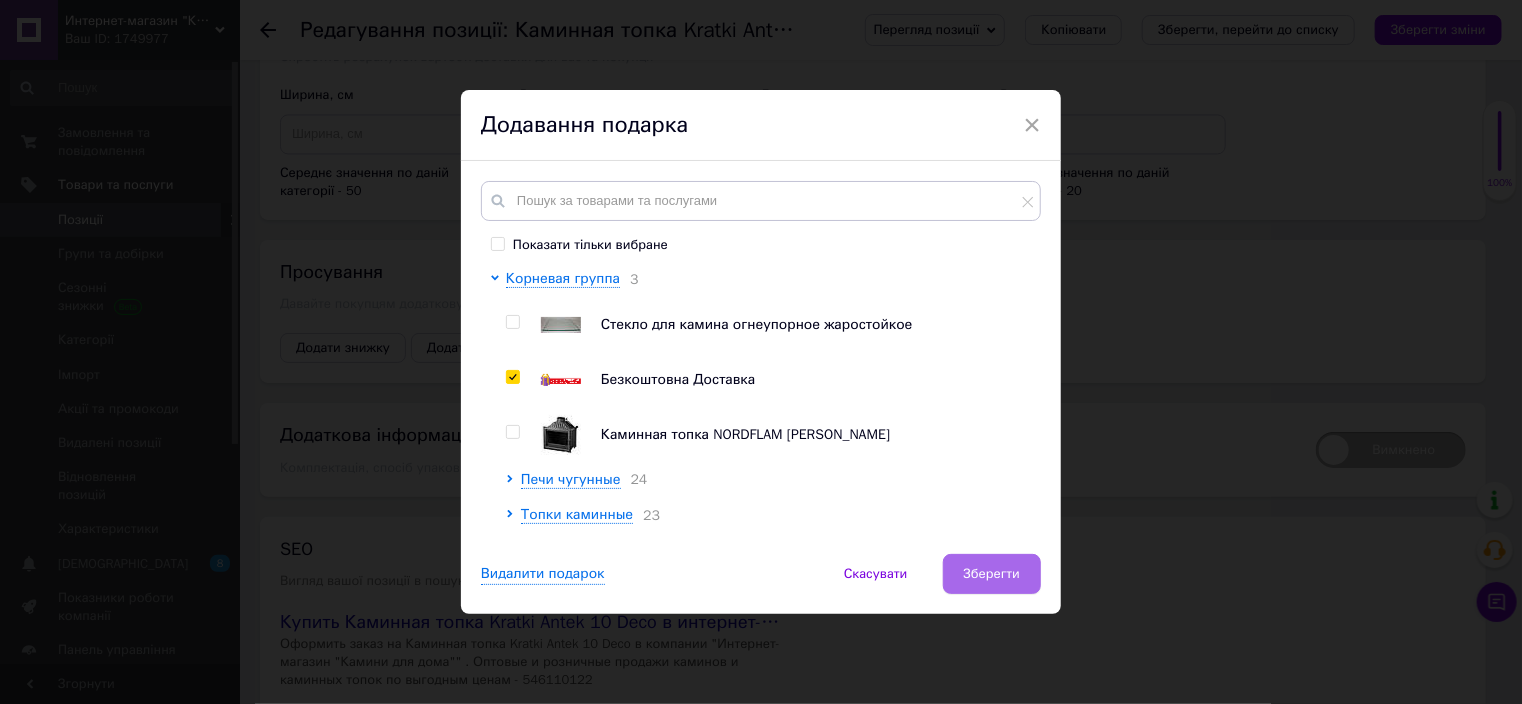 click on "Зберегти" at bounding box center [992, 574] 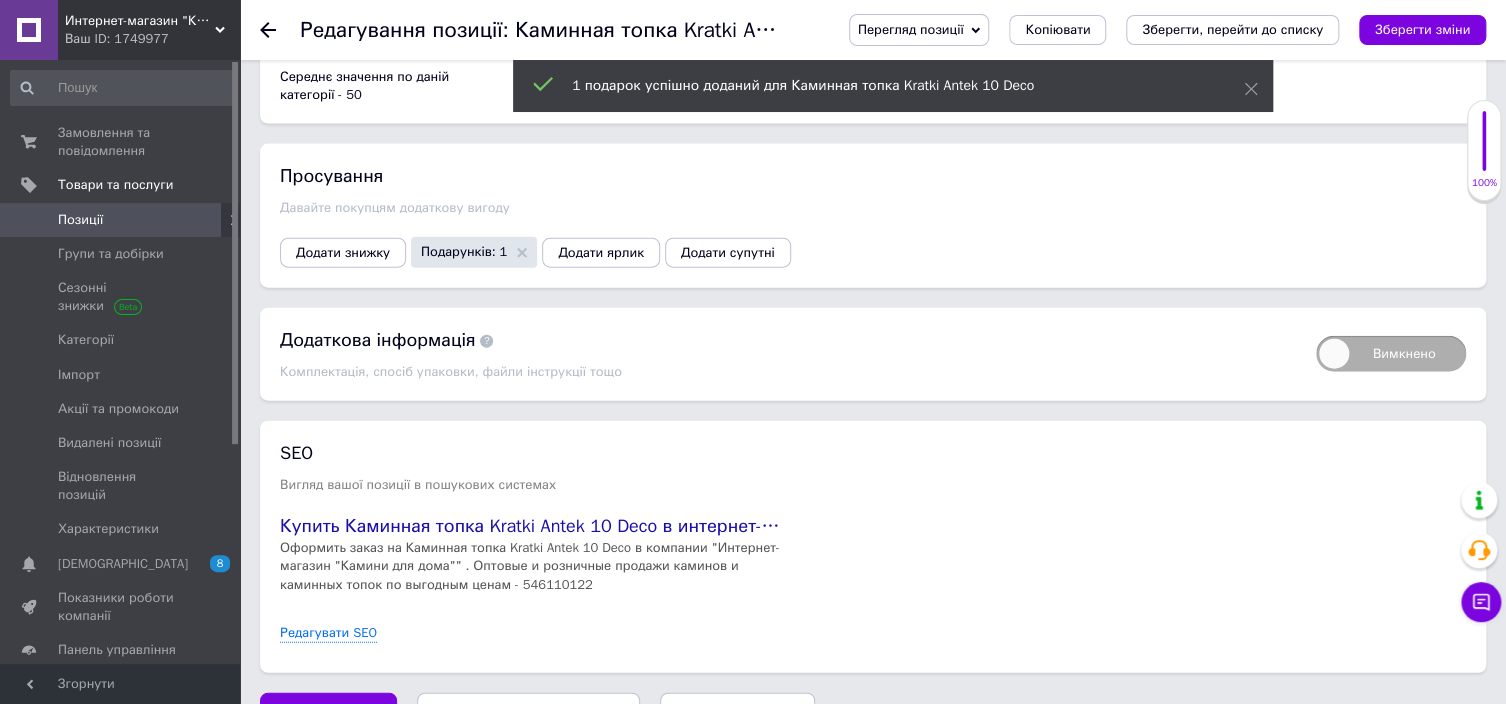scroll, scrollTop: 2239, scrollLeft: 0, axis: vertical 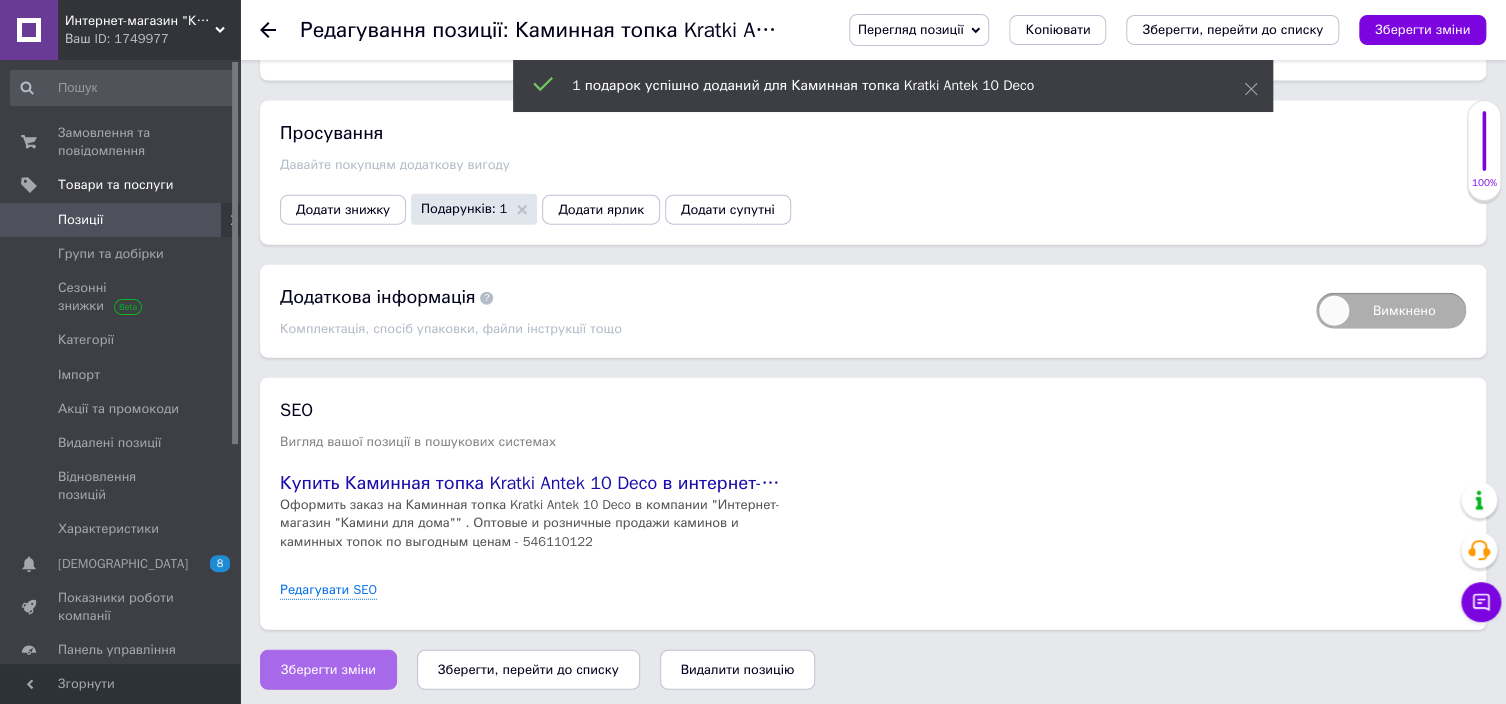 click on "Зберегти зміни" at bounding box center (328, 670) 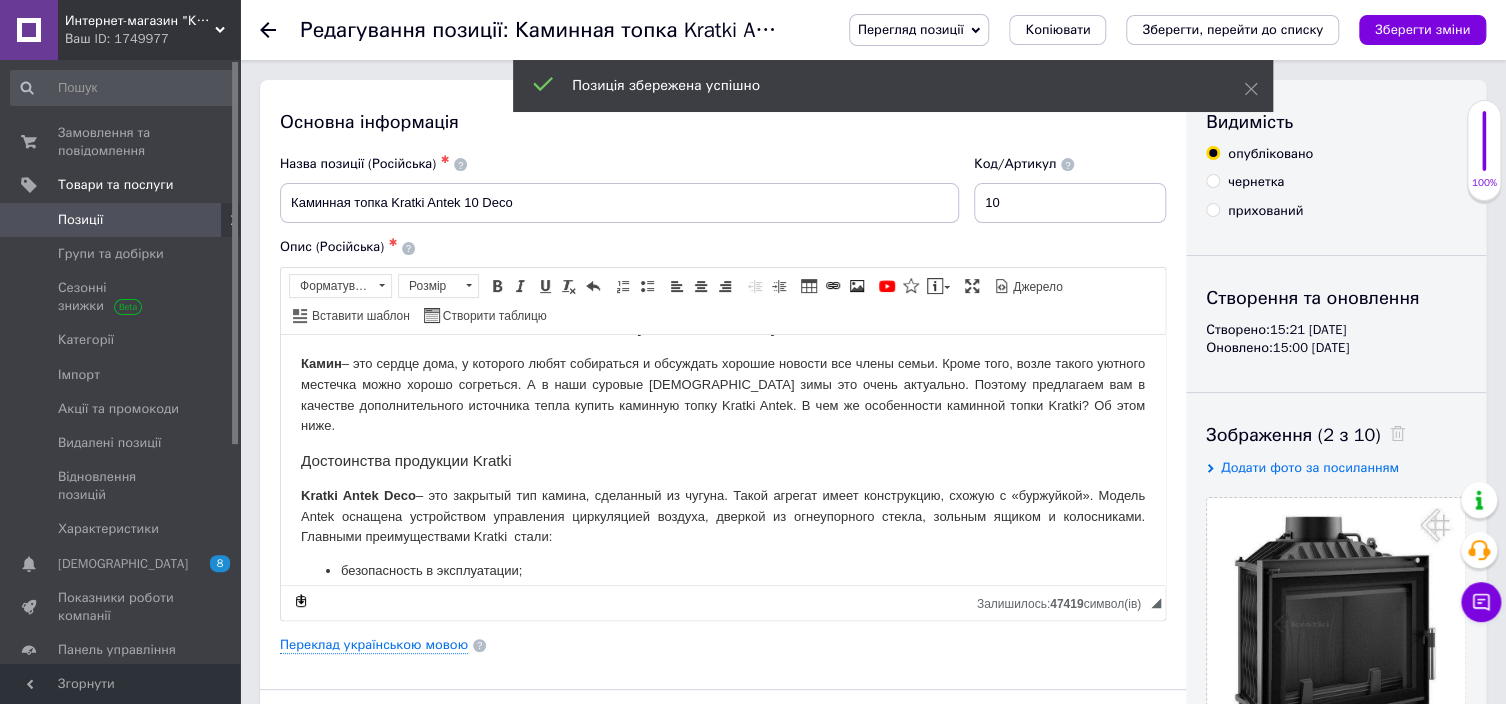 scroll, scrollTop: 100, scrollLeft: 0, axis: vertical 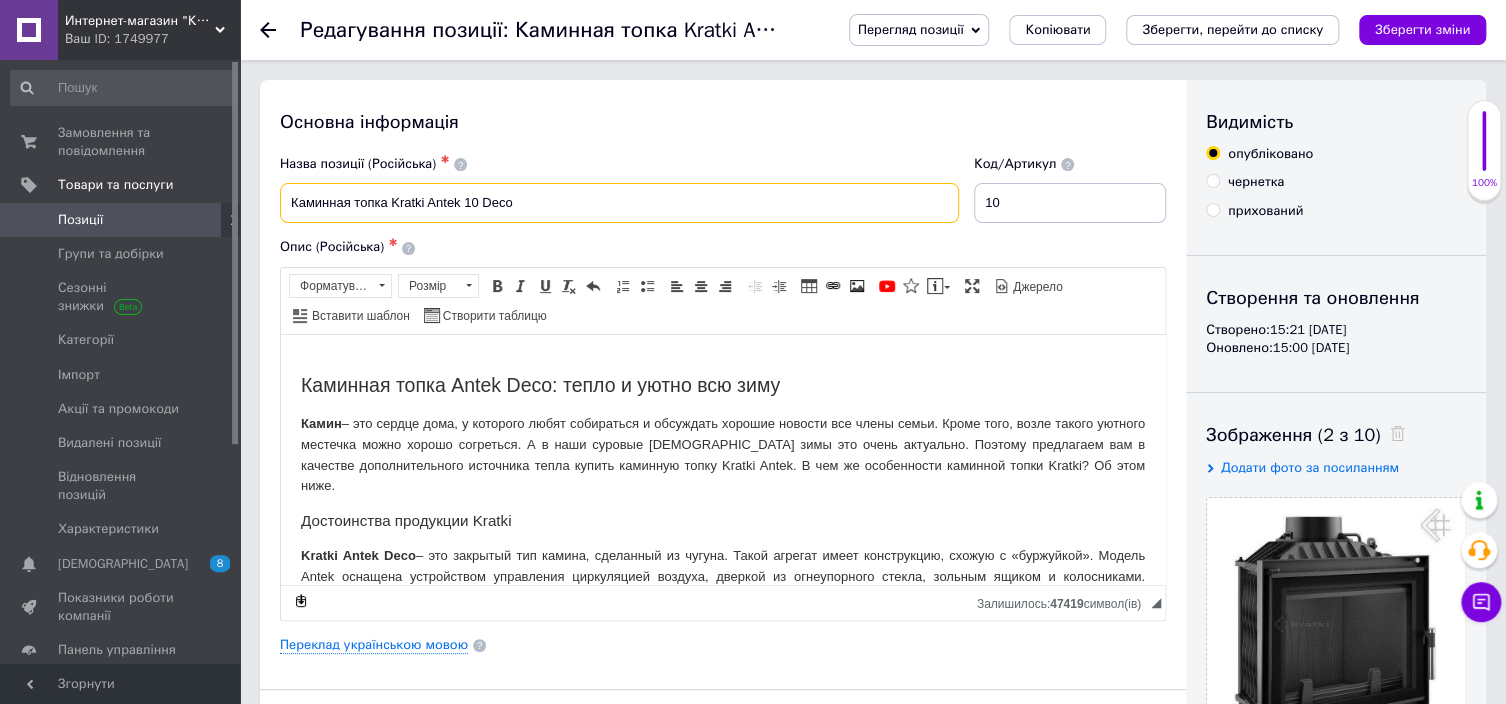 drag, startPoint x: 556, startPoint y: 199, endPoint x: 277, endPoint y: 202, distance: 279.01614 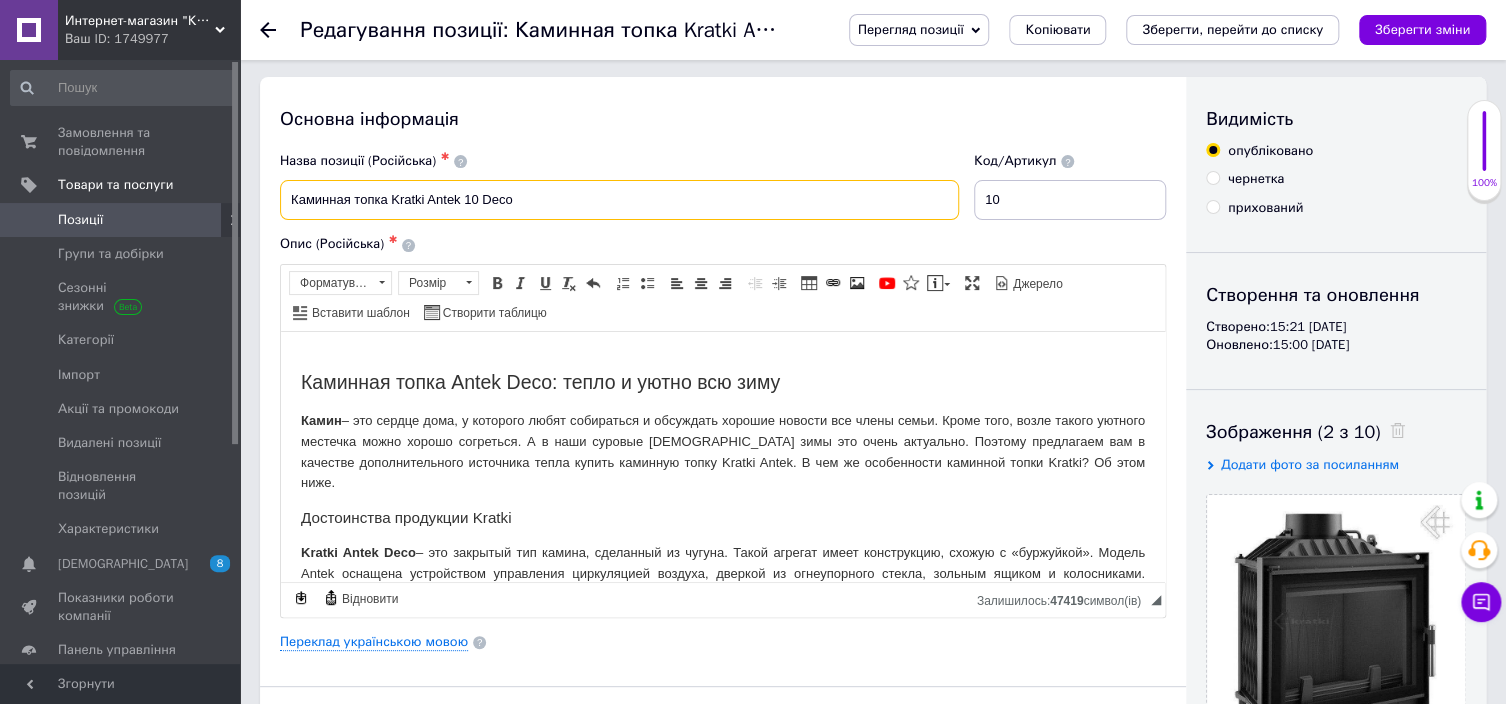 scroll, scrollTop: 0, scrollLeft: 0, axis: both 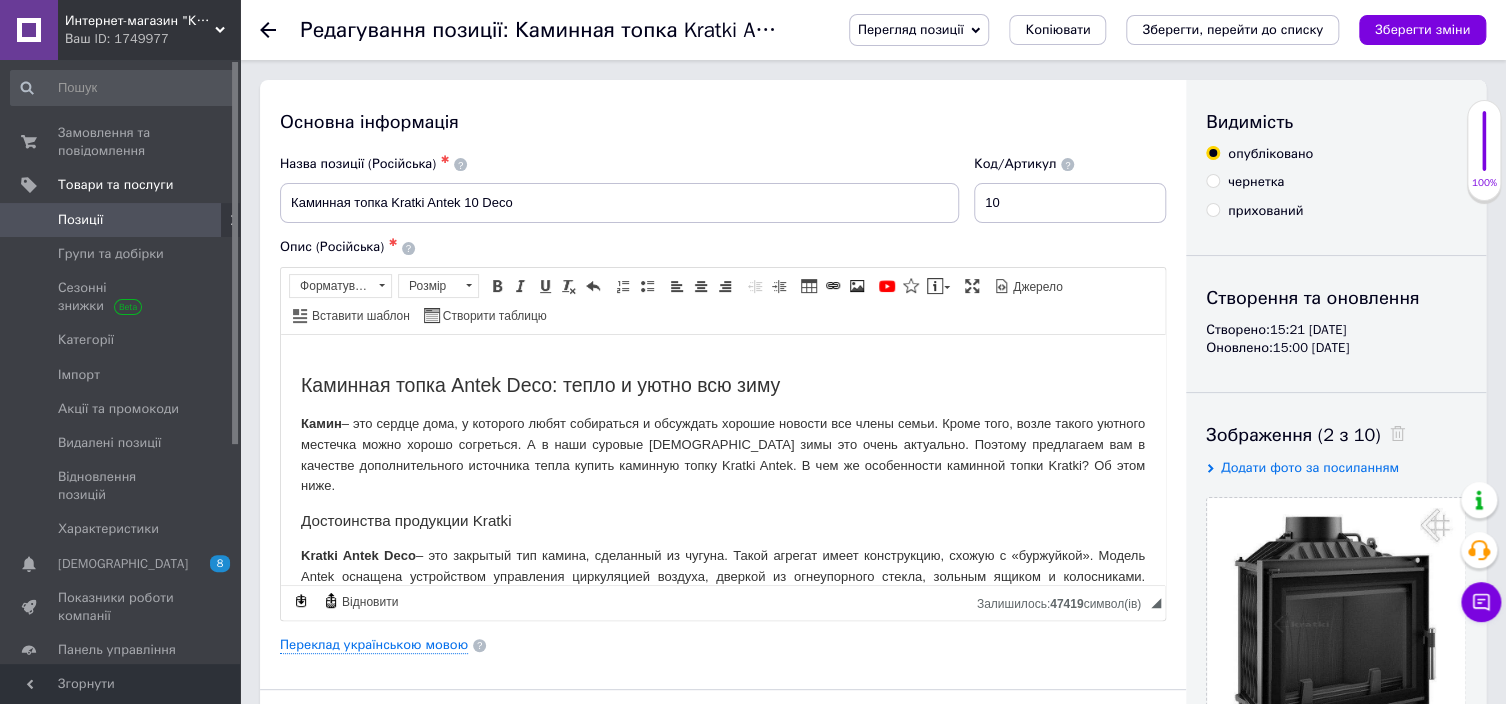 click on "Перегляд позиції" at bounding box center (911, 29) 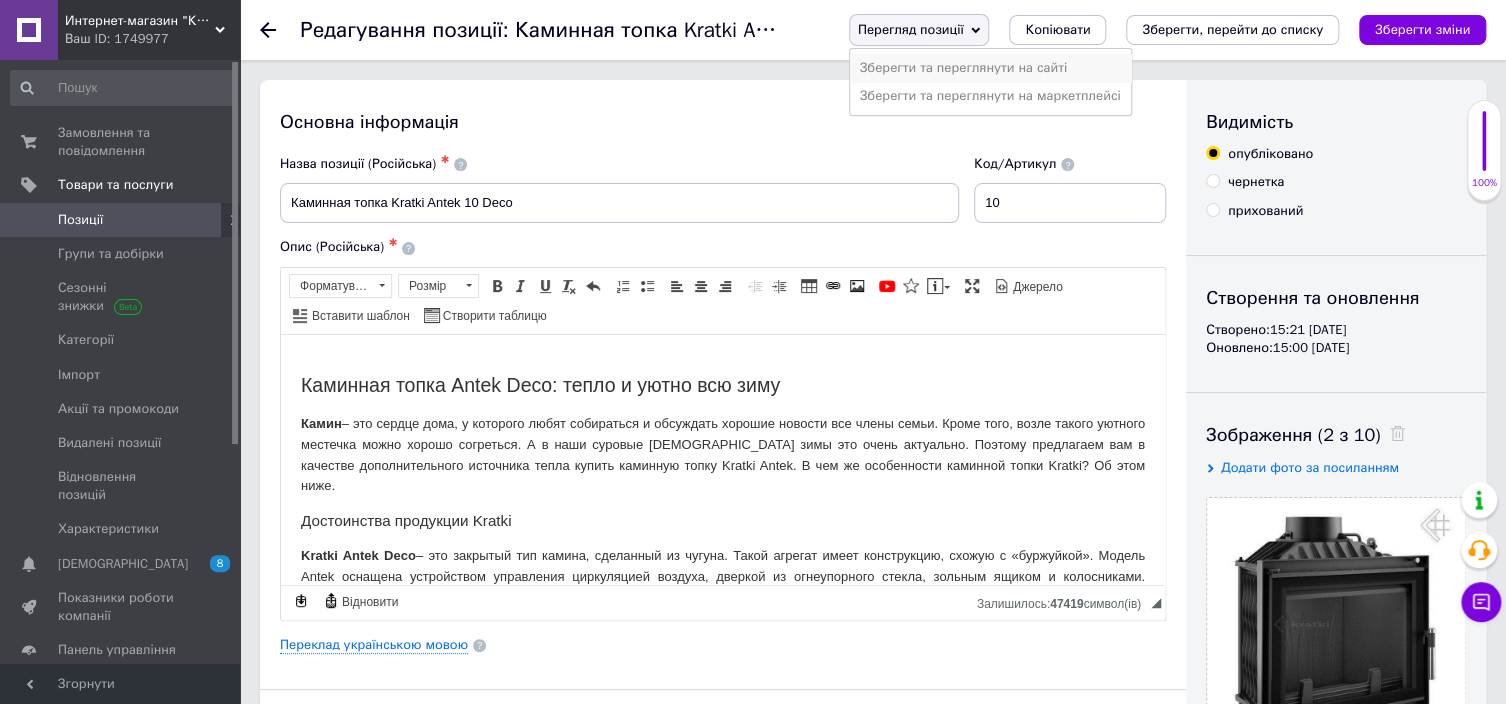 click on "Зберегти та переглянути на сайті" at bounding box center (990, 68) 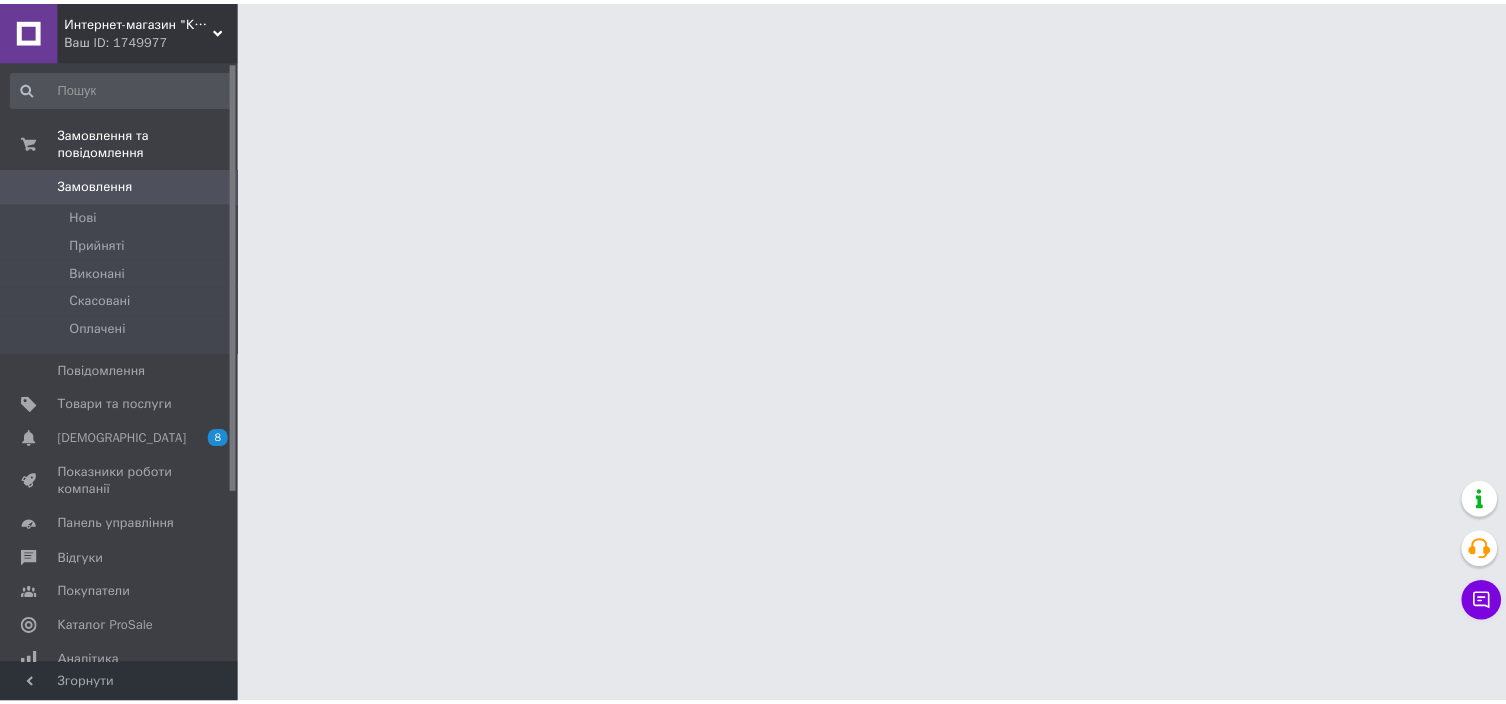 scroll, scrollTop: 0, scrollLeft: 0, axis: both 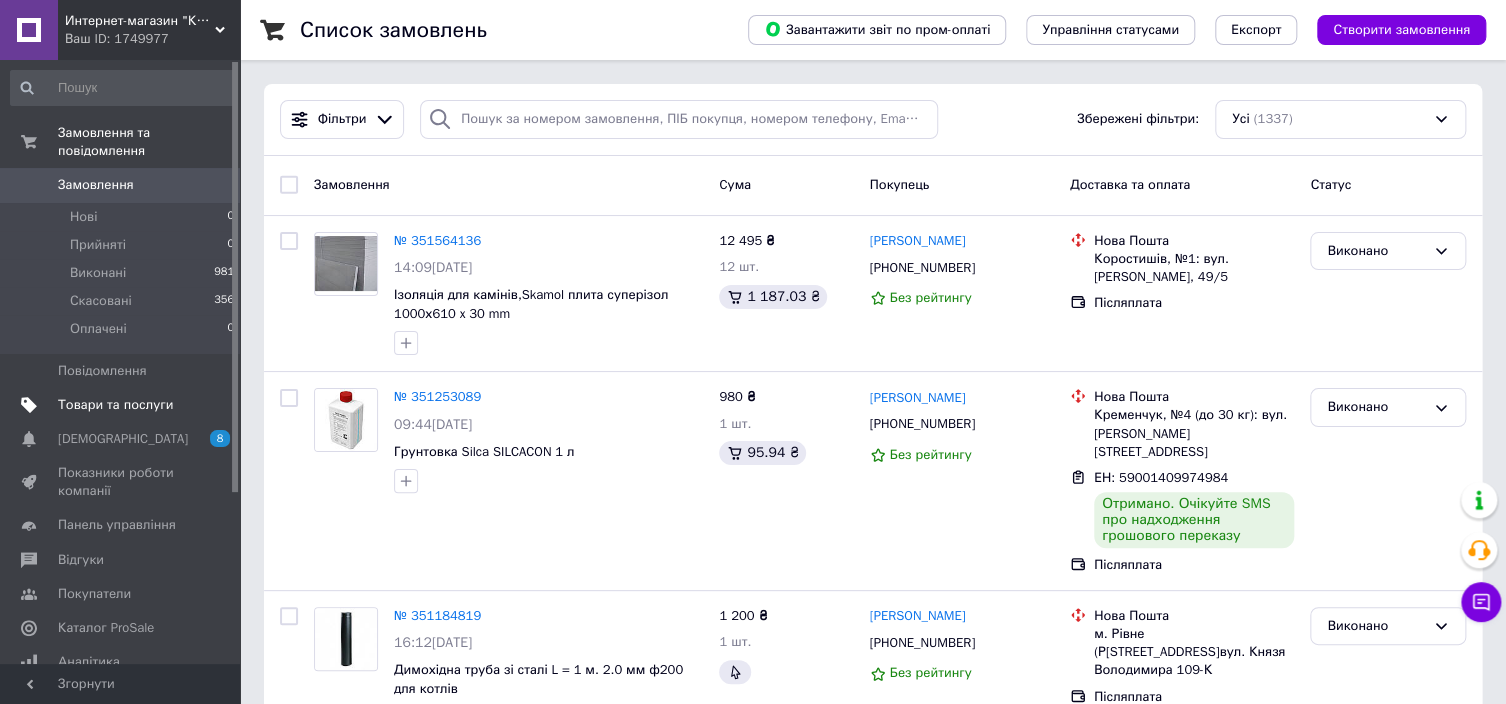 click on "Товари та послуги" at bounding box center (115, 405) 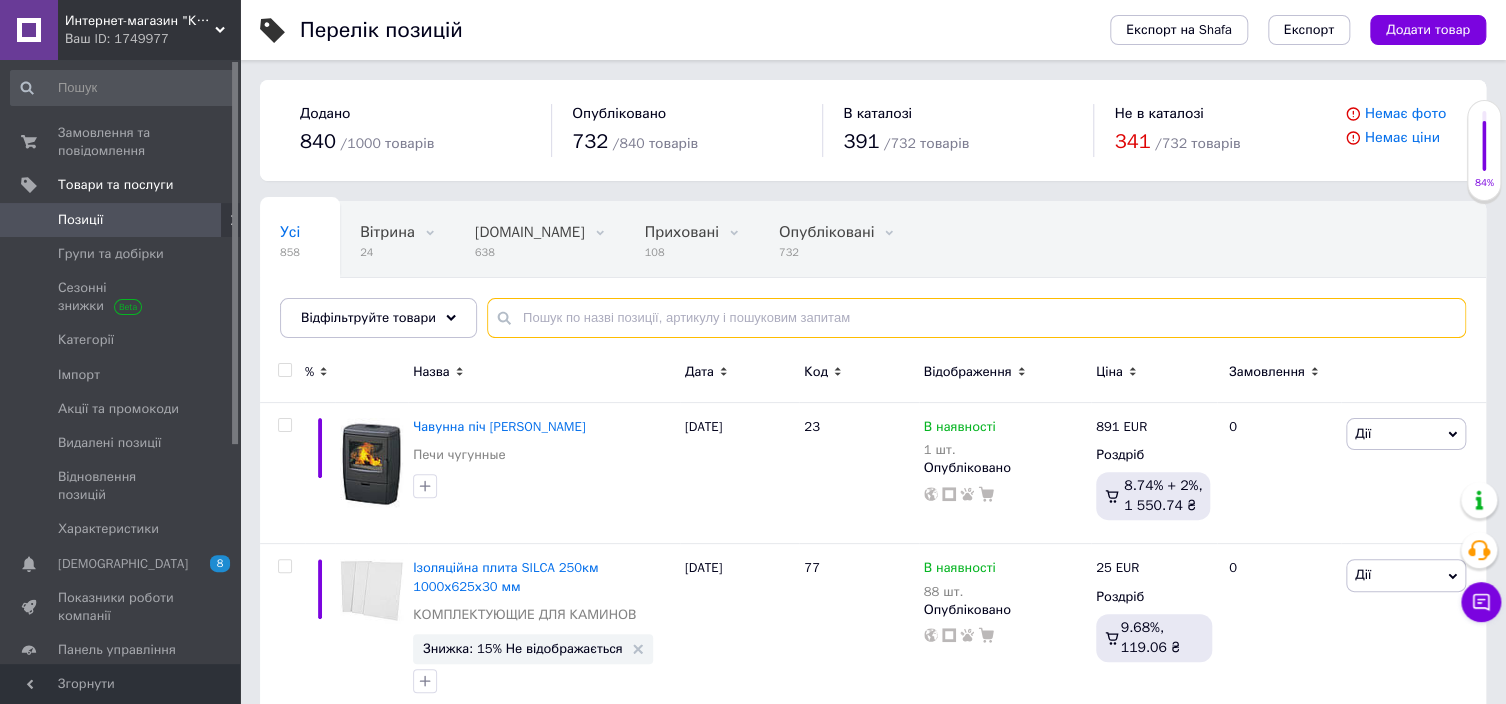click at bounding box center (976, 318) 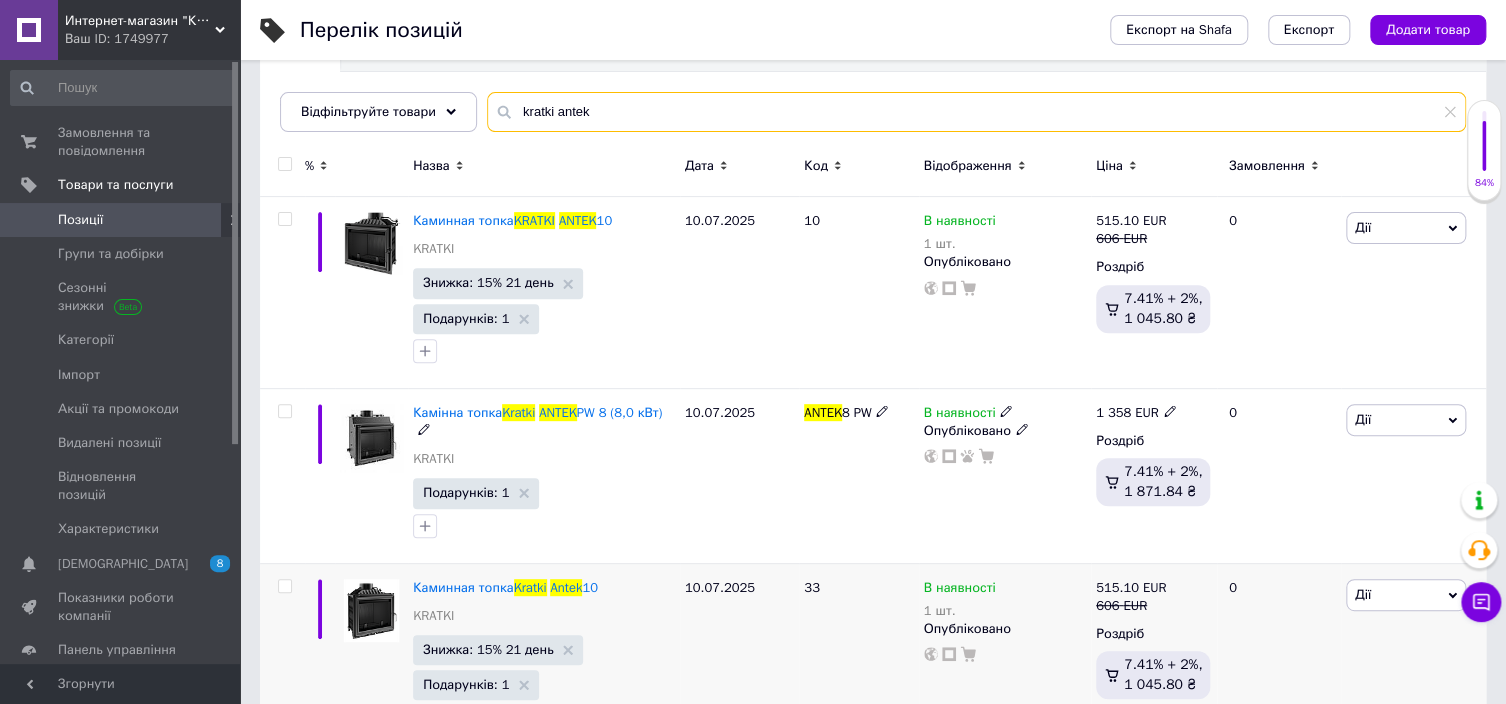 scroll, scrollTop: 213, scrollLeft: 0, axis: vertical 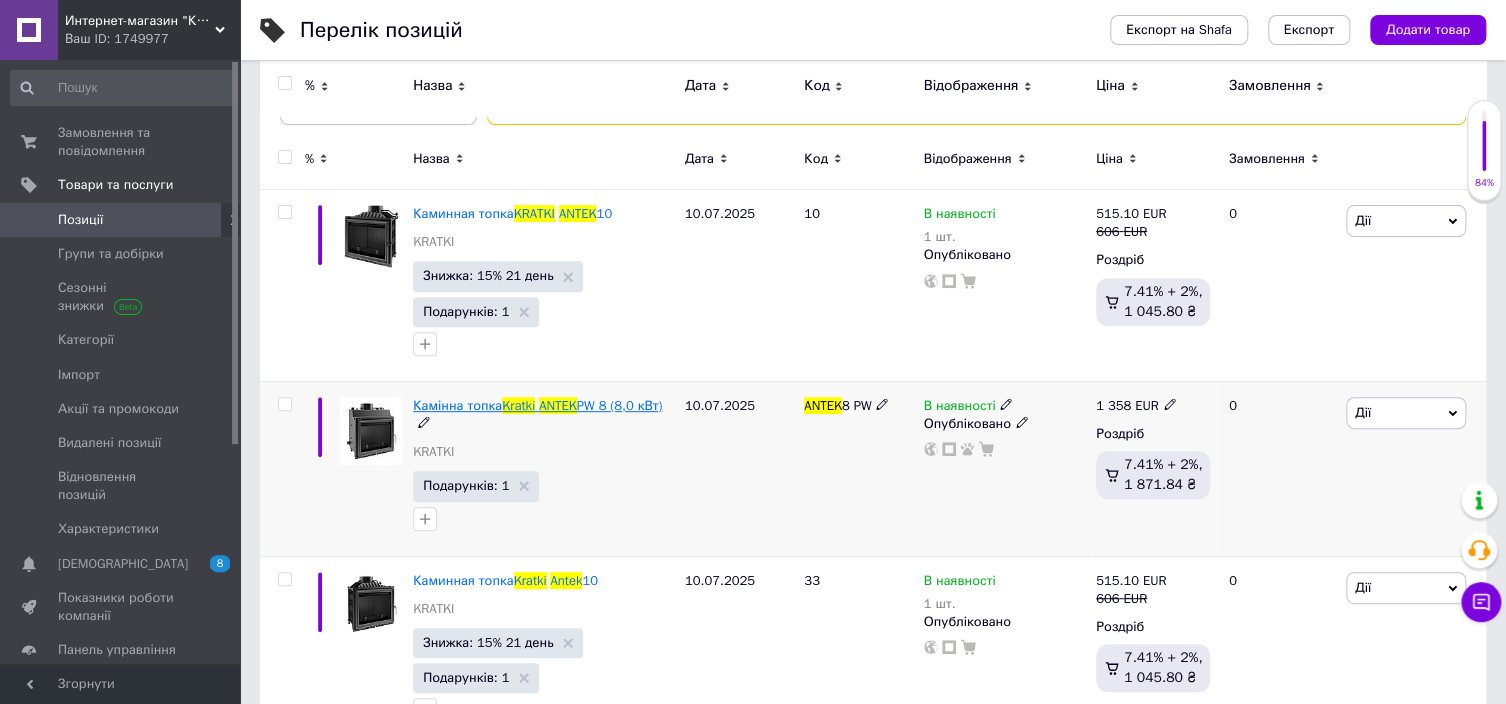 type on "kratki antek" 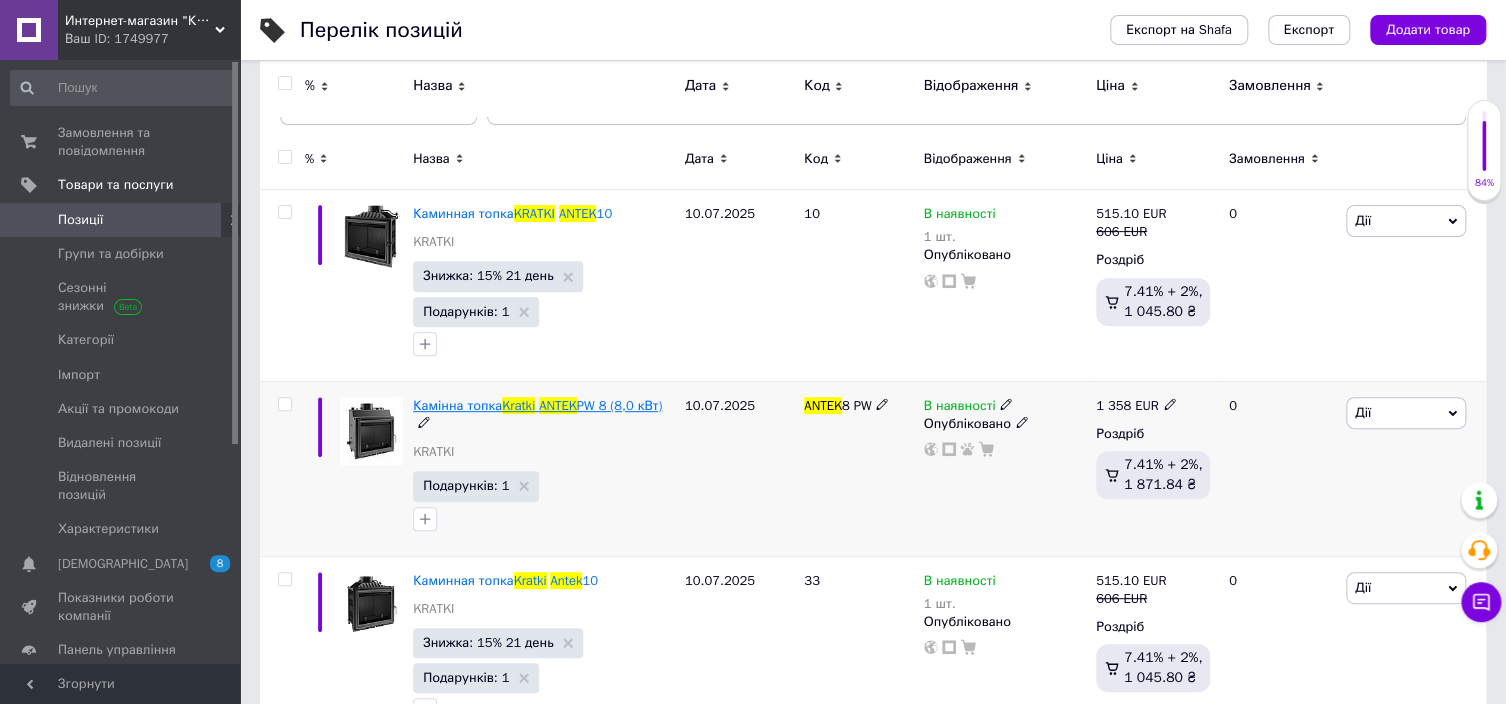 click on "Камінна топка" at bounding box center [457, 405] 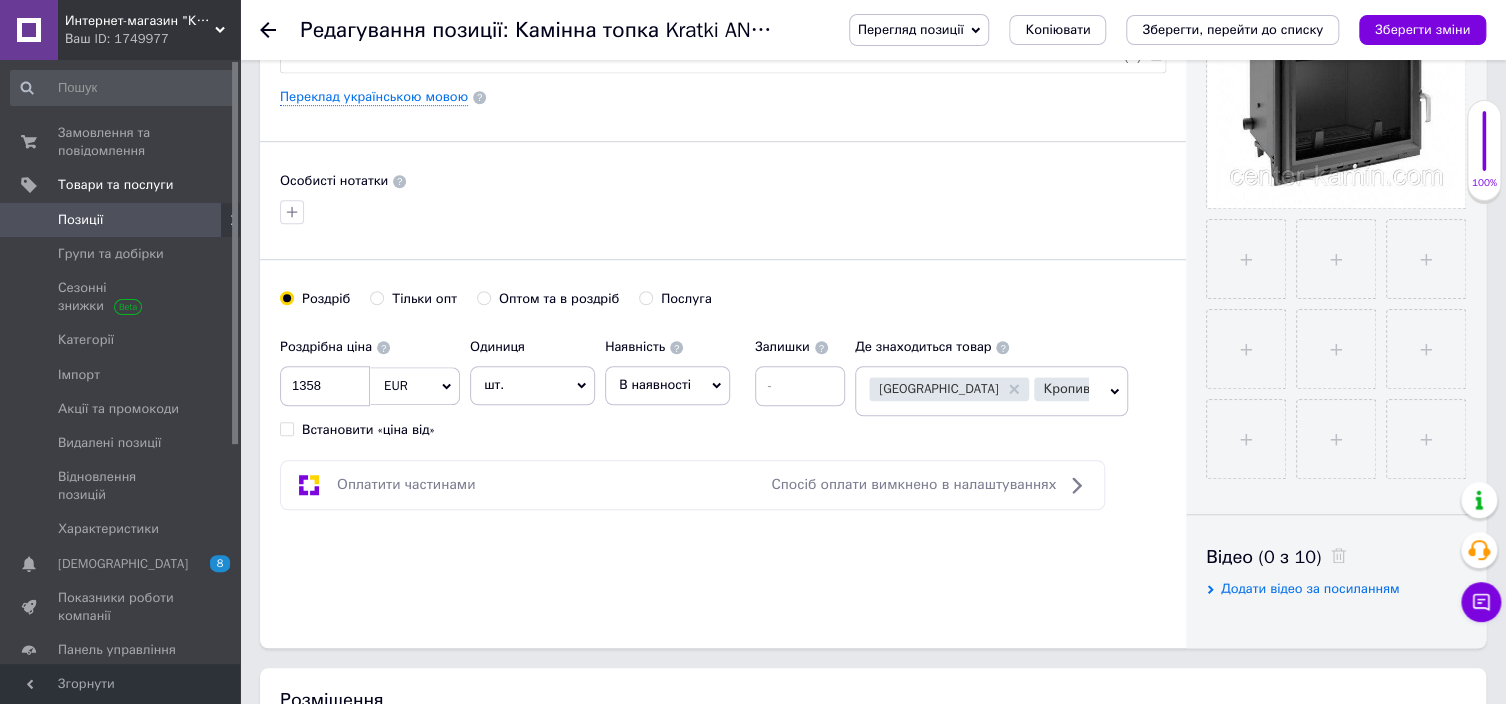 scroll, scrollTop: 500, scrollLeft: 0, axis: vertical 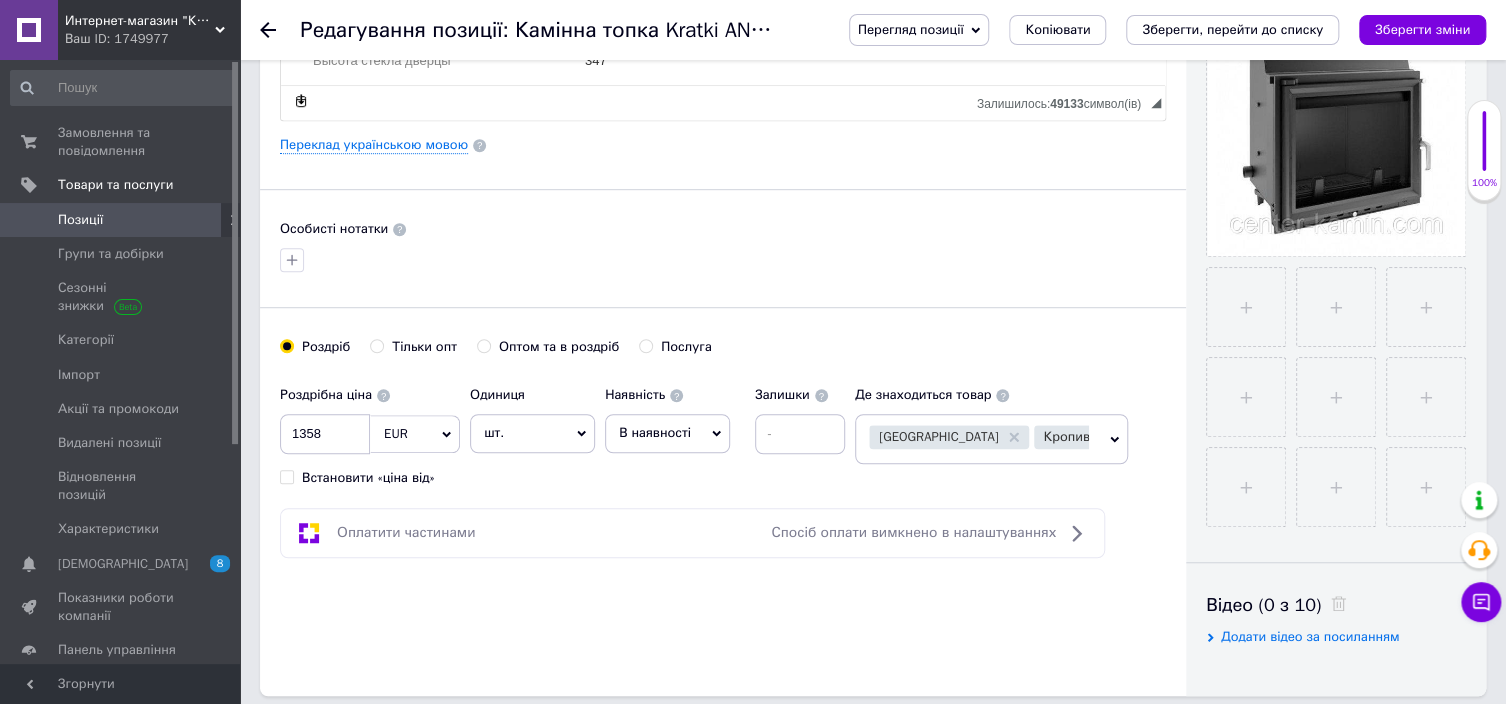 click on "В наявності" at bounding box center (655, 432) 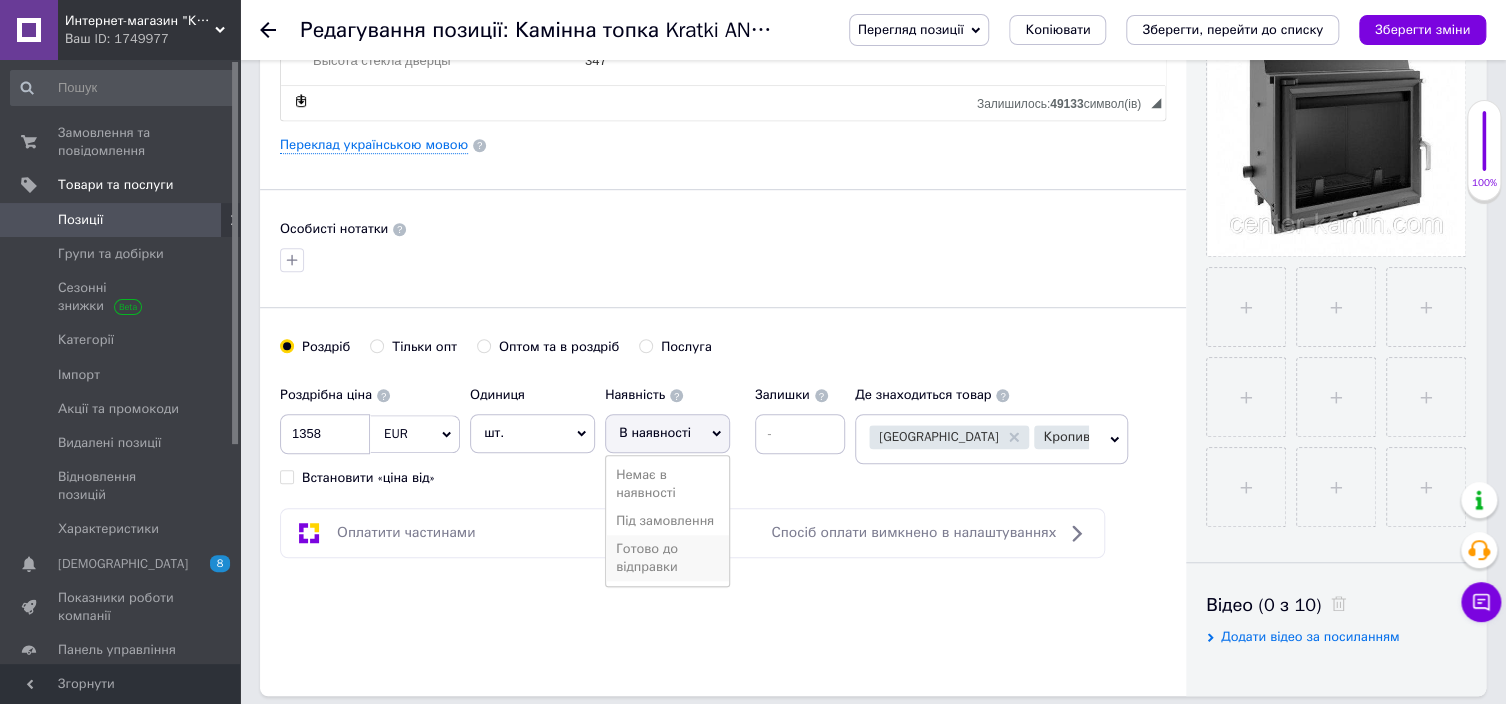 click on "Готово до відправки" at bounding box center (667, 558) 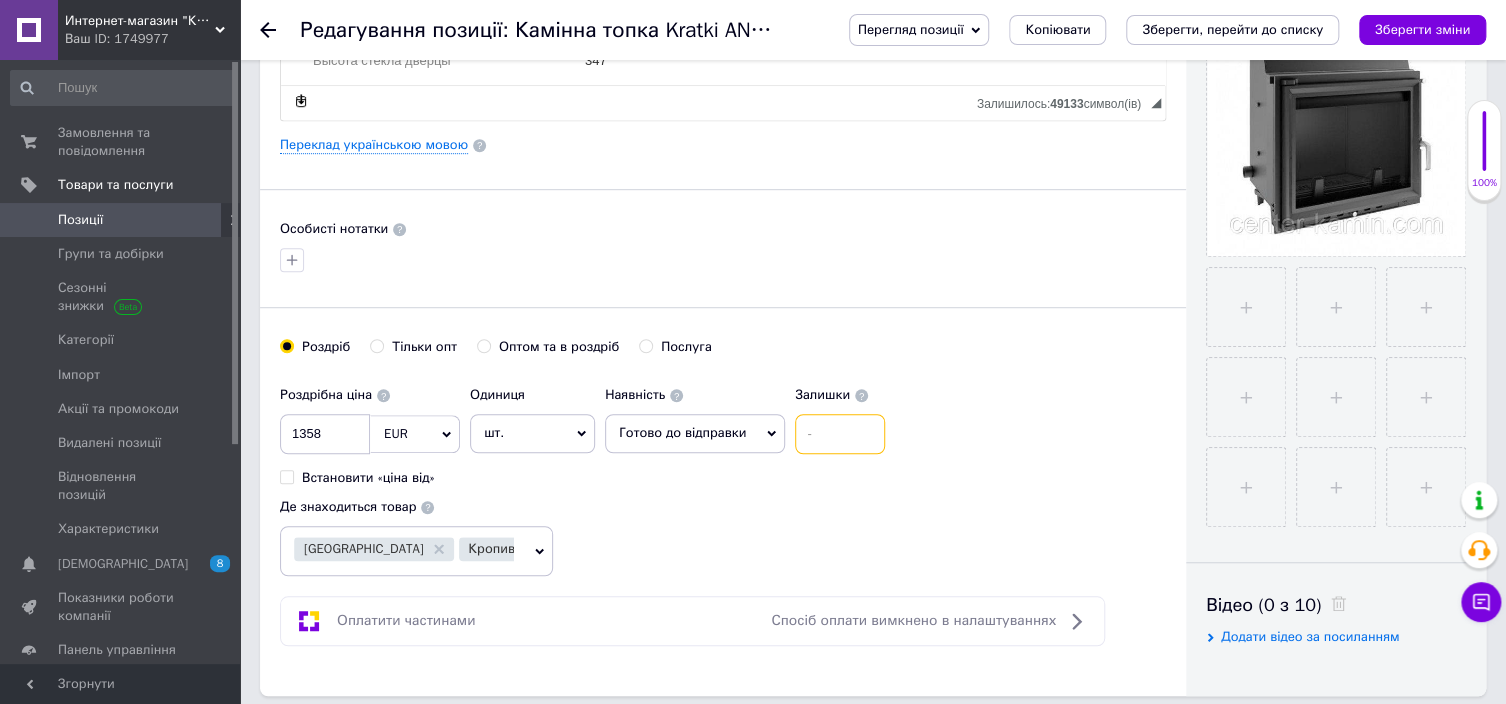 click at bounding box center [840, 434] 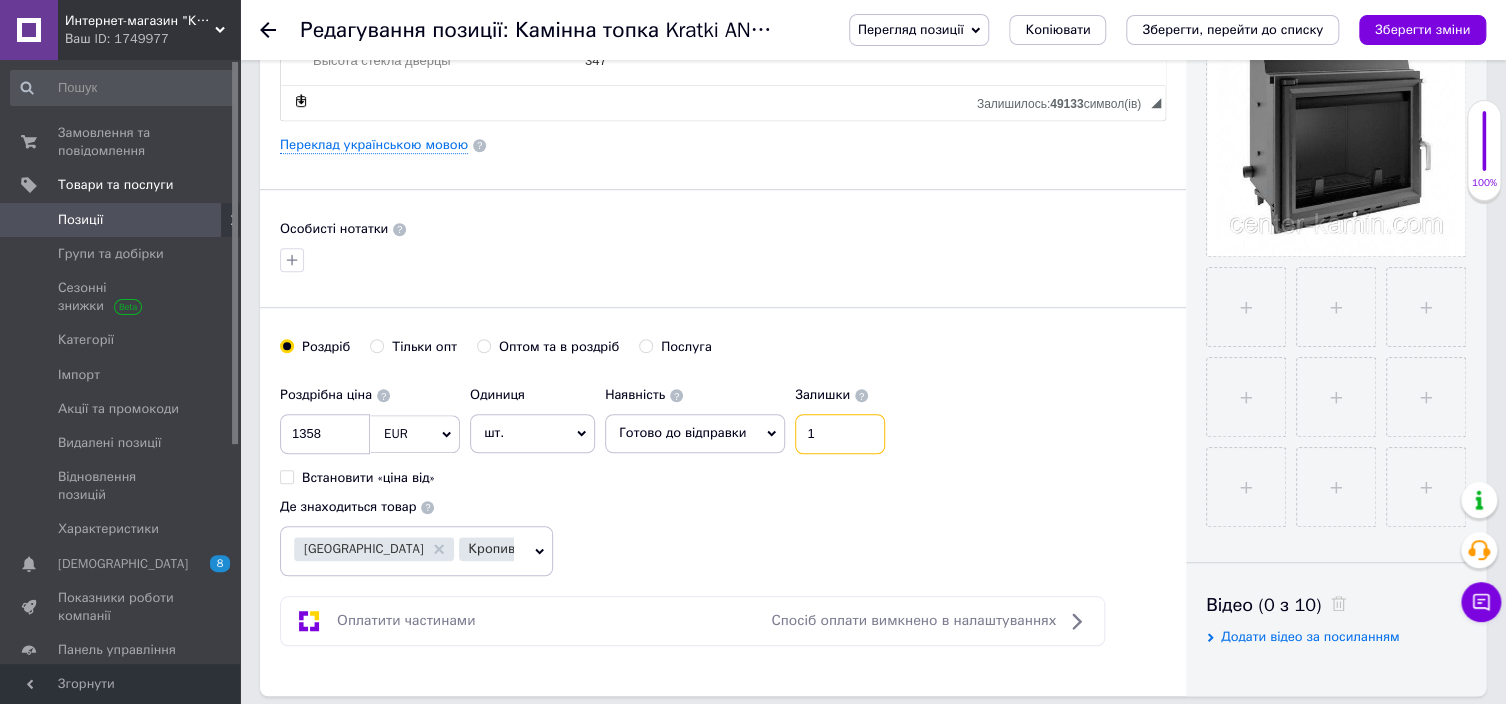 drag, startPoint x: 427, startPoint y: 563, endPoint x: 541, endPoint y: 559, distance: 114.07015 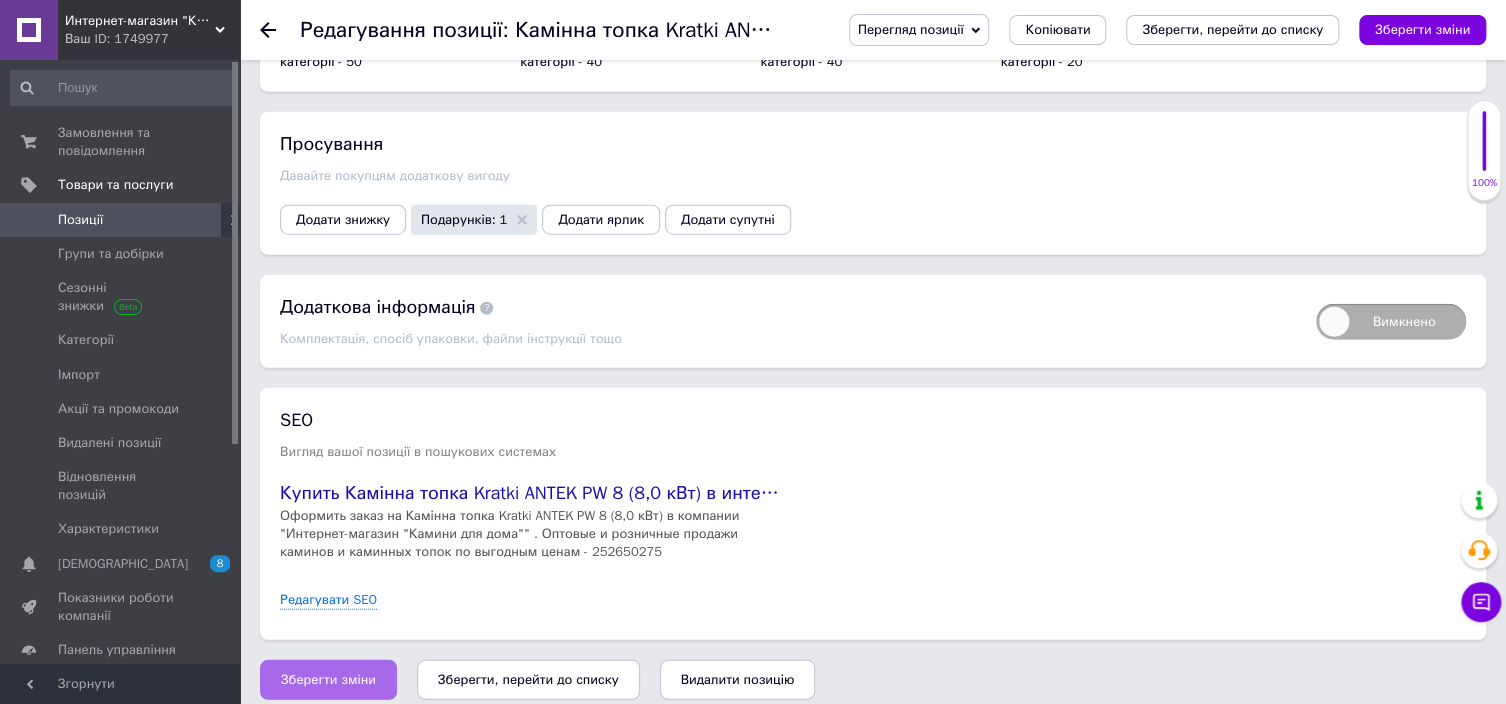 scroll, scrollTop: 2386, scrollLeft: 0, axis: vertical 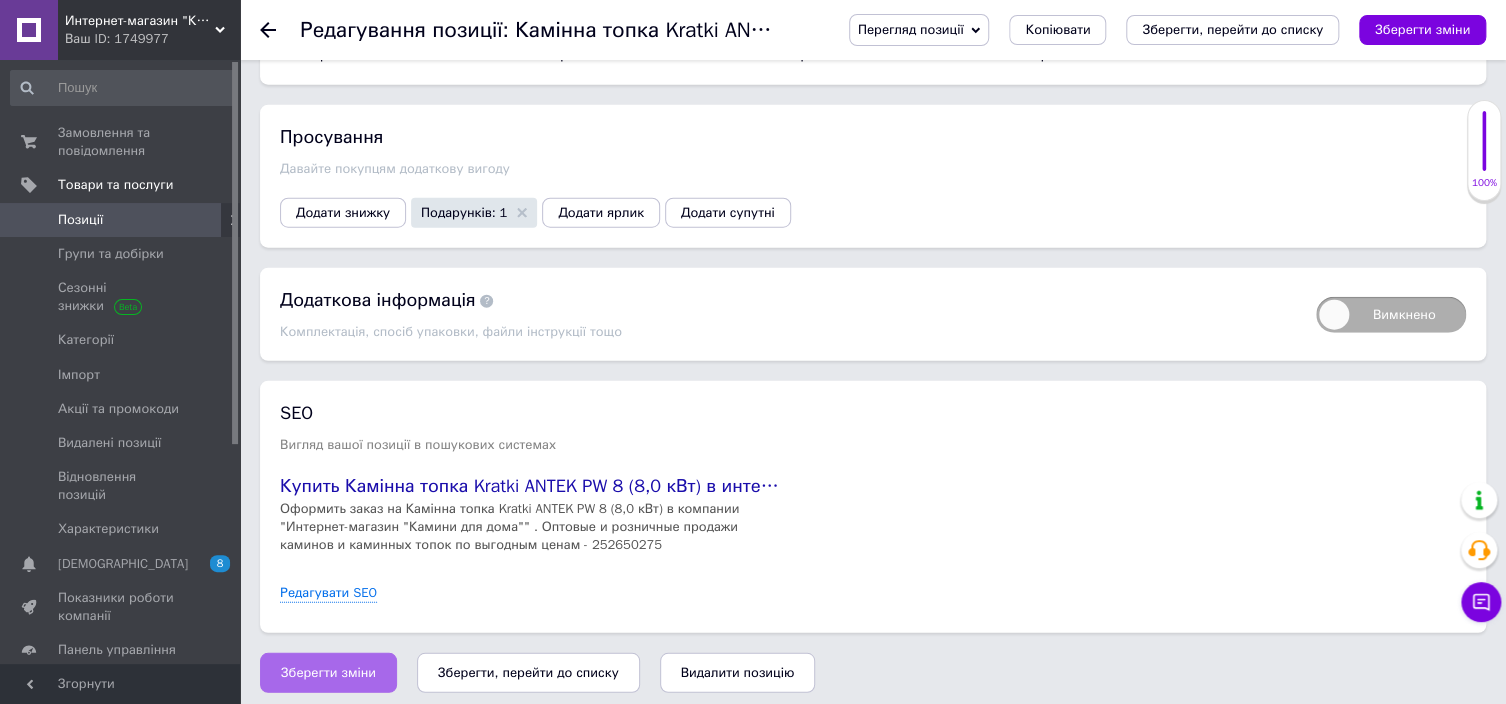 type on "1" 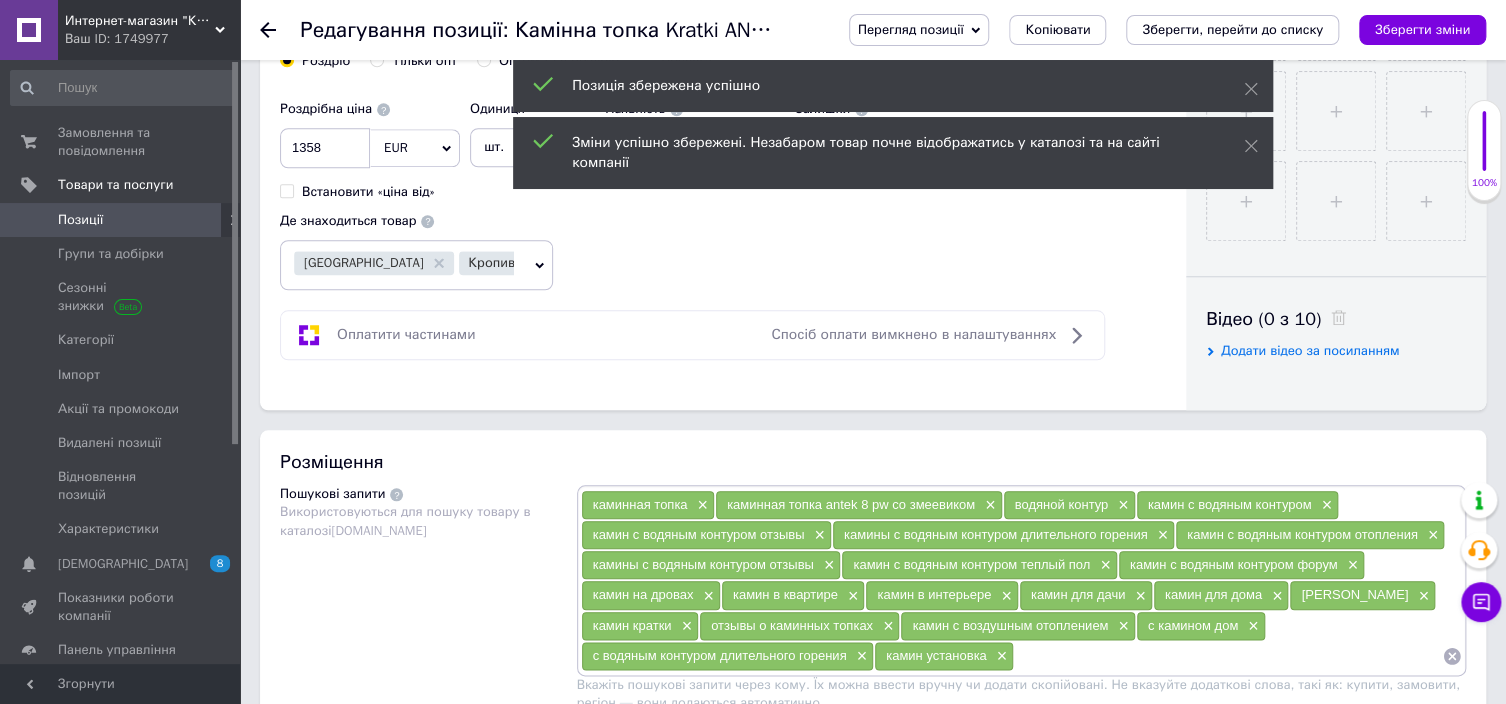 scroll, scrollTop: 386, scrollLeft: 0, axis: vertical 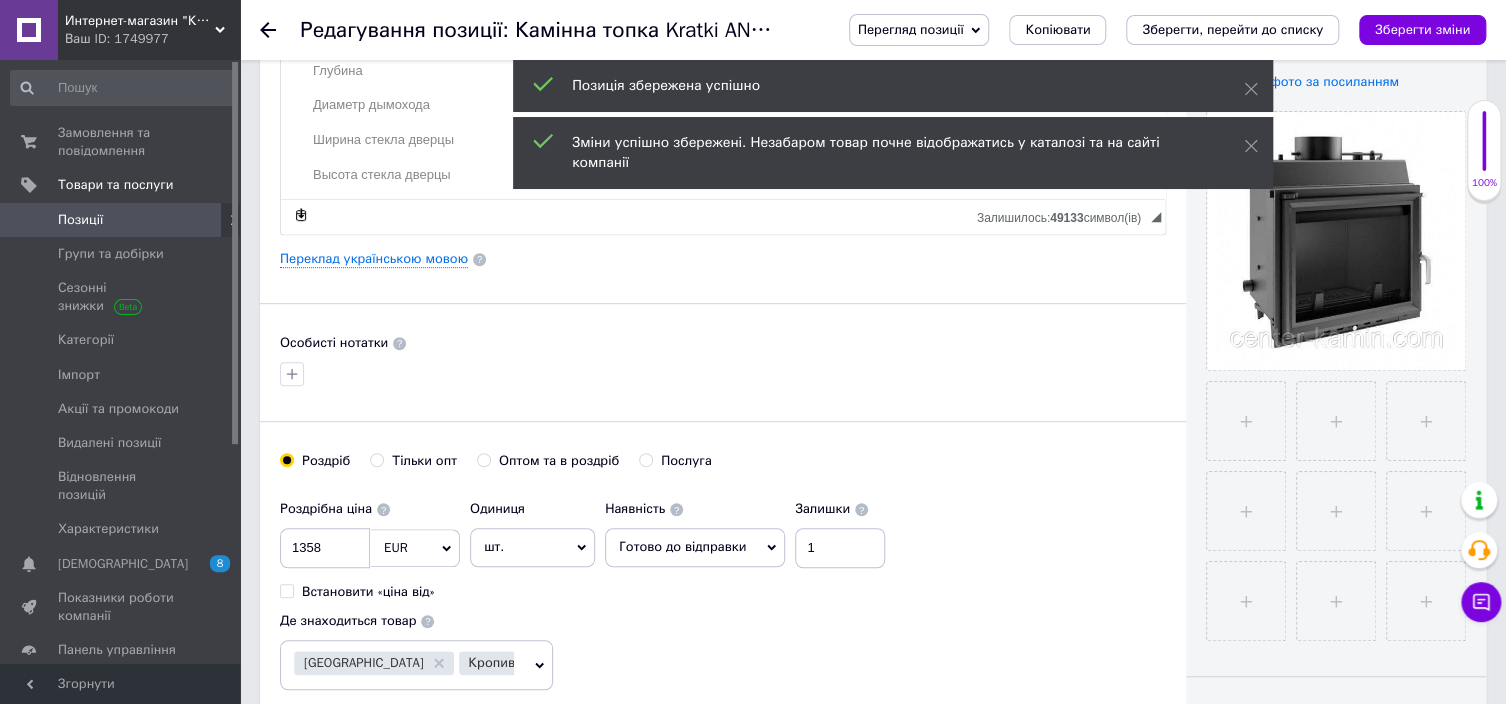 click 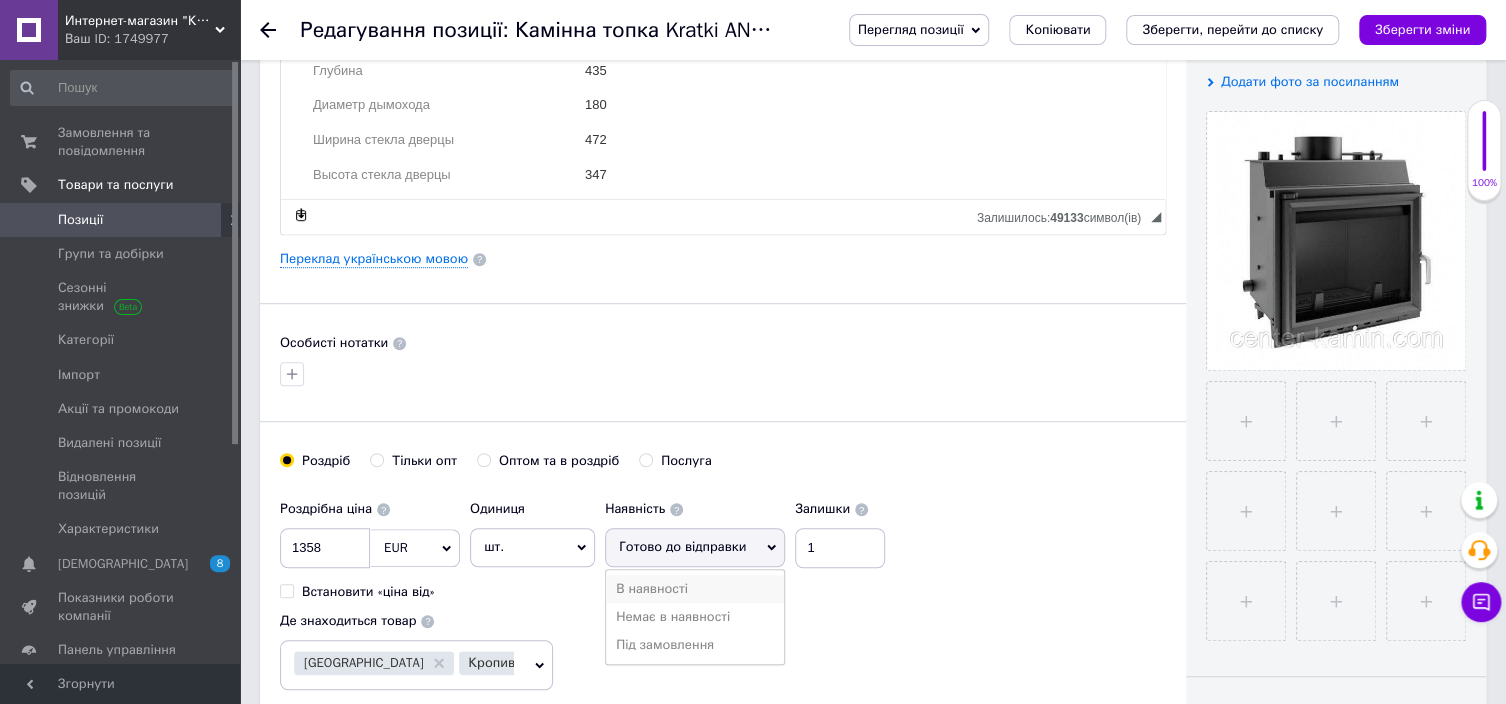 click on "В наявності" at bounding box center (695, 589) 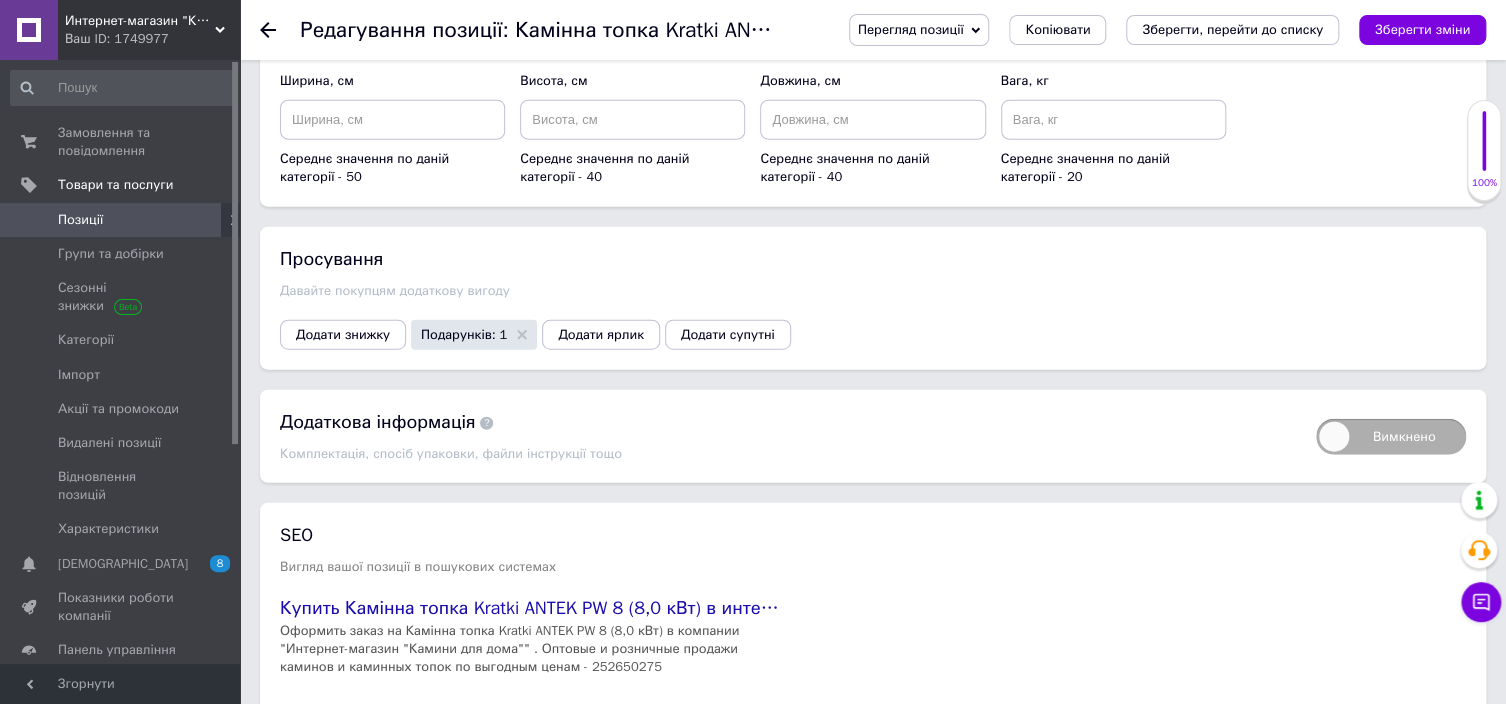 scroll, scrollTop: 2386, scrollLeft: 0, axis: vertical 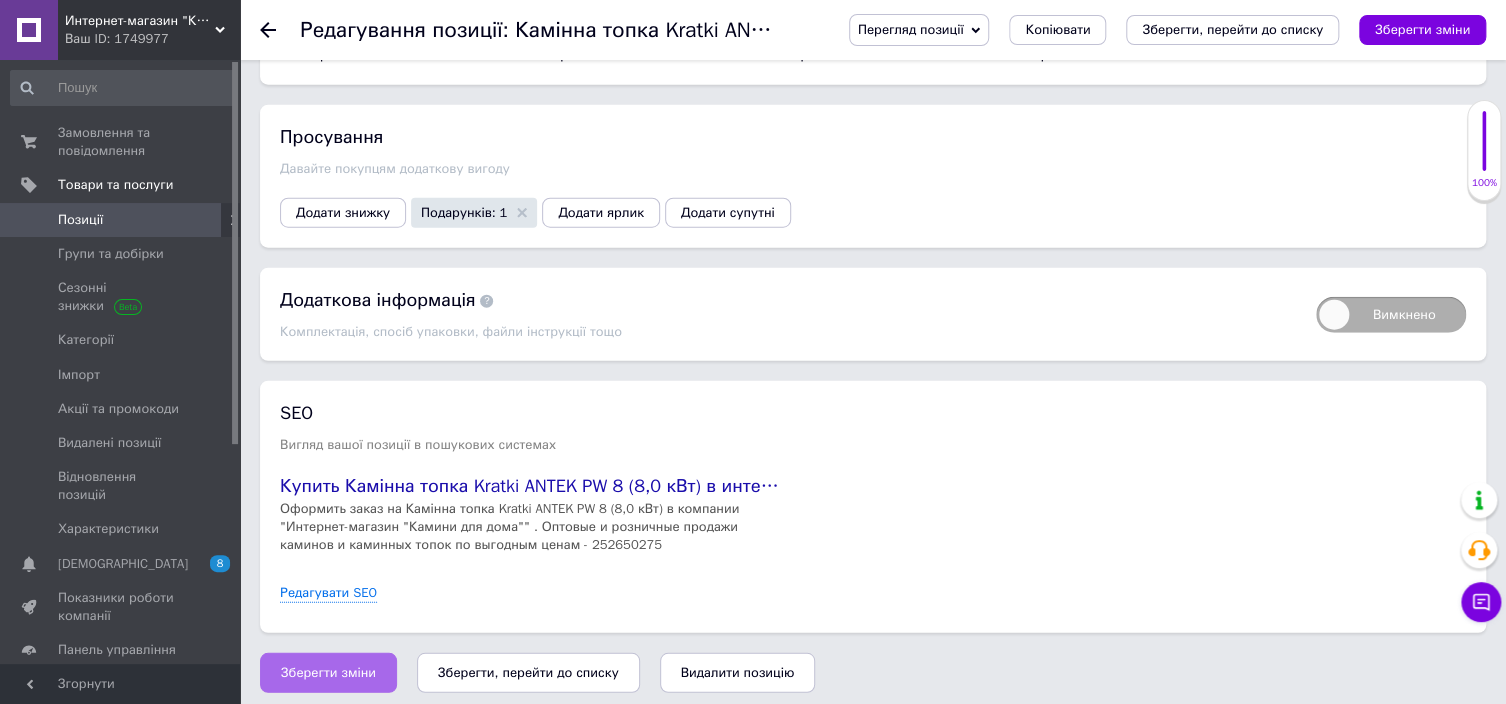 click on "Зберегти зміни" at bounding box center (328, 673) 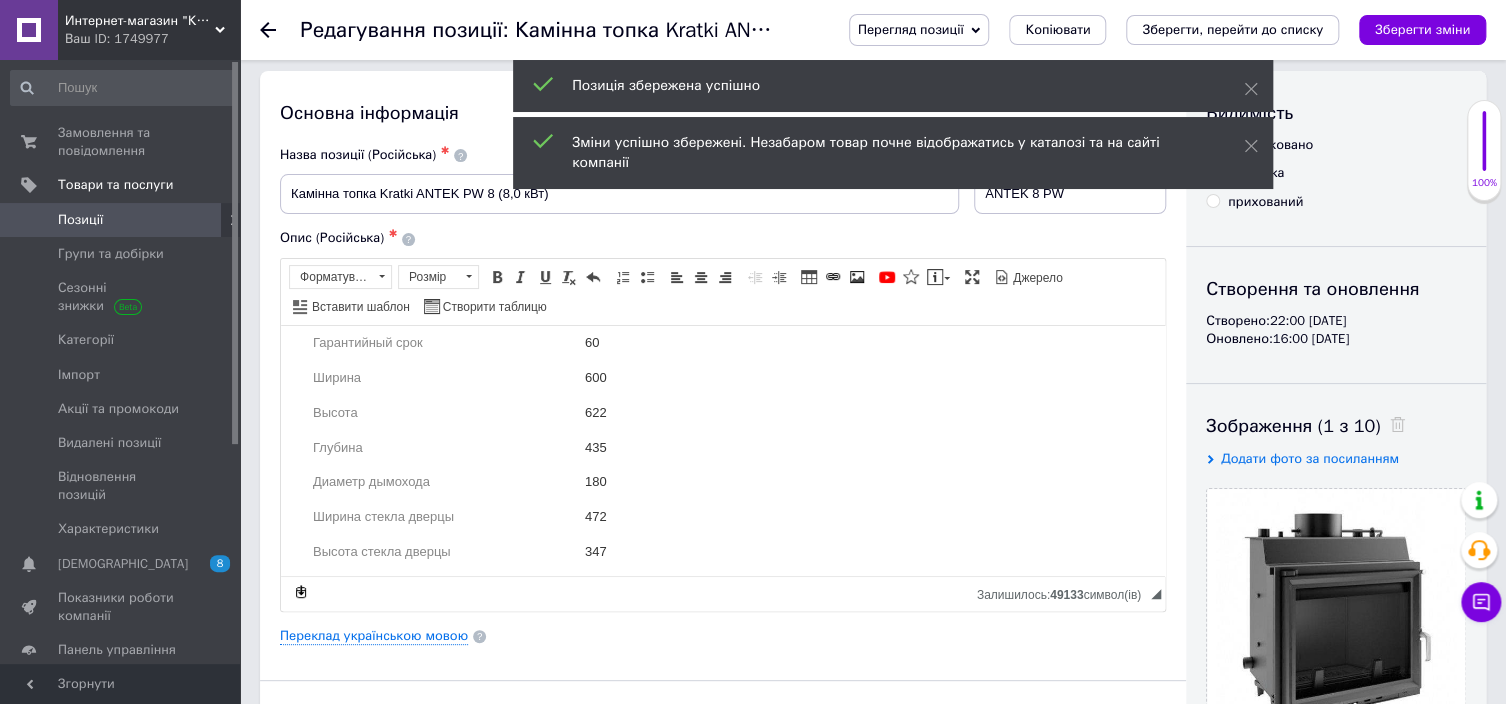 scroll, scrollTop: 0, scrollLeft: 0, axis: both 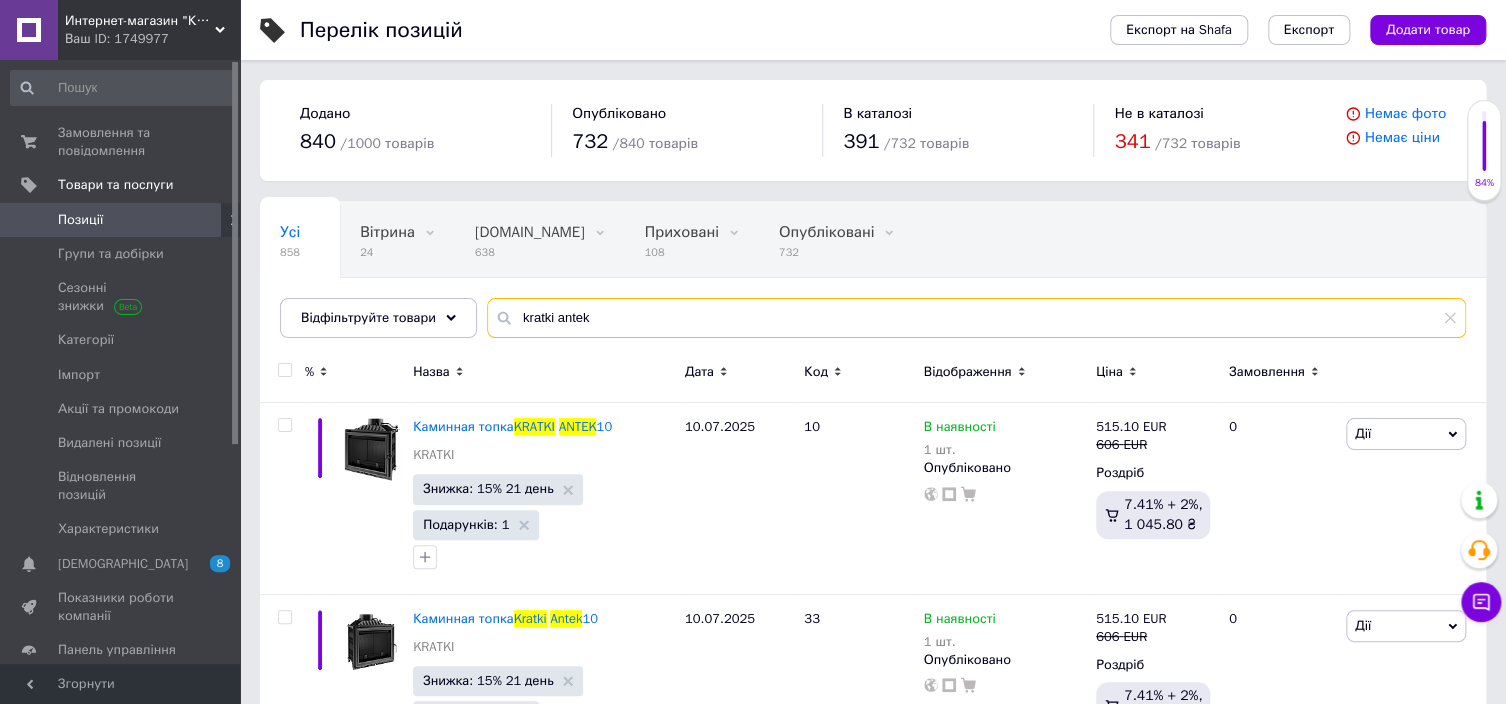 click on "kratki antek" at bounding box center (976, 318) 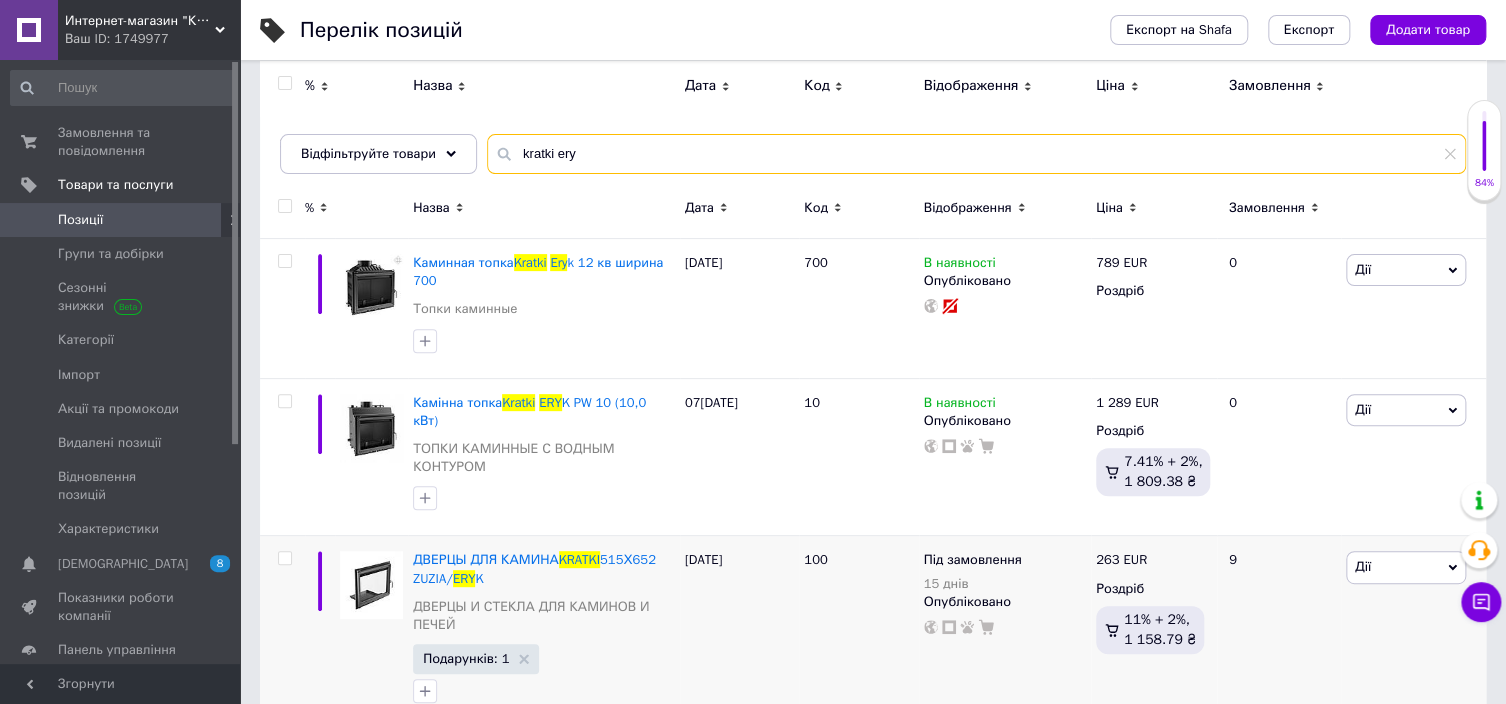 scroll, scrollTop: 32, scrollLeft: 0, axis: vertical 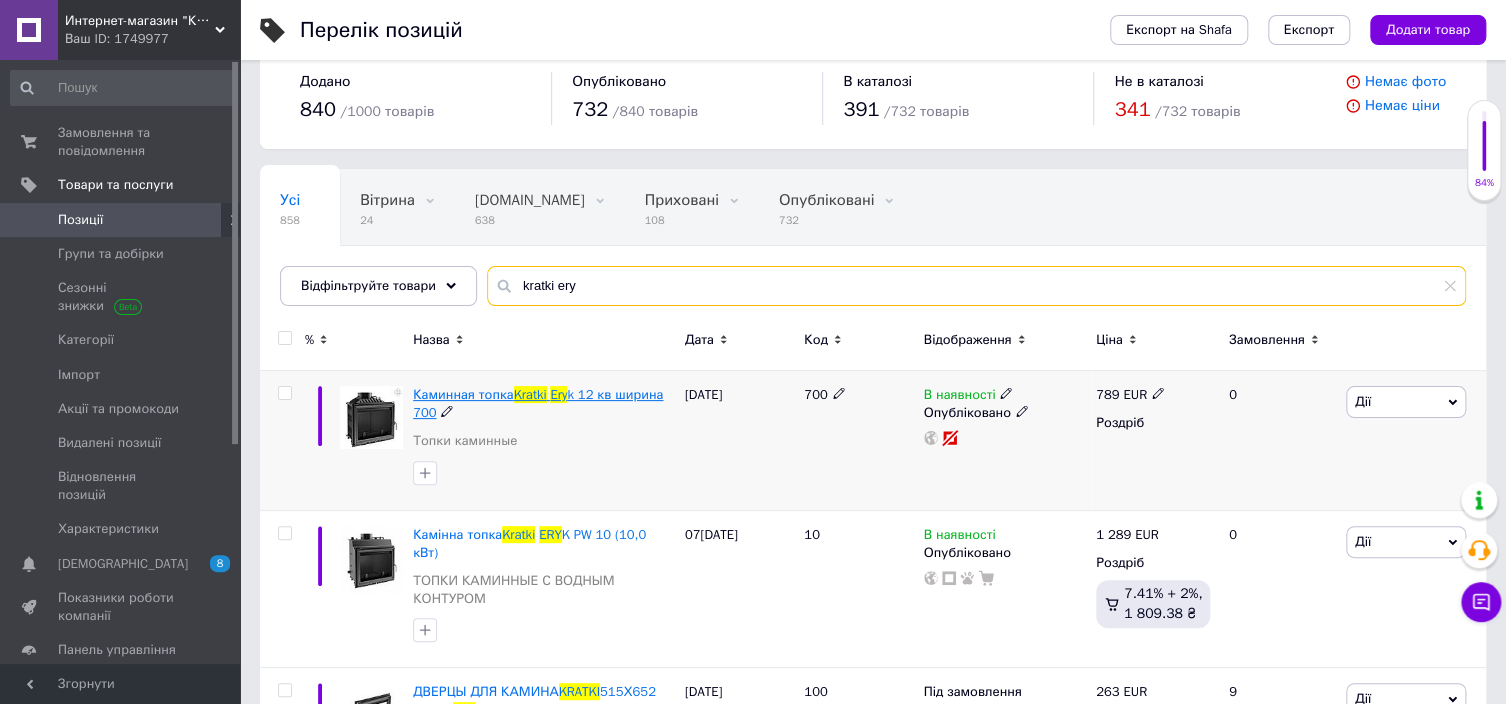 type on "kratki ery" 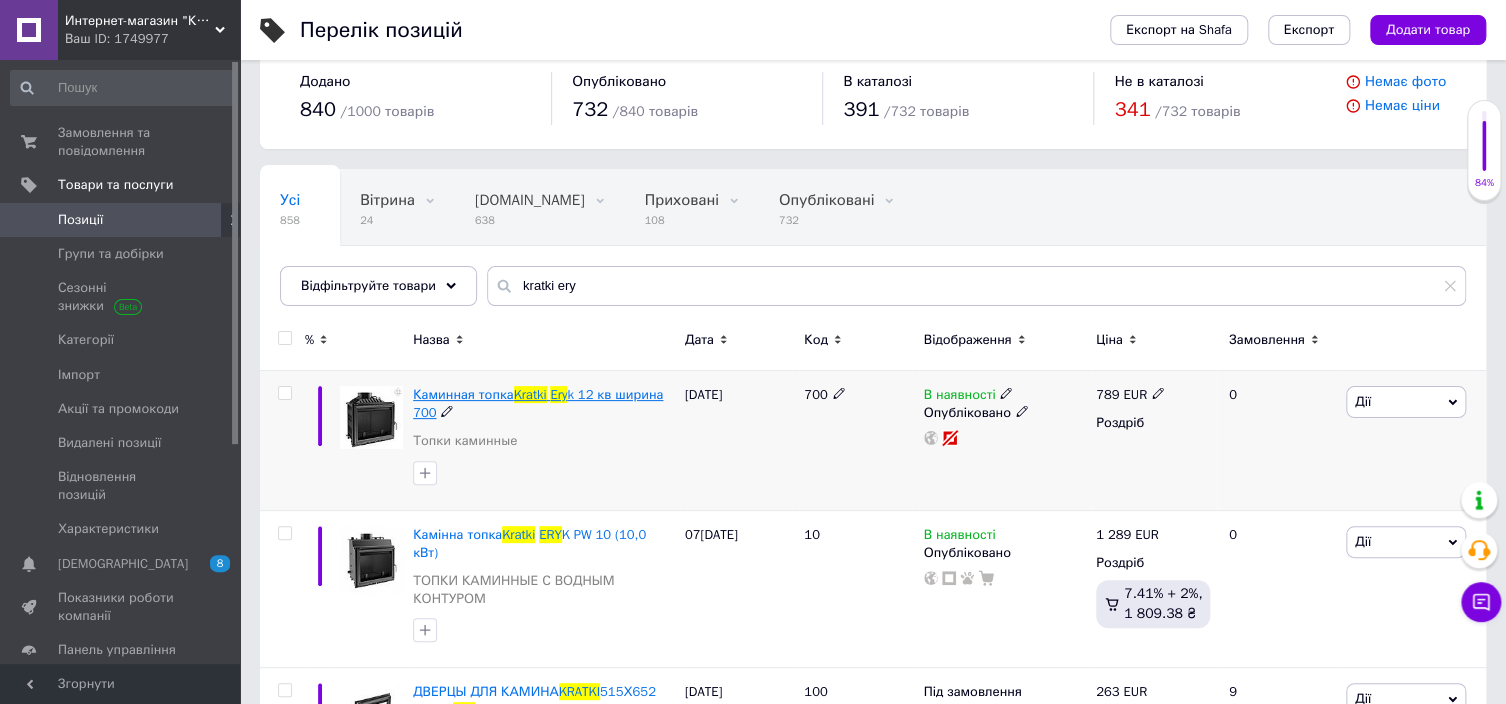 click at bounding box center (549, 394) 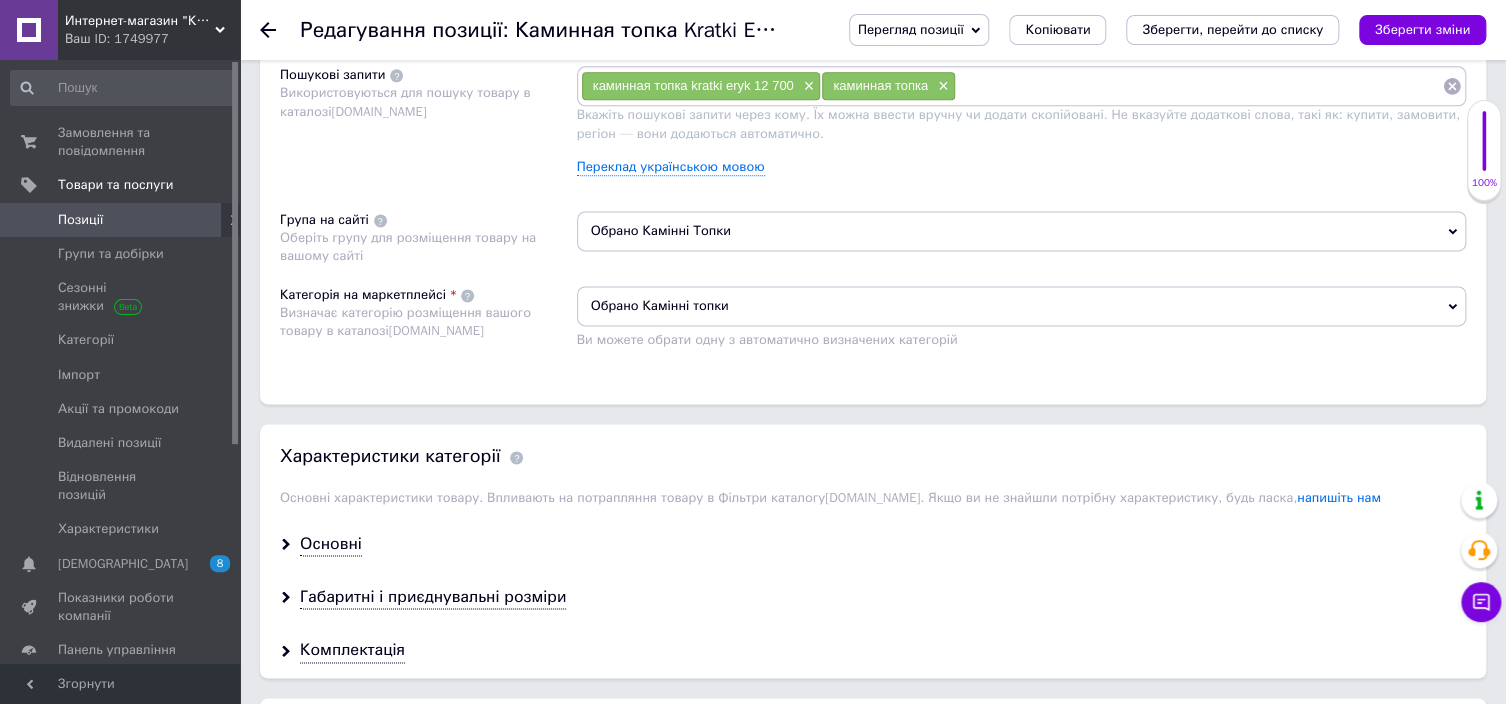 scroll, scrollTop: 1139, scrollLeft: 0, axis: vertical 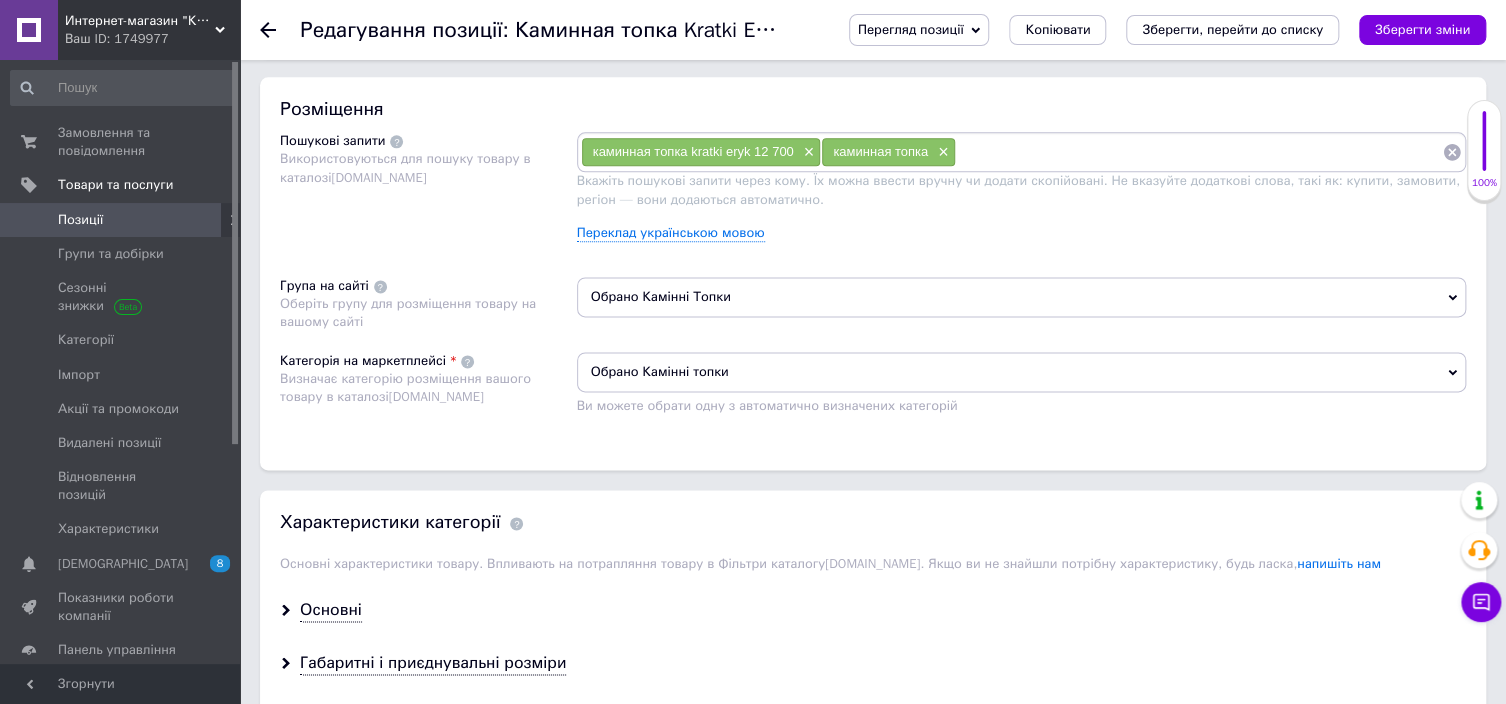 click on "Обрано Камінні Топки" at bounding box center (1022, 297) 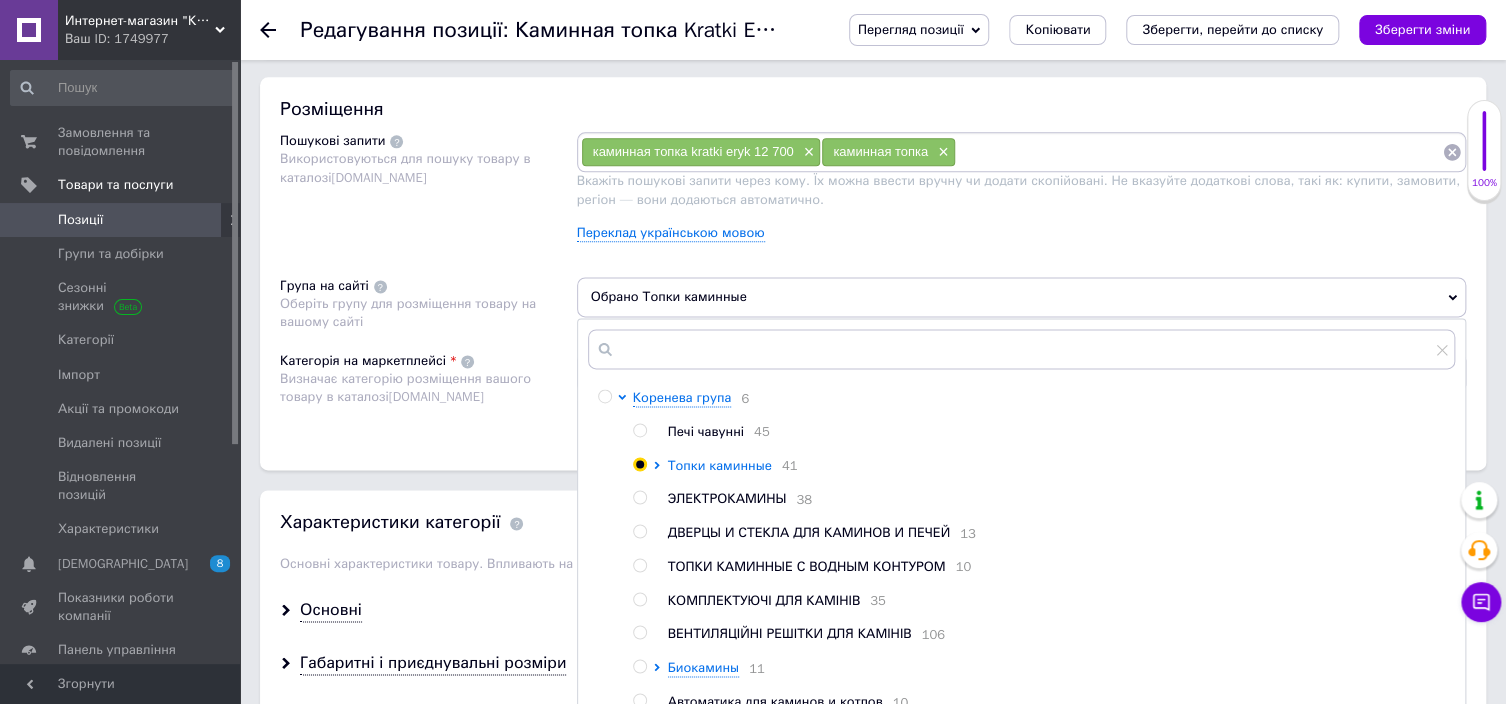 click on "Топки каминные" at bounding box center [720, 465] 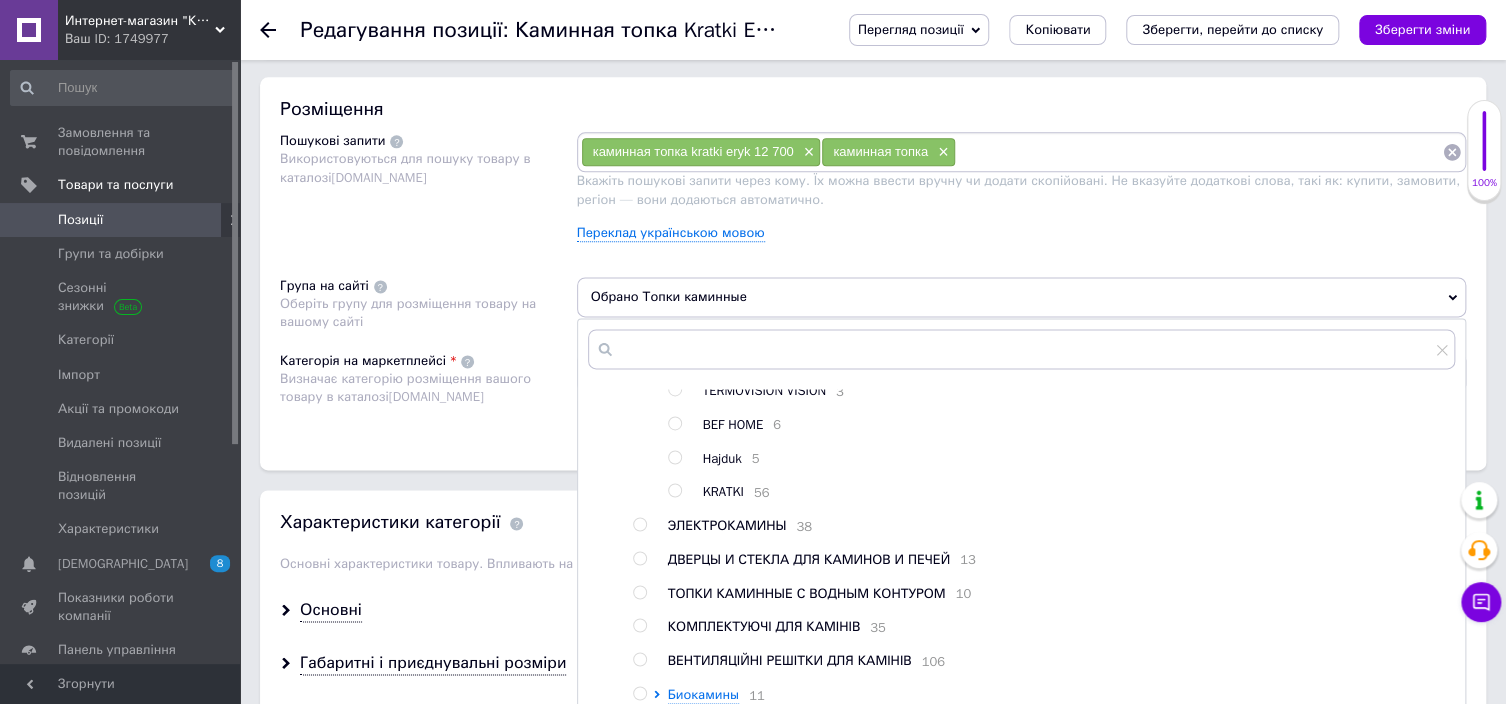 scroll, scrollTop: 294, scrollLeft: 0, axis: vertical 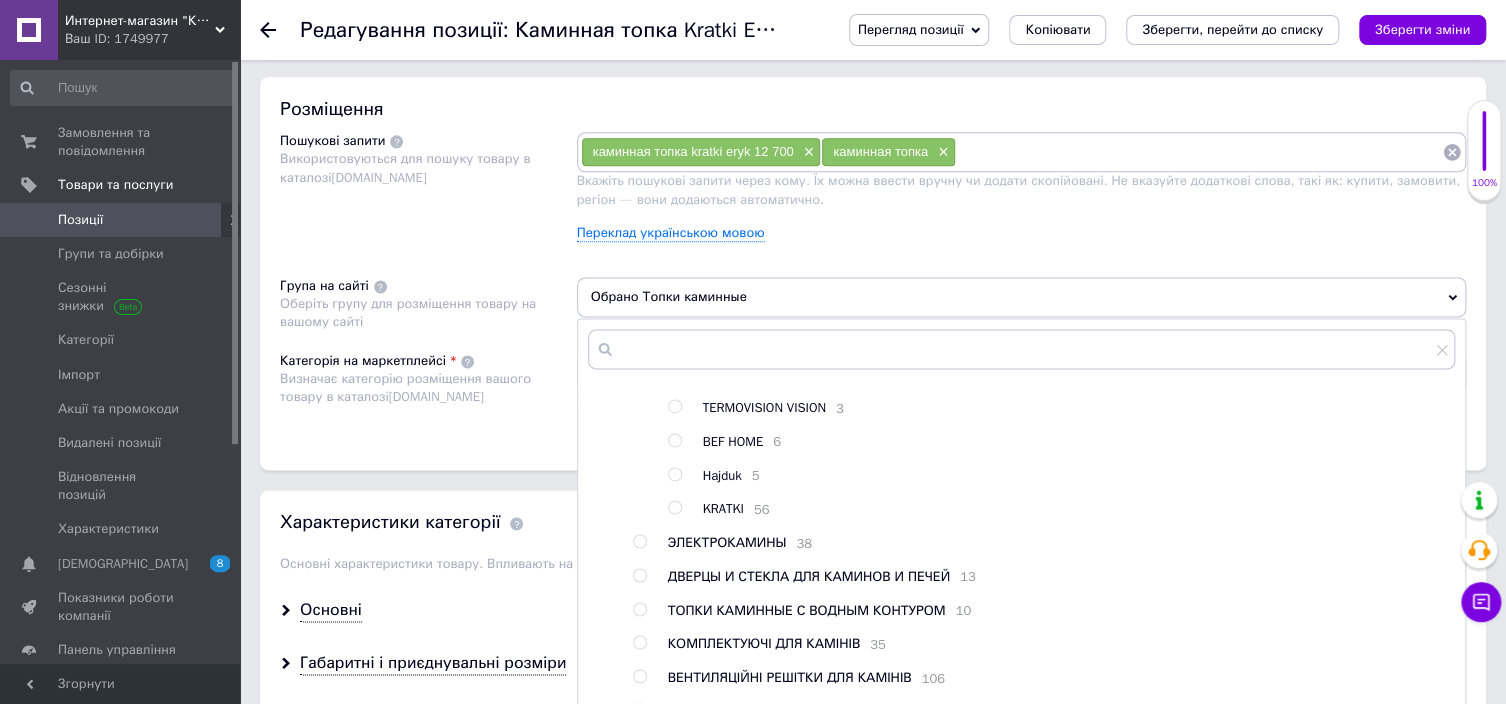 click at bounding box center [674, 507] 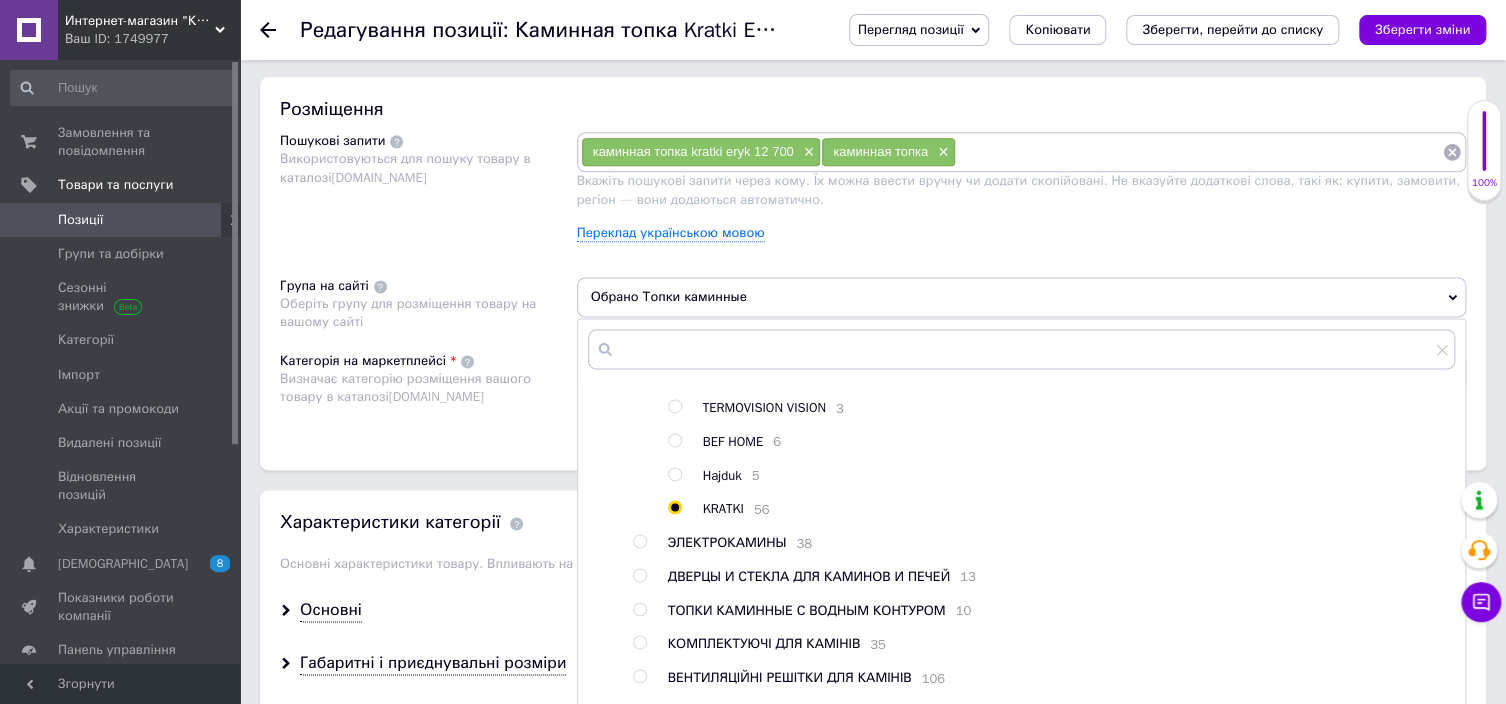 radio on "true" 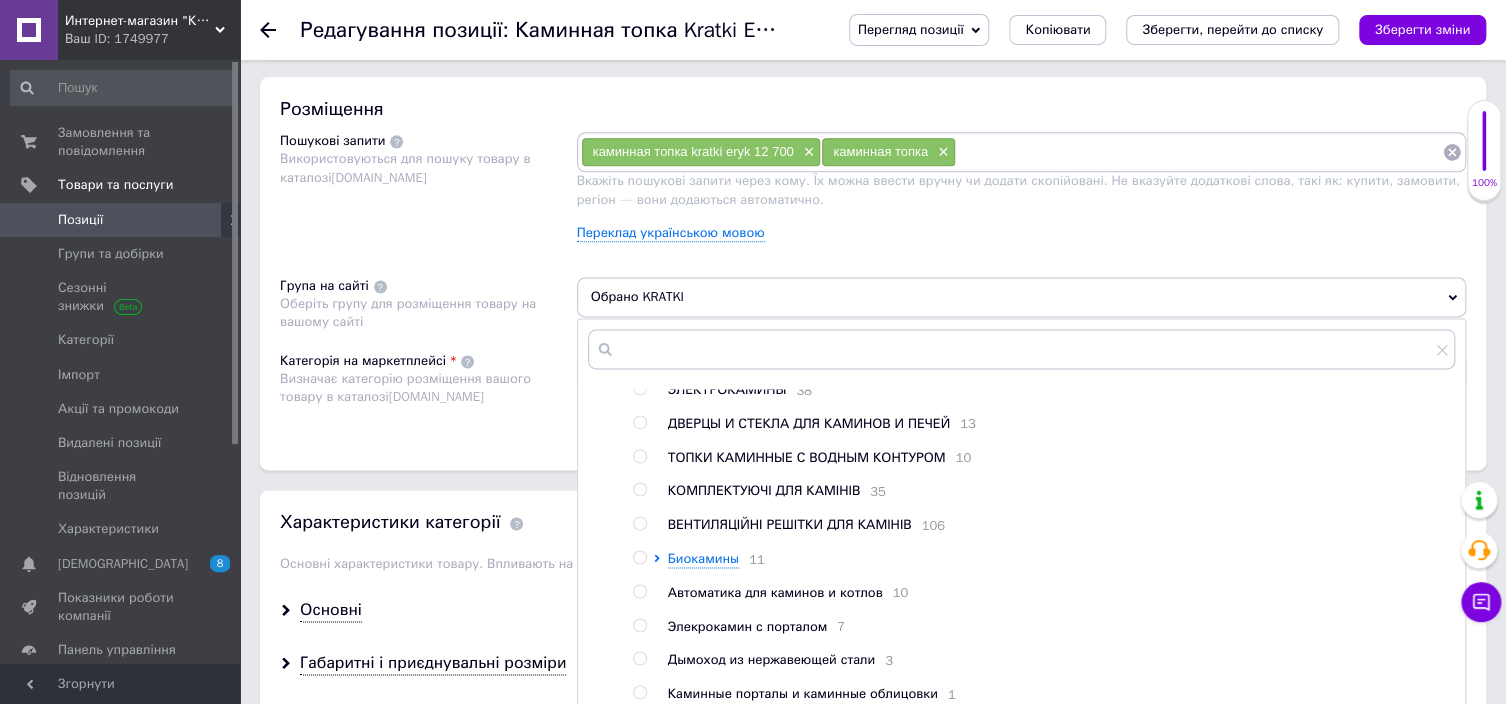 scroll, scrollTop: 493, scrollLeft: 0, axis: vertical 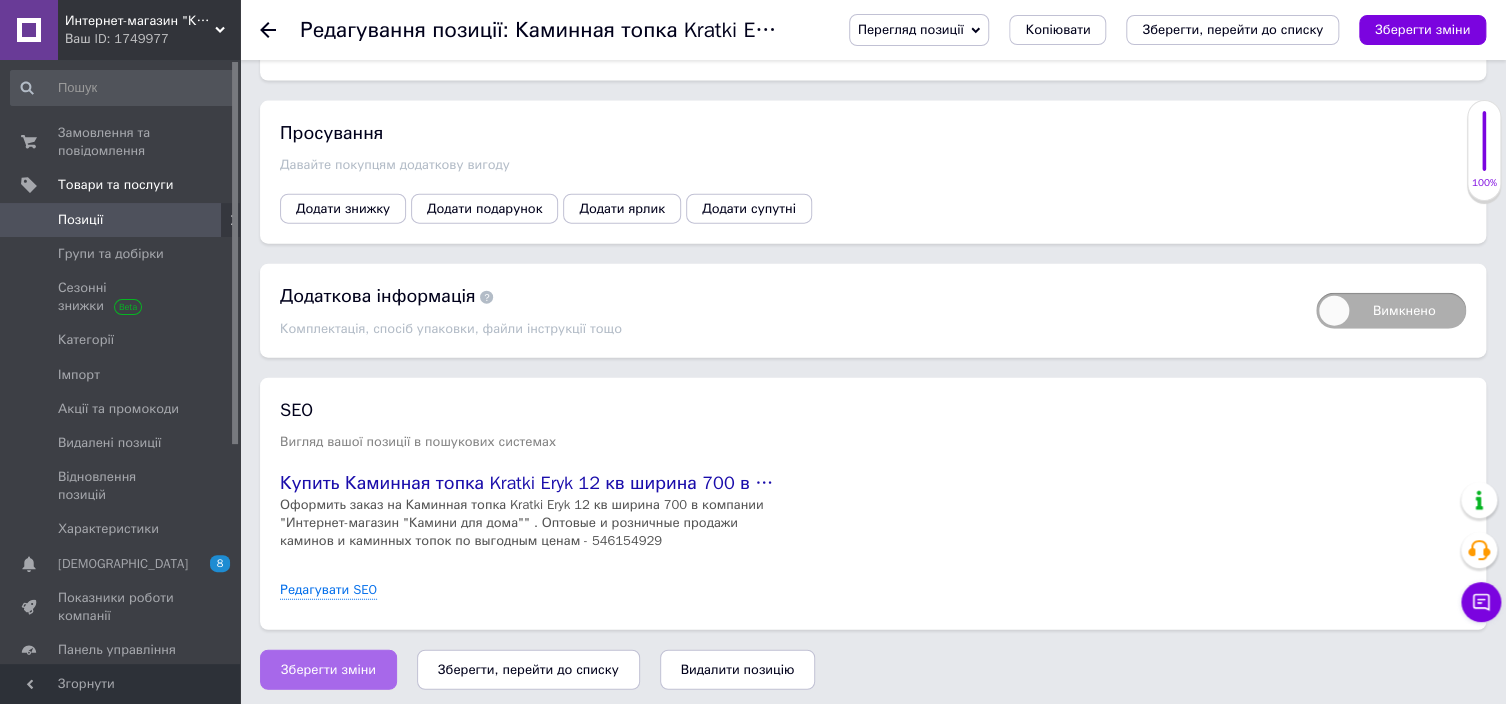 click on "Зберегти зміни" at bounding box center (328, 670) 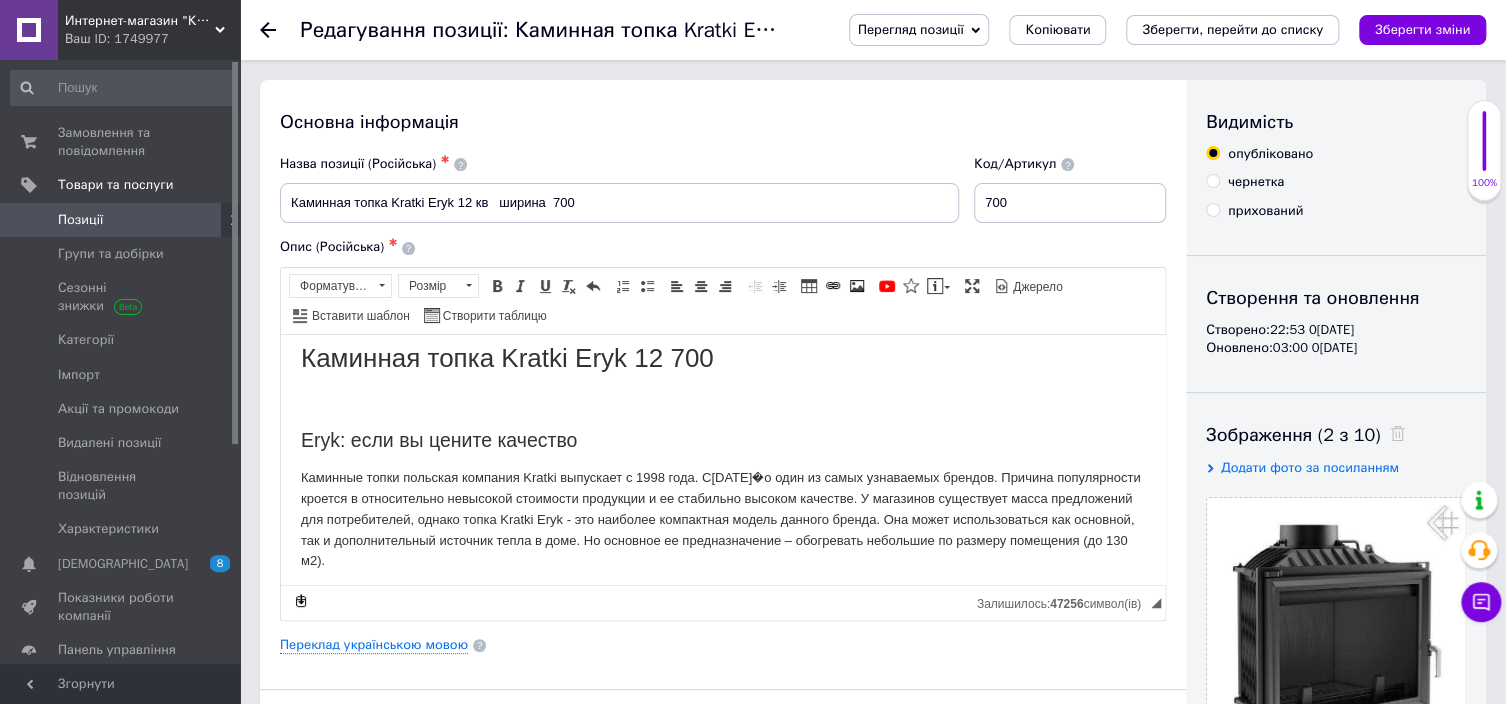 scroll, scrollTop: 0, scrollLeft: 0, axis: both 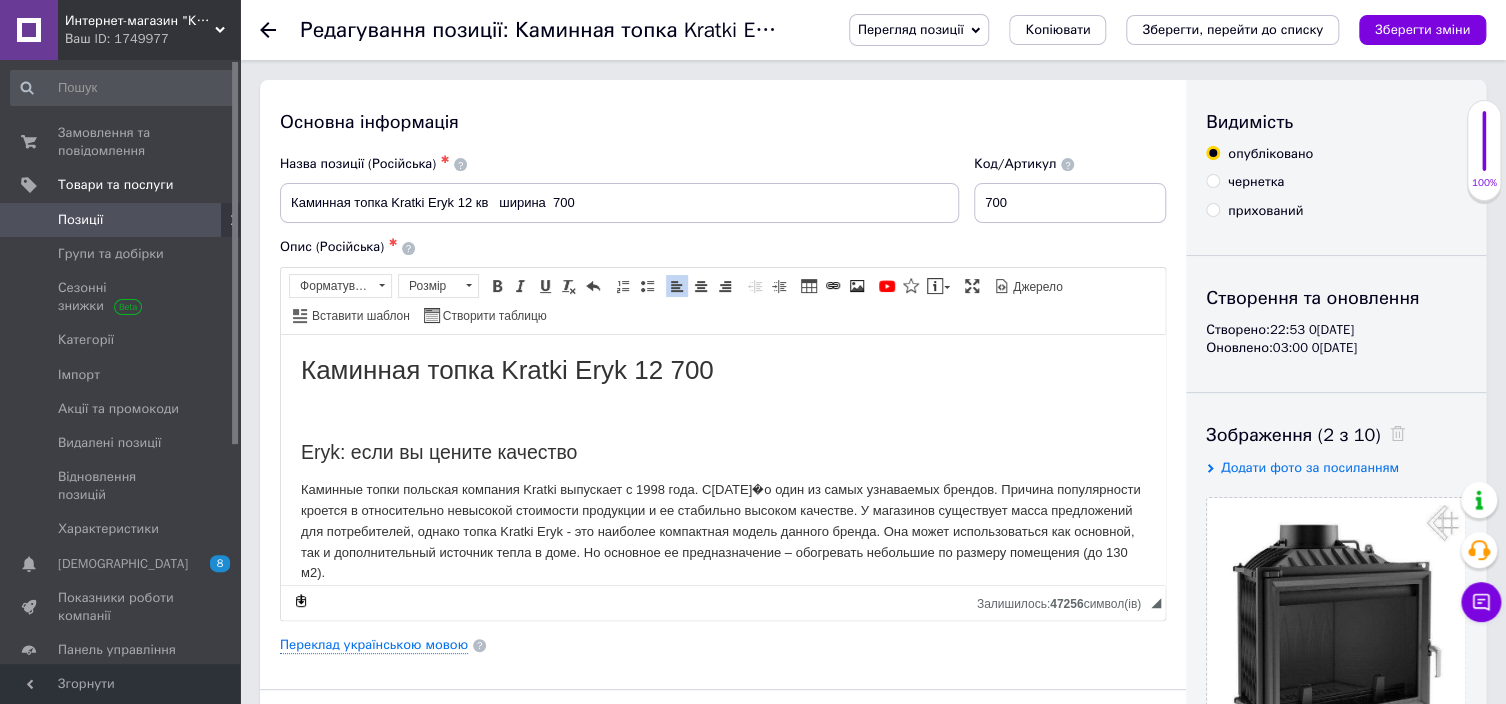 click on "Каминная топка Kratki Eryk 12 700" at bounding box center (507, 369) 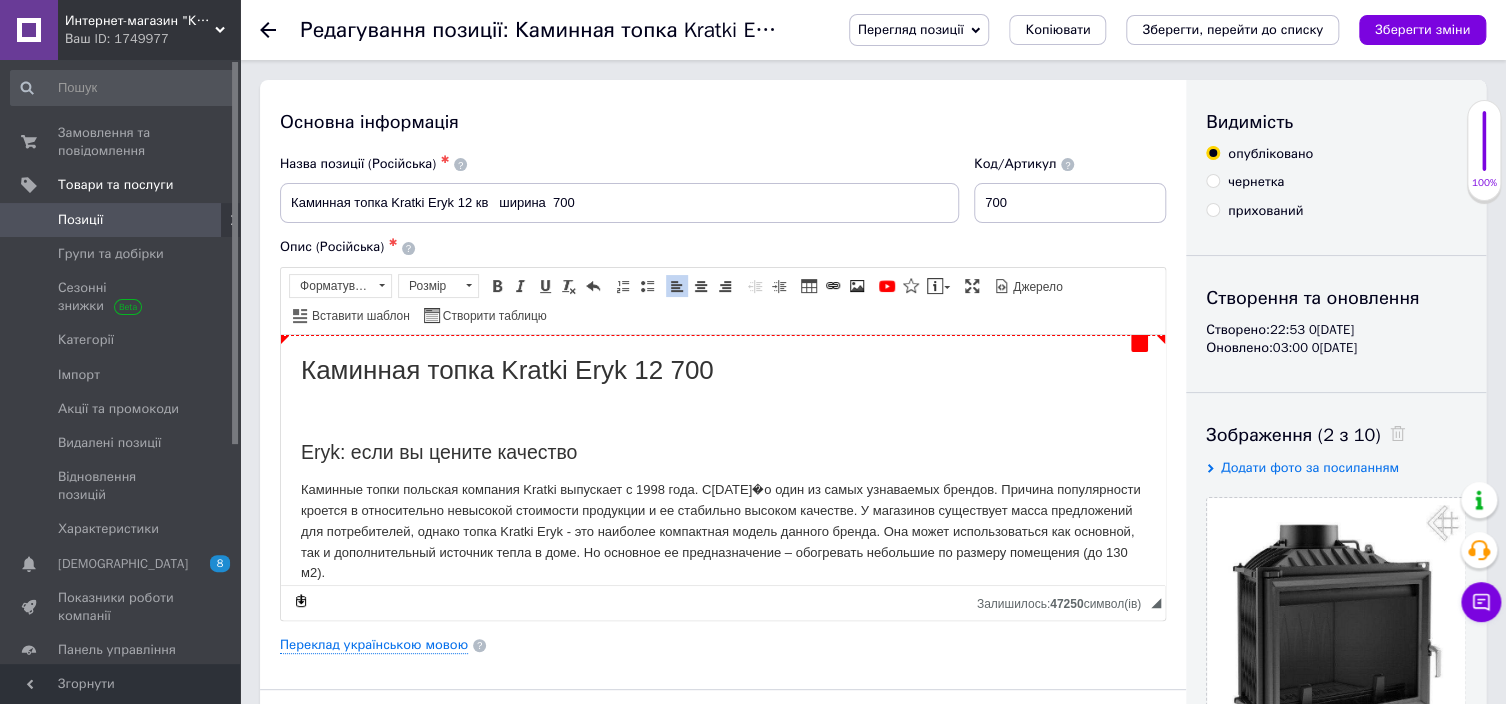 type 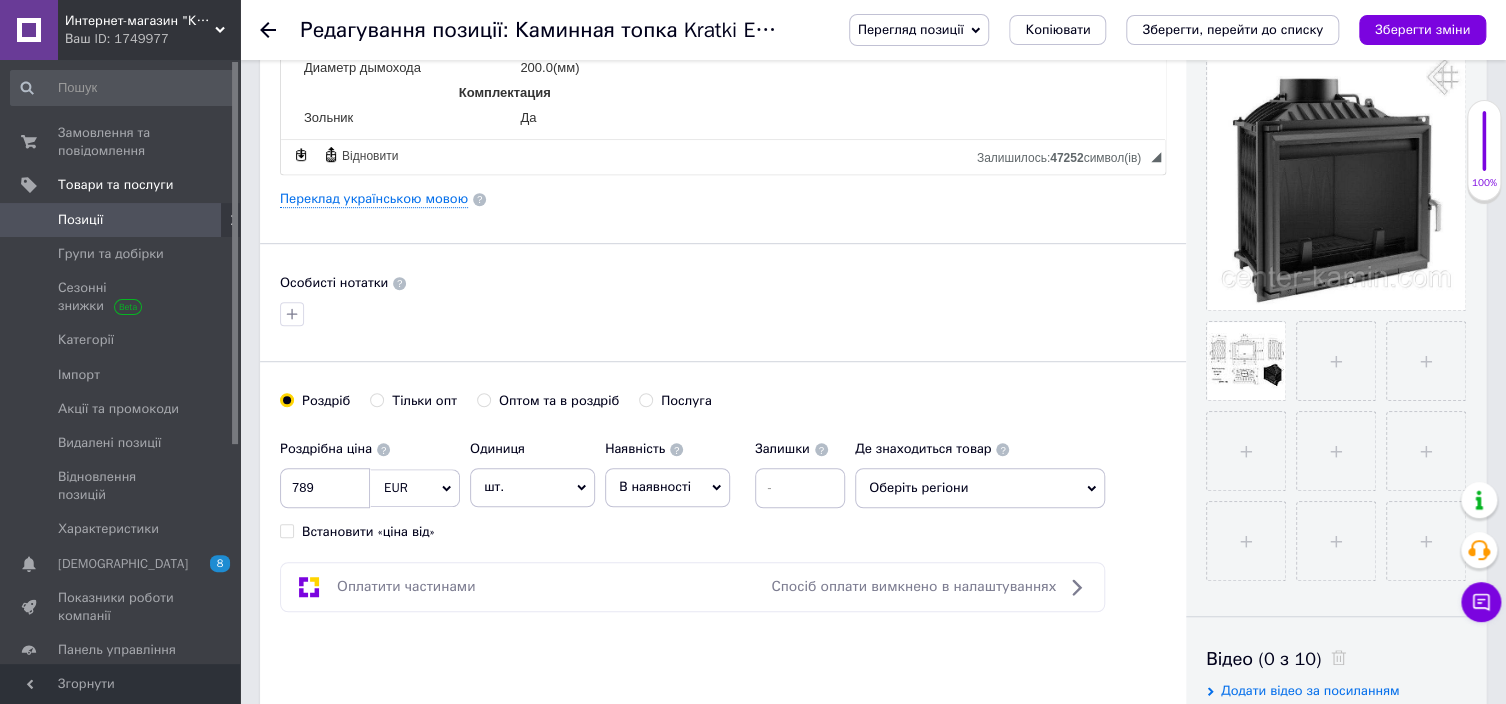 scroll, scrollTop: 400, scrollLeft: 0, axis: vertical 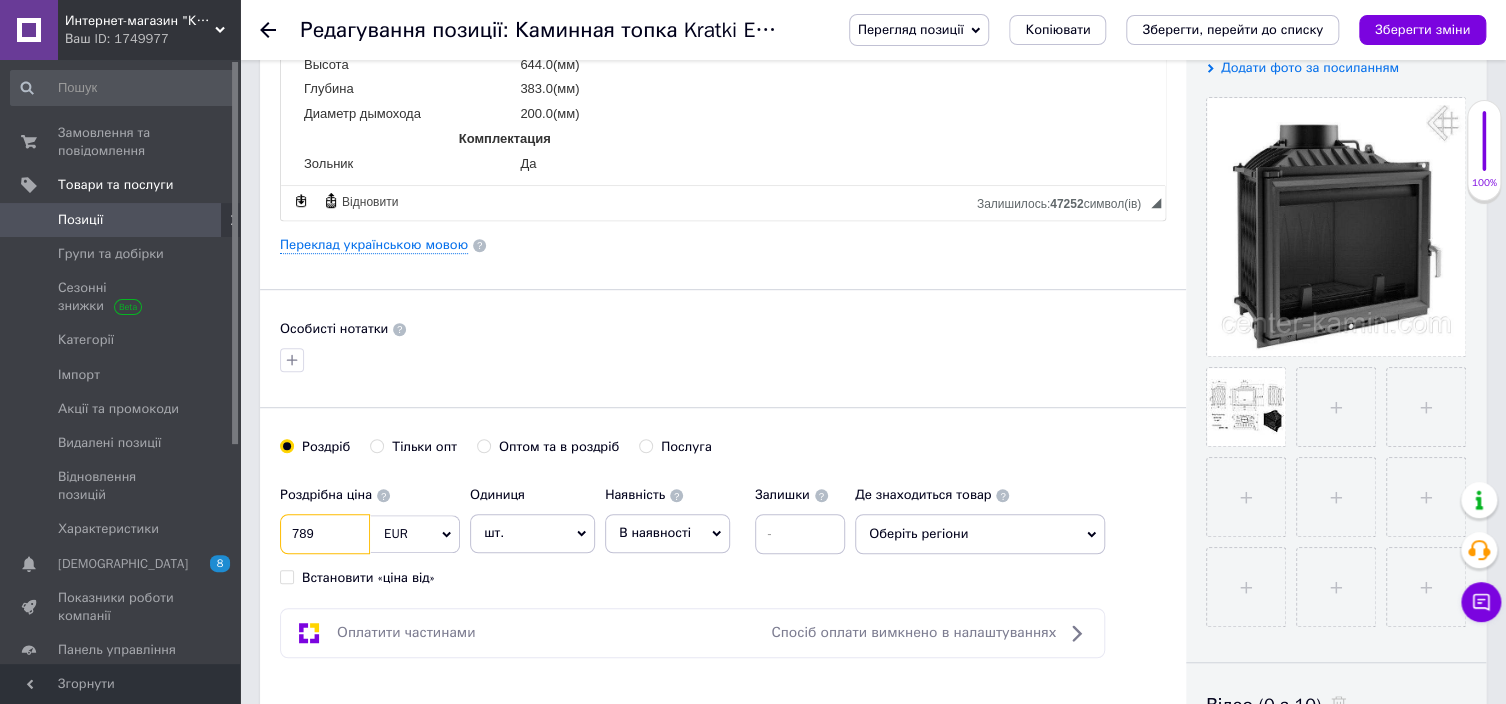 click on "789" at bounding box center [325, 534] 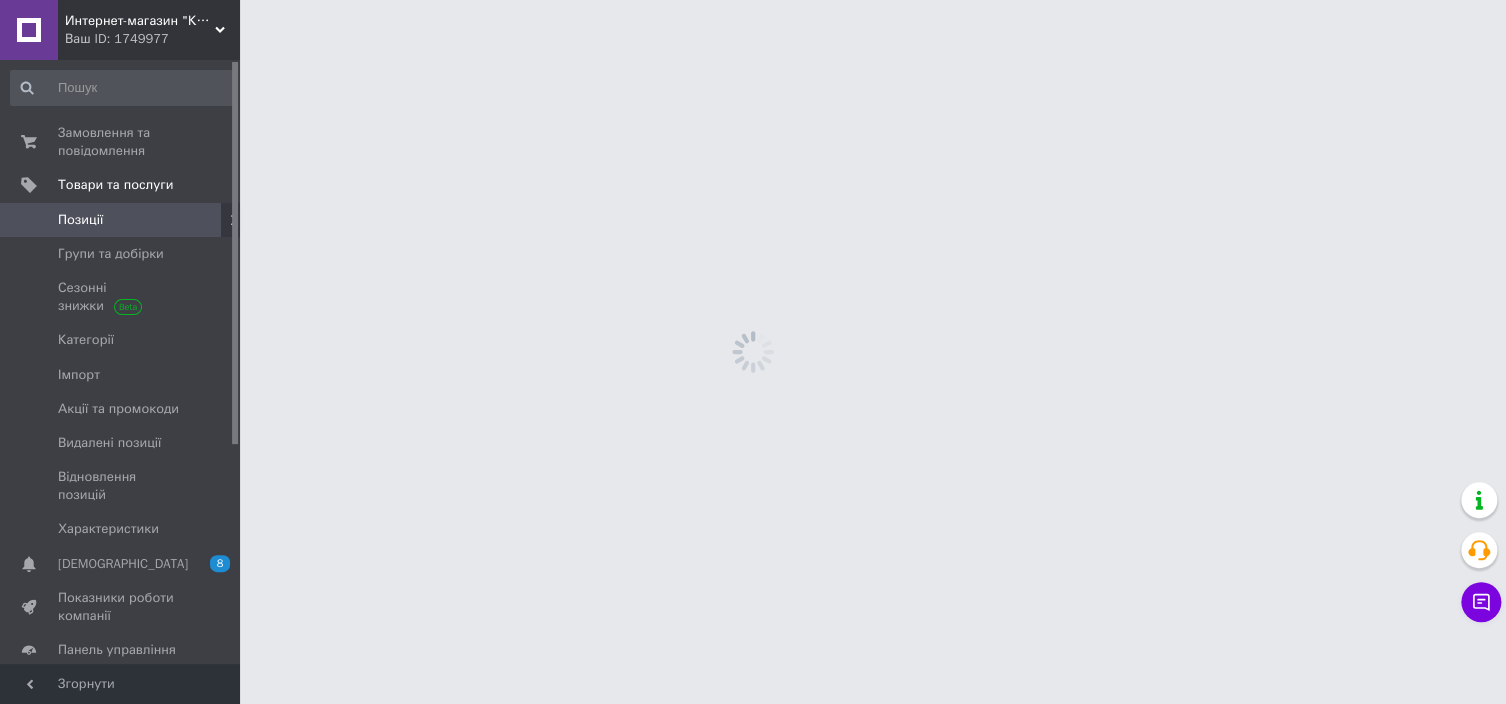 scroll, scrollTop: 0, scrollLeft: 0, axis: both 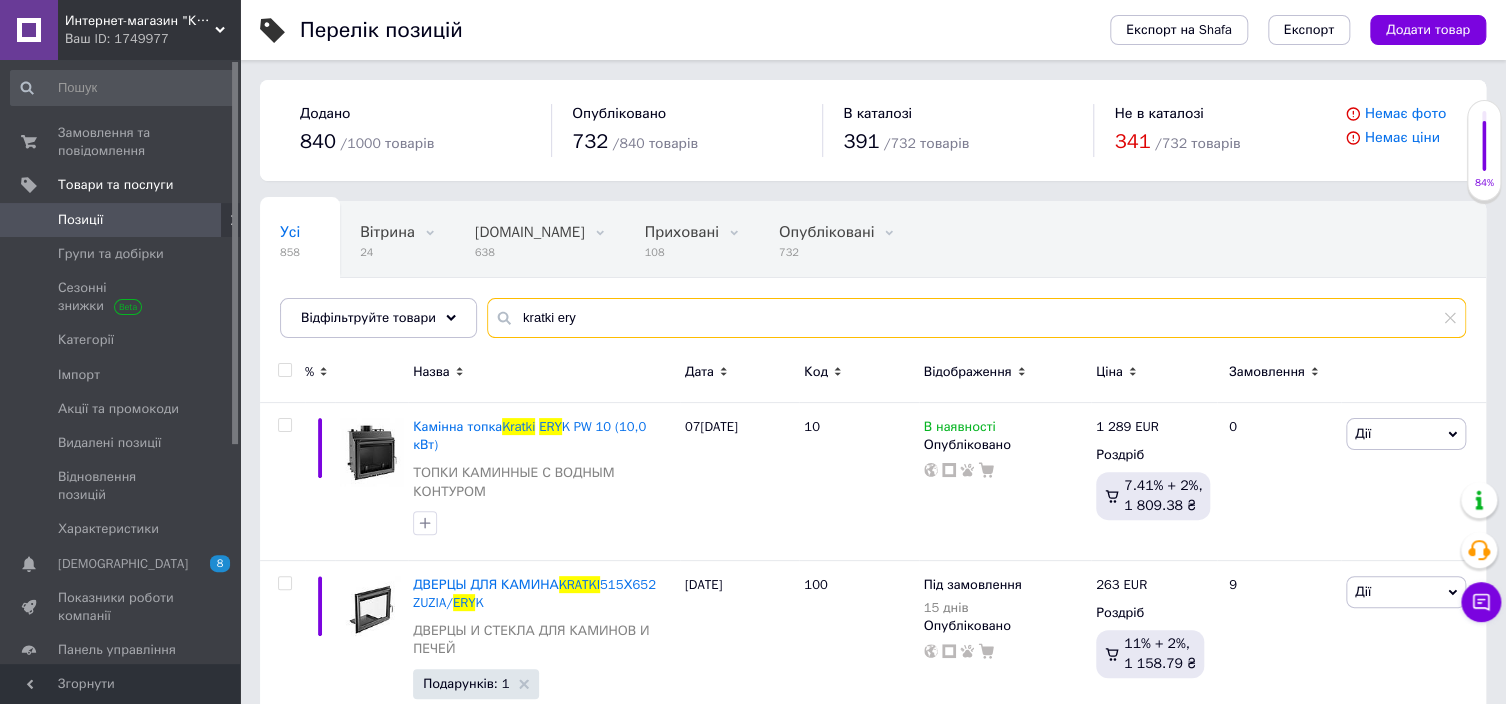 click on "kratki ery" at bounding box center [976, 318] 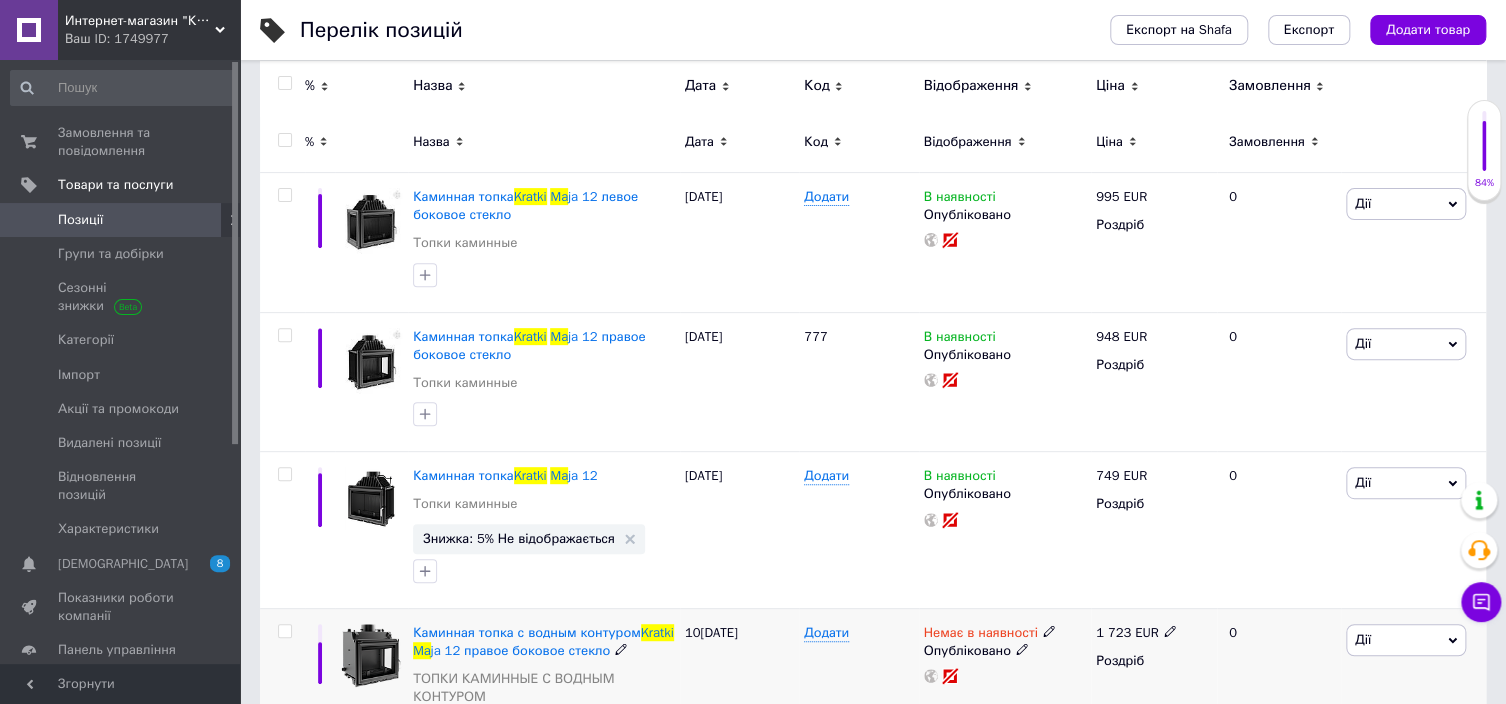 scroll, scrollTop: 0, scrollLeft: 0, axis: both 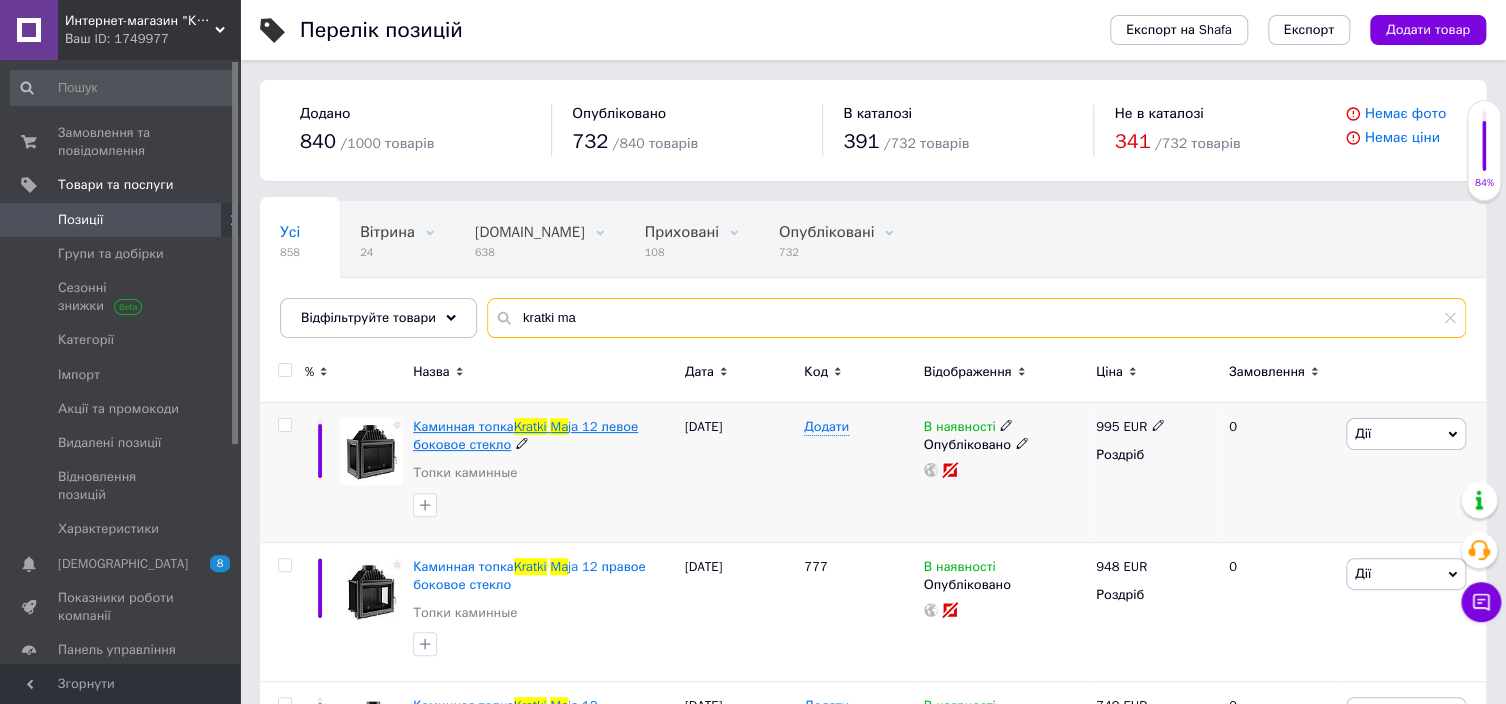 type on "kratki ma" 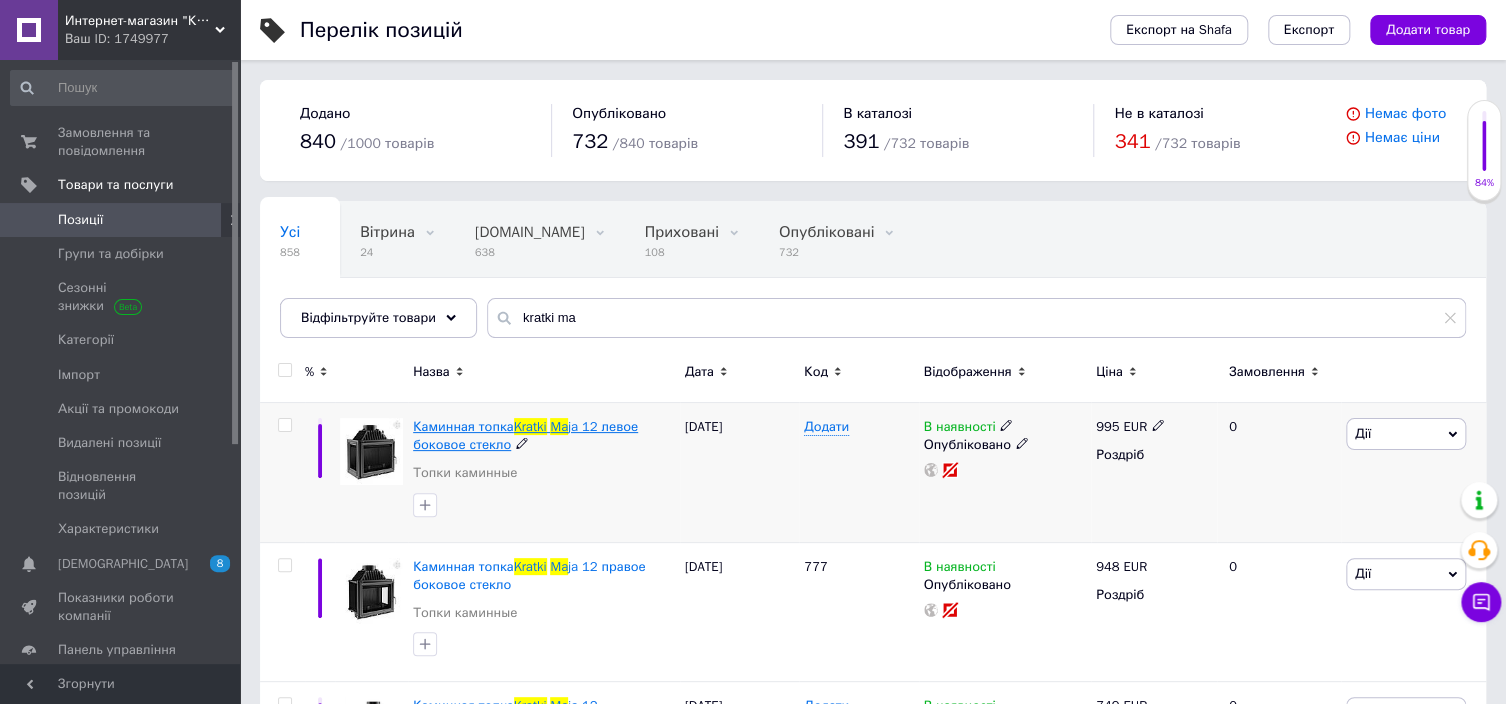 click on "ja 12 левое боковое стекло" at bounding box center (525, 435) 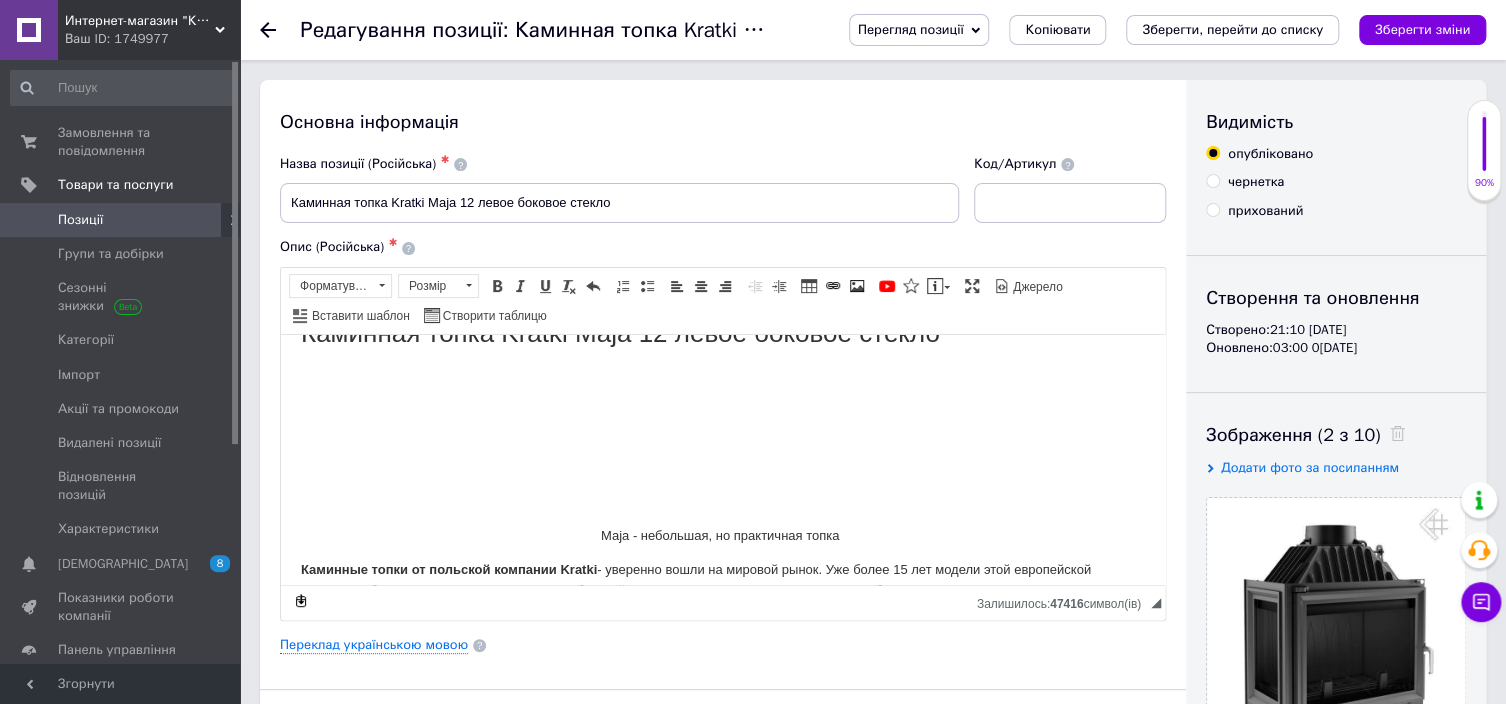 scroll, scrollTop: 0, scrollLeft: 0, axis: both 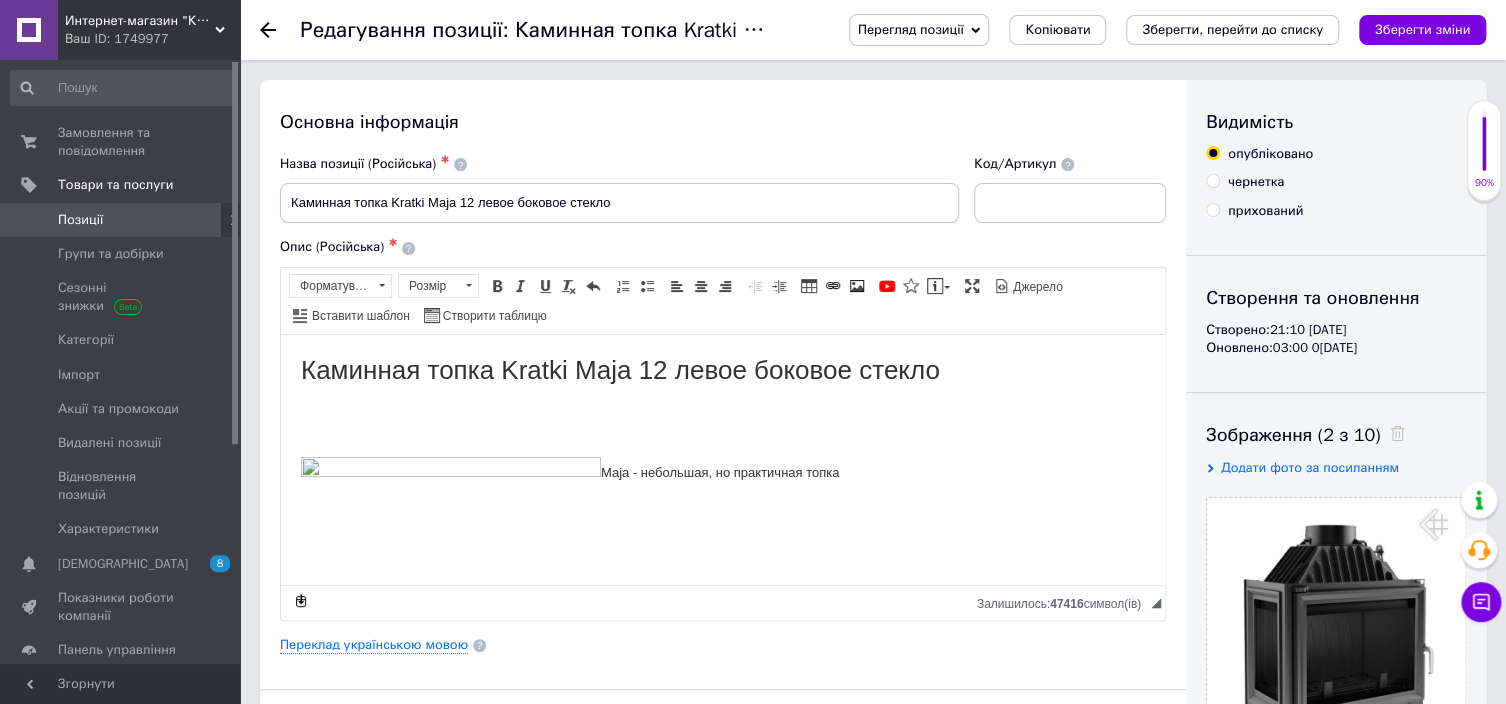 click on "Maja - небольшая, но практичная топка" at bounding box center [723, 506] 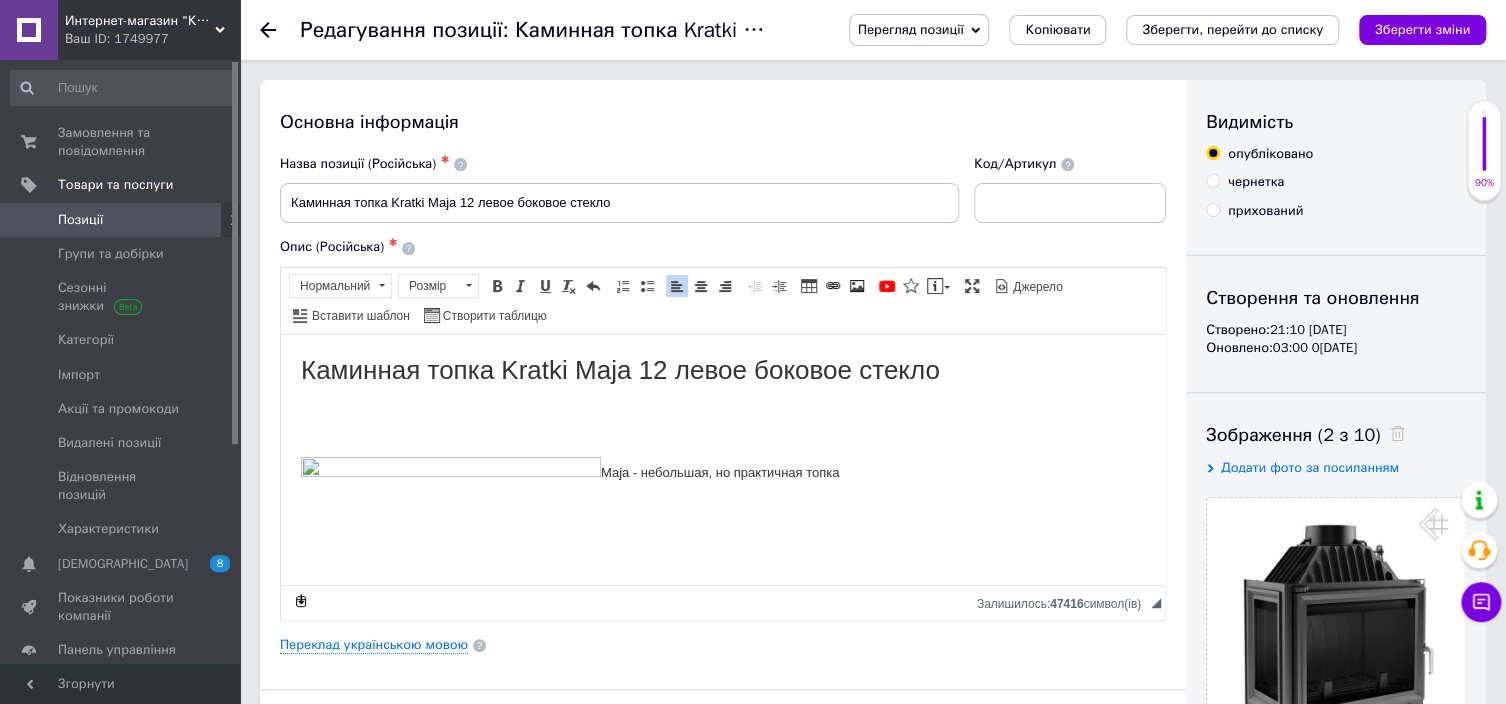type 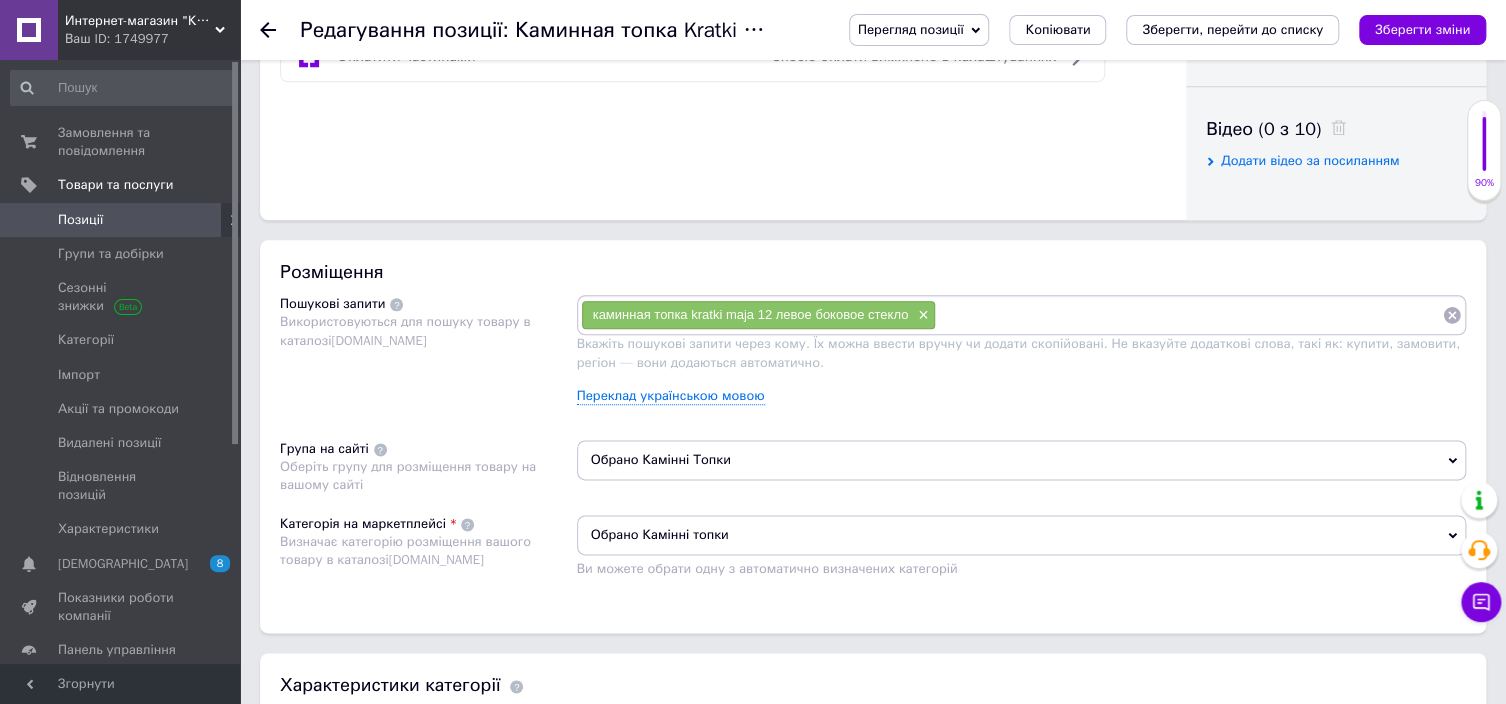 scroll, scrollTop: 1000, scrollLeft: 0, axis: vertical 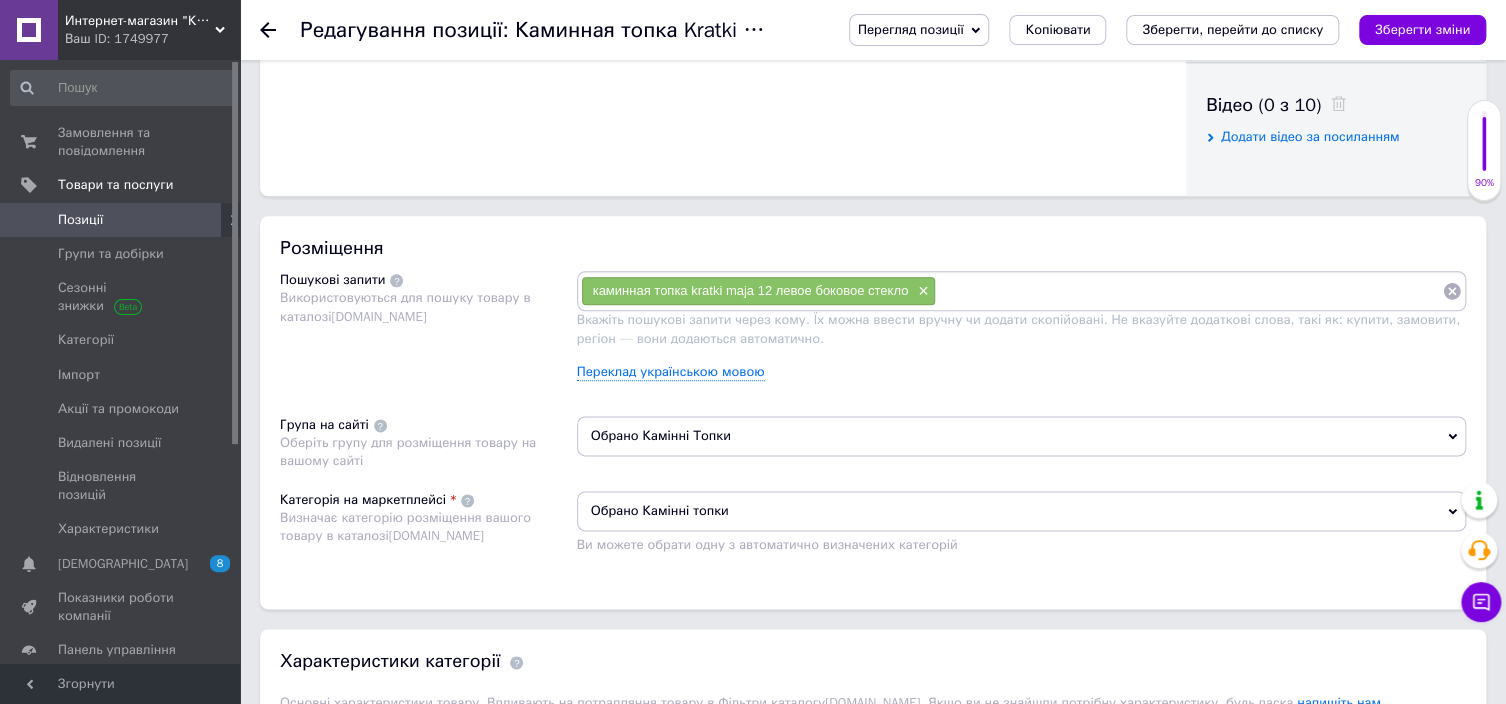 click on "Обрано Камінні Топки" at bounding box center (1022, 436) 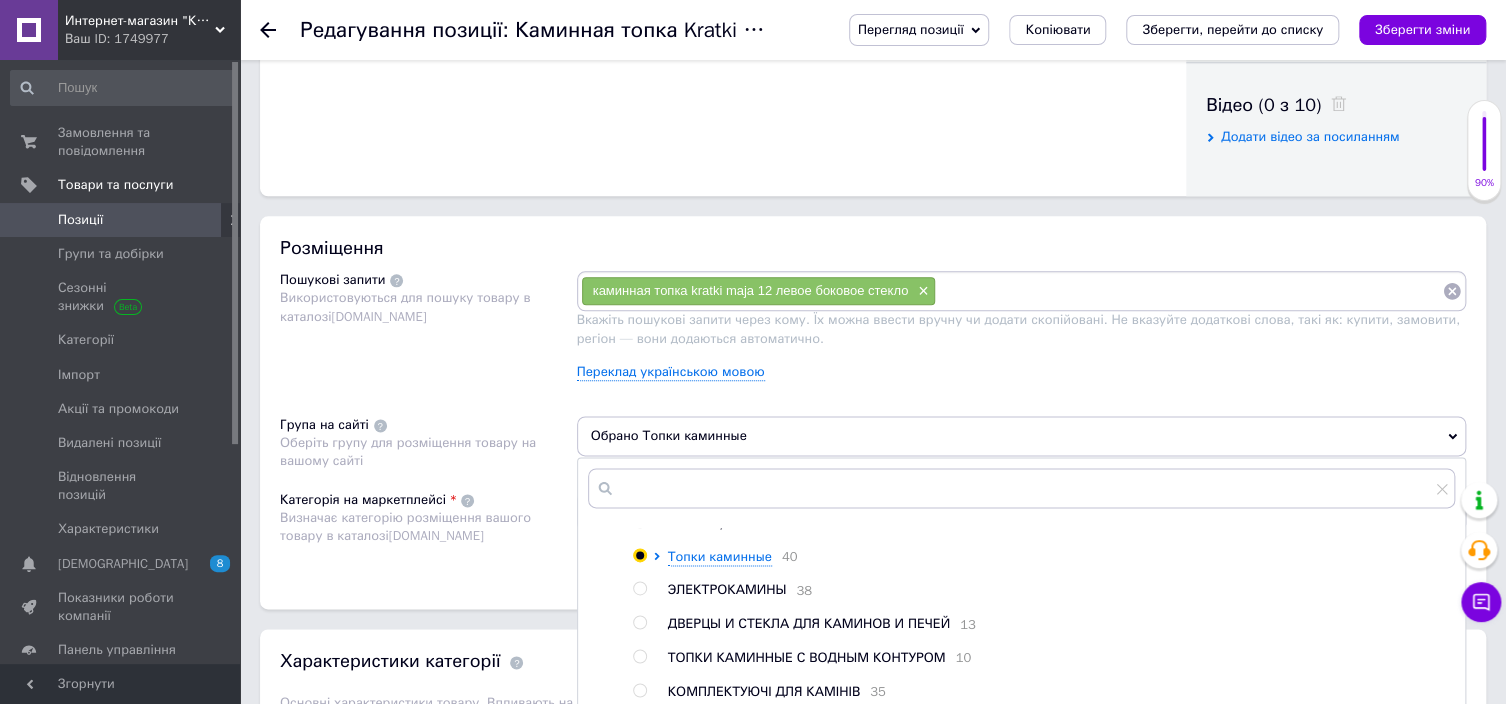 scroll, scrollTop: 41, scrollLeft: 0, axis: vertical 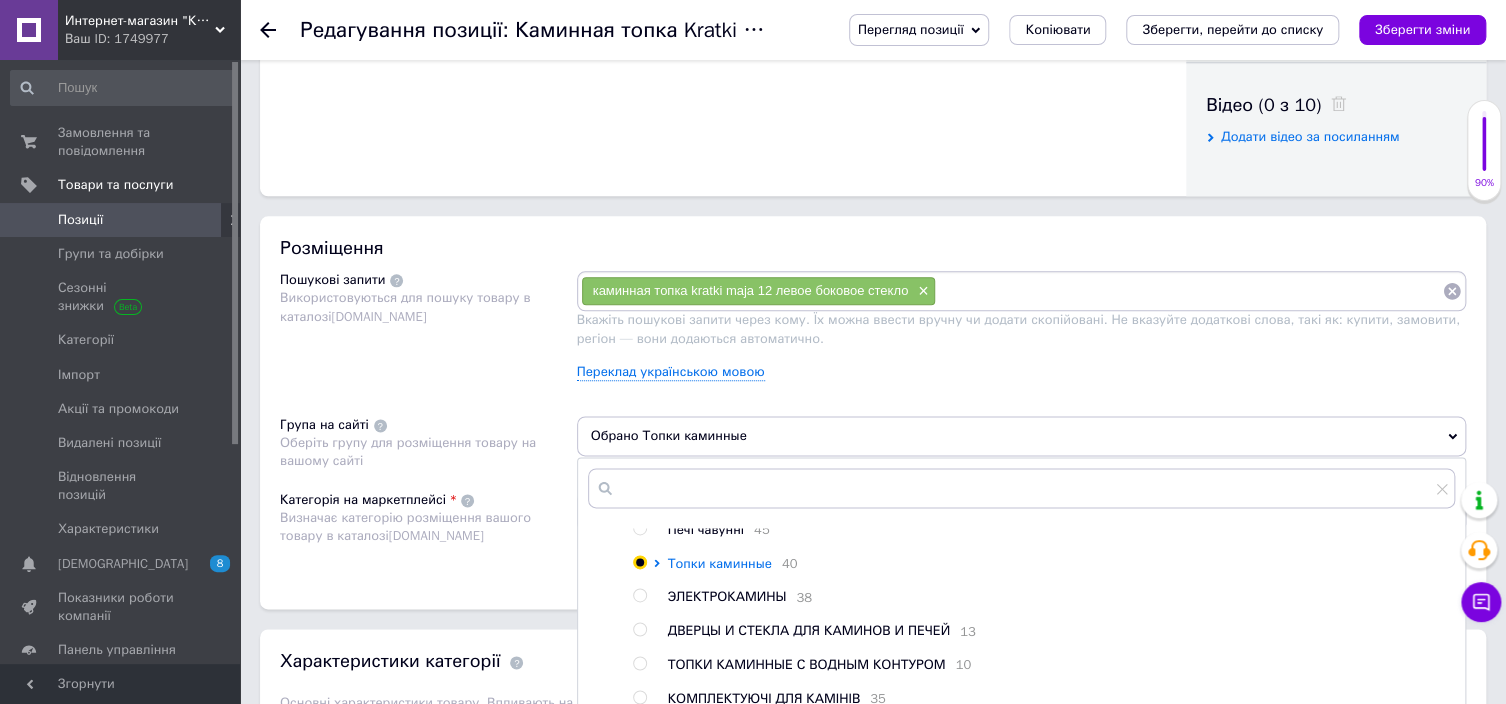 click on "Топки каминные" at bounding box center [720, 563] 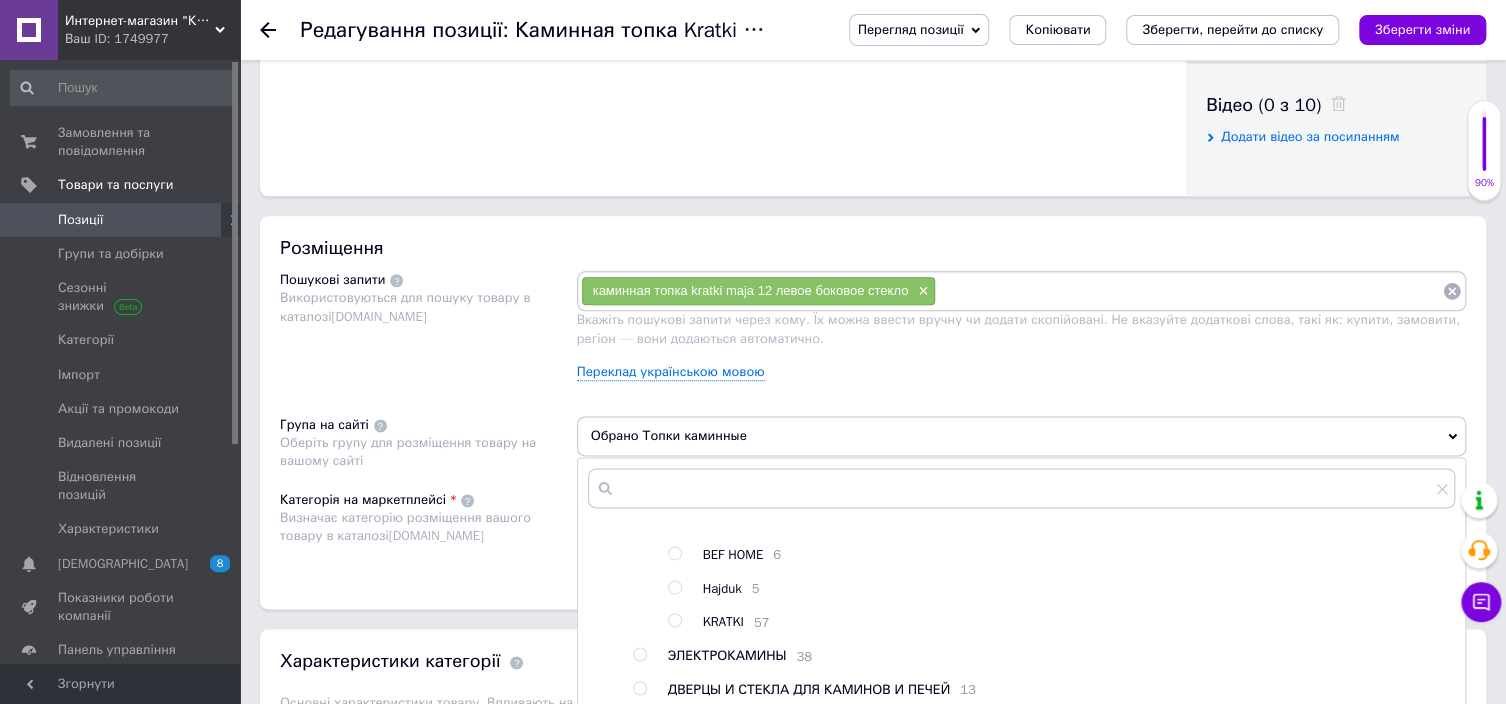 scroll, scrollTop: 294, scrollLeft: 0, axis: vertical 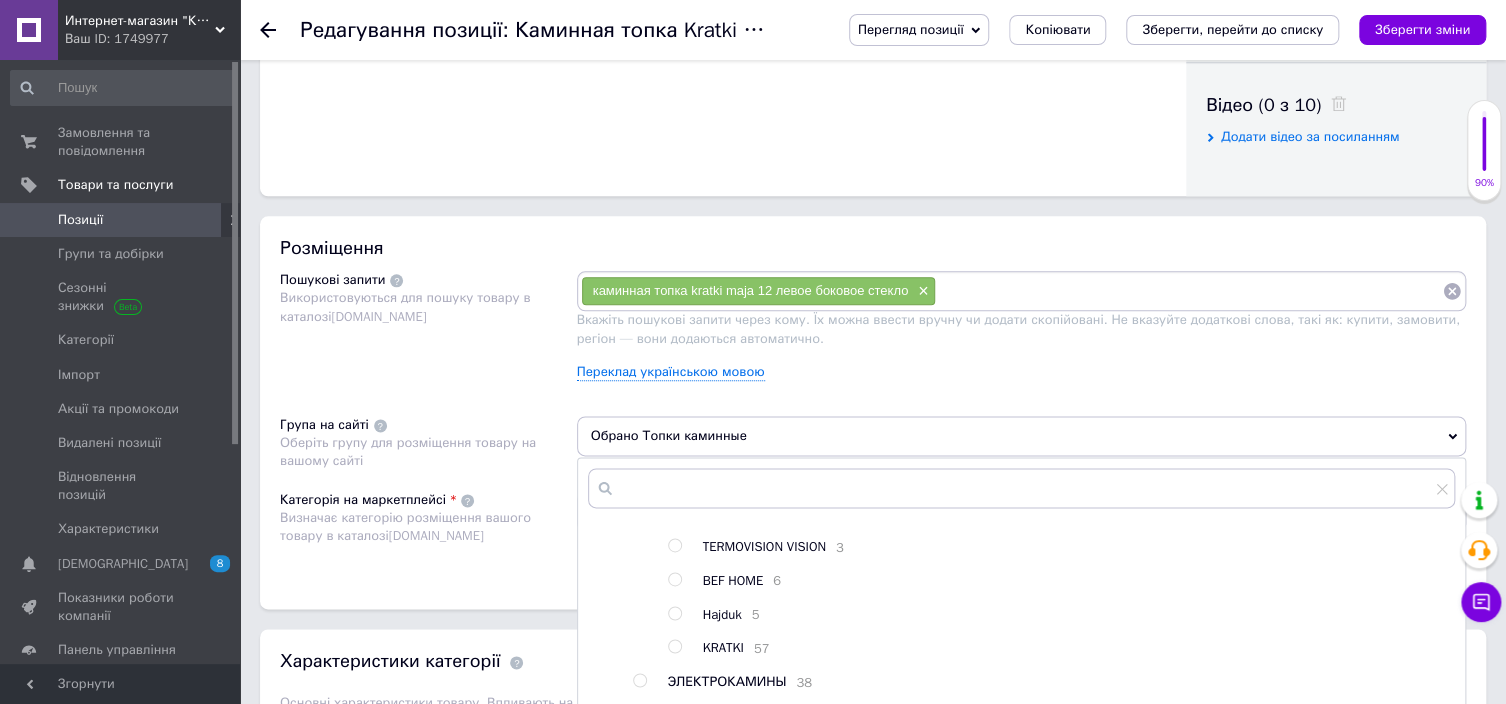 click at bounding box center [675, 646] 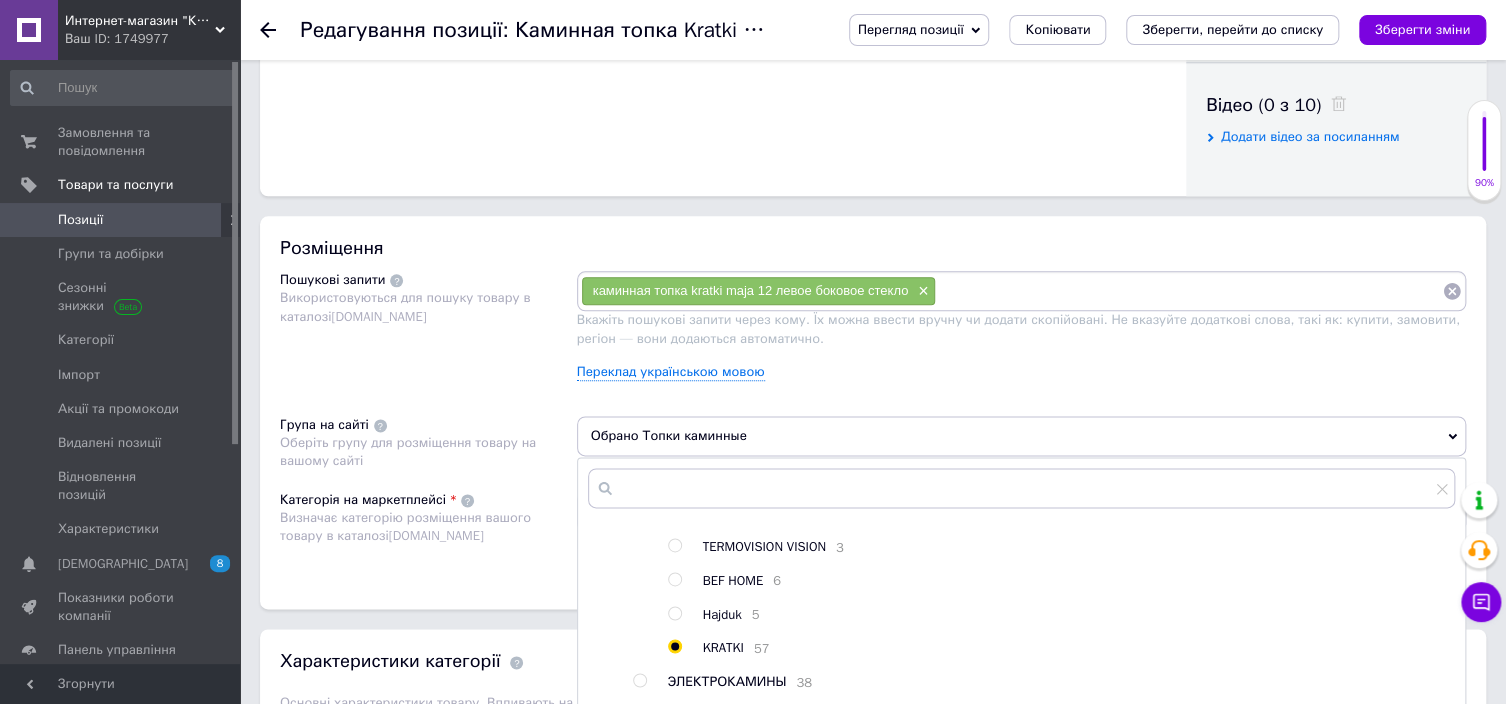 radio on "true" 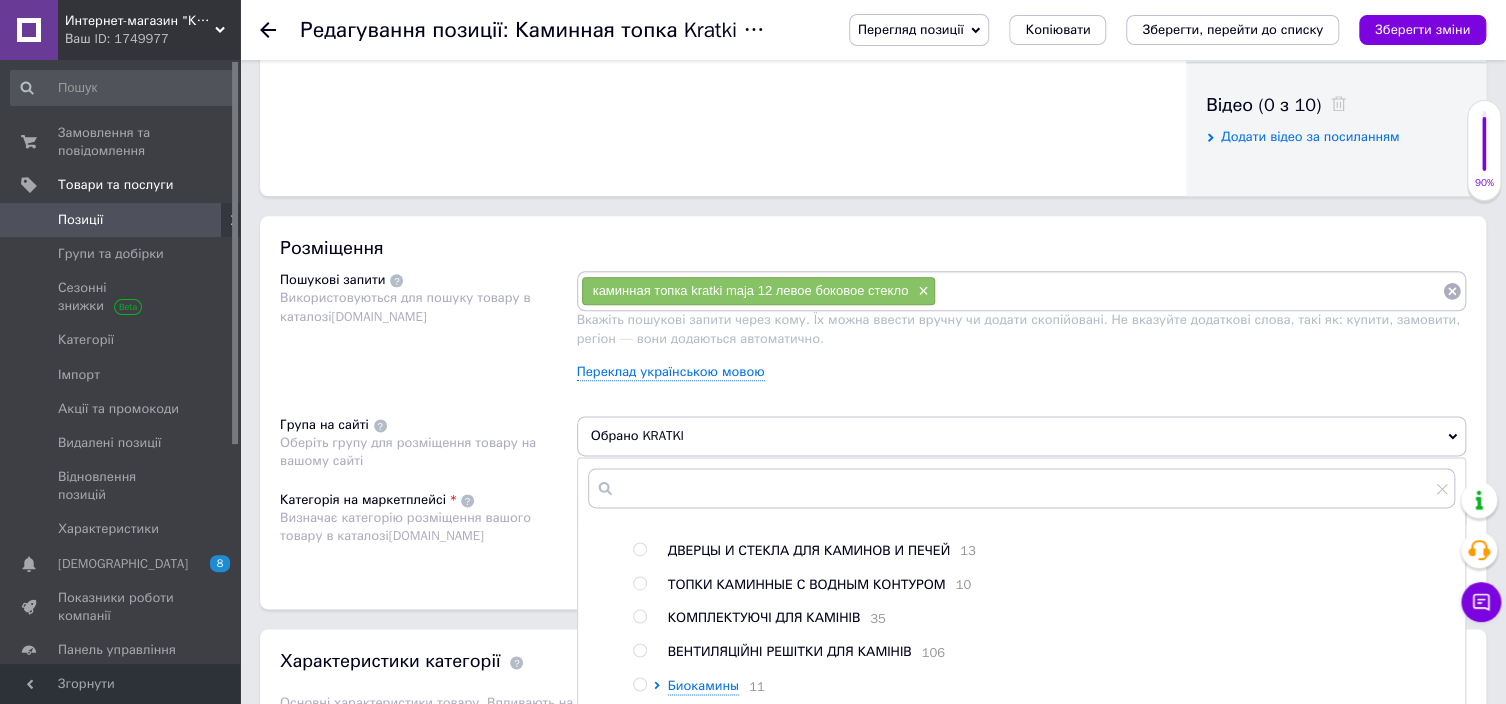 scroll, scrollTop: 493, scrollLeft: 0, axis: vertical 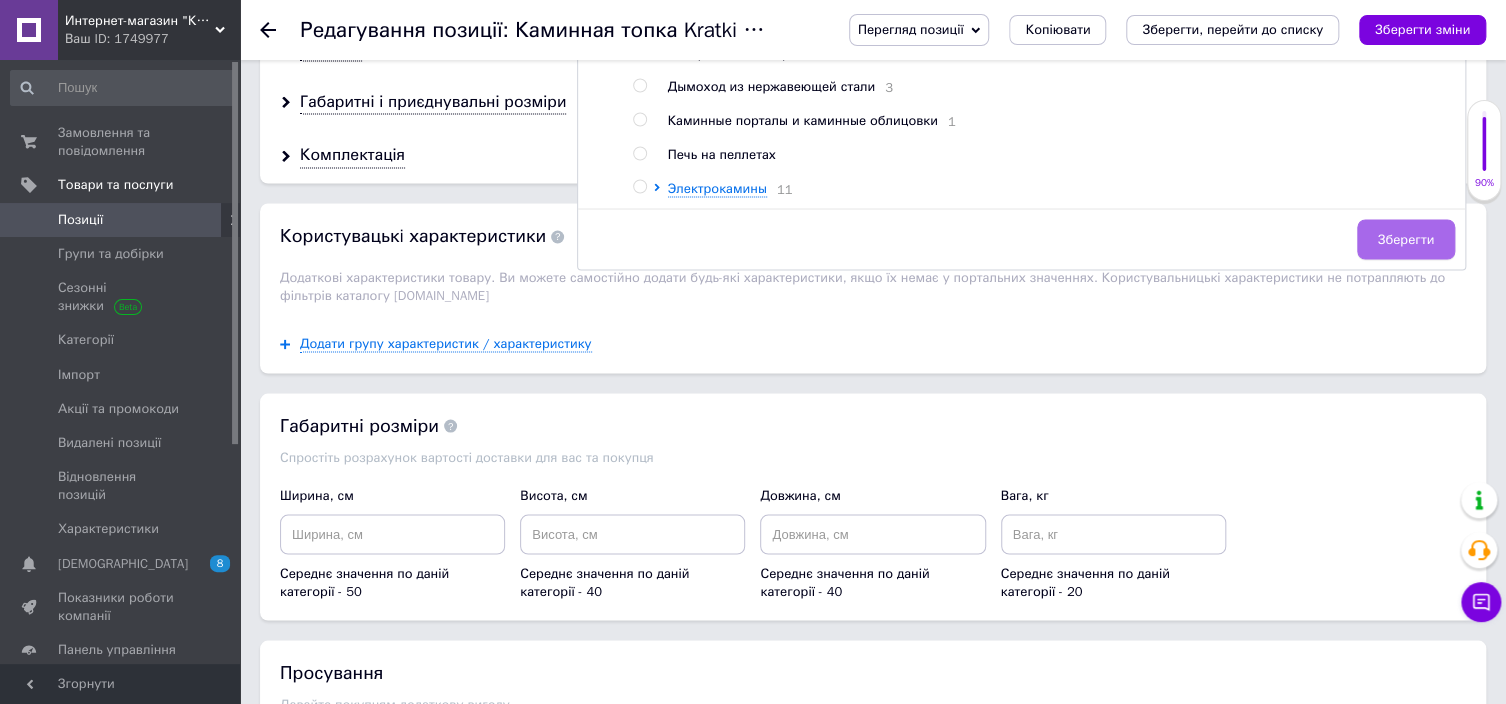 click on "Зберегти" at bounding box center [1406, 239] 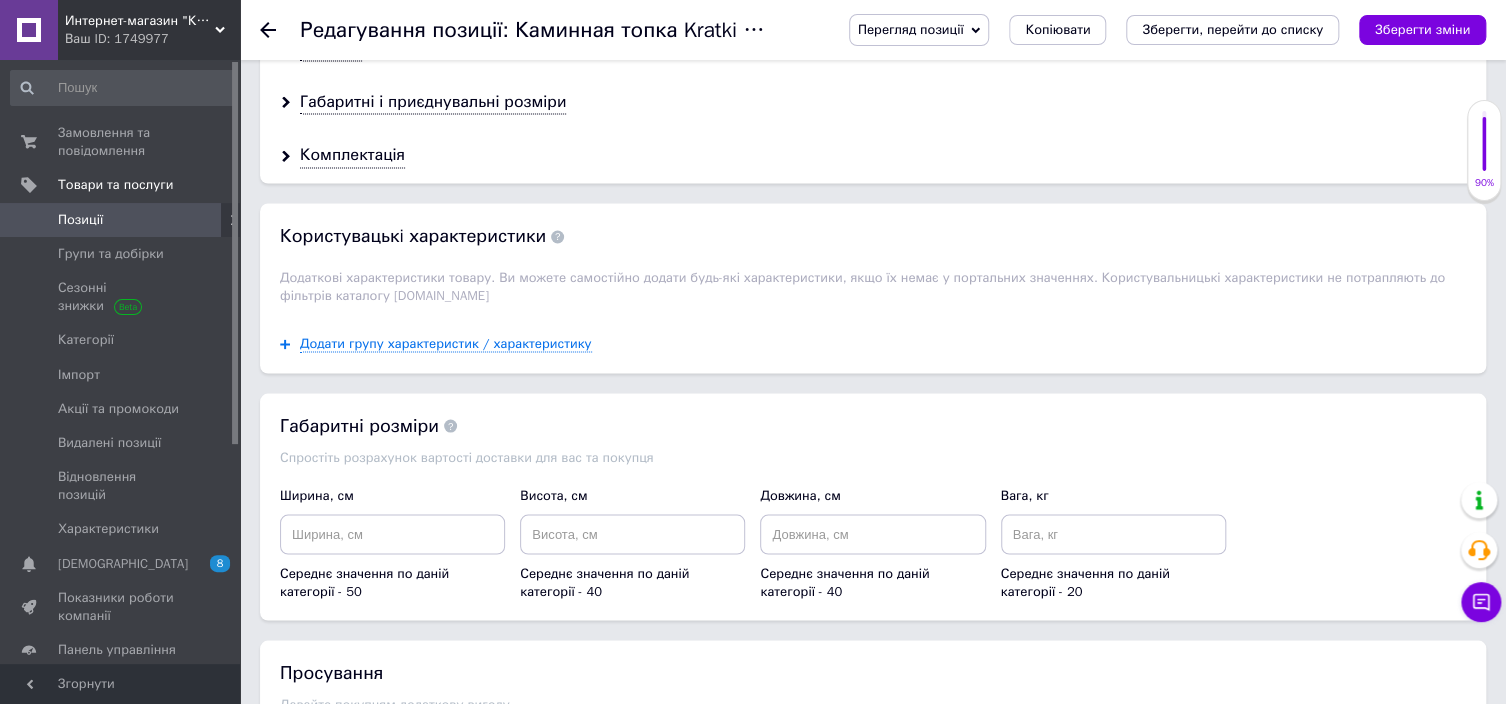 scroll, scrollTop: 2239, scrollLeft: 0, axis: vertical 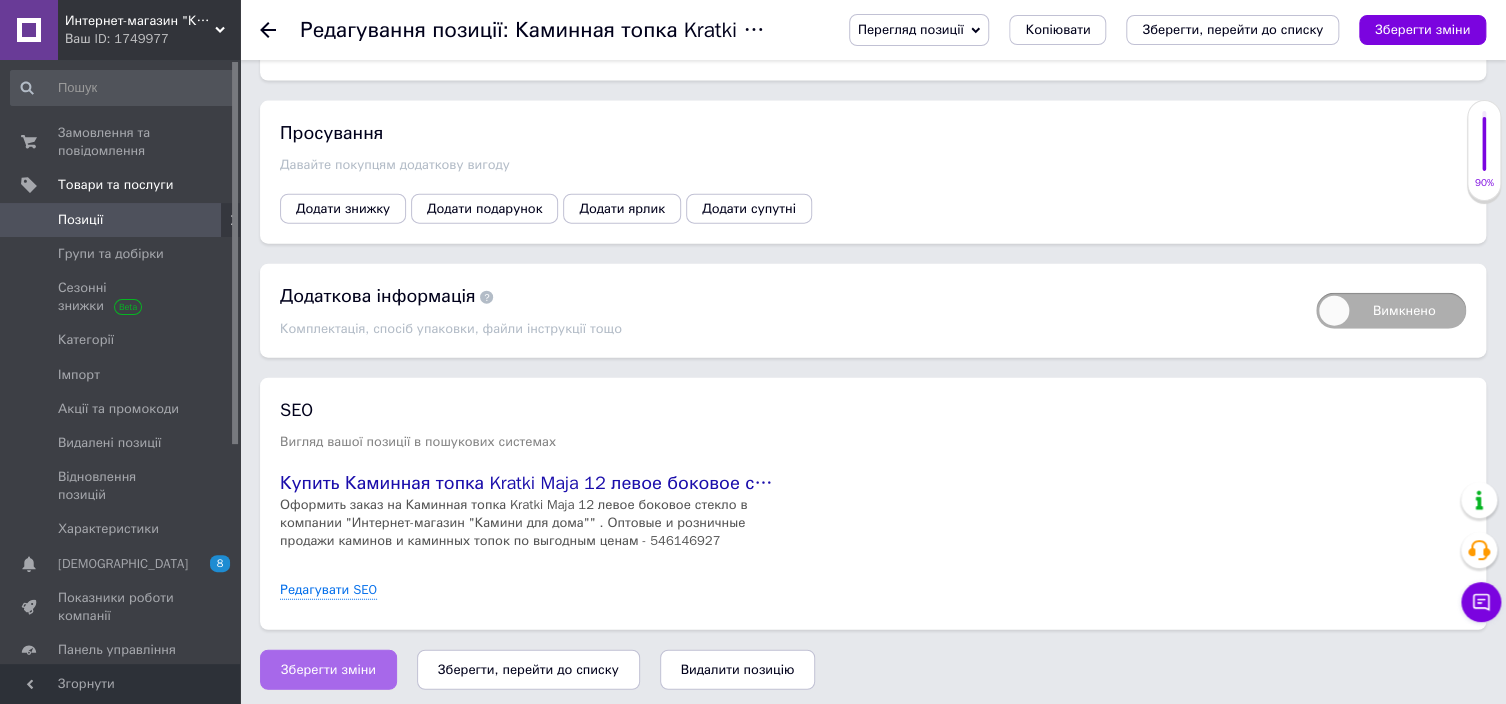 click on "Зберегти зміни" at bounding box center (328, 670) 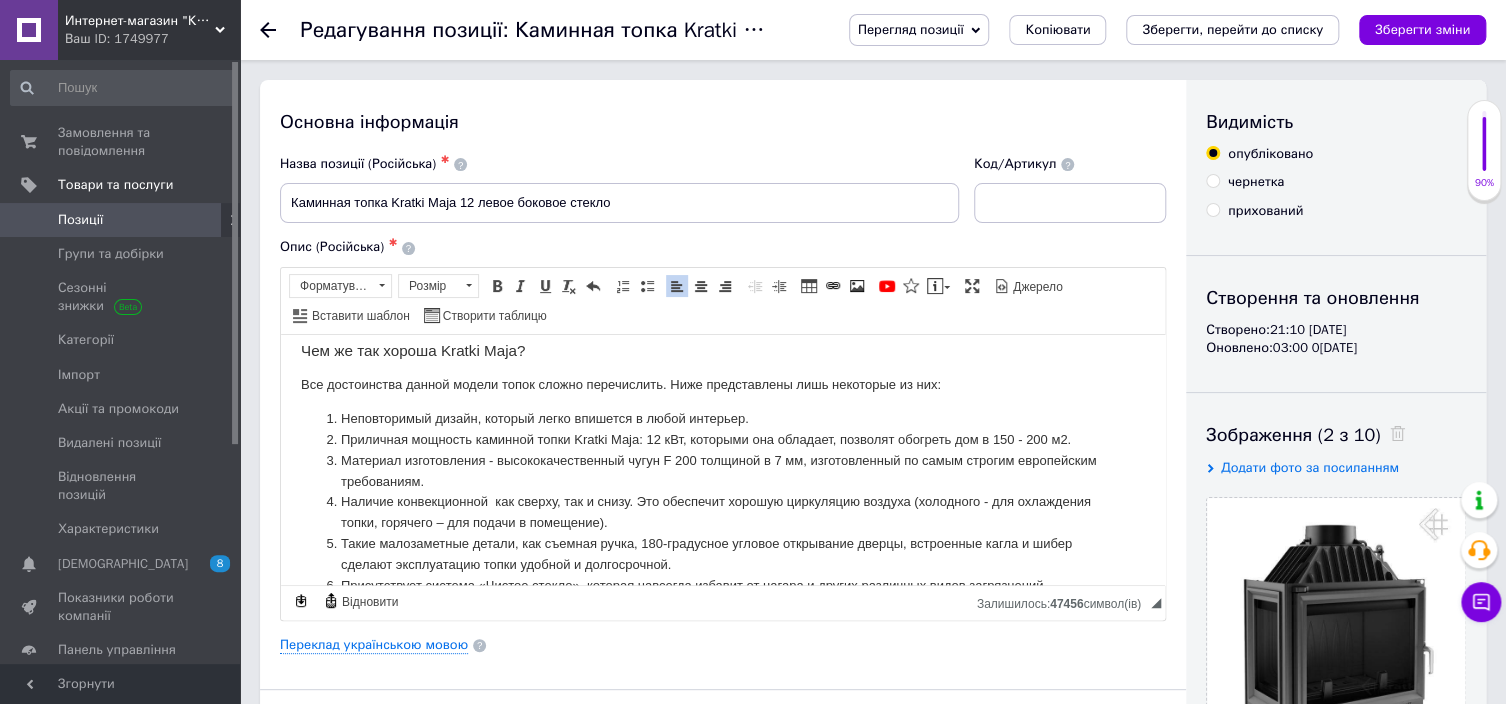 scroll, scrollTop: 48, scrollLeft: 0, axis: vertical 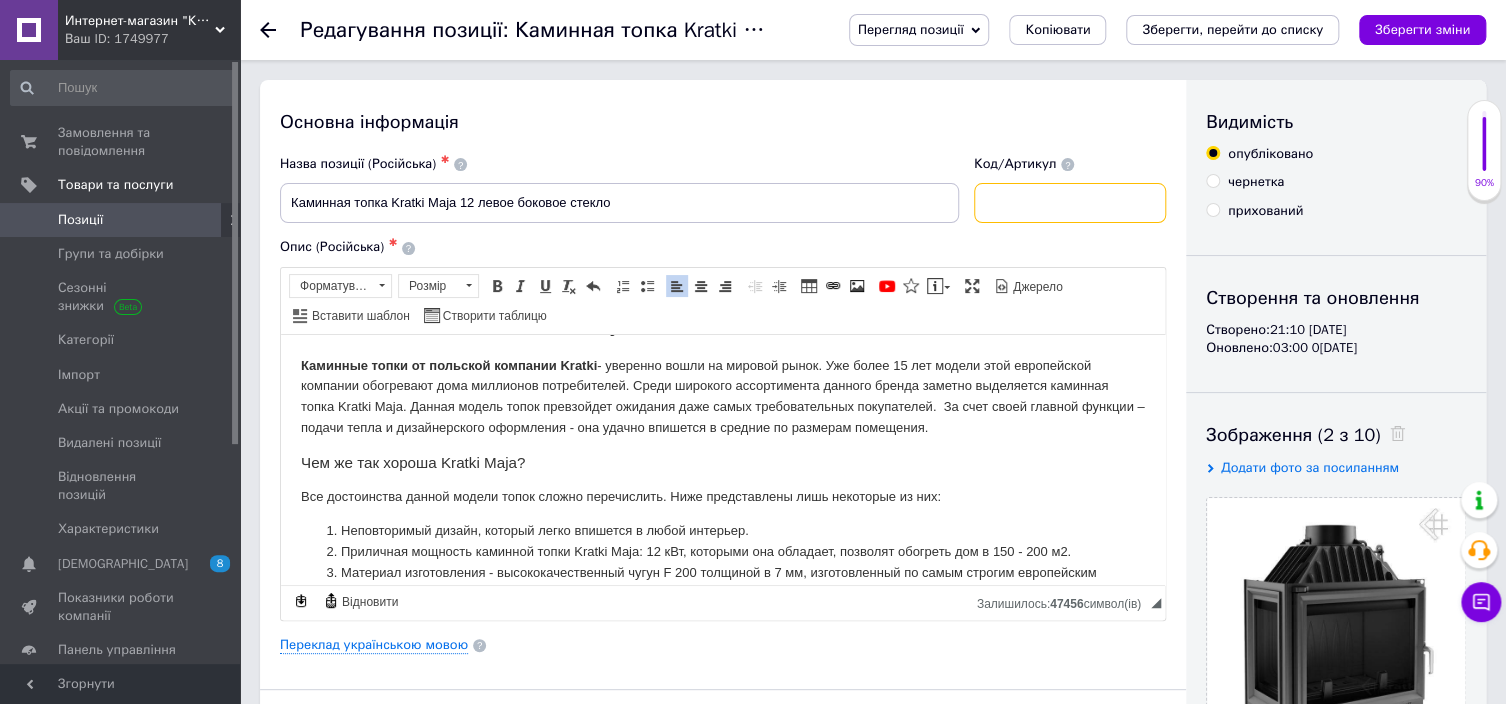 click at bounding box center [1070, 203] 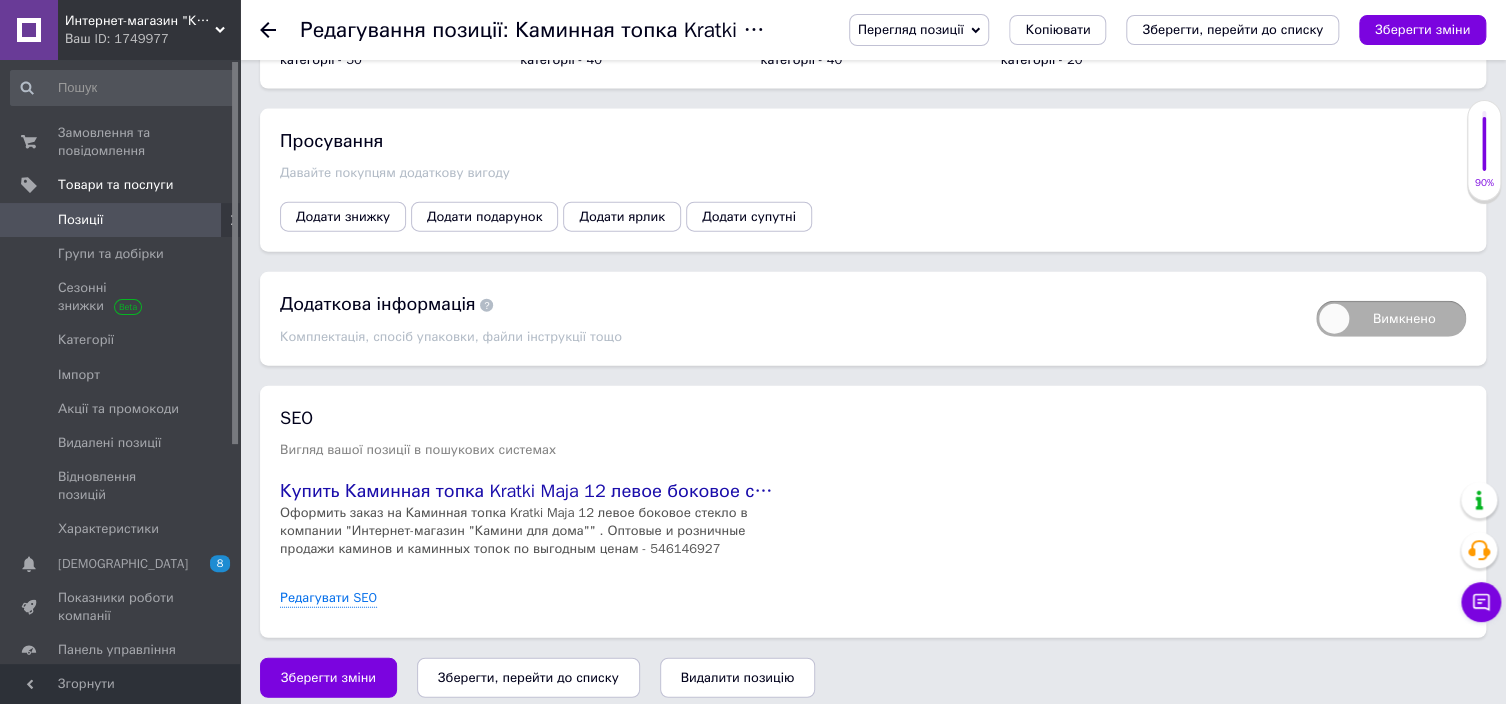 scroll, scrollTop: 2239, scrollLeft: 0, axis: vertical 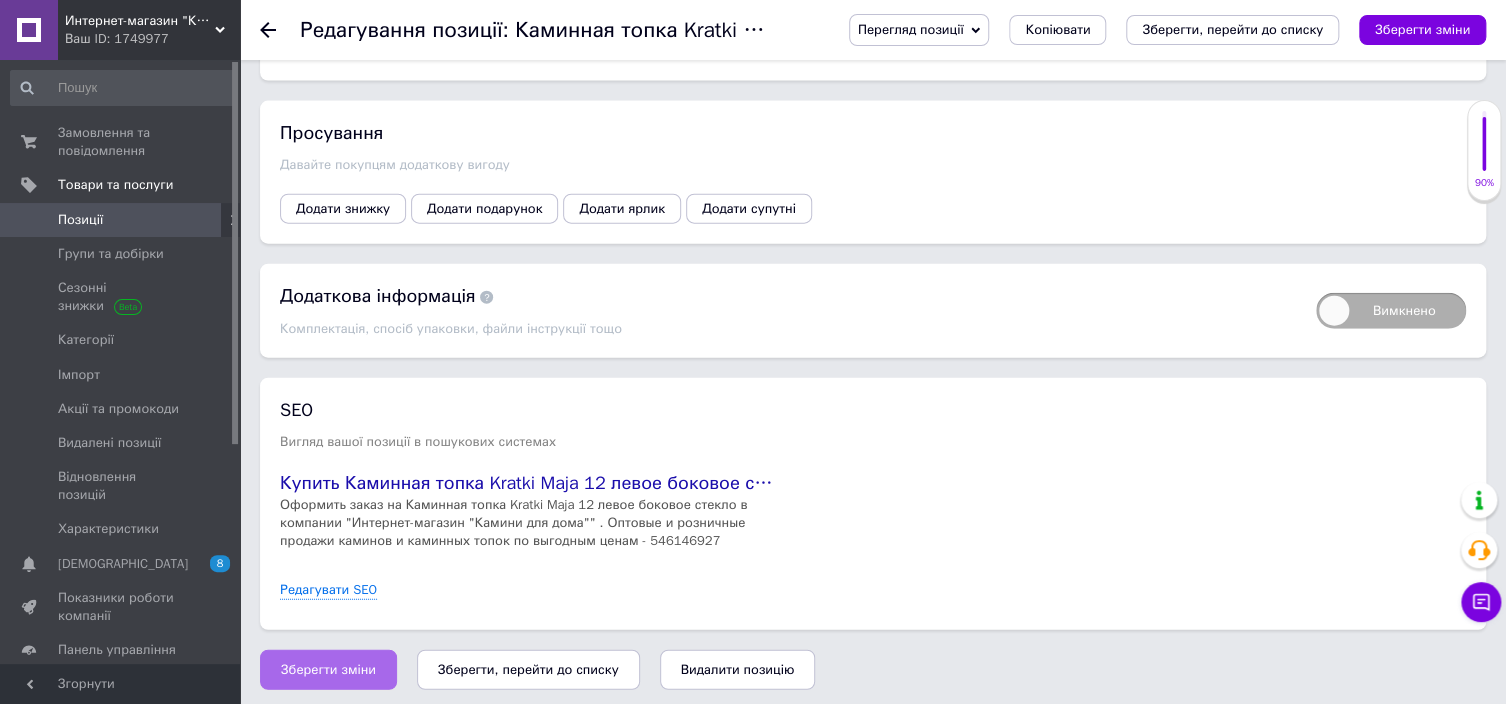 type on "77" 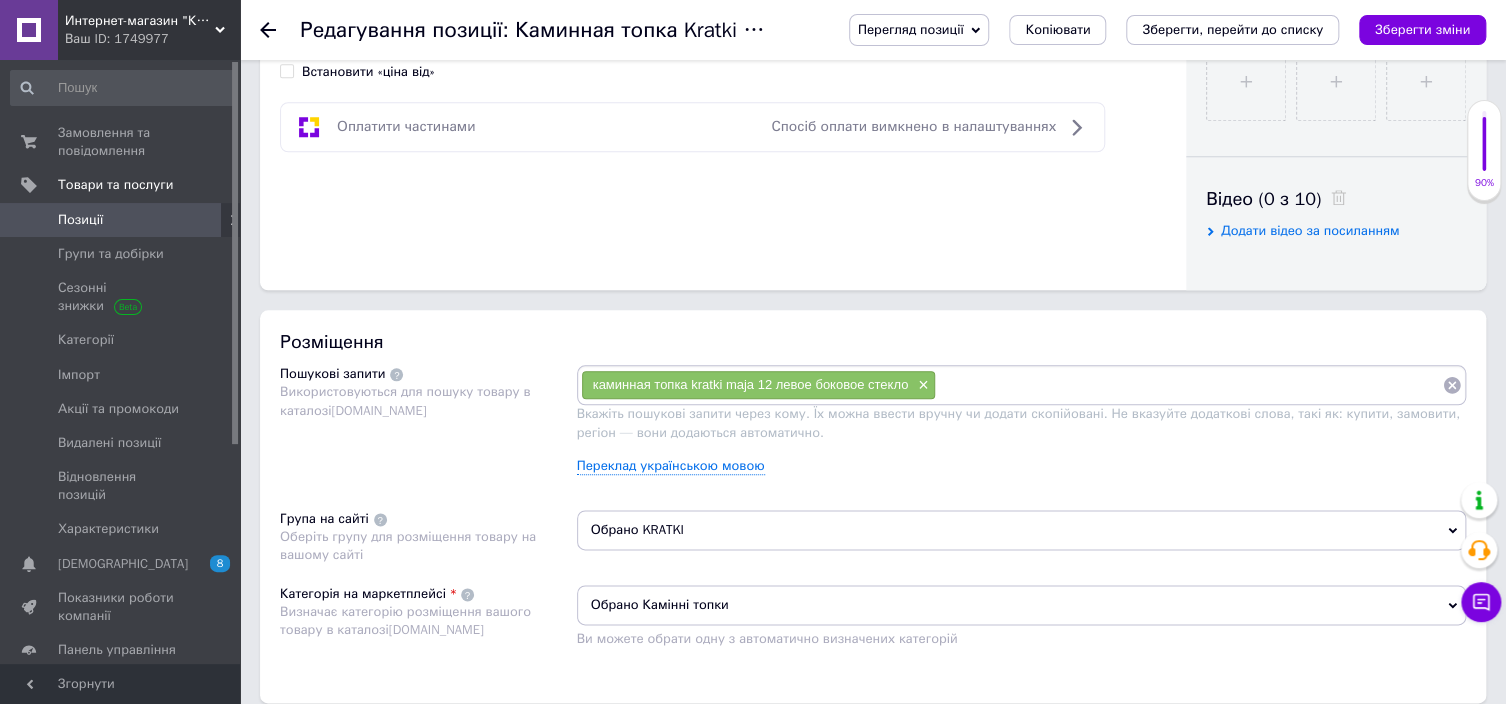 scroll, scrollTop: 839, scrollLeft: 0, axis: vertical 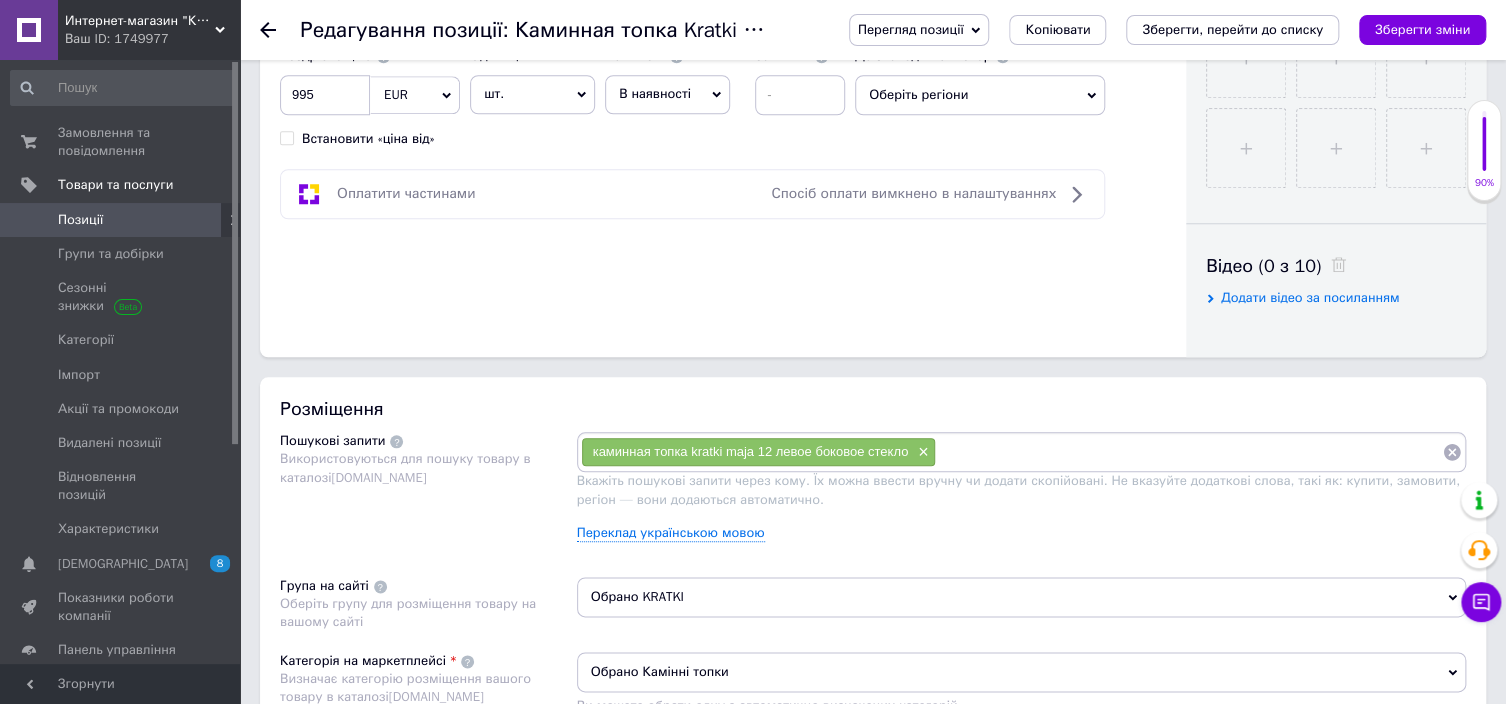 click at bounding box center (1189, 452) 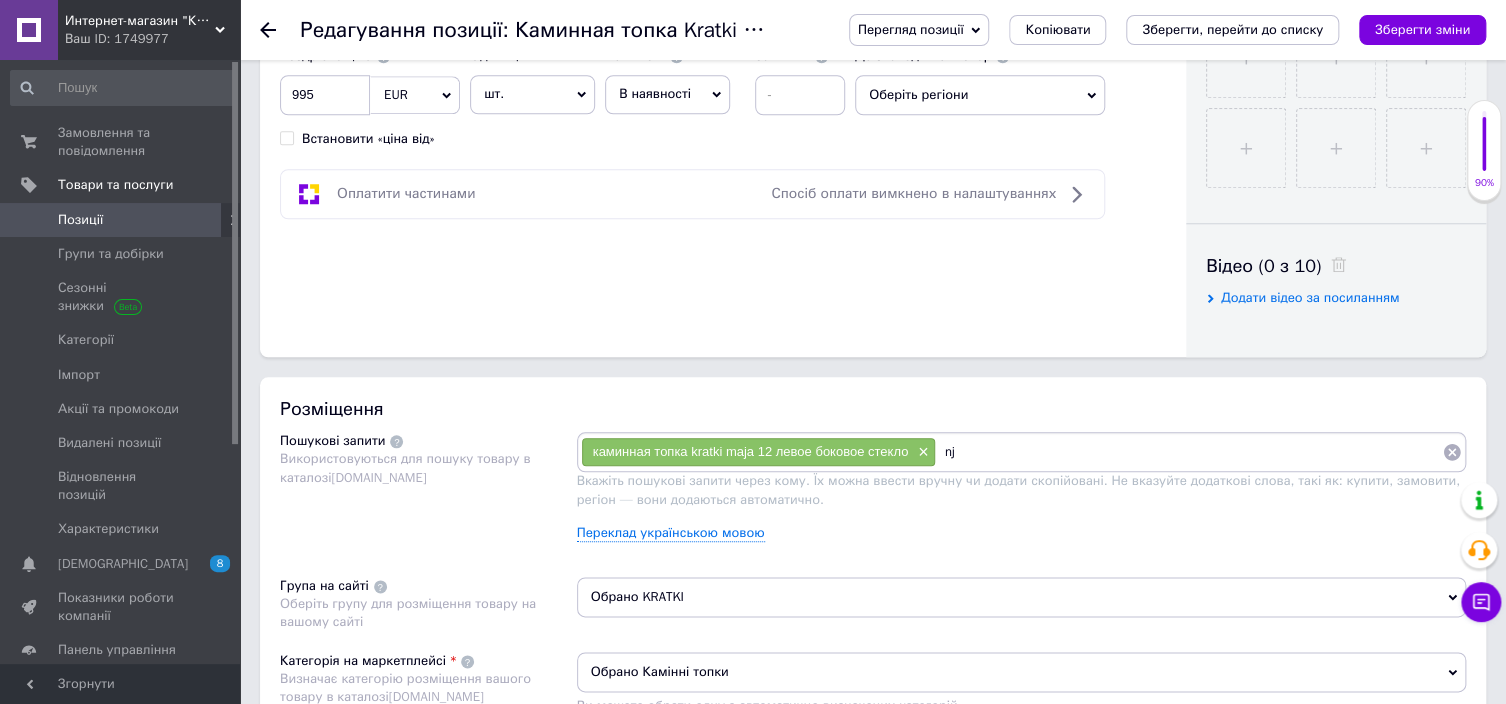 type on "n" 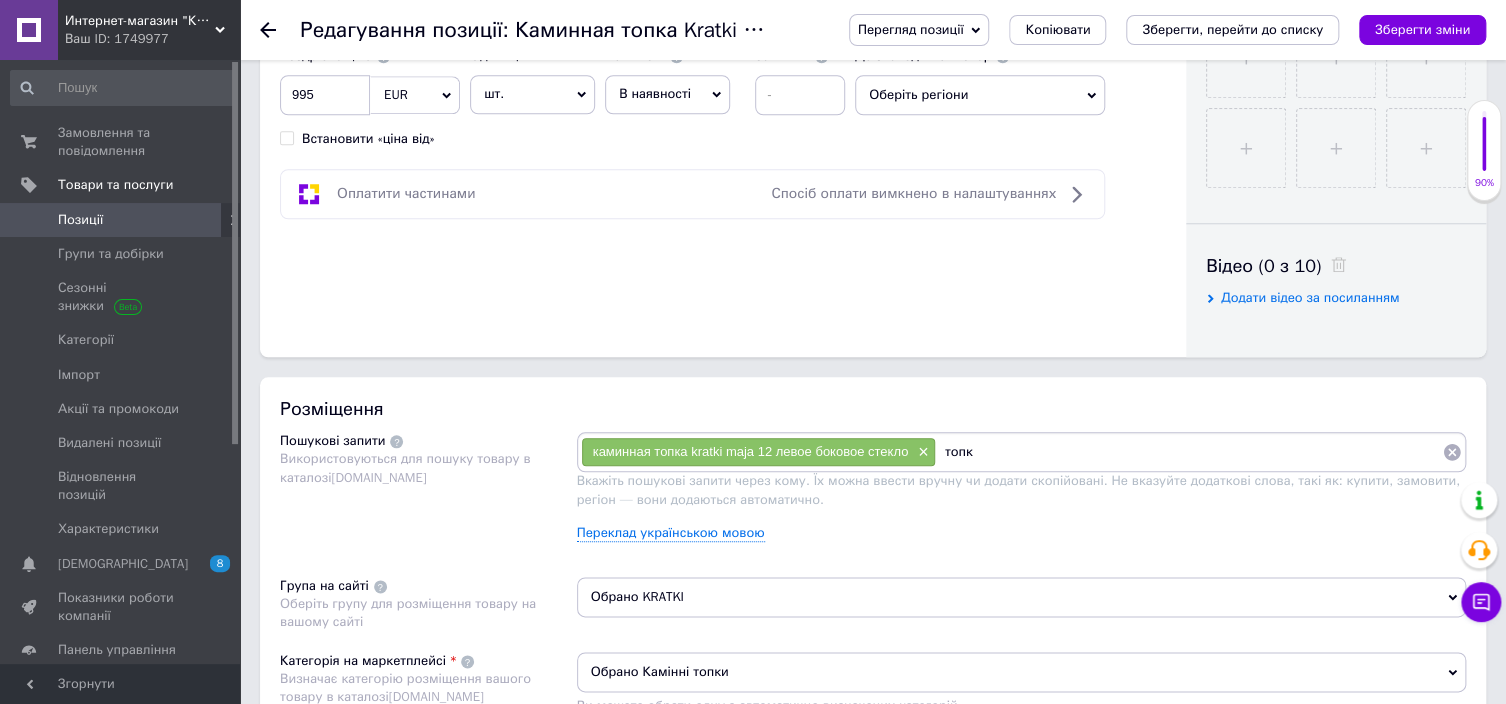 type on "топка" 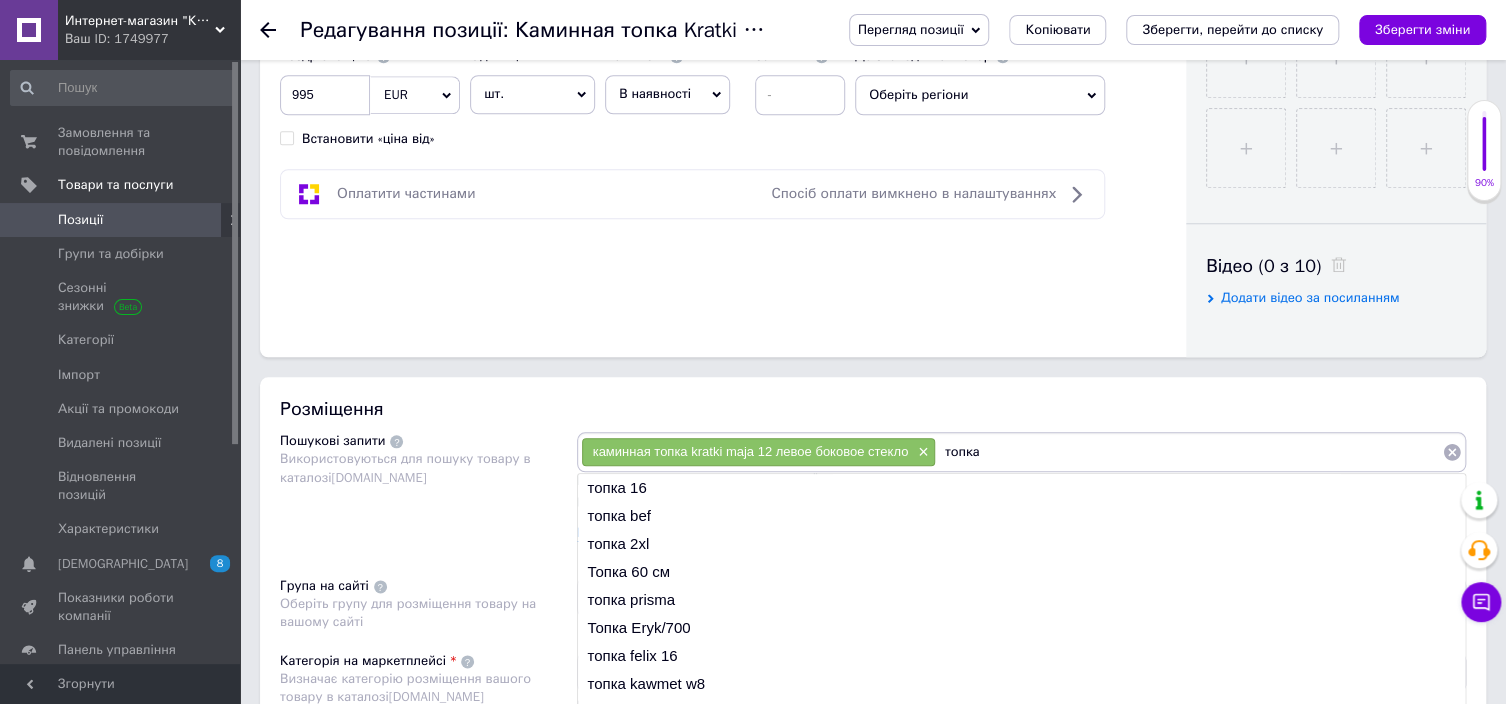 type 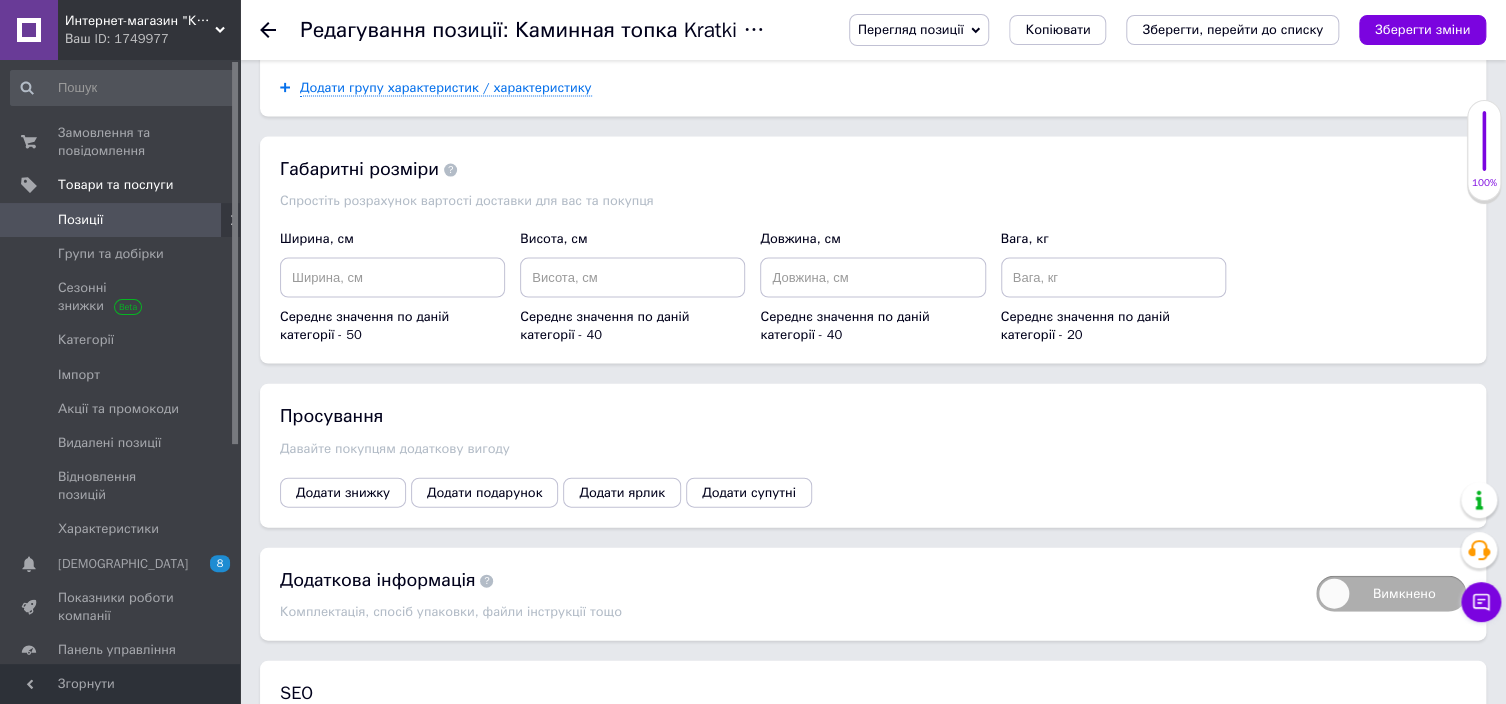 scroll, scrollTop: 2262, scrollLeft: 0, axis: vertical 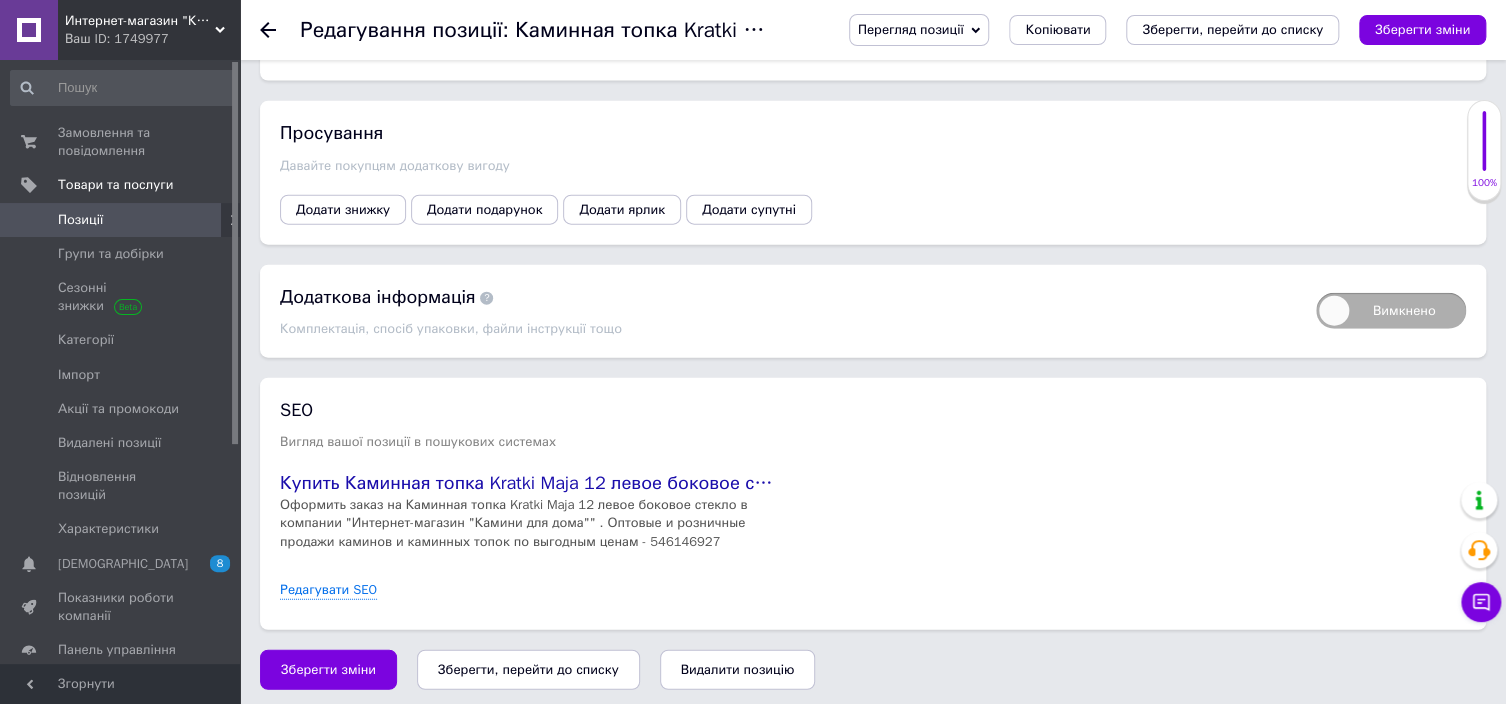 click on "Зберегти зміни" at bounding box center (328, 670) 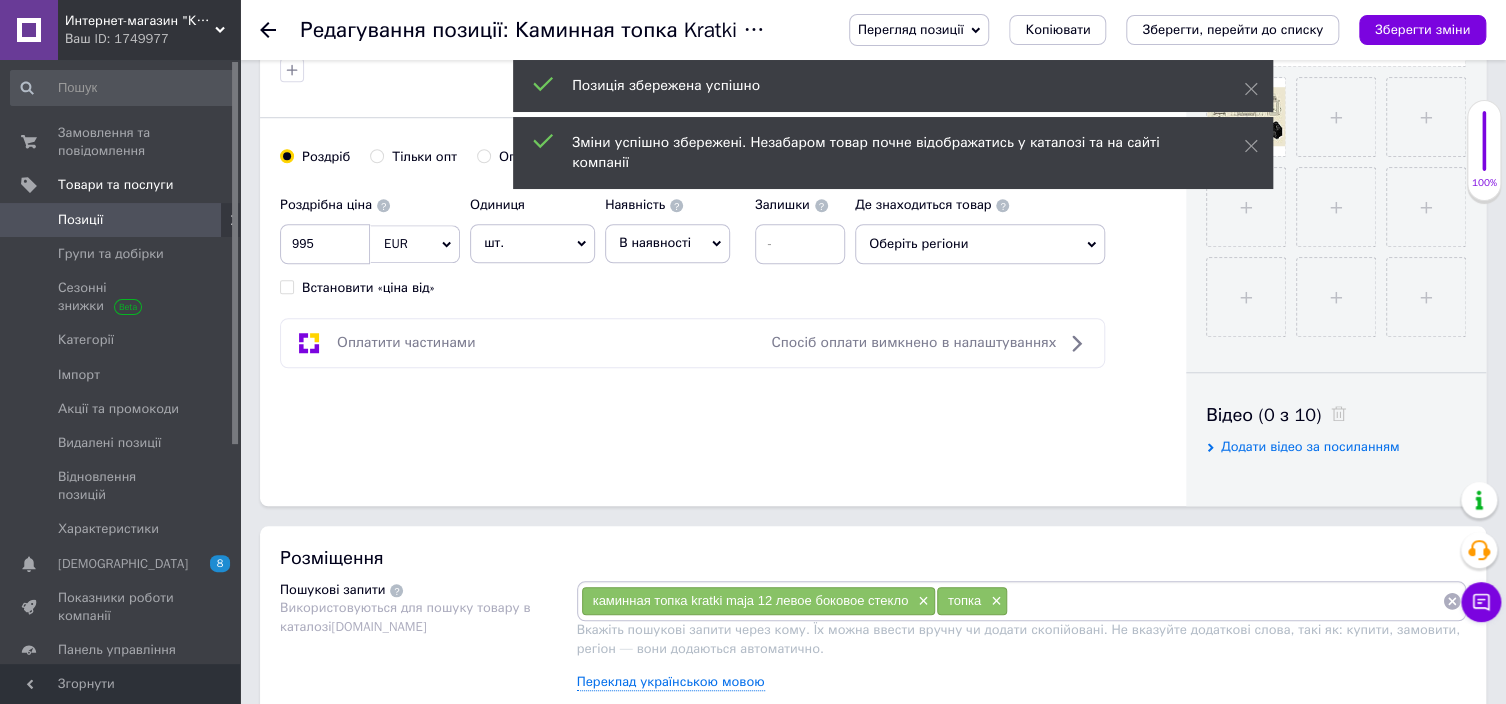 scroll, scrollTop: 562, scrollLeft: 0, axis: vertical 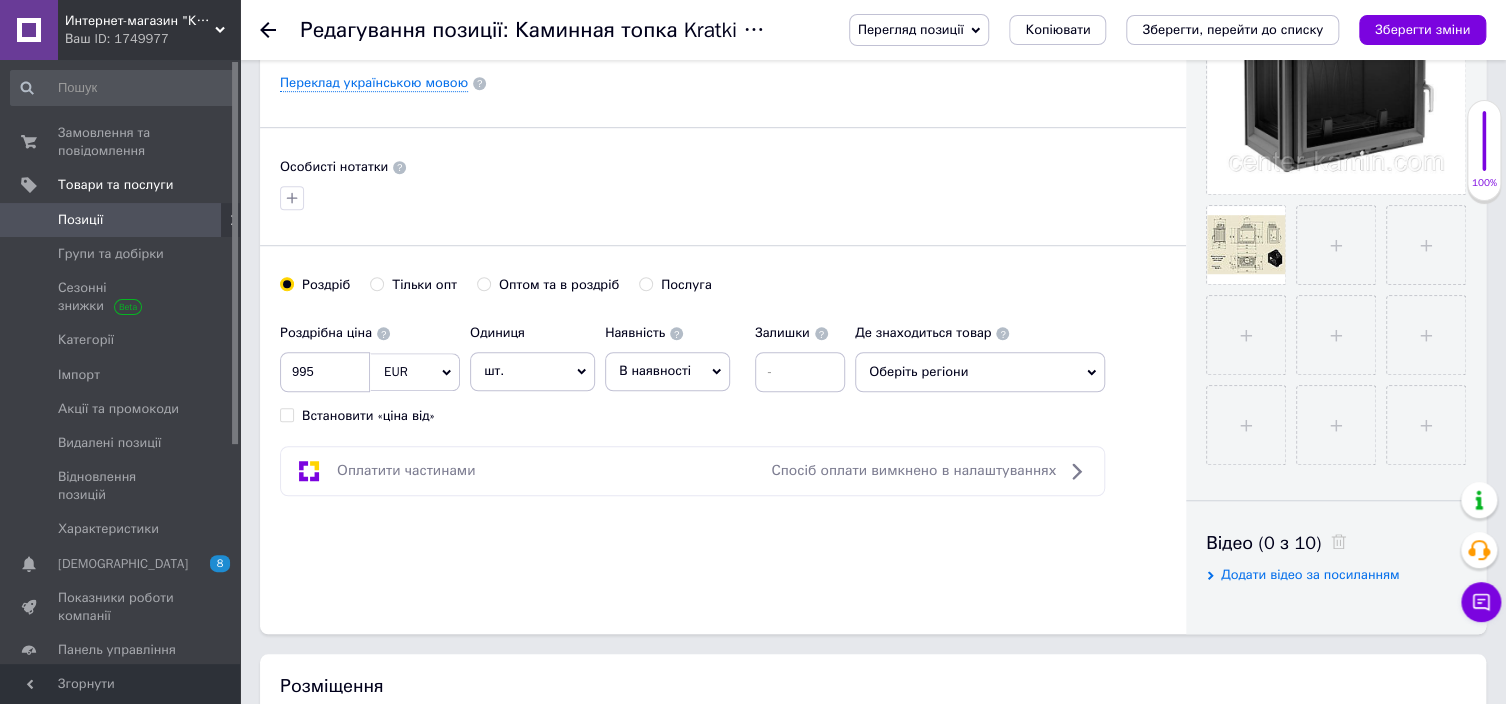 click on "Оберіть регіони" at bounding box center (980, 372) 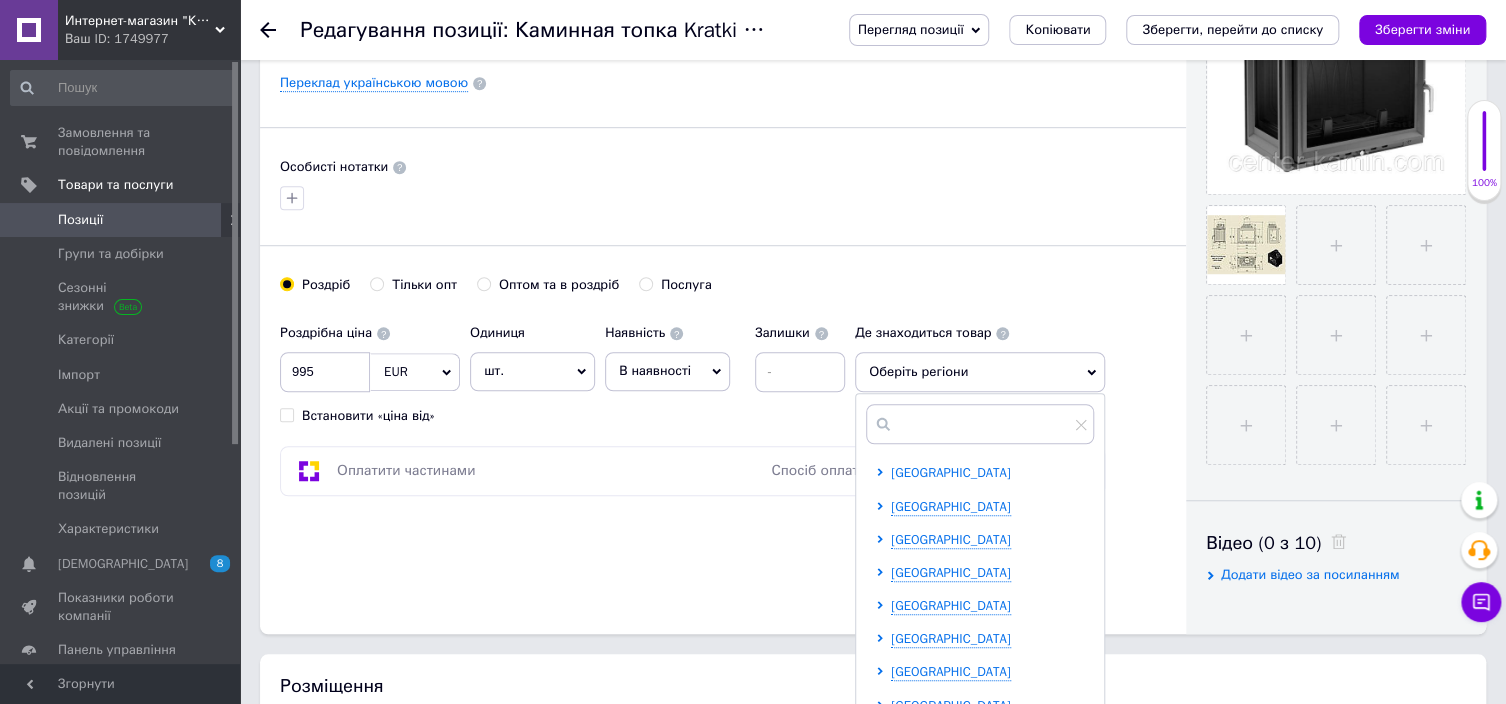 click on "[GEOGRAPHIC_DATA]" at bounding box center [951, 472] 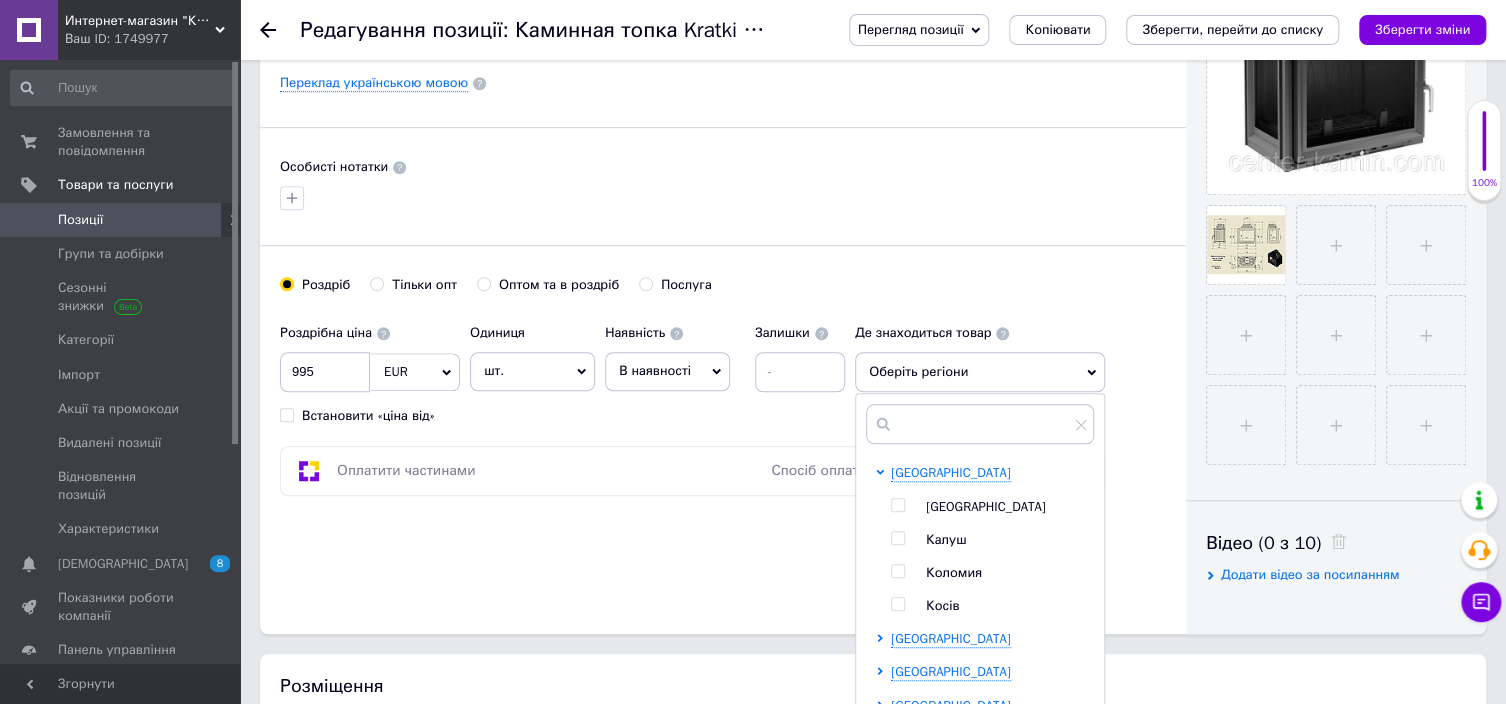 click at bounding box center [897, 505] 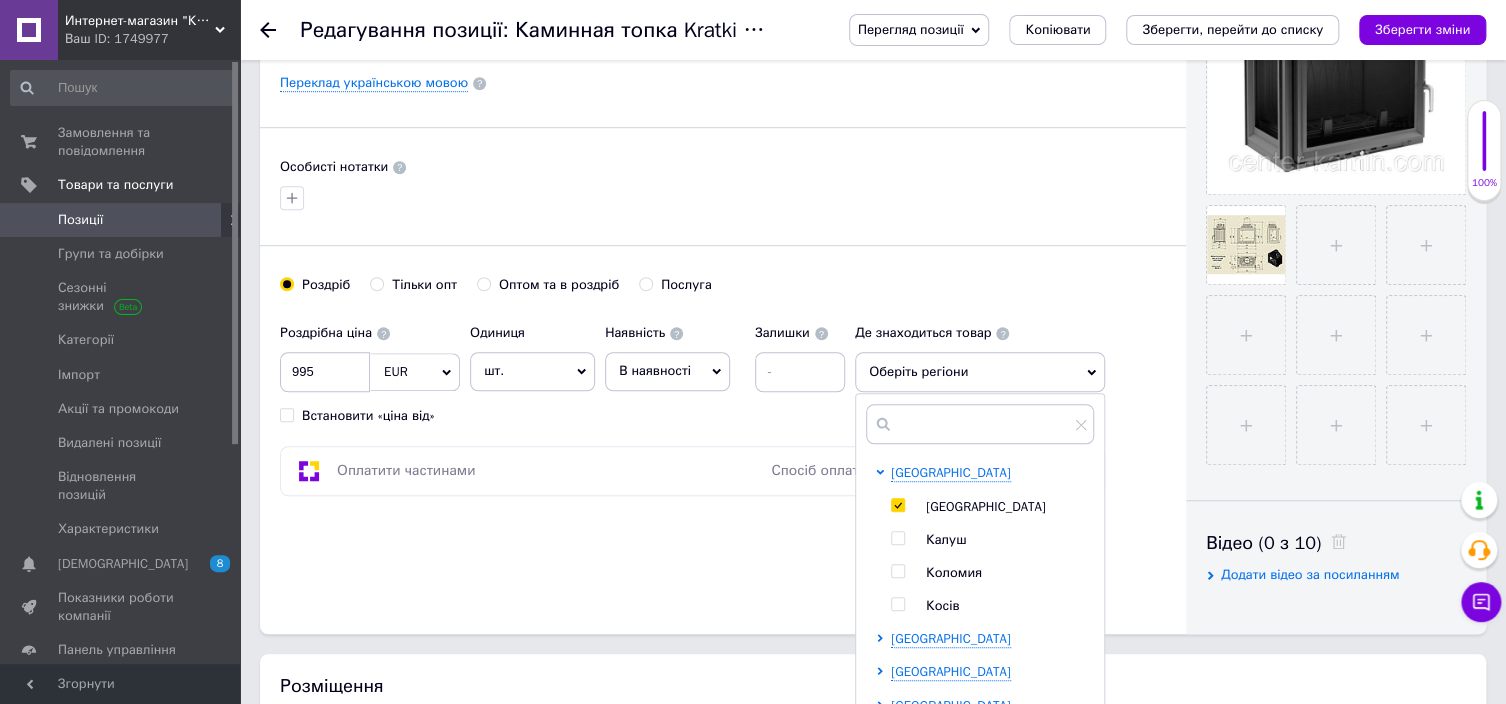checkbox on "true" 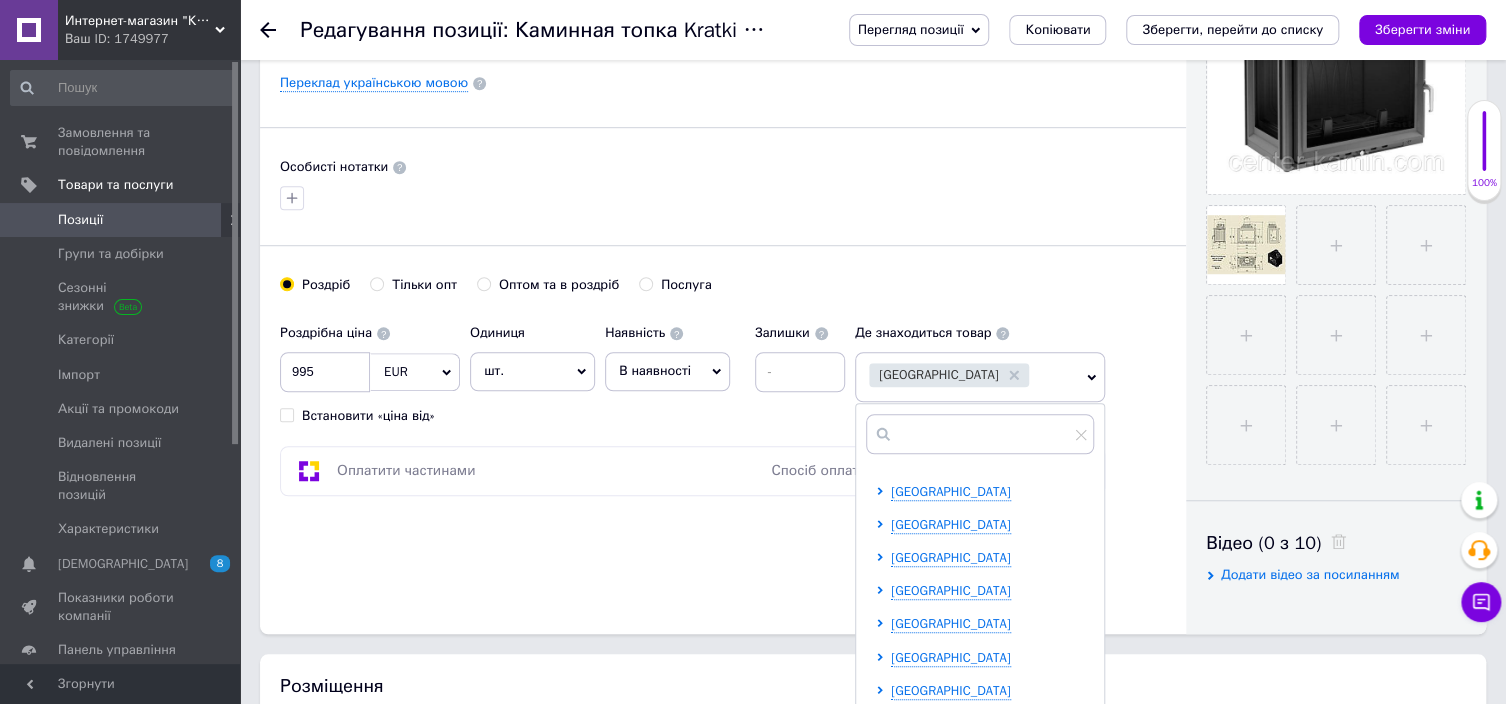 scroll, scrollTop: 300, scrollLeft: 0, axis: vertical 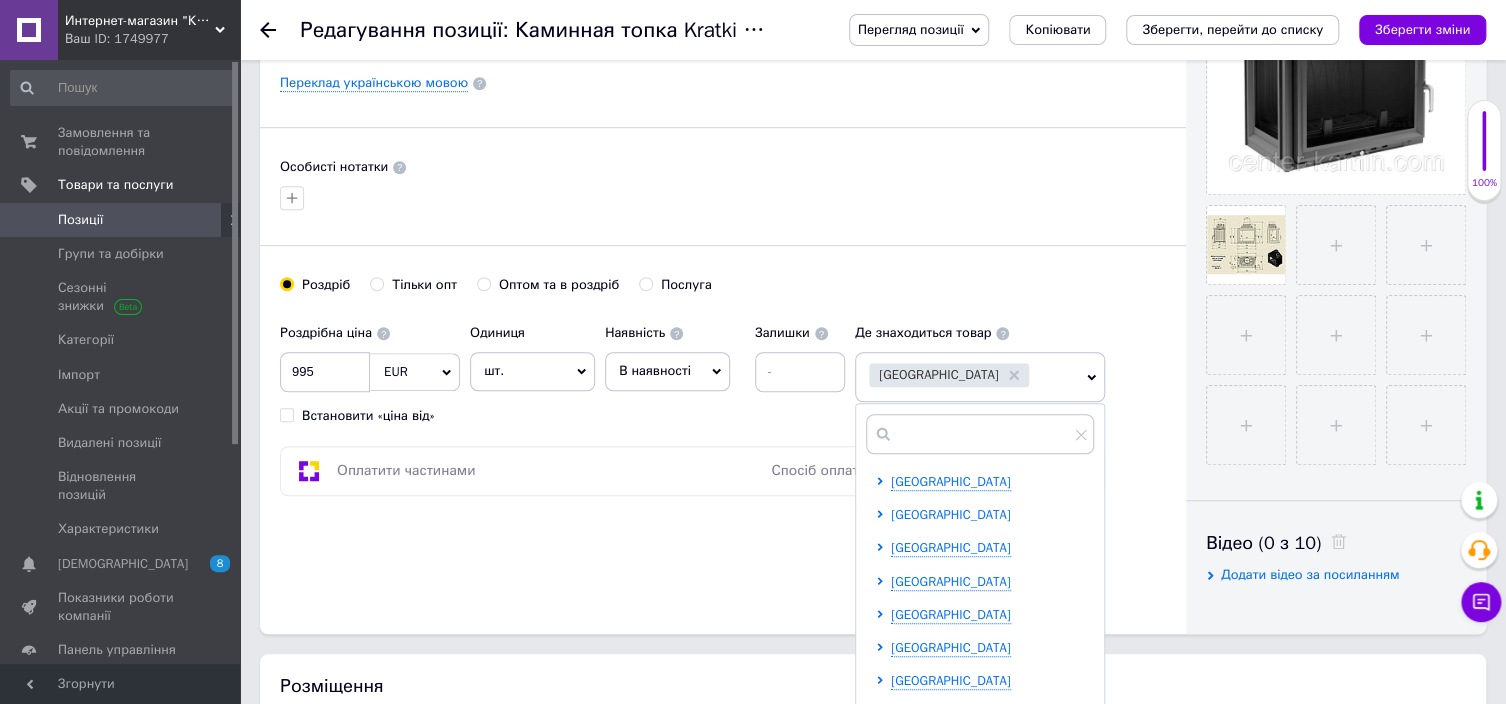 click on "[GEOGRAPHIC_DATA]" at bounding box center [951, 514] 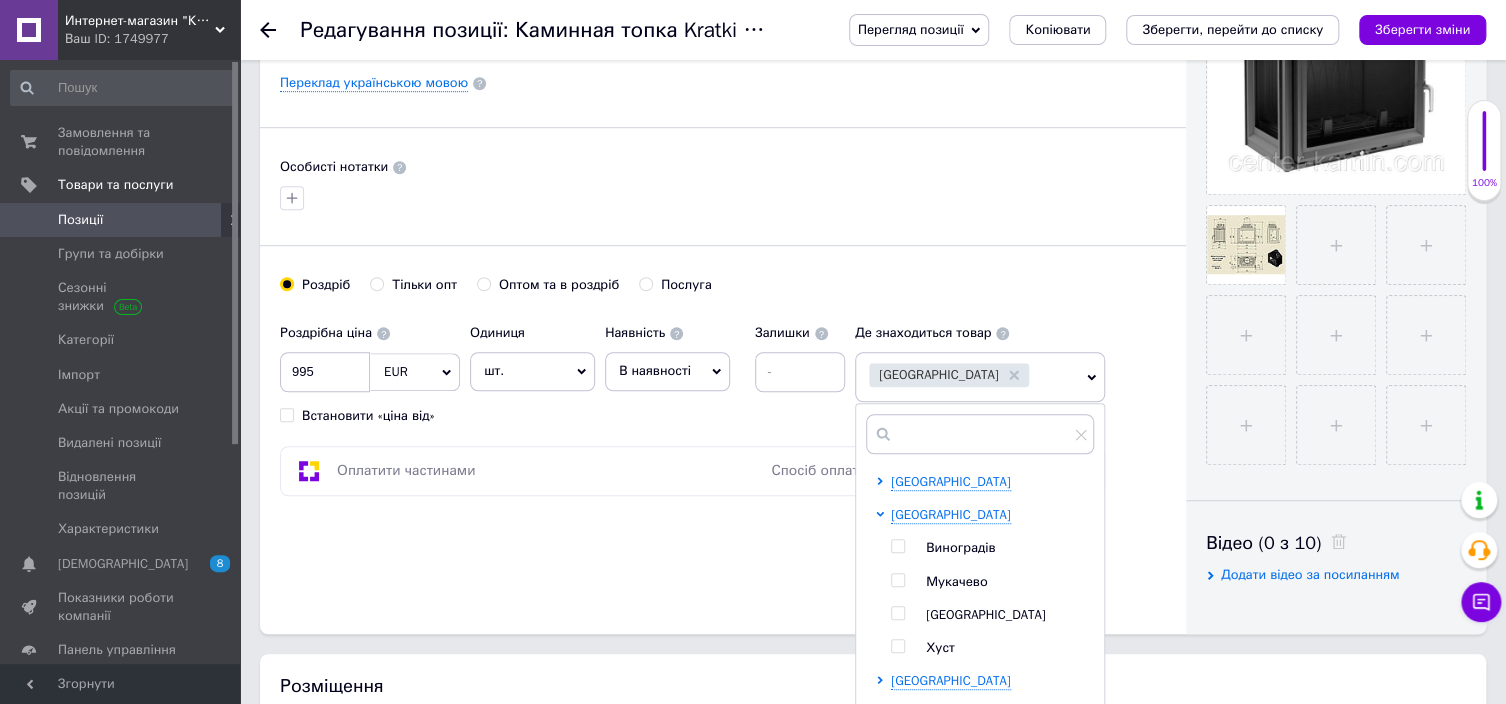 click at bounding box center (897, 613) 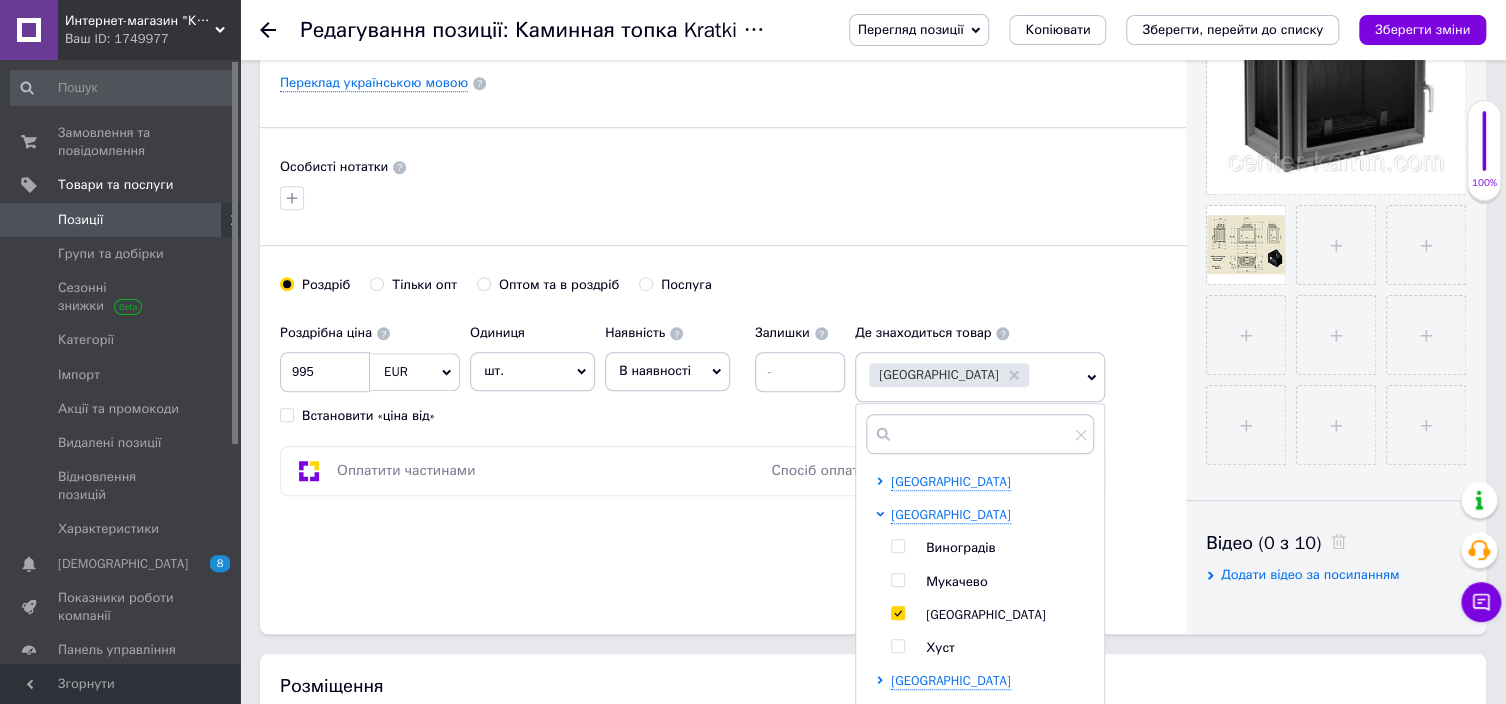 checkbox on "true" 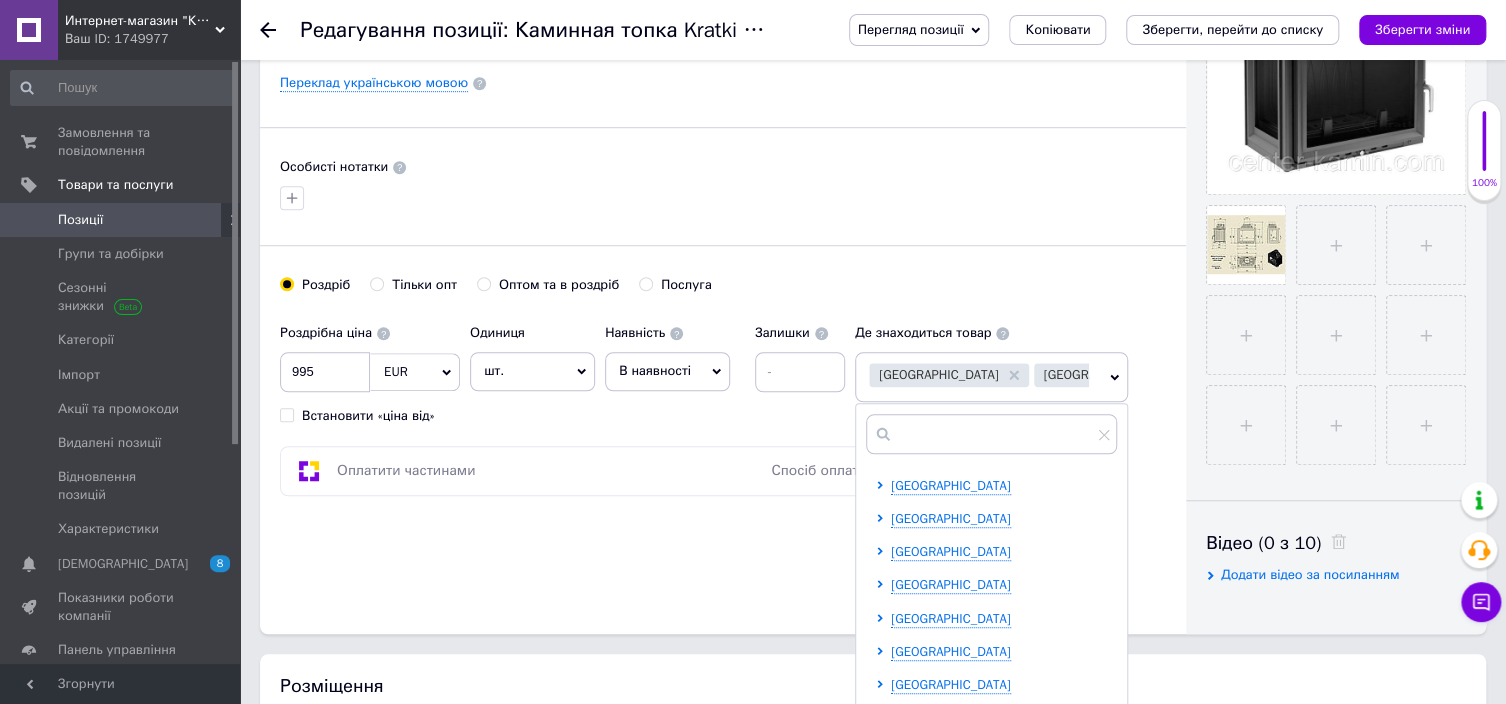 scroll, scrollTop: 677, scrollLeft: 0, axis: vertical 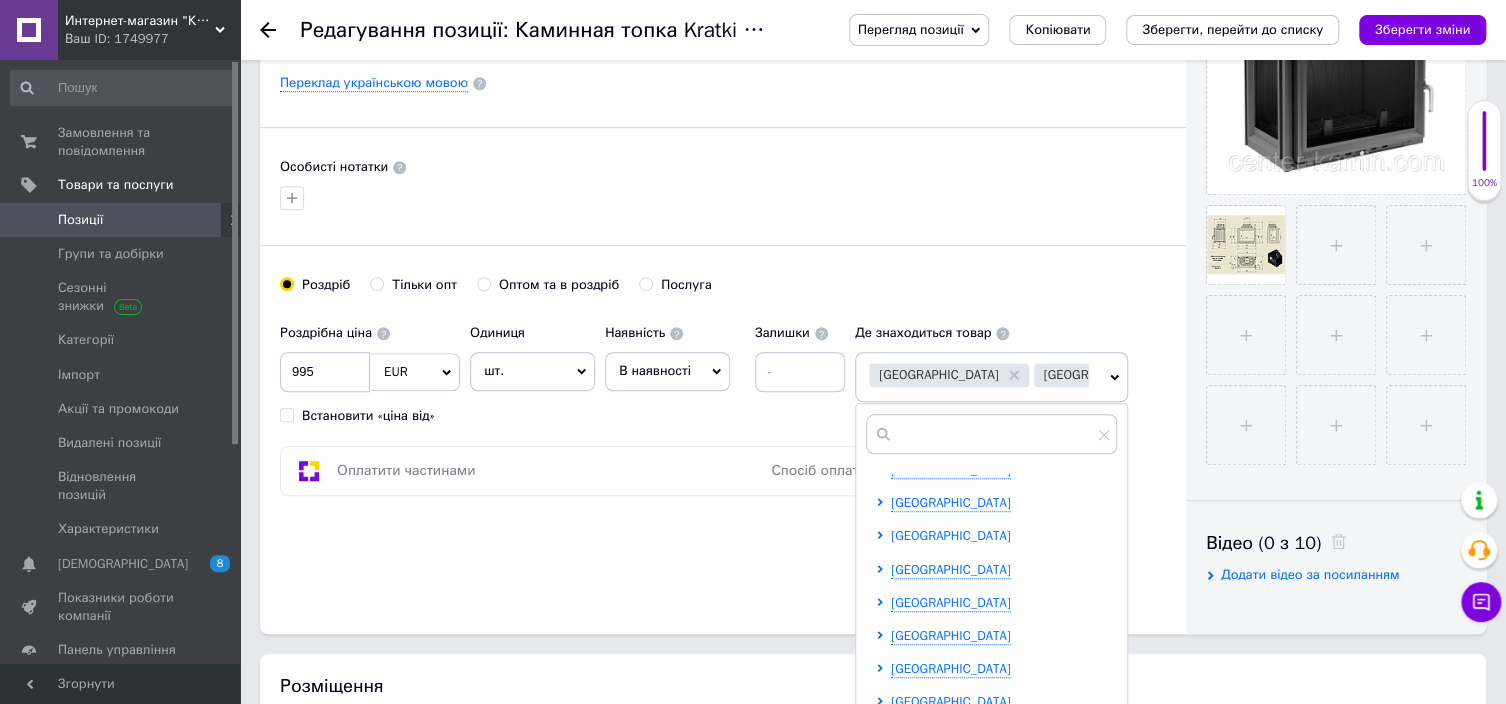 click on "[GEOGRAPHIC_DATA]" at bounding box center [951, 535] 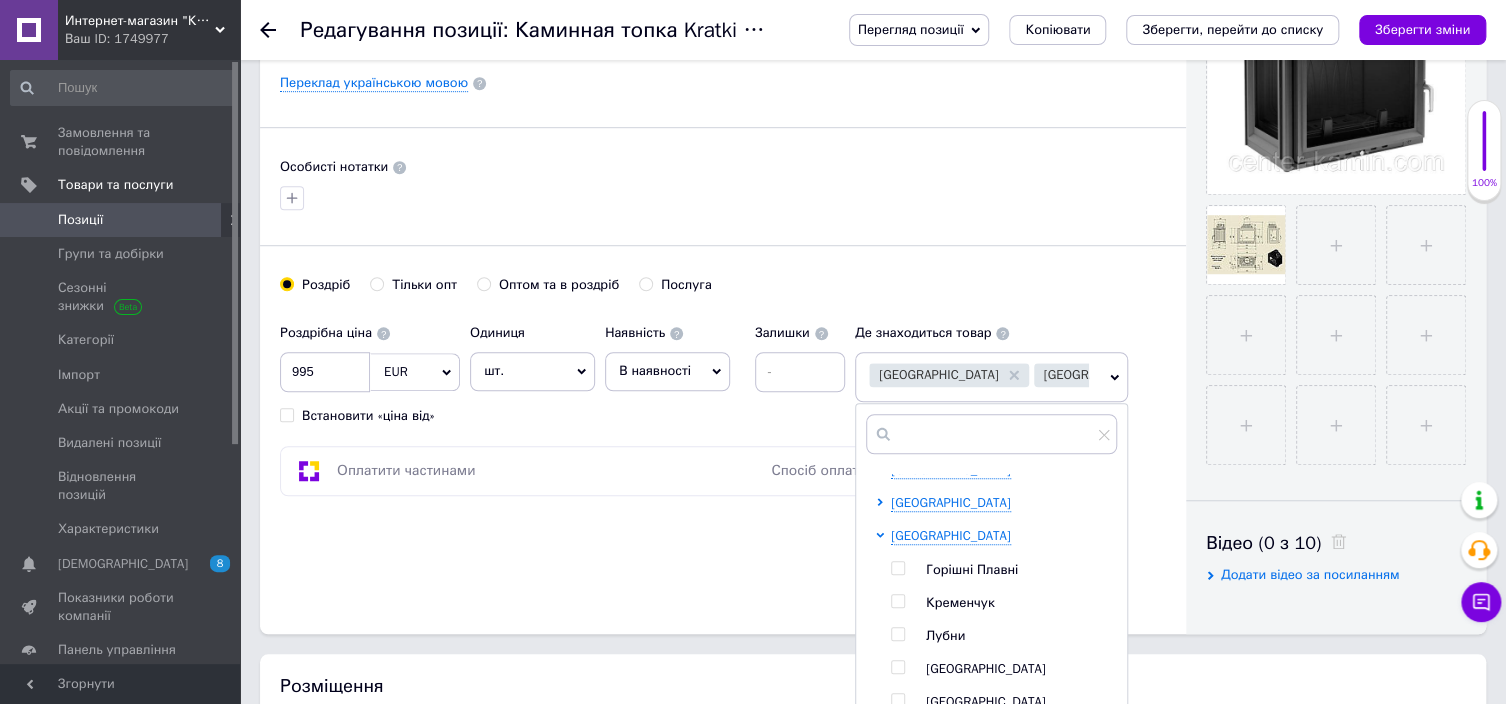 click at bounding box center [897, 601] 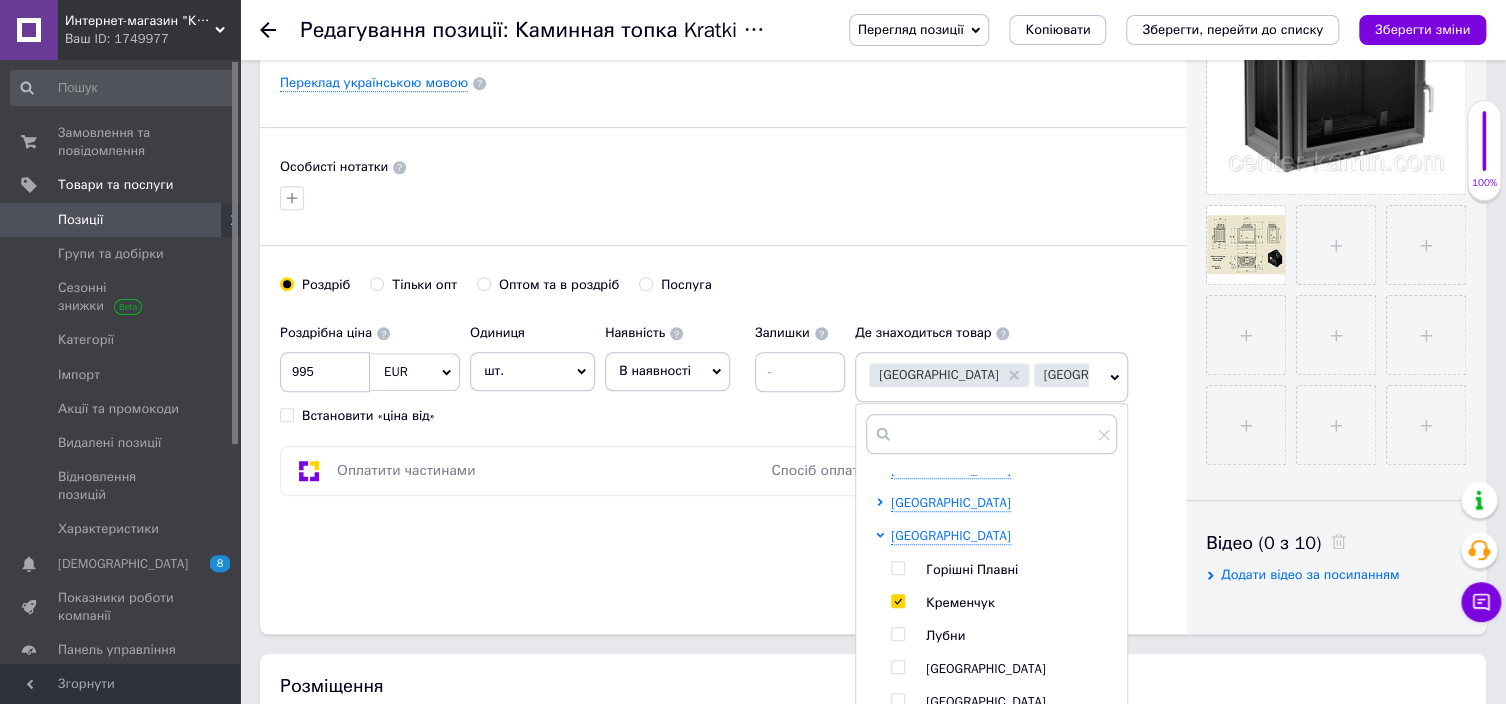 checkbox on "true" 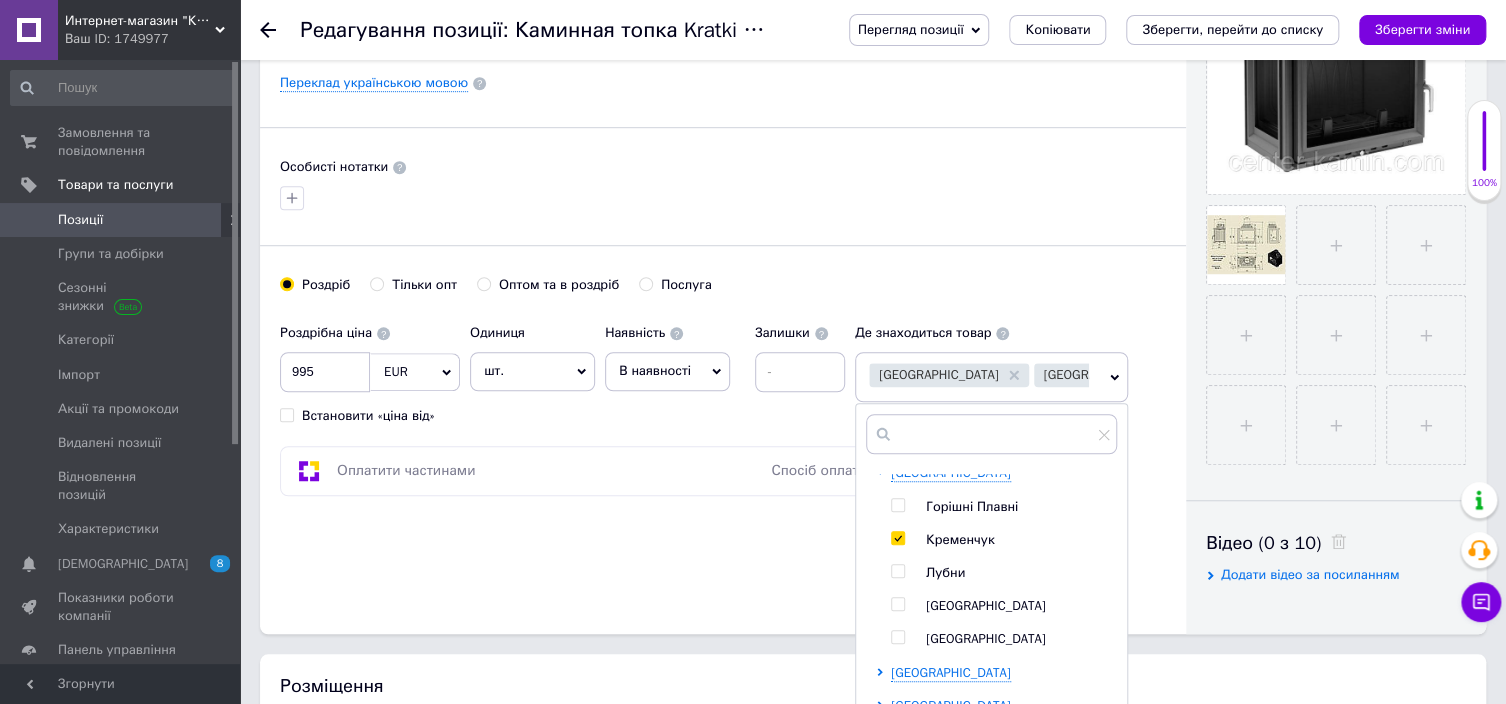 scroll, scrollTop: 843, scrollLeft: 0, axis: vertical 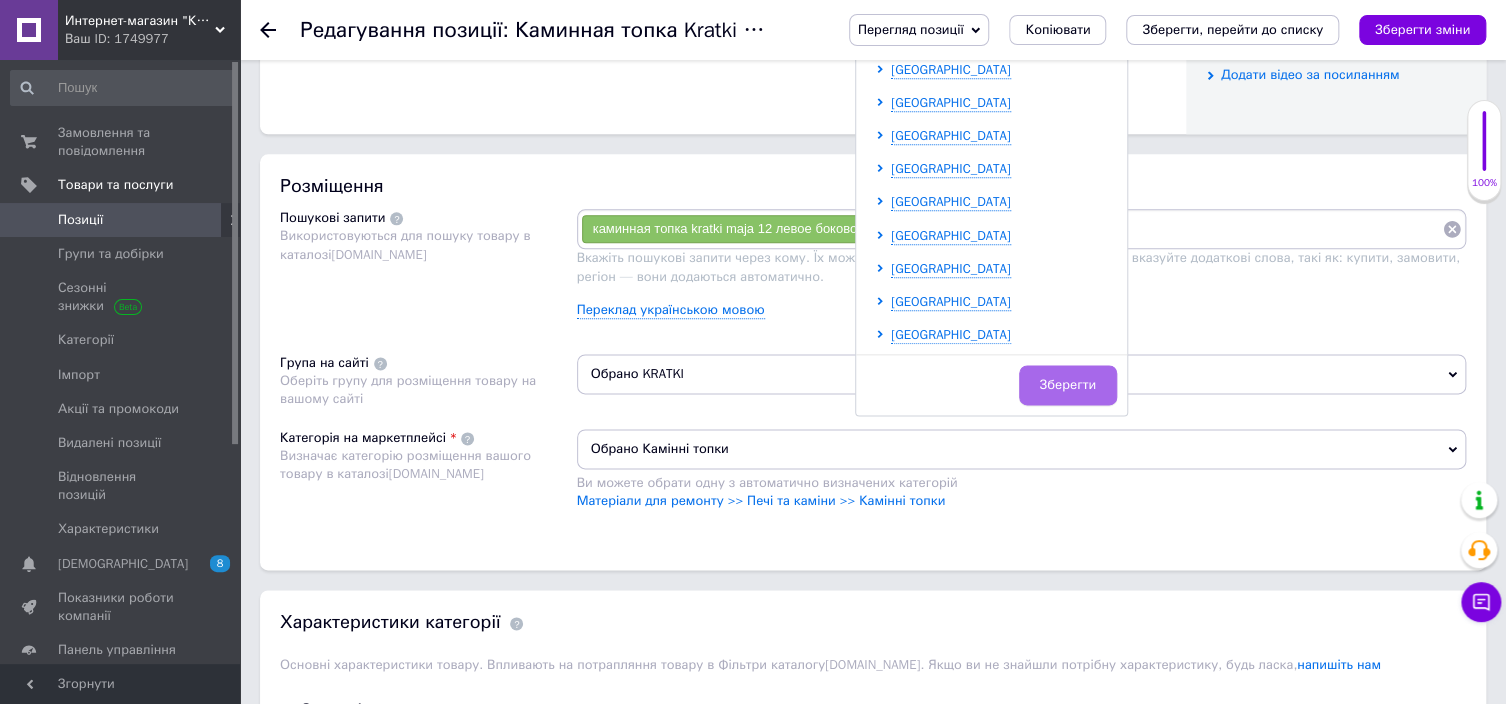 click on "Зберегти" at bounding box center (1068, 385) 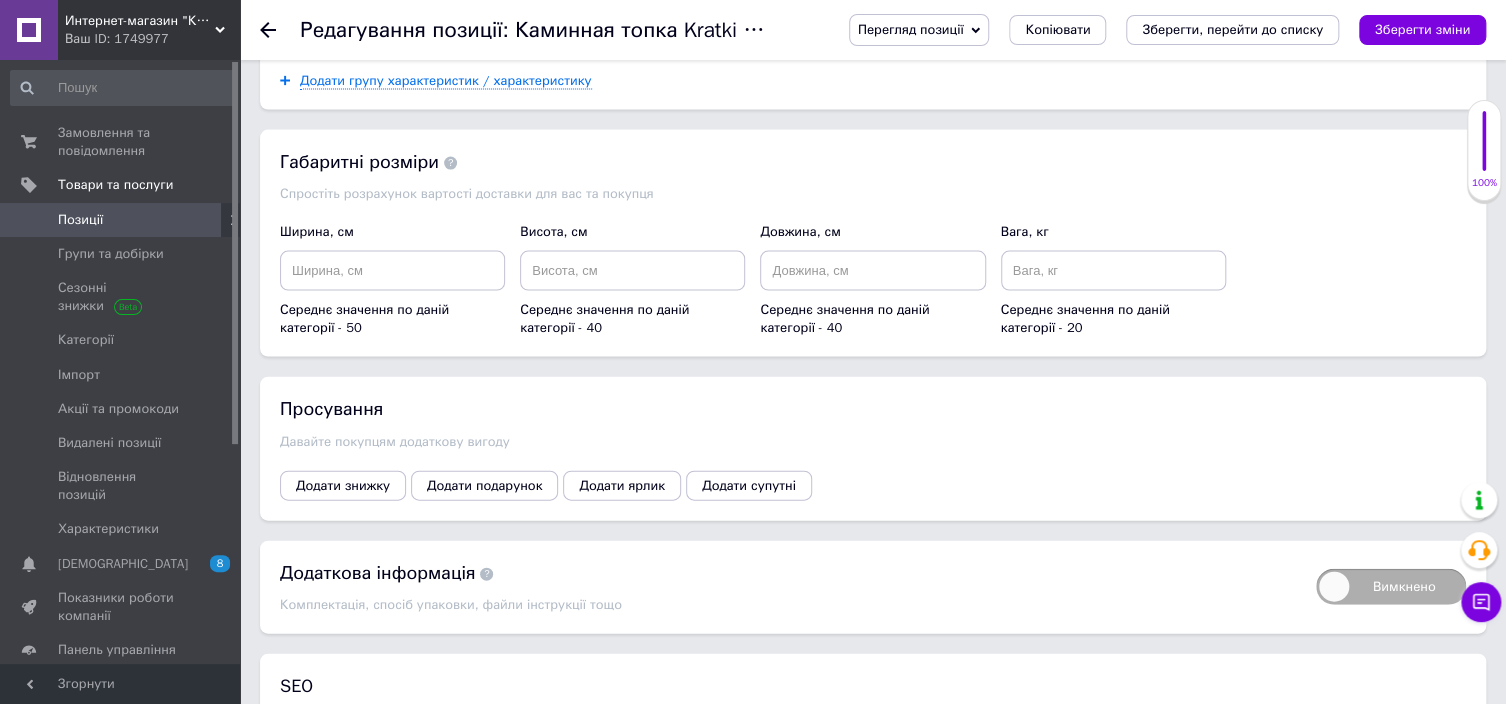 scroll, scrollTop: 2262, scrollLeft: 0, axis: vertical 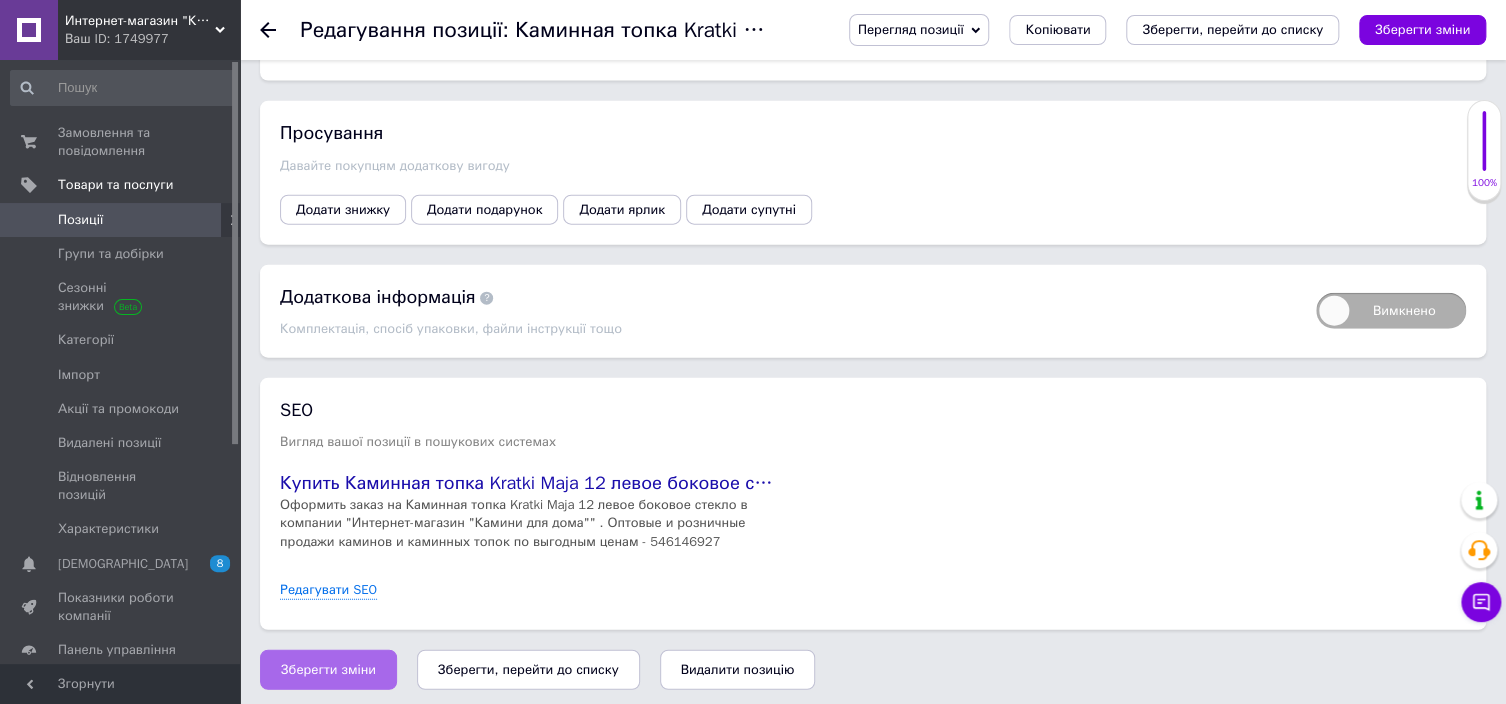 click on "Зберегти зміни" at bounding box center (328, 670) 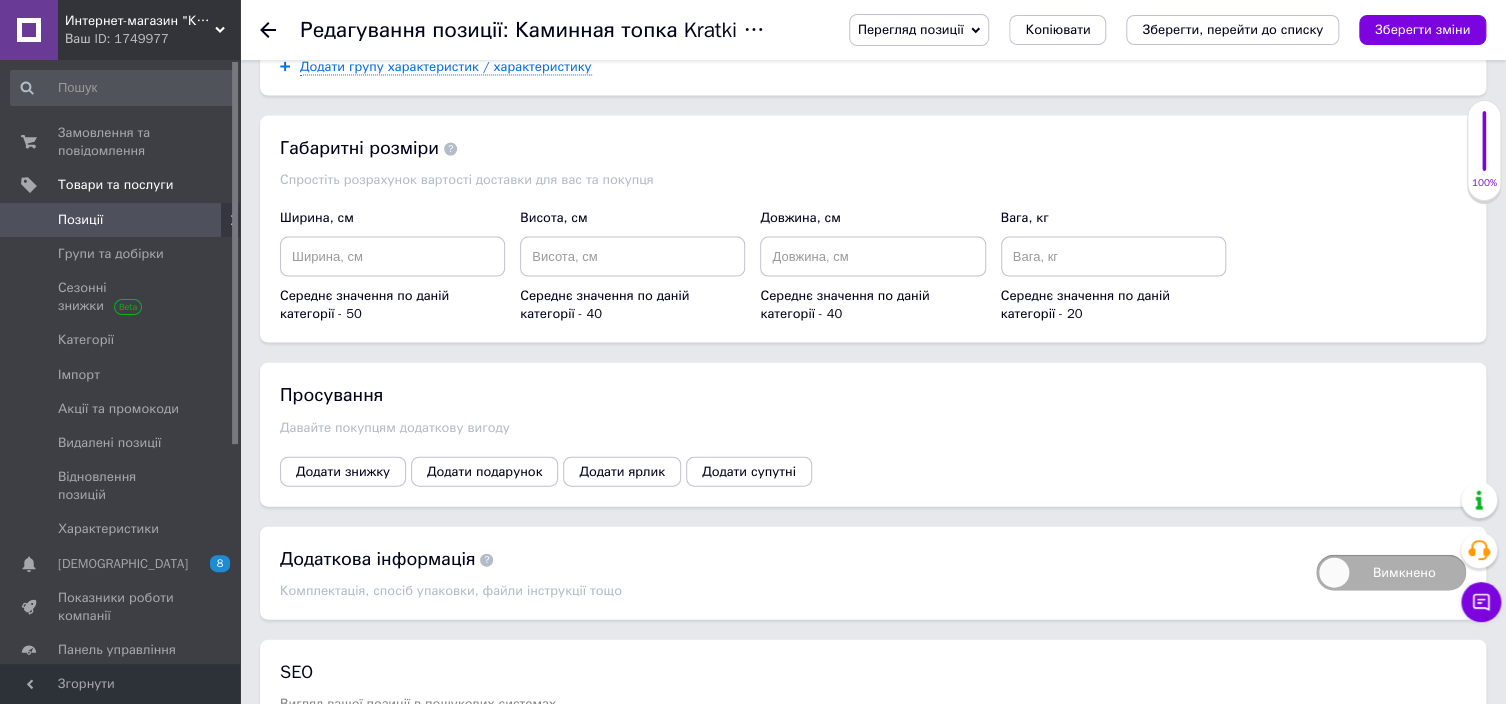 scroll, scrollTop: 2262, scrollLeft: 0, axis: vertical 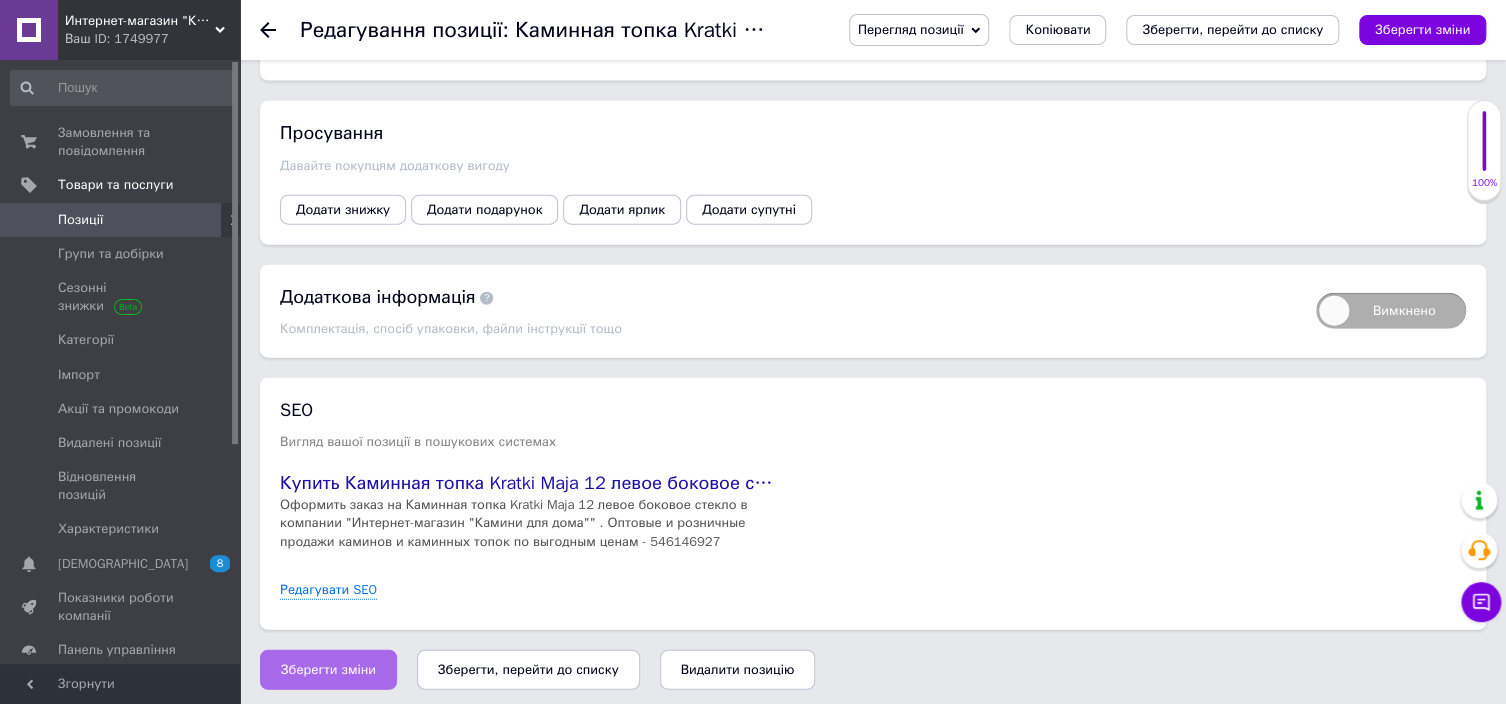 click on "Зберегти зміни" at bounding box center [328, 670] 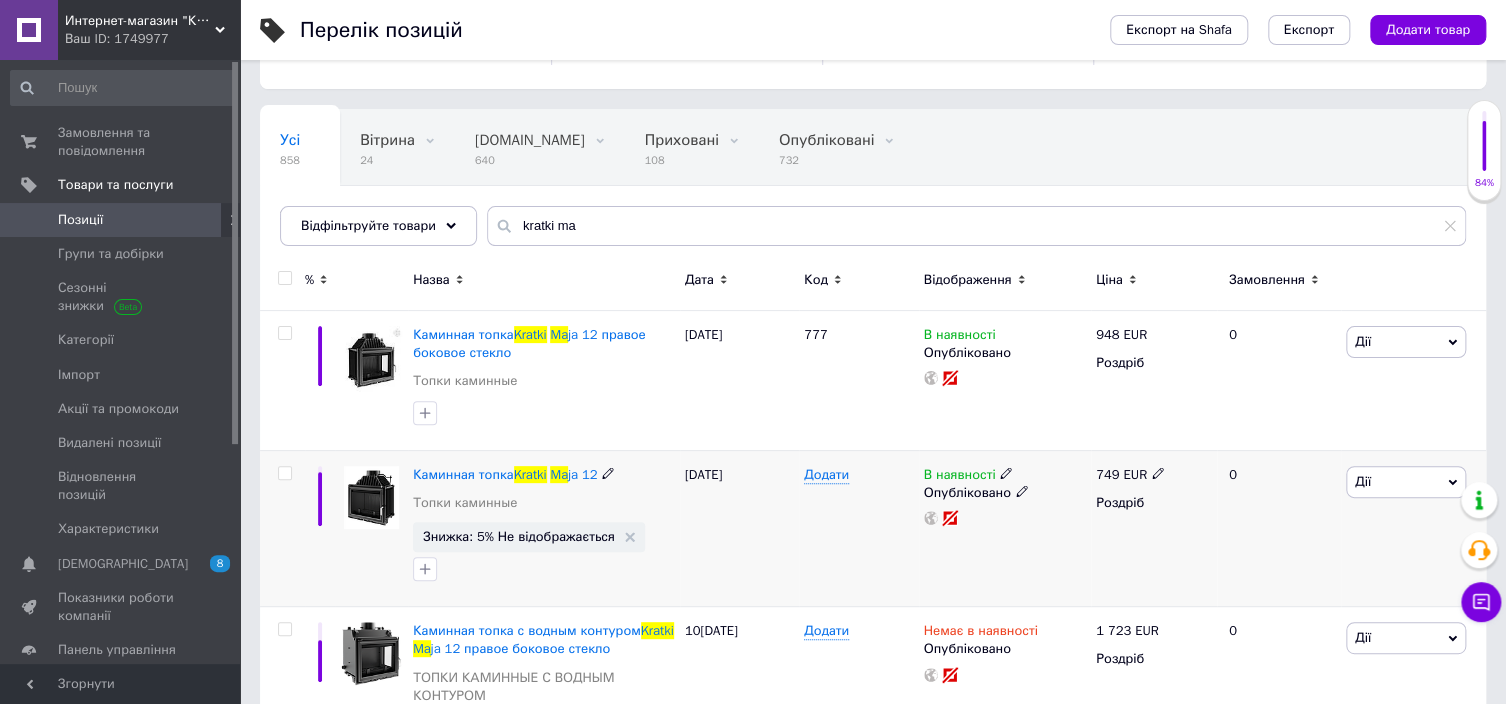 scroll, scrollTop: 100, scrollLeft: 0, axis: vertical 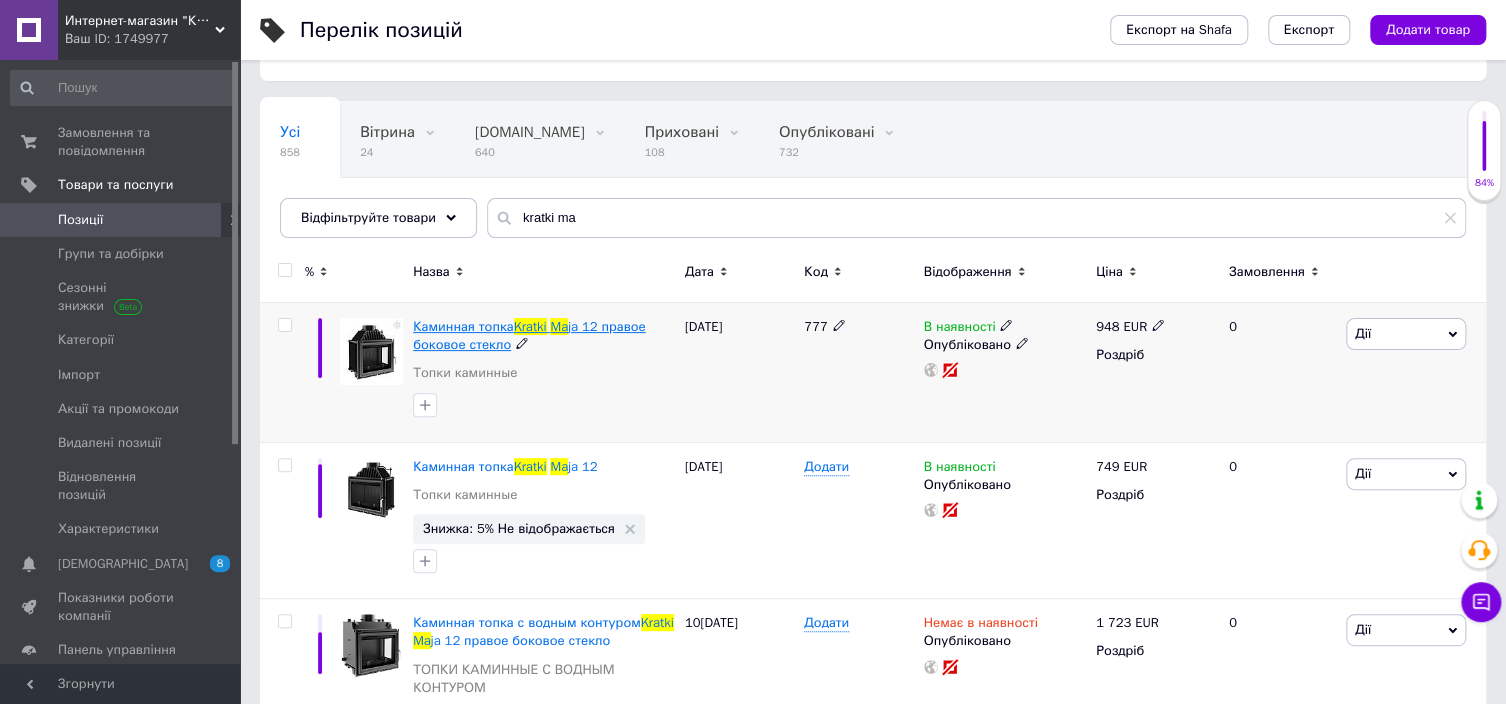 click on "ja 12 правое боковое стекло" at bounding box center (529, 335) 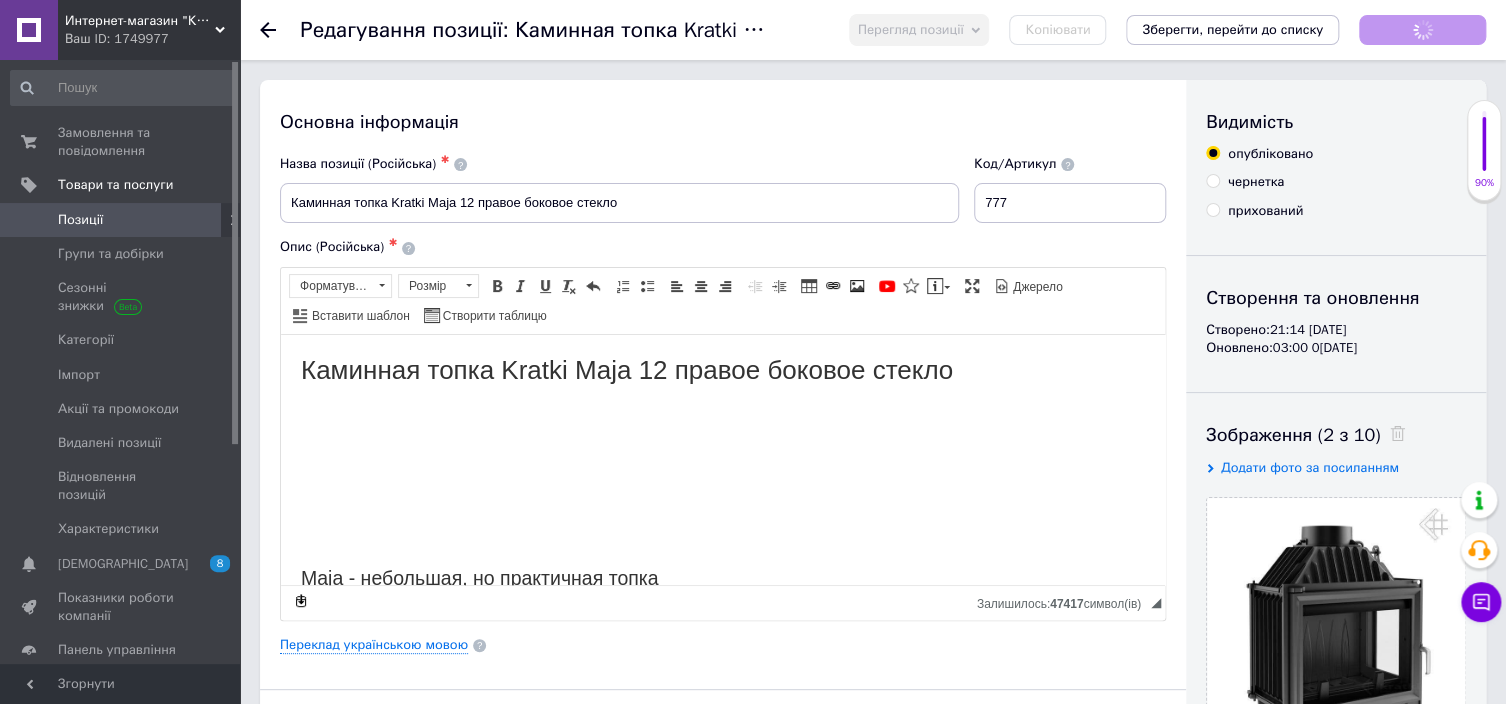 scroll, scrollTop: 0, scrollLeft: 0, axis: both 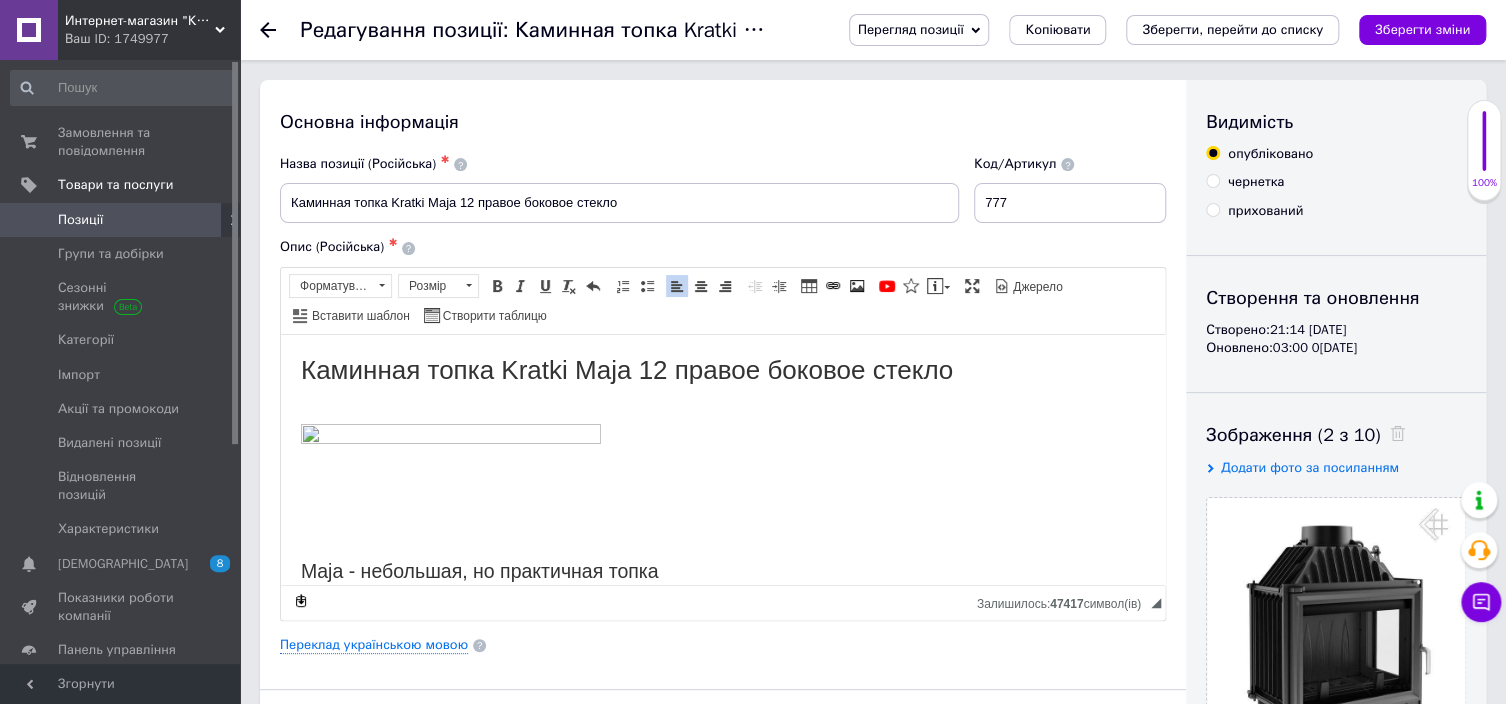 click at bounding box center [723, 473] 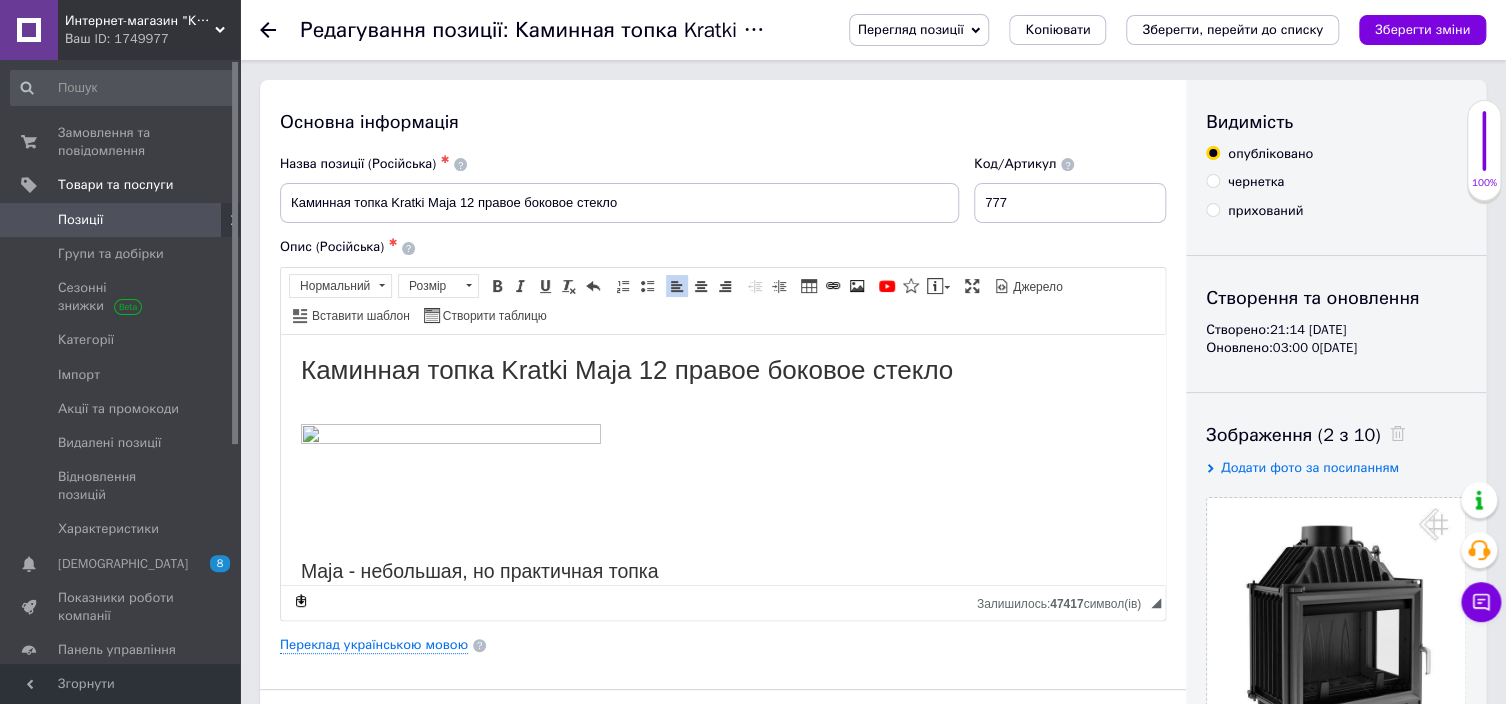 type 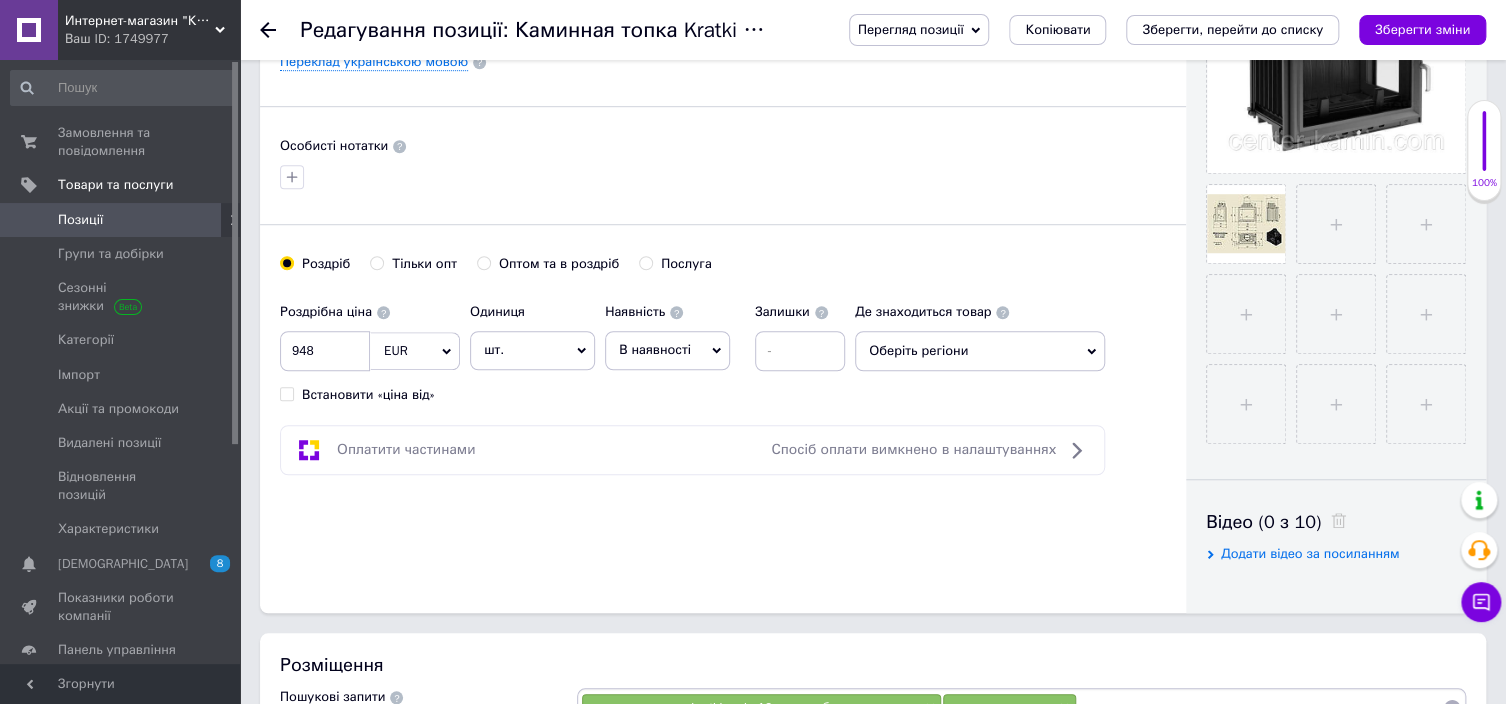 scroll, scrollTop: 600, scrollLeft: 0, axis: vertical 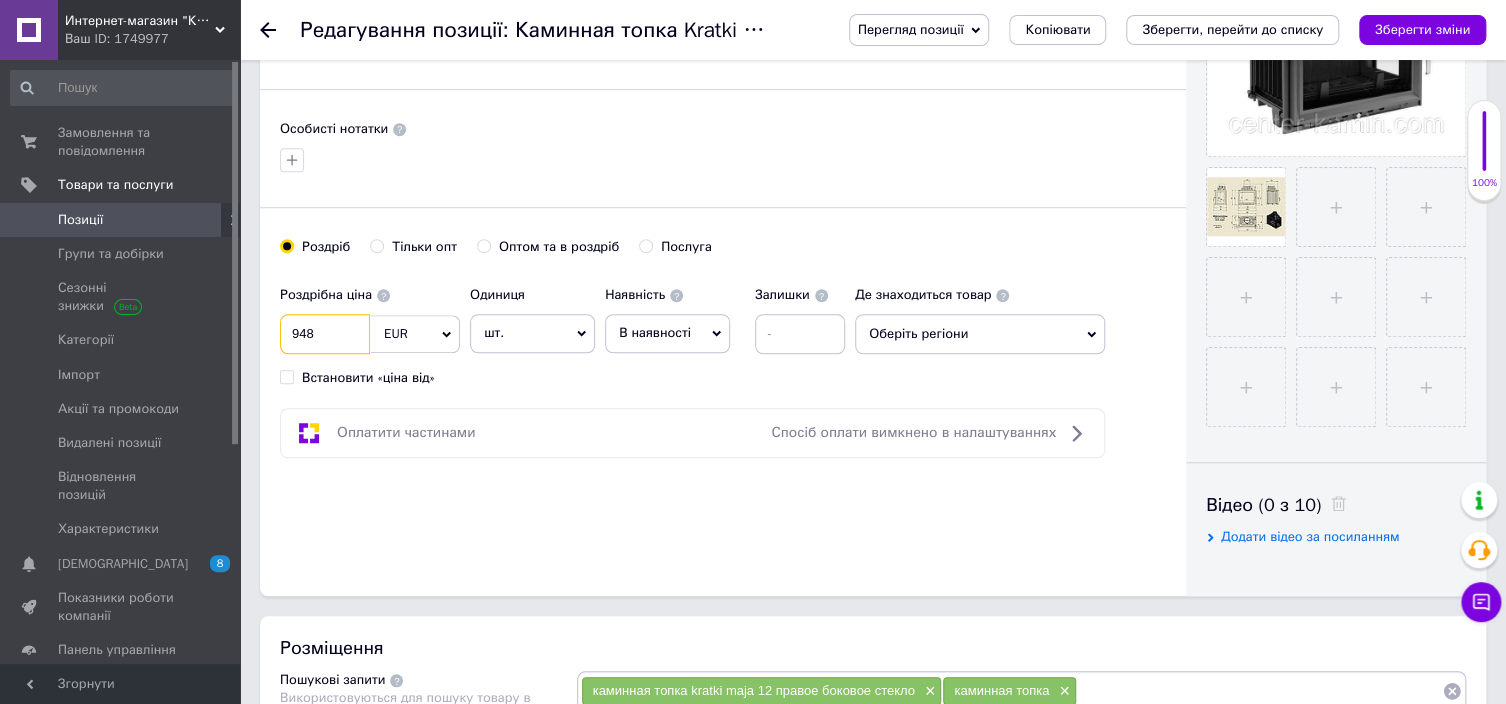 click on "948" at bounding box center (325, 334) 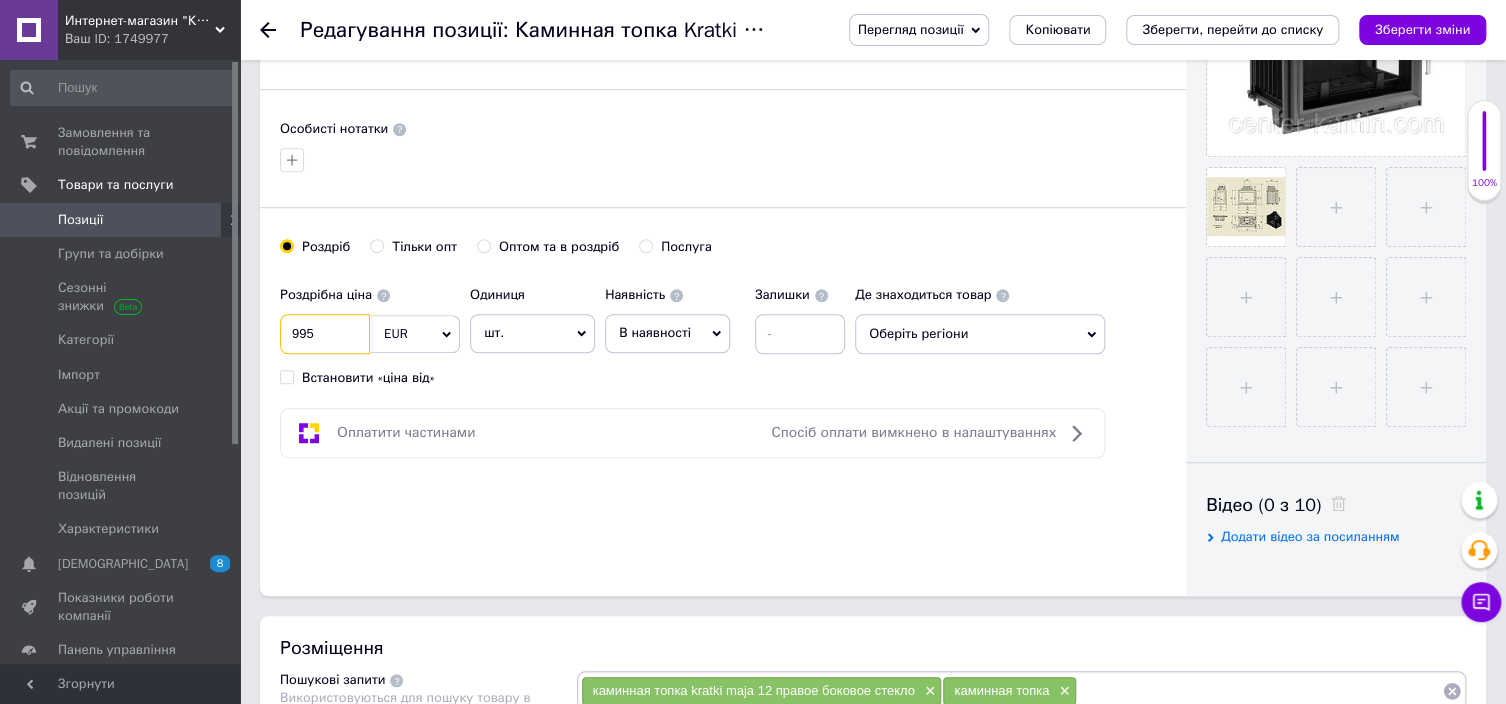 type on "995" 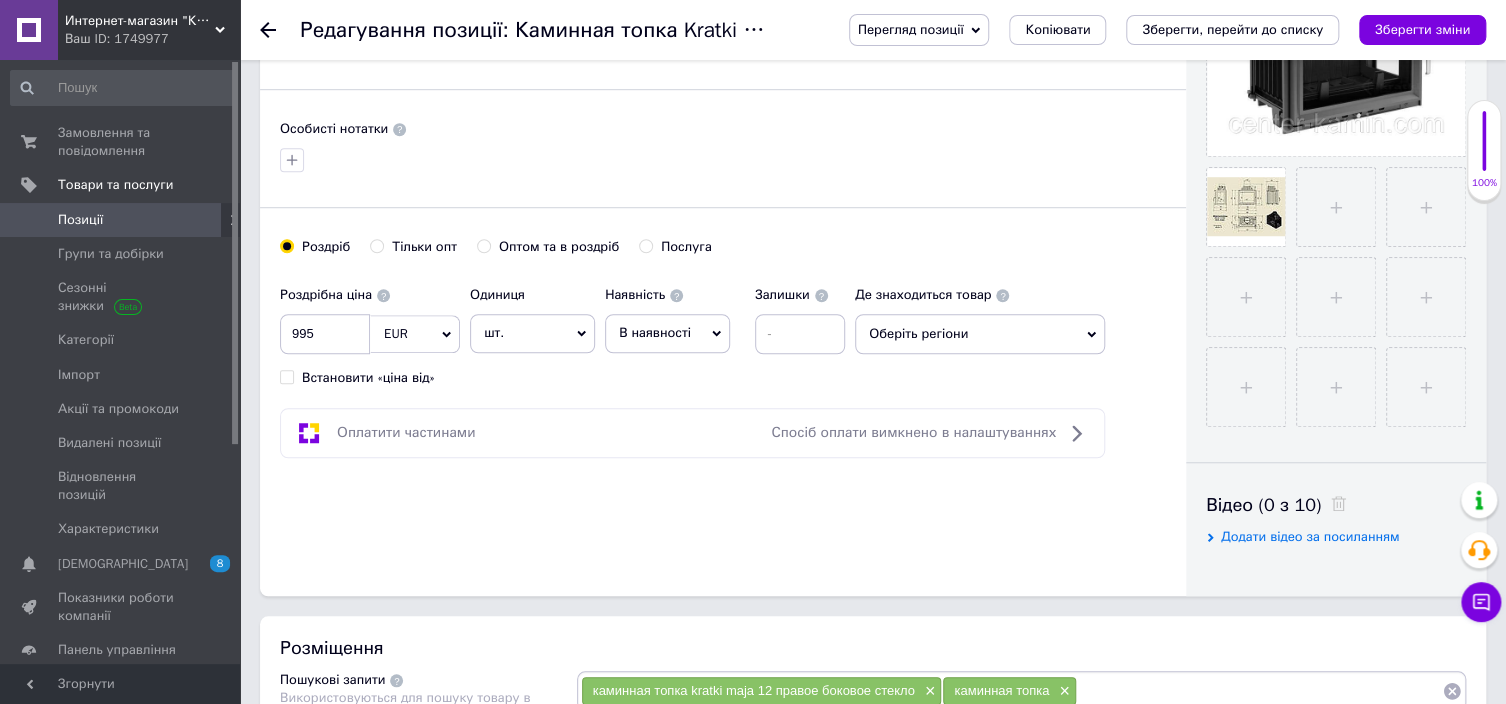 click on "Оберіть регіони" at bounding box center [980, 334] 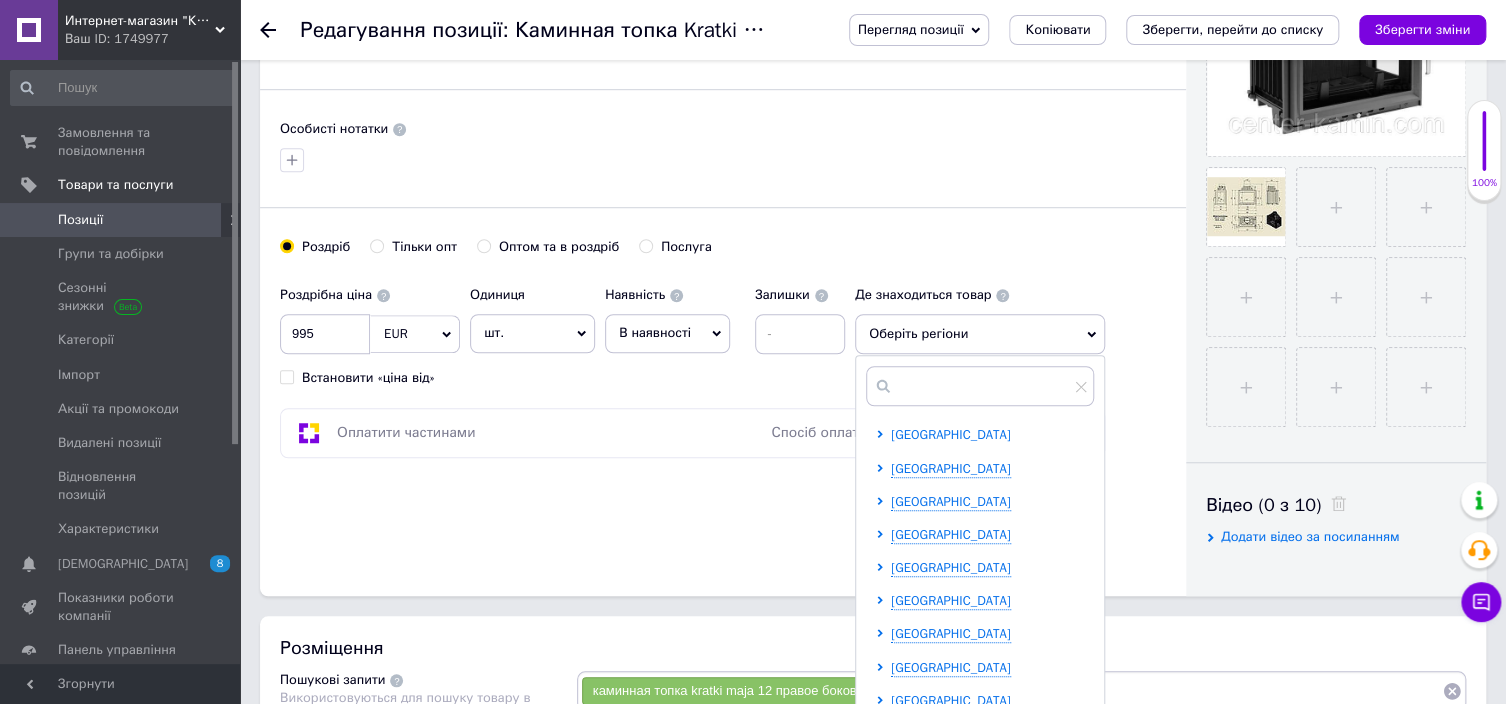 click on "[GEOGRAPHIC_DATA]" at bounding box center [951, 434] 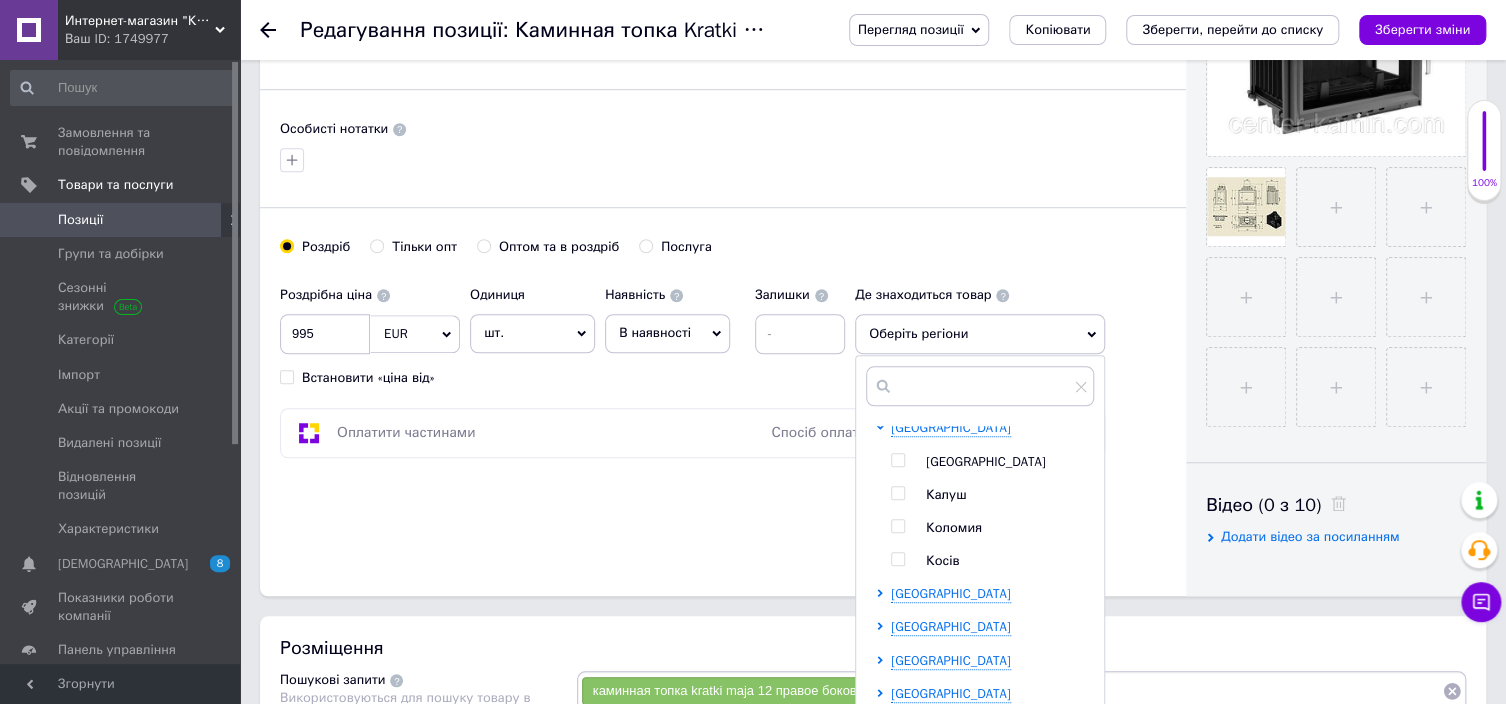 scroll, scrollTop: 0, scrollLeft: 0, axis: both 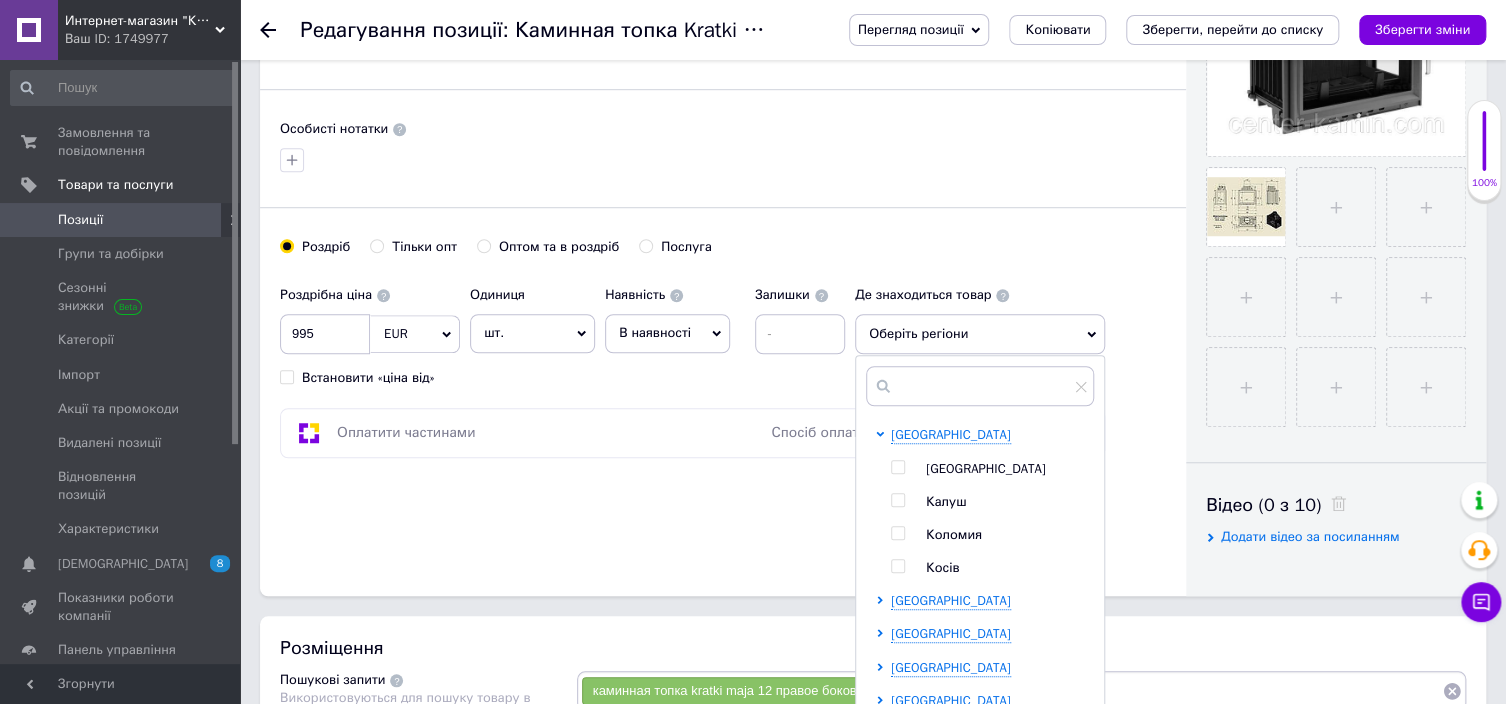 click at bounding box center (897, 467) 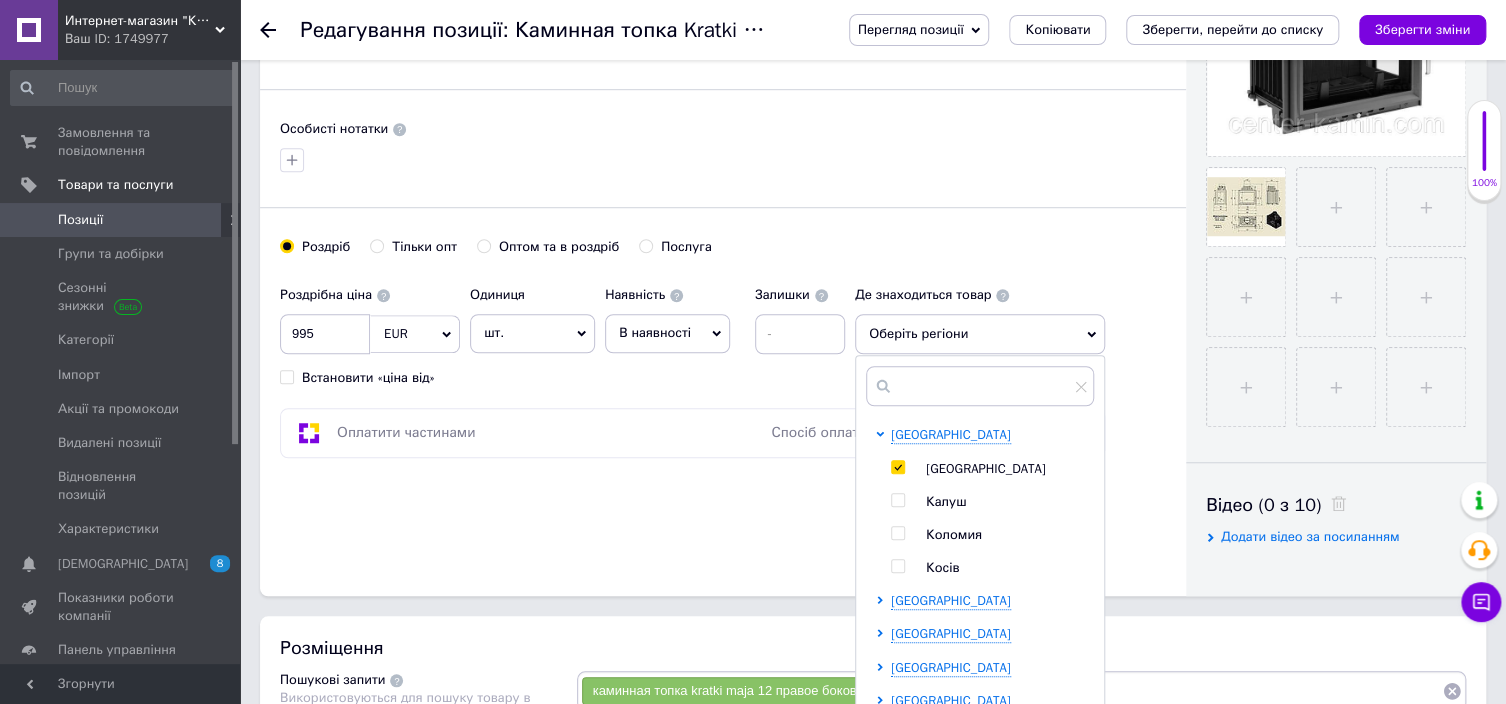 checkbox on "true" 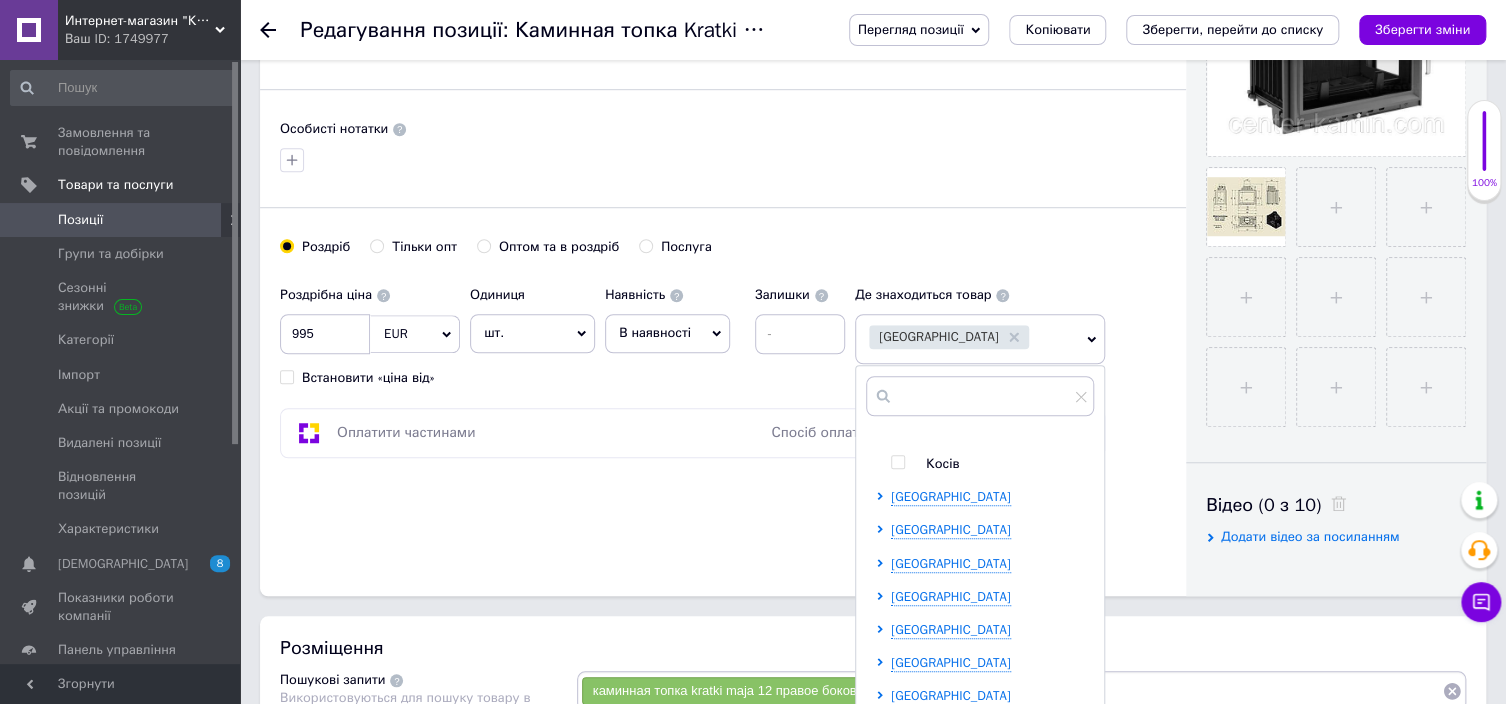 scroll, scrollTop: 200, scrollLeft: 0, axis: vertical 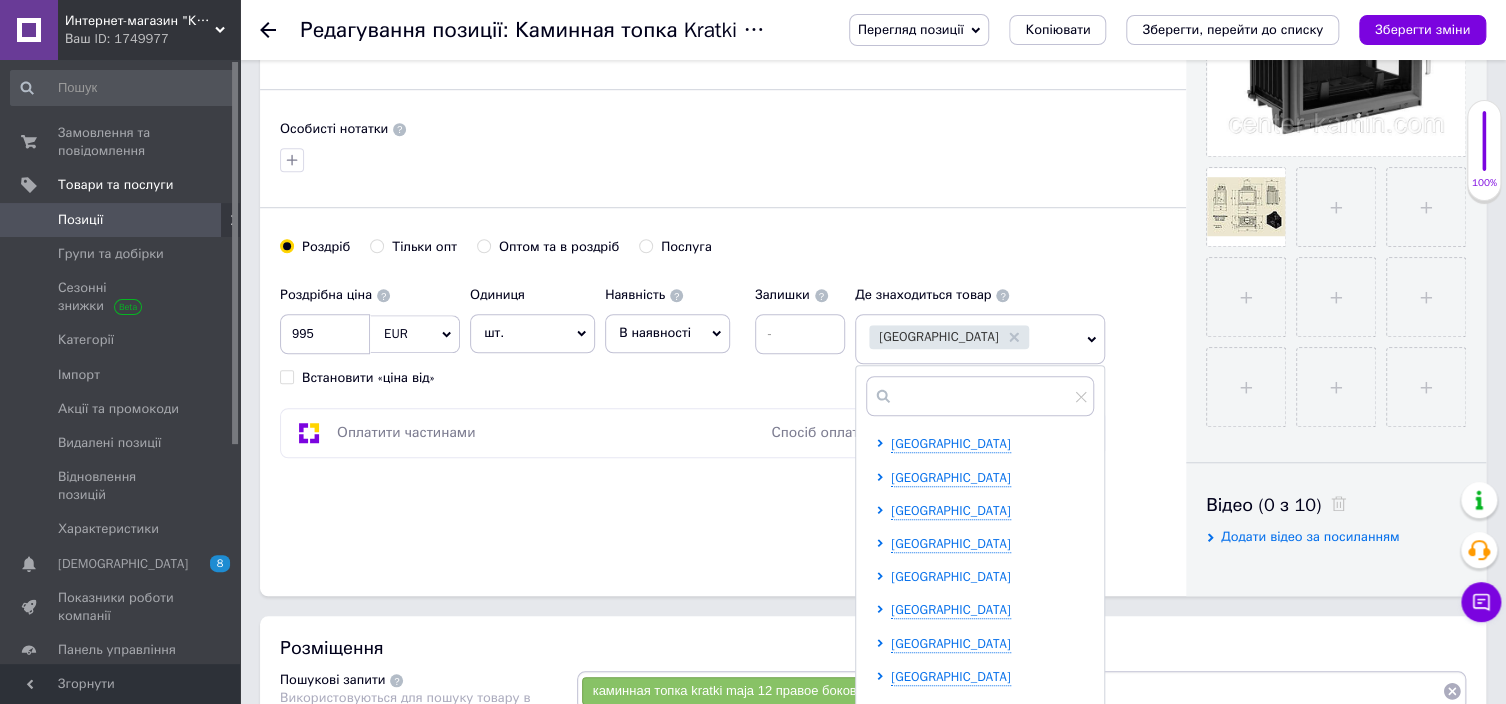 click on "[GEOGRAPHIC_DATA]" at bounding box center (951, 576) 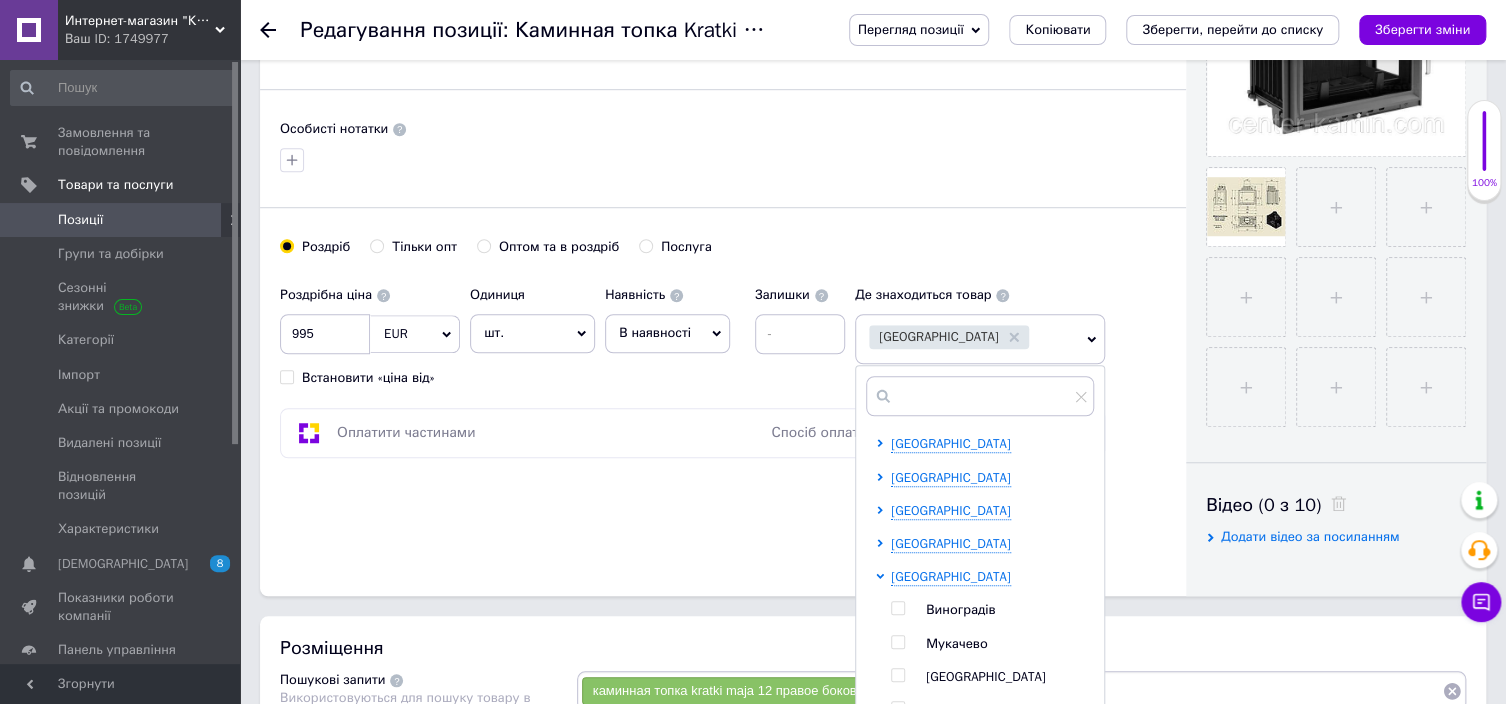 click at bounding box center (897, 675) 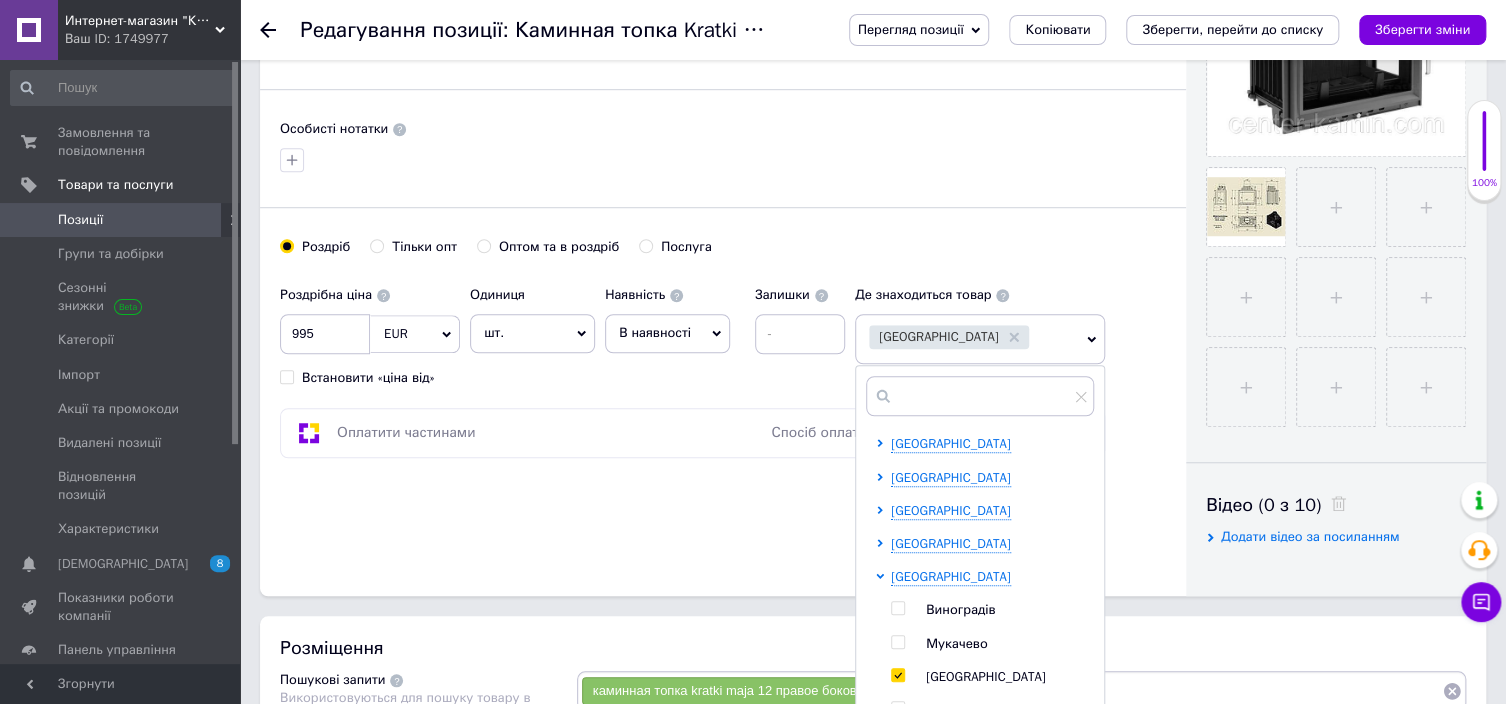 checkbox on "true" 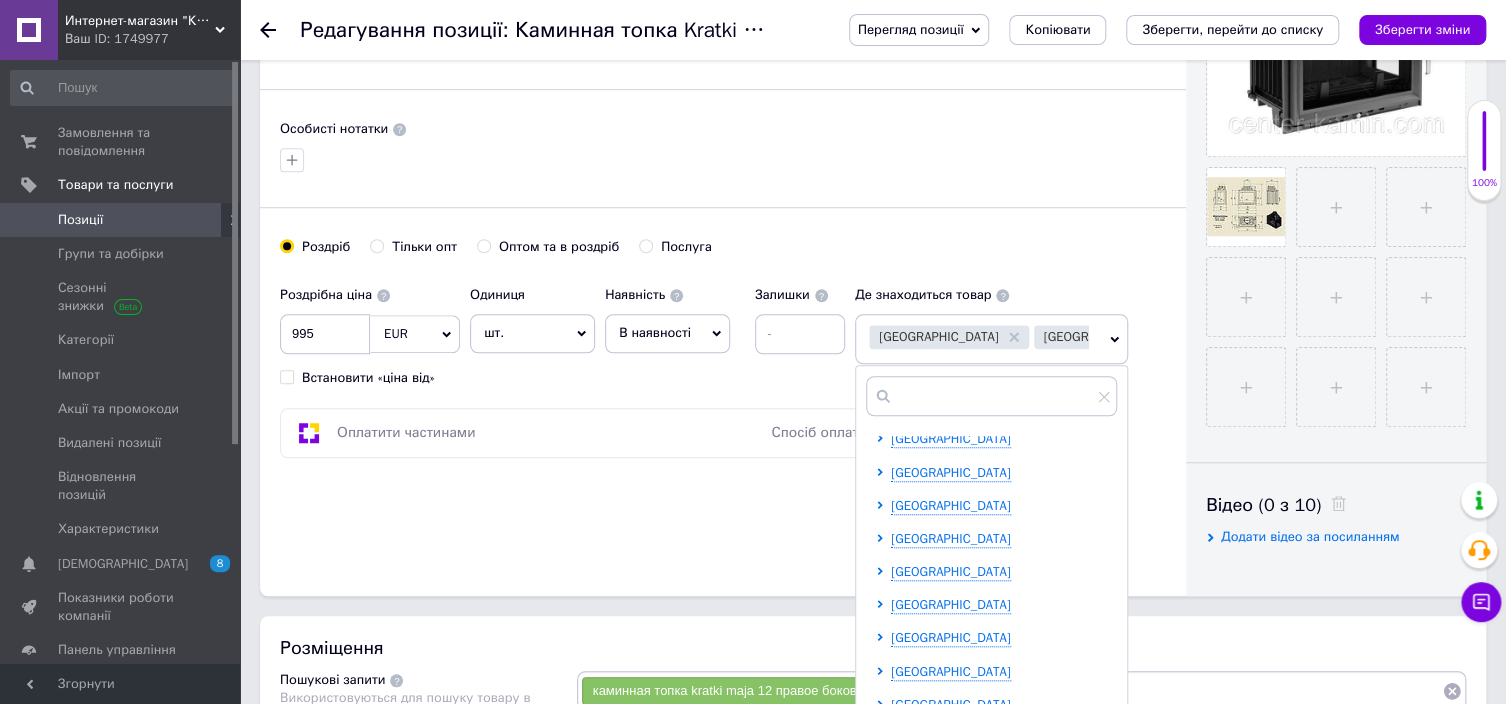 scroll, scrollTop: 600, scrollLeft: 0, axis: vertical 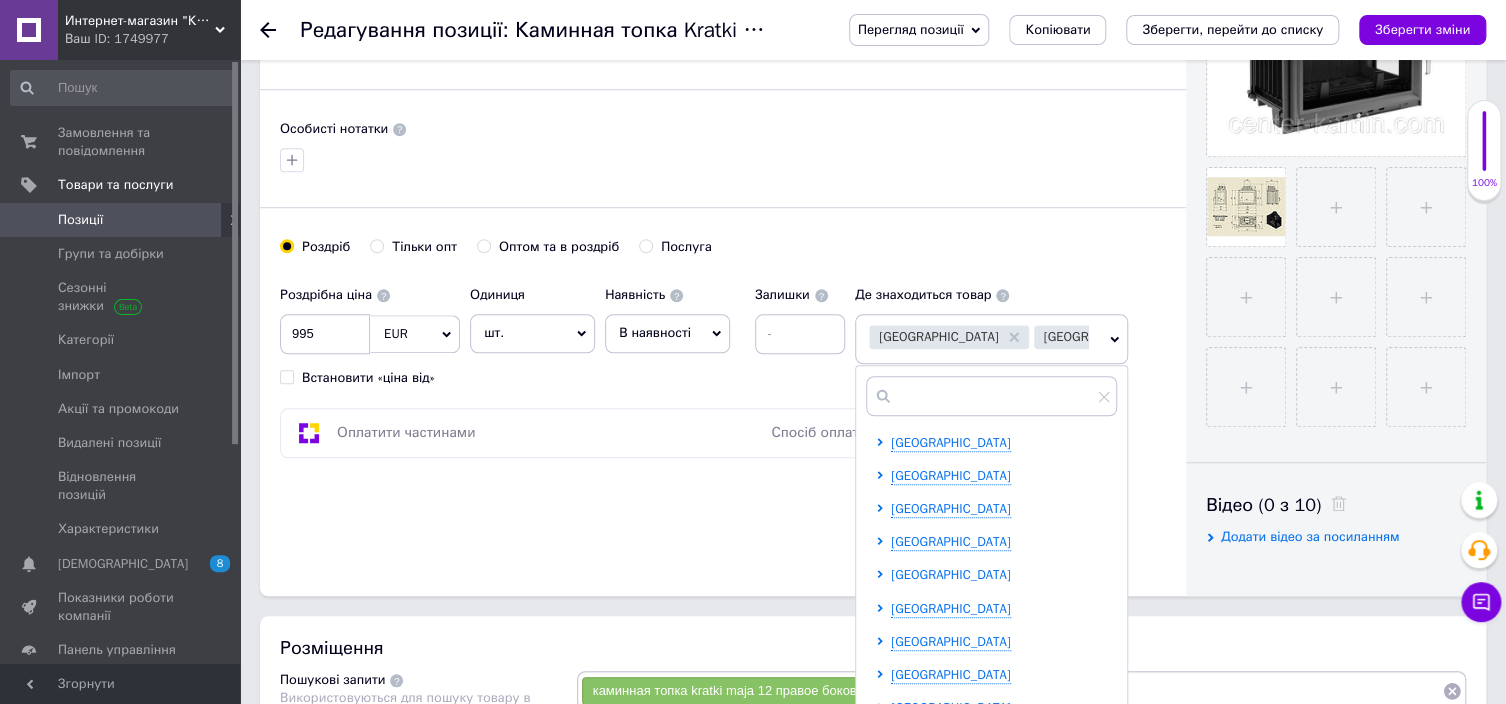 click on "[GEOGRAPHIC_DATA]" at bounding box center (951, 574) 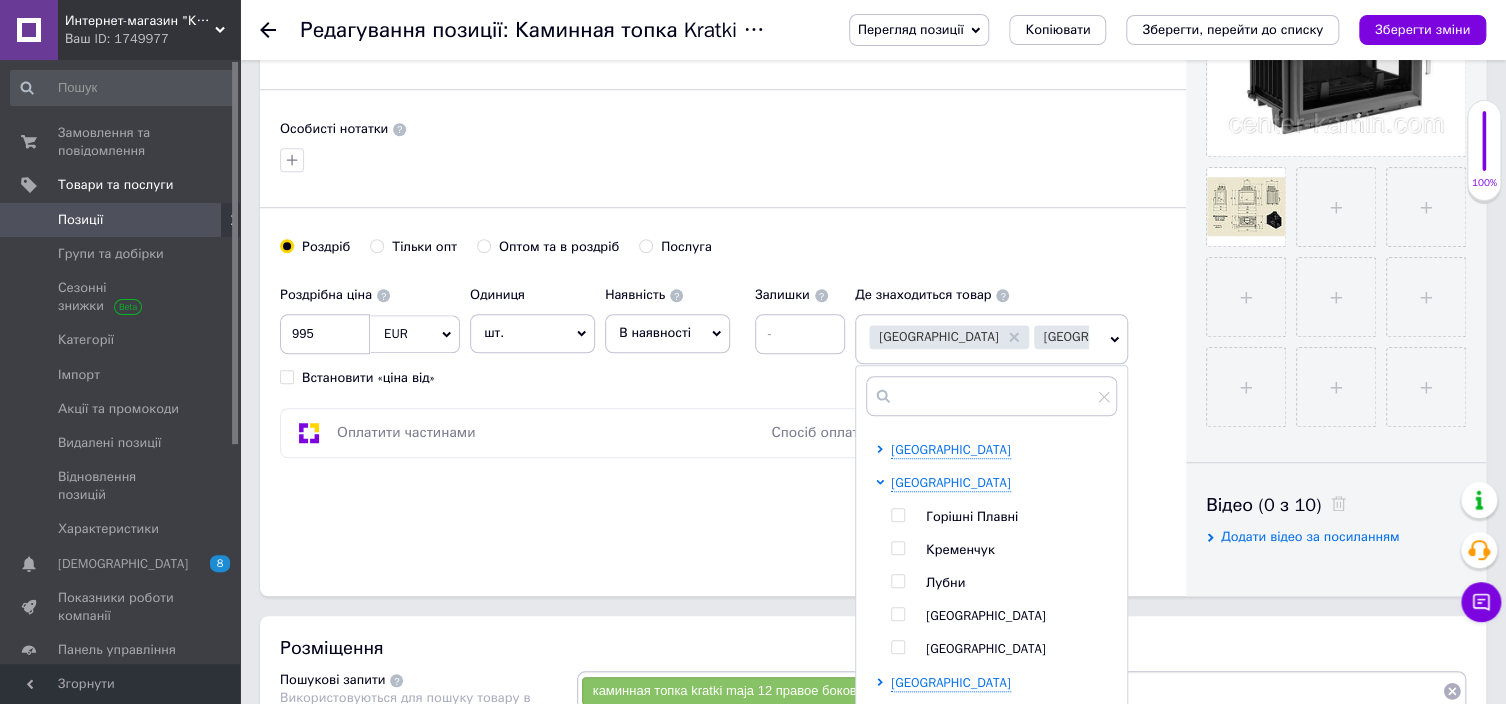 scroll, scrollTop: 700, scrollLeft: 0, axis: vertical 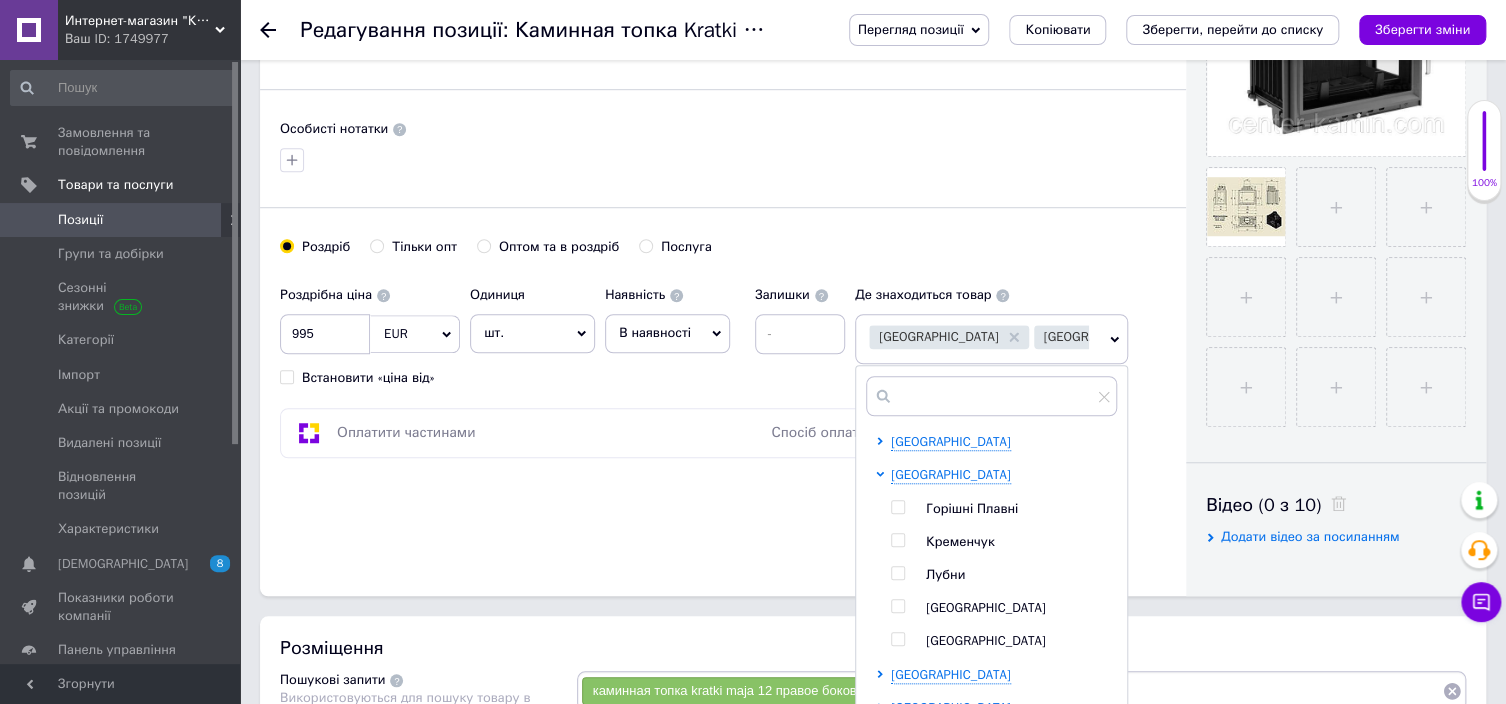 click at bounding box center [897, 540] 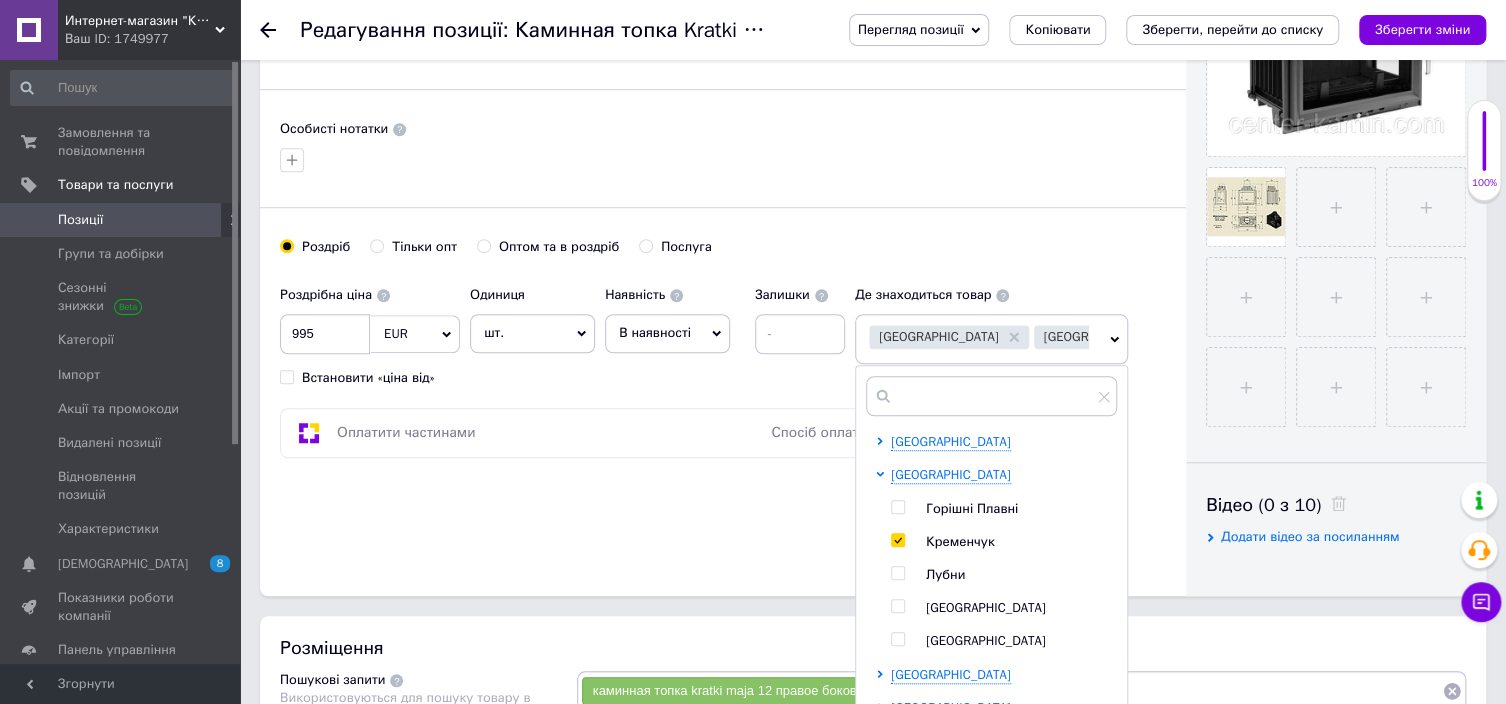 checkbox on "true" 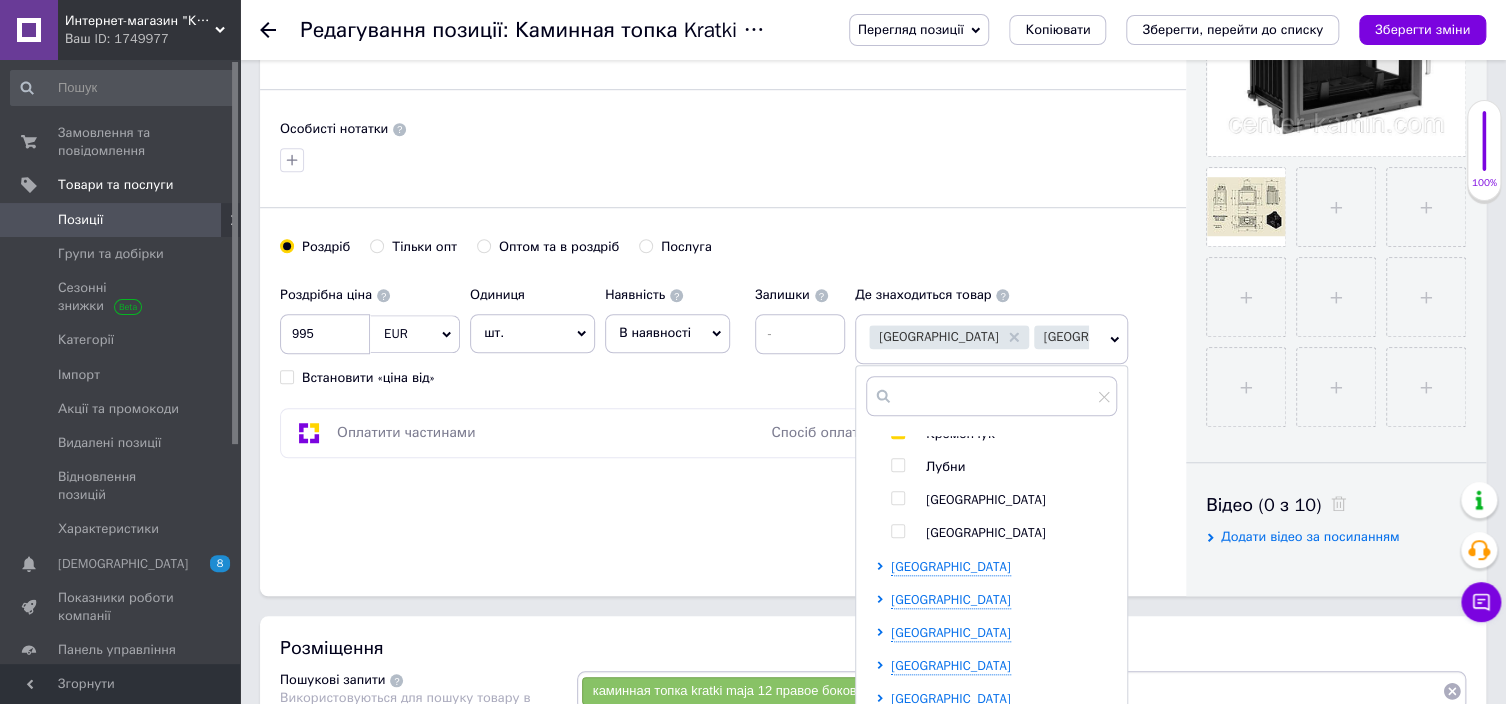 scroll, scrollTop: 843, scrollLeft: 0, axis: vertical 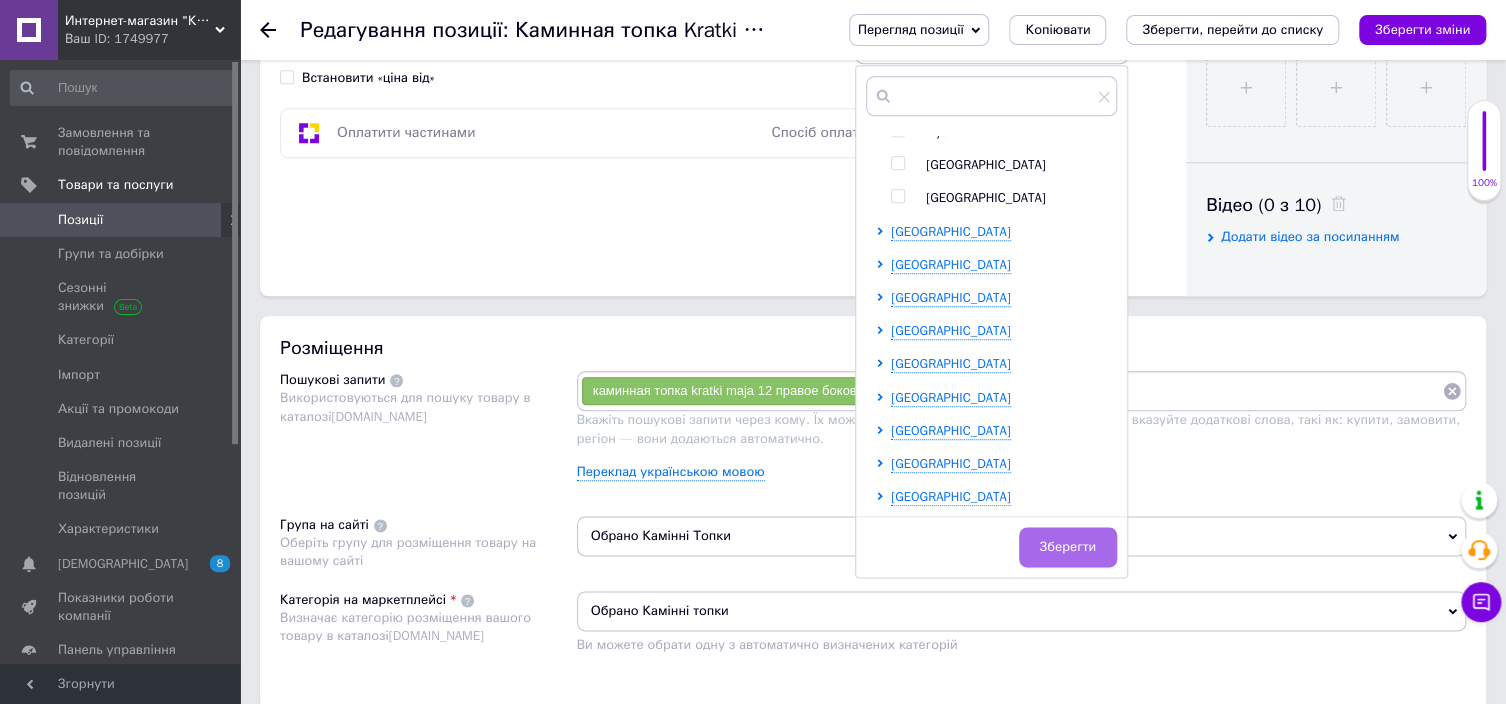 click on "Зберегти" at bounding box center (1068, 547) 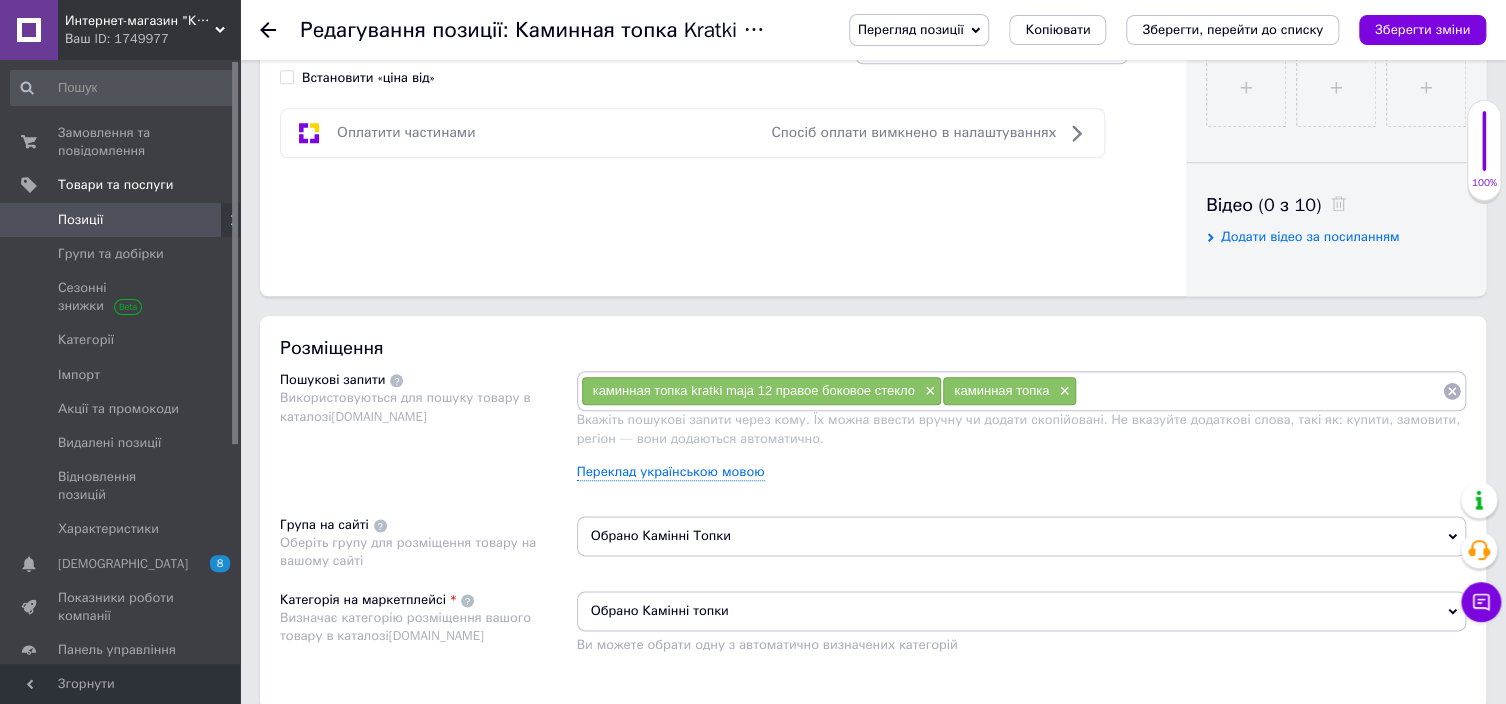 click on "Обрано Камінні Топки" at bounding box center [1022, 536] 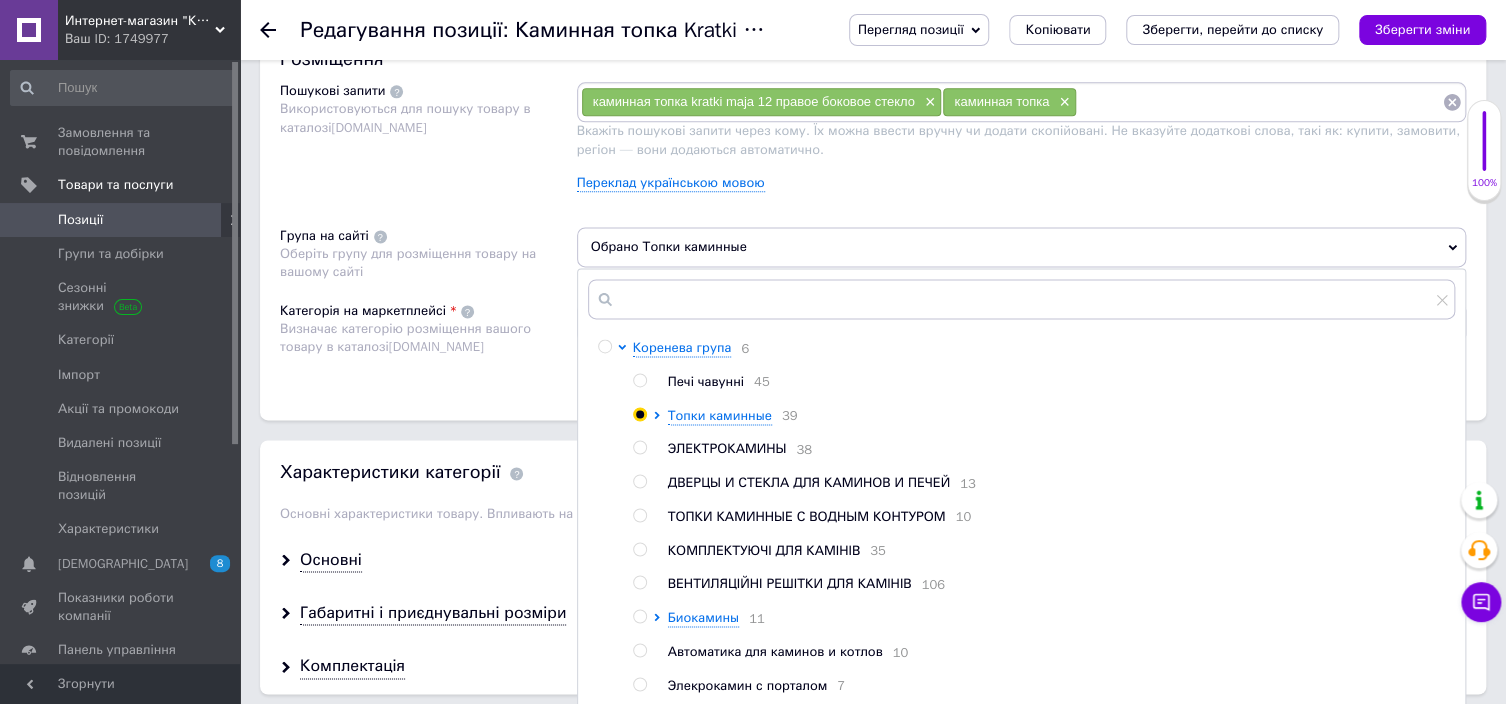 scroll, scrollTop: 1200, scrollLeft: 0, axis: vertical 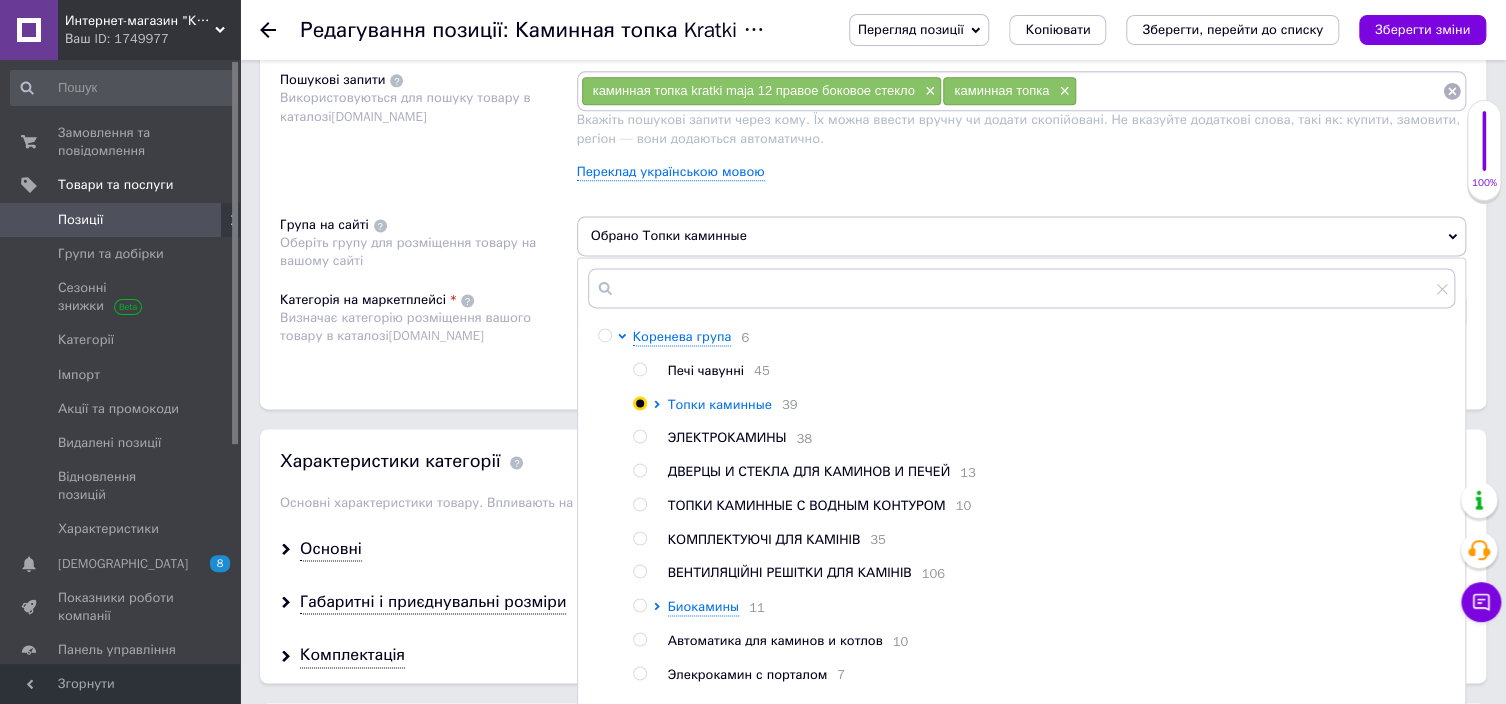 click on "Топки каминные" at bounding box center [720, 404] 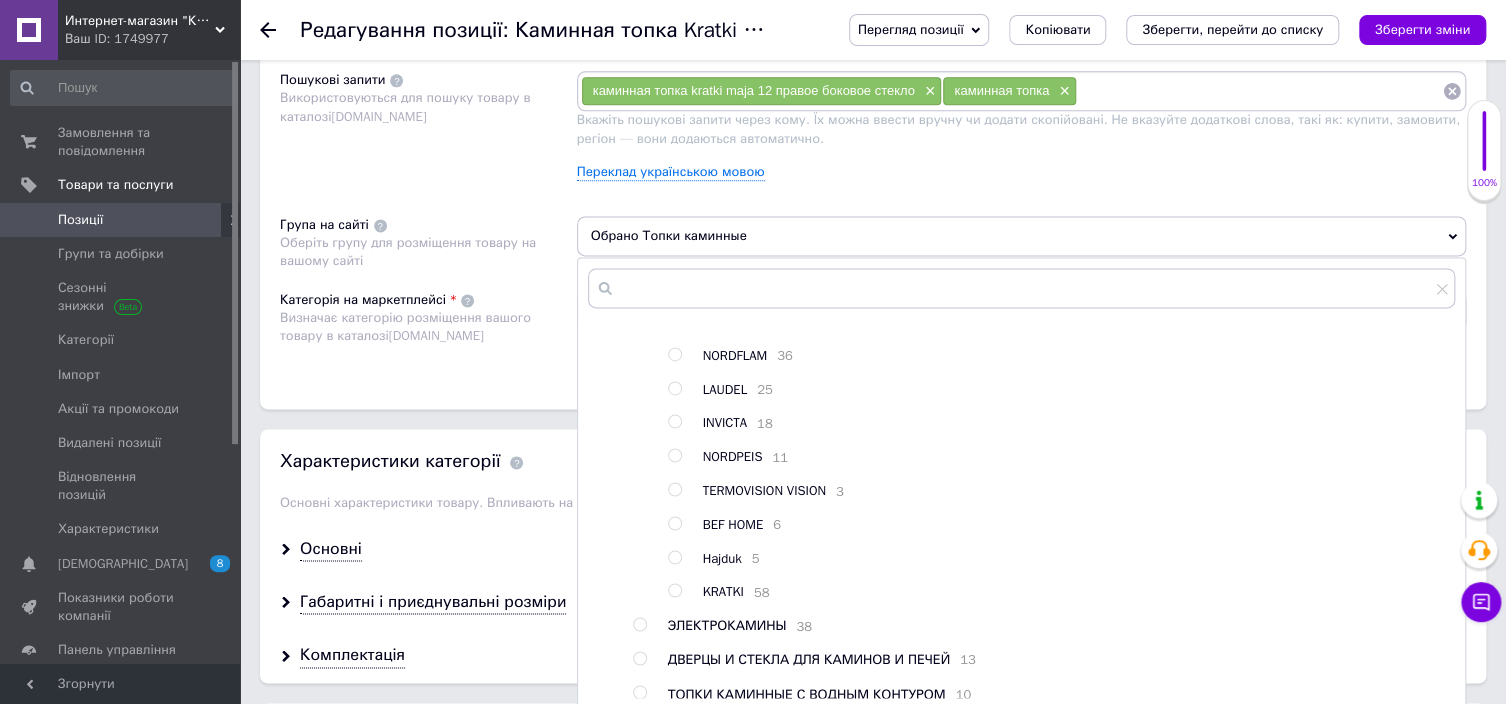 scroll, scrollTop: 200, scrollLeft: 0, axis: vertical 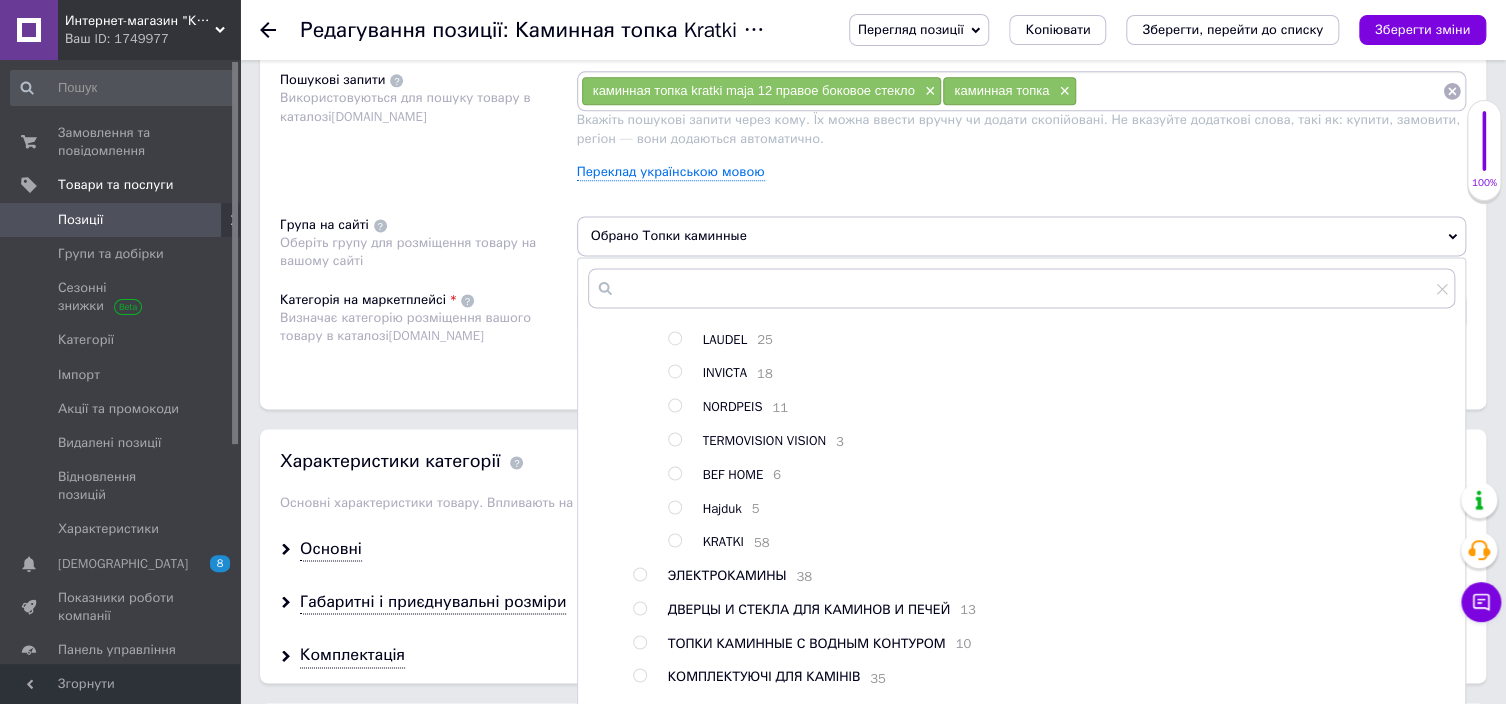 click at bounding box center [674, 540] 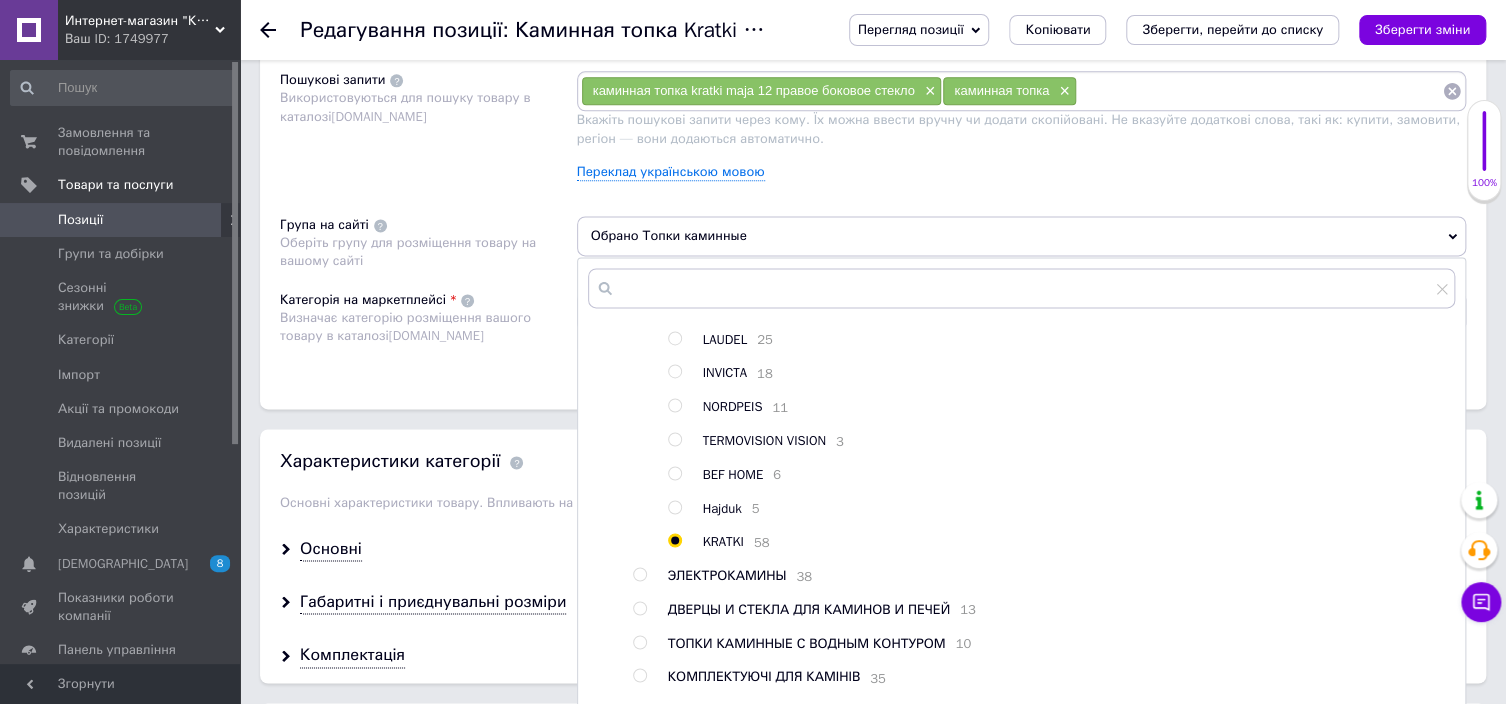 radio on "true" 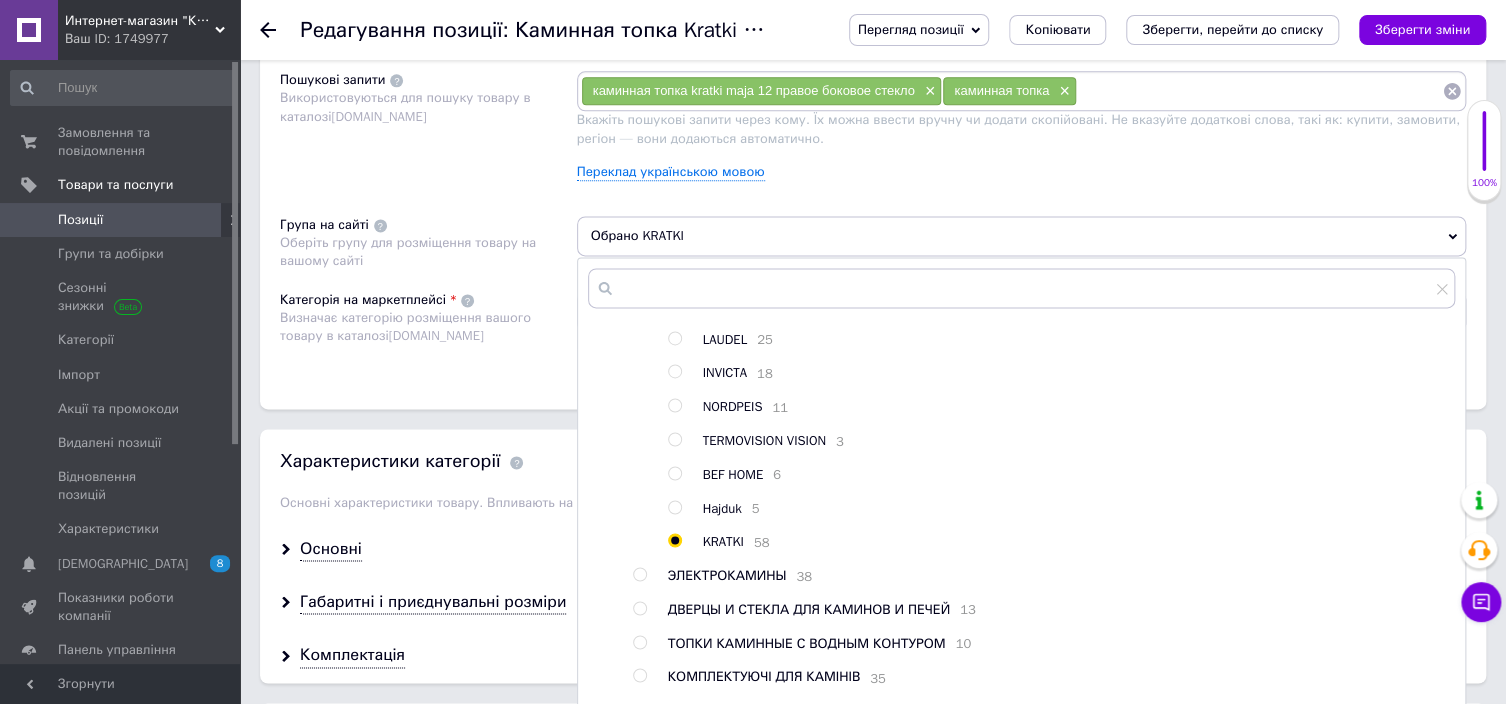 scroll, scrollTop: 493, scrollLeft: 0, axis: vertical 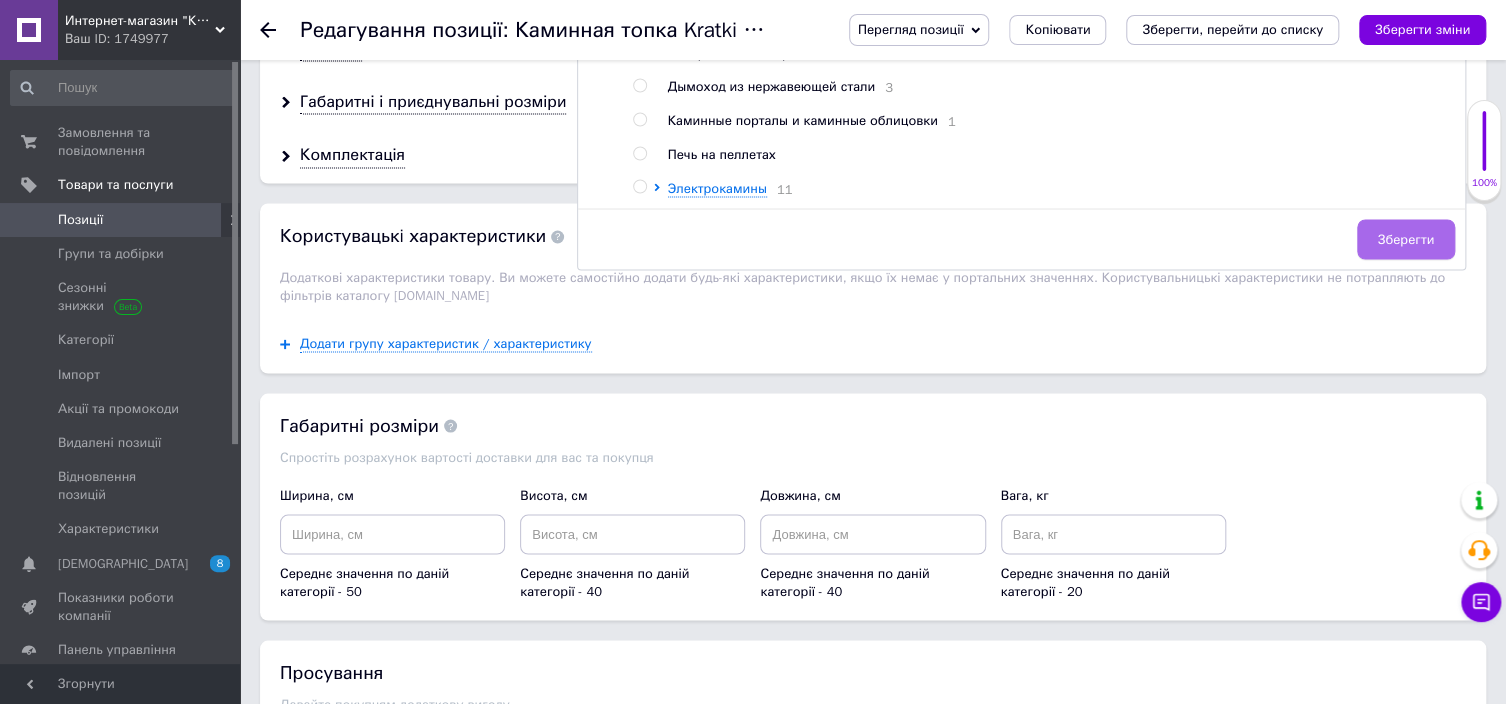 click on "Зберегти" at bounding box center [1406, 239] 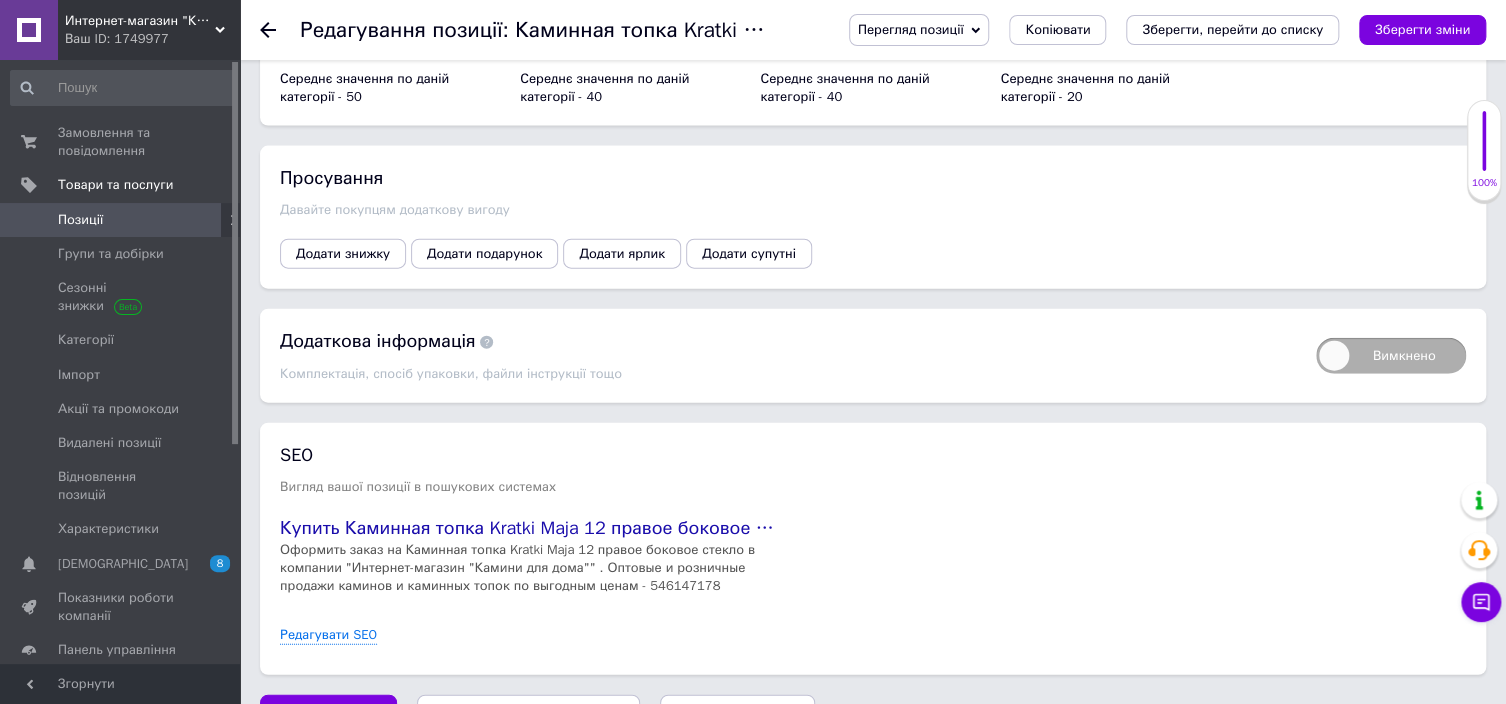 scroll, scrollTop: 2239, scrollLeft: 0, axis: vertical 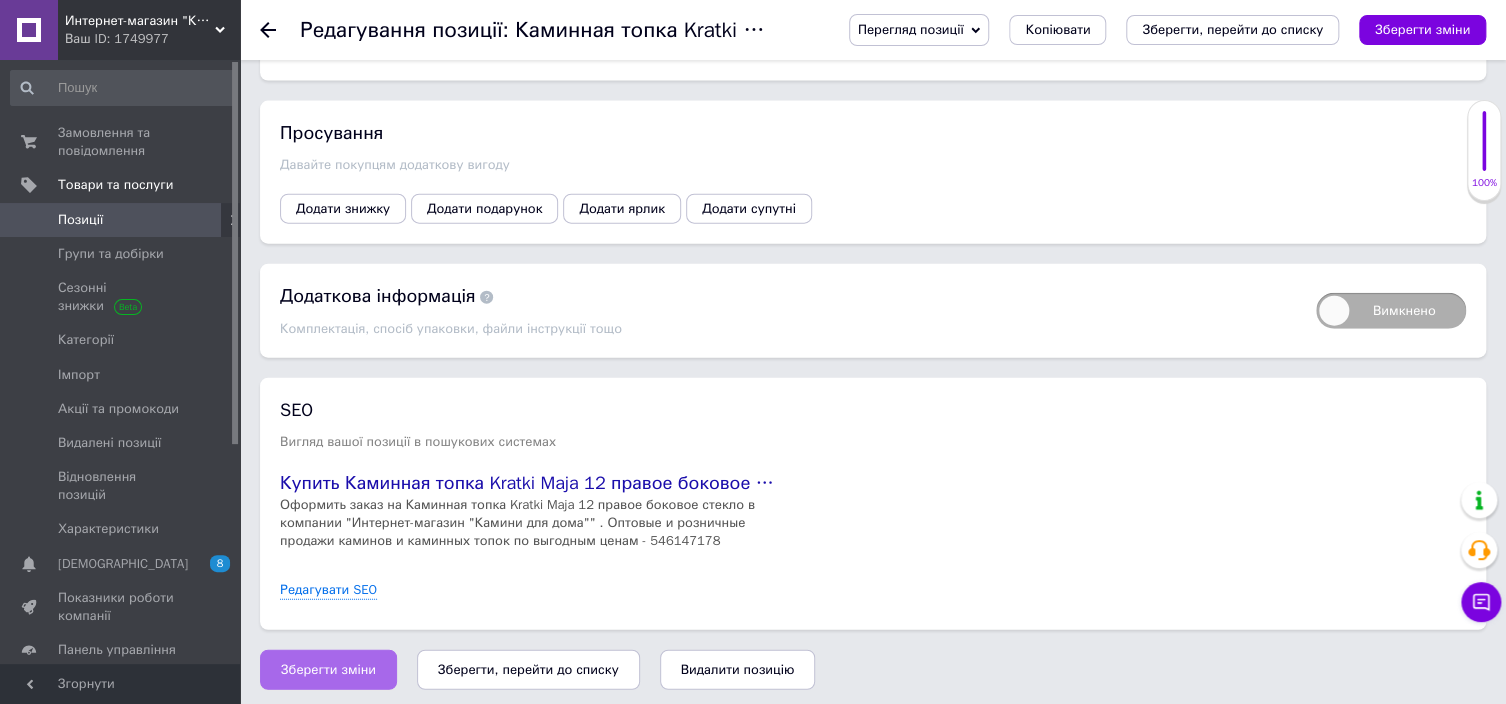click on "Зберегти зміни" at bounding box center [328, 670] 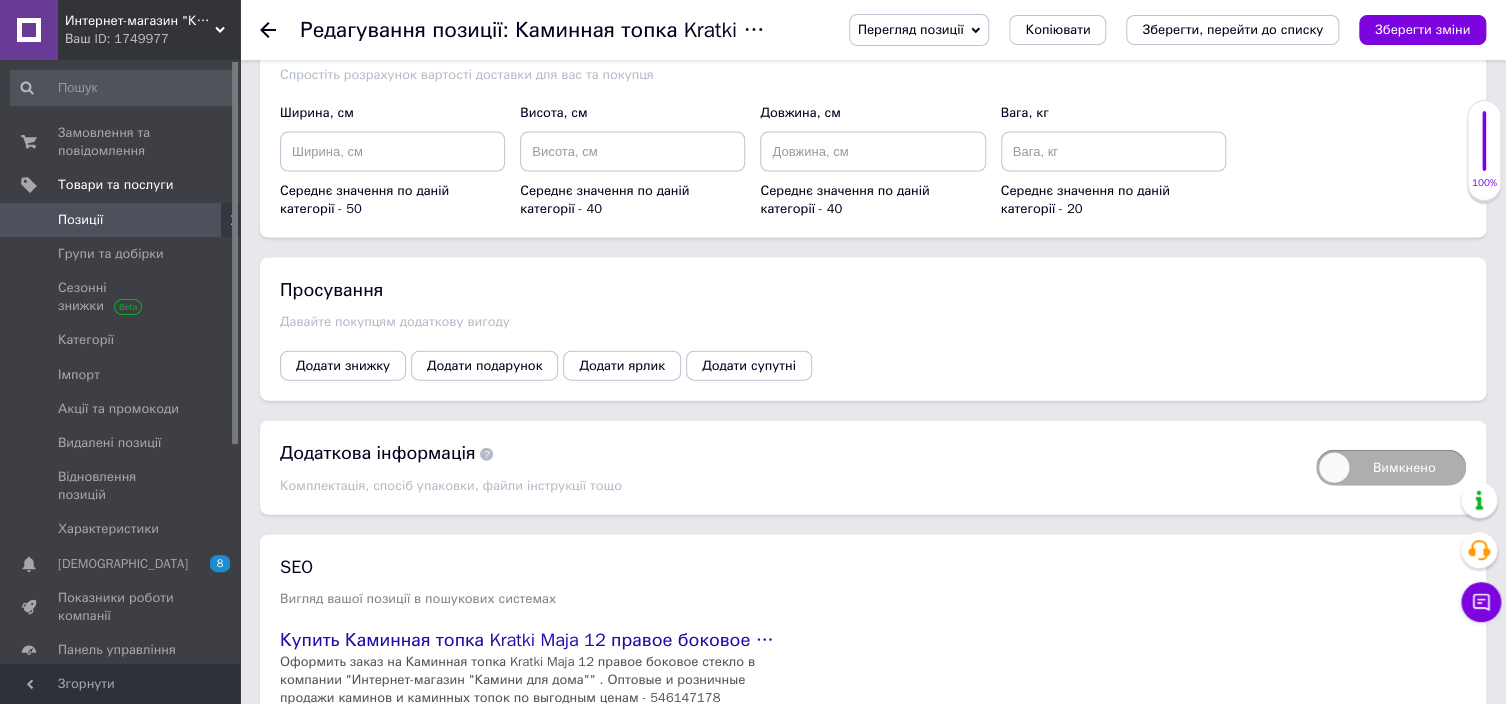 scroll, scrollTop: 2100, scrollLeft: 0, axis: vertical 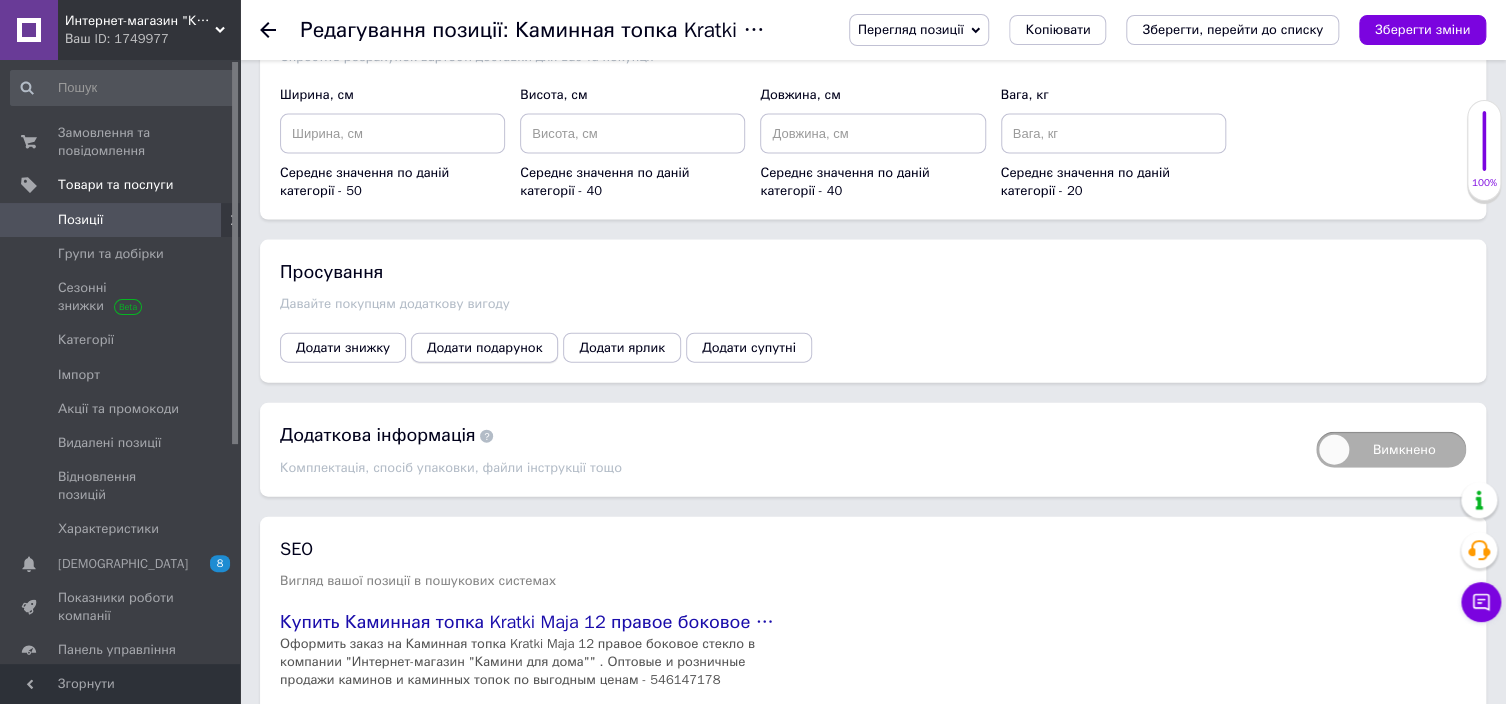 click on "Додати подарунок" at bounding box center (484, 348) 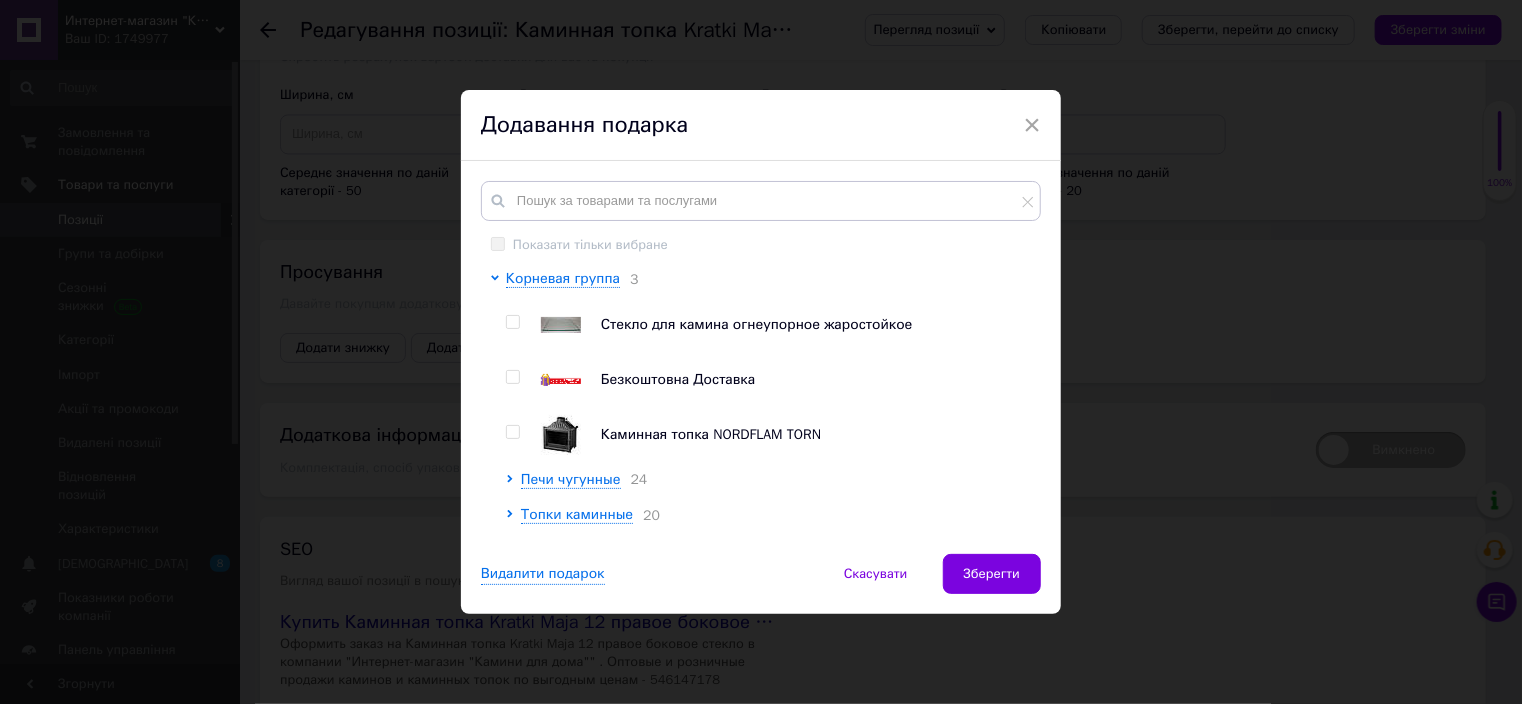 click at bounding box center [512, 377] 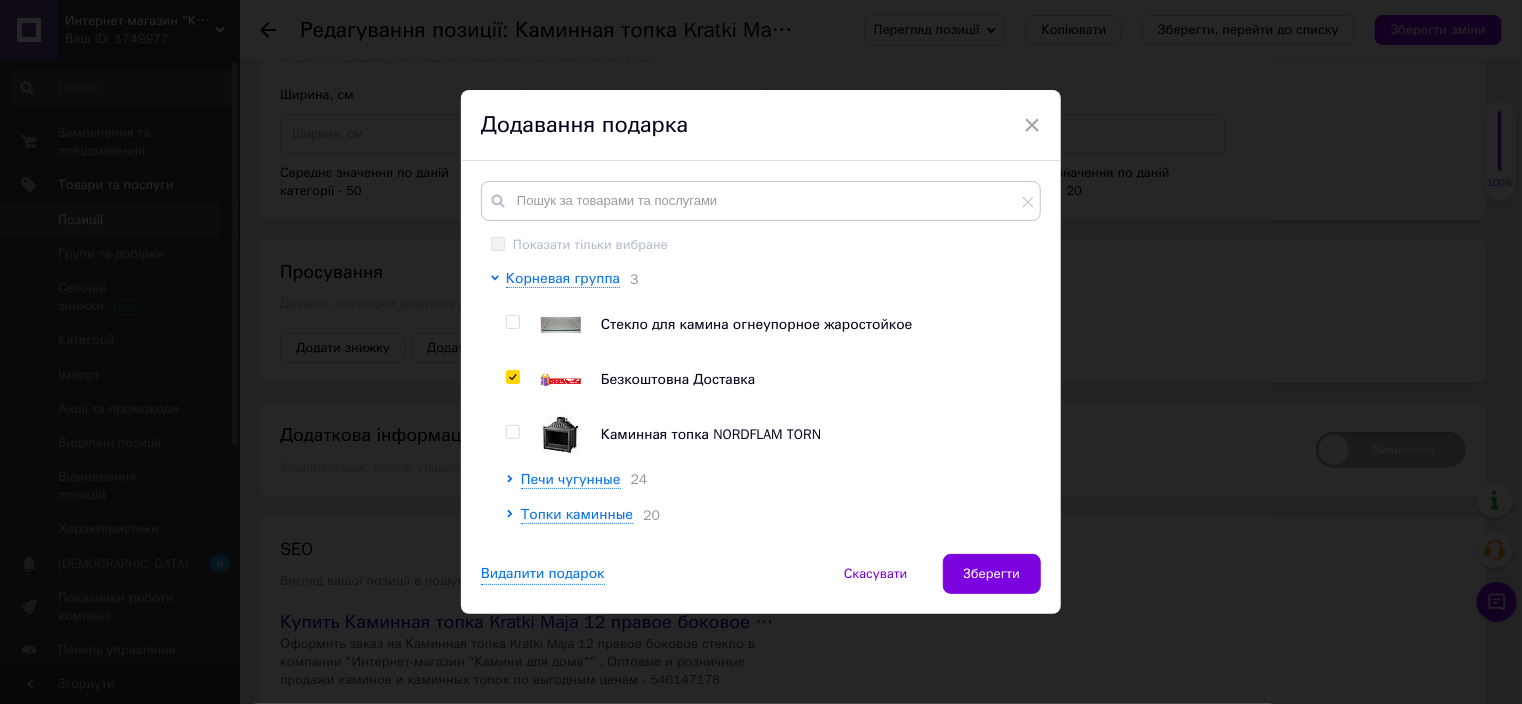 checkbox on "true" 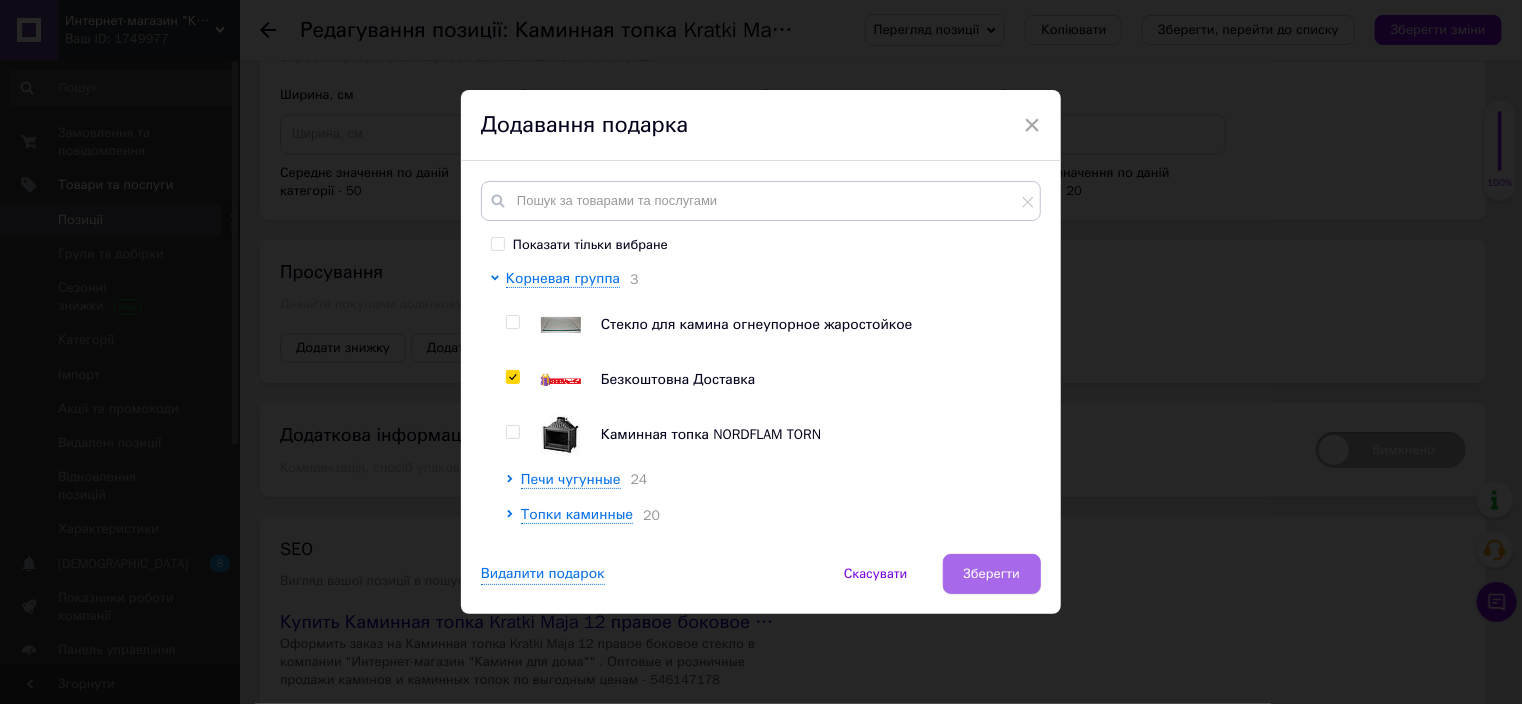click on "Зберегти" at bounding box center (992, 574) 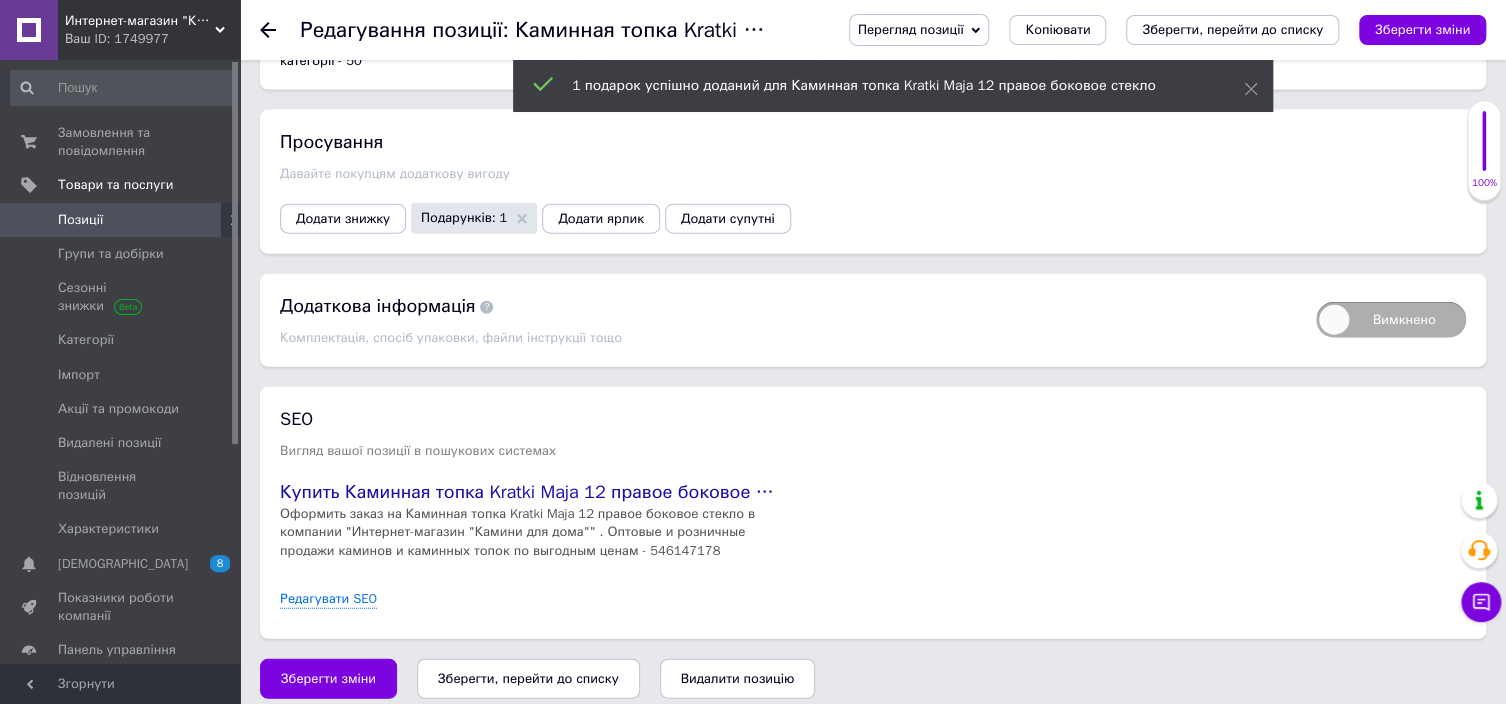 scroll, scrollTop: 2239, scrollLeft: 0, axis: vertical 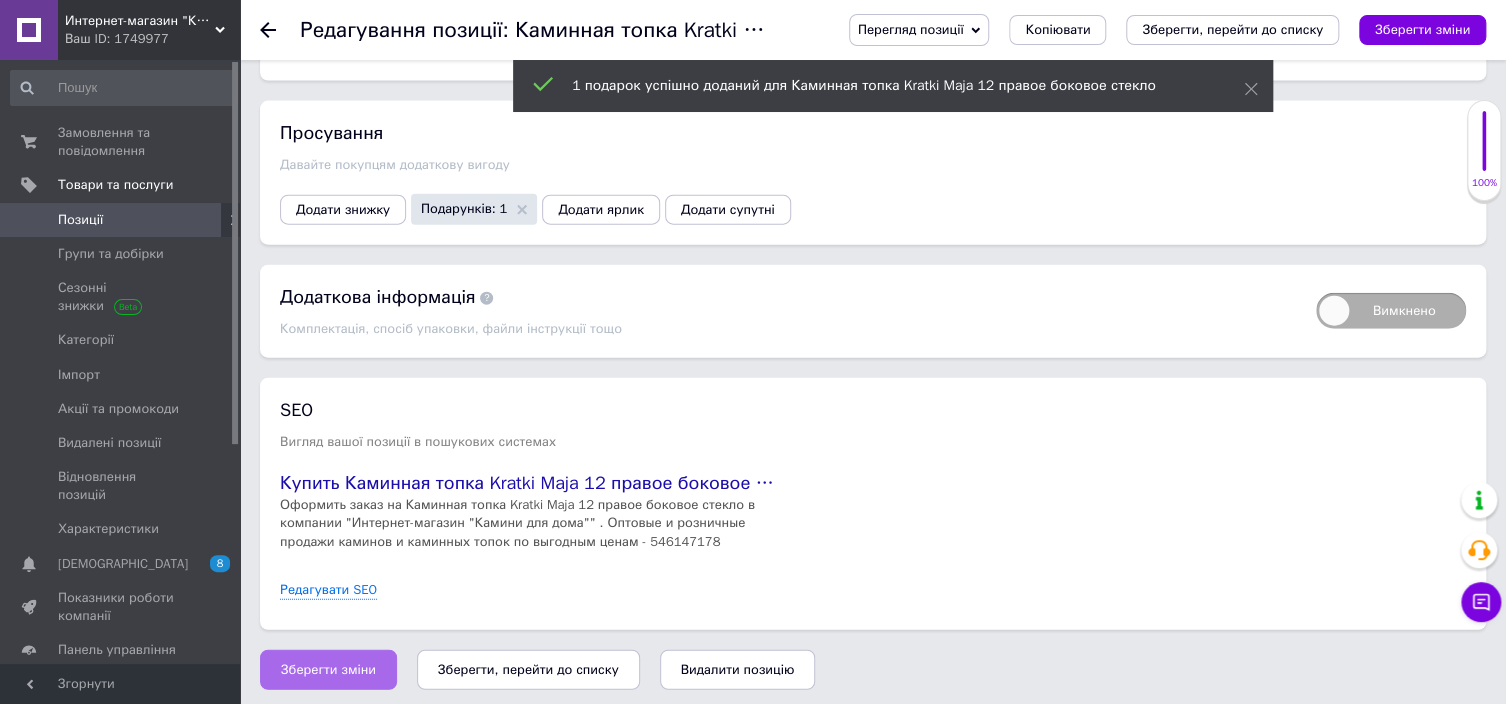 click on "Зберегти зміни" at bounding box center [328, 670] 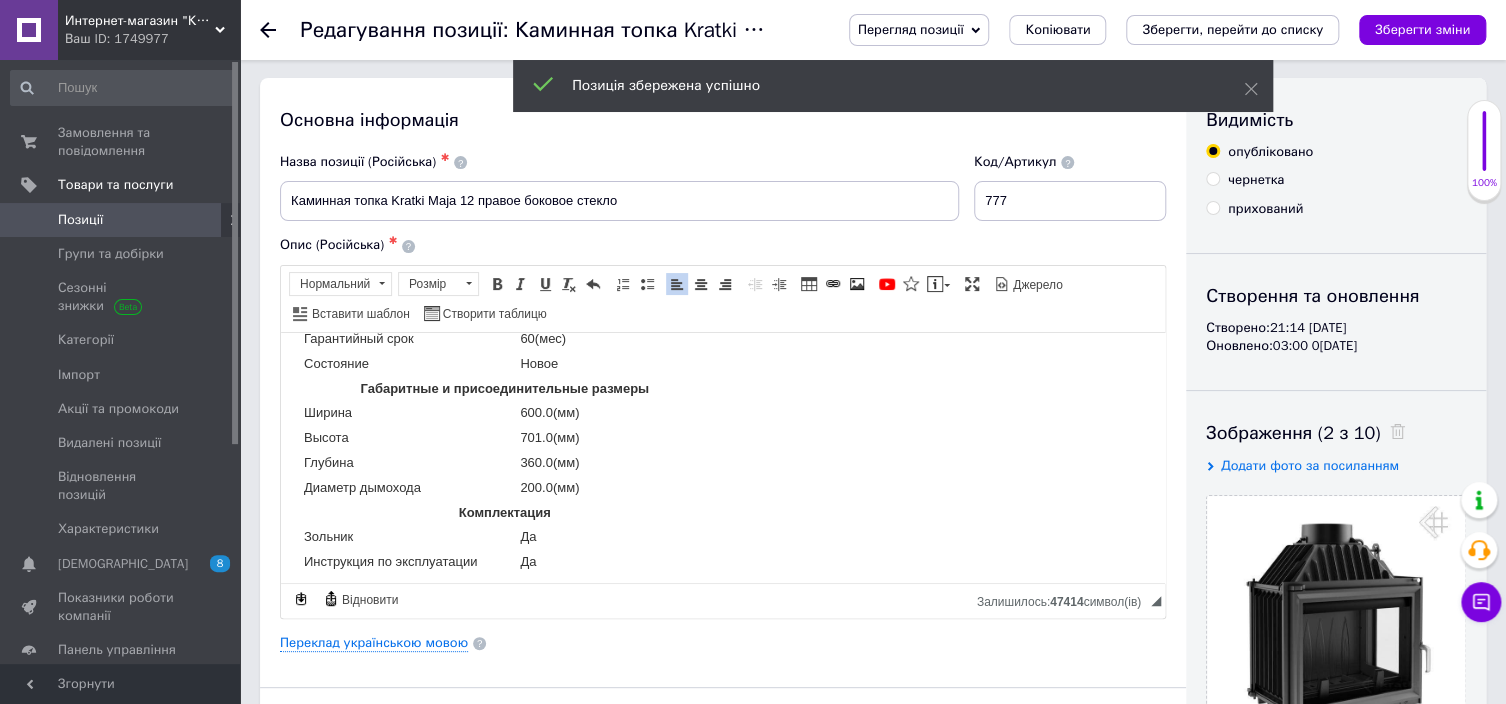 scroll, scrollTop: 0, scrollLeft: 0, axis: both 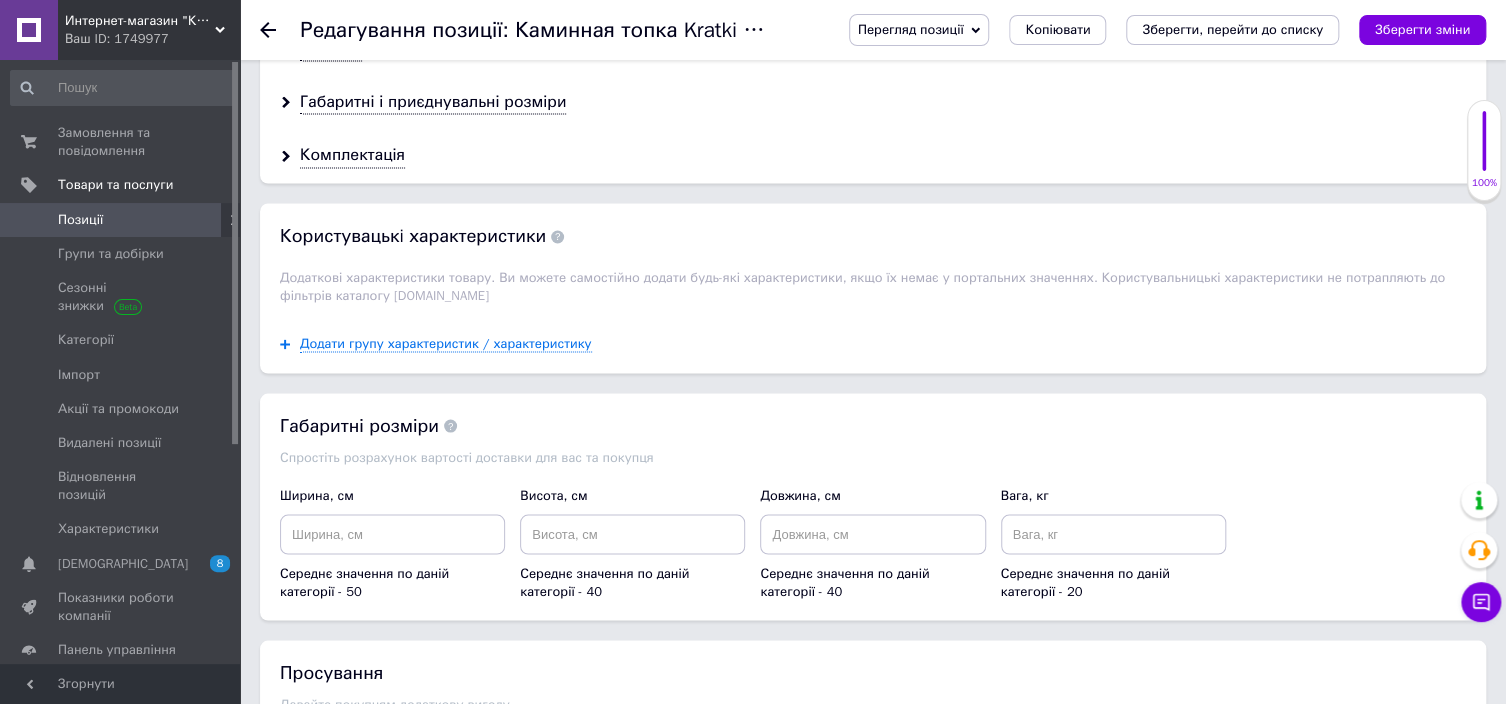 drag, startPoint x: 530, startPoint y: 481, endPoint x: 495, endPoint y: 543, distance: 71.19691 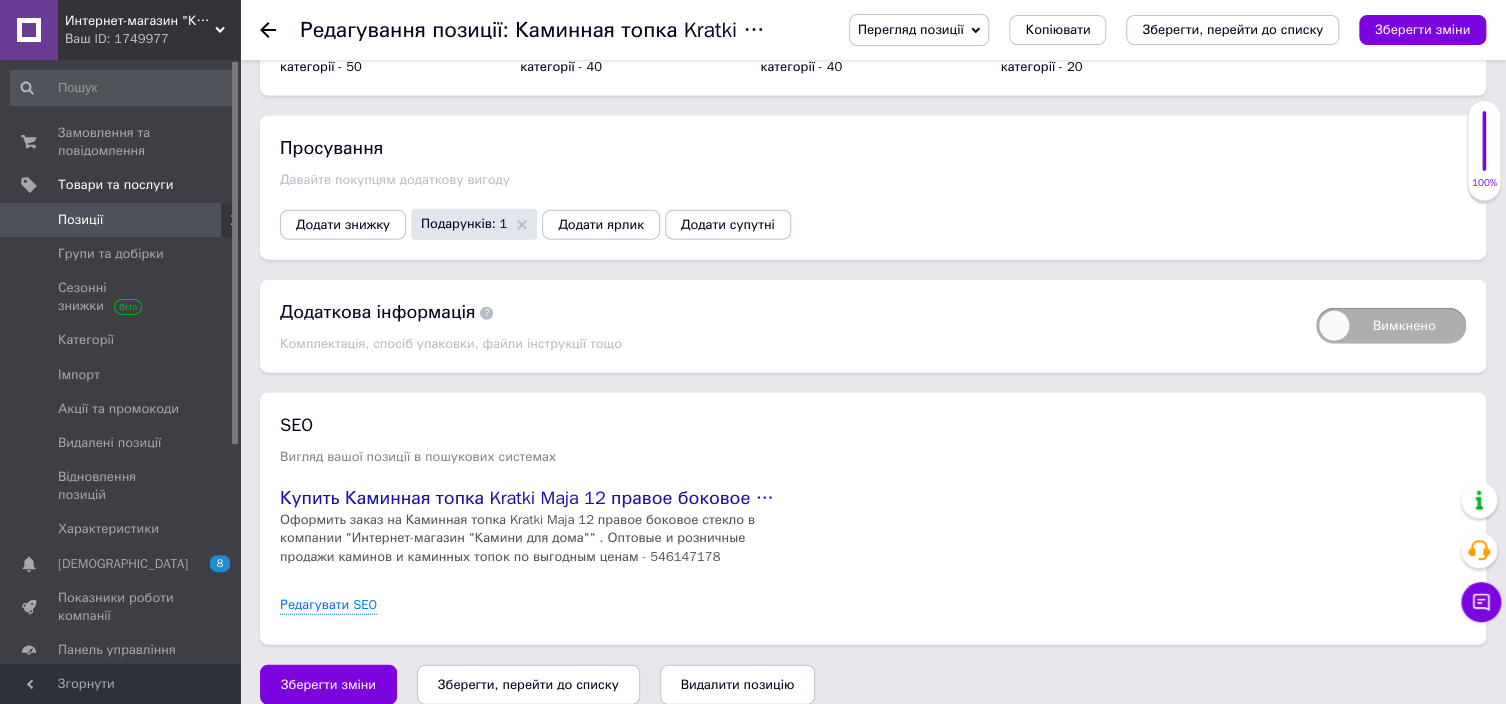 scroll, scrollTop: 2239, scrollLeft: 0, axis: vertical 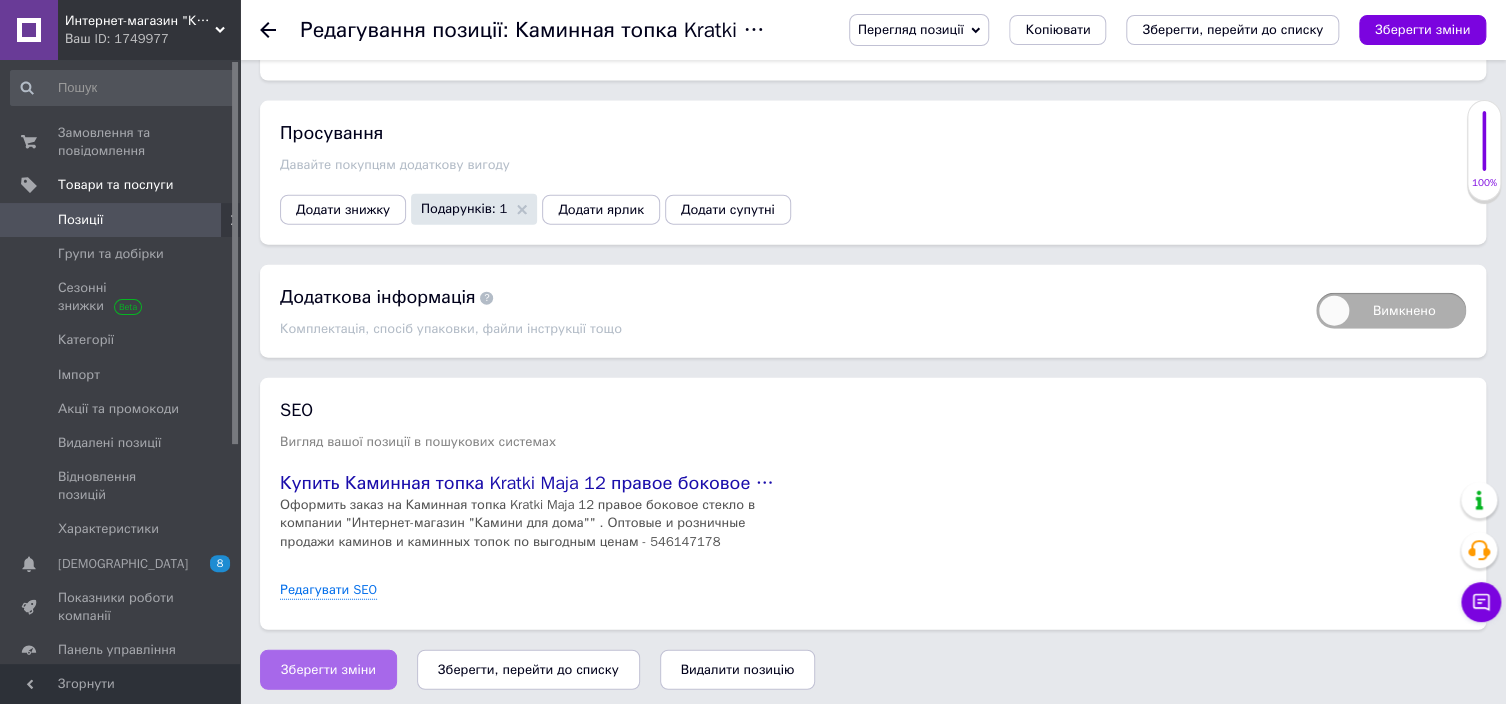click on "Зберегти зміни" at bounding box center (328, 670) 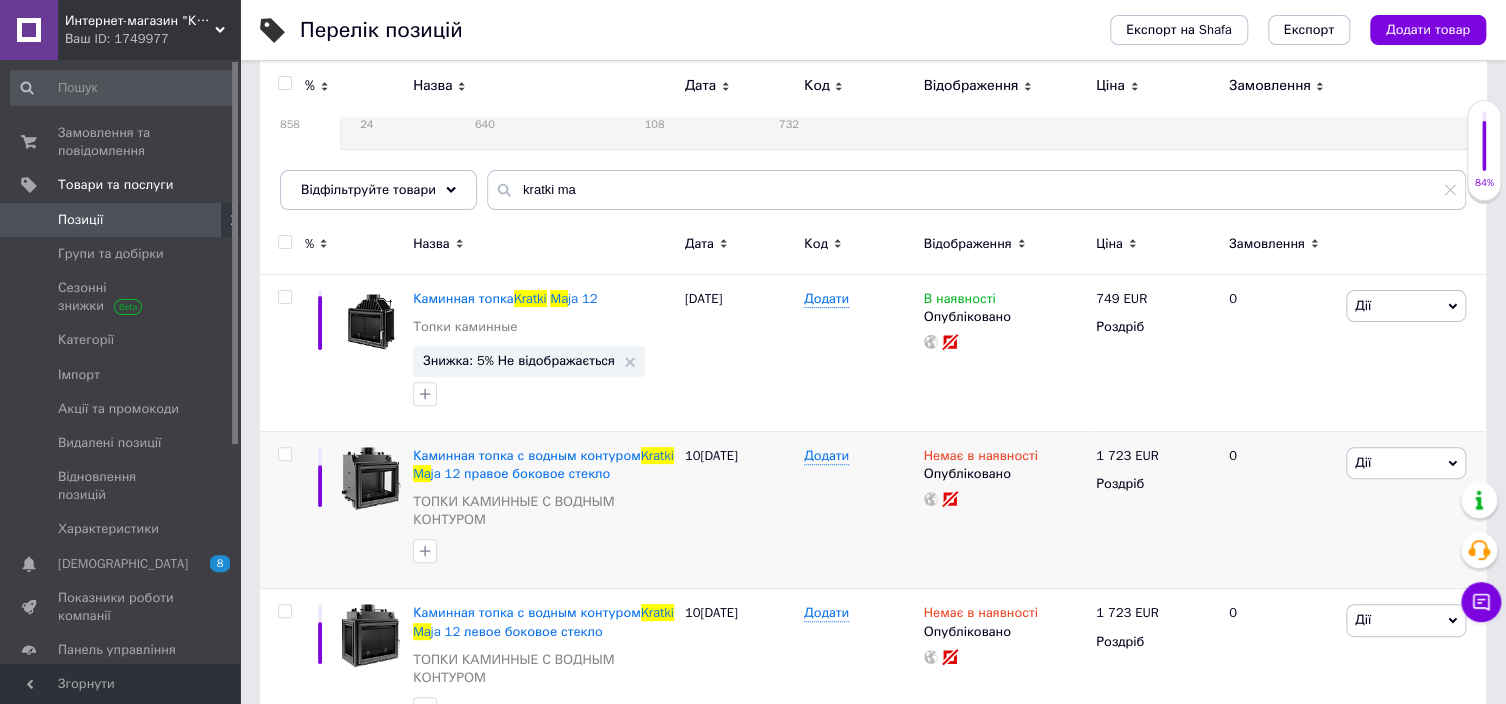 scroll, scrollTop: 100, scrollLeft: 0, axis: vertical 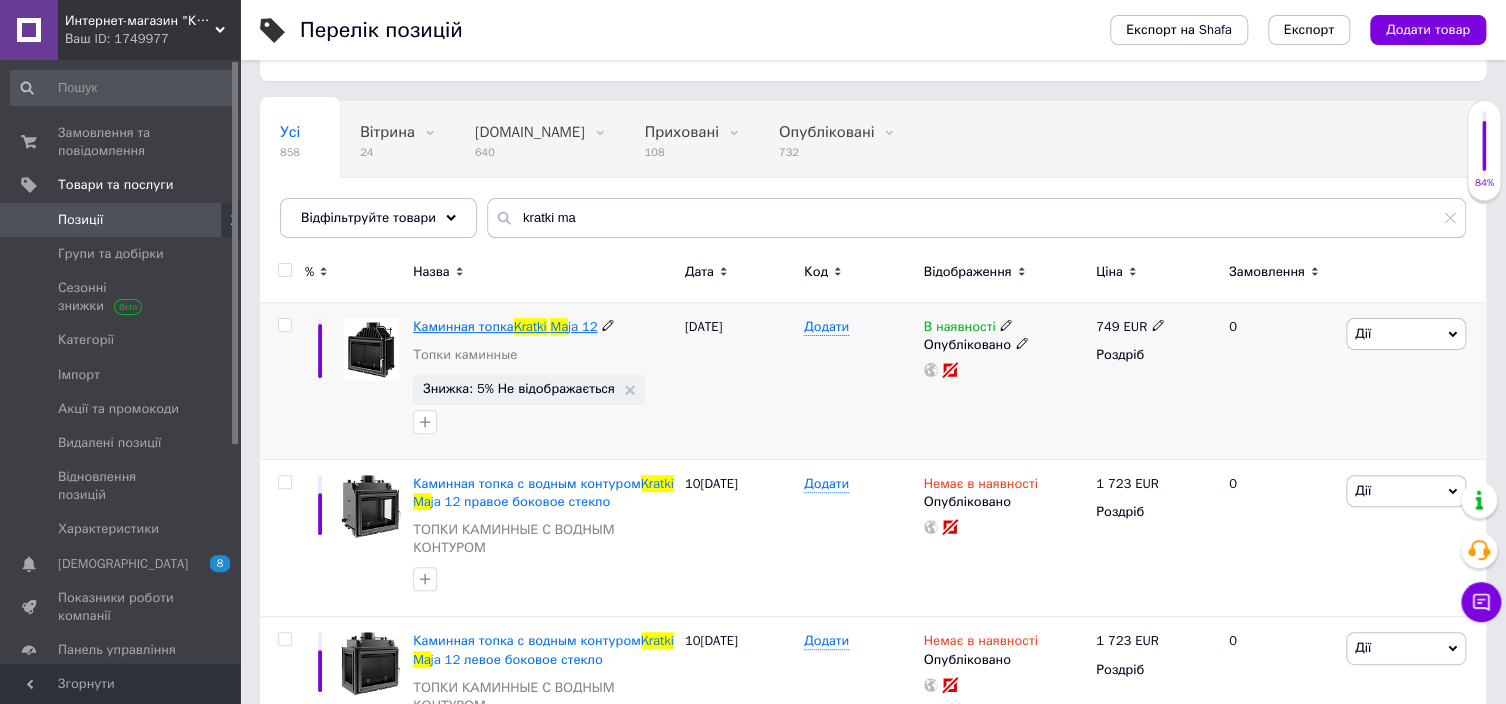 click on "Каминная топка" at bounding box center (463, 326) 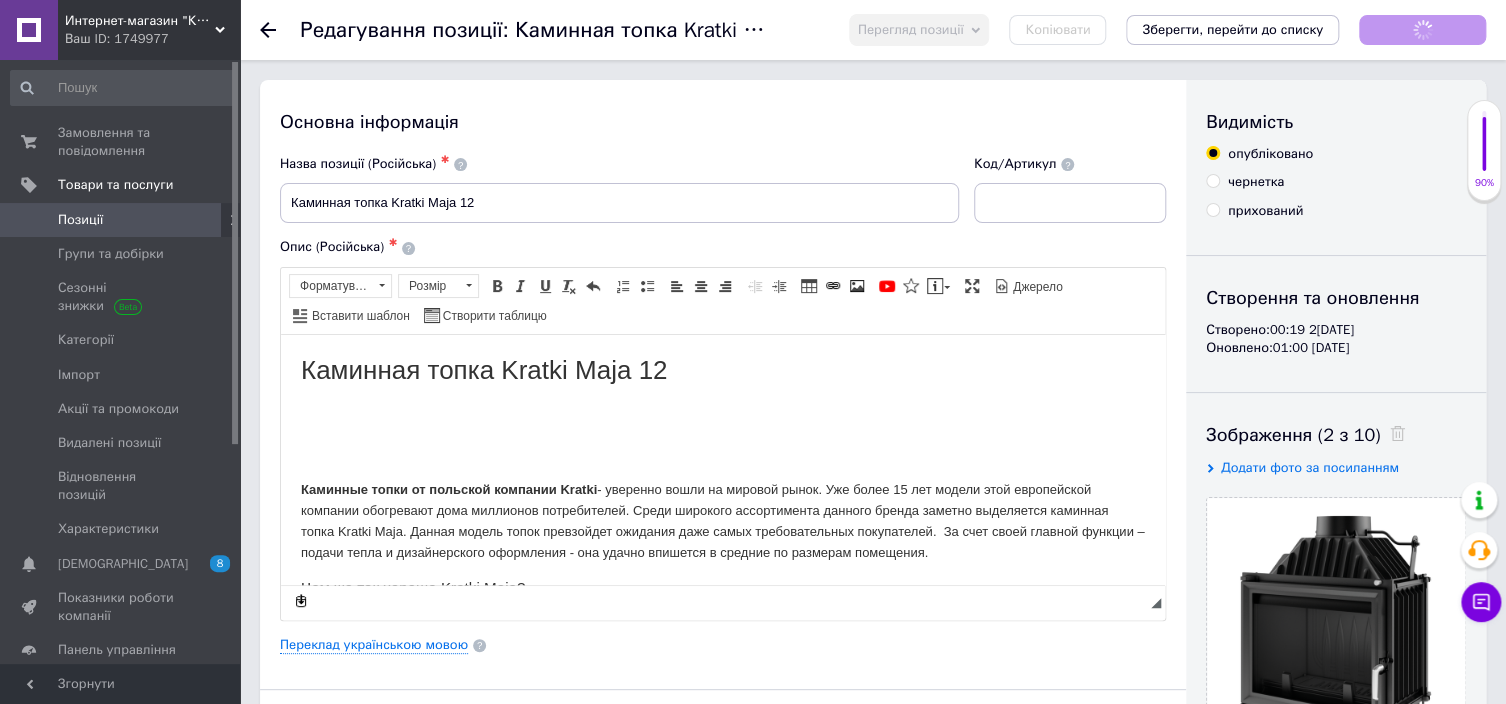 scroll, scrollTop: 0, scrollLeft: 0, axis: both 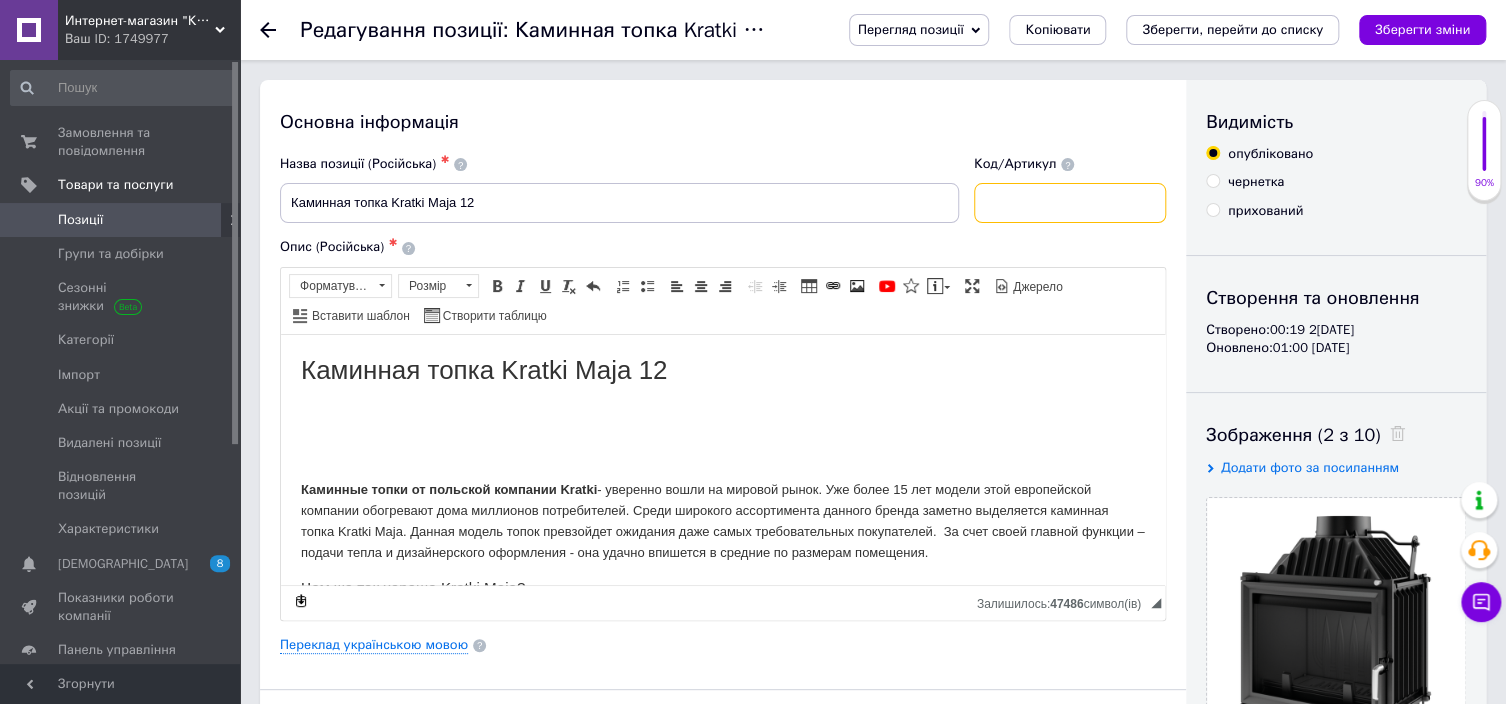 click at bounding box center (1070, 203) 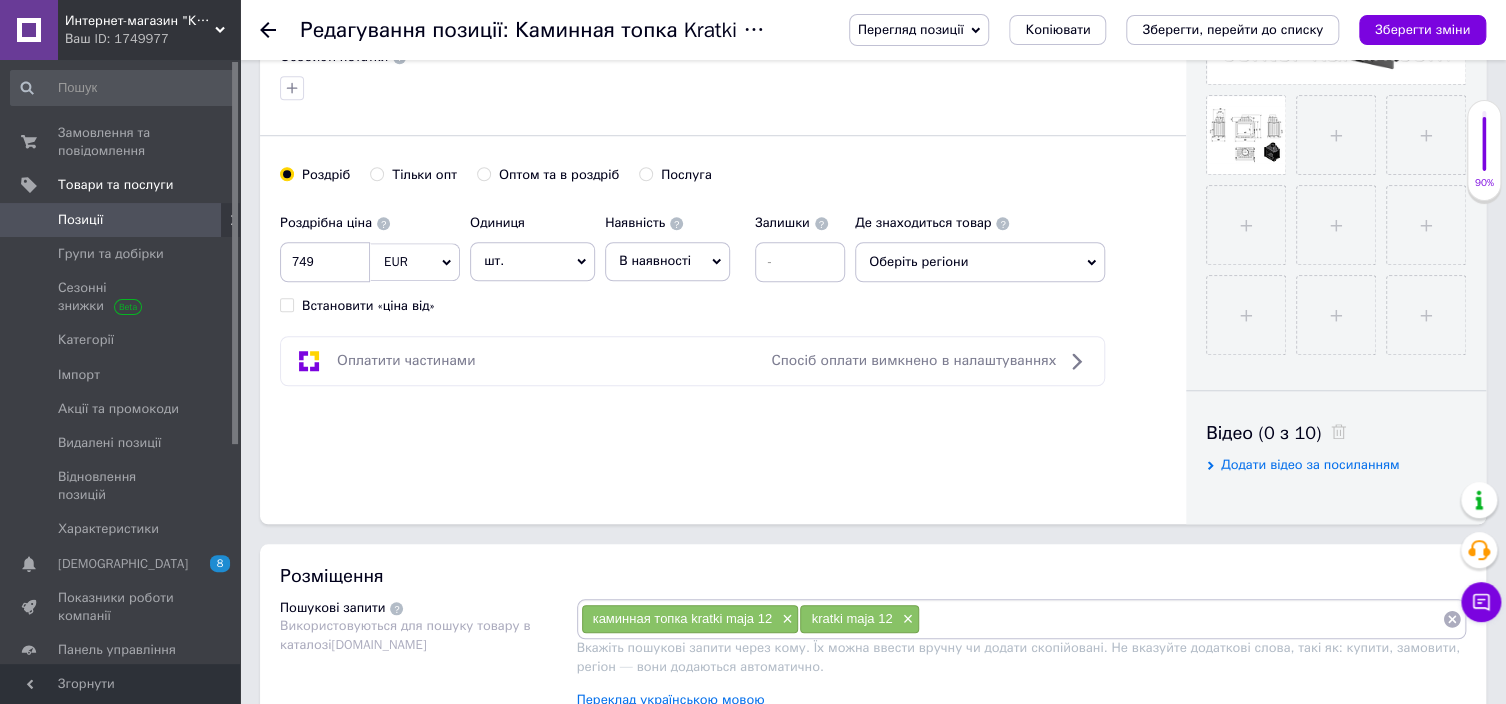 scroll, scrollTop: 700, scrollLeft: 0, axis: vertical 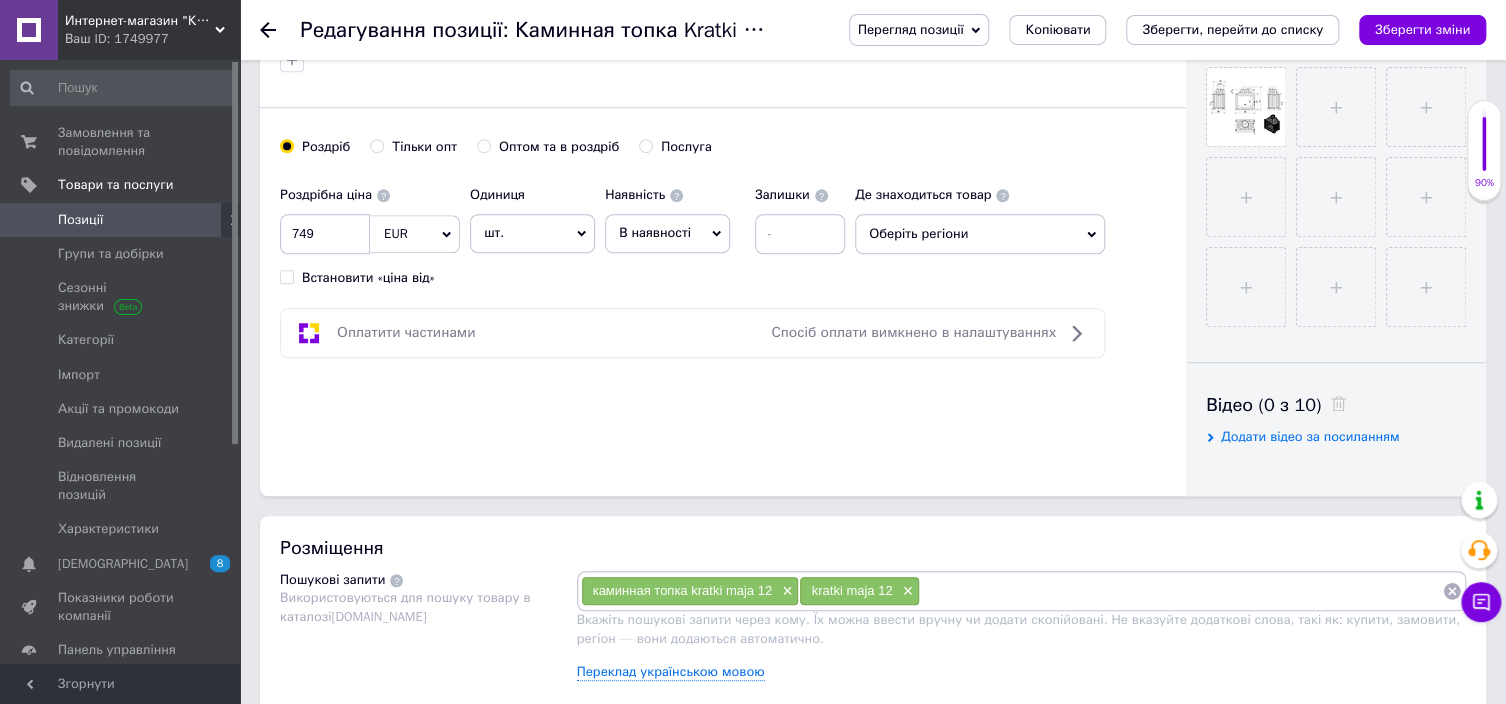 type on "36" 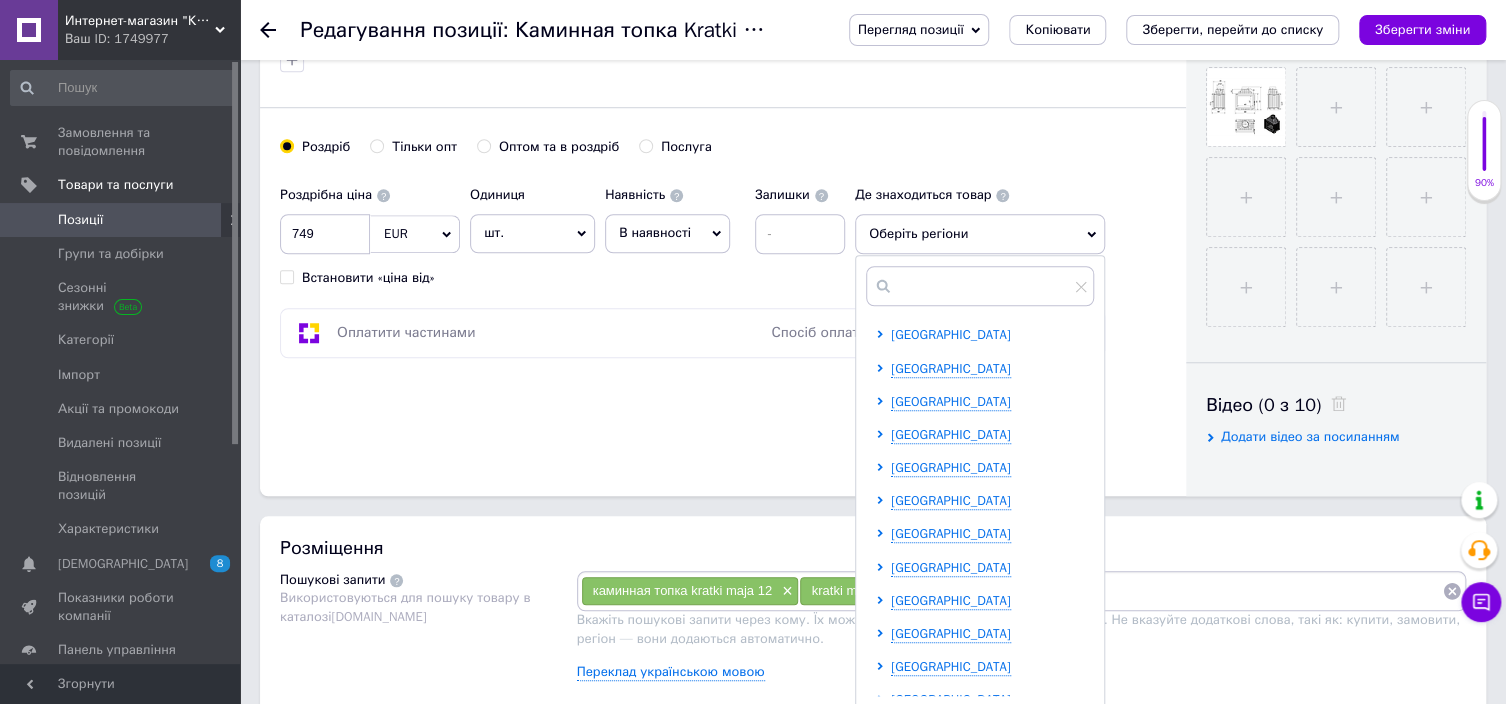 click on "[GEOGRAPHIC_DATA]" at bounding box center (951, 334) 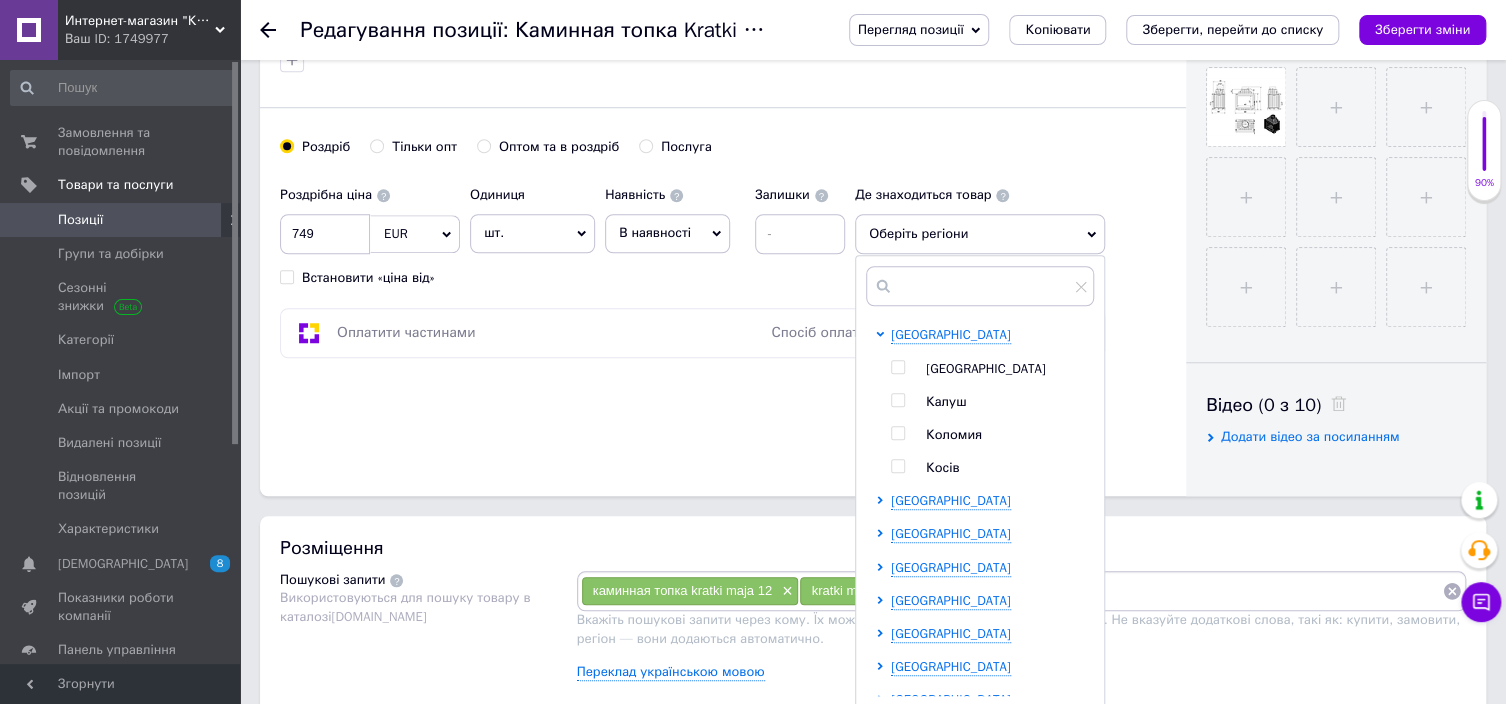 click at bounding box center [897, 367] 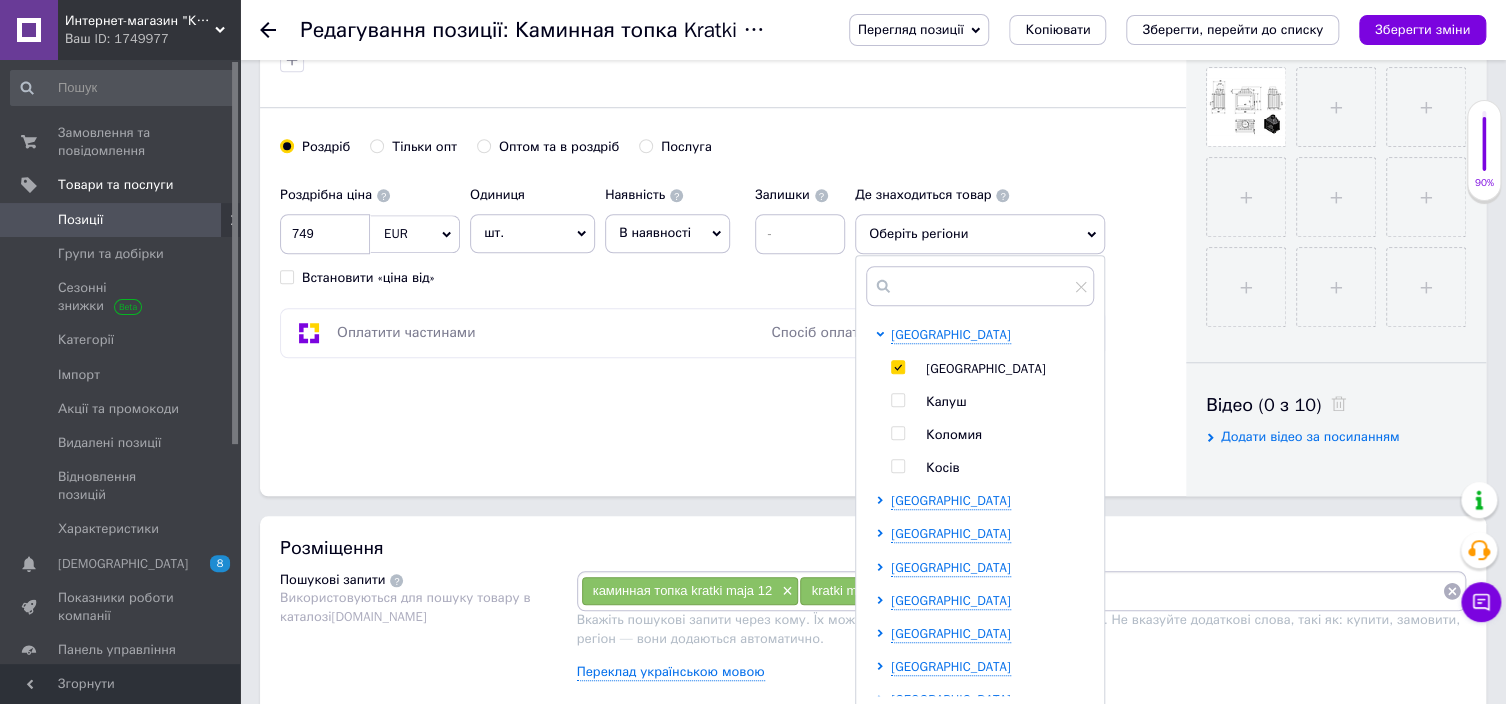 checkbox on "true" 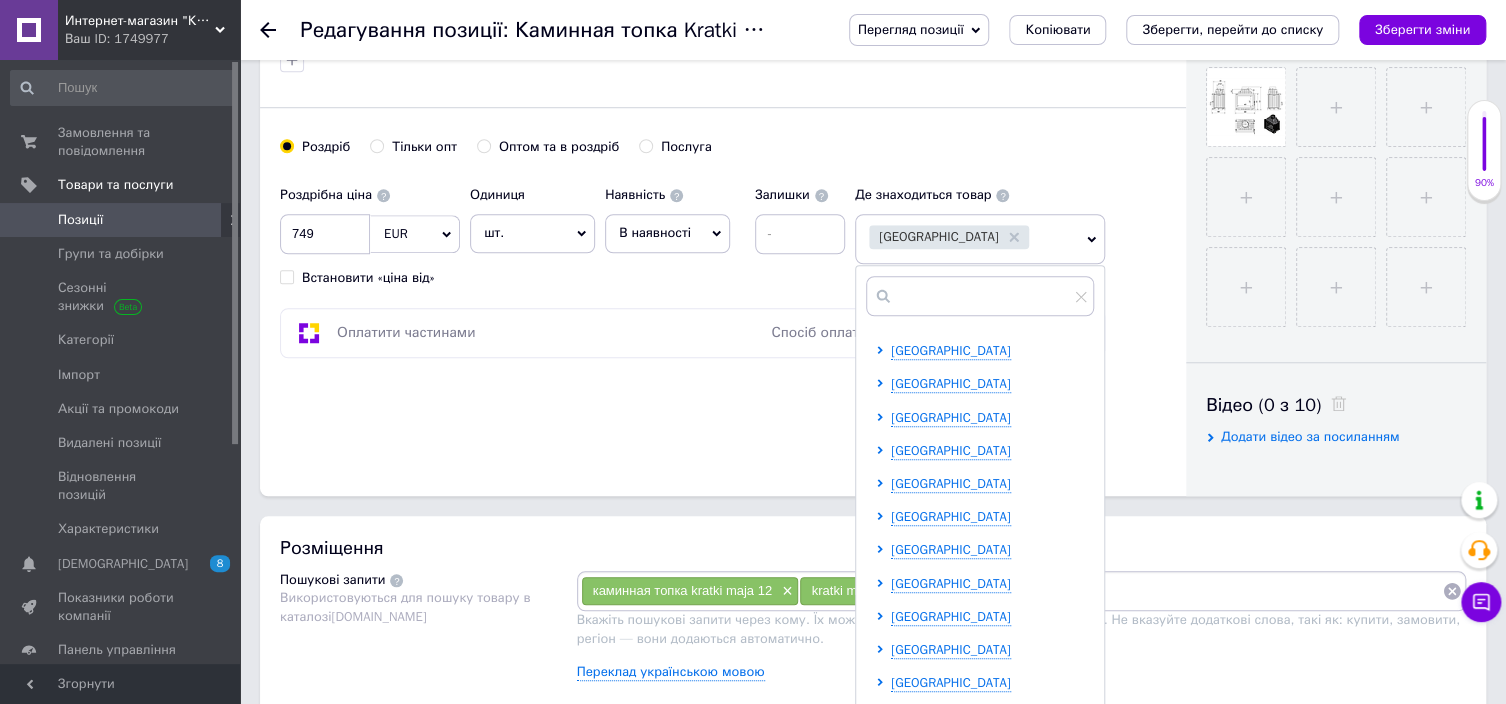 scroll, scrollTop: 200, scrollLeft: 0, axis: vertical 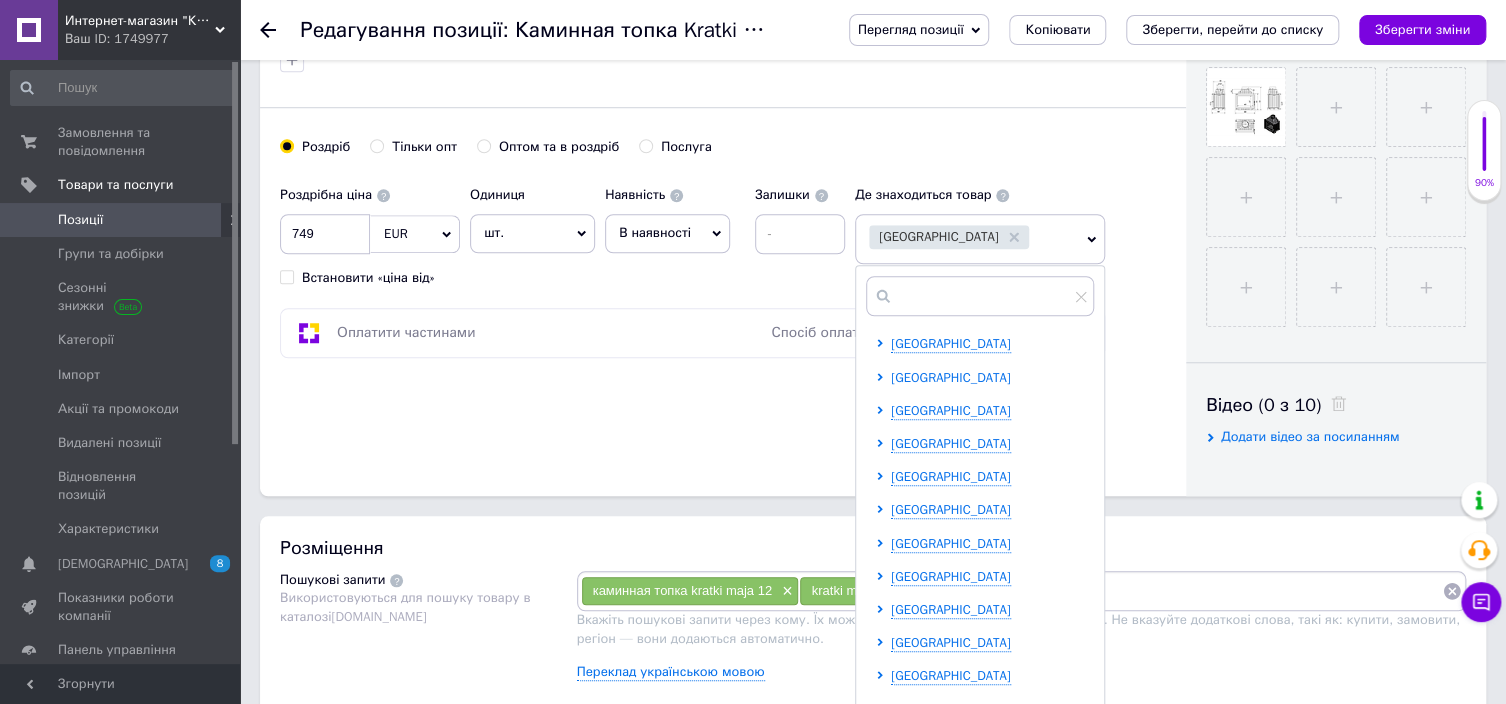 click on "[GEOGRAPHIC_DATA]" at bounding box center (951, 377) 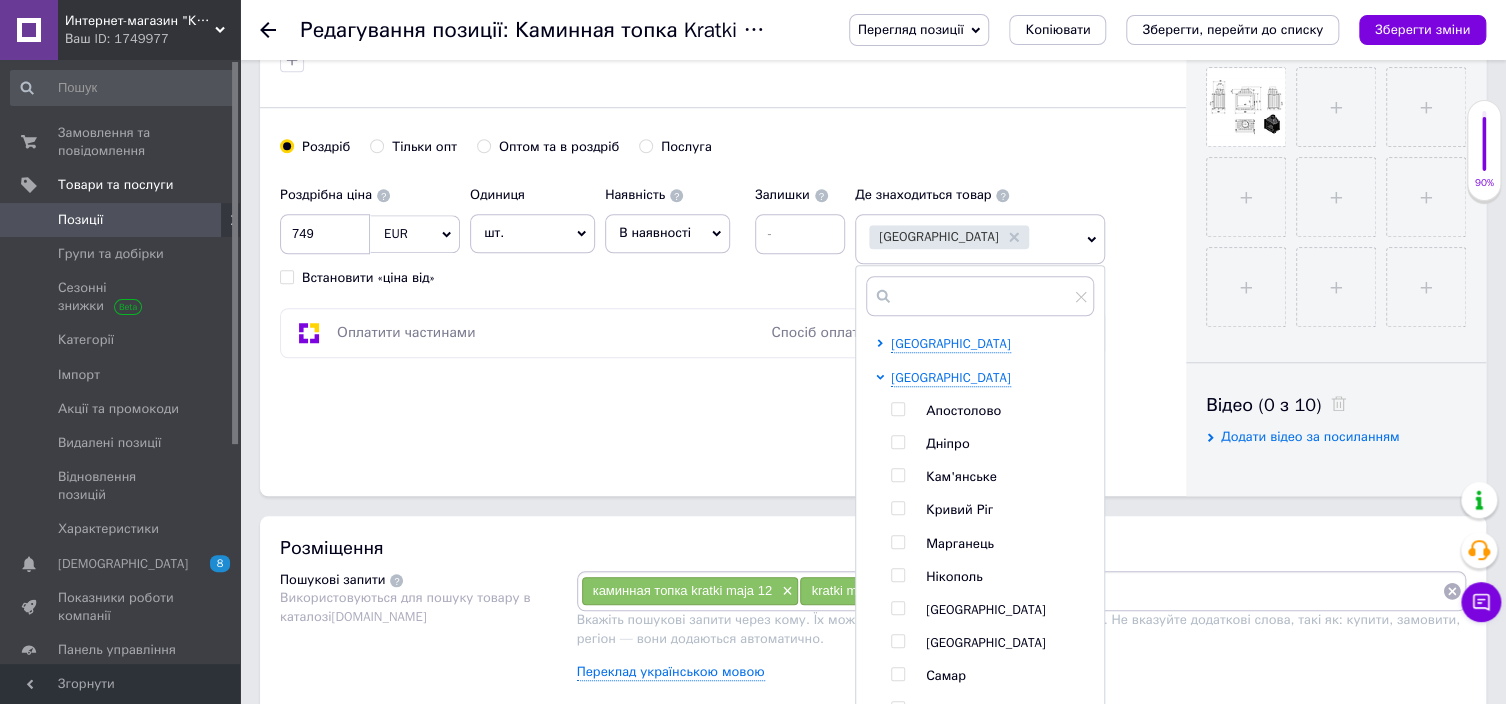 click at bounding box center (898, 442) 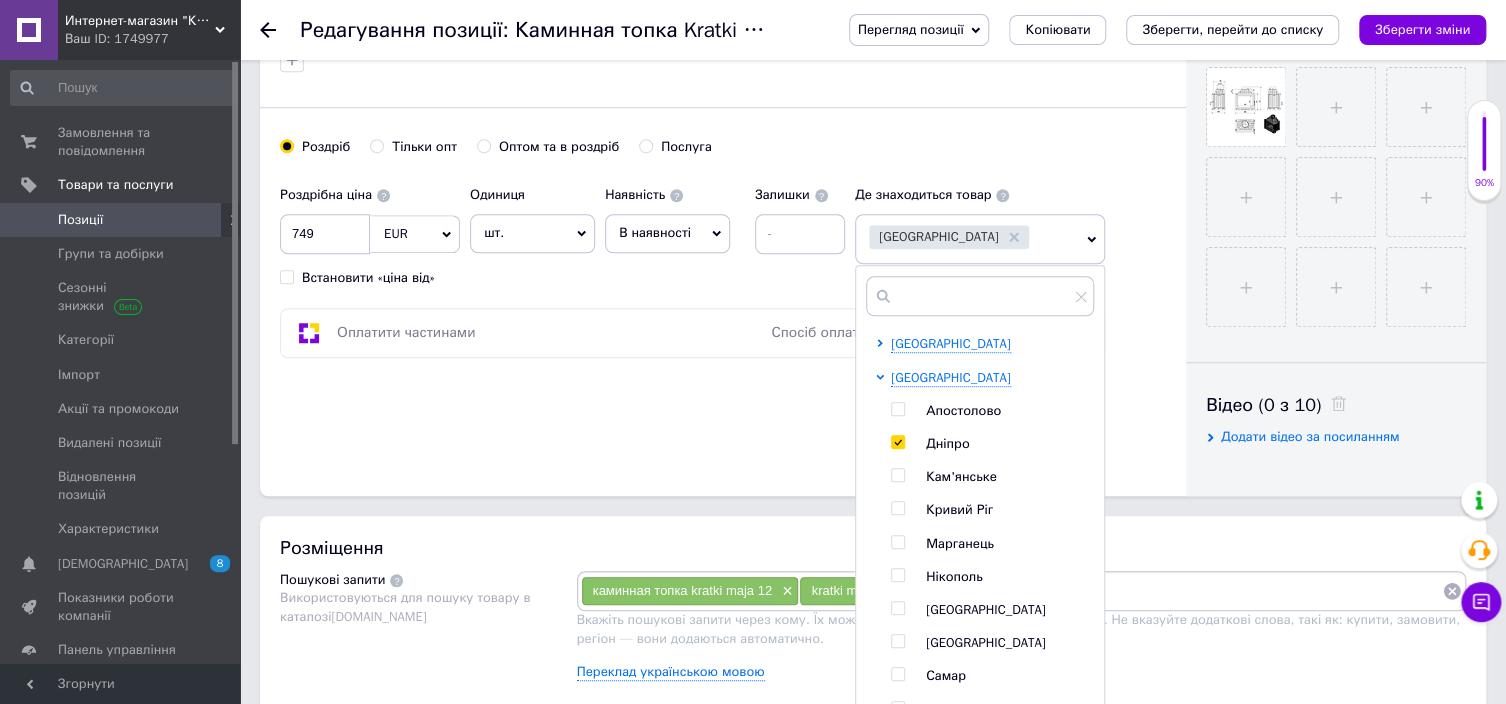 checkbox on "true" 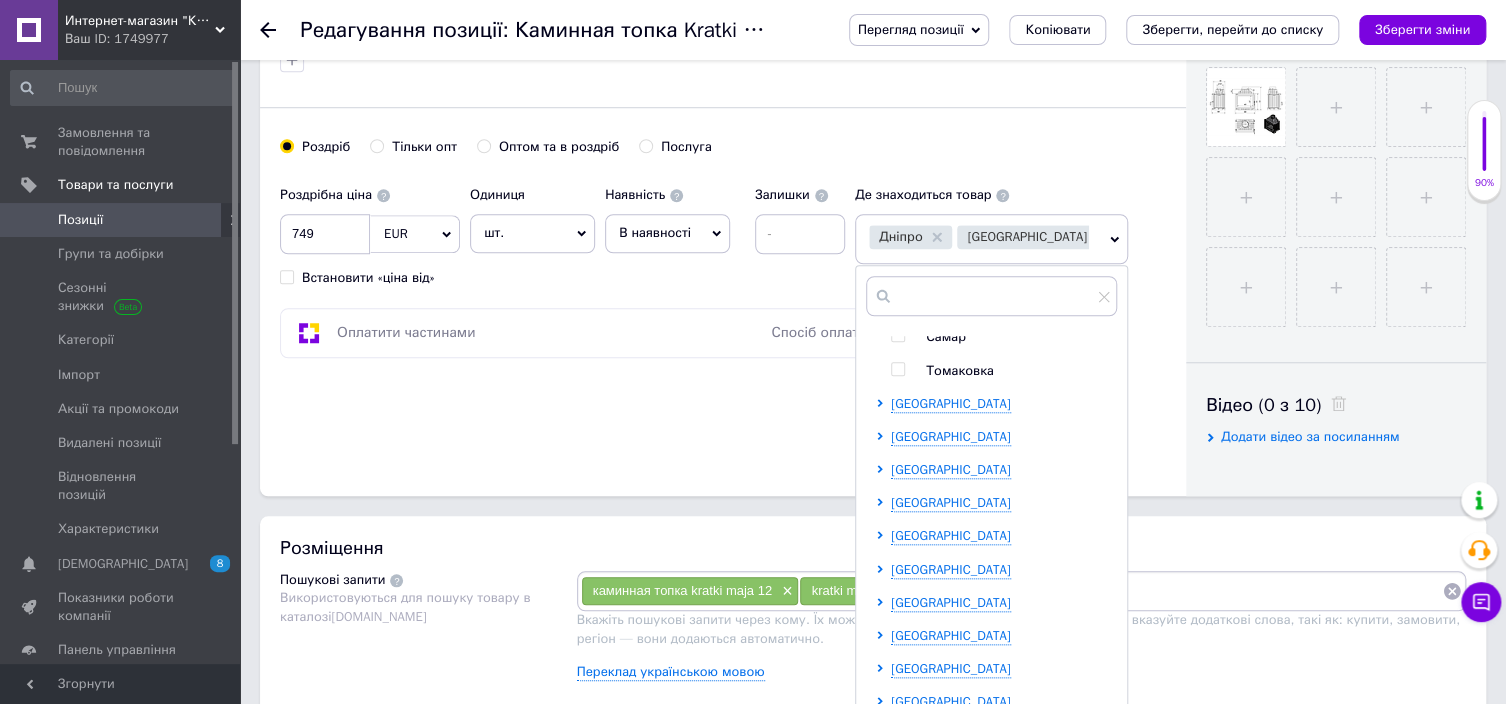 scroll, scrollTop: 600, scrollLeft: 0, axis: vertical 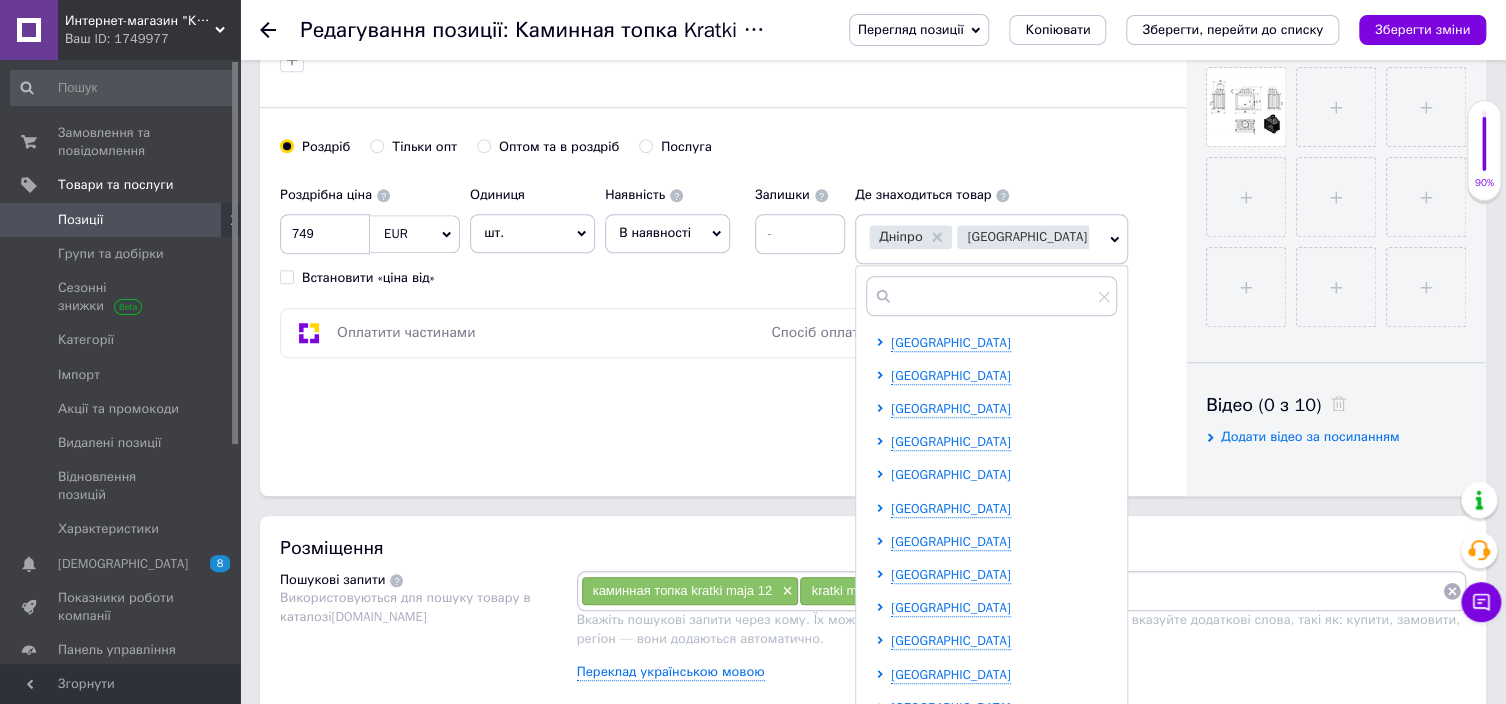 click on "[GEOGRAPHIC_DATA]" at bounding box center (951, 474) 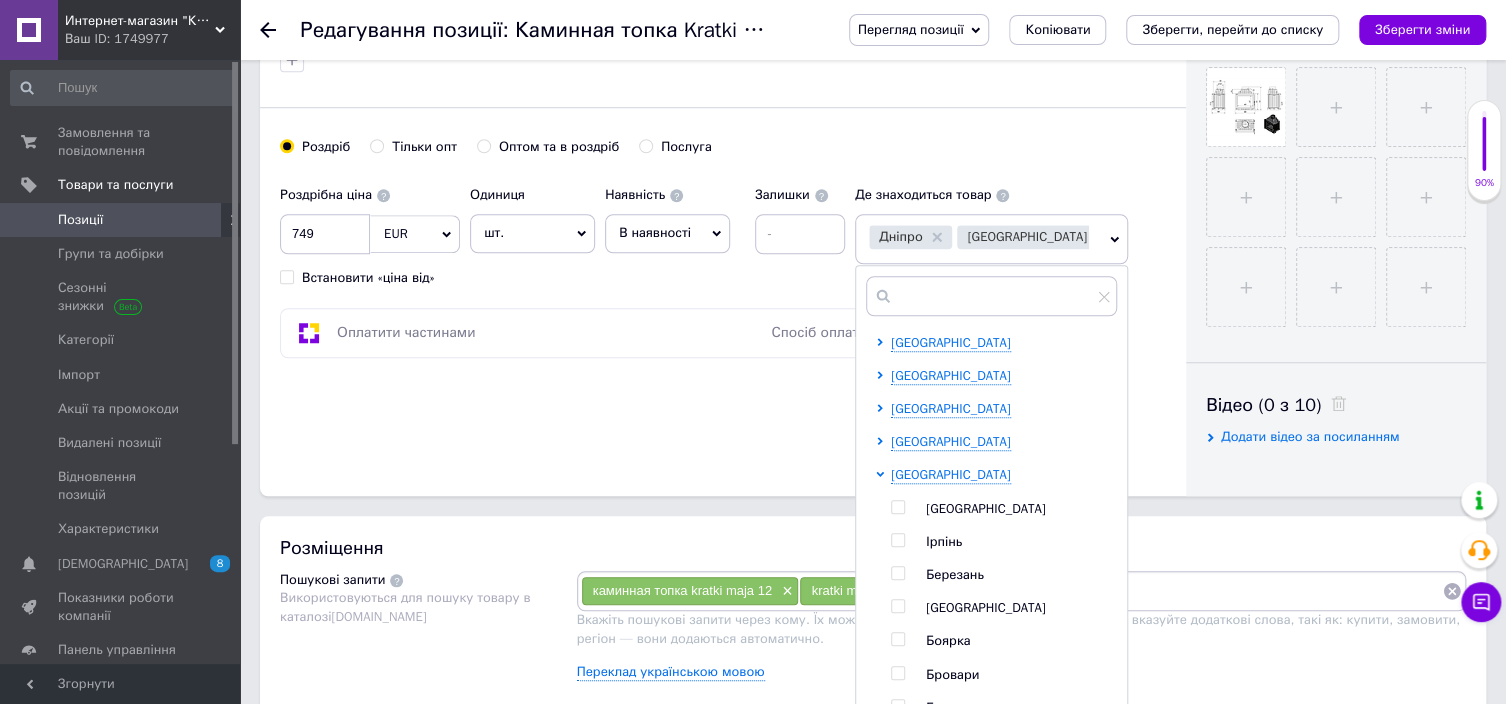 click at bounding box center (897, 507) 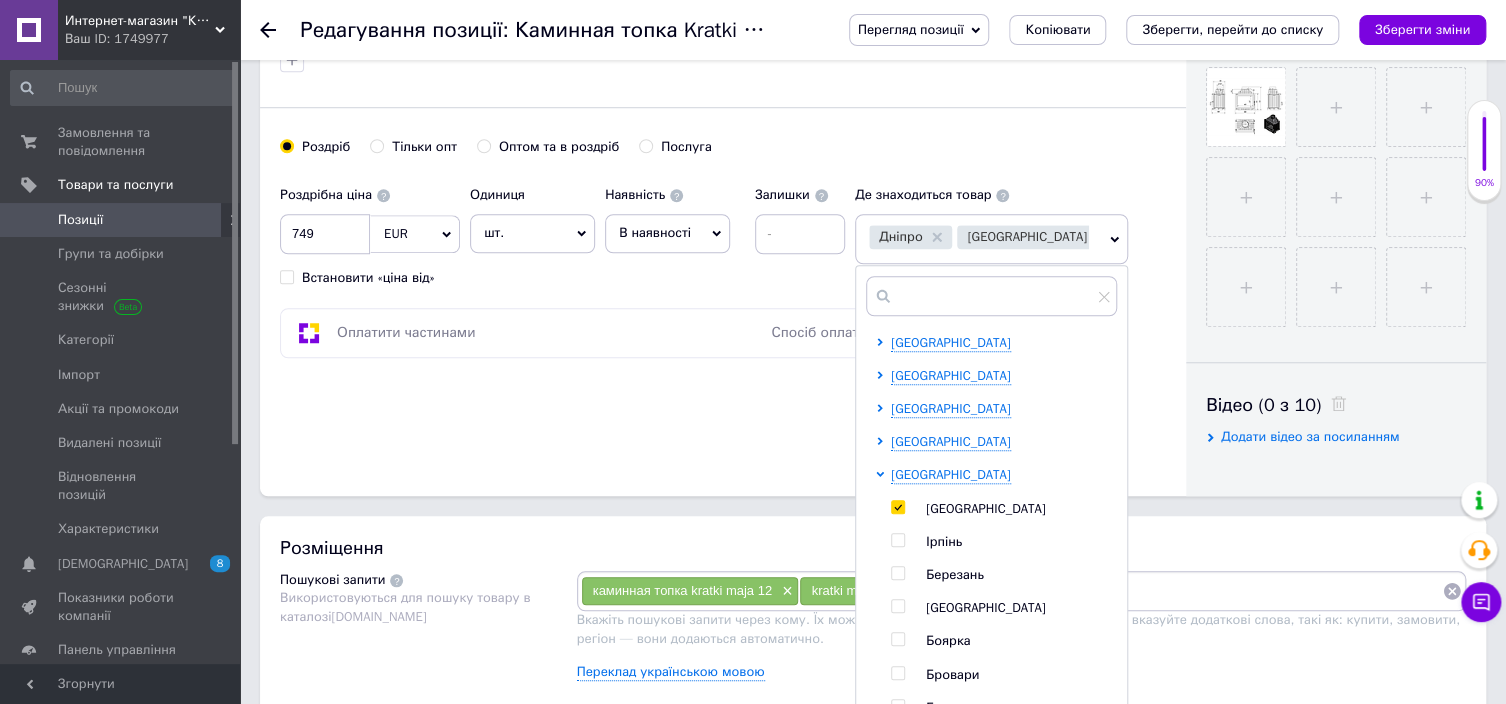 checkbox on "true" 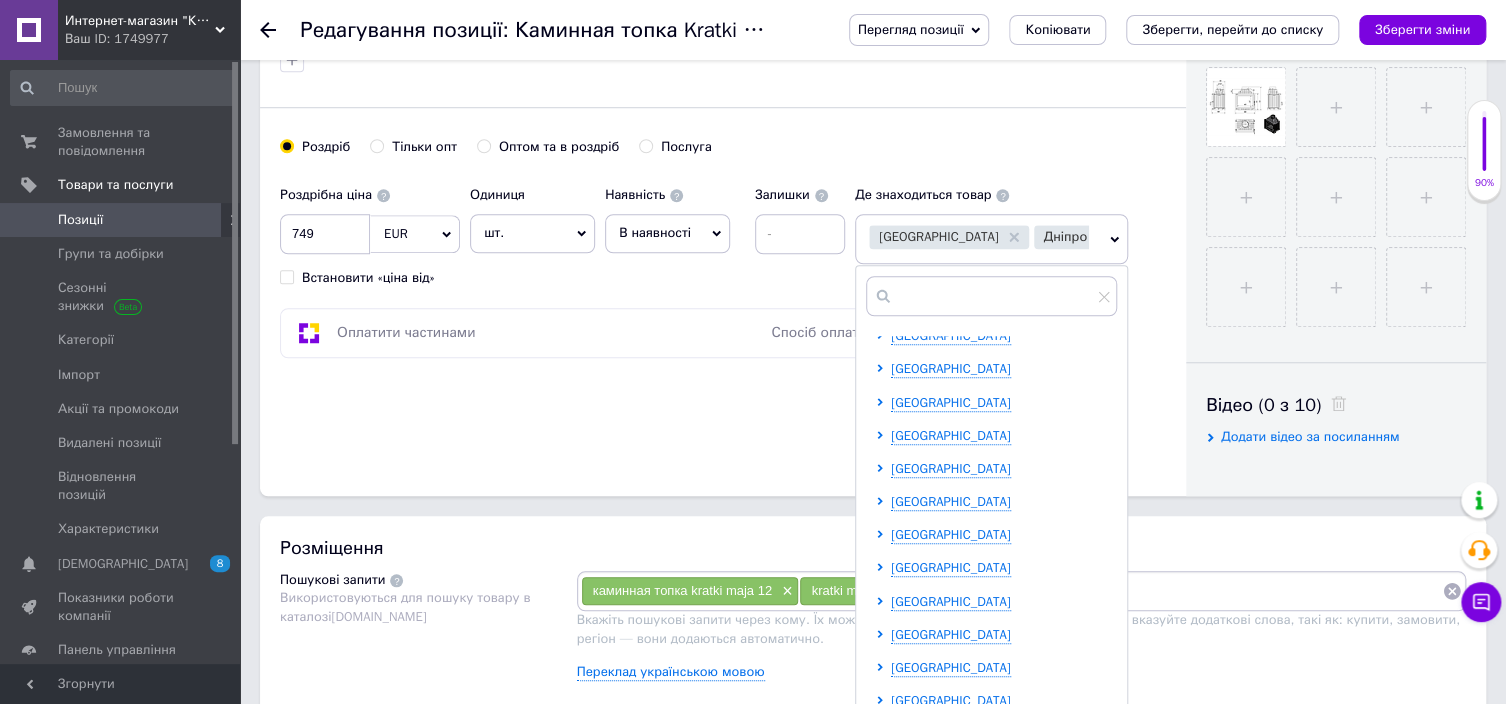 scroll, scrollTop: 1573, scrollLeft: 0, axis: vertical 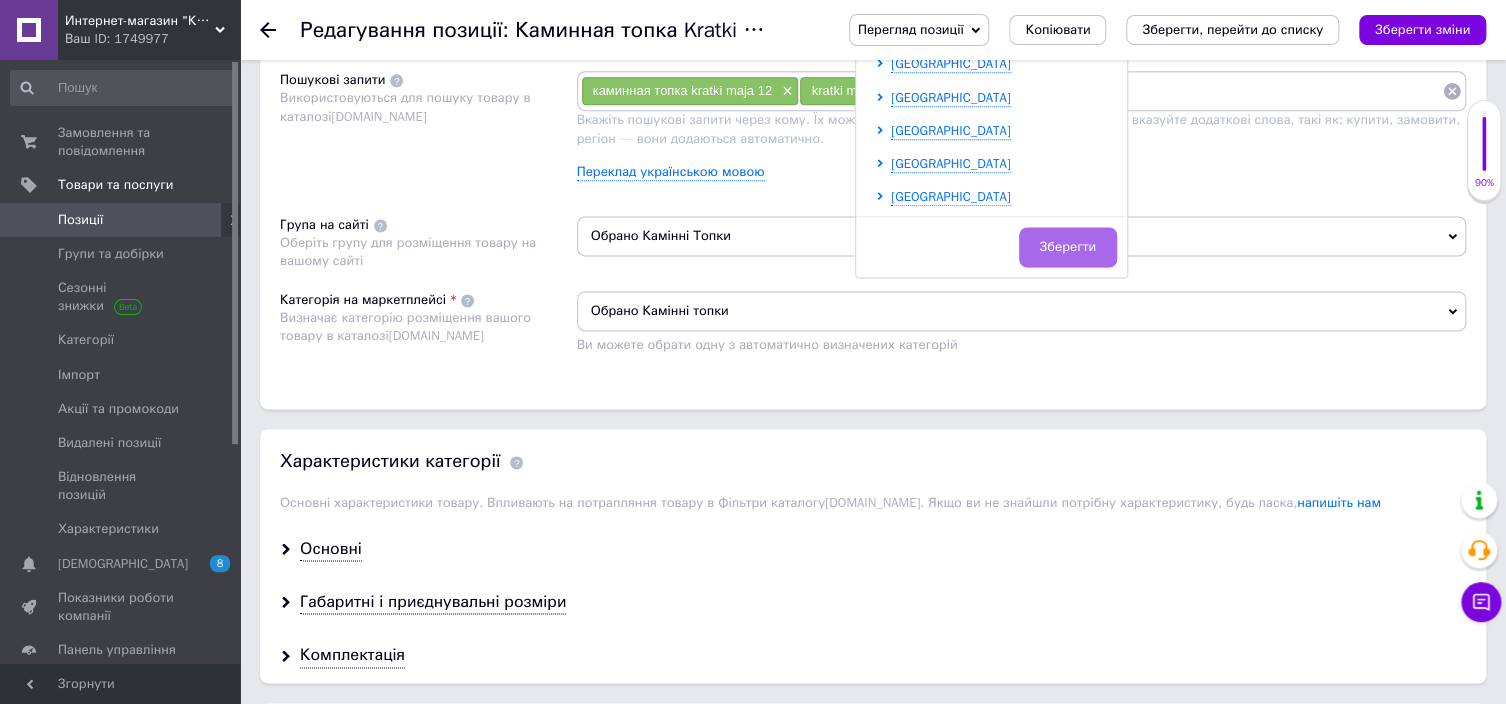 click on "Зберегти" at bounding box center (1068, 247) 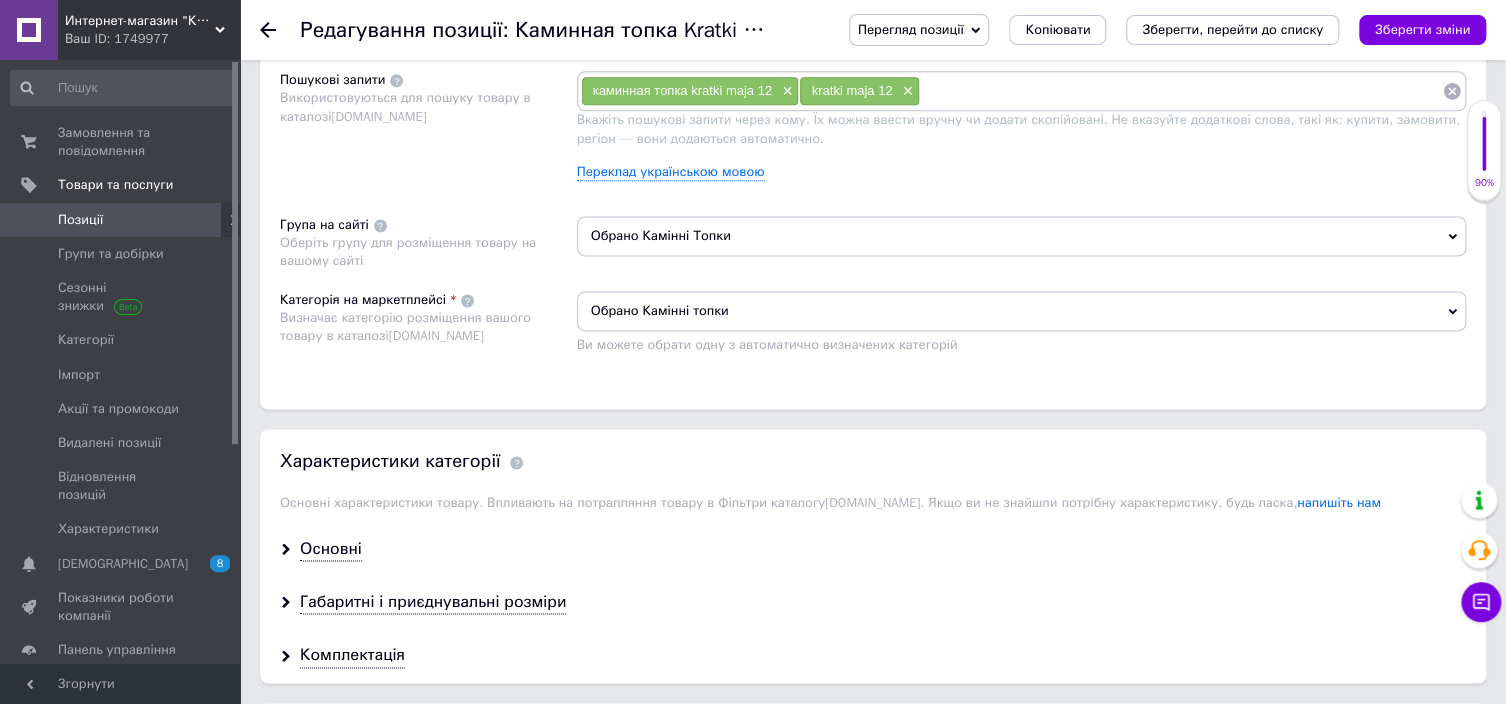 click on "Обрано Камінні Топки" at bounding box center [1022, 236] 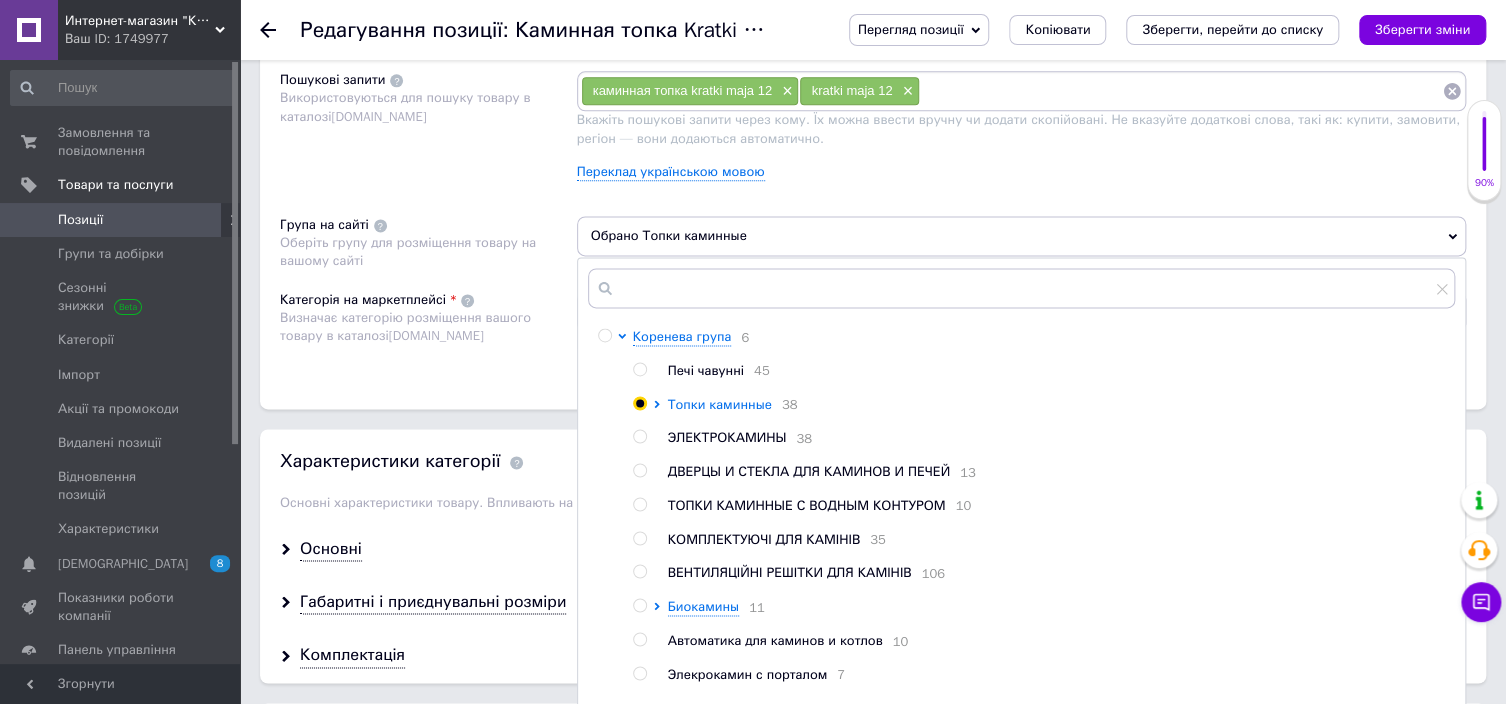 click on "Топки каминные" at bounding box center (720, 404) 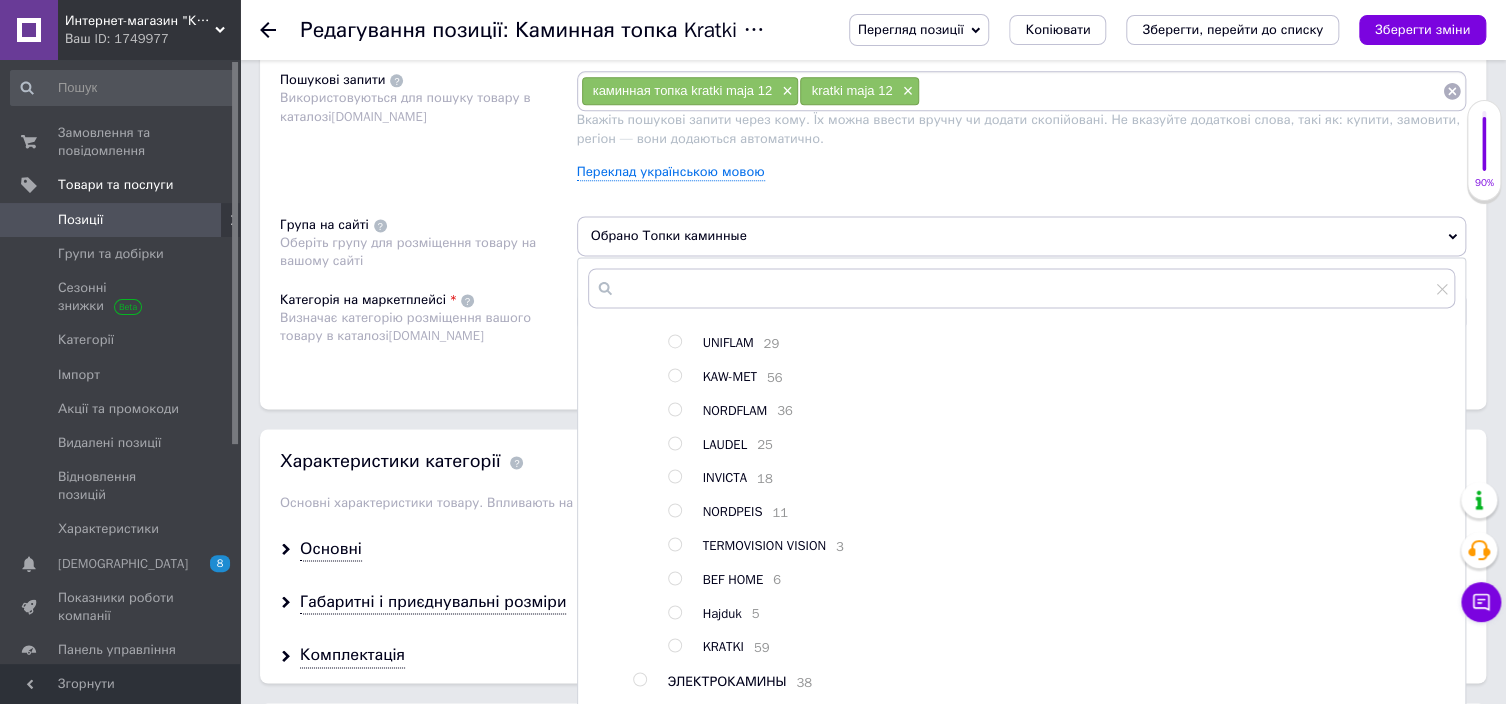 scroll, scrollTop: 478, scrollLeft: 0, axis: vertical 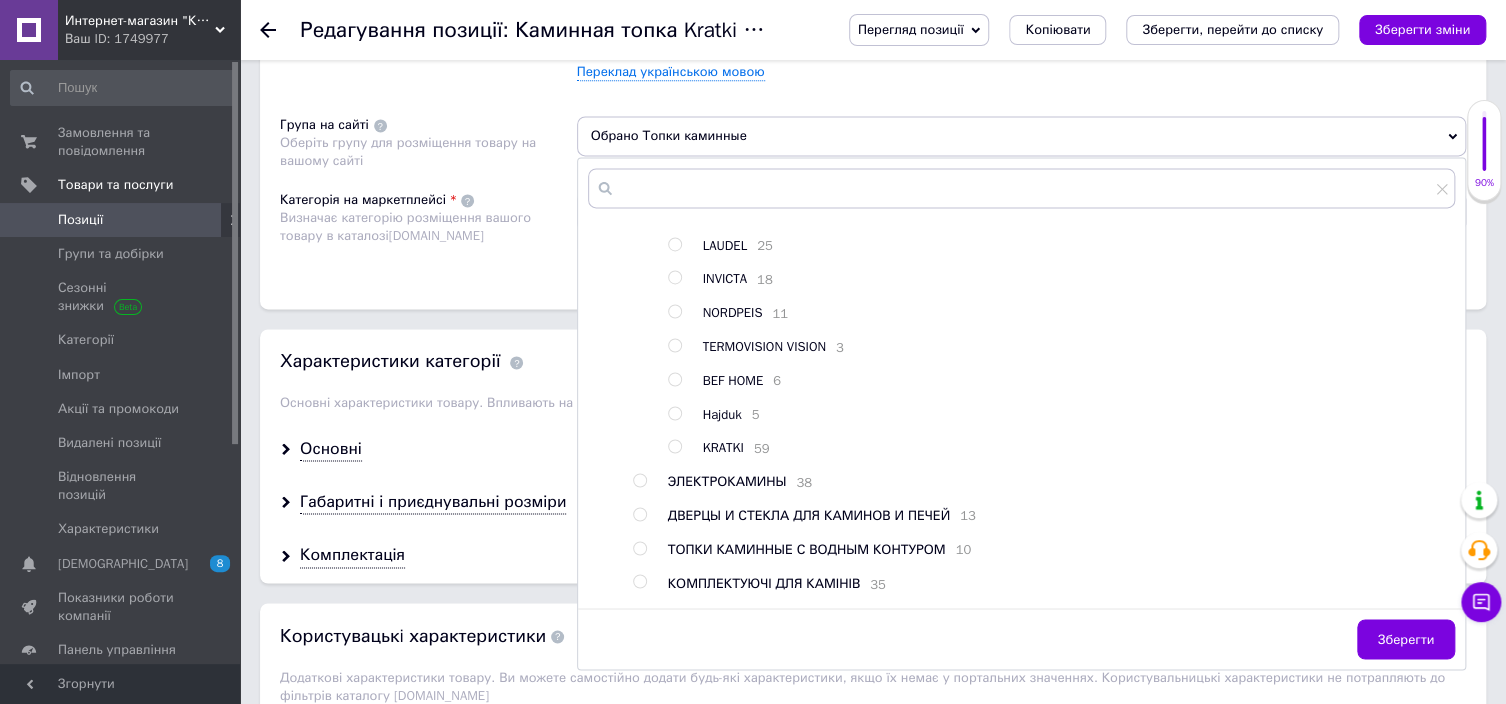 click at bounding box center (674, 446) 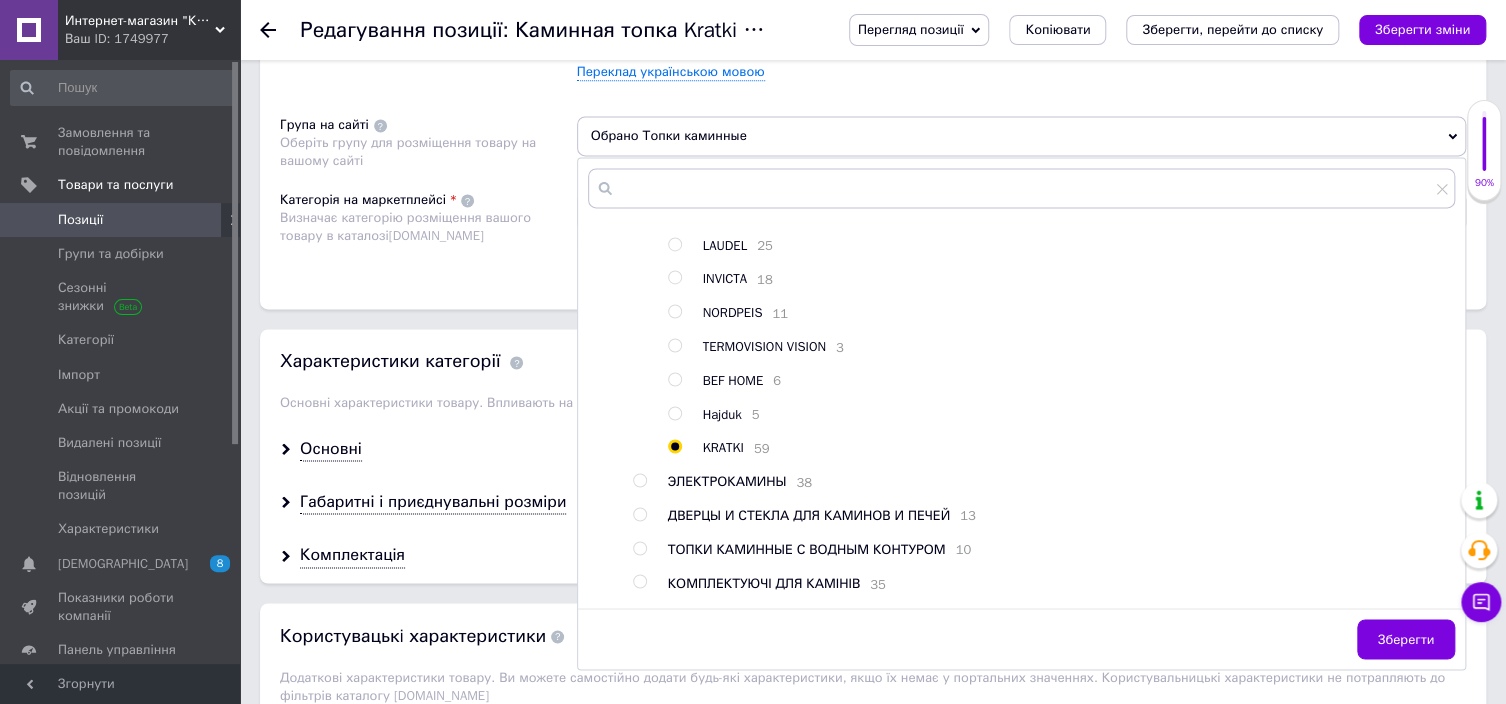 radio on "true" 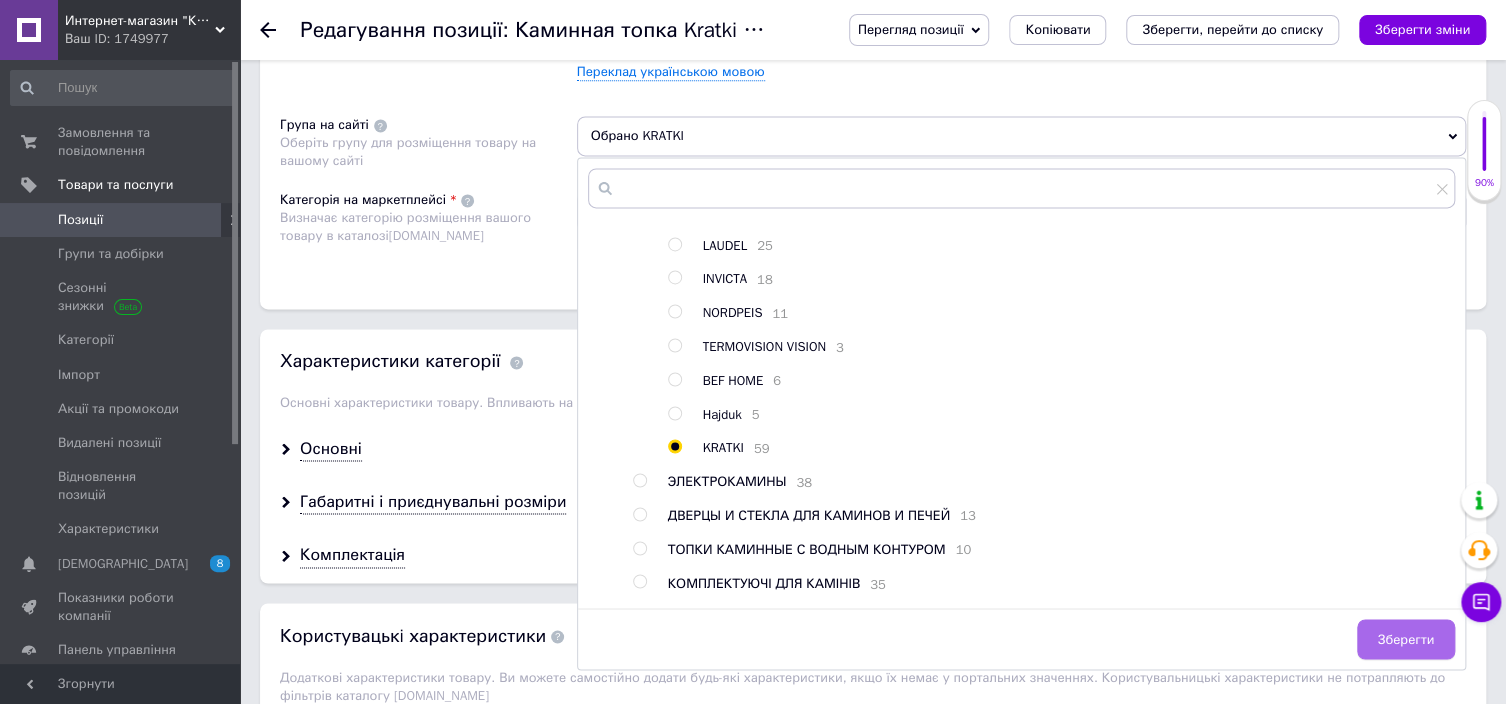 click on "Зберегти" at bounding box center [1406, 639] 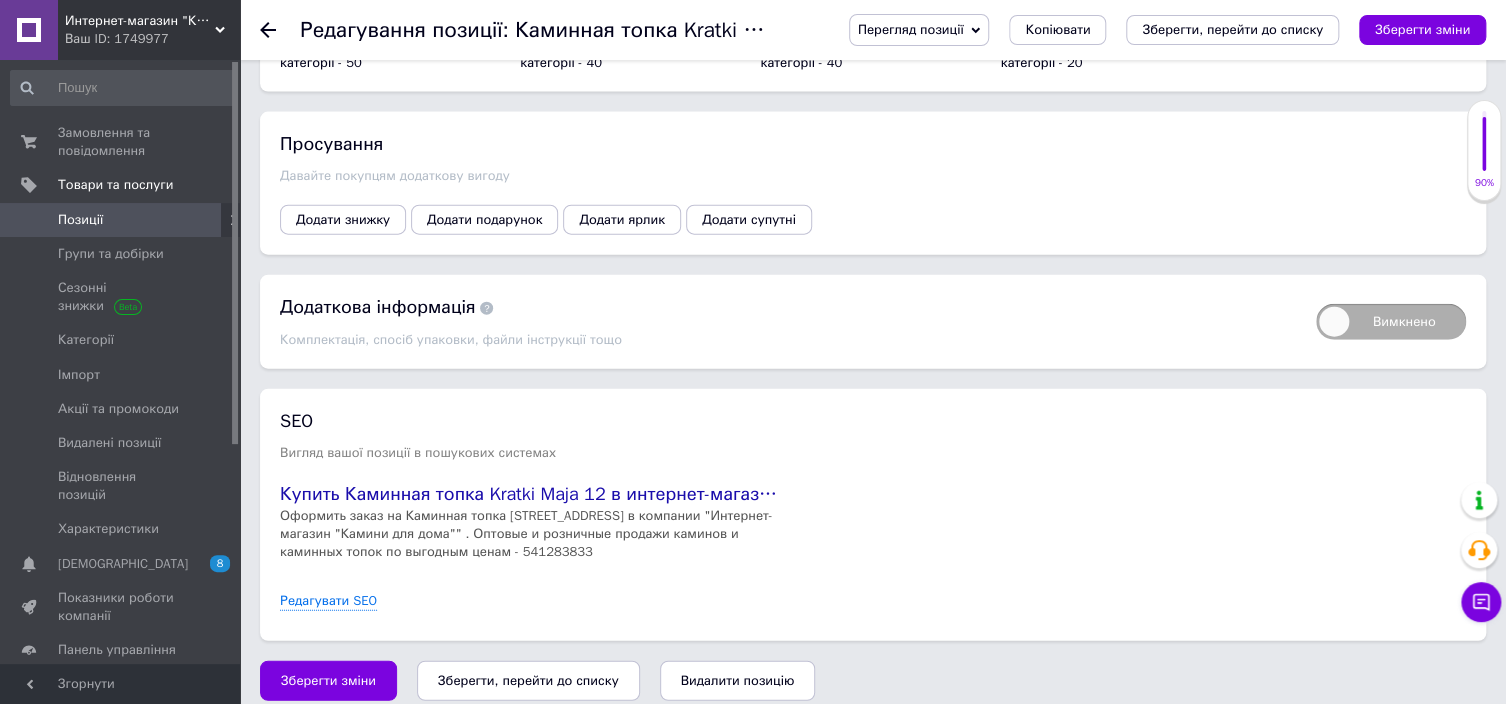 scroll, scrollTop: 2239, scrollLeft: 0, axis: vertical 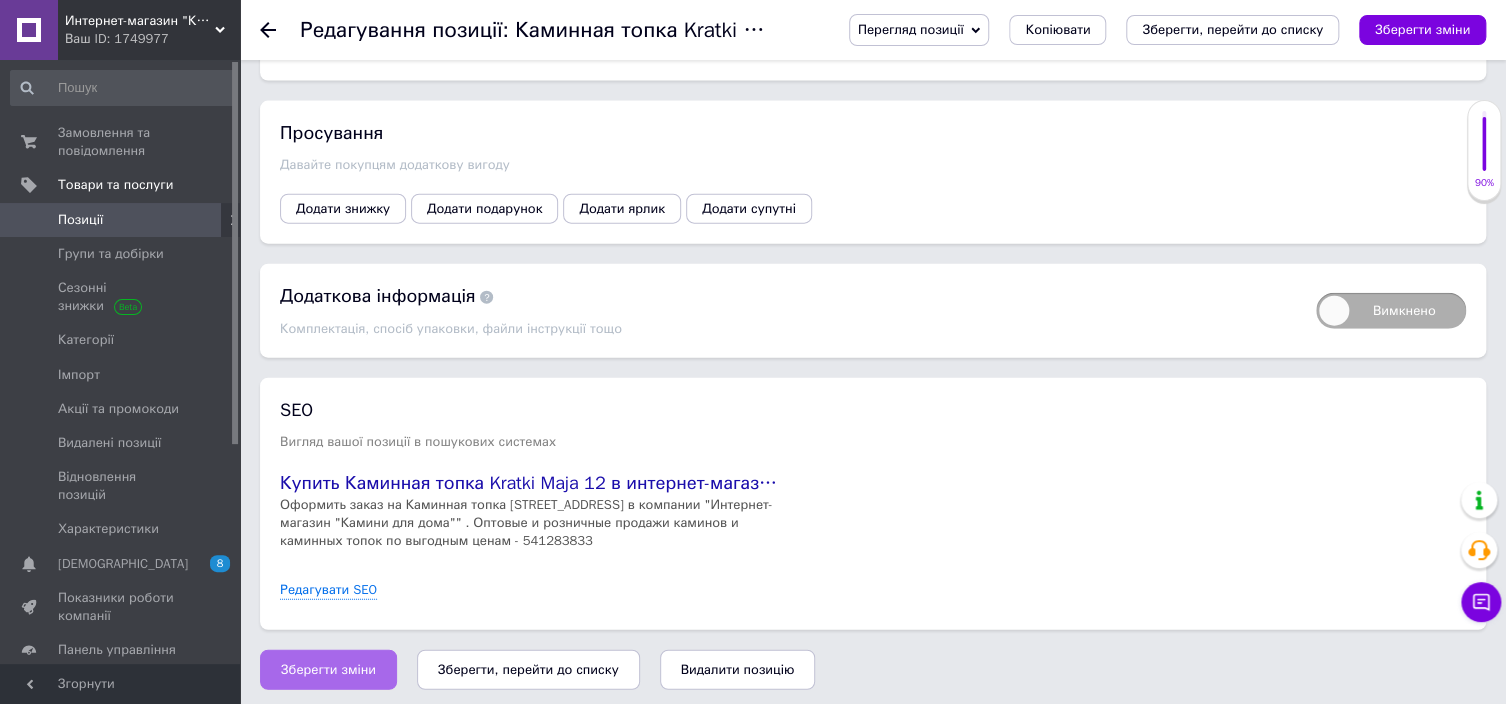 click on "Зберегти зміни" at bounding box center [328, 670] 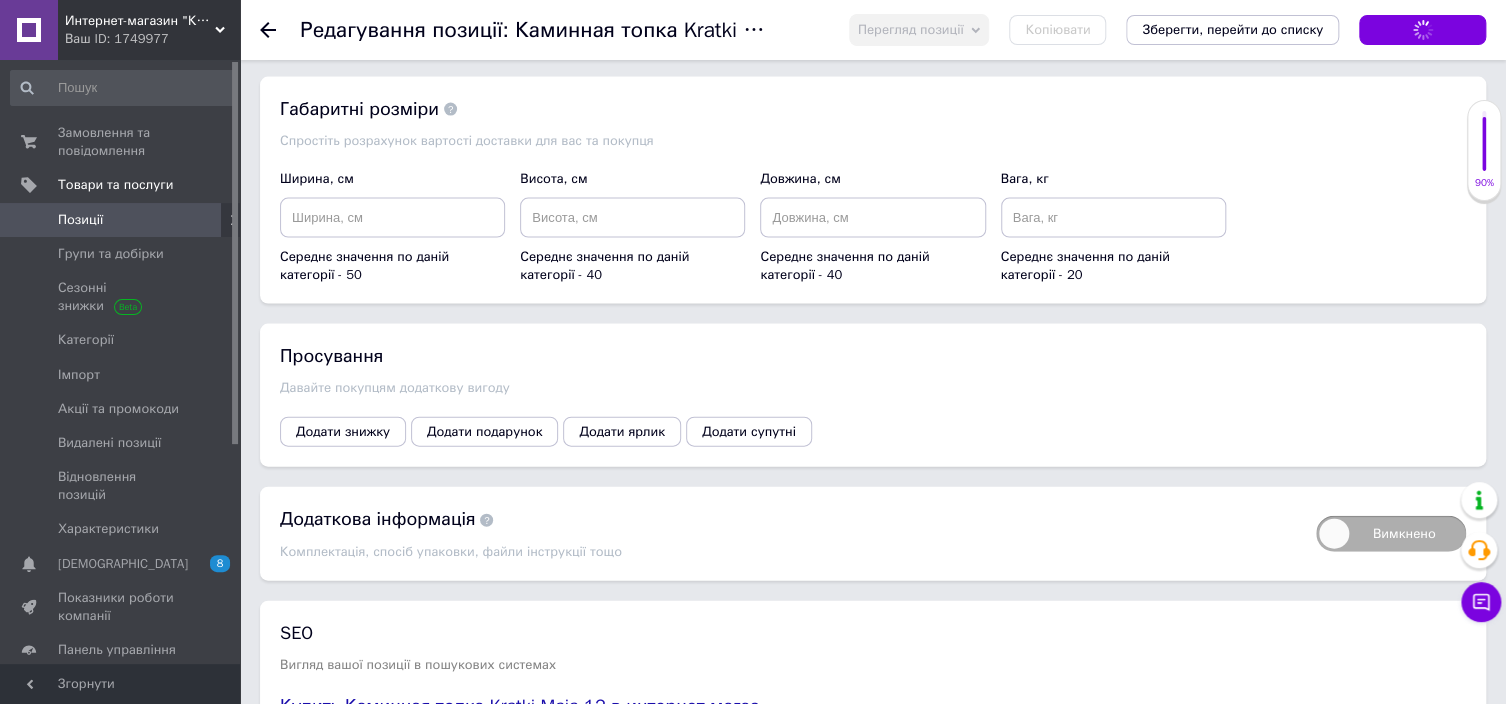 scroll, scrollTop: 1939, scrollLeft: 0, axis: vertical 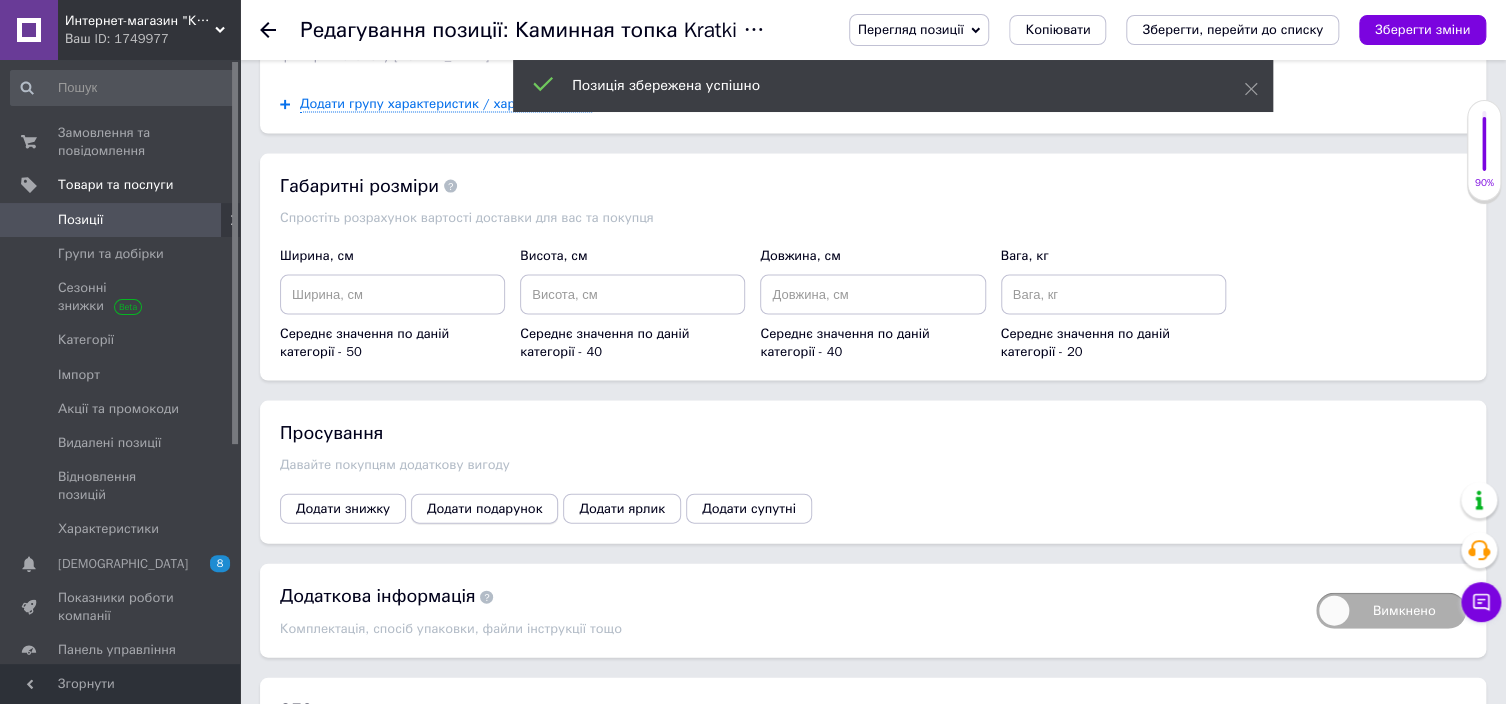 click on "Додати подарунок" at bounding box center [484, 509] 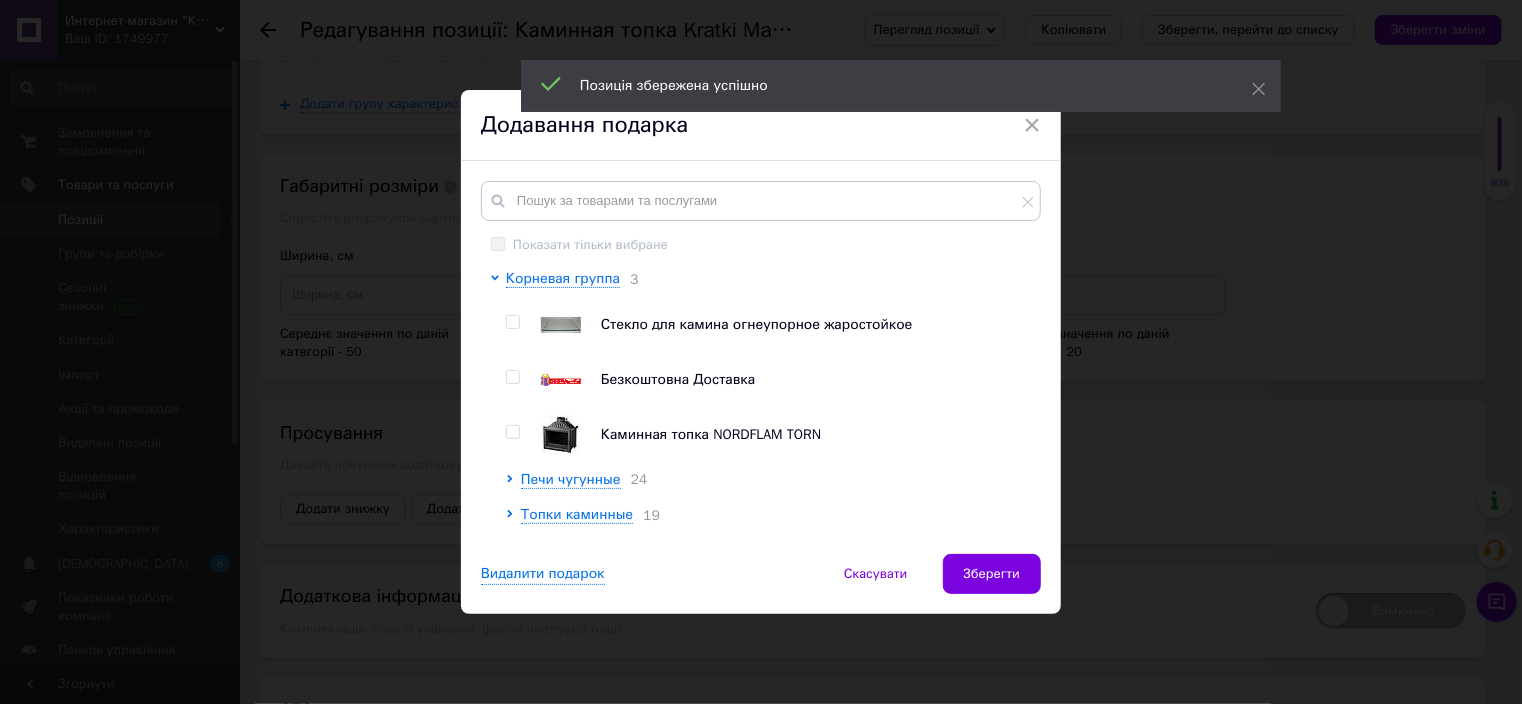 click at bounding box center (516, 380) 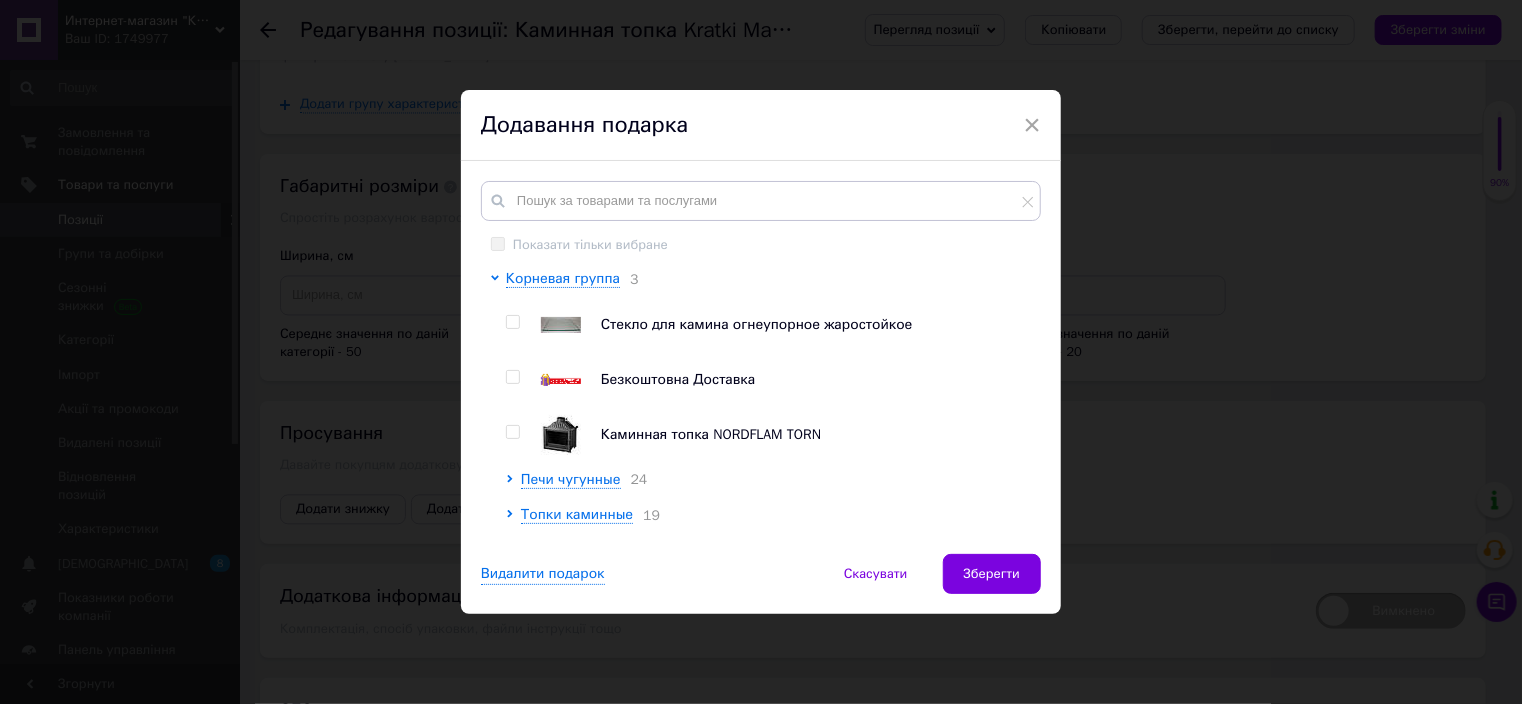 click at bounding box center [512, 377] 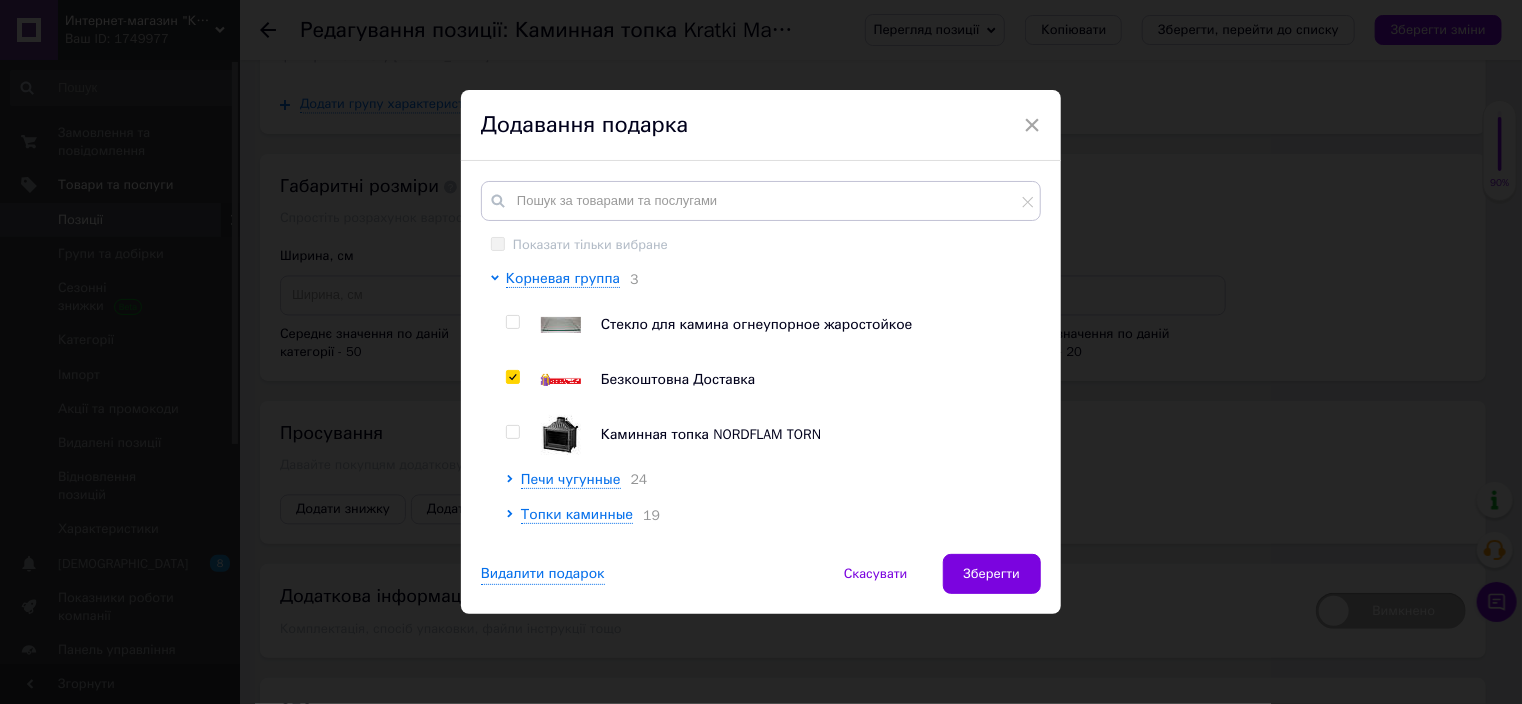 checkbox on "true" 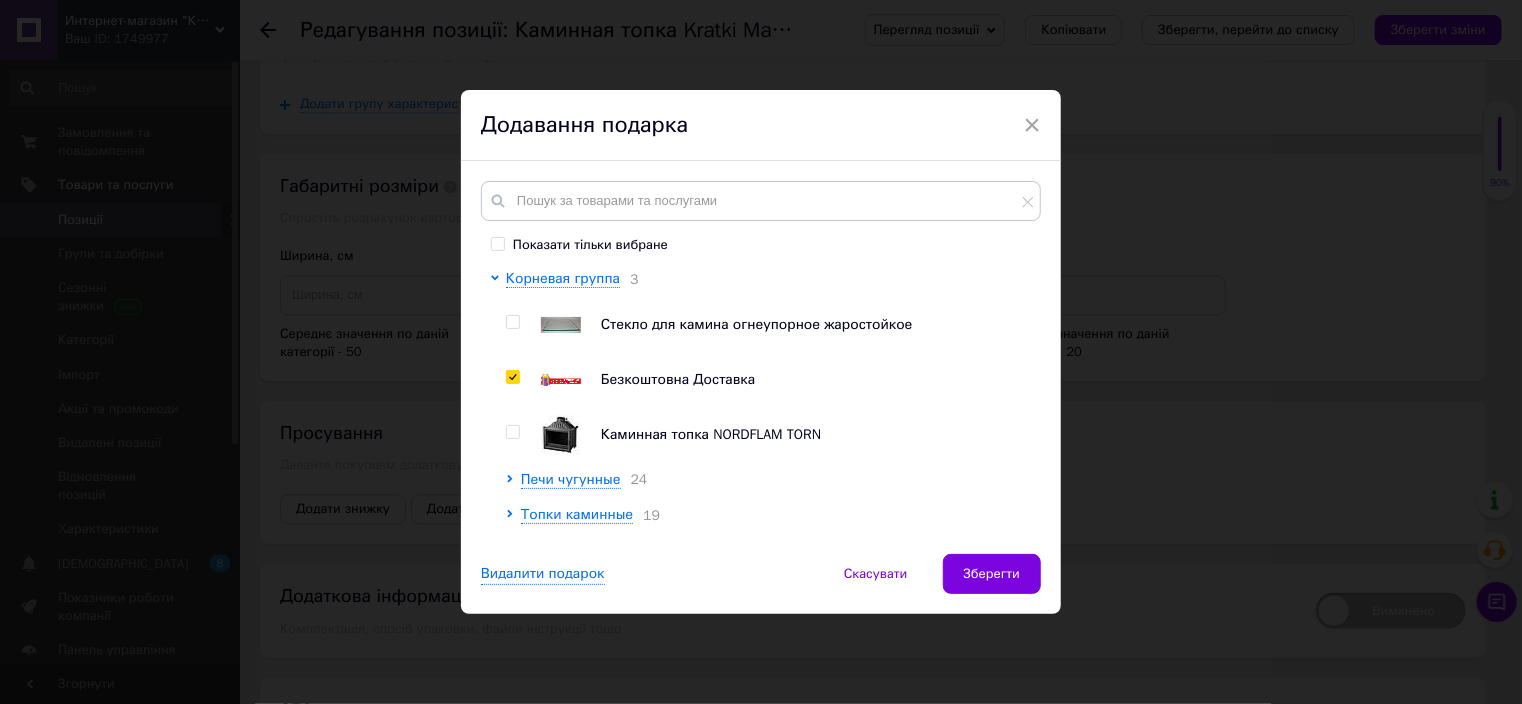 click on "Зберегти" at bounding box center [992, 574] 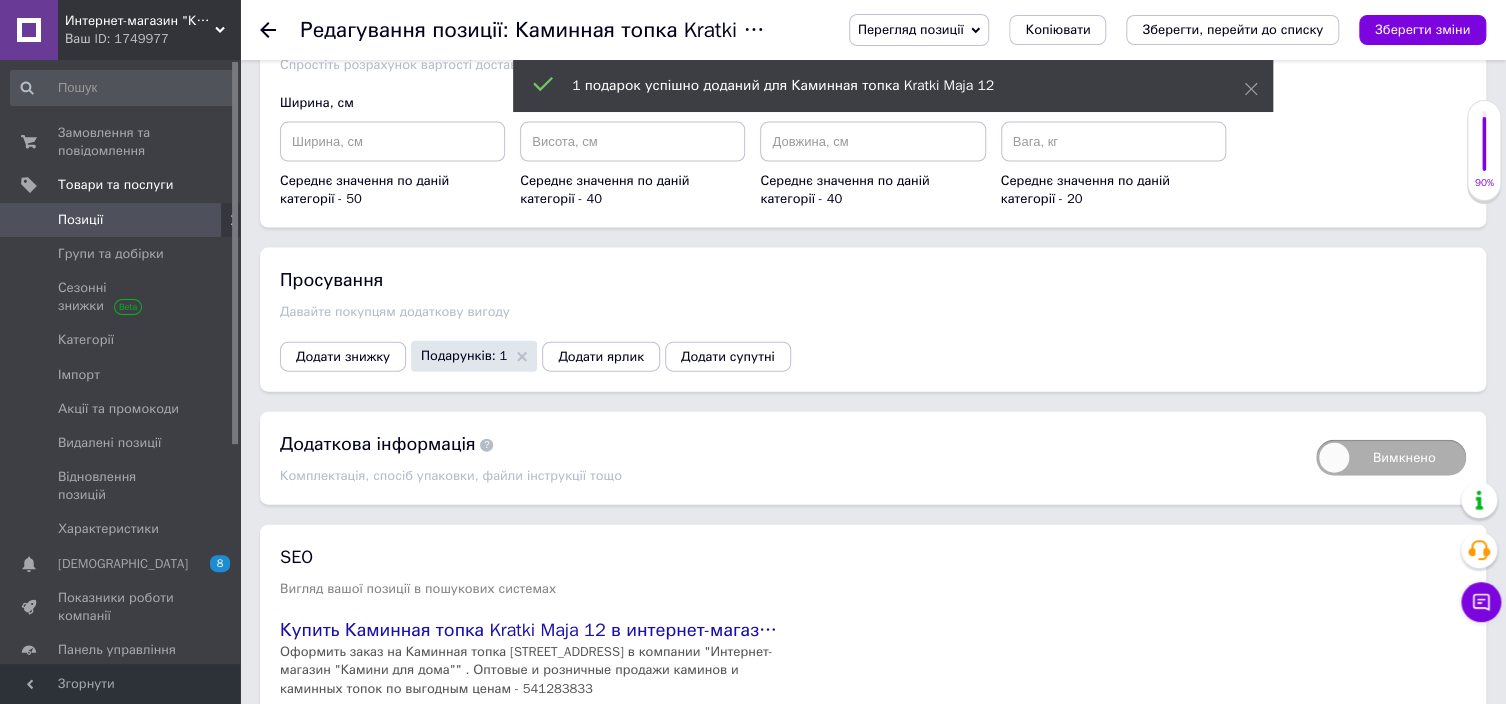 scroll, scrollTop: 2239, scrollLeft: 0, axis: vertical 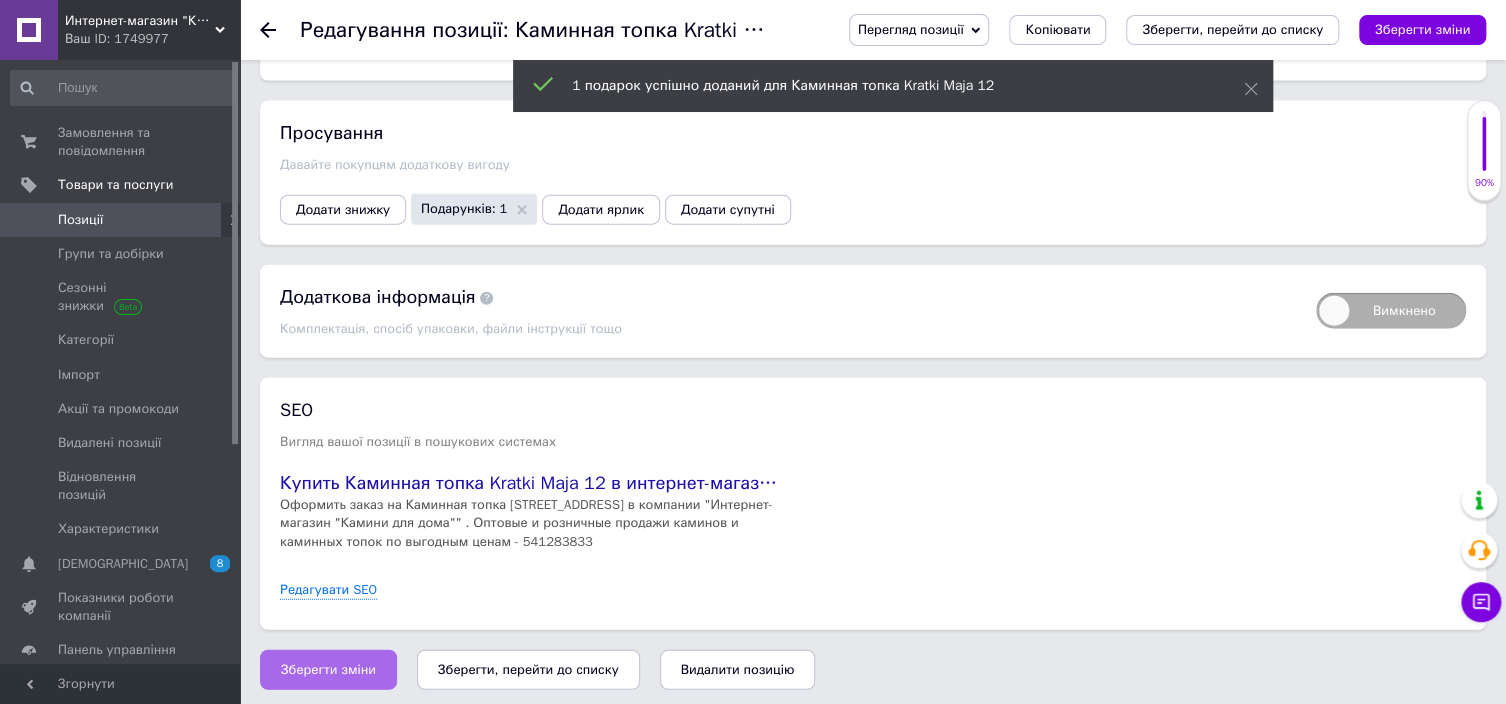 click on "Зберегти зміни" at bounding box center [328, 670] 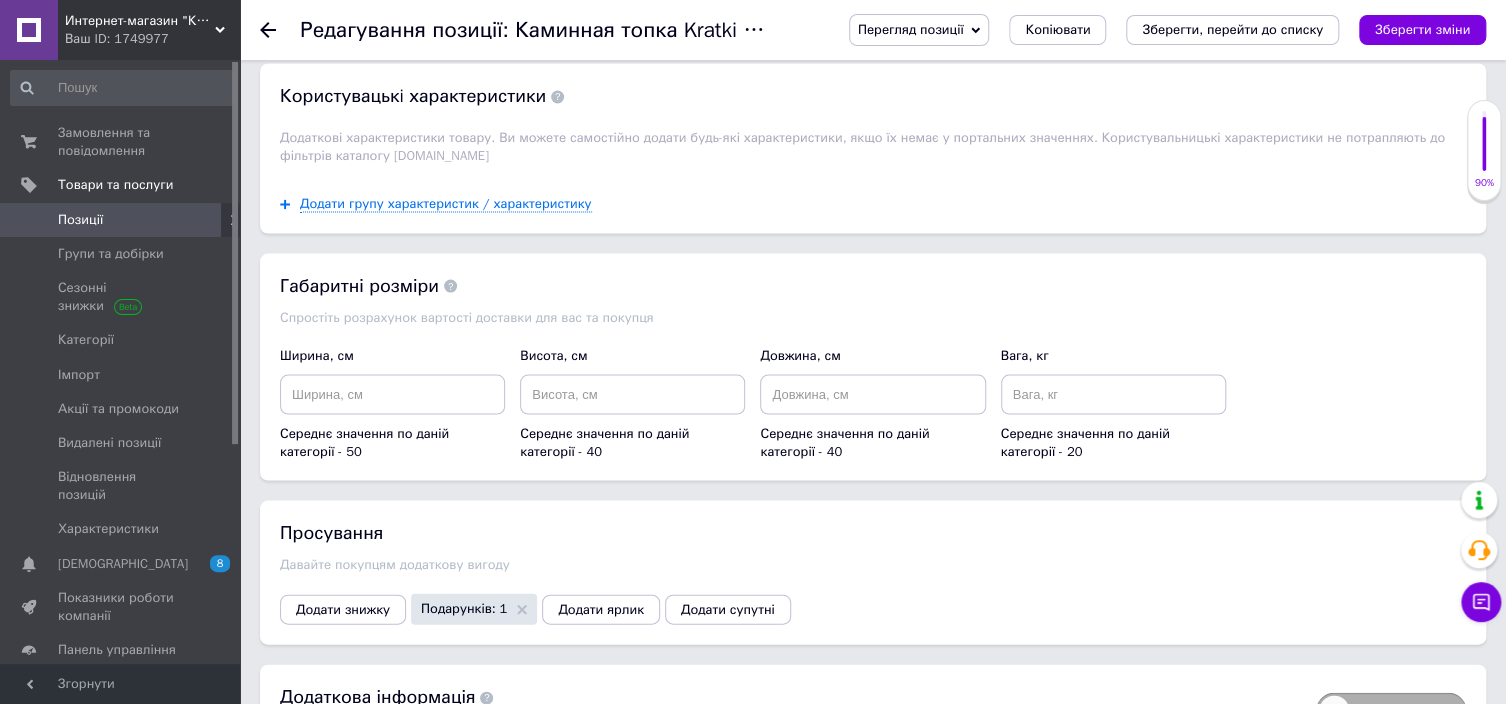 scroll, scrollTop: 1439, scrollLeft: 0, axis: vertical 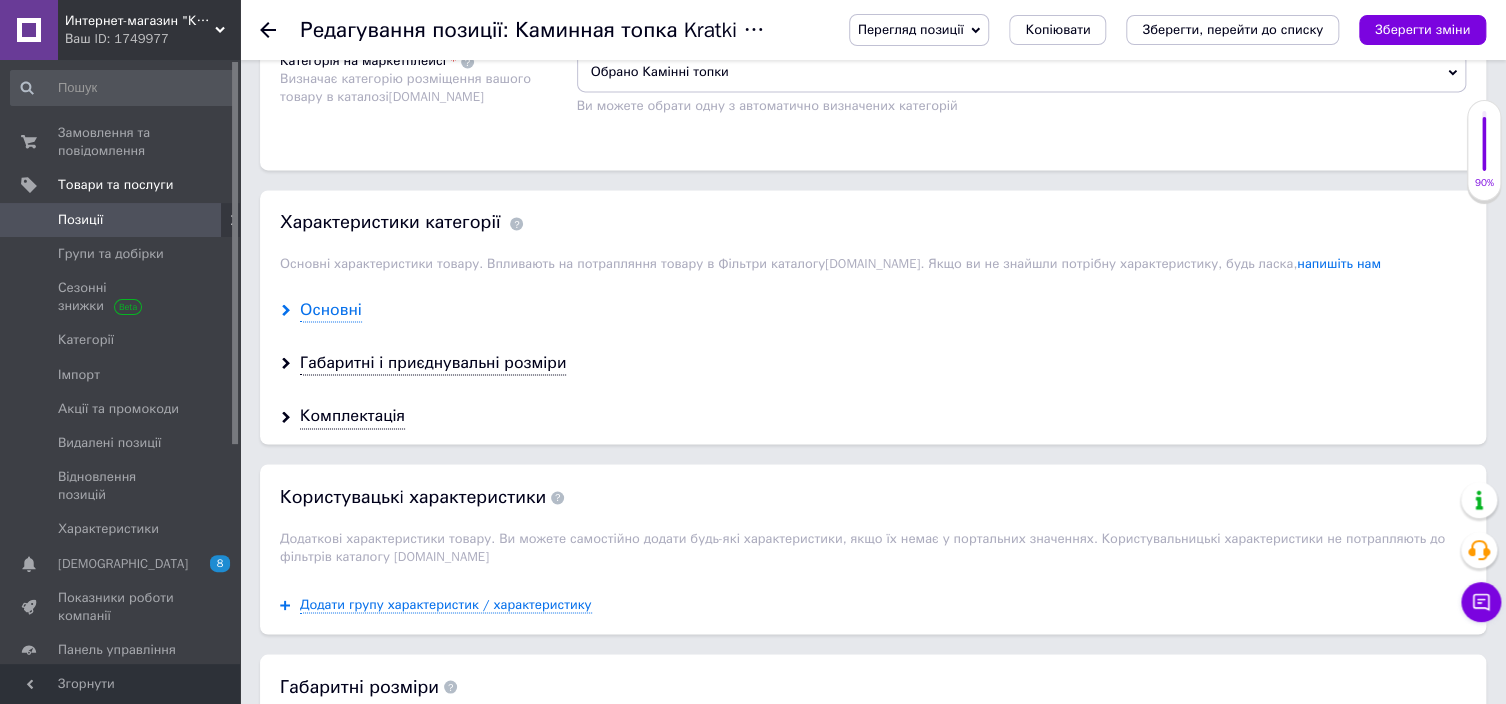 click on "Основні" at bounding box center (331, 310) 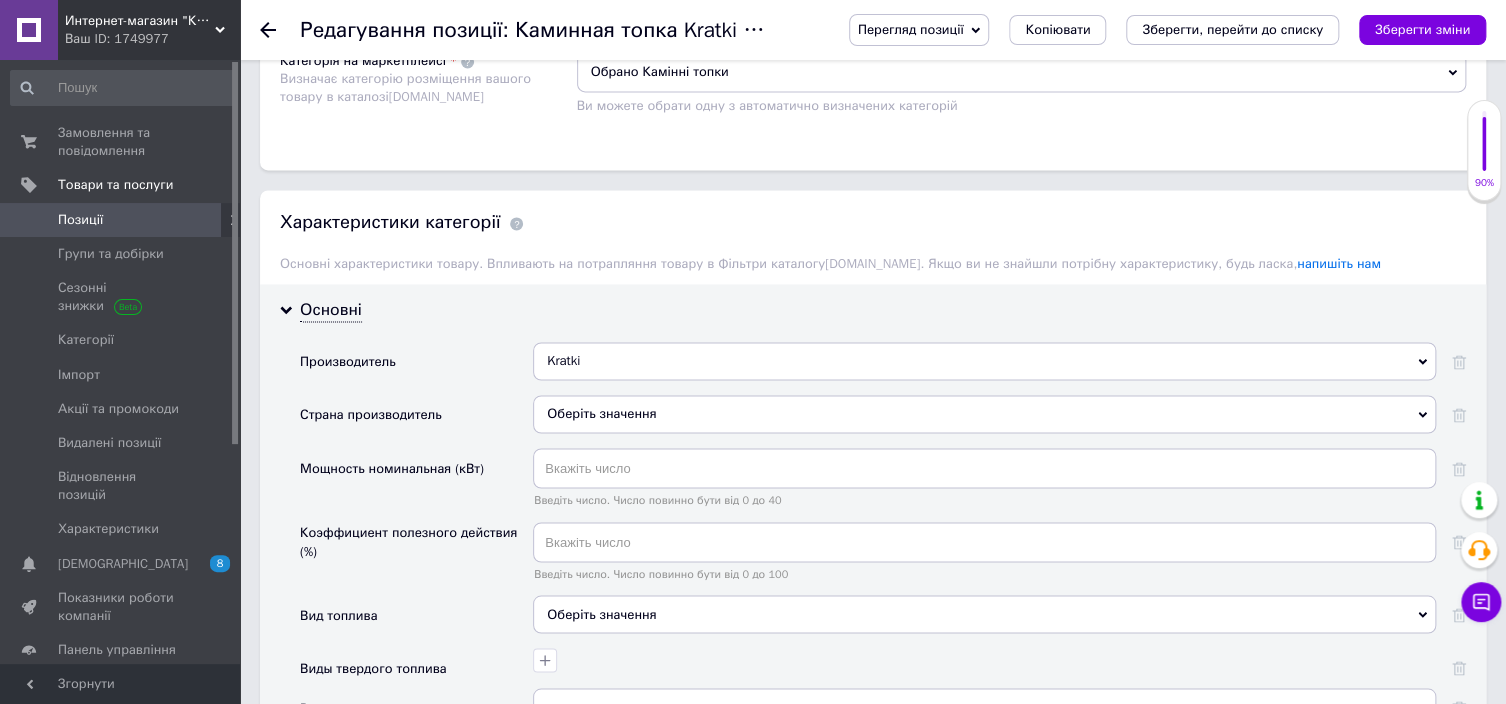 click on "Оберіть значення" at bounding box center (984, 414) 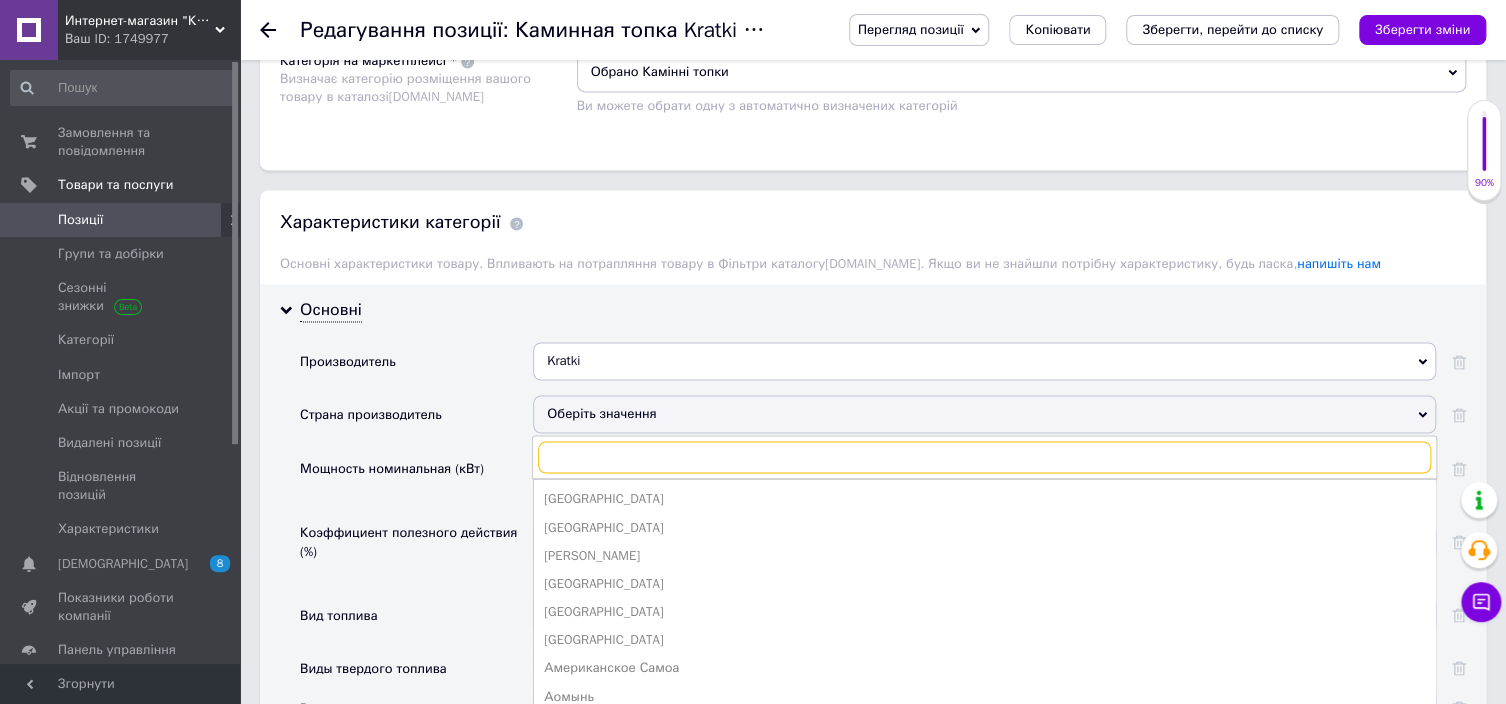 click at bounding box center (984, 457) 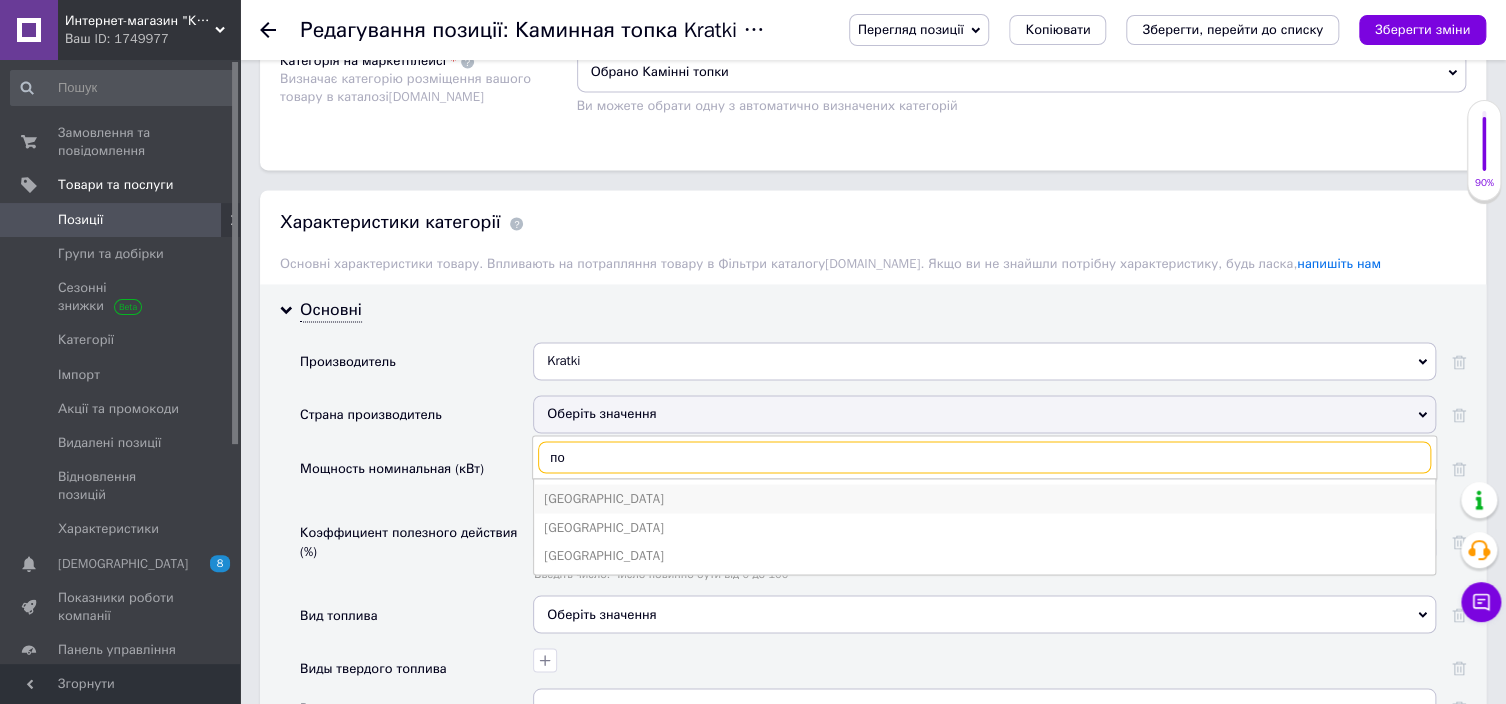 type on "по" 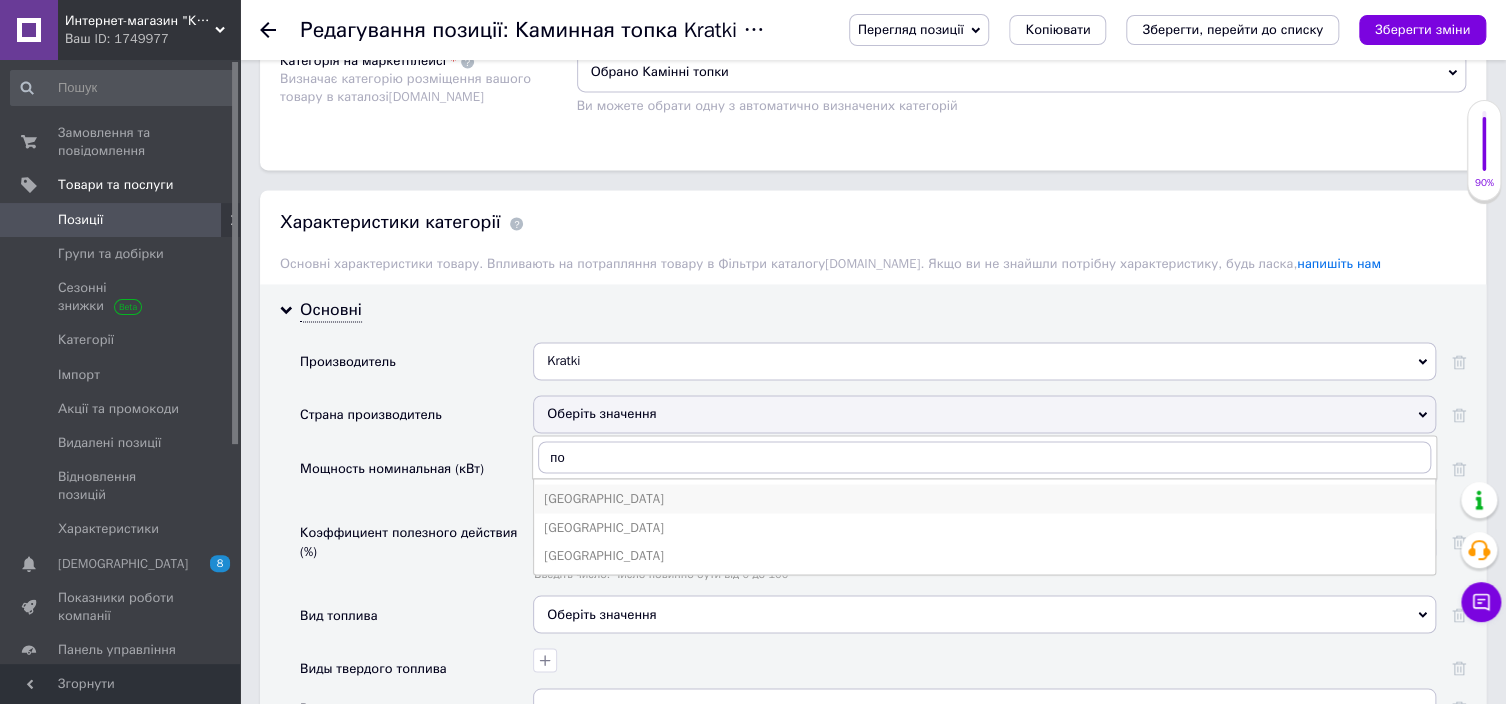 click on "[GEOGRAPHIC_DATA]" at bounding box center [984, 498] 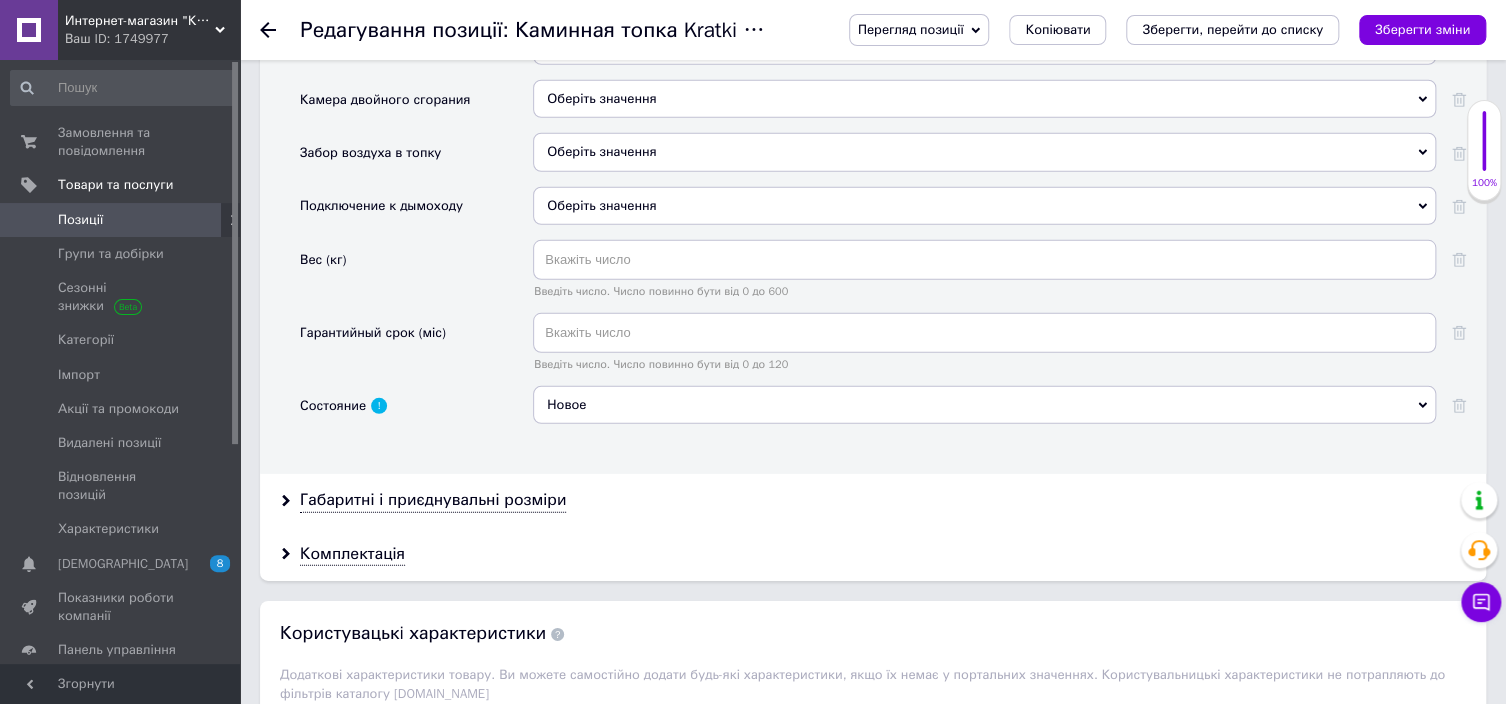 scroll, scrollTop: 2739, scrollLeft: 0, axis: vertical 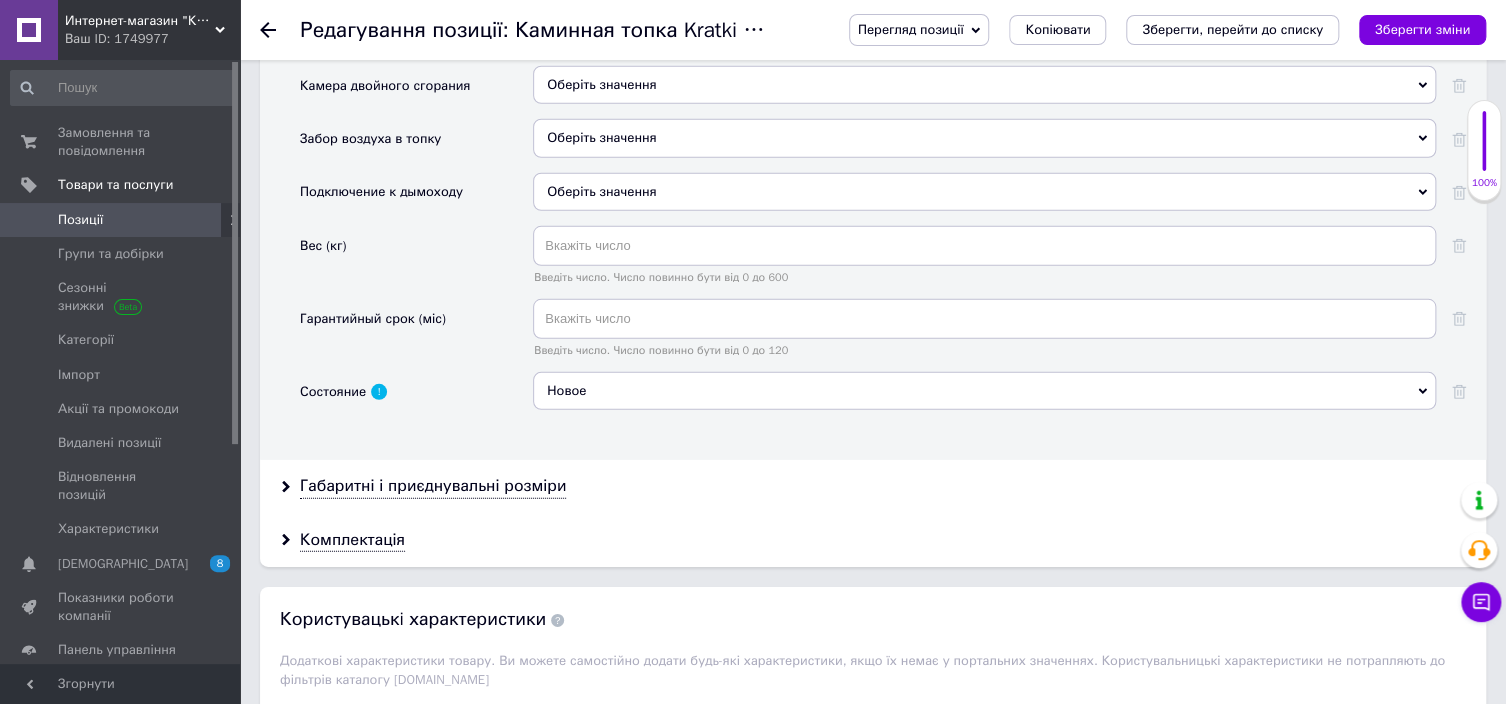 click on "Новое" at bounding box center (984, 391) 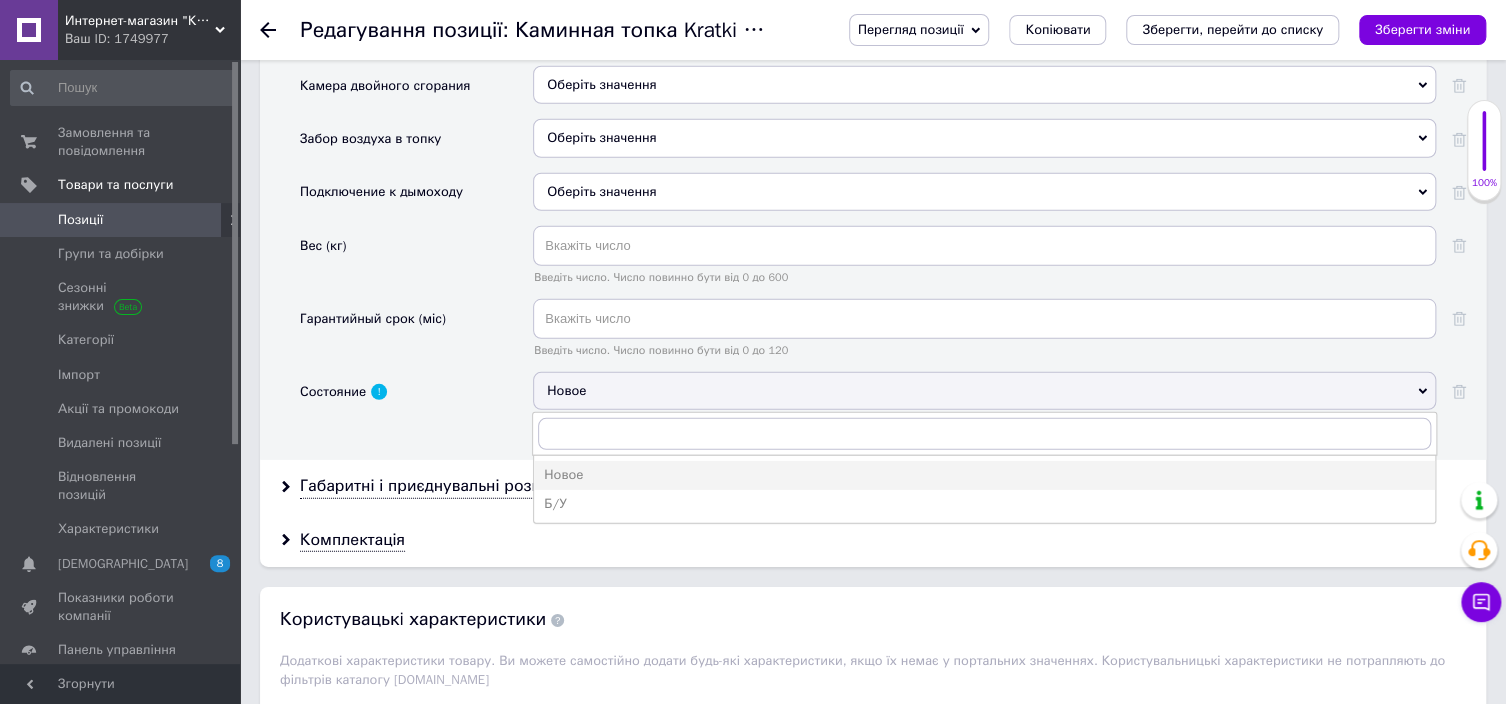 click on "Новое" at bounding box center [984, 391] 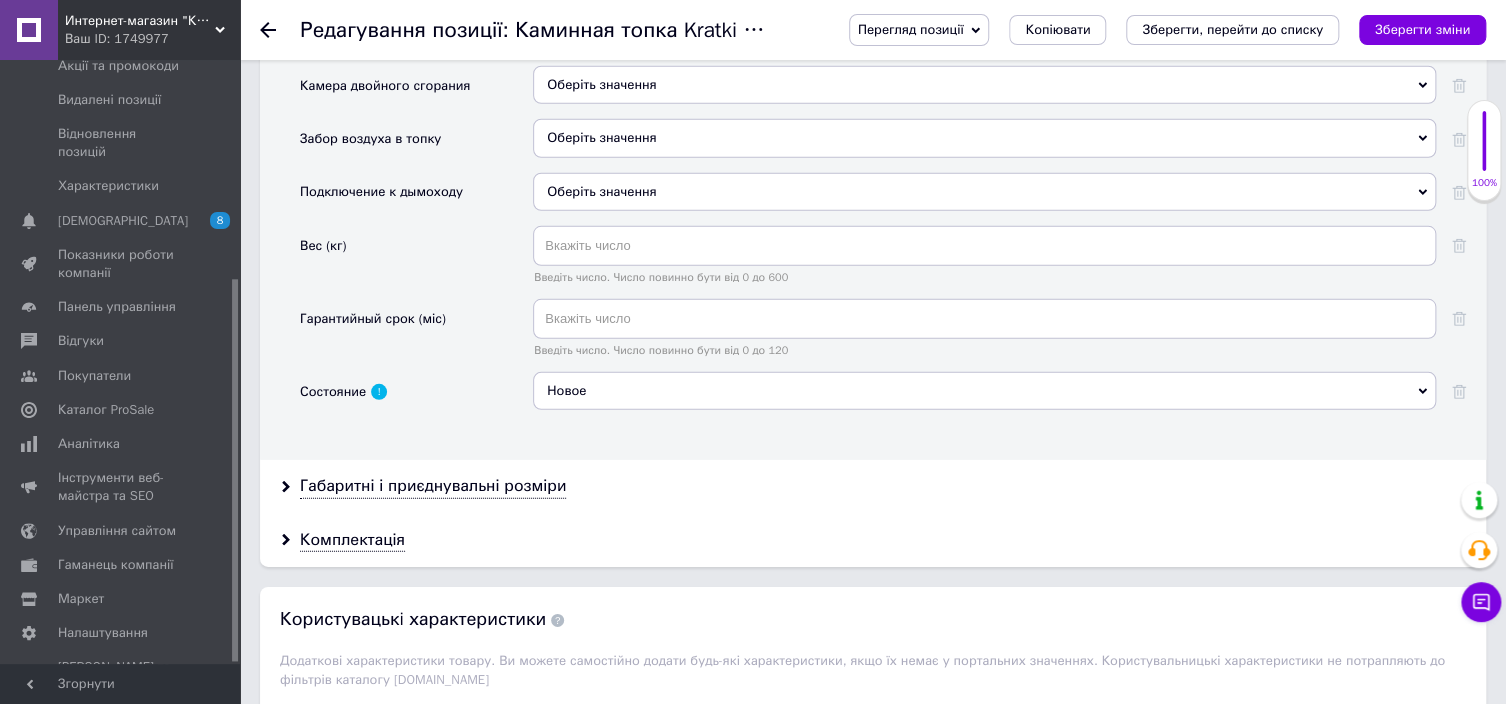 scroll, scrollTop: 344, scrollLeft: 0, axis: vertical 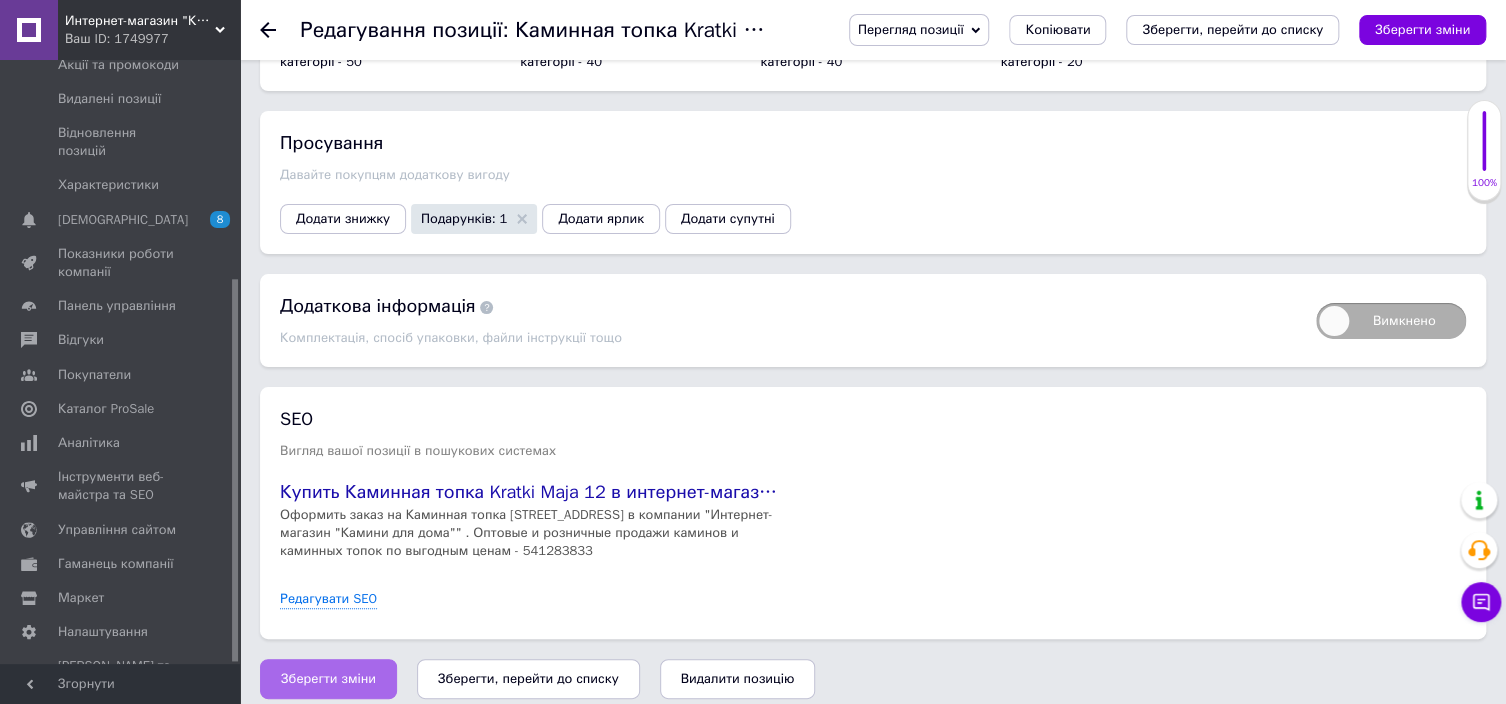 click on "Зберегти зміни" at bounding box center [328, 679] 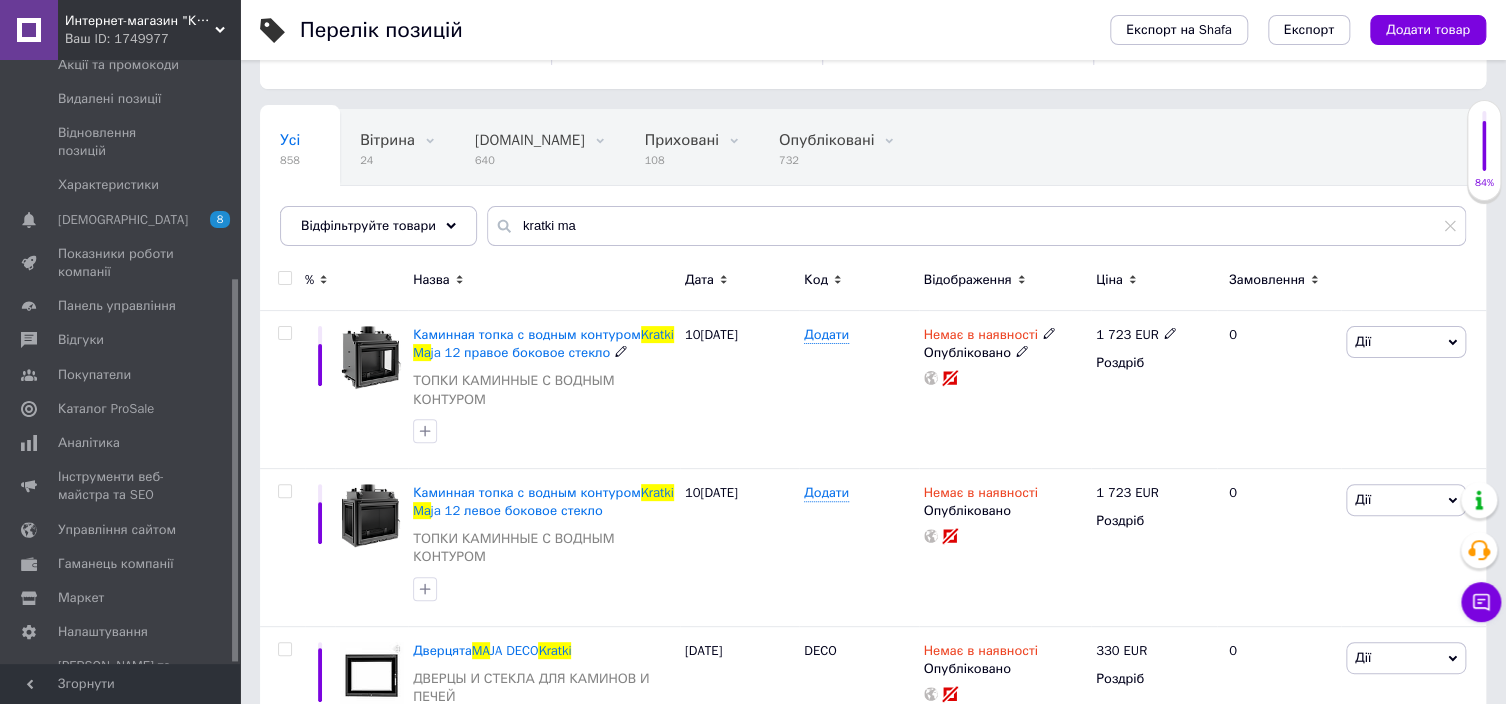 scroll, scrollTop: 100, scrollLeft: 0, axis: vertical 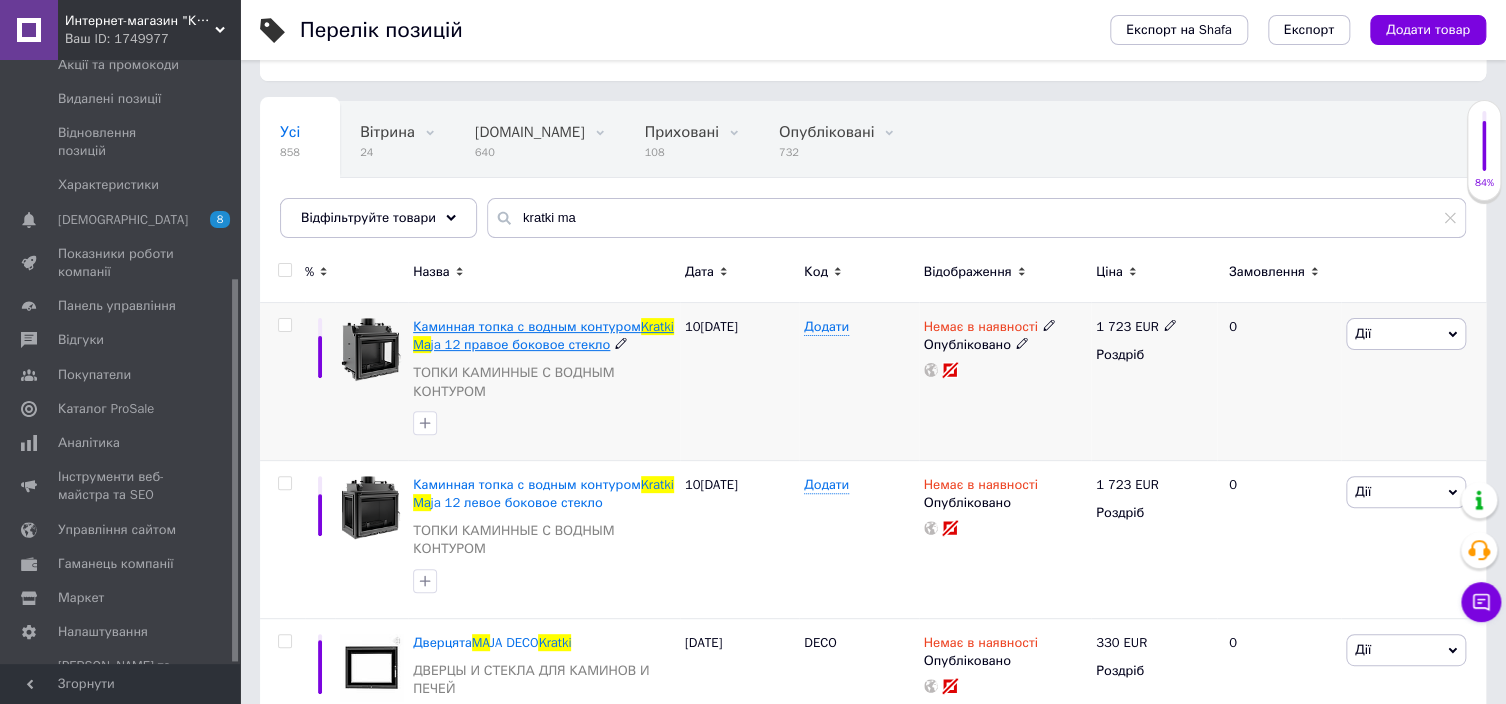 click on "ja 12 правое боковое стекло" at bounding box center [520, 344] 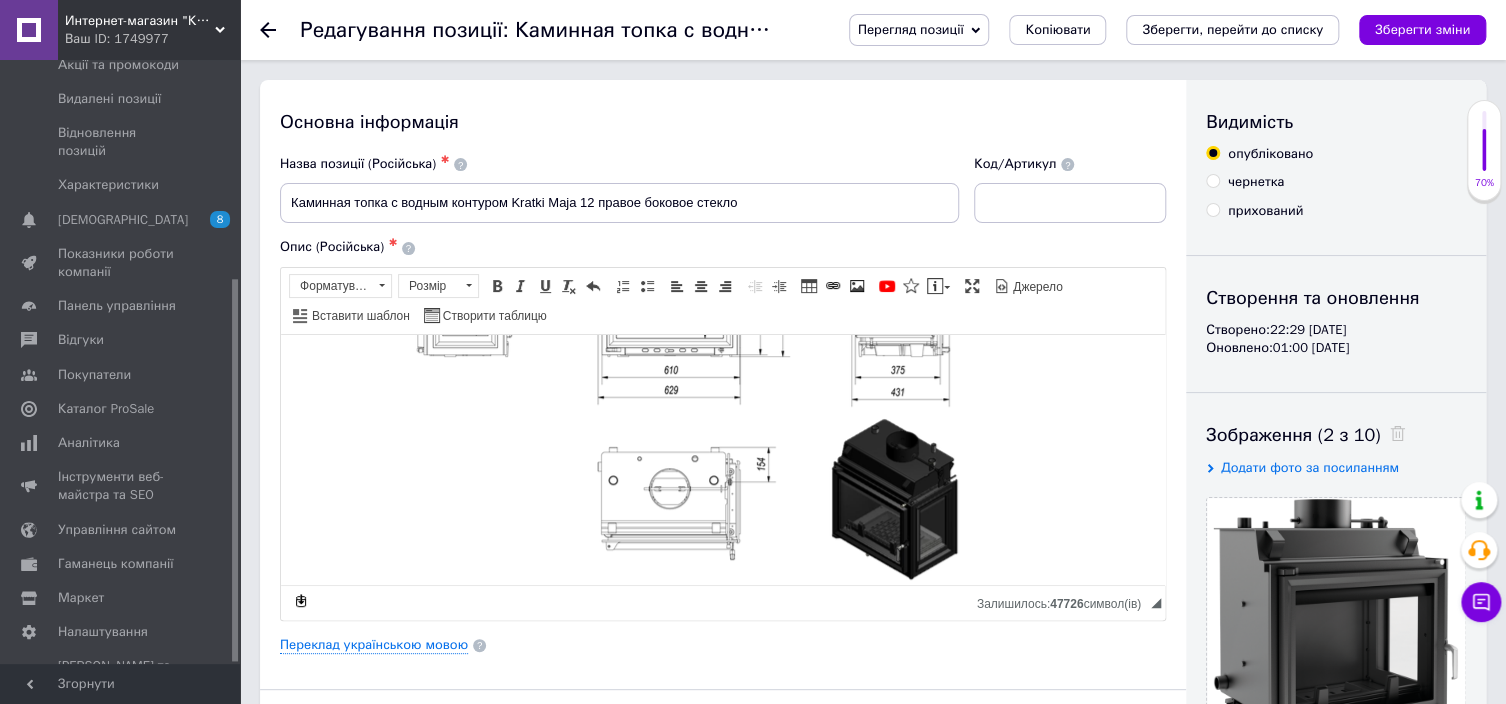 scroll, scrollTop: 600, scrollLeft: 0, axis: vertical 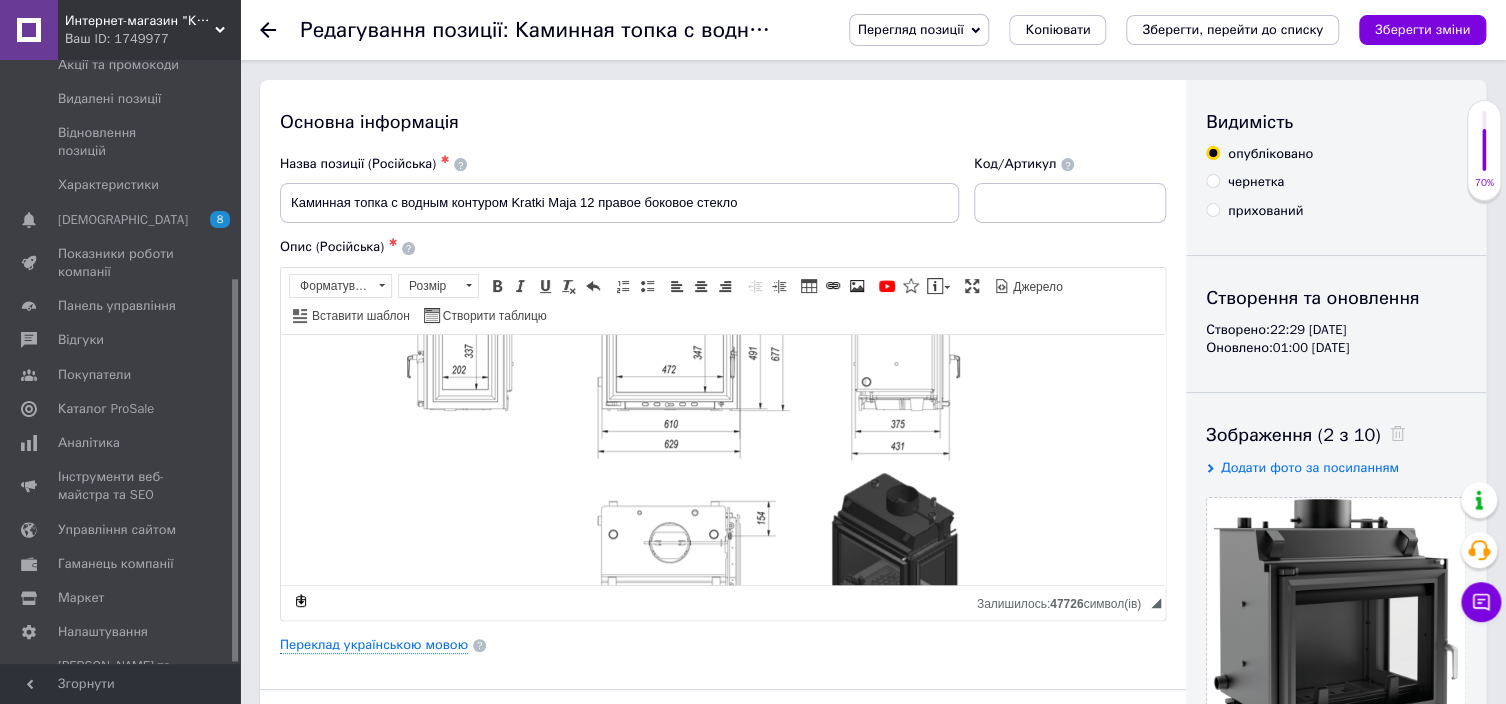 click at bounding box center [683, 418] 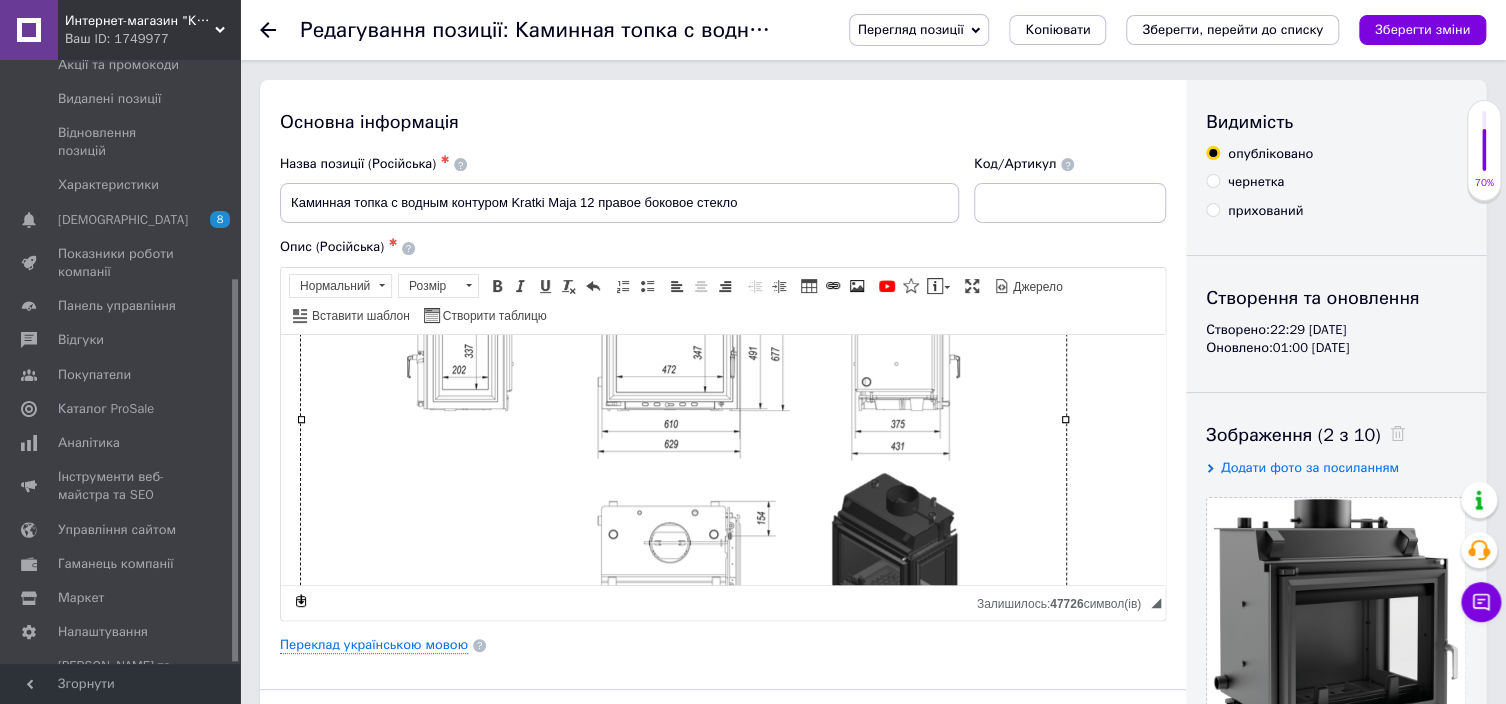 type 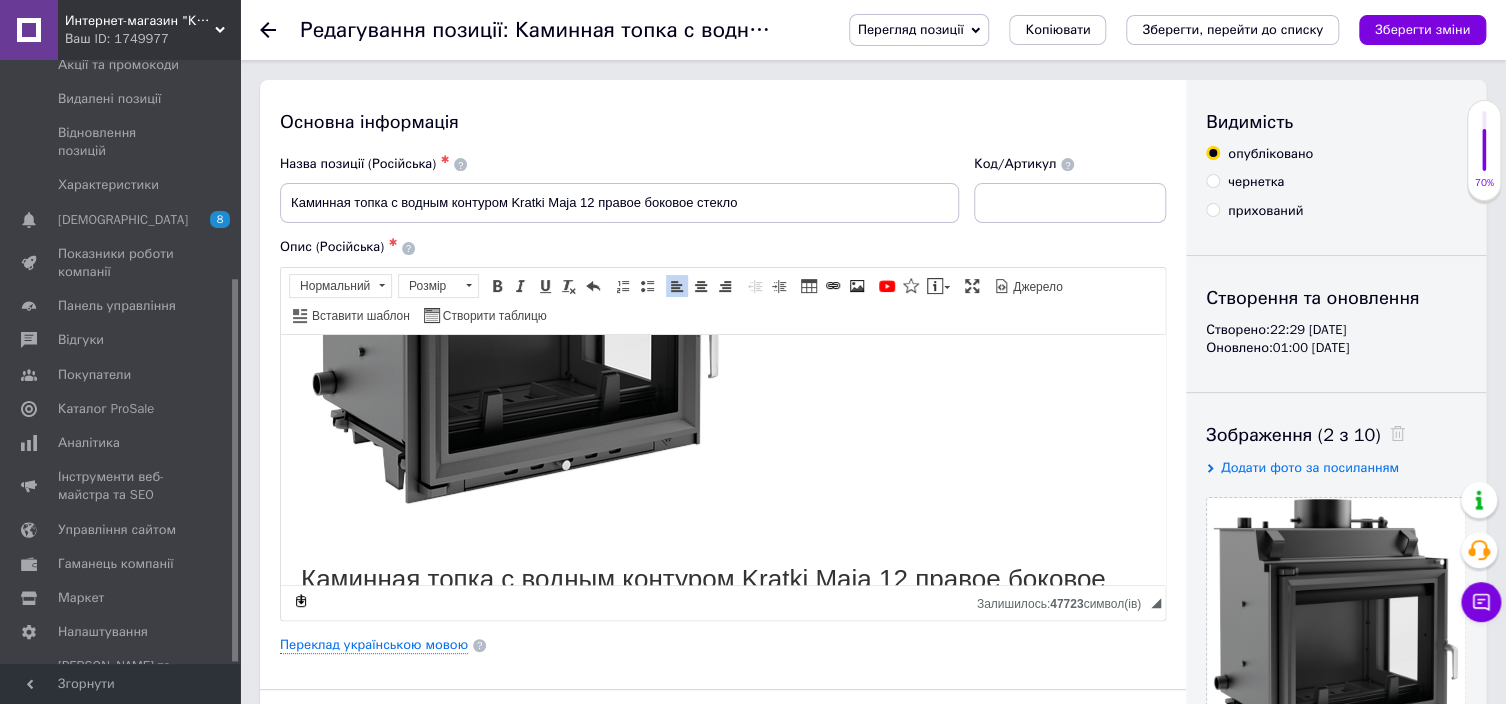 scroll, scrollTop: 271, scrollLeft: 0, axis: vertical 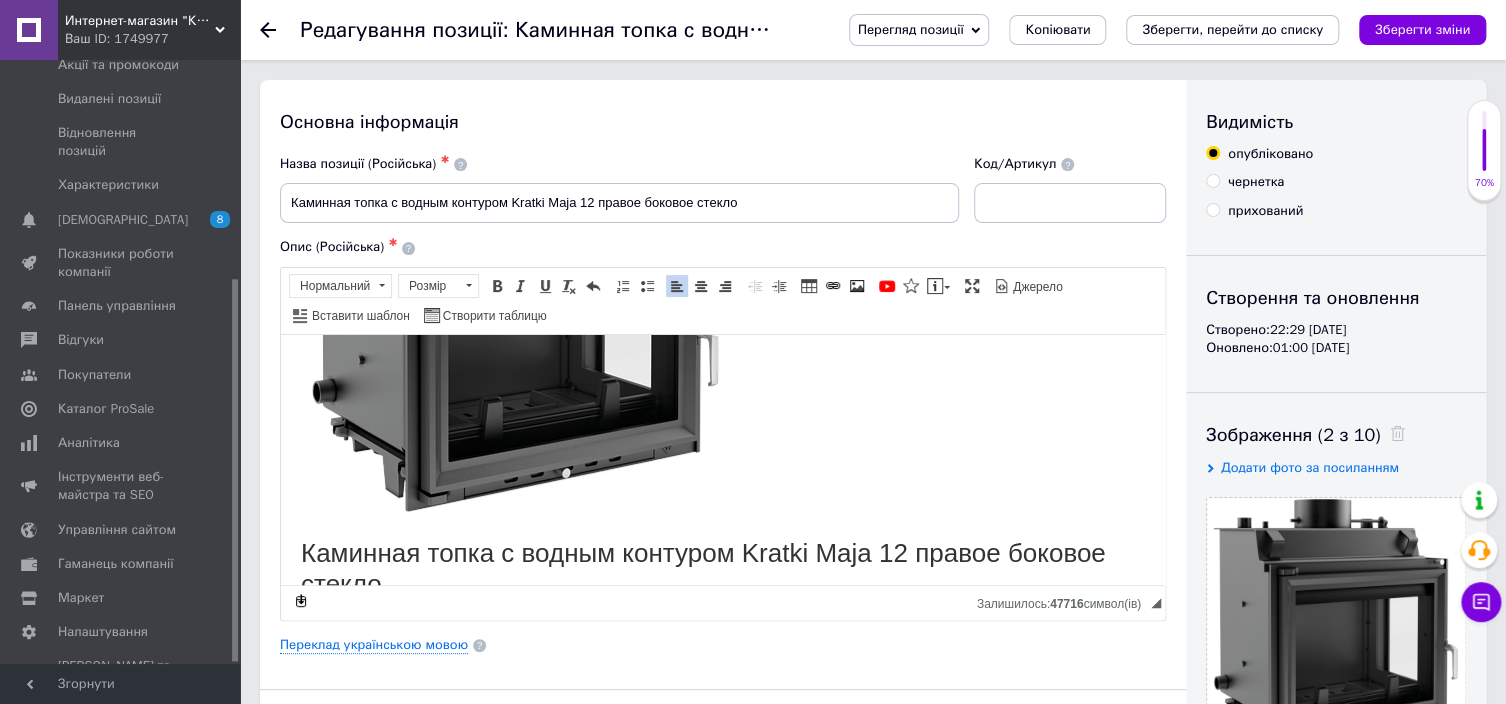 click on "​​​​​​​" at bounding box center (723, 301) 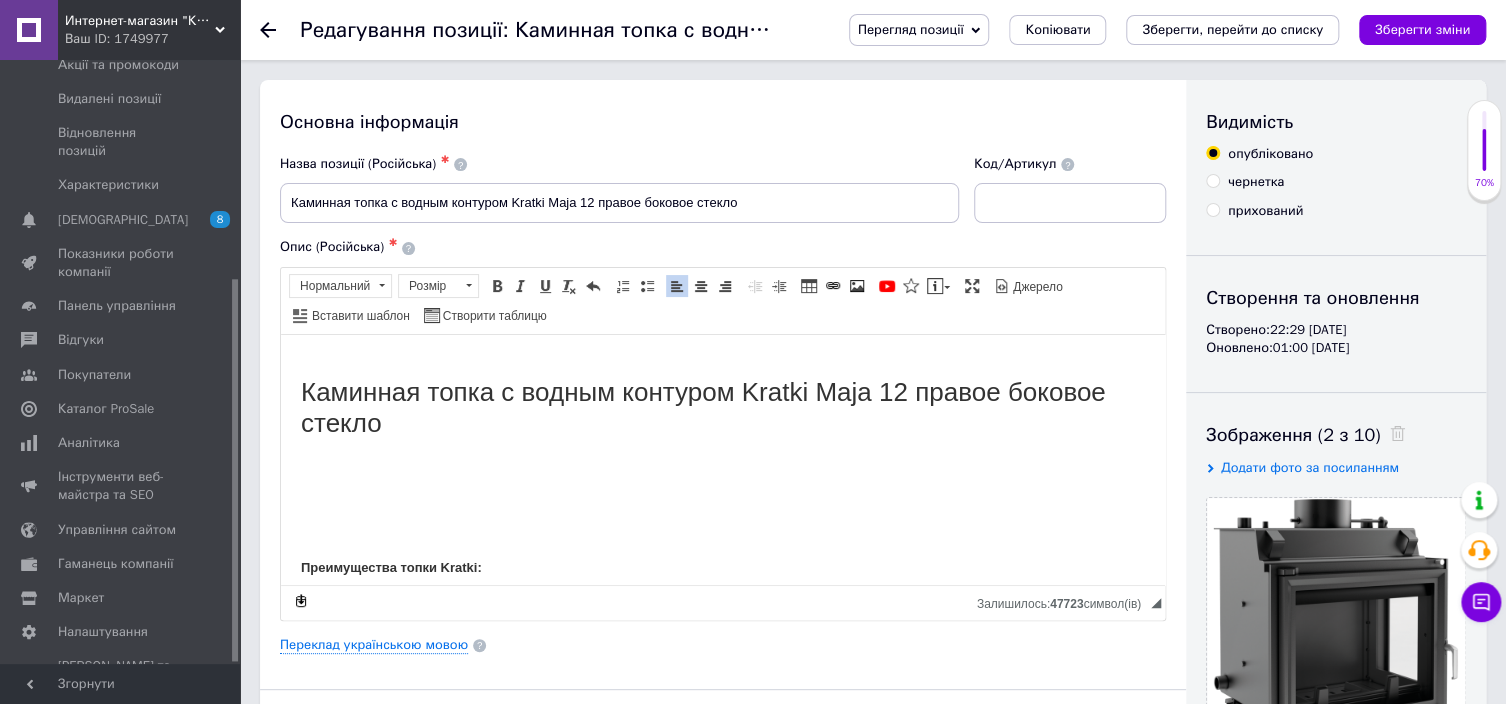 scroll, scrollTop: 0, scrollLeft: 0, axis: both 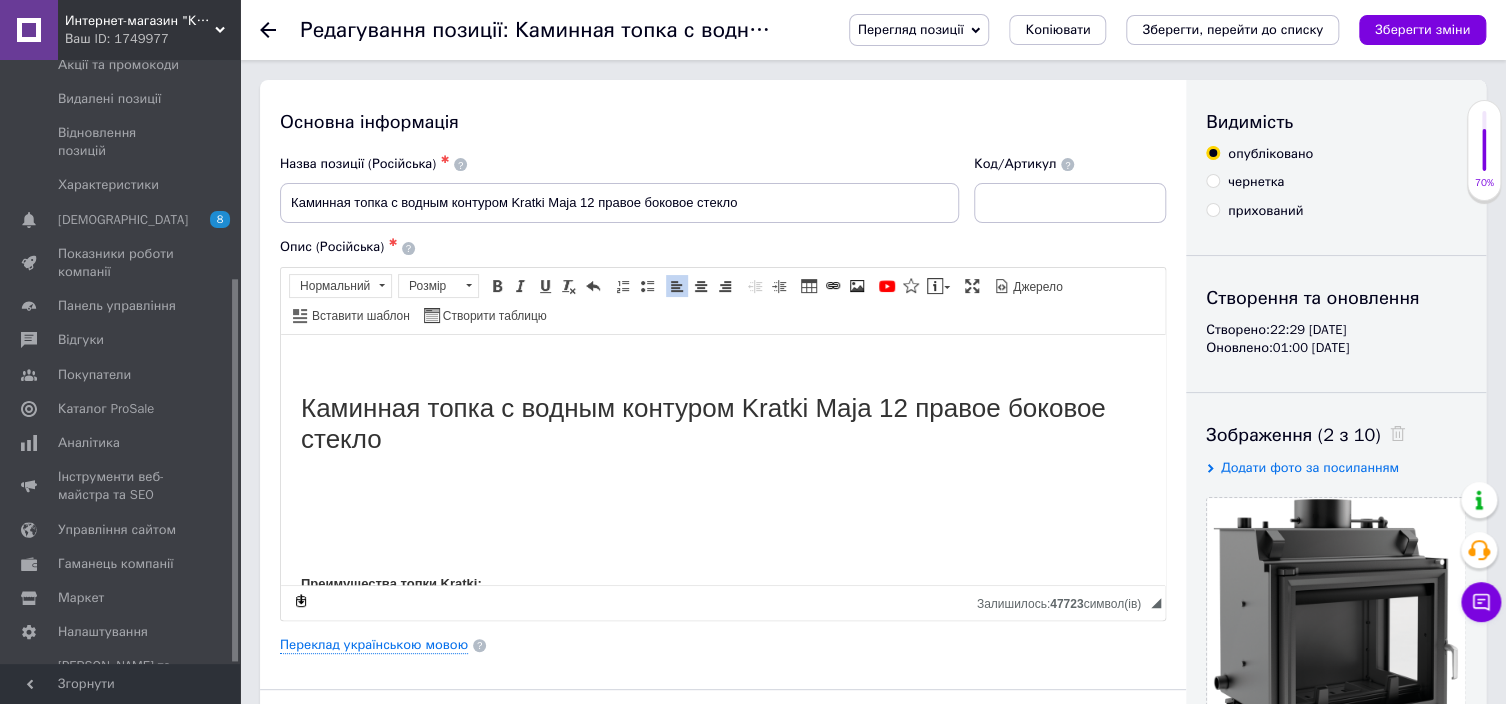 click at bounding box center (1070, 203) 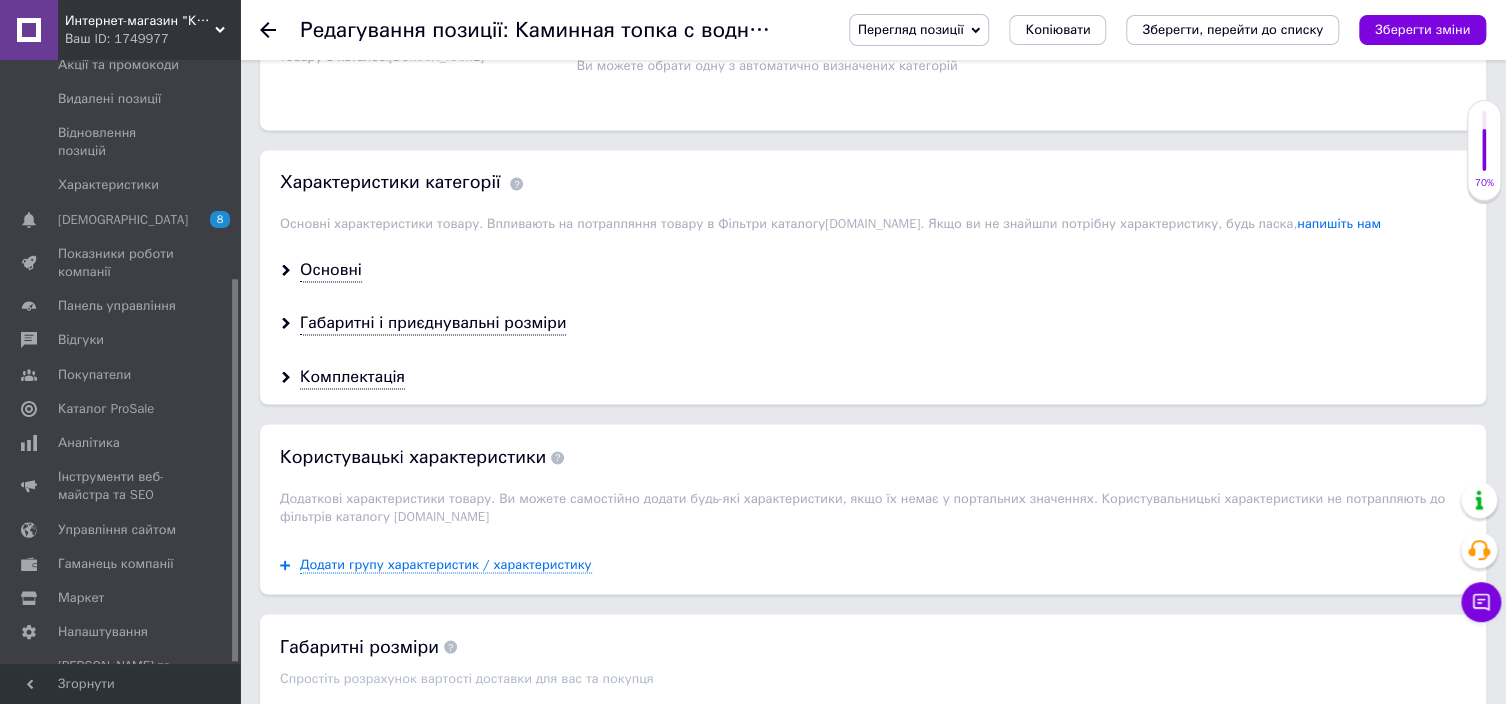 scroll, scrollTop: 2268, scrollLeft: 0, axis: vertical 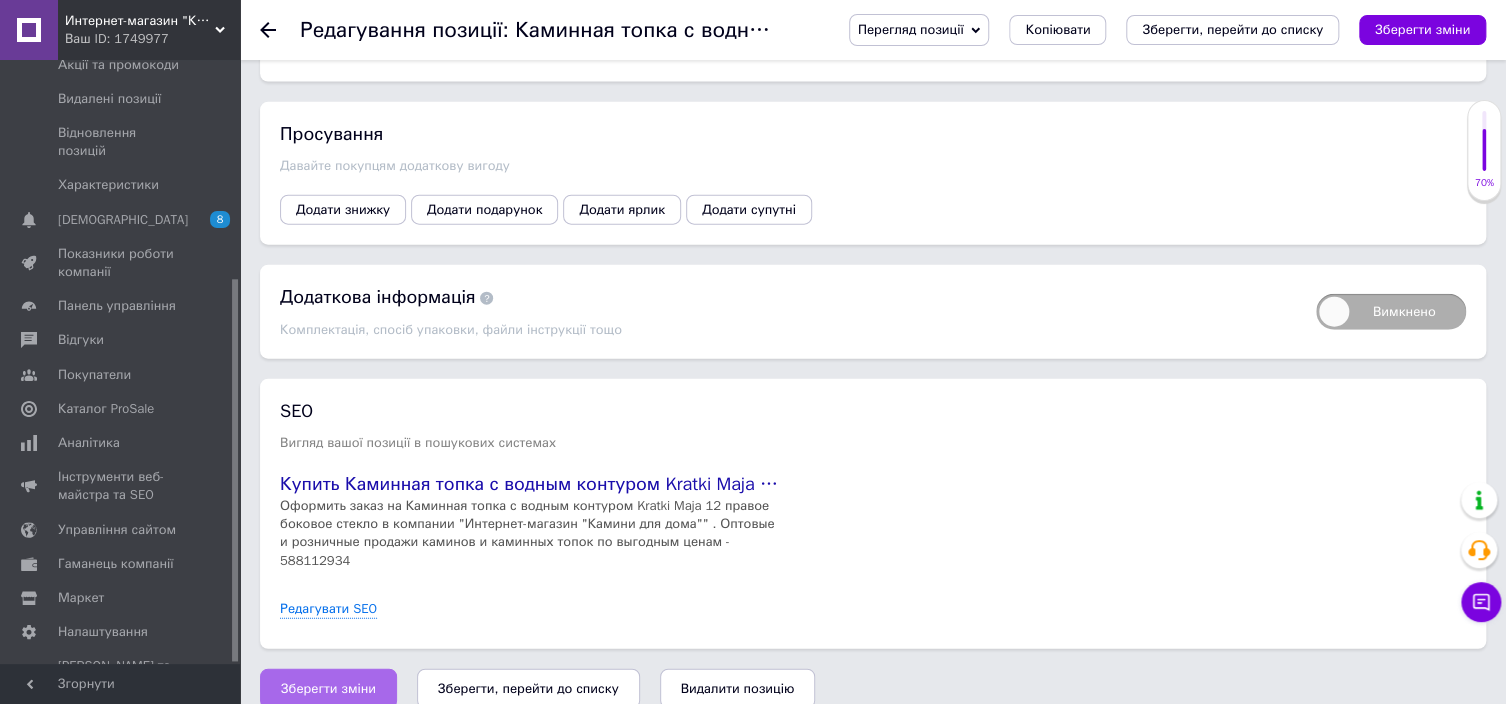 type on "36" 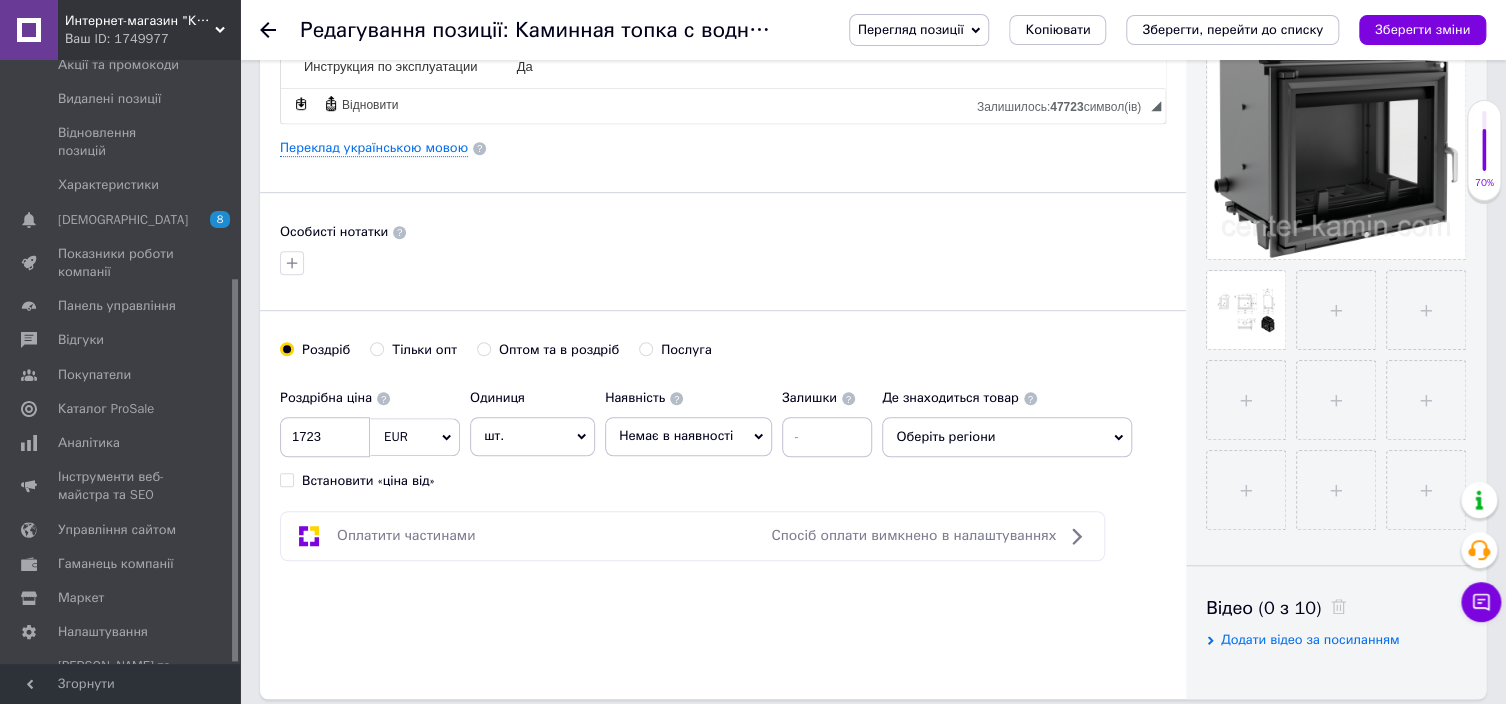 scroll, scrollTop: 500, scrollLeft: 0, axis: vertical 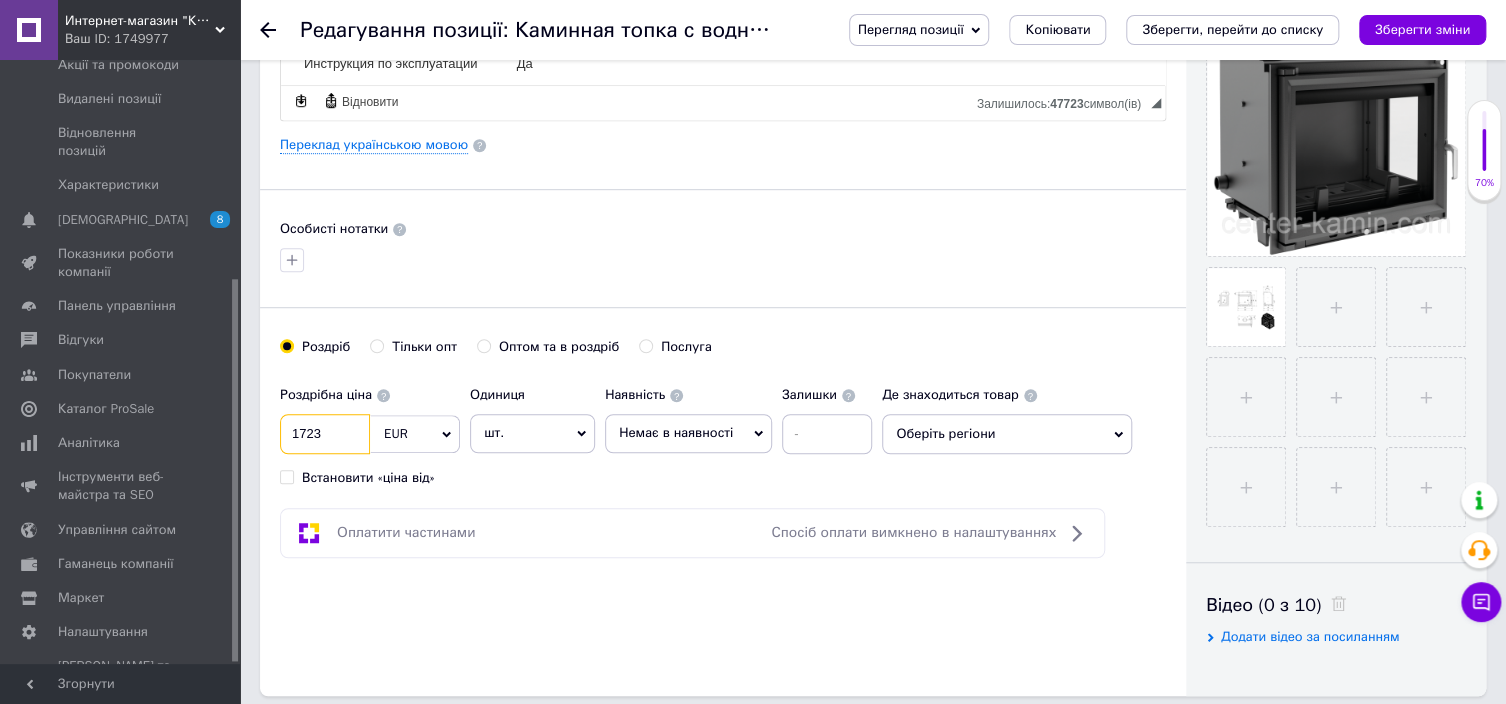 click on "1723" at bounding box center (325, 434) 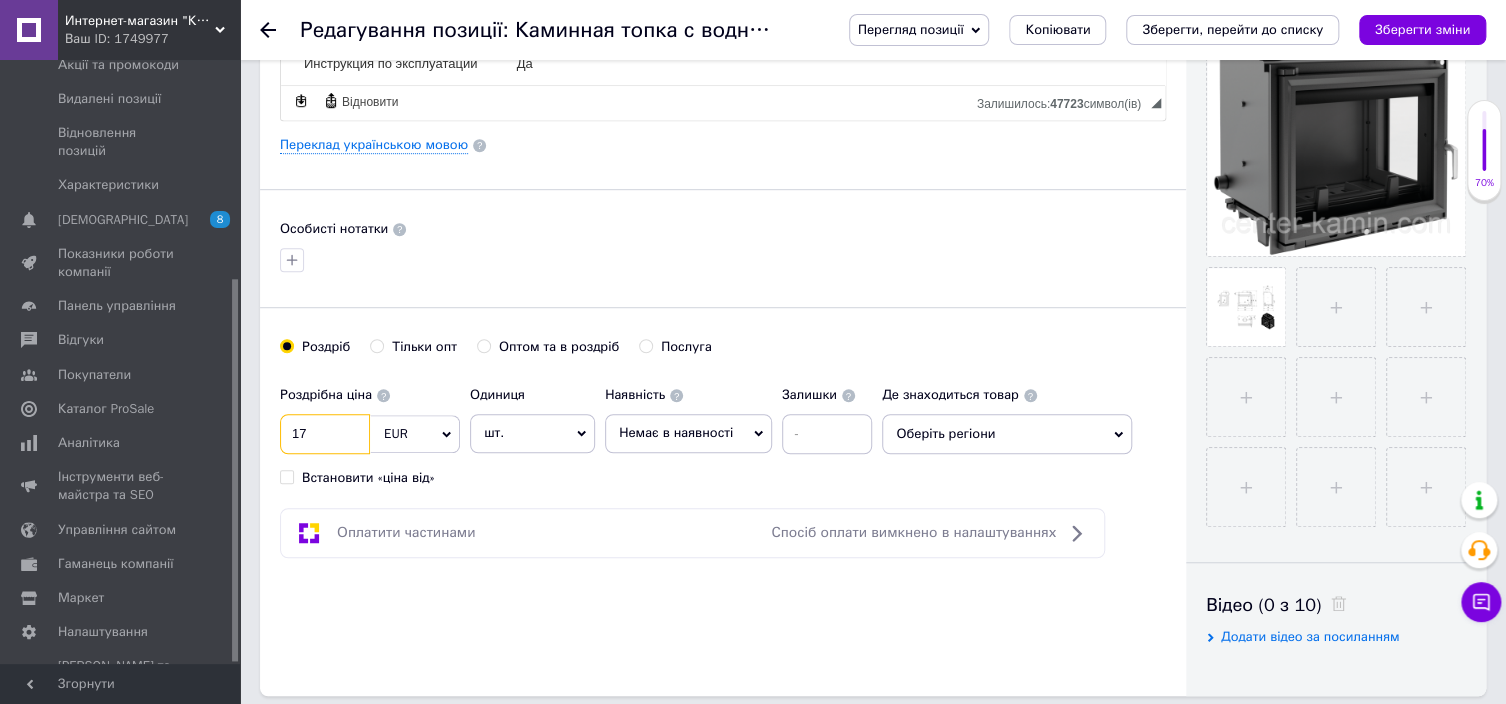 type on "1" 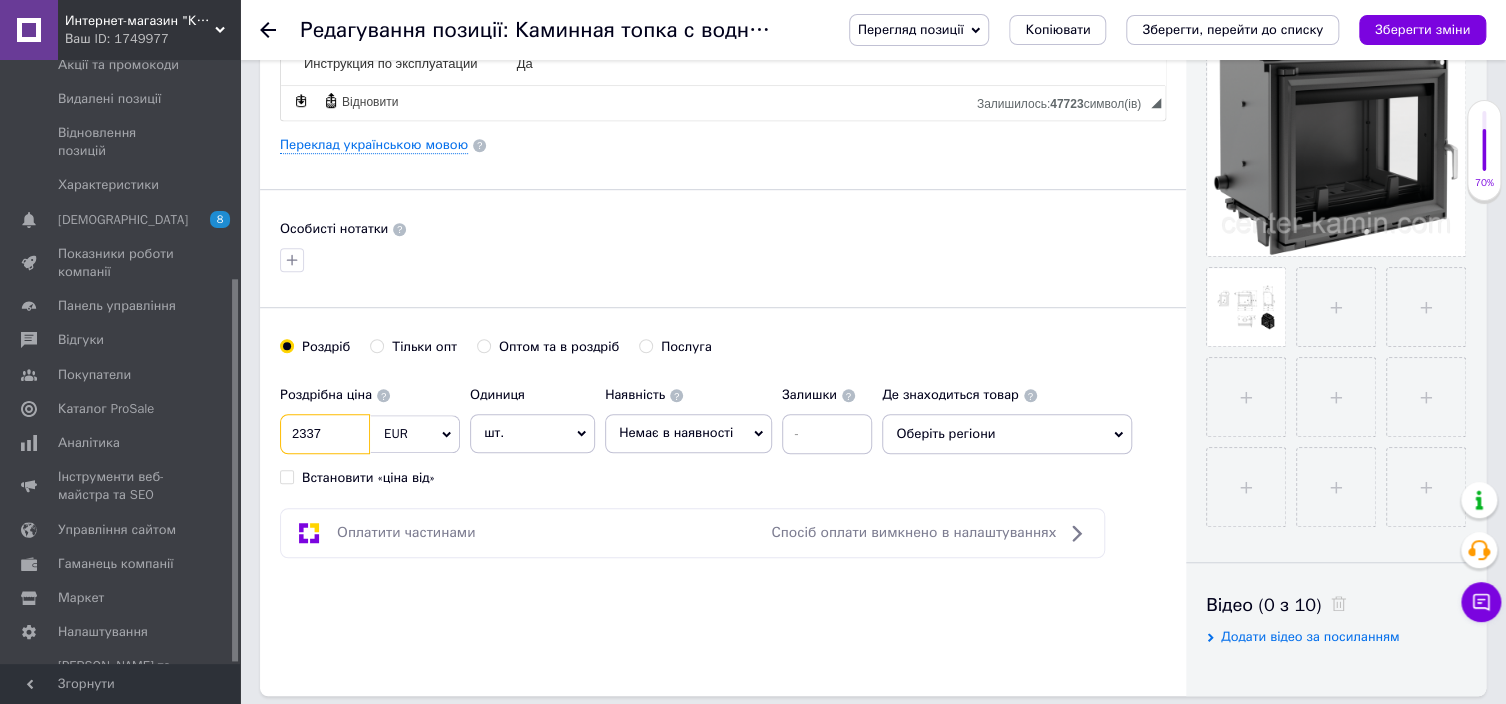 type on "2337" 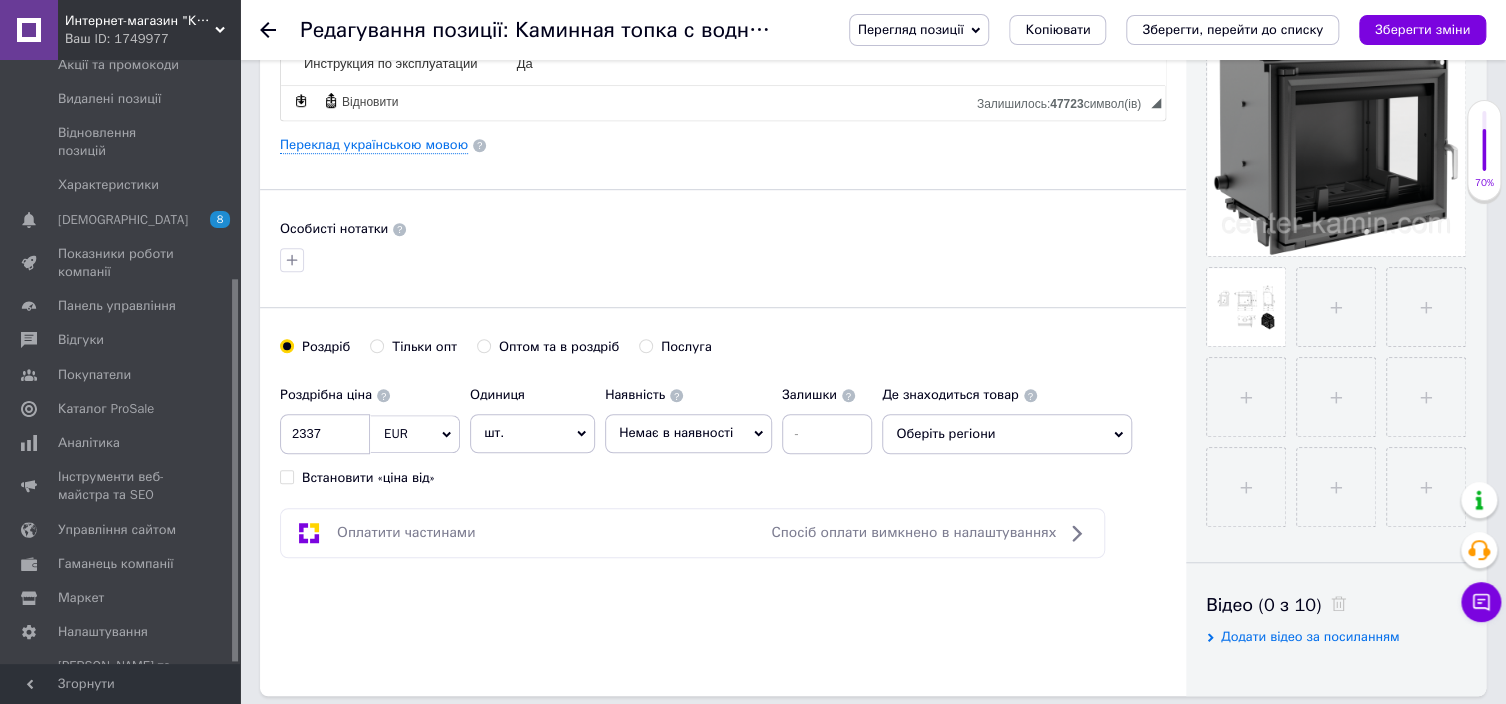 click on "Немає в наявності" at bounding box center (676, 432) 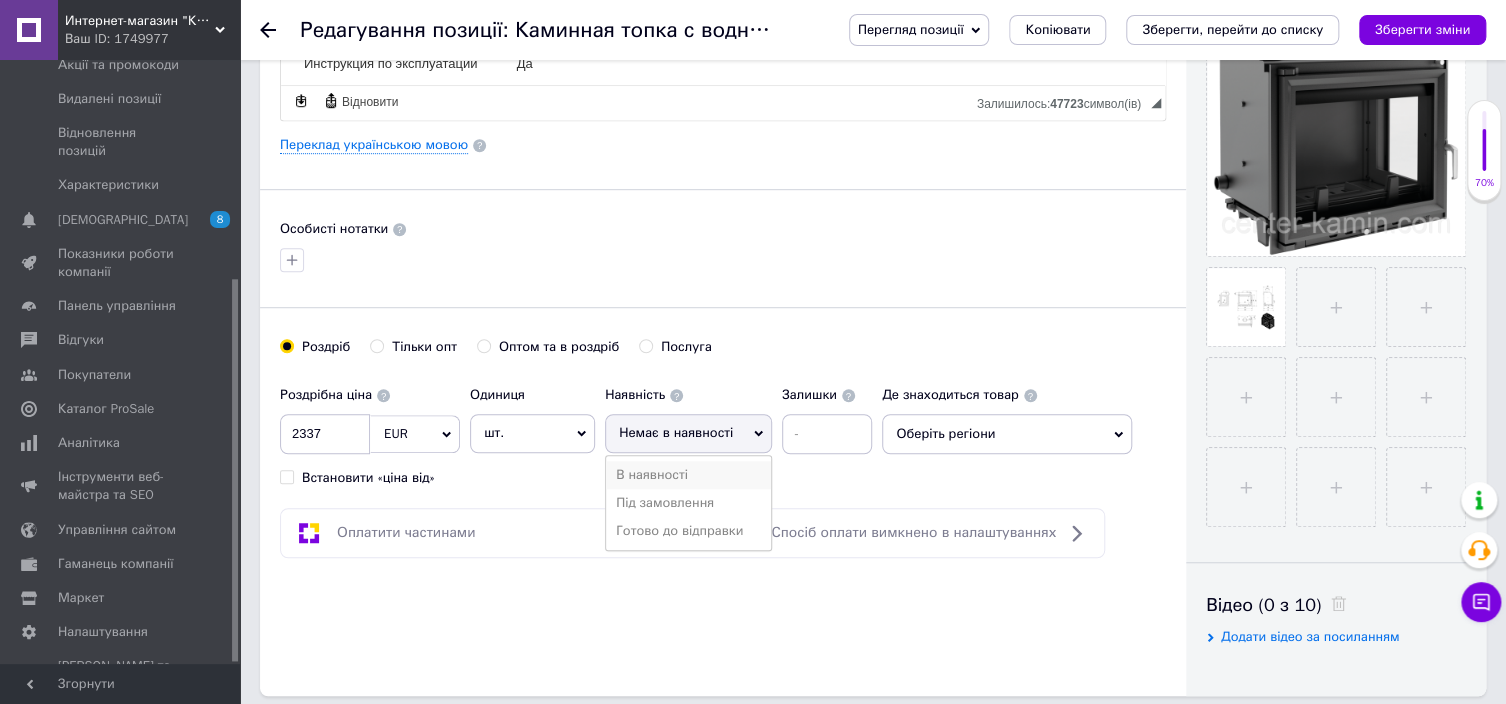 click on "В наявності" at bounding box center (688, 475) 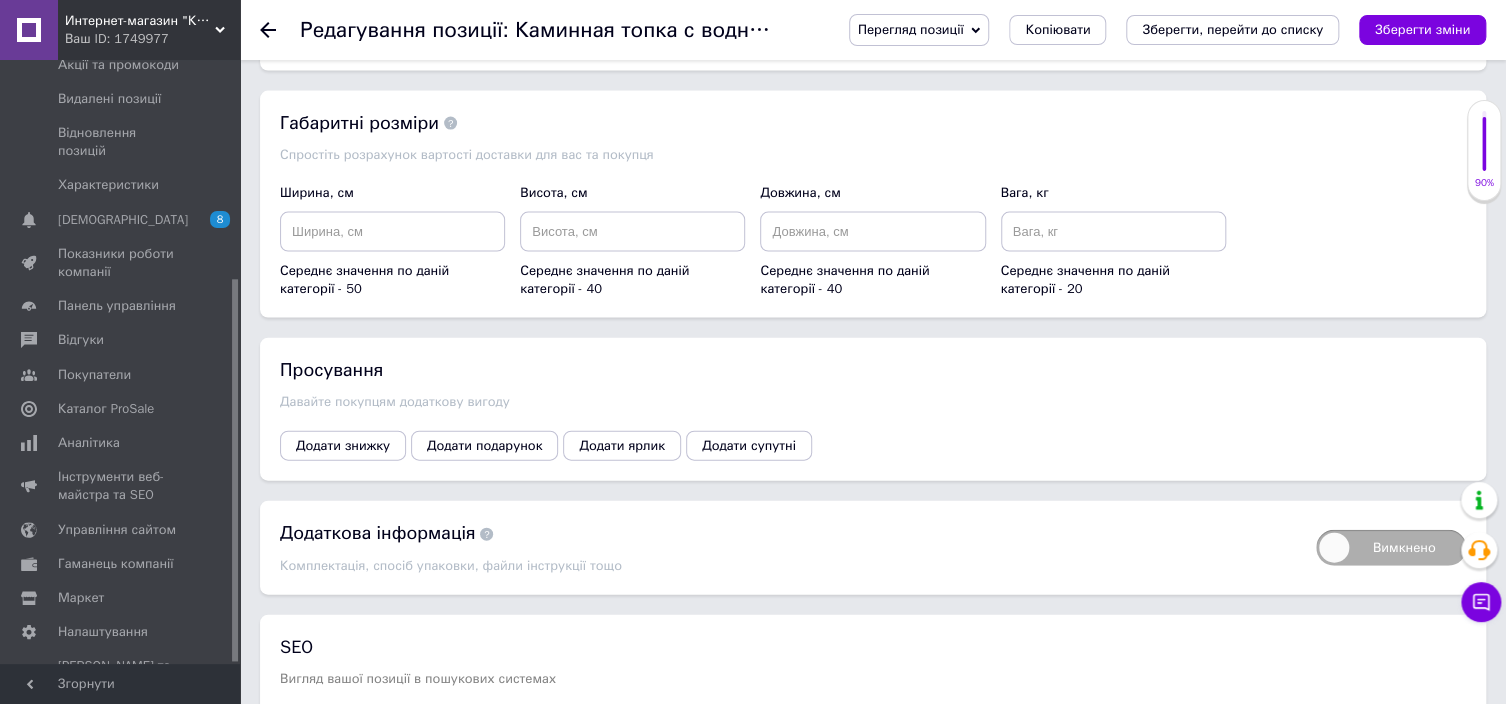 scroll, scrollTop: 2268, scrollLeft: 0, axis: vertical 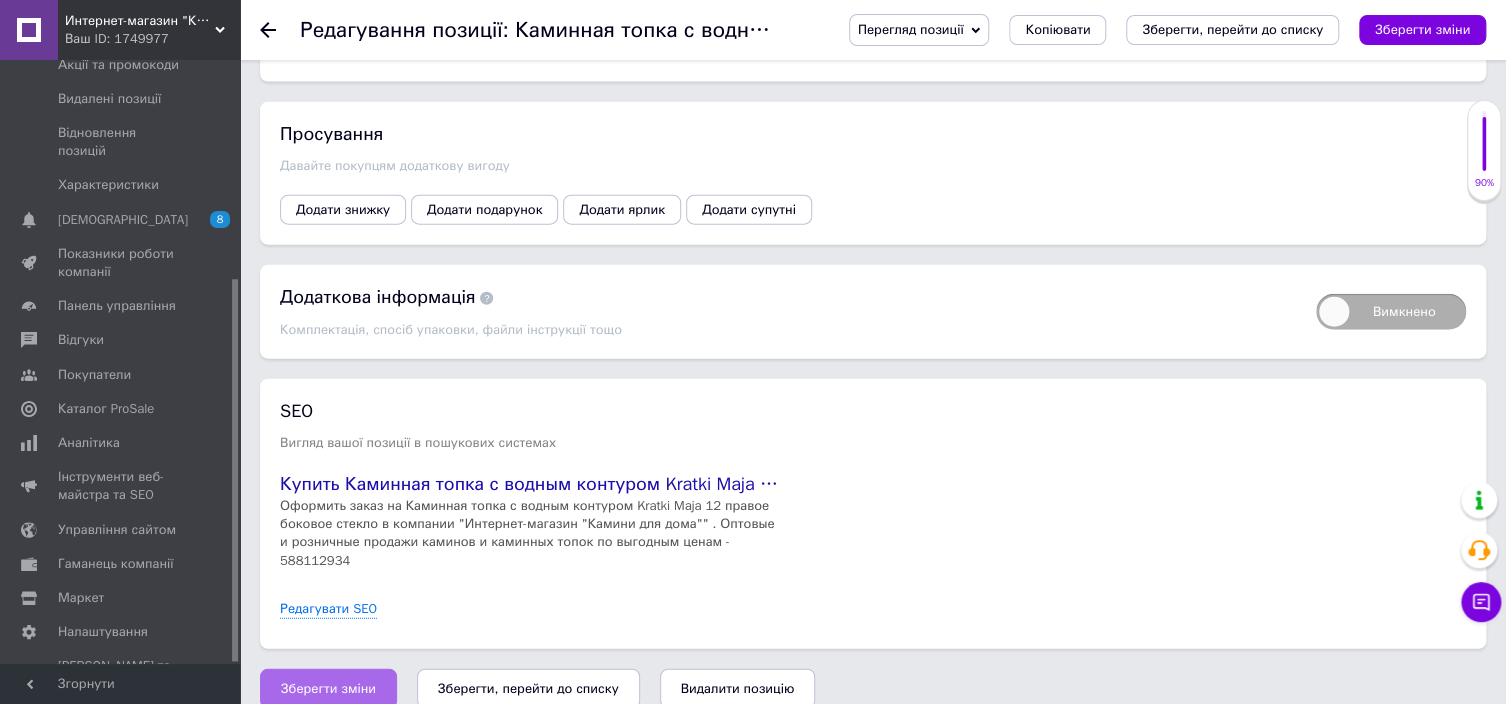 click on "Зберегти зміни" at bounding box center (328, 689) 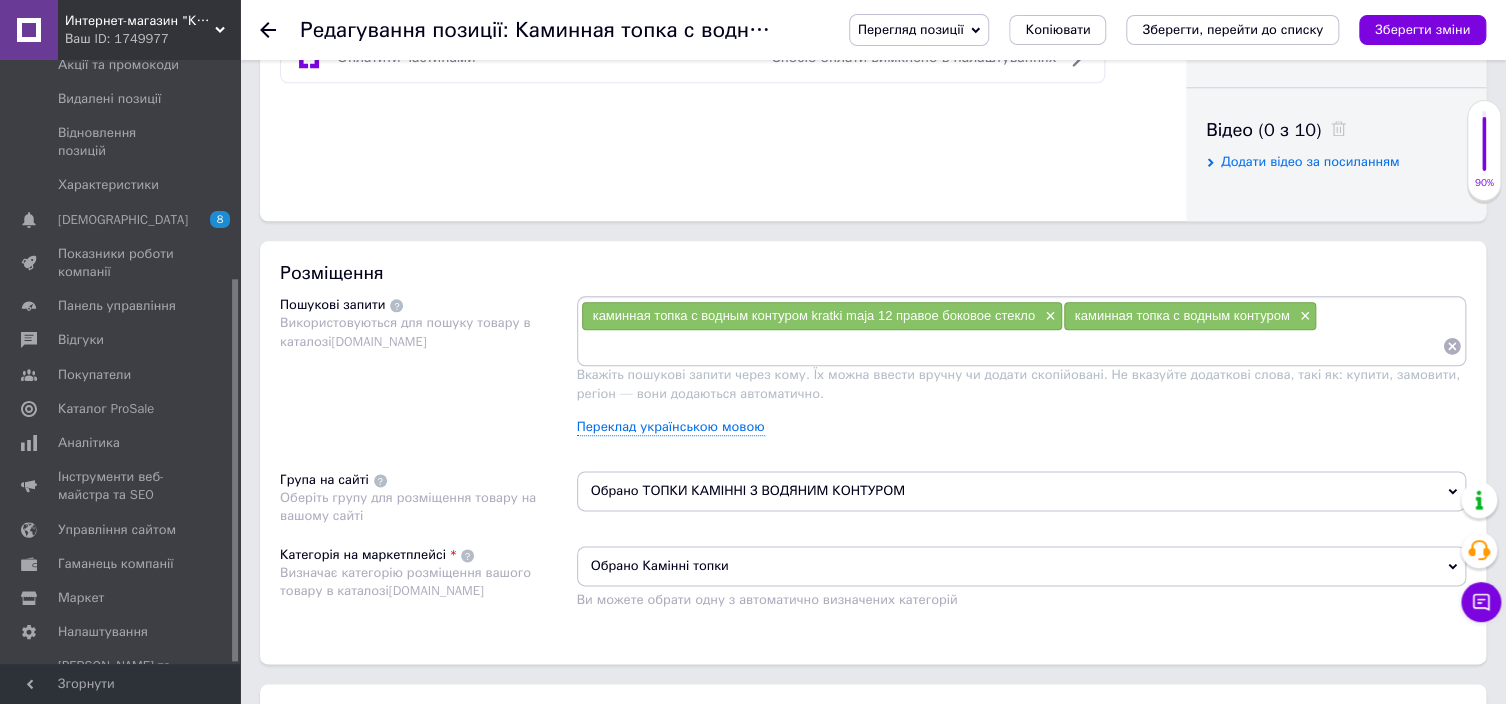 scroll, scrollTop: 968, scrollLeft: 0, axis: vertical 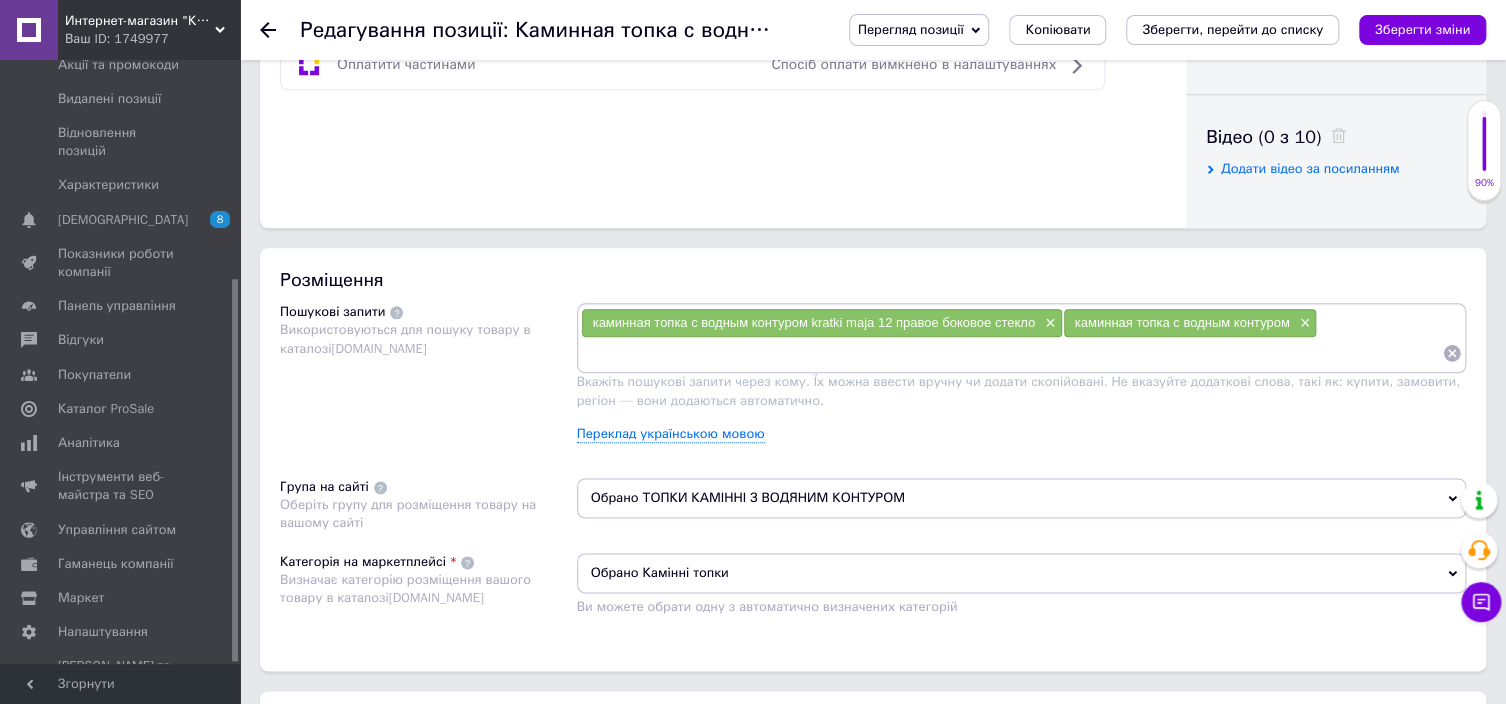 click on "Обрано ТОПКИ КАМІННІ З ВОДЯНИМ КОНТУРОМ" at bounding box center [1022, 498] 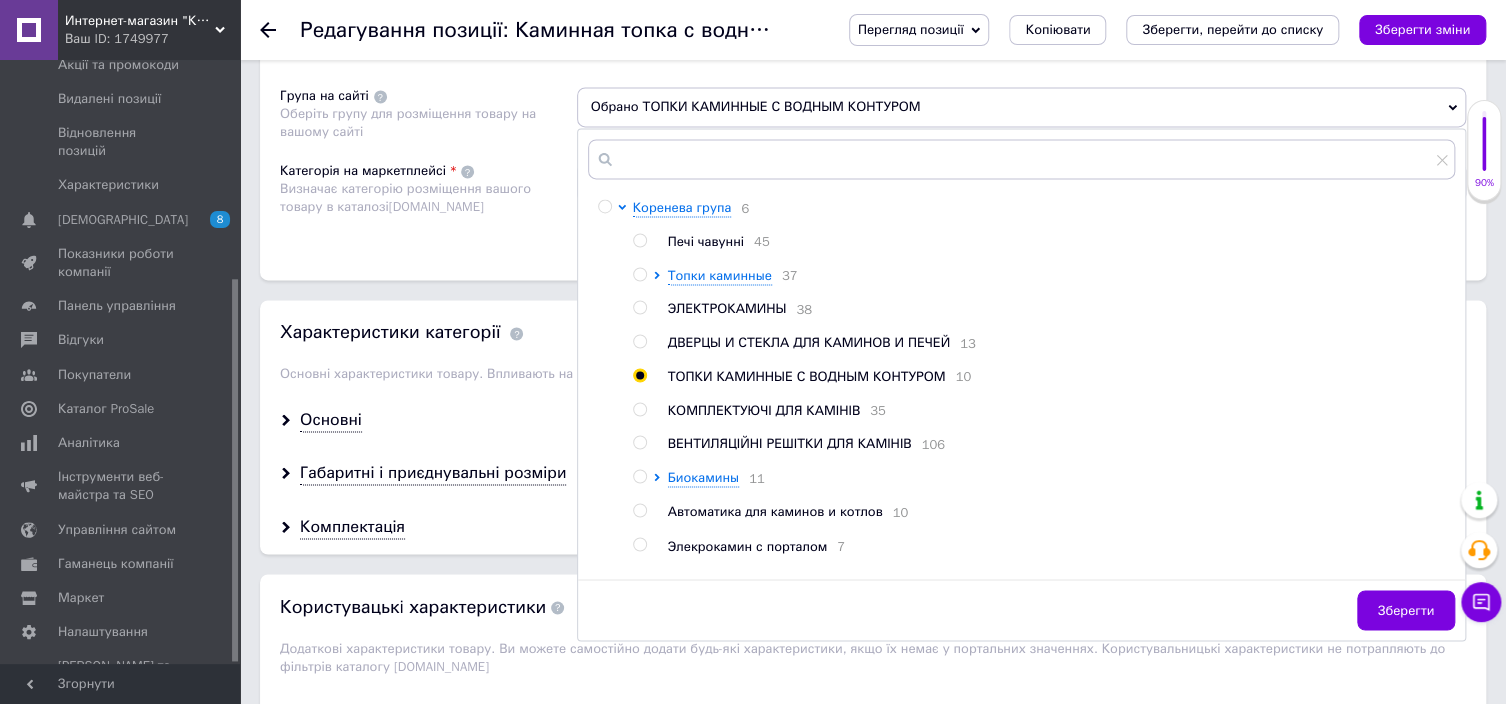 scroll, scrollTop: 1368, scrollLeft: 0, axis: vertical 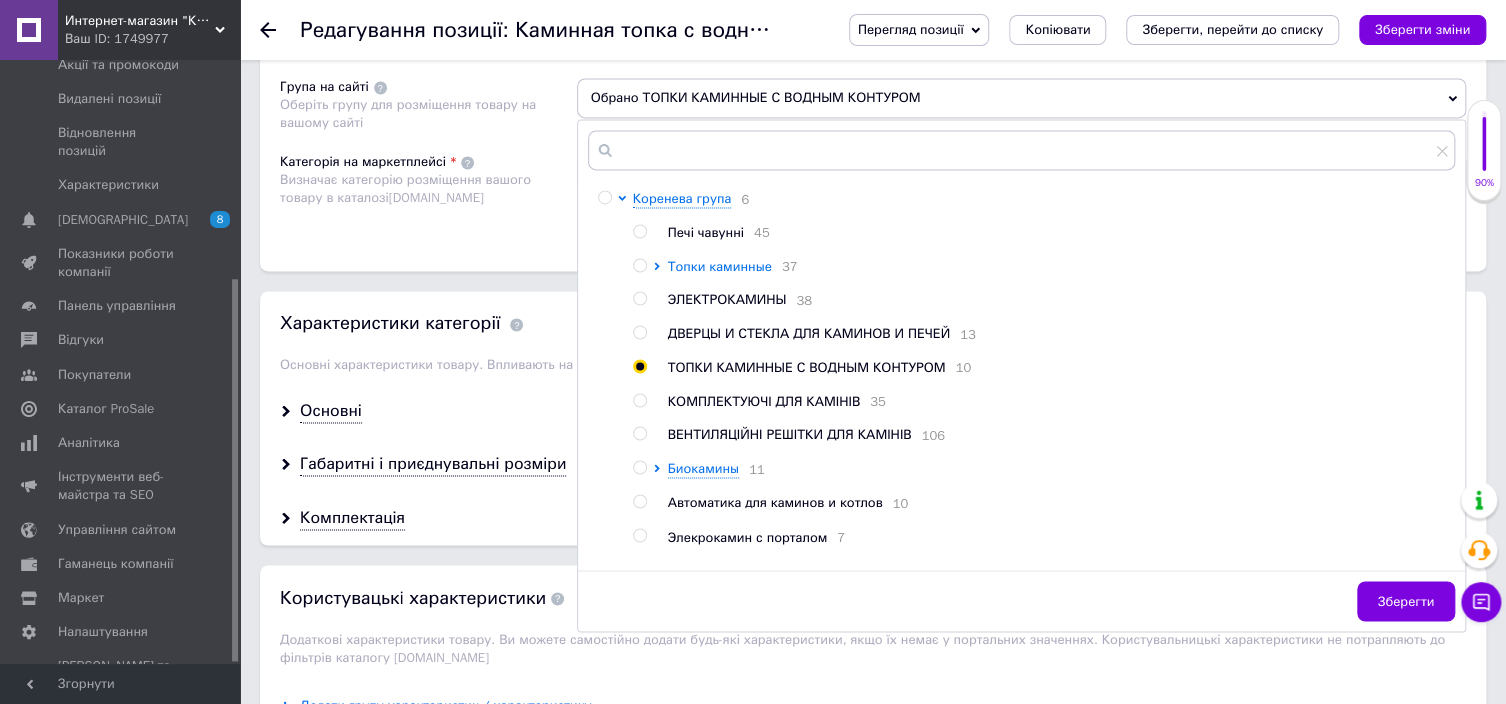 click on "Топки каминные" at bounding box center (720, 266) 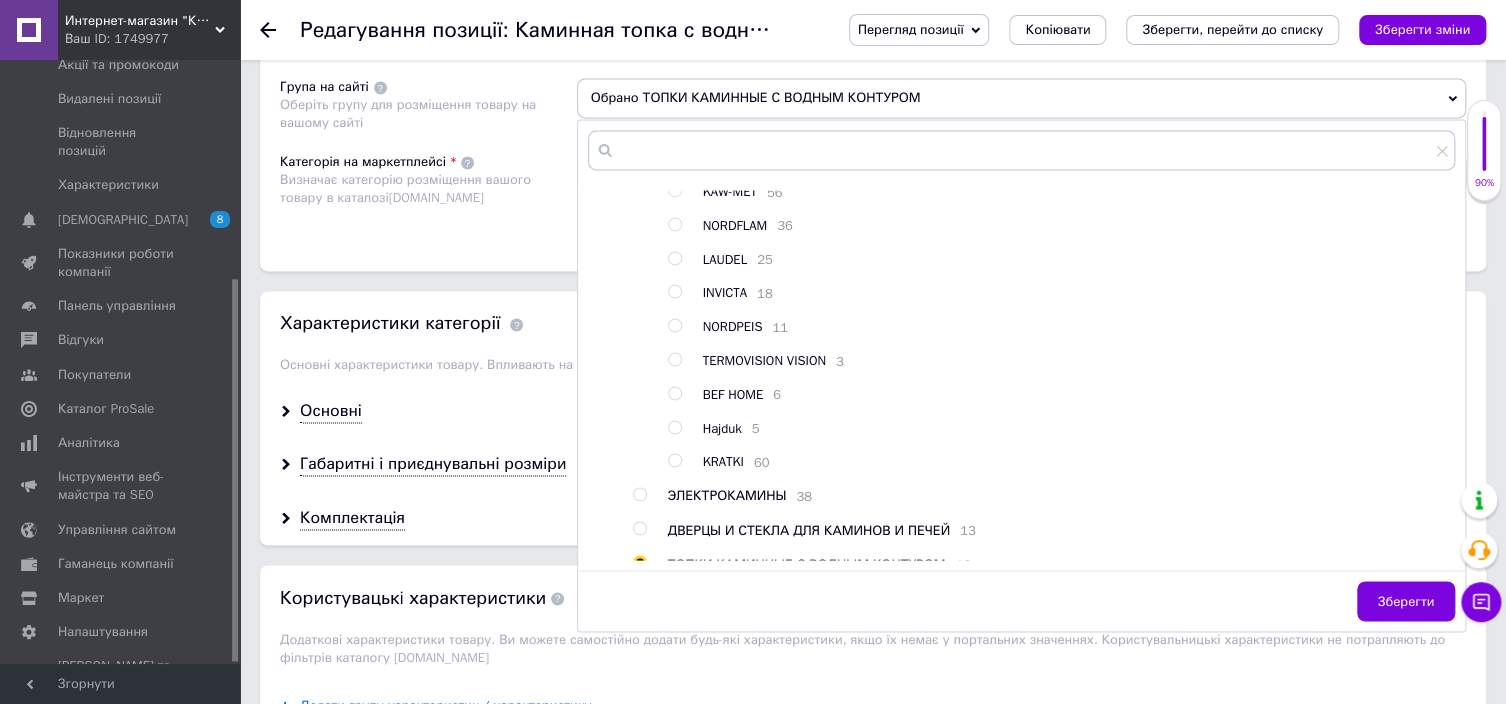 scroll, scrollTop: 200, scrollLeft: 0, axis: vertical 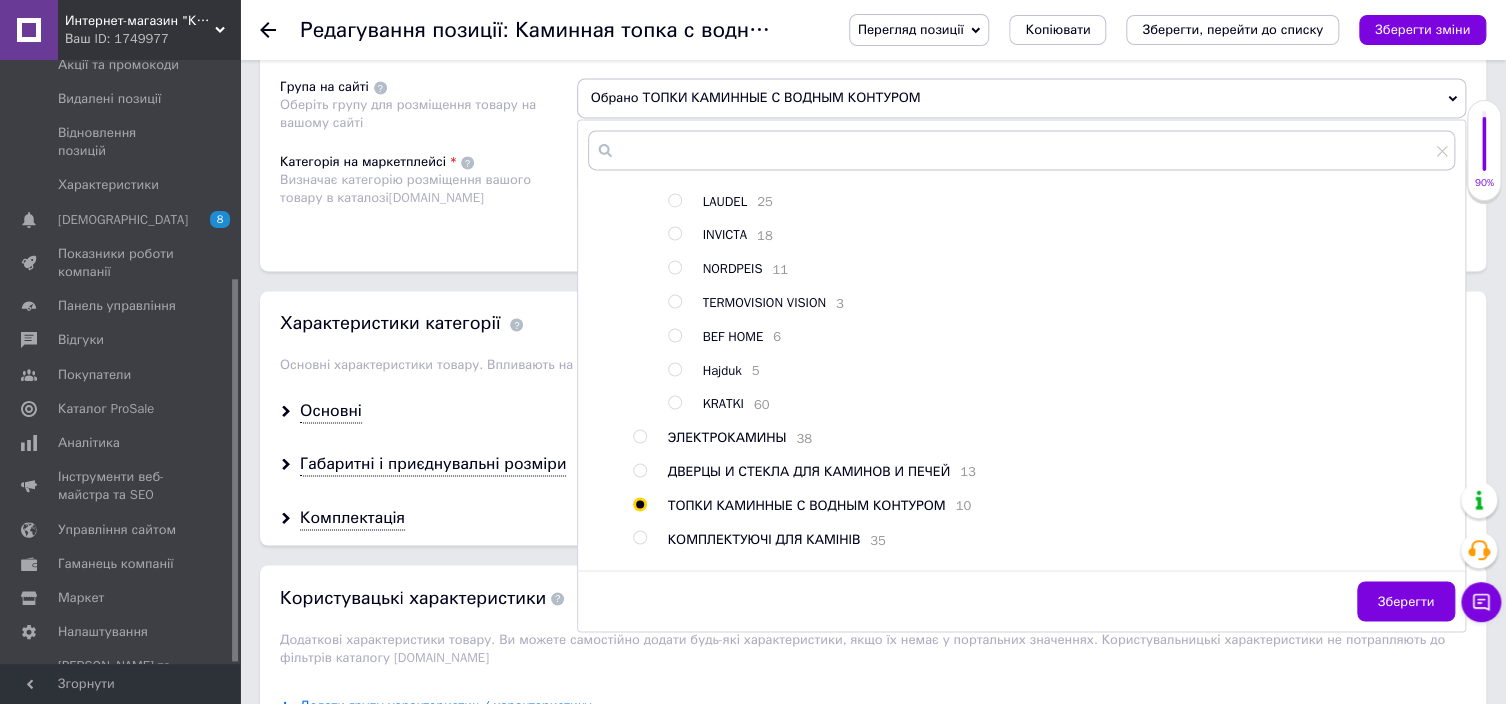 click at bounding box center (674, 402) 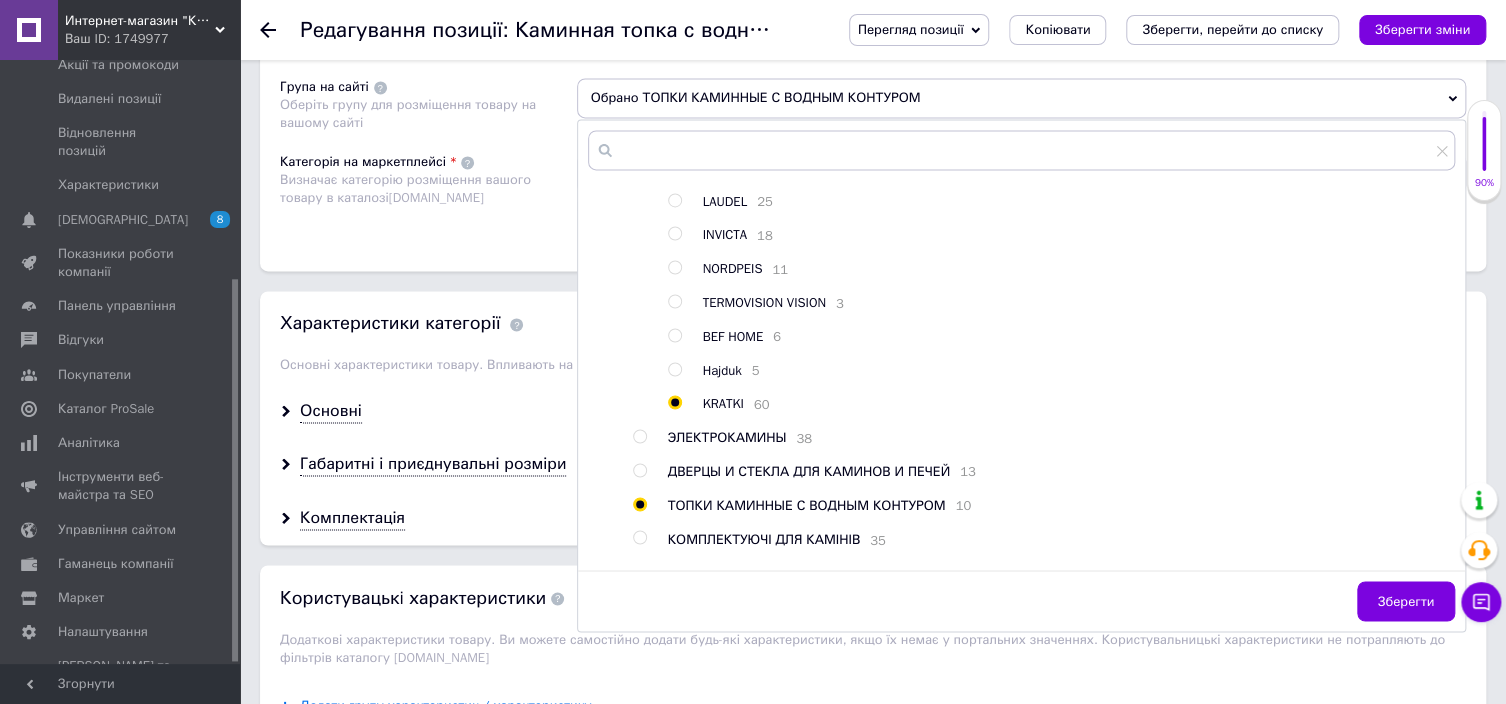 radio on "true" 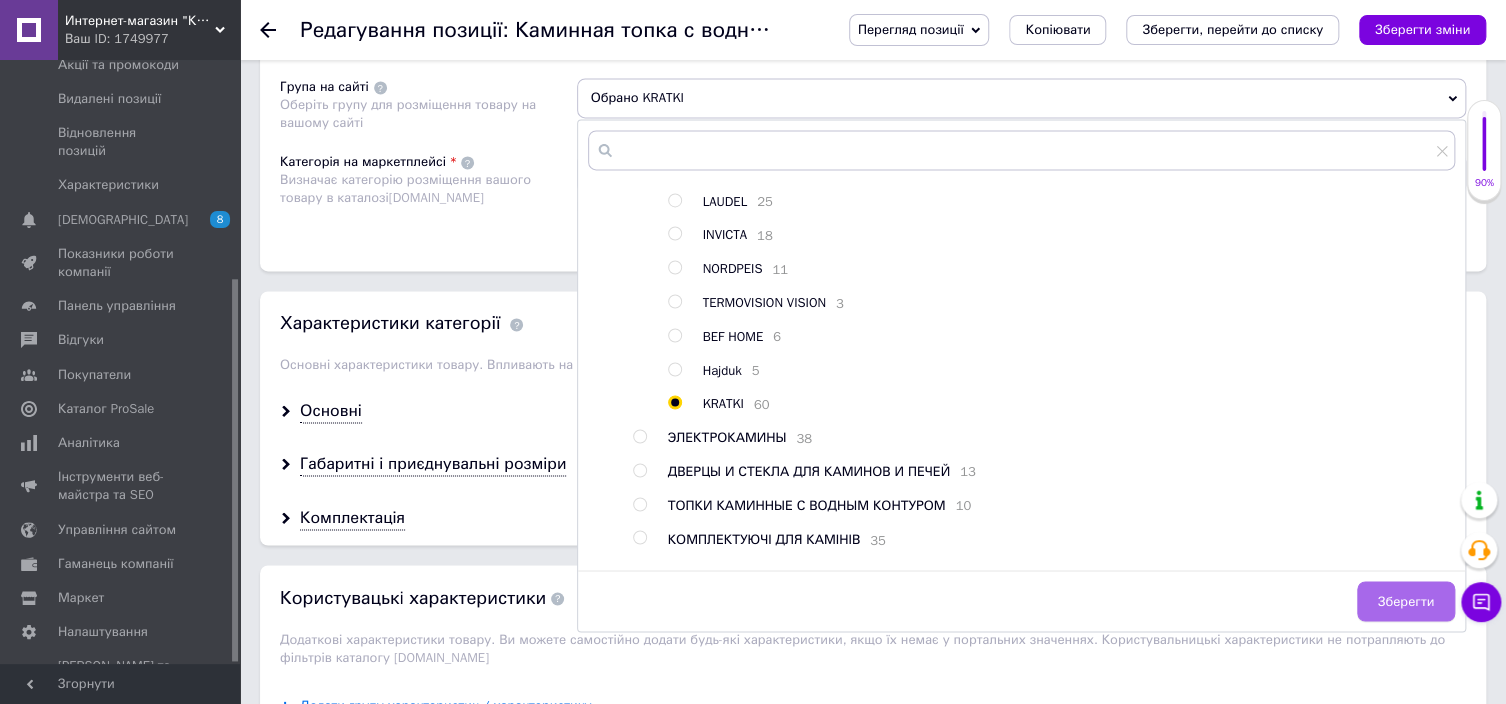 click on "Зберегти" at bounding box center [1406, 601] 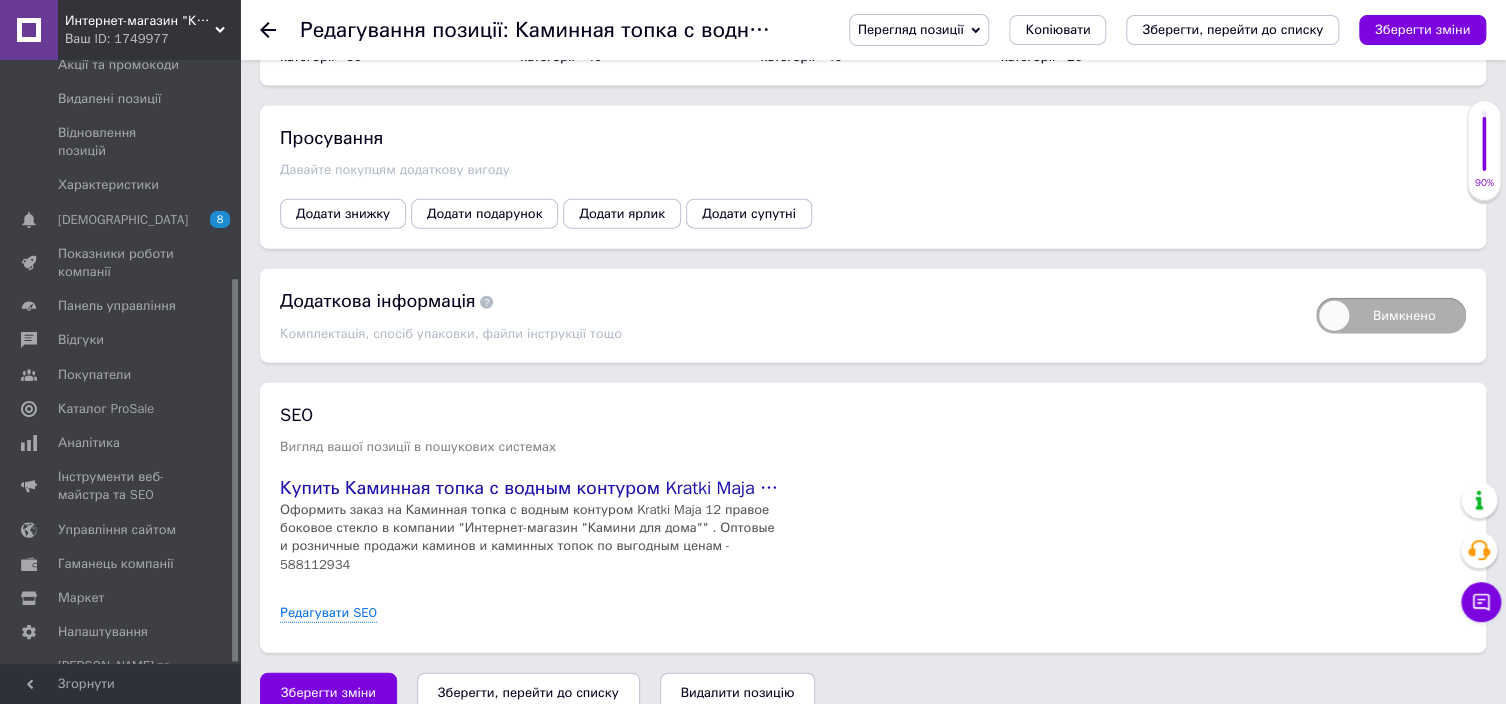scroll, scrollTop: 2268, scrollLeft: 0, axis: vertical 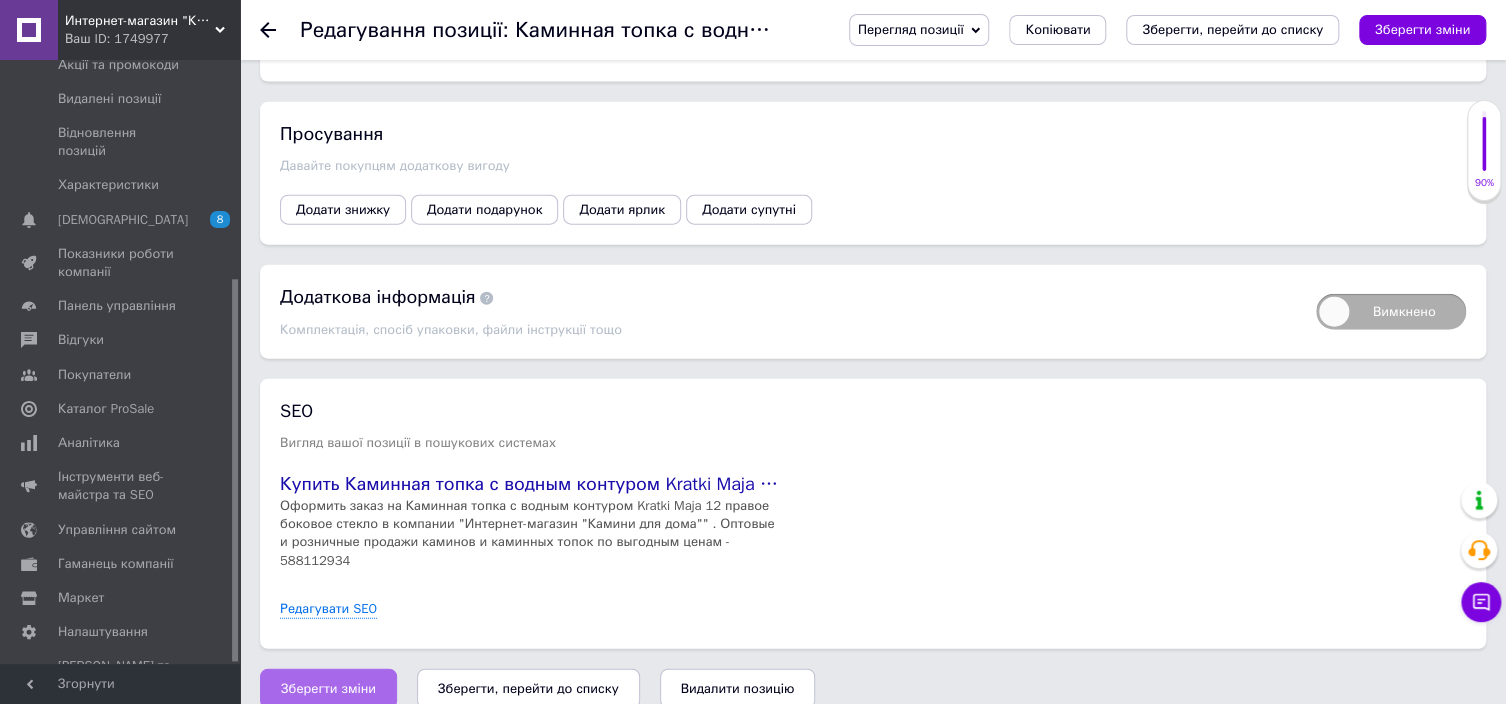 click on "Зберегти зміни" at bounding box center [328, 689] 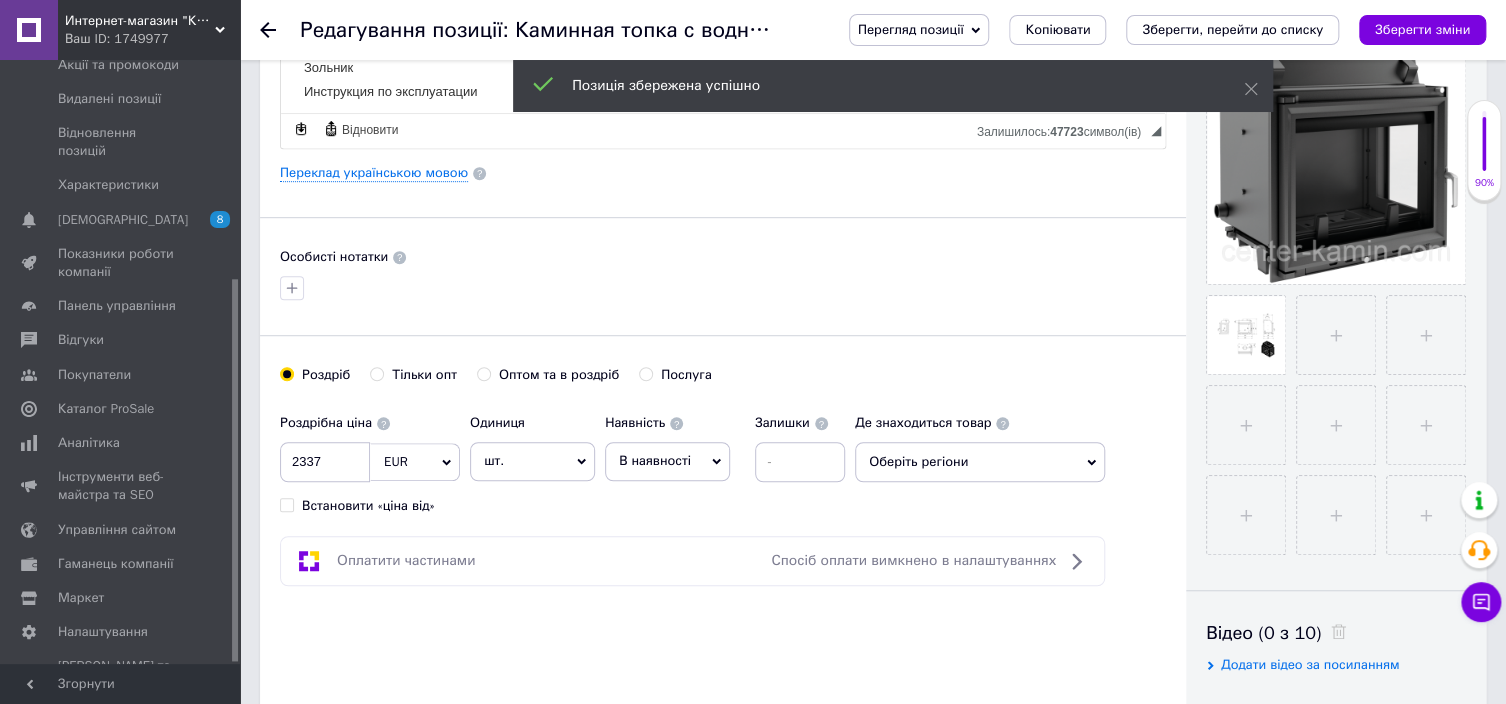 scroll, scrollTop: 468, scrollLeft: 0, axis: vertical 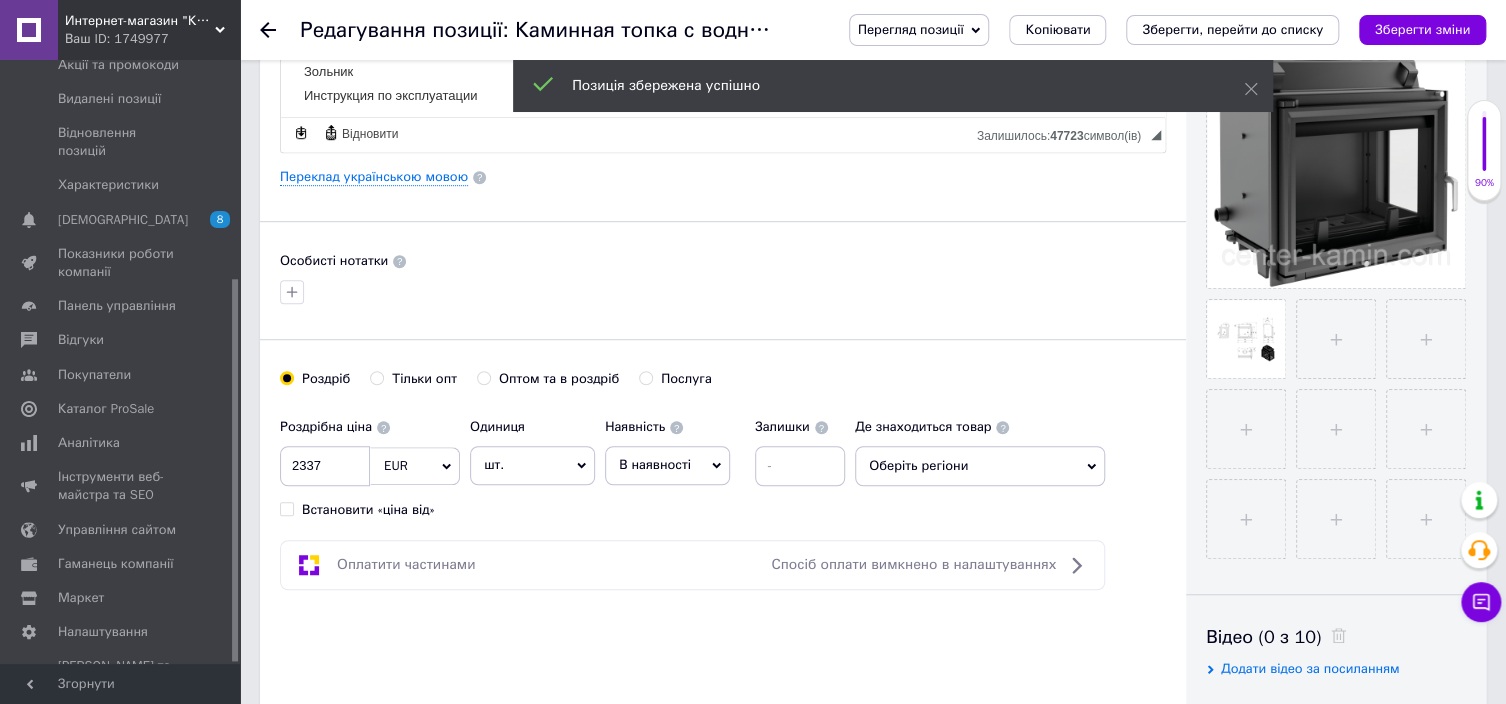 click on "Оберіть регіони" at bounding box center [980, 466] 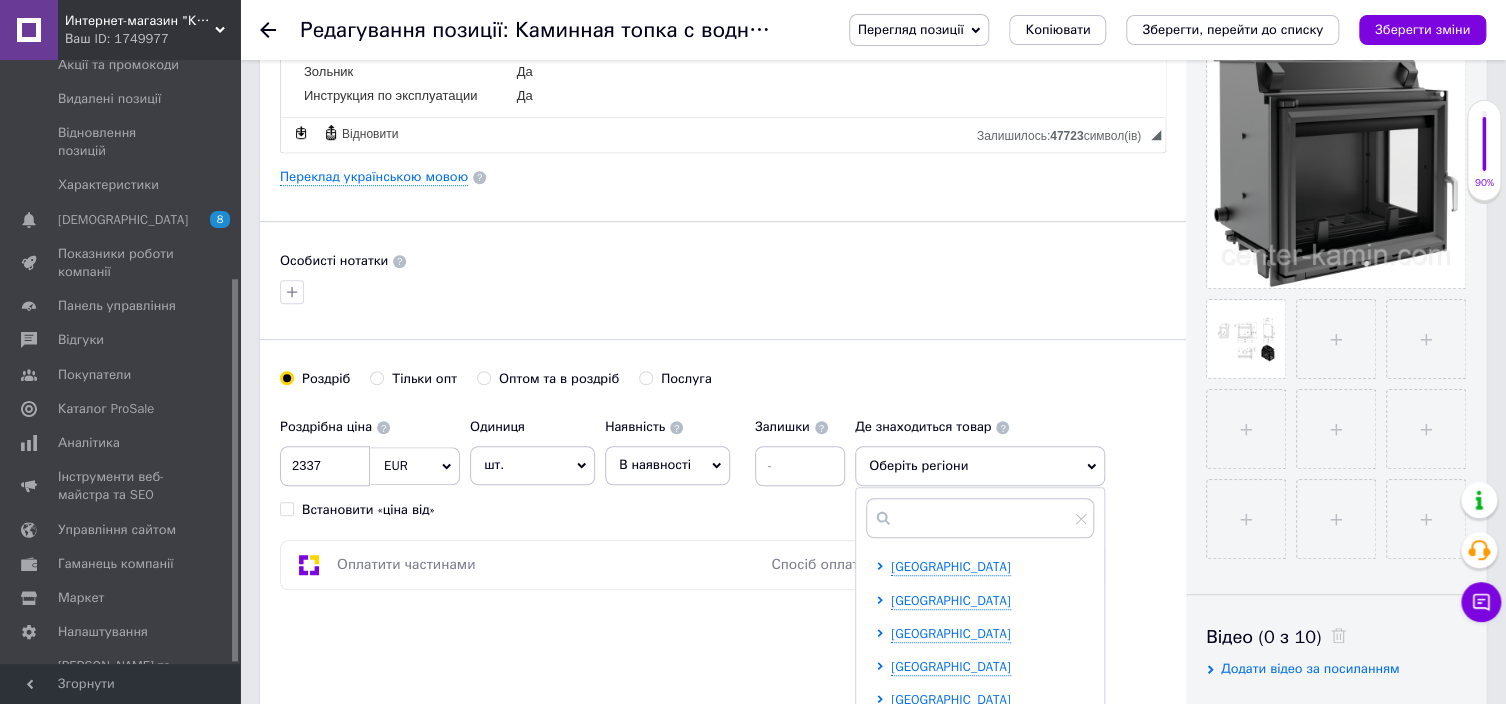 click on "[GEOGRAPHIC_DATA] [GEOGRAPHIC_DATA] [GEOGRAPHIC_DATA] [GEOGRAPHIC_DATA] [GEOGRAPHIC_DATA] [GEOGRAPHIC_DATA] [GEOGRAPHIC_DATA] [GEOGRAPHIC_DATA] [GEOGRAPHIC_DATA] [GEOGRAPHIC_DATA] [GEOGRAPHIC_DATA] [GEOGRAPHIC_DATA] [GEOGRAPHIC_DATA] [GEOGRAPHIC_DATA] [GEOGRAPHIC_DATA] [GEOGRAPHIC_DATA] [GEOGRAPHIC_DATA] [GEOGRAPHIC_DATA] [GEOGRAPHIC_DATA] [GEOGRAPHIC_DATA] [GEOGRAPHIC_DATA] [GEOGRAPHIC_DATA] [GEOGRAPHIC_DATA] [GEOGRAPHIC_DATA]" at bounding box center [984, 949] 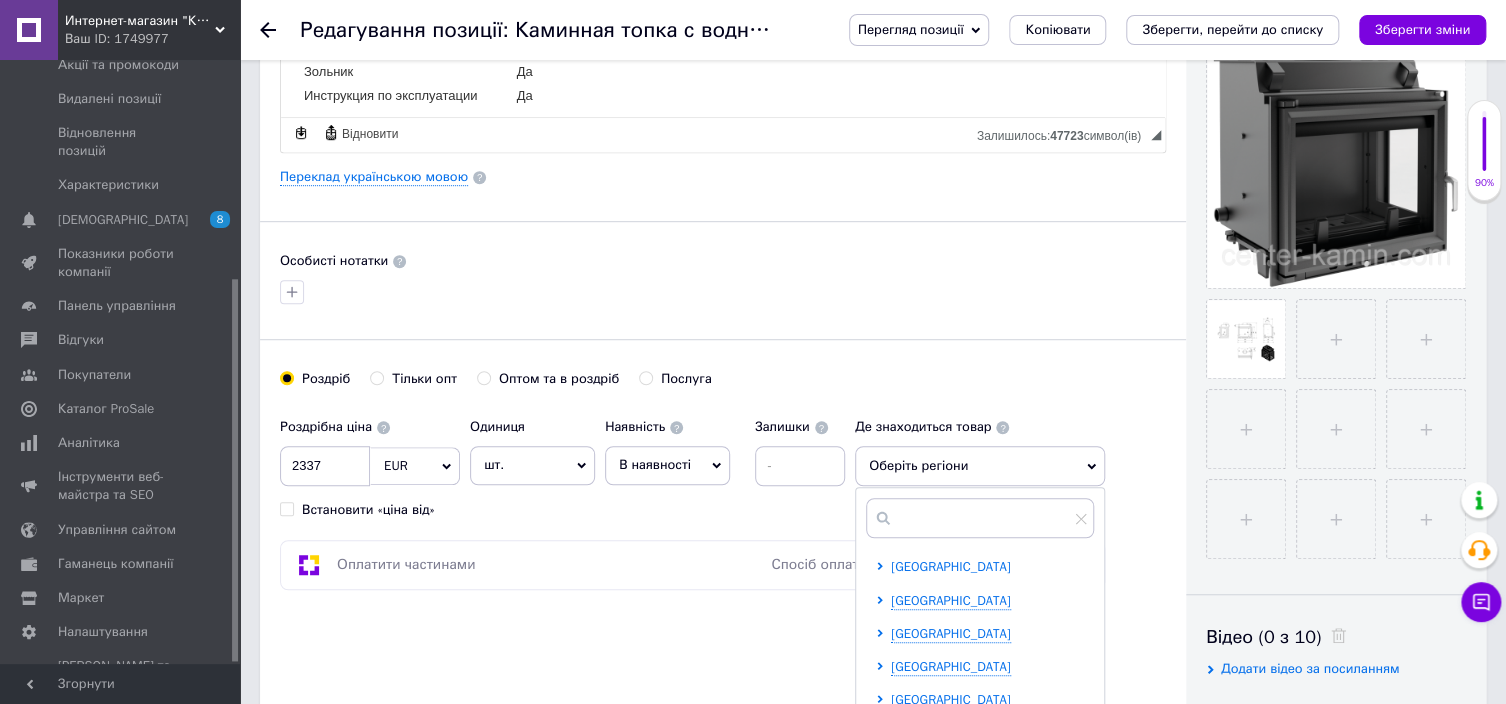click on "[GEOGRAPHIC_DATA]" at bounding box center (951, 566) 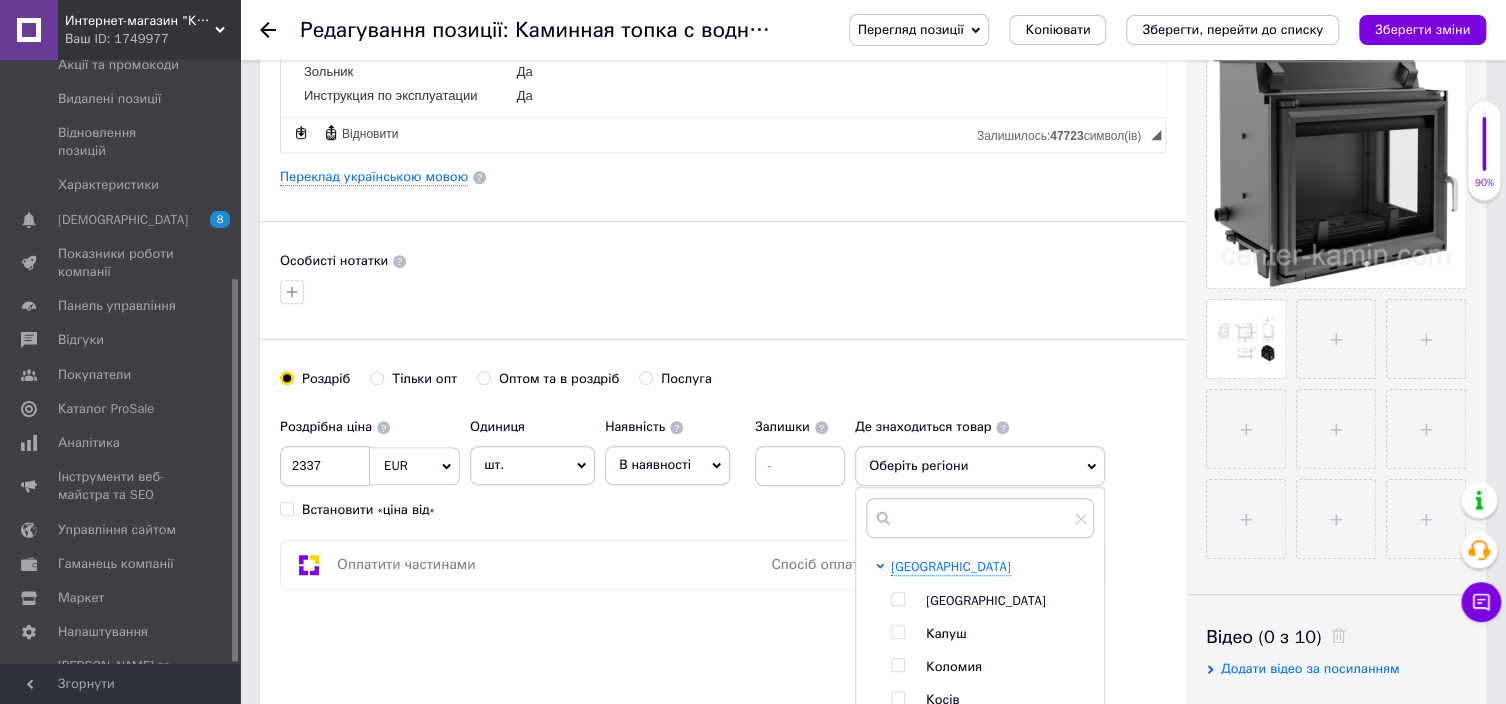 click at bounding box center [897, 599] 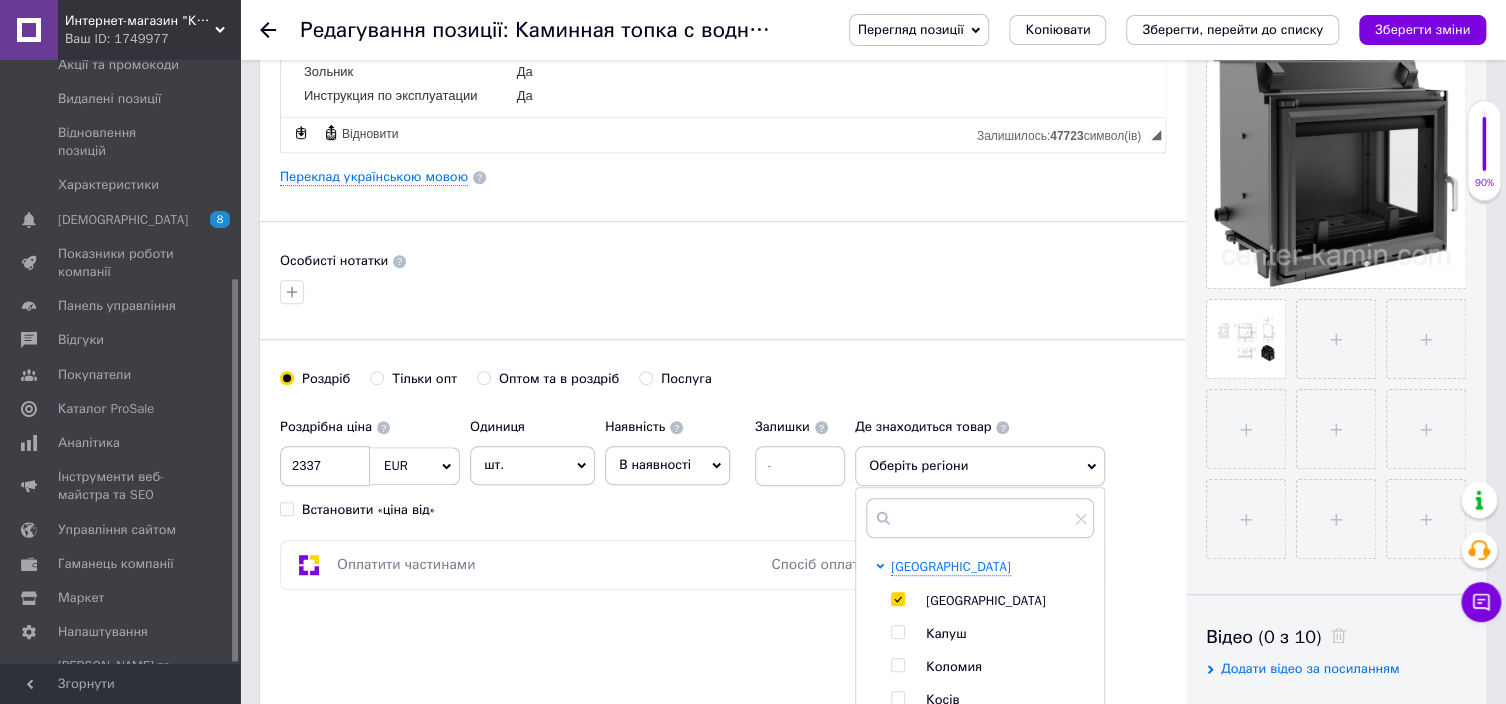 checkbox on "true" 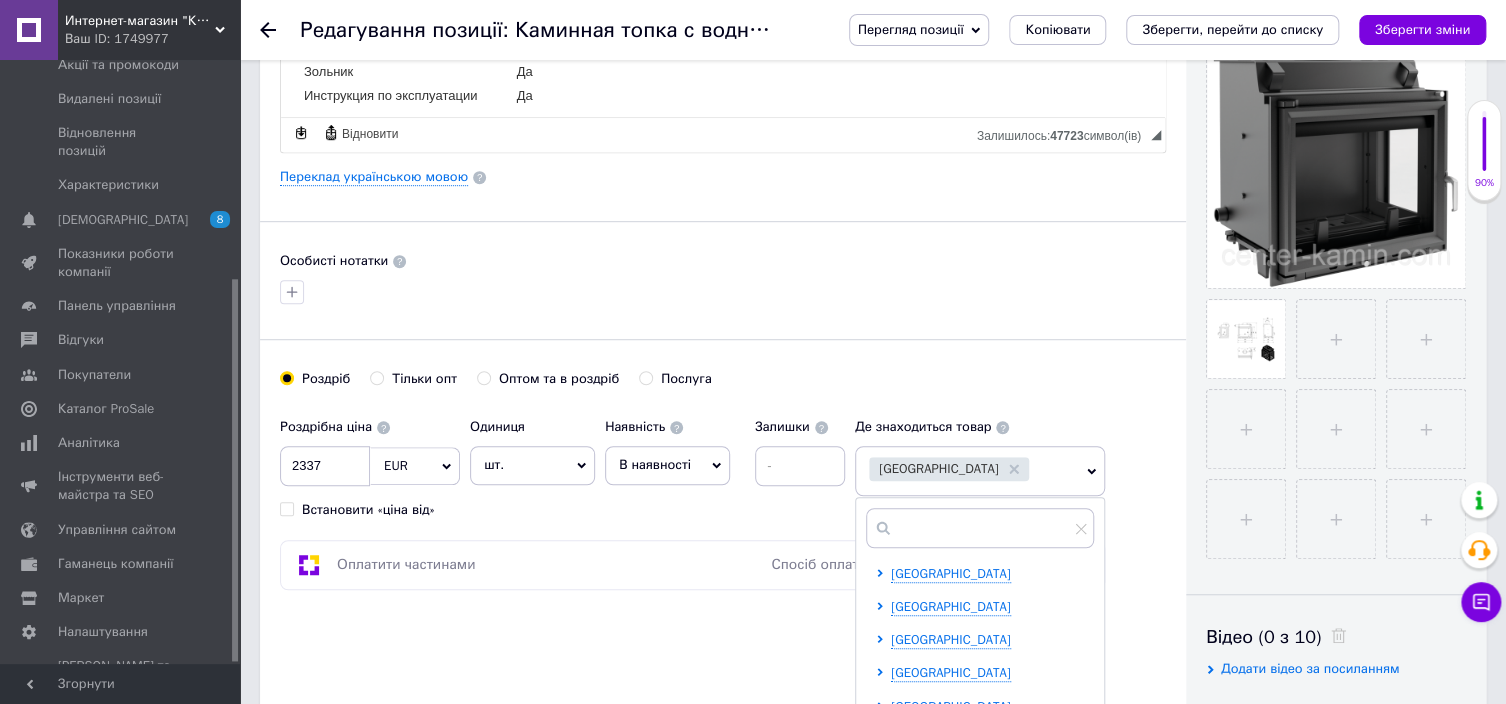 scroll, scrollTop: 300, scrollLeft: 0, axis: vertical 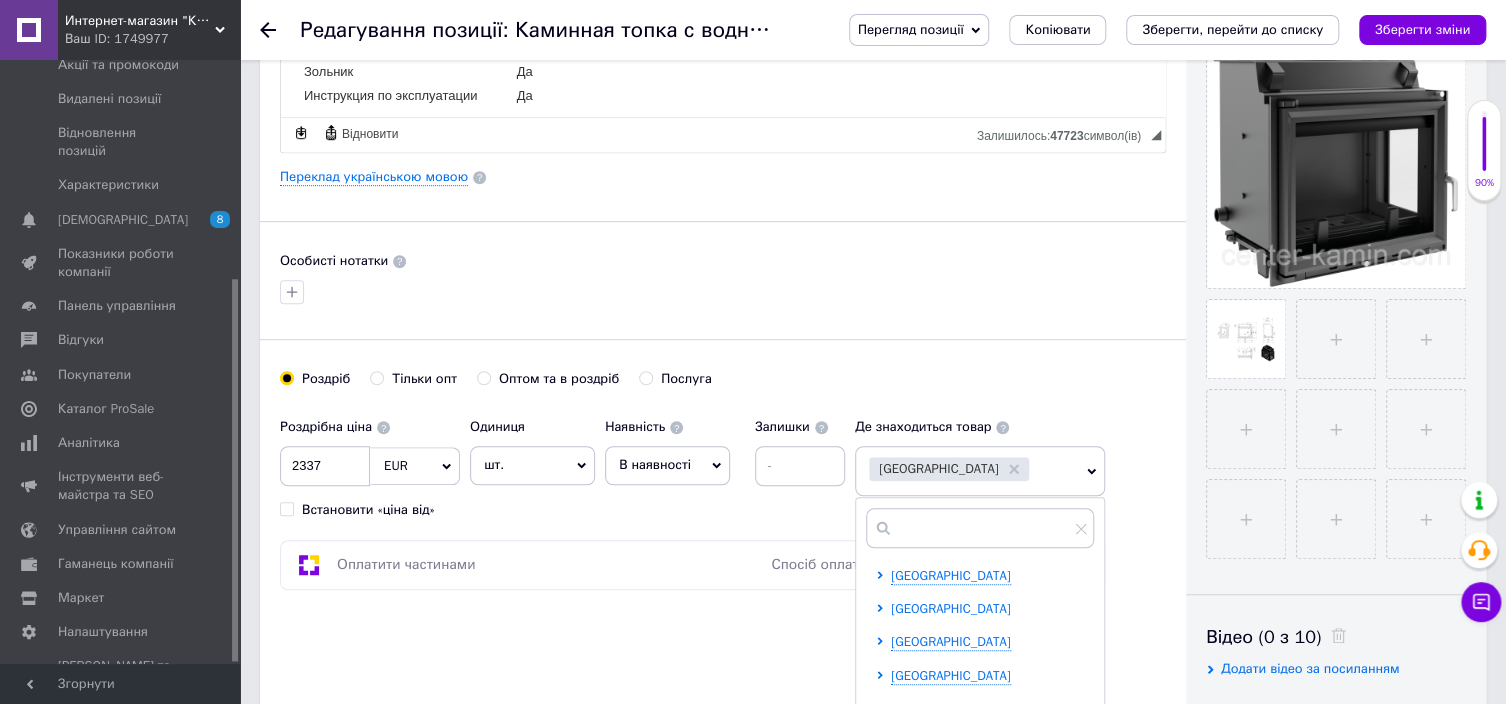 click on "[GEOGRAPHIC_DATA]" at bounding box center [951, 608] 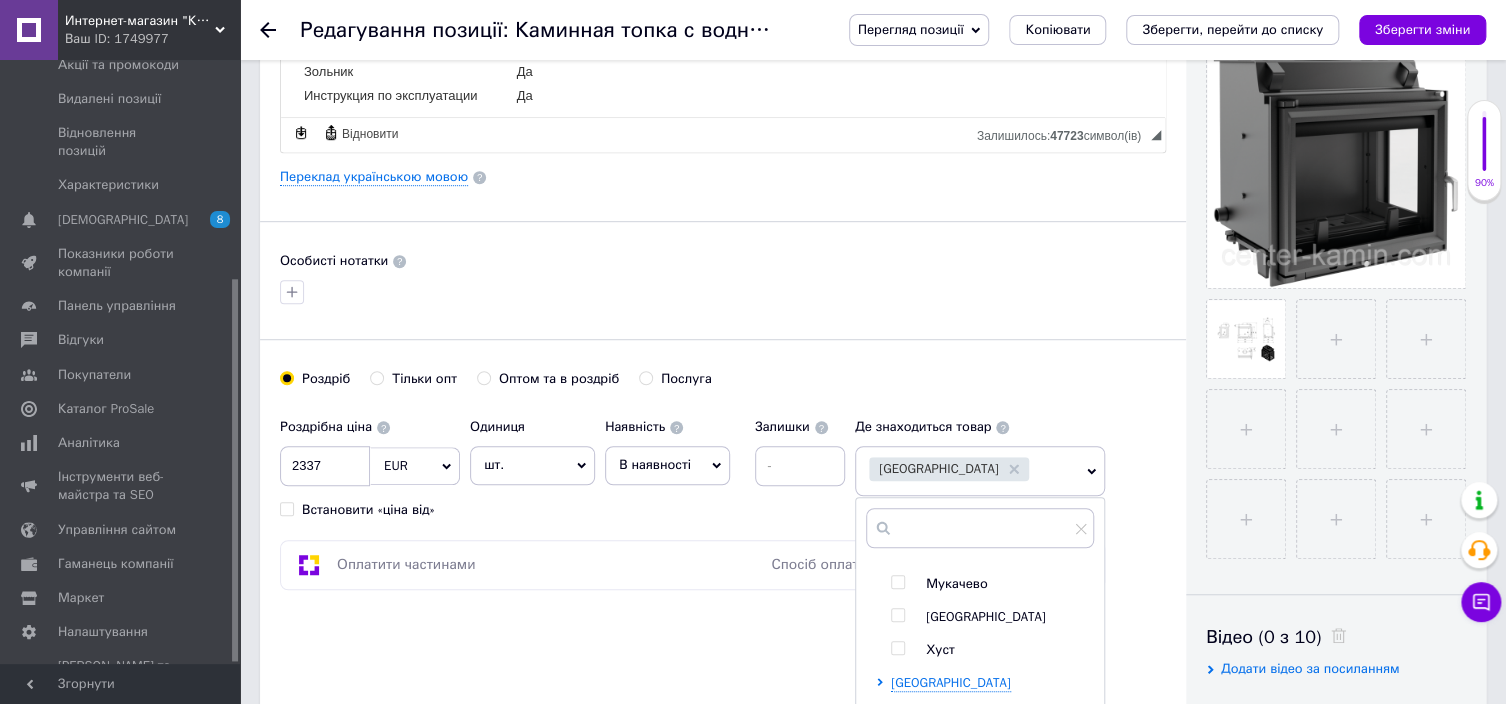 scroll, scrollTop: 400, scrollLeft: 0, axis: vertical 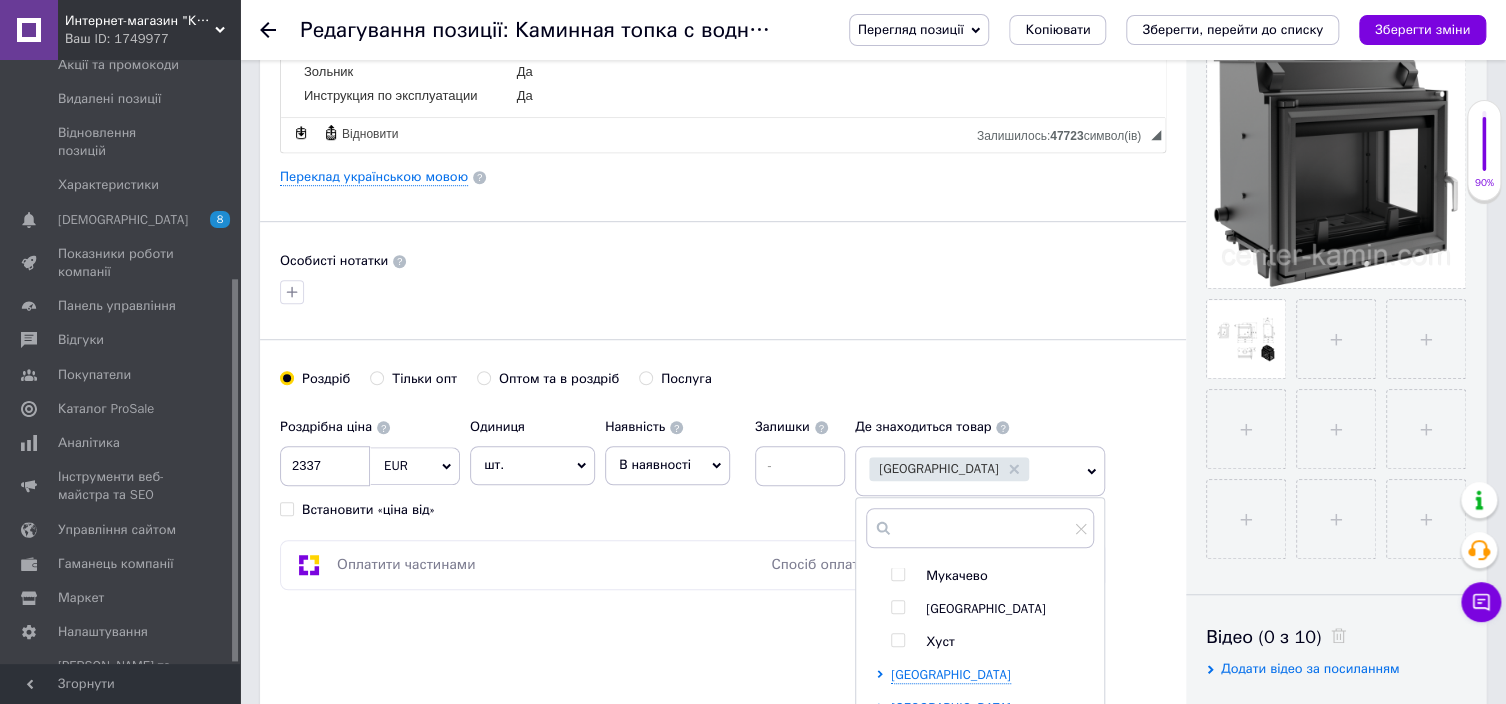 click at bounding box center (901, 609) 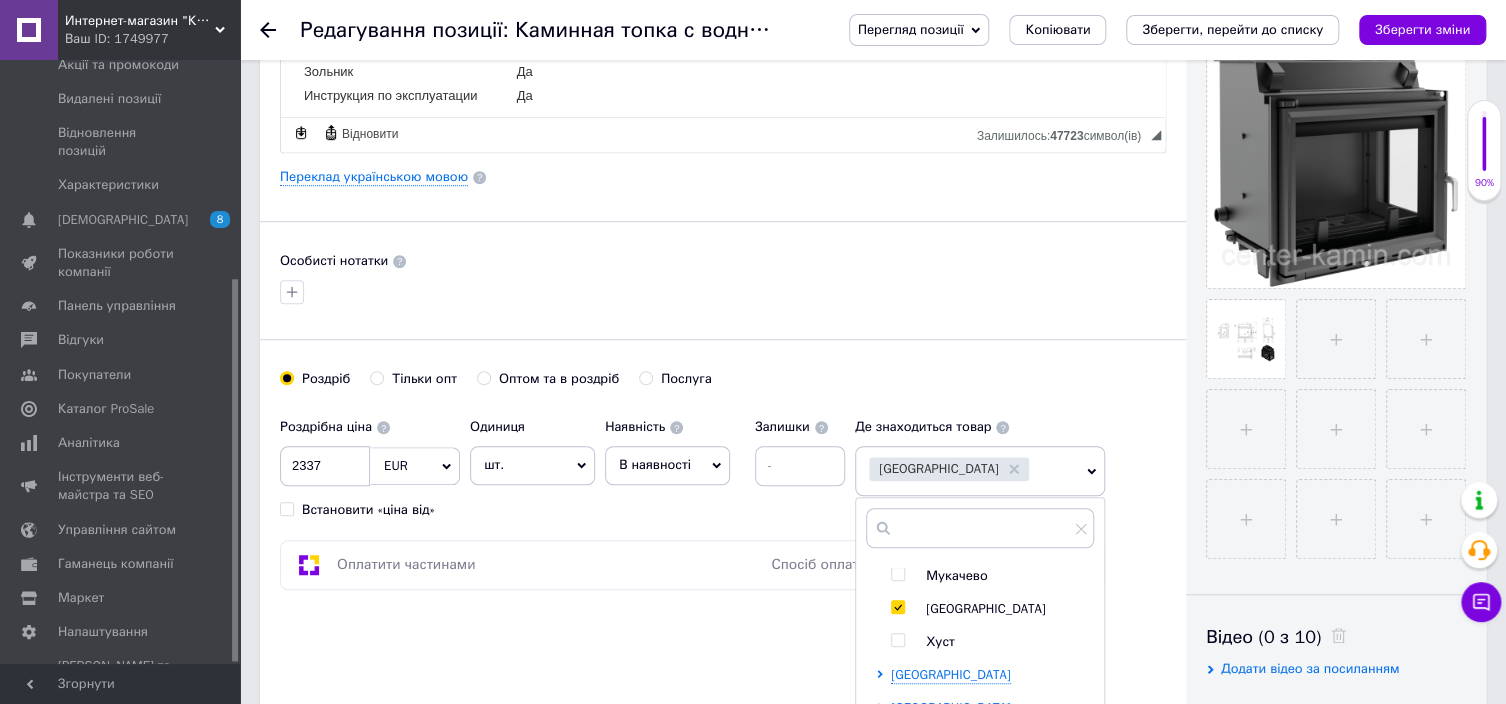 checkbox on "true" 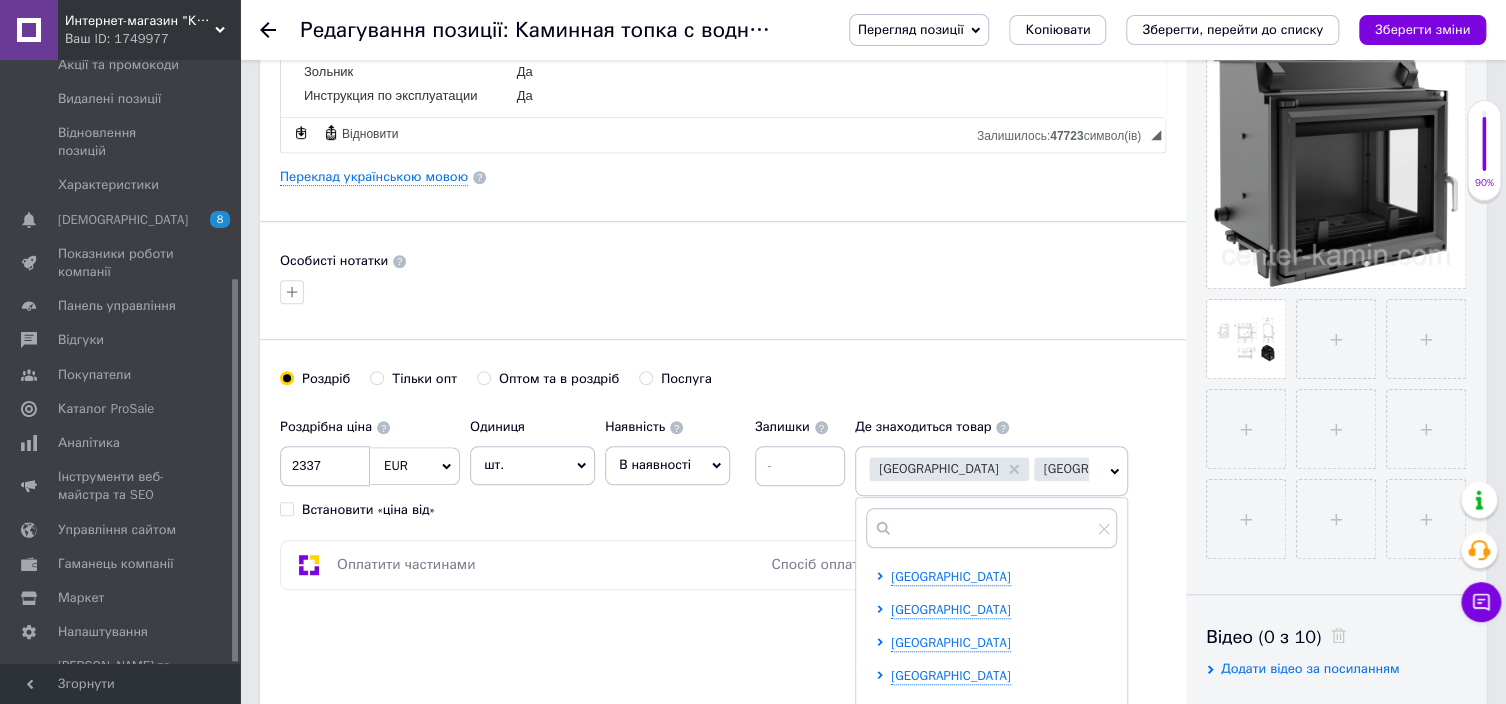 scroll, scrollTop: 677, scrollLeft: 0, axis: vertical 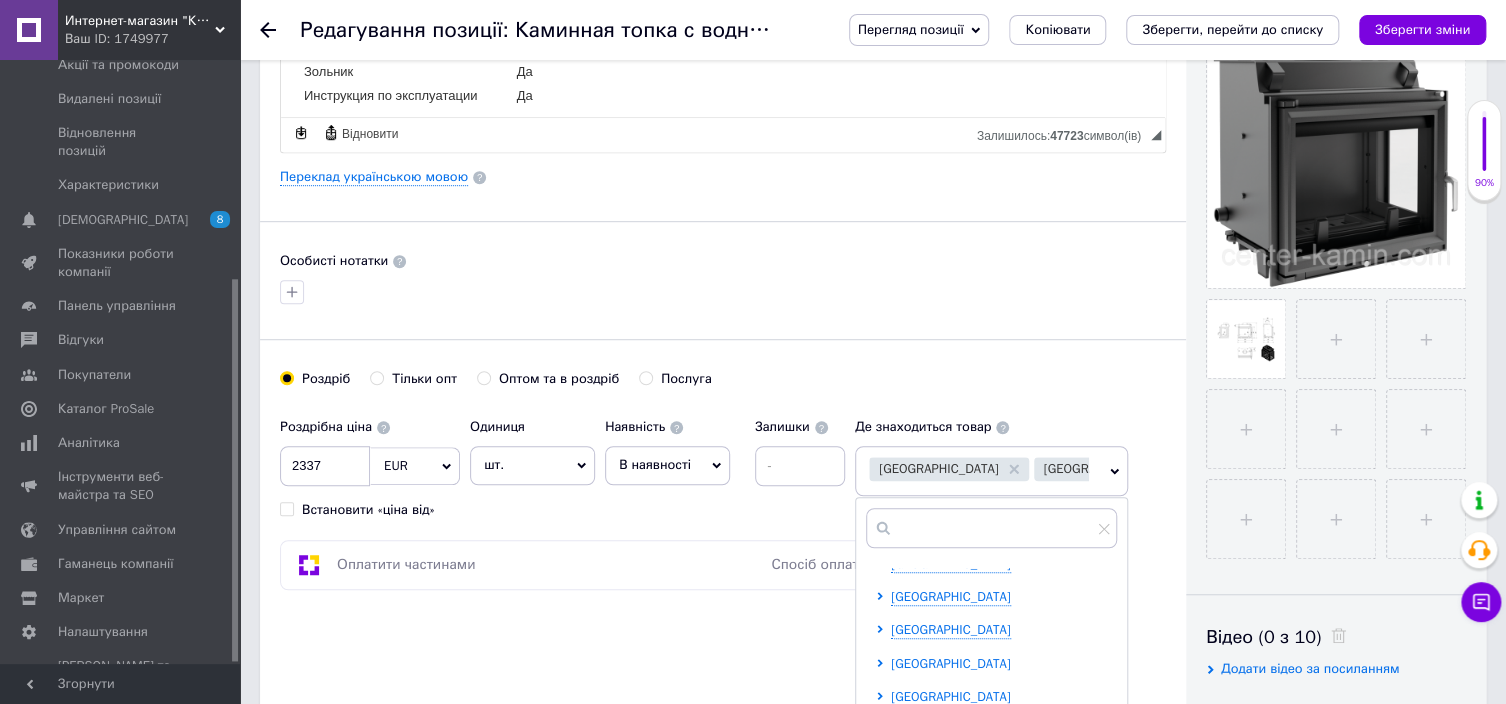 click on "[GEOGRAPHIC_DATA]" at bounding box center (951, 663) 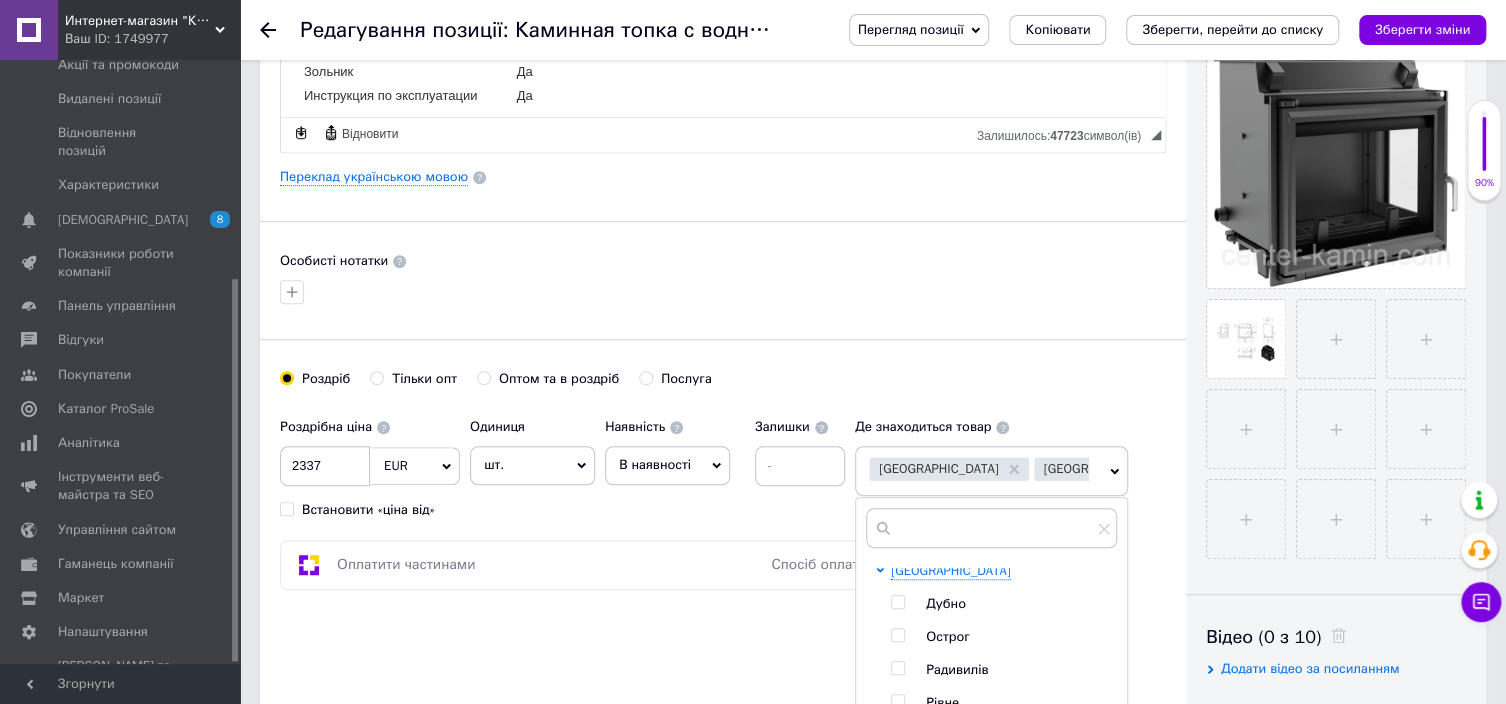 scroll, scrollTop: 777, scrollLeft: 0, axis: vertical 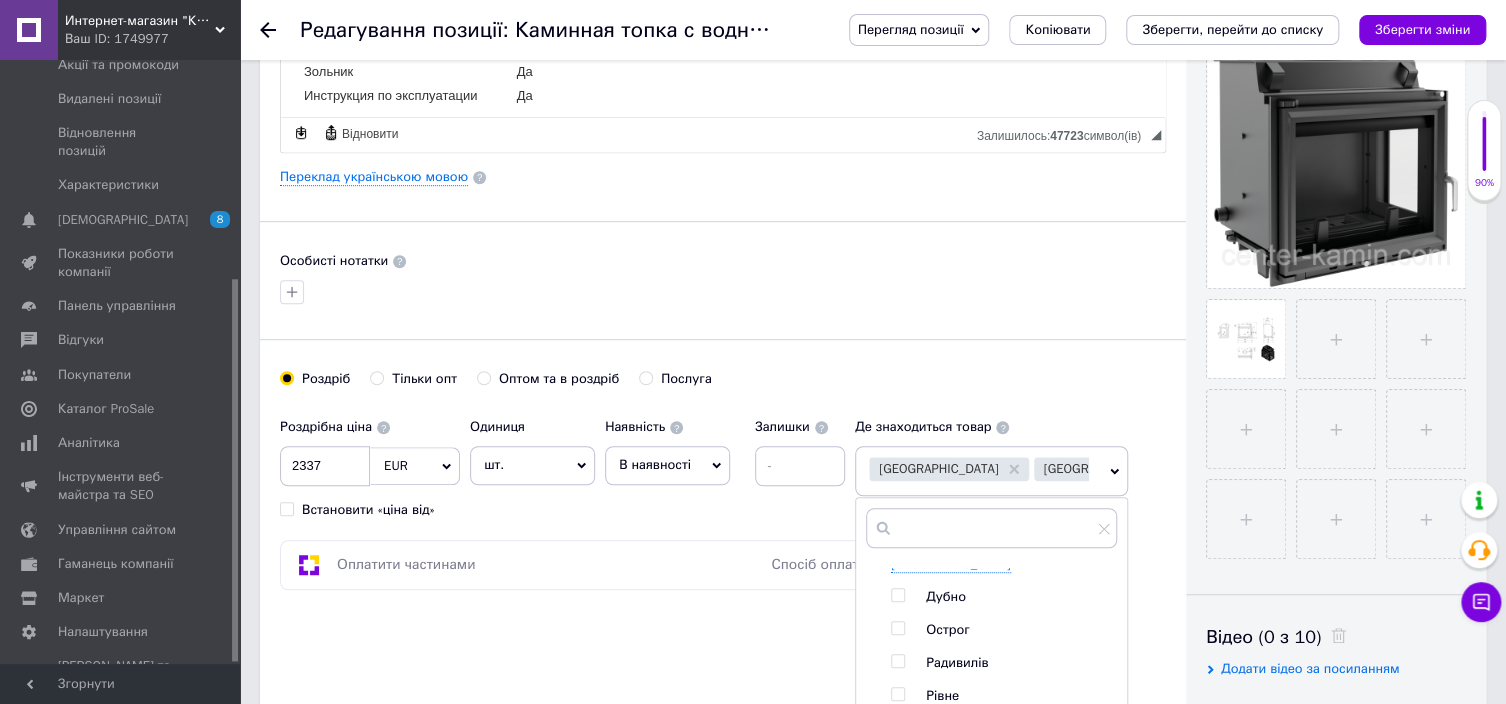 click at bounding box center (897, 661) 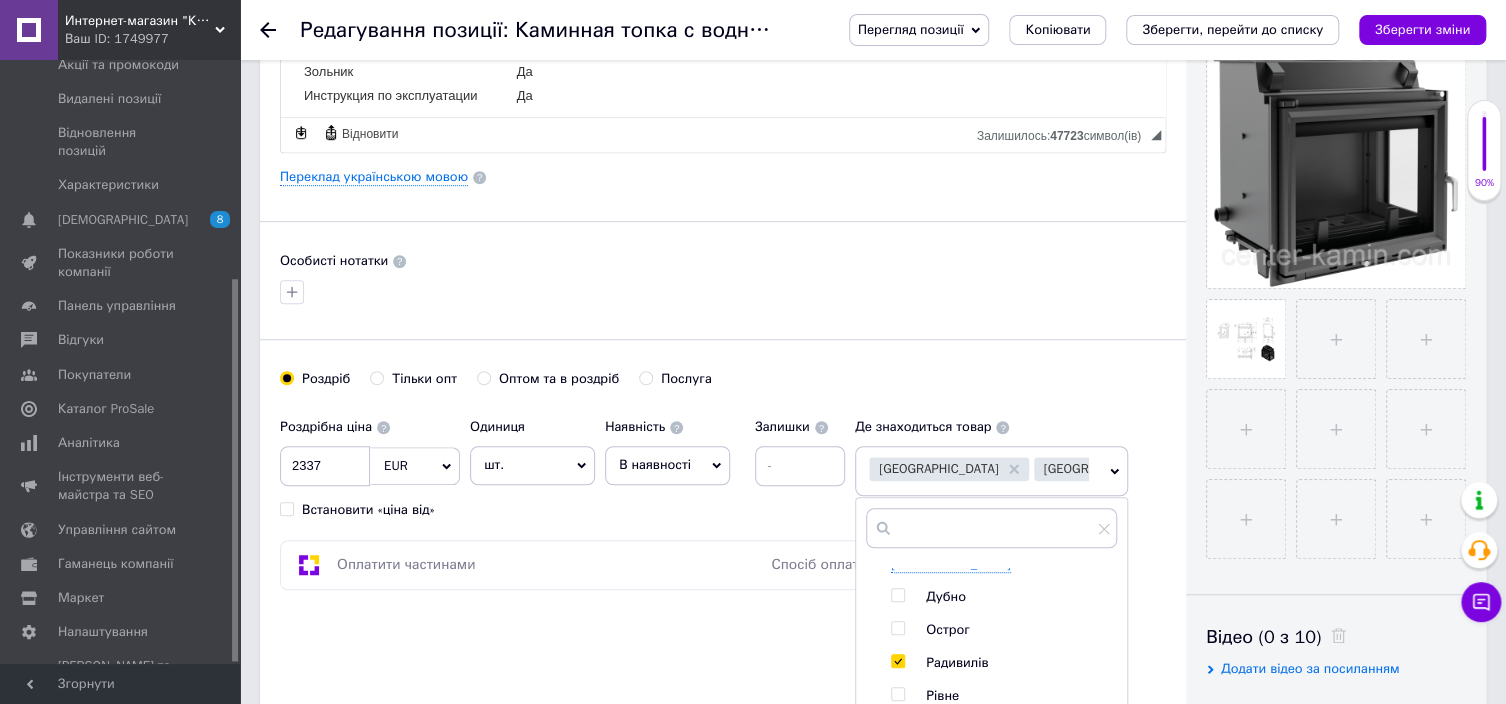 checkbox on "true" 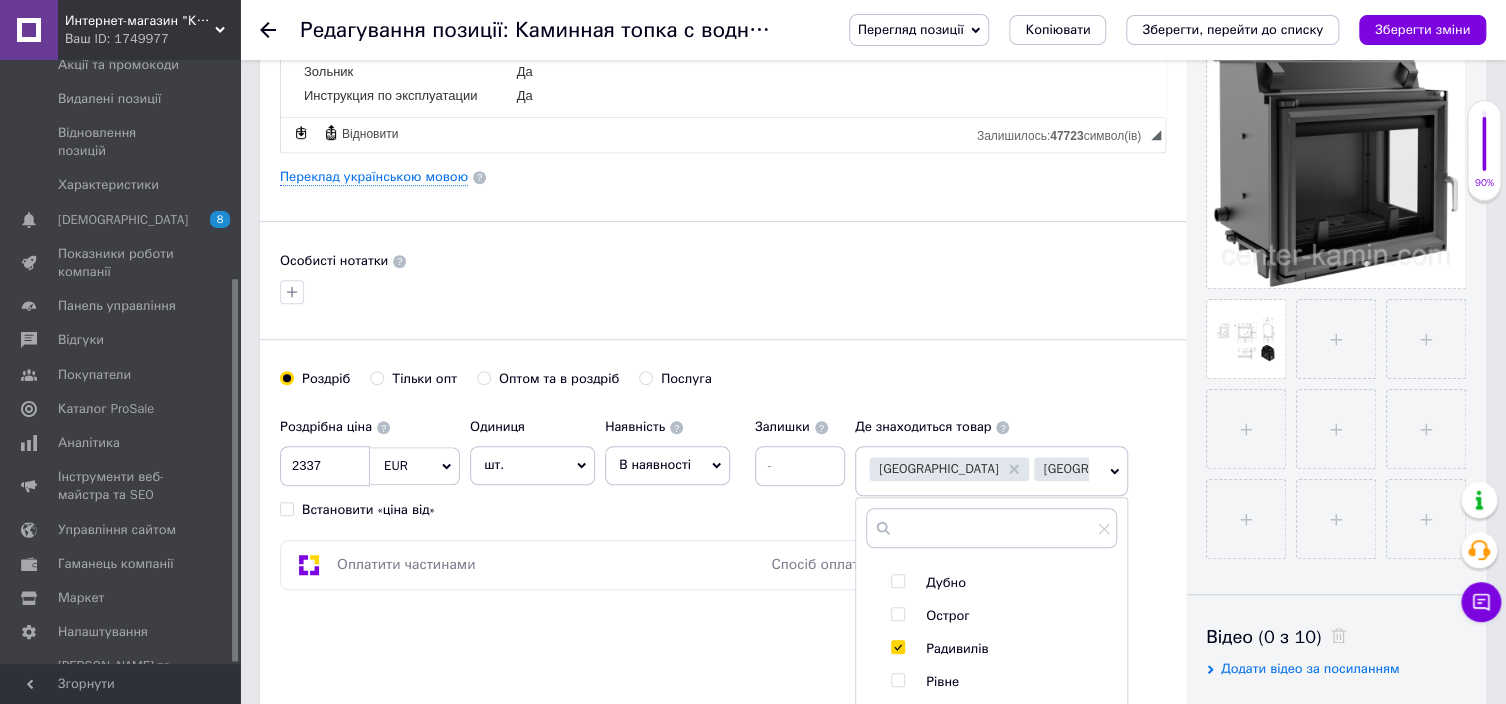 scroll, scrollTop: 810, scrollLeft: 0, axis: vertical 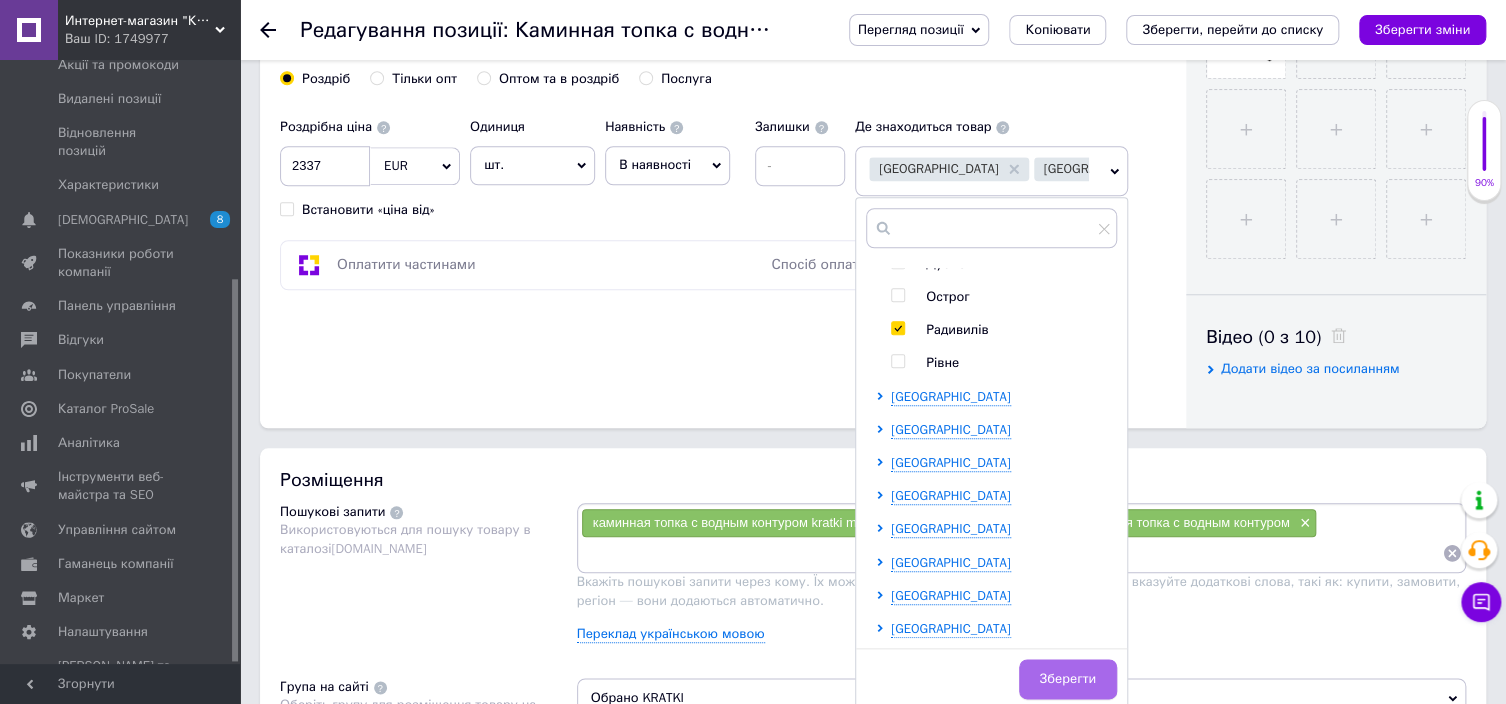 click on "Зберегти" at bounding box center (1068, 679) 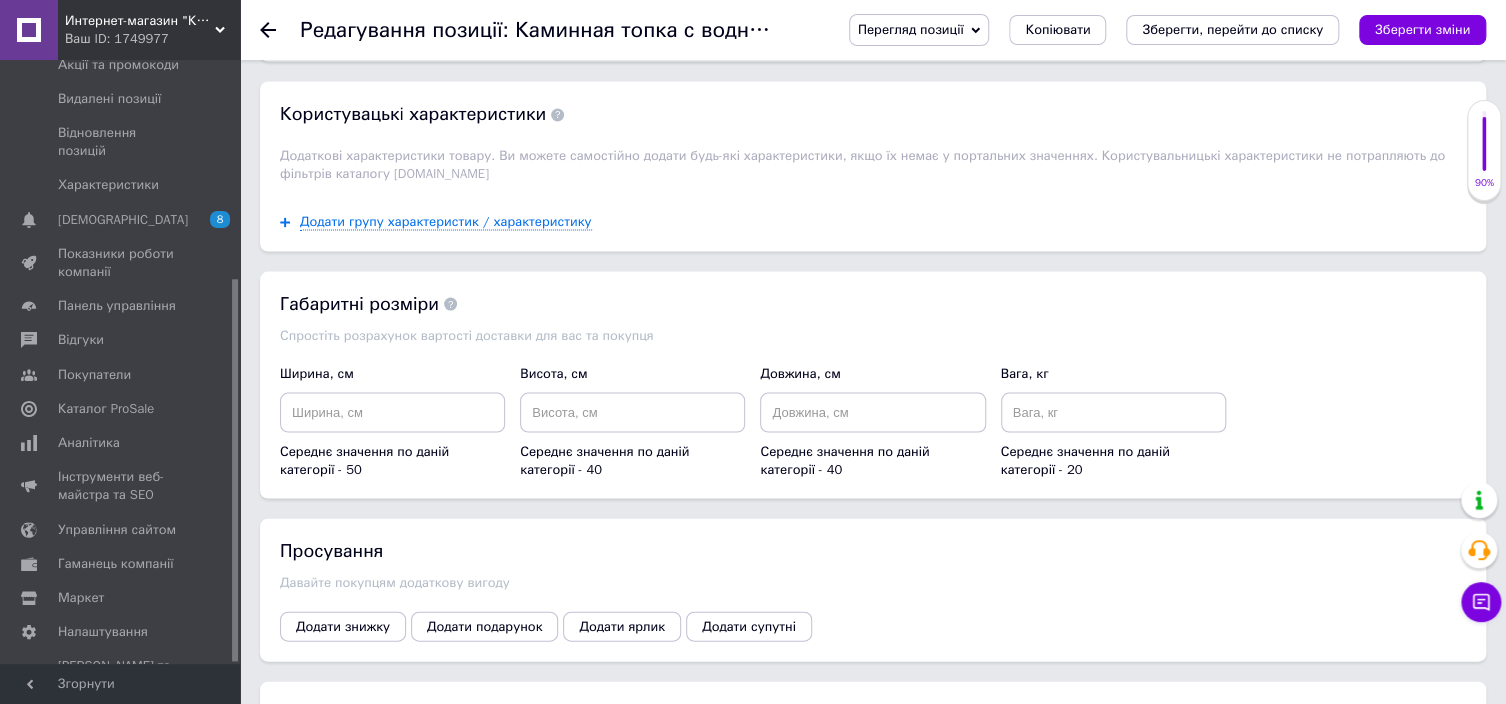 scroll, scrollTop: 2268, scrollLeft: 0, axis: vertical 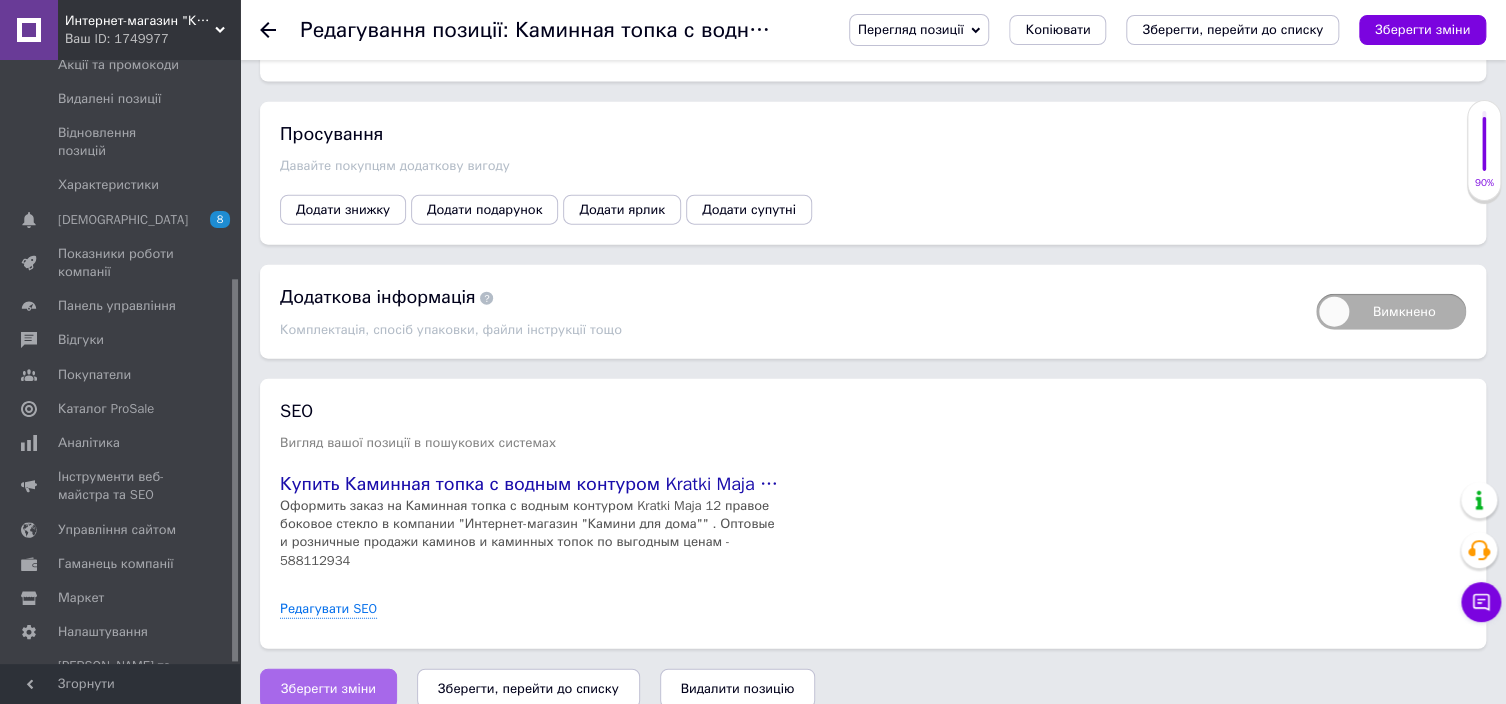 click on "Зберегти зміни" at bounding box center [328, 689] 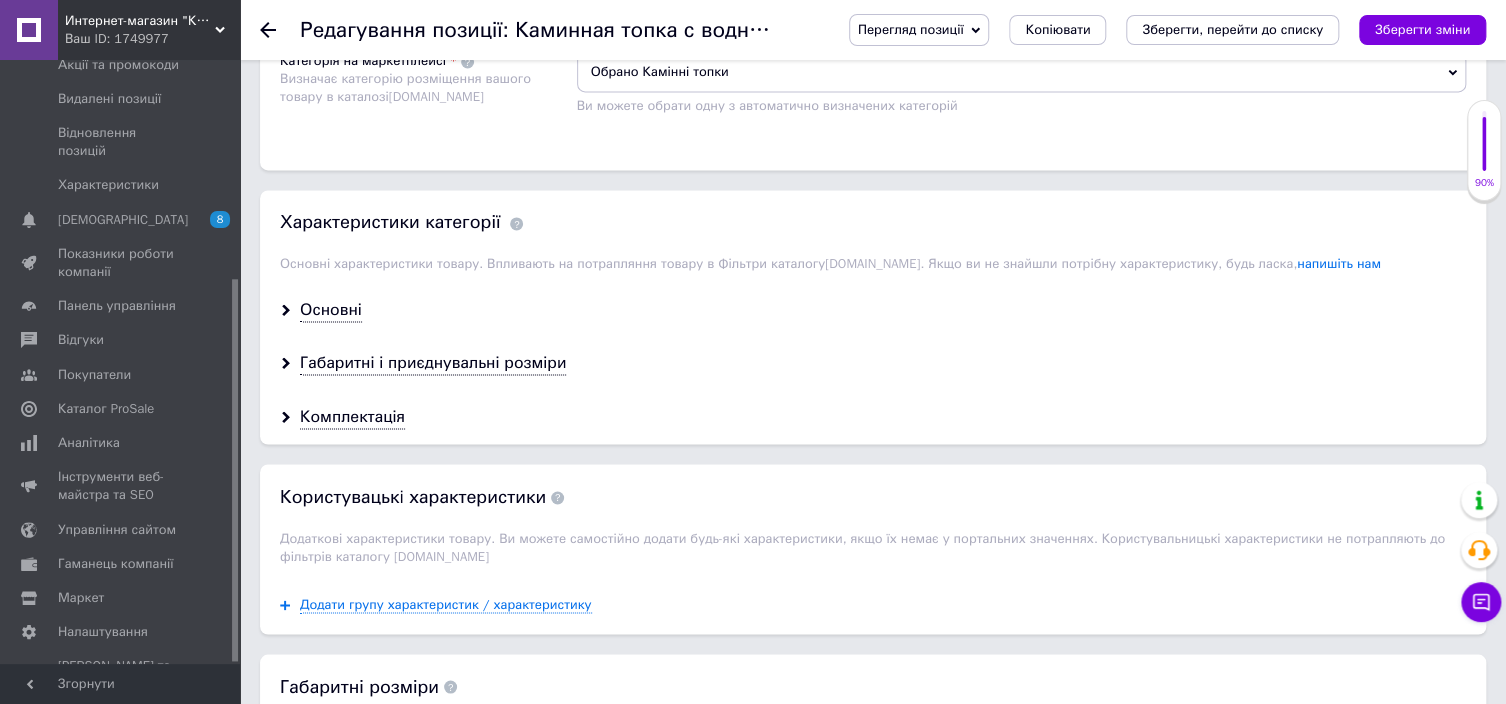 scroll, scrollTop: 1500, scrollLeft: 0, axis: vertical 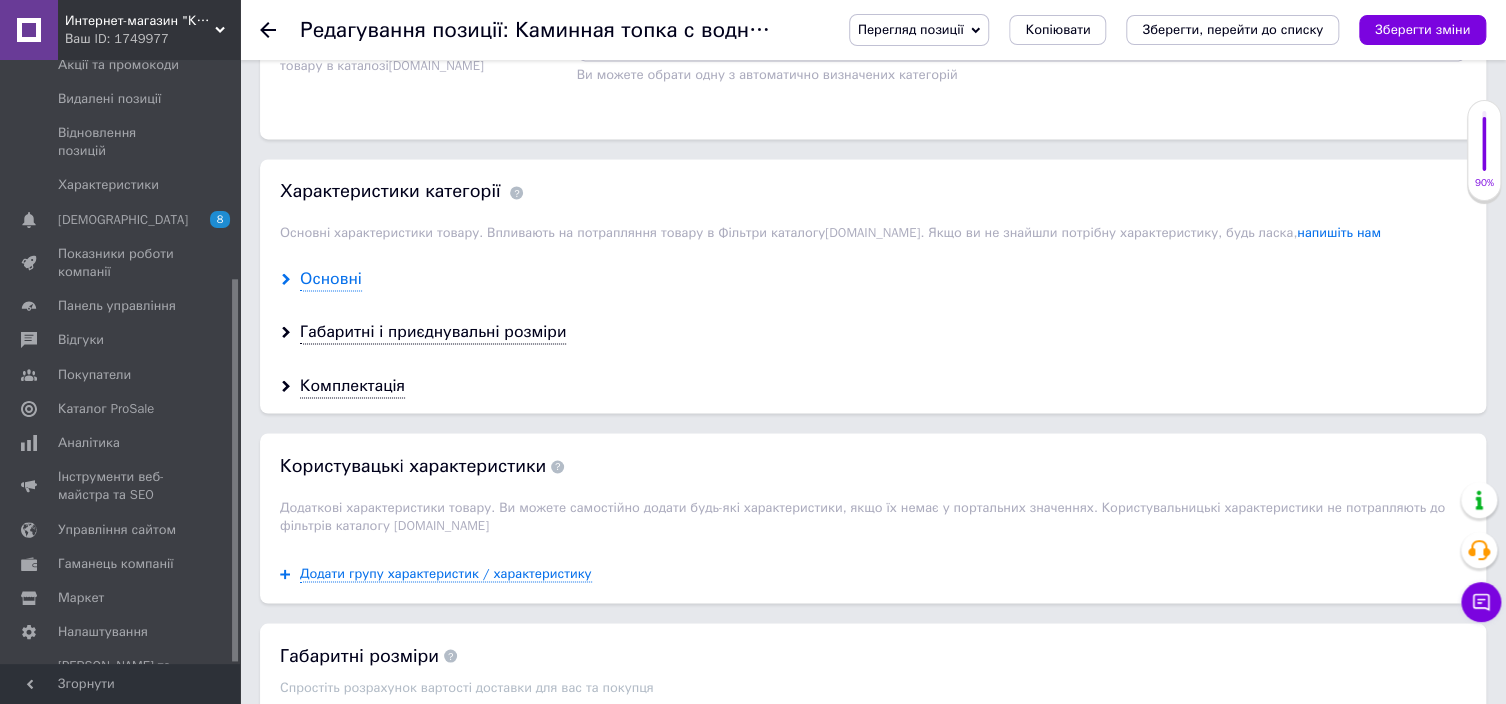 click on "Основні" at bounding box center [331, 279] 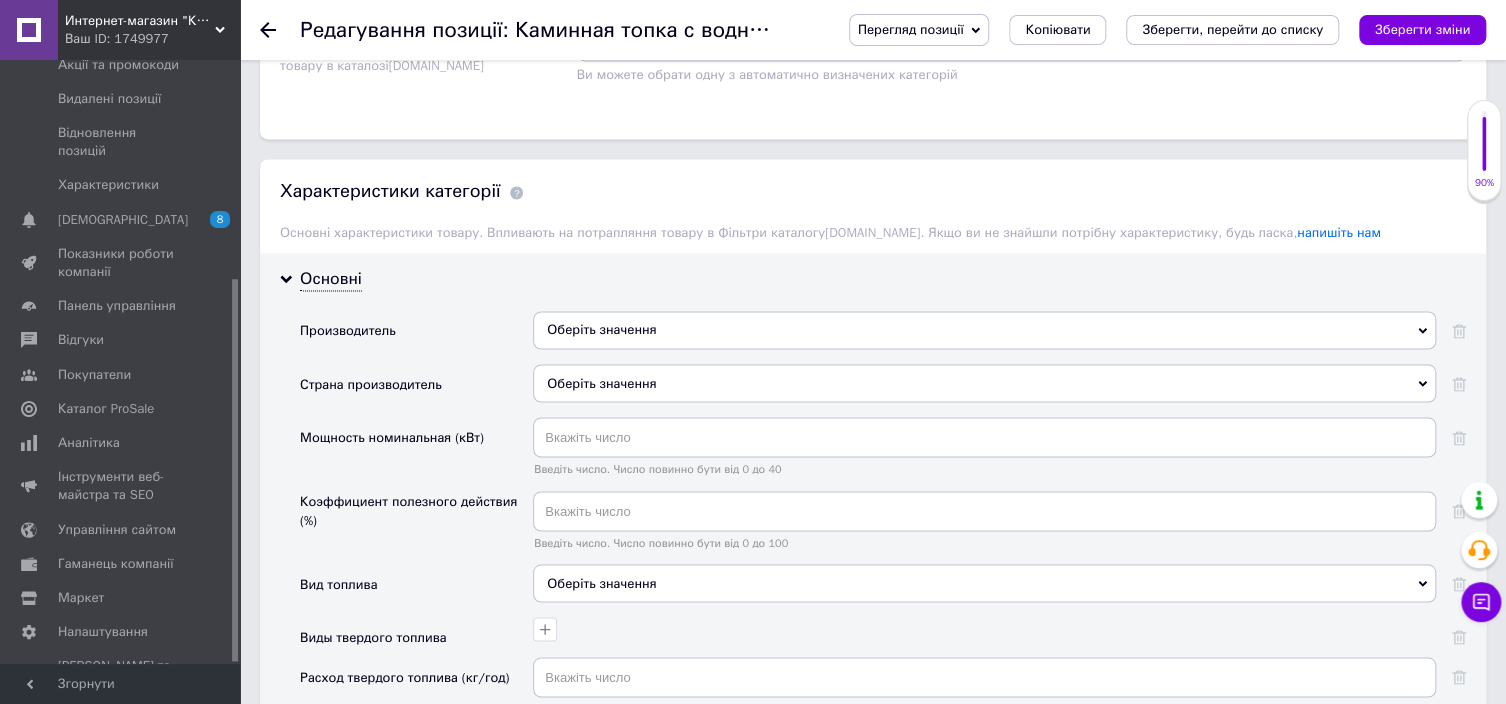 click on "Оберіть значення" at bounding box center (984, 330) 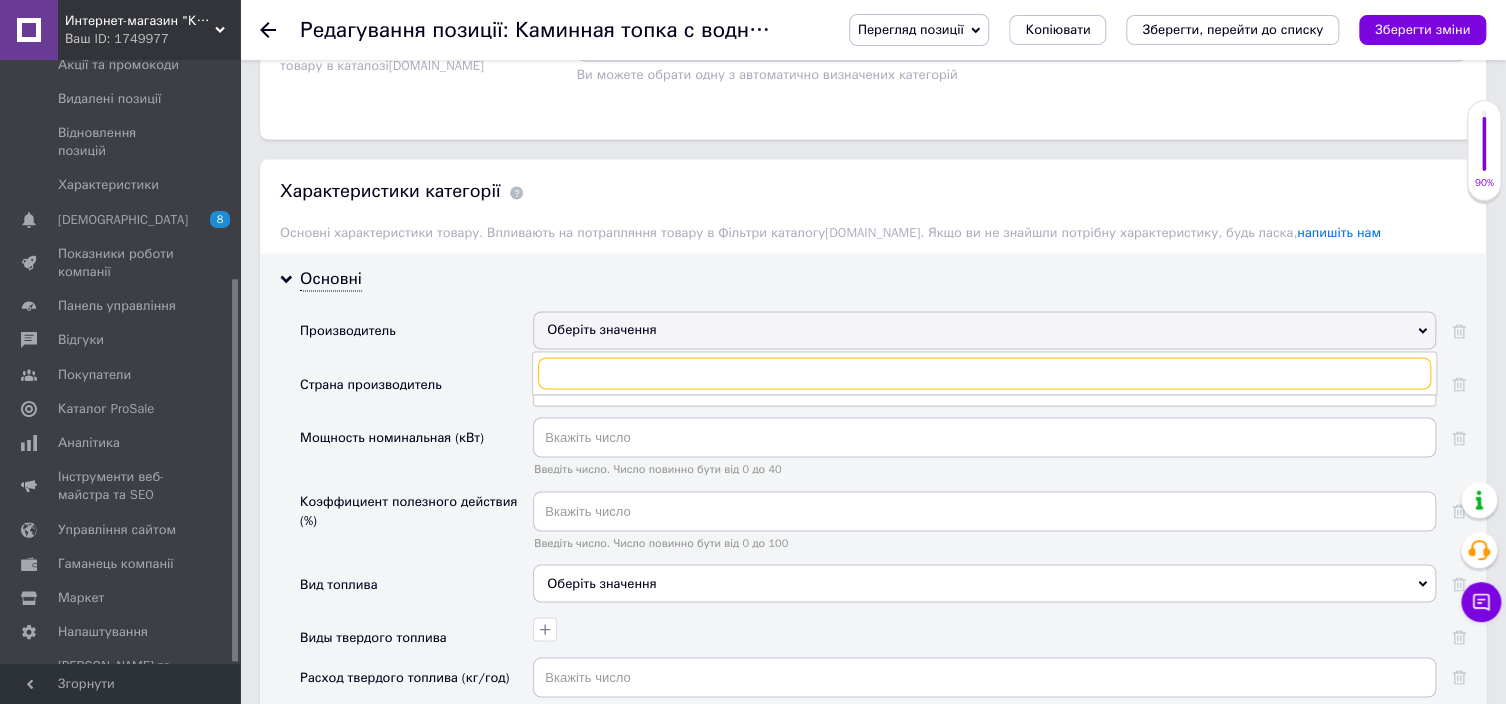 click at bounding box center [984, 373] 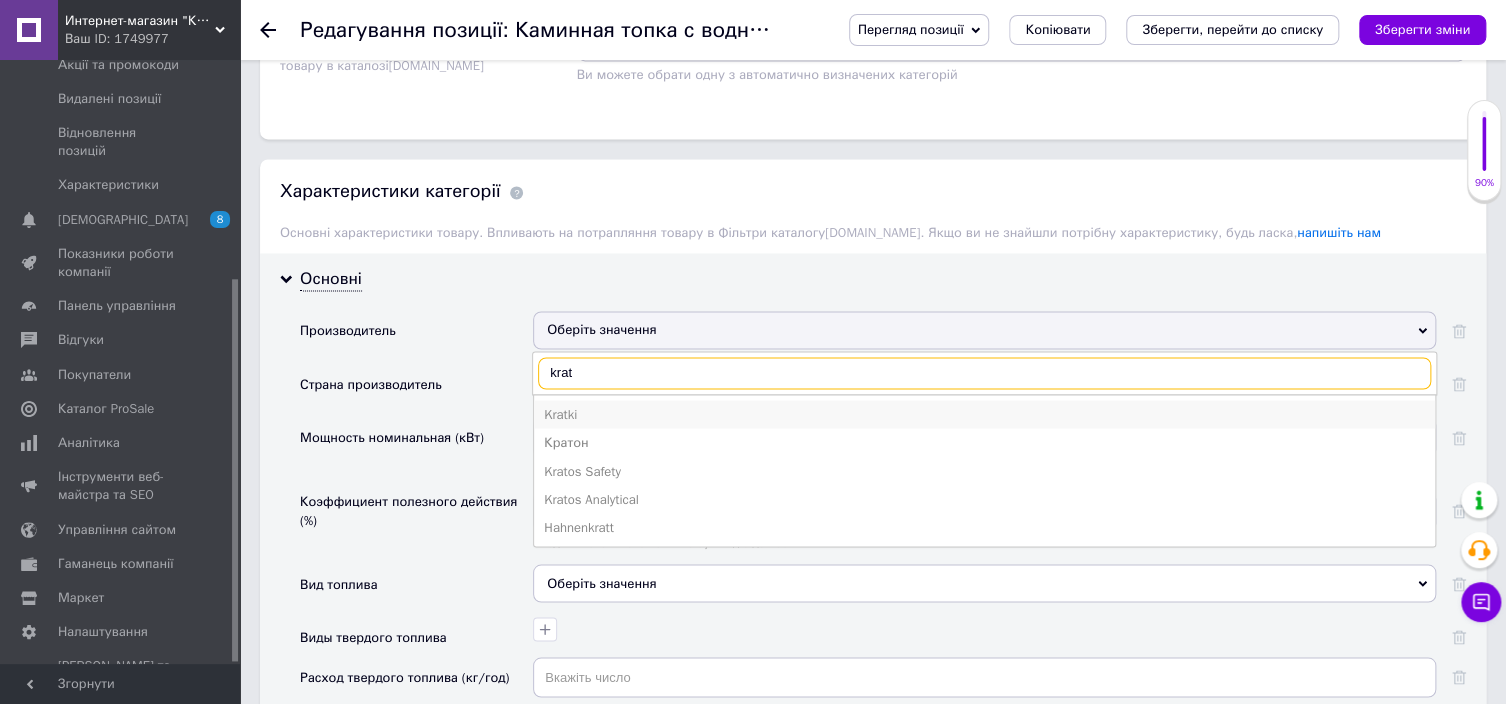 type on "krat" 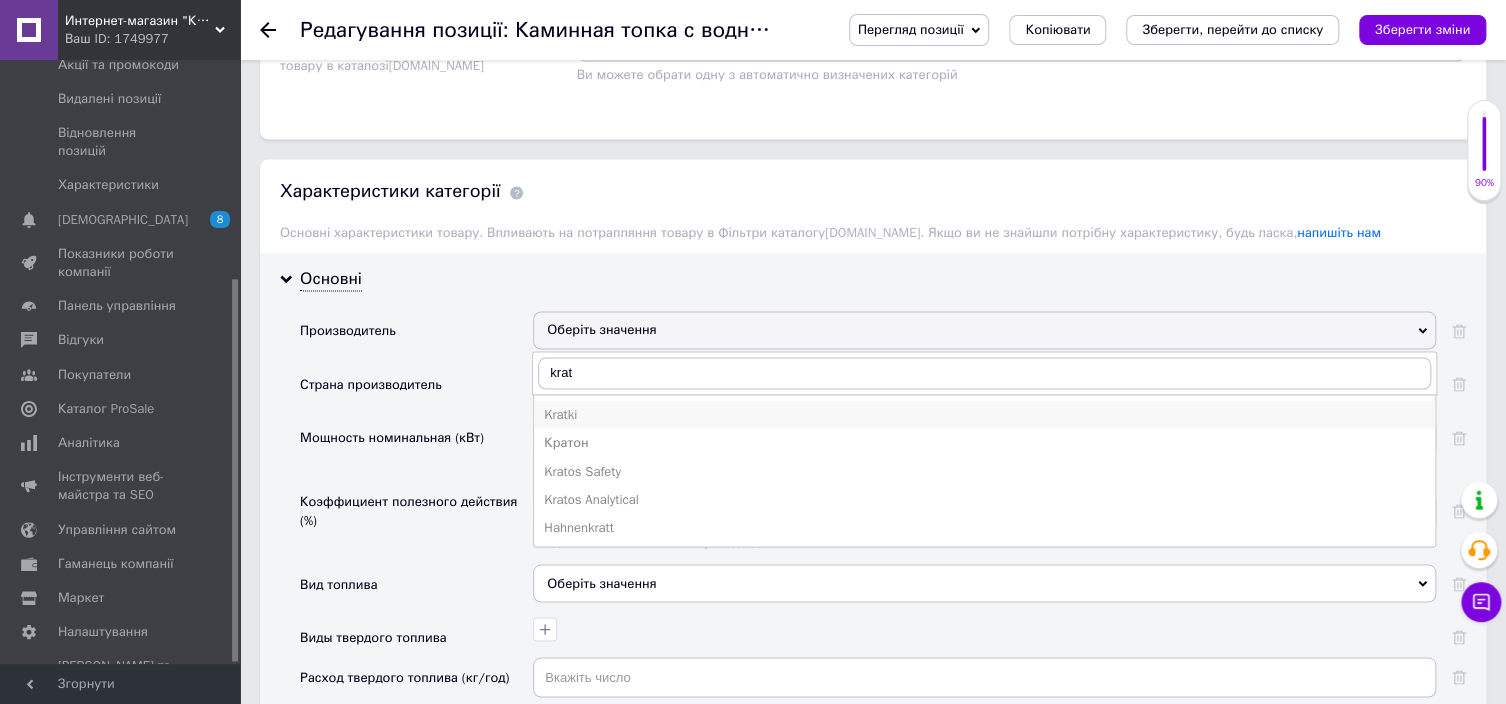 click on "Kratki" at bounding box center (984, 414) 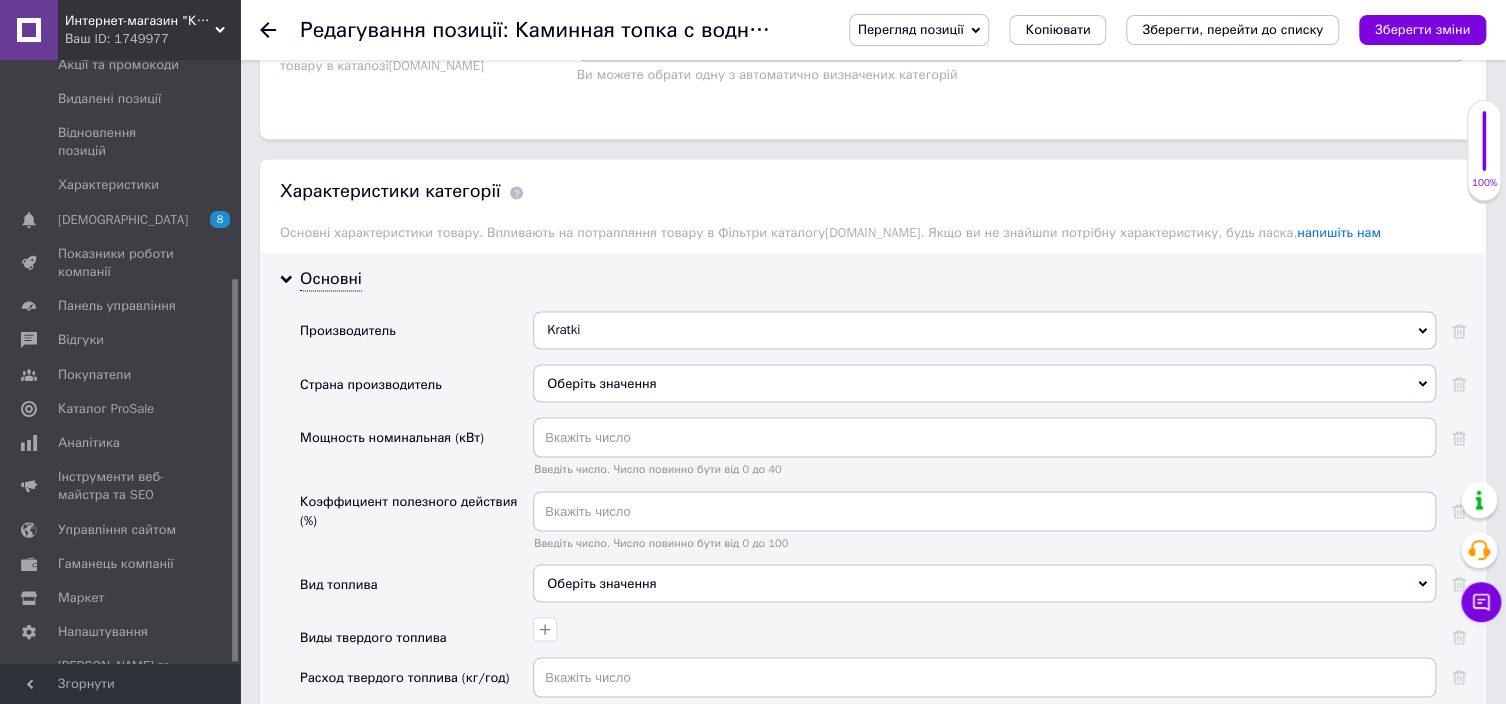 click on "Оберіть значення" at bounding box center (984, 383) 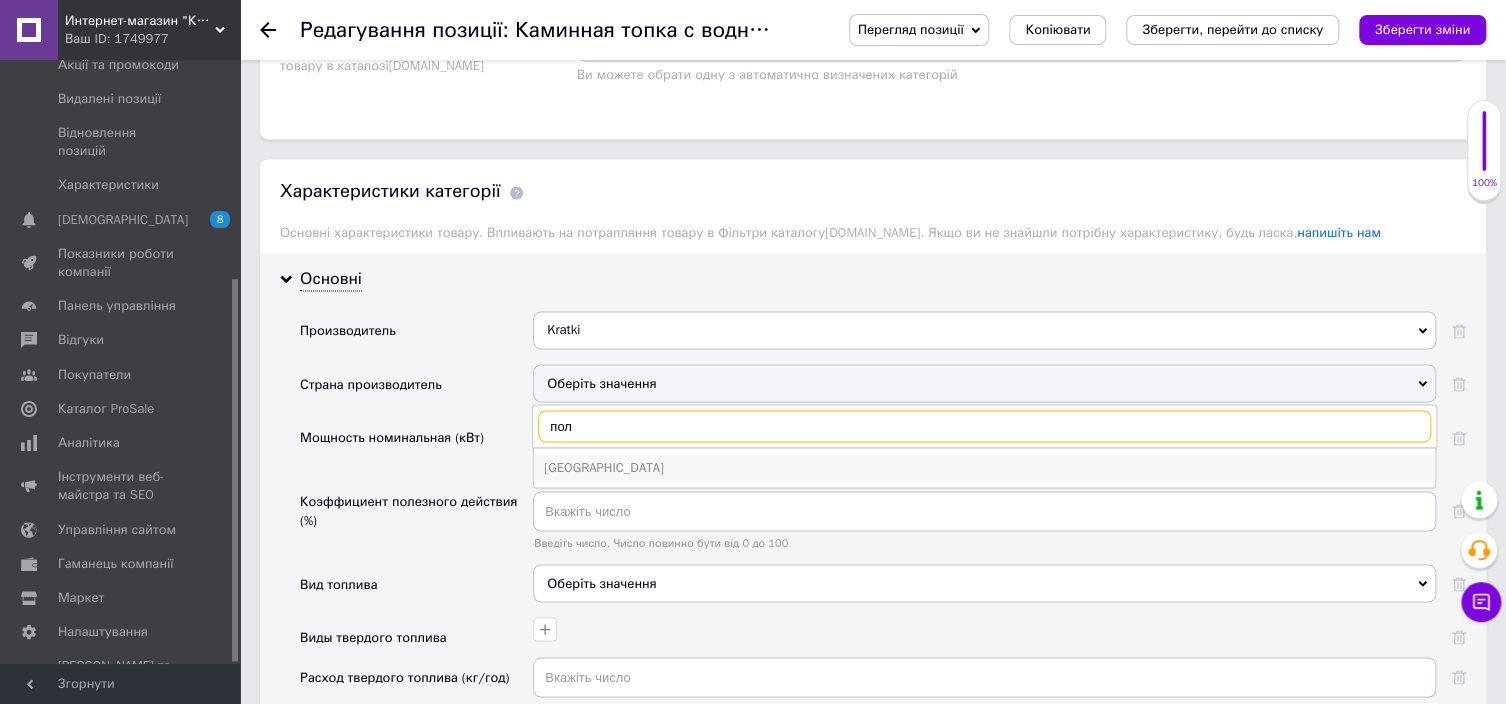type on "пол" 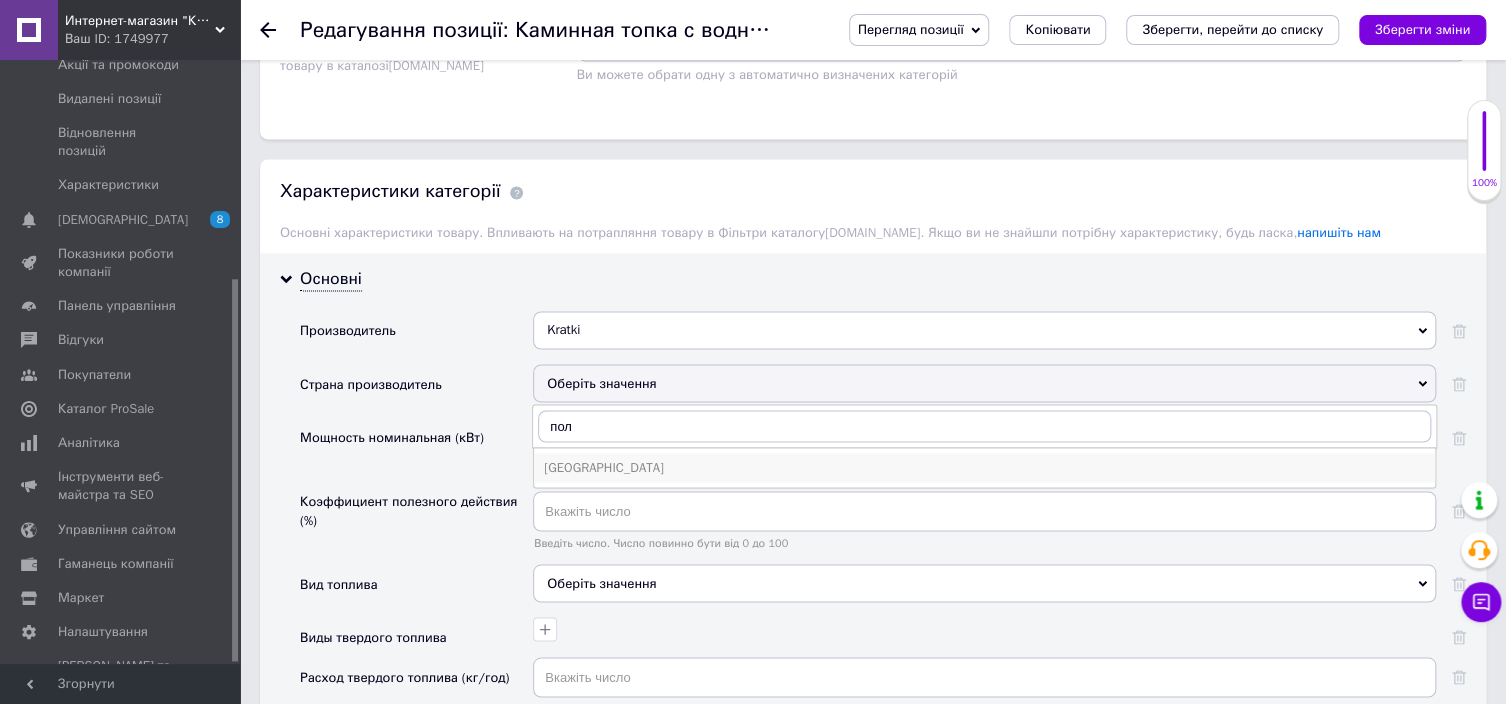 click on "[GEOGRAPHIC_DATA]" at bounding box center [984, 467] 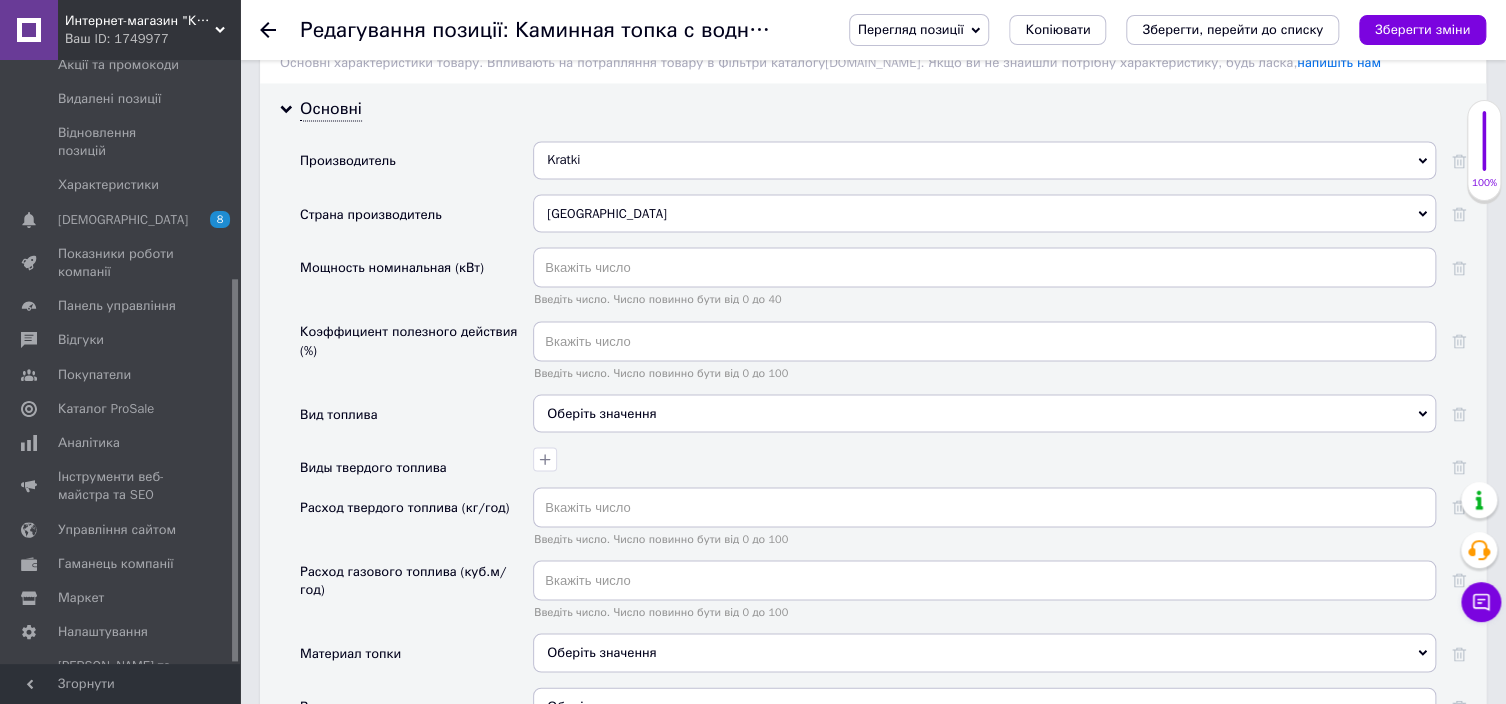 scroll, scrollTop: 2300, scrollLeft: 0, axis: vertical 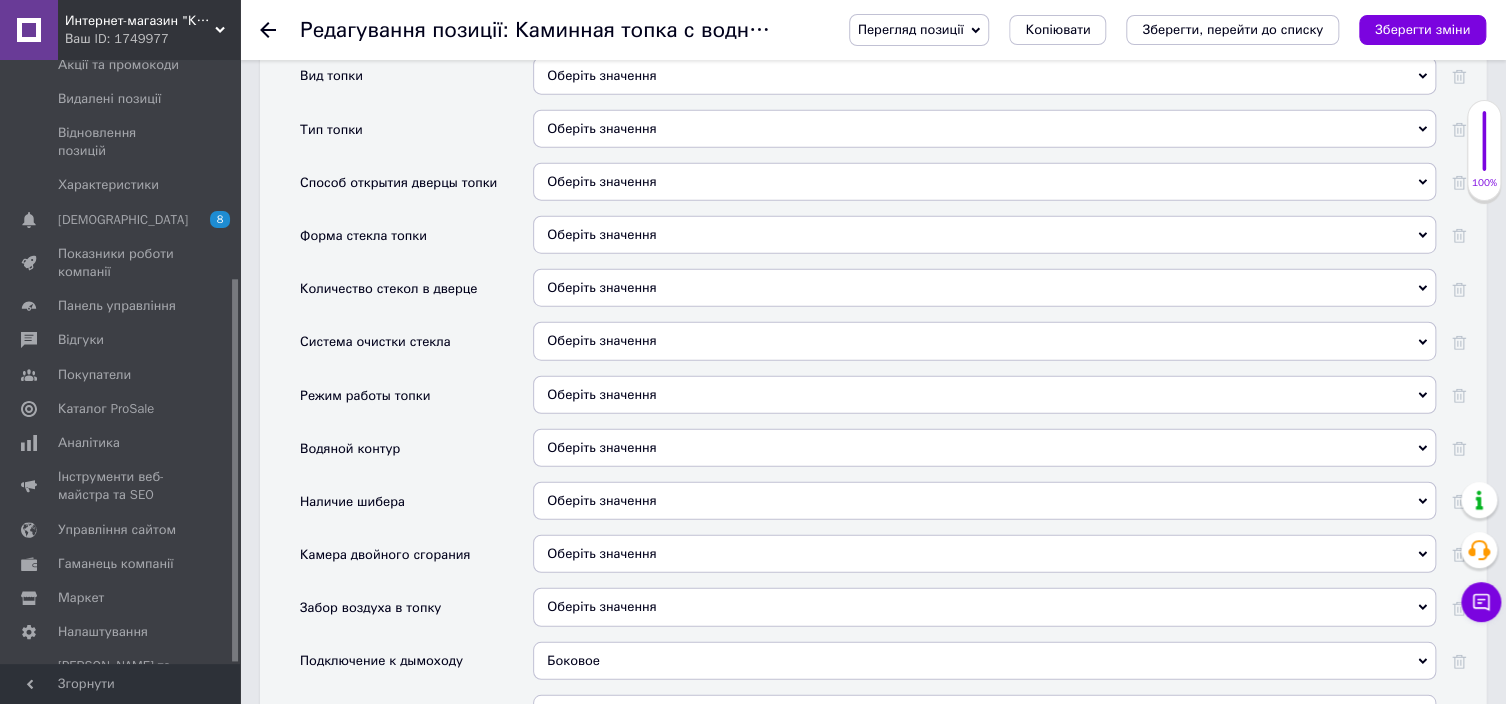click on "Оберіть значення" at bounding box center [984, 448] 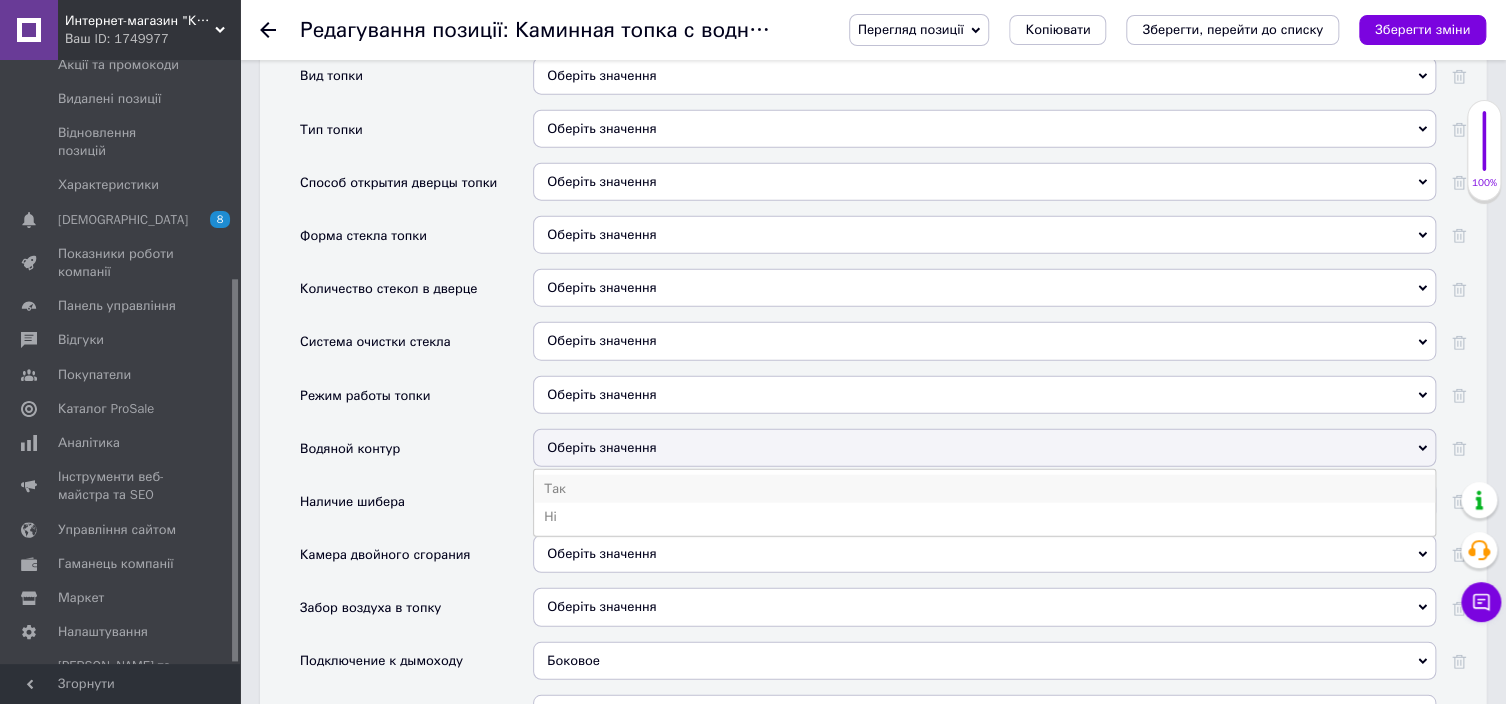 click on "Так" at bounding box center (984, 489) 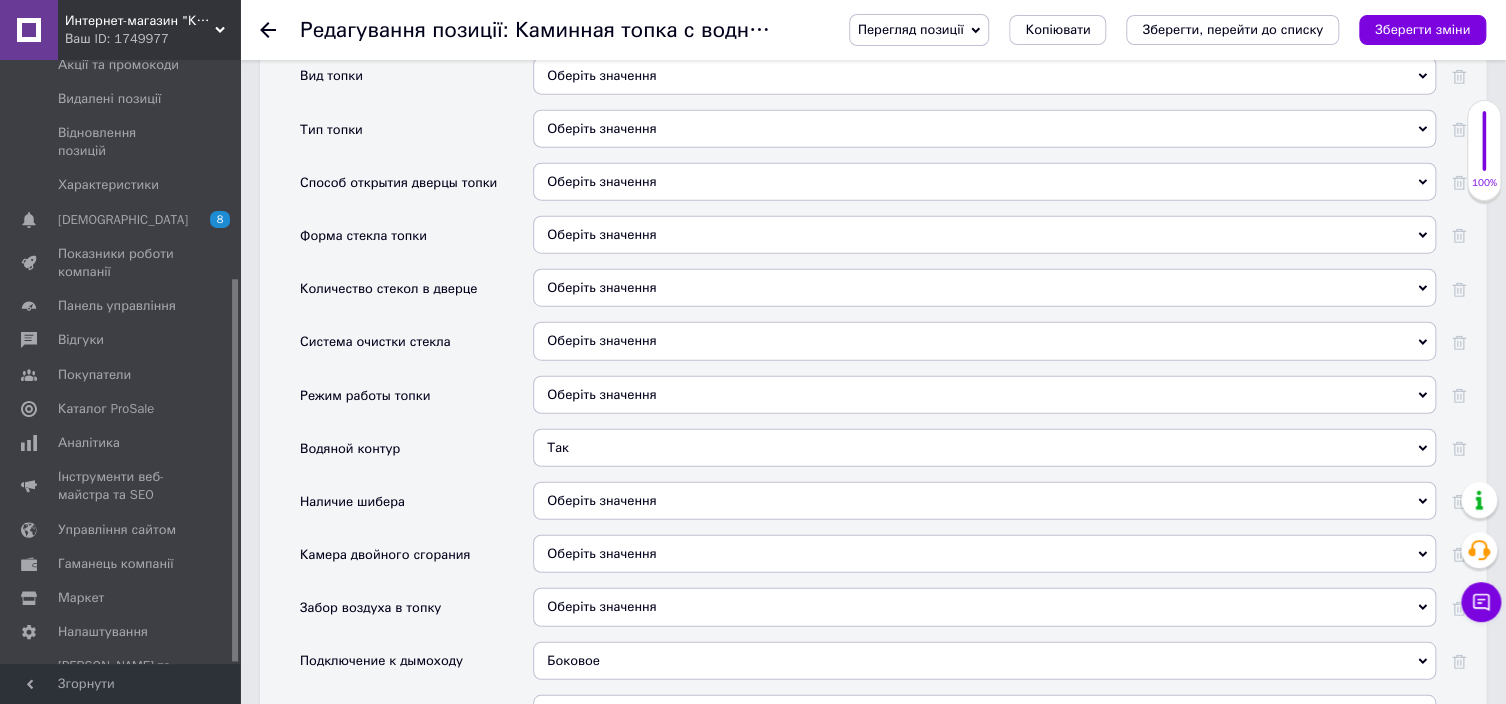 click on "Оберіть значення" at bounding box center (984, 501) 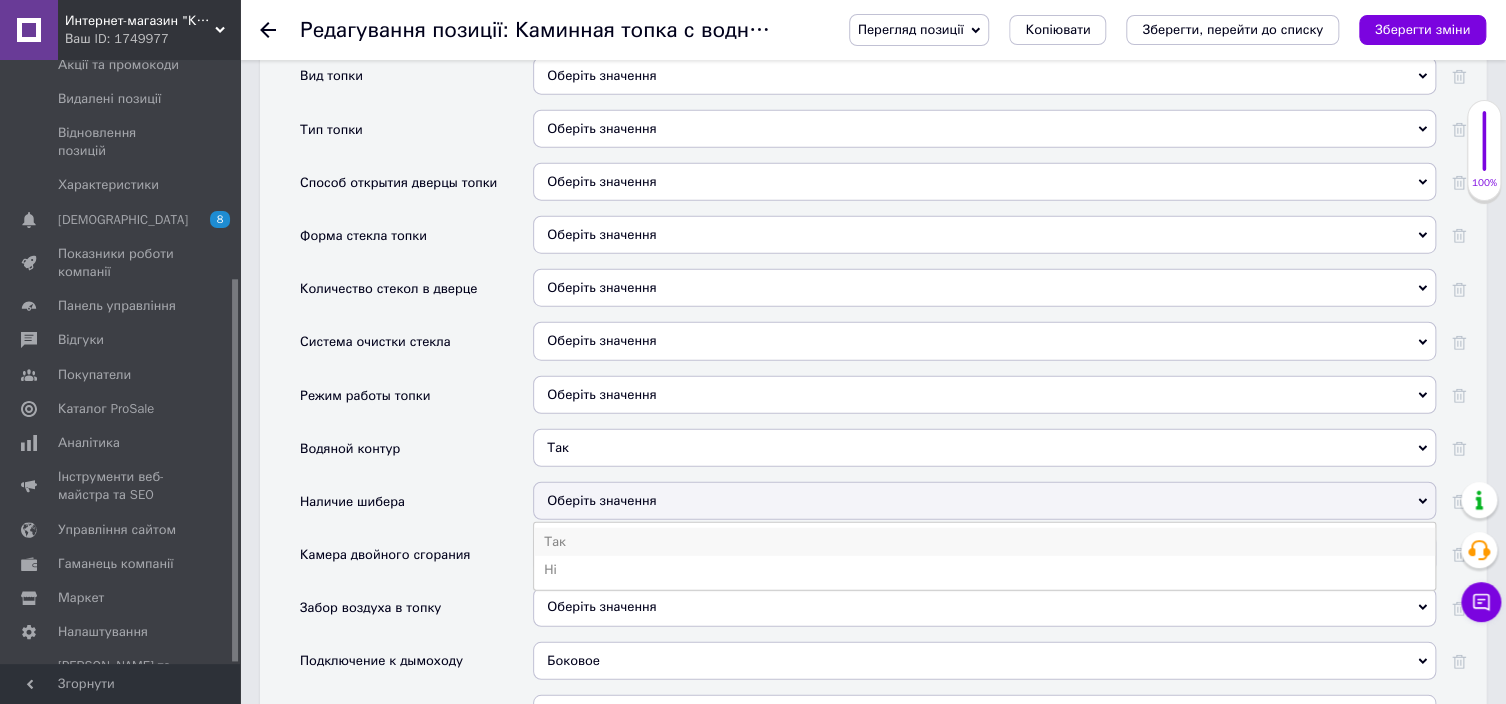click on "Так" at bounding box center (984, 542) 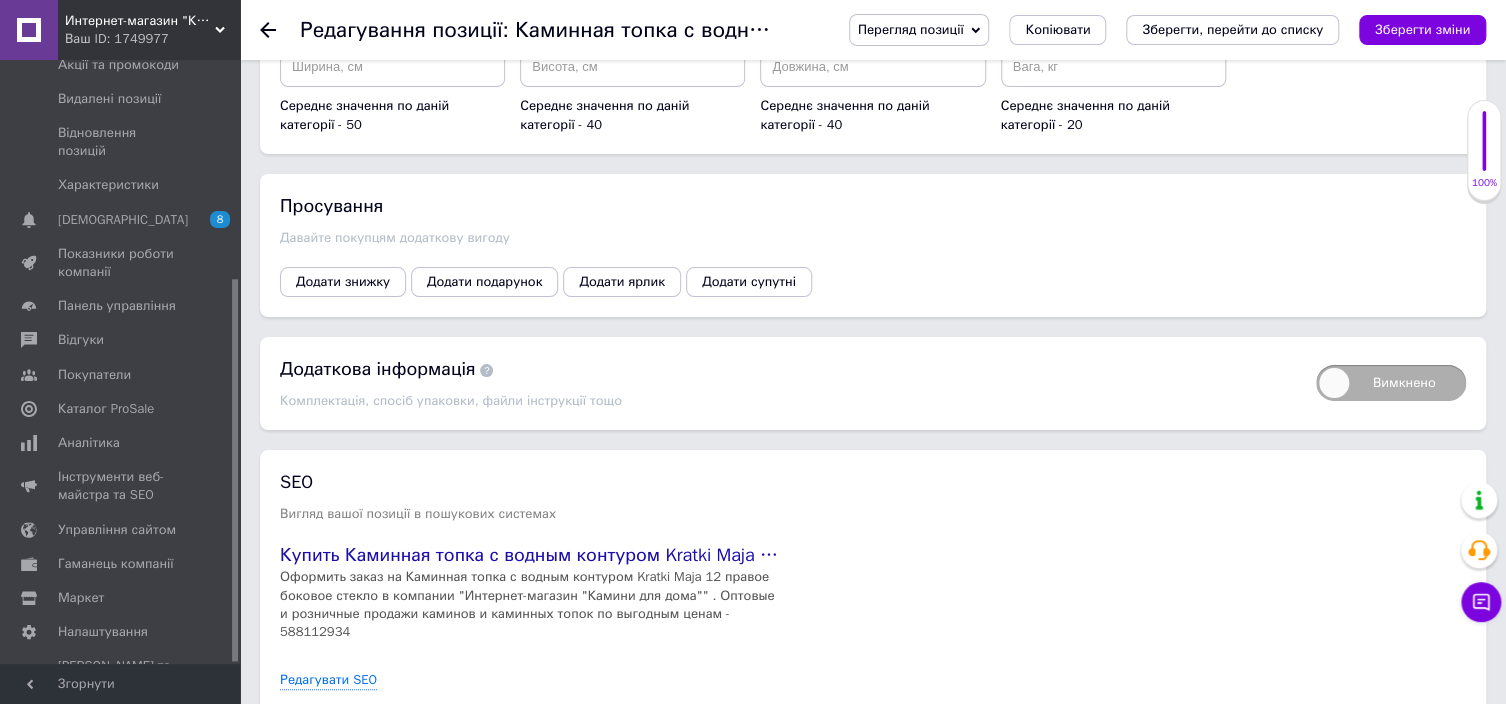 scroll, scrollTop: 3682, scrollLeft: 0, axis: vertical 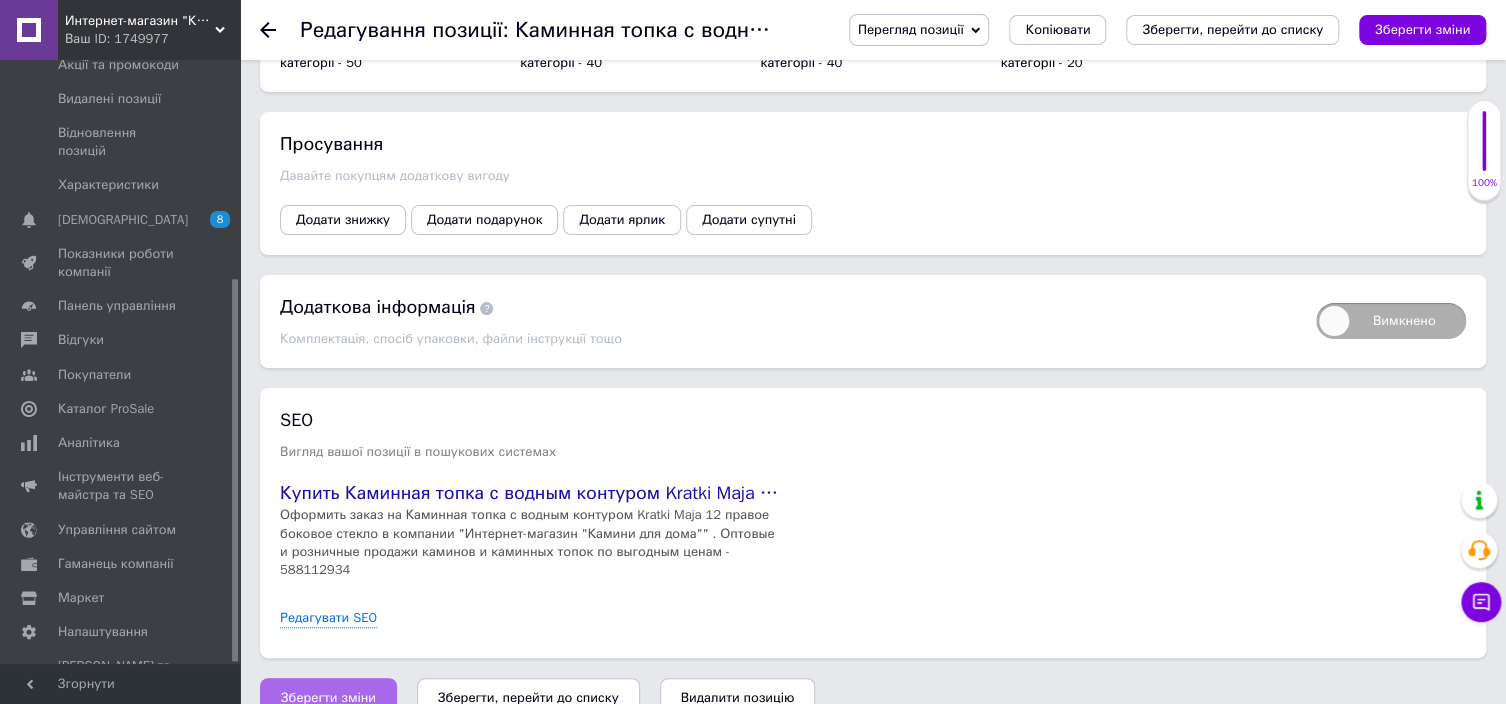 click on "Зберегти зміни" at bounding box center [328, 698] 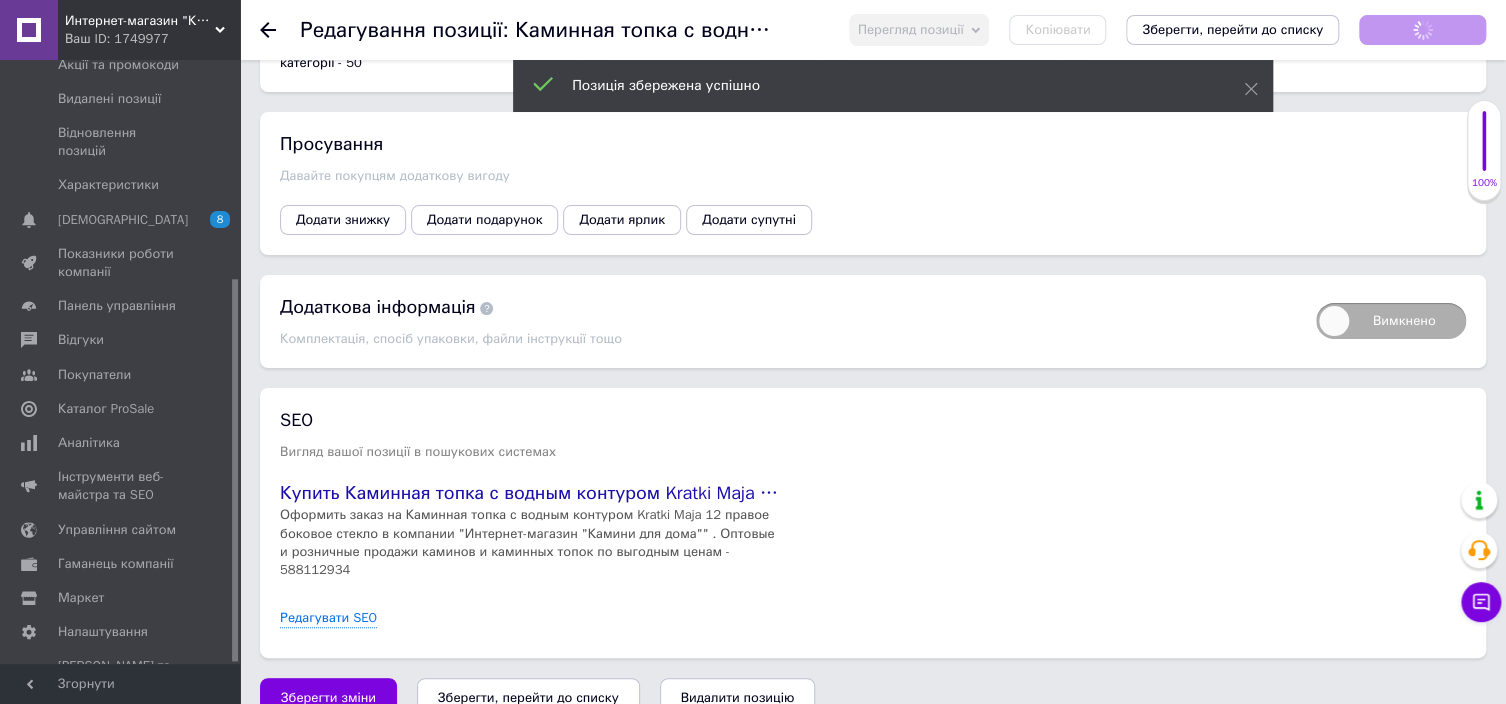 scroll, scrollTop: 0, scrollLeft: 0, axis: both 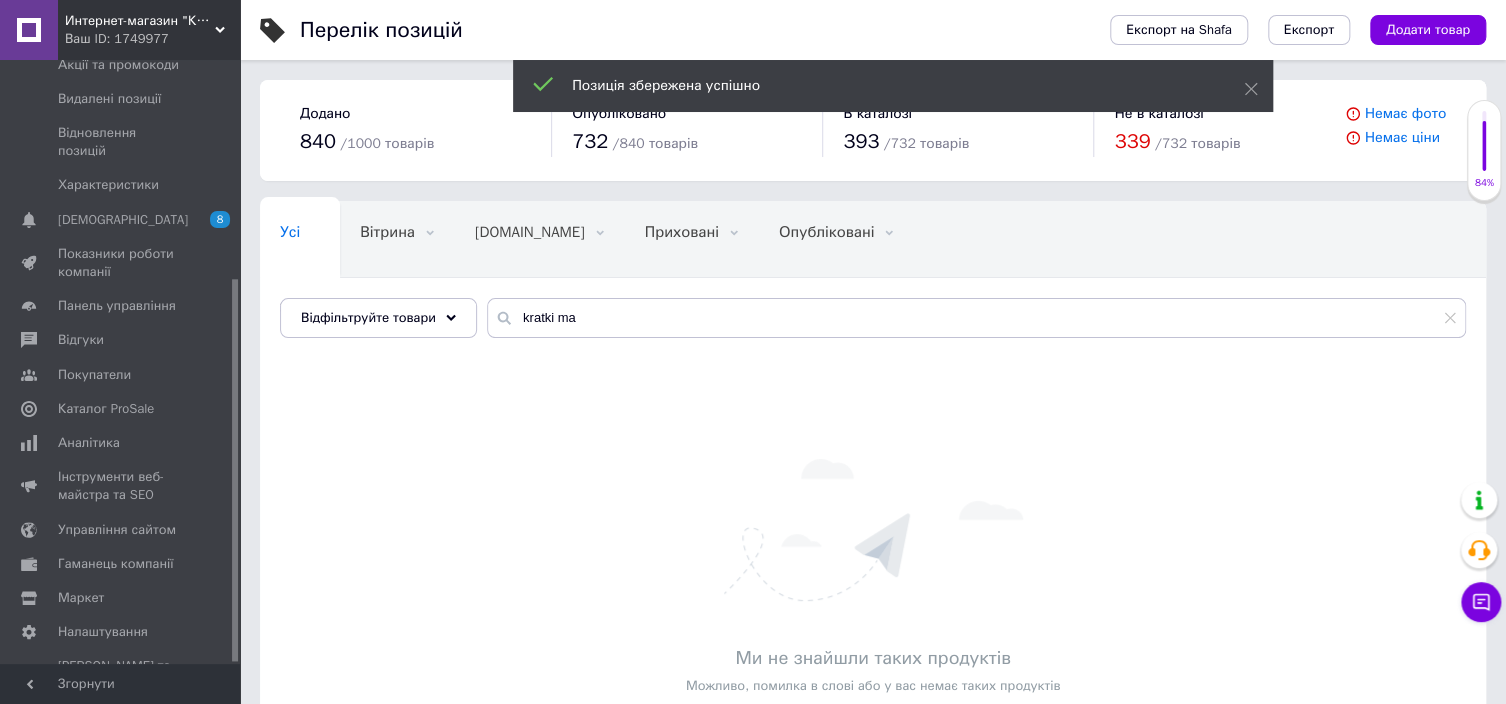type on "kratki m" 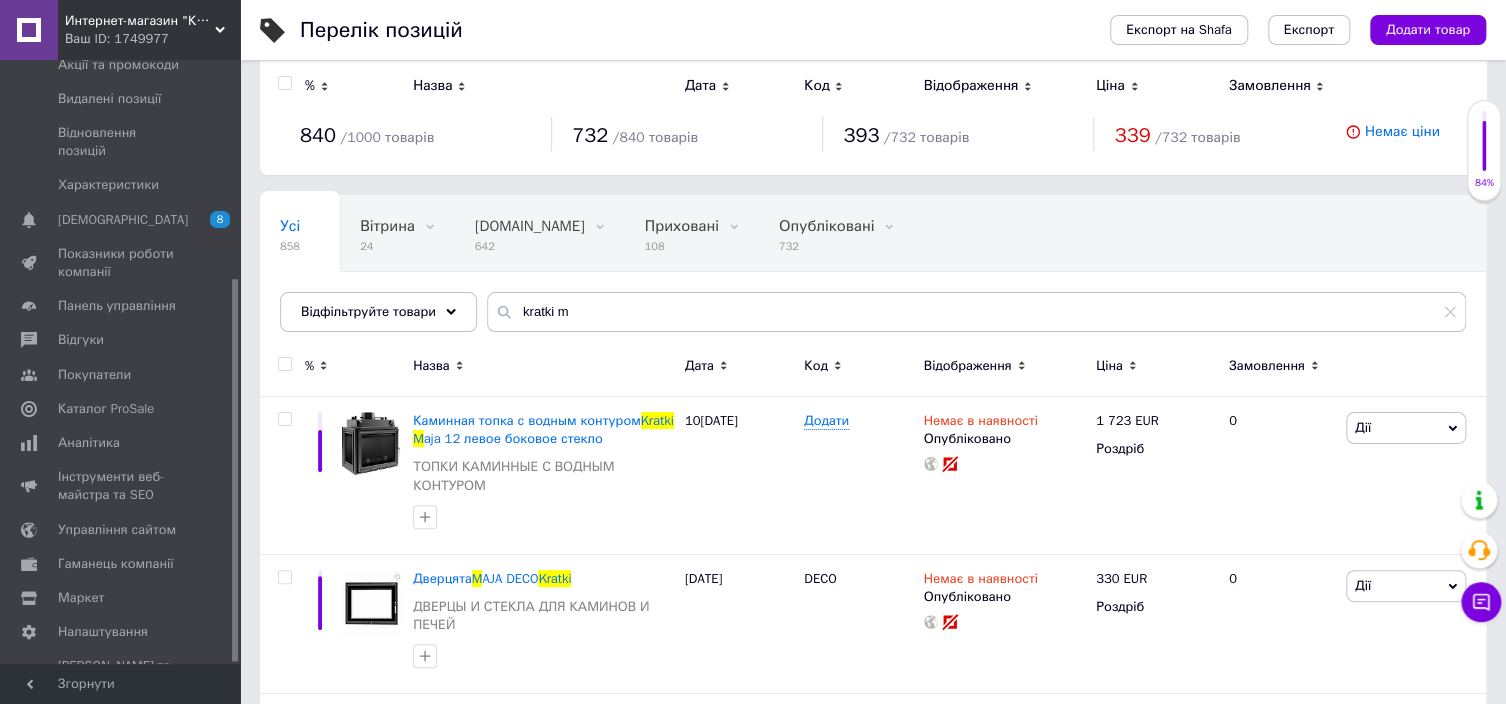 scroll, scrollTop: 0, scrollLeft: 0, axis: both 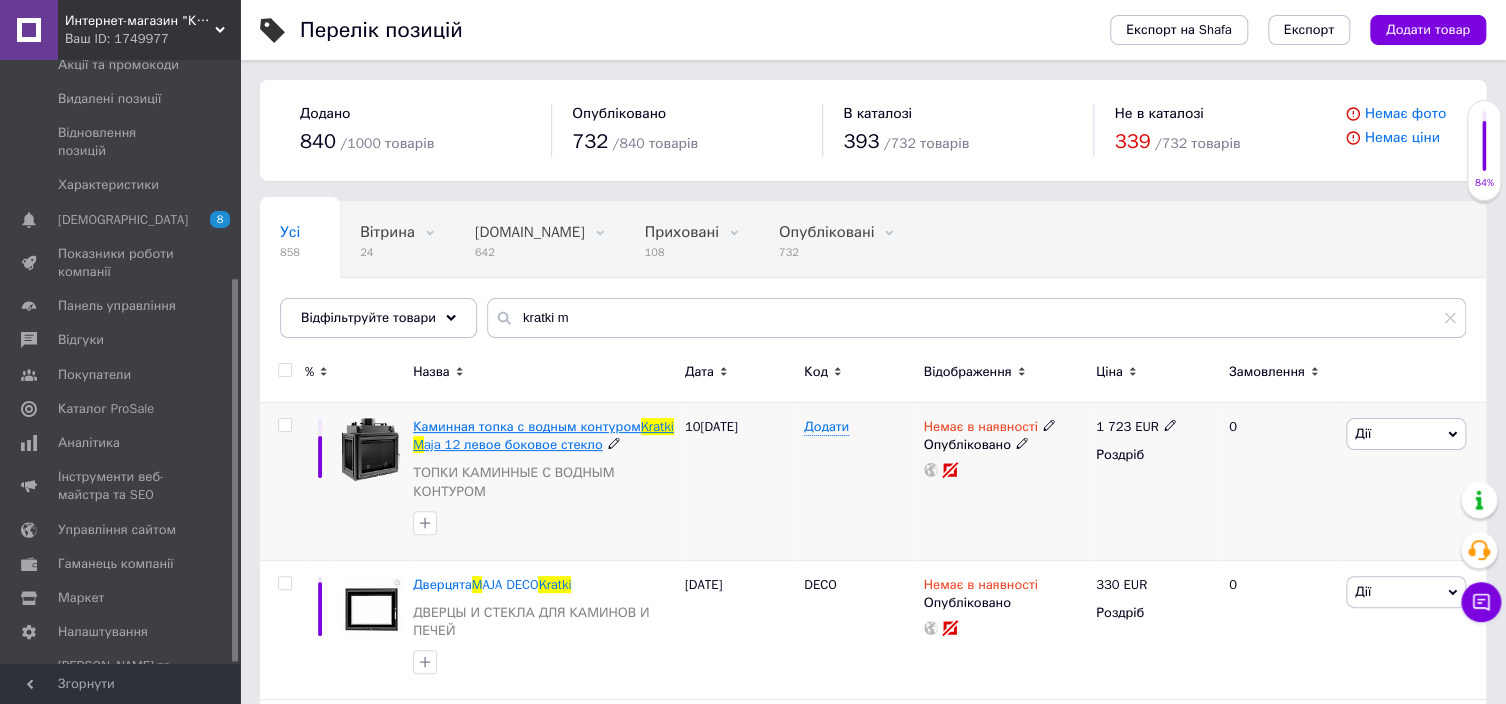 click on "aja 12 левое боковое стекло" at bounding box center [513, 444] 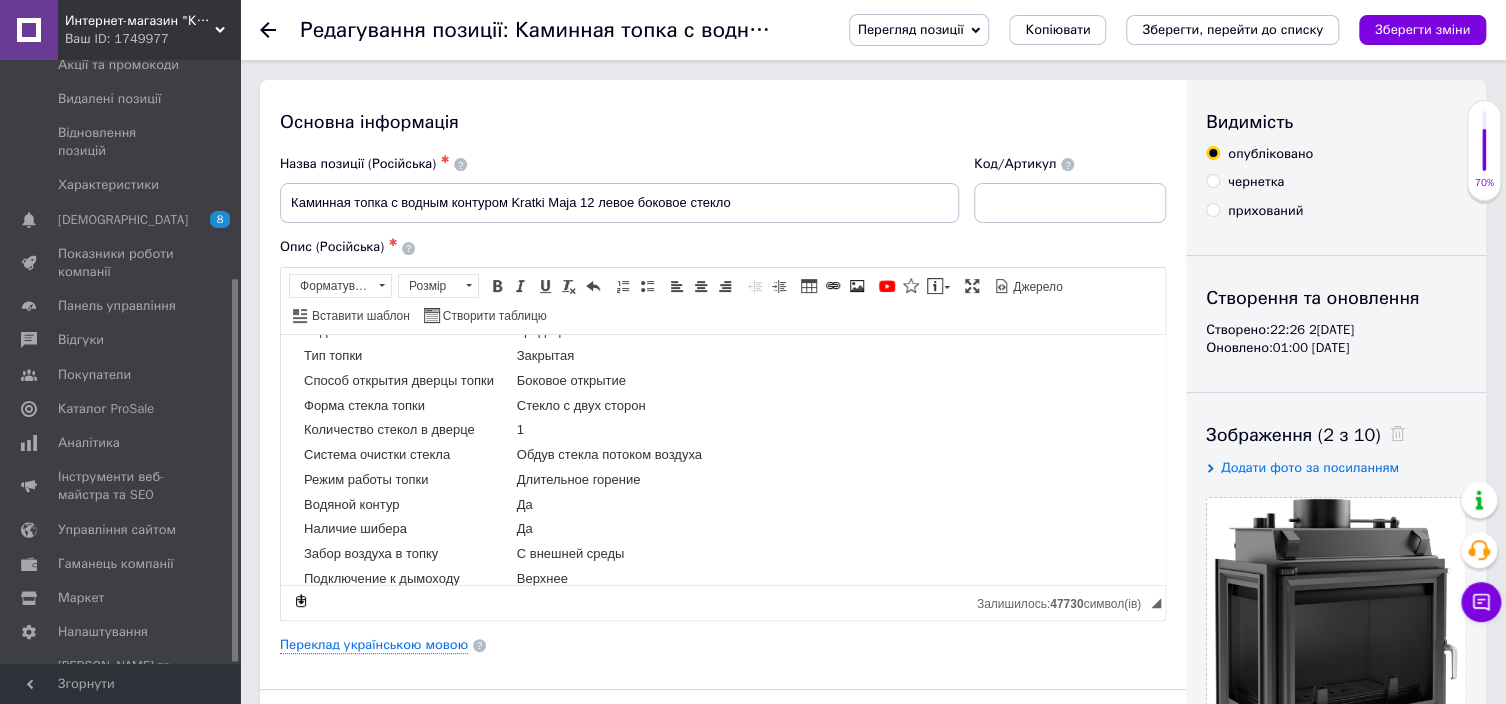 scroll, scrollTop: 900, scrollLeft: 0, axis: vertical 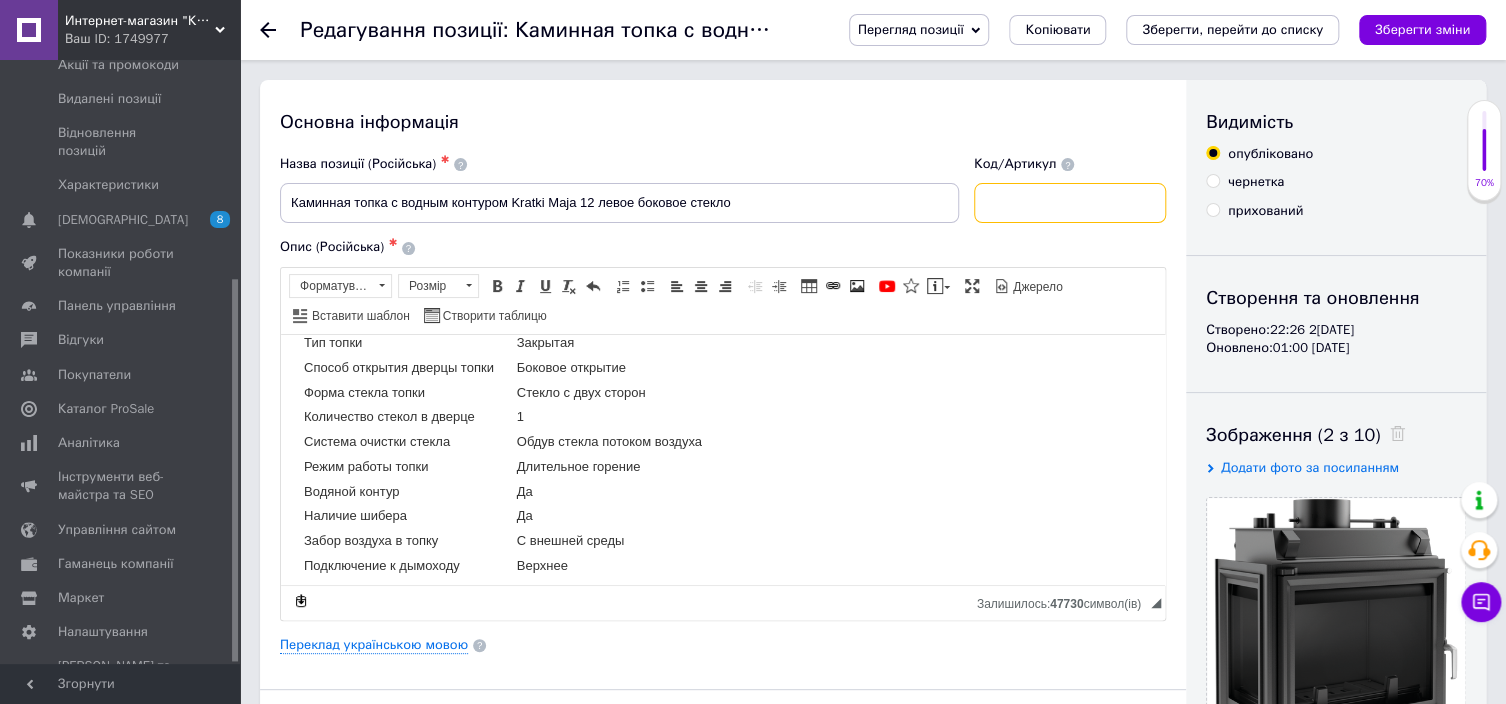 click at bounding box center (1070, 203) 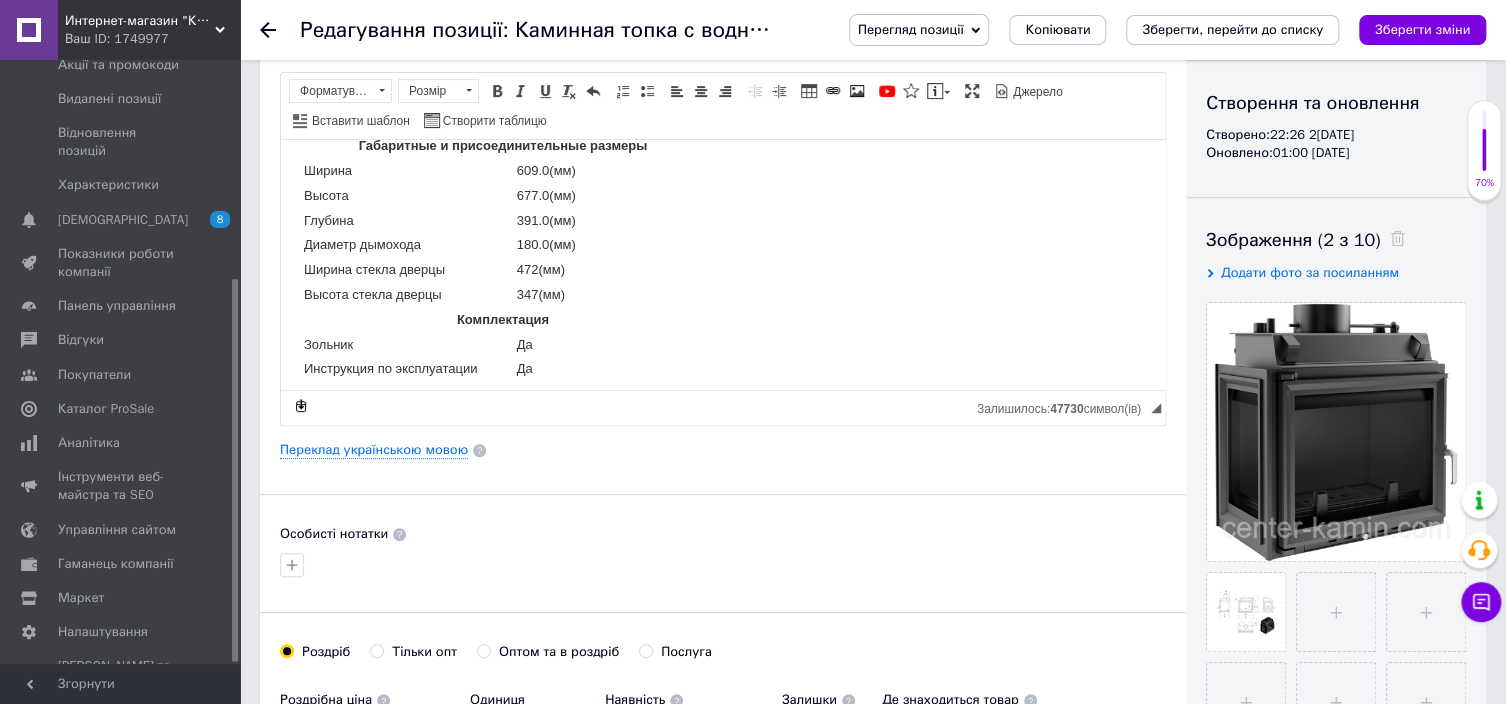 scroll, scrollTop: 700, scrollLeft: 0, axis: vertical 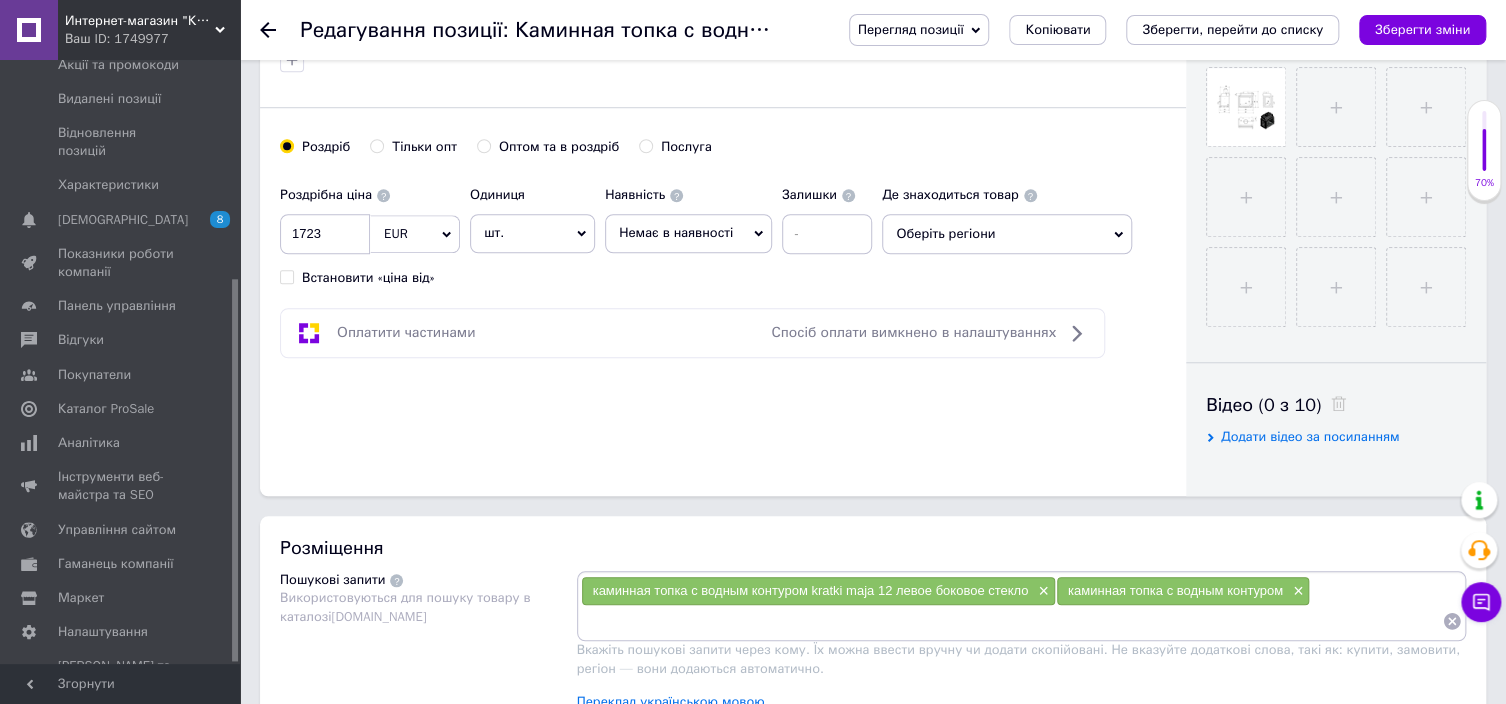 type on "37" 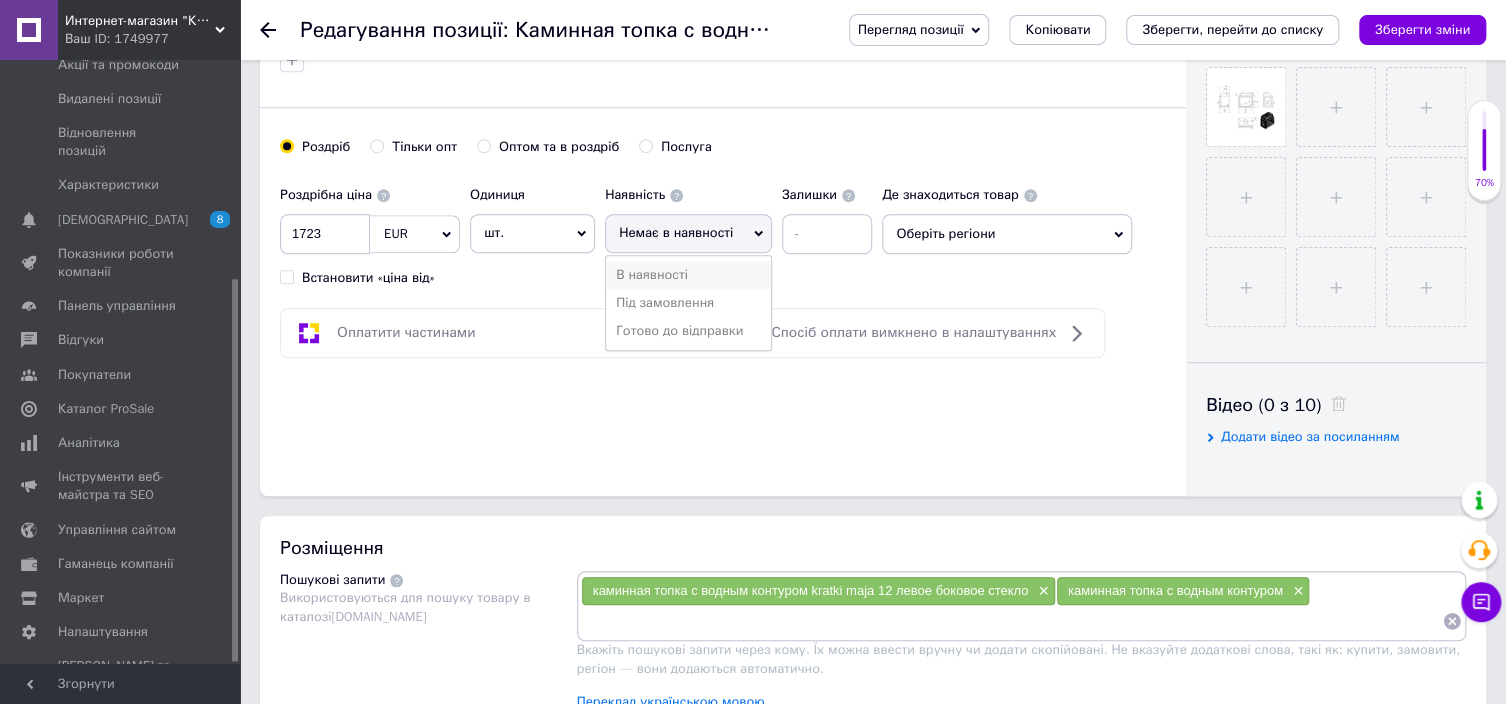 click on "В наявності" at bounding box center (688, 275) 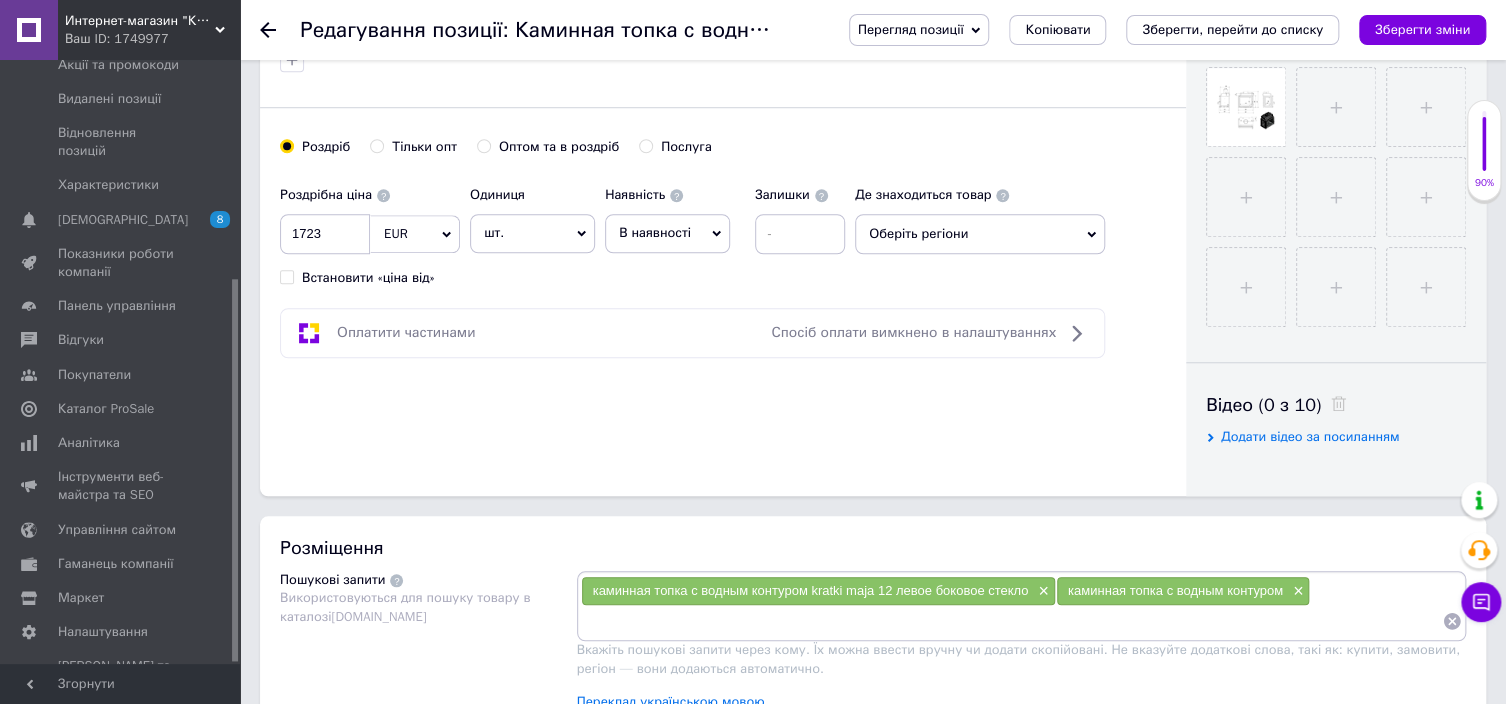click on "Оберіть регіони" at bounding box center [980, 234] 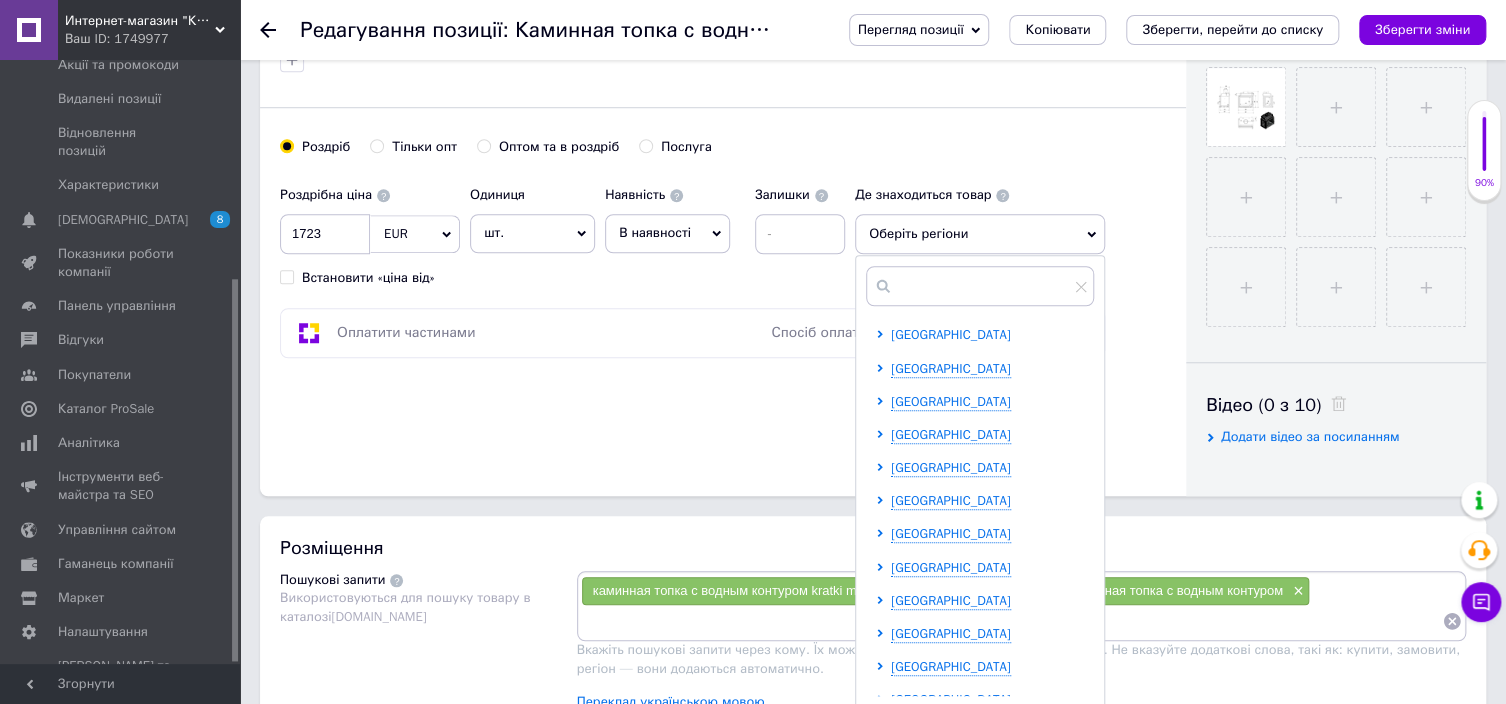 click on "[GEOGRAPHIC_DATA]" at bounding box center (951, 334) 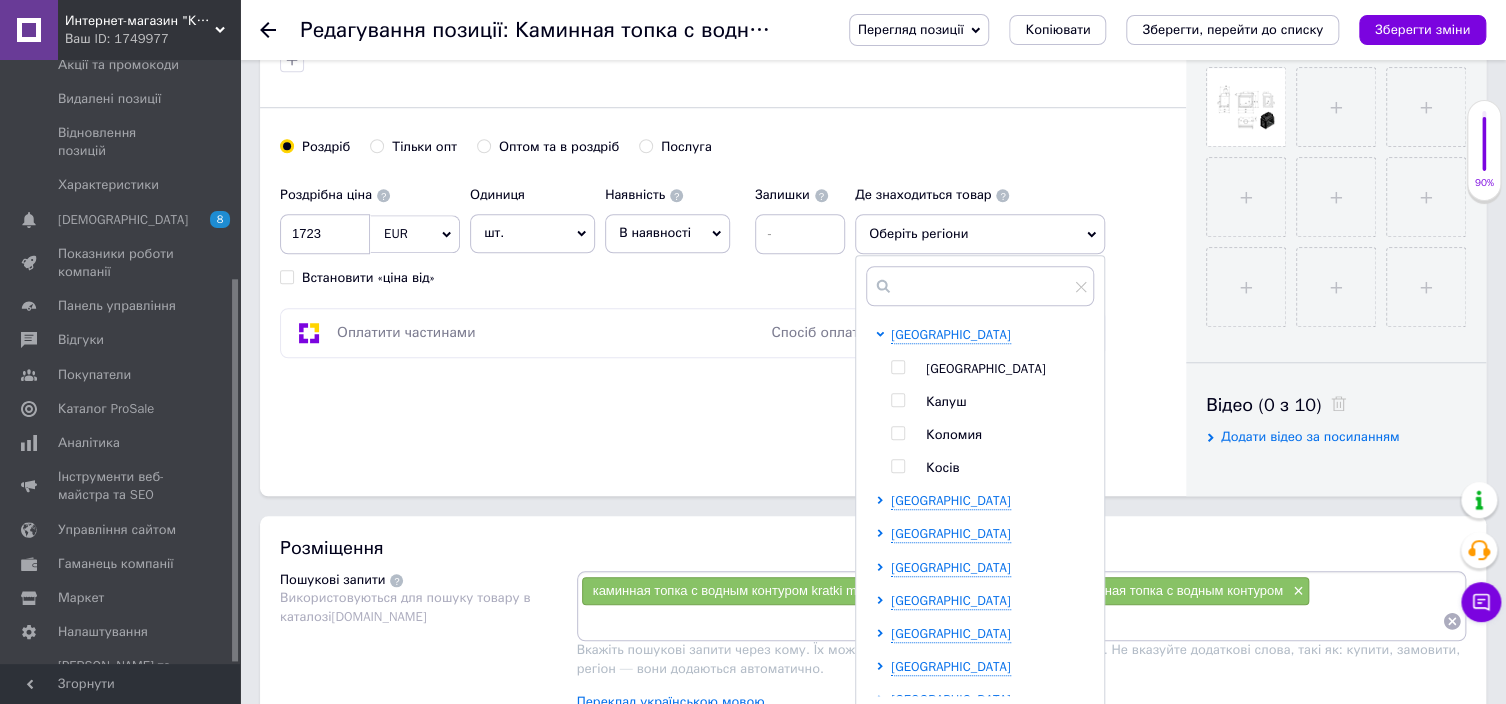 click at bounding box center [898, 367] 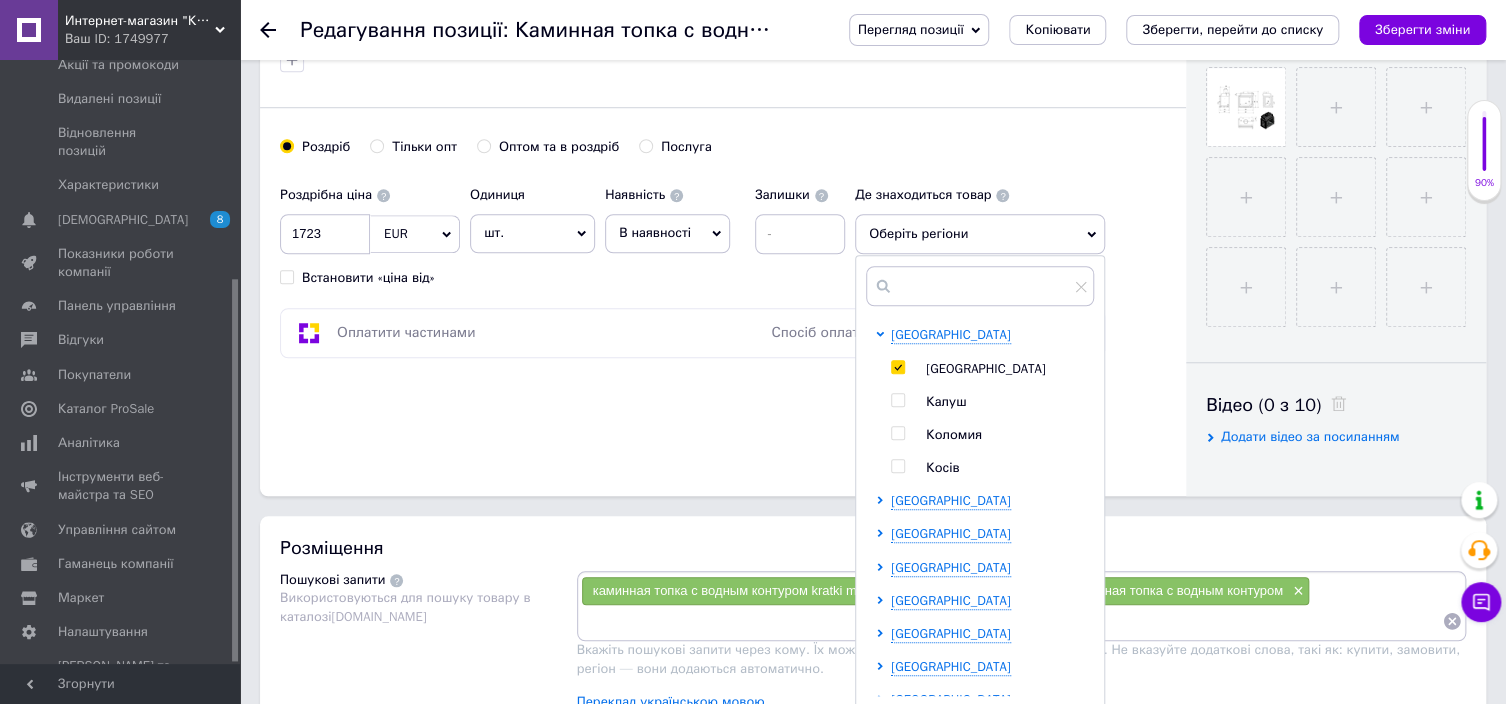 checkbox on "true" 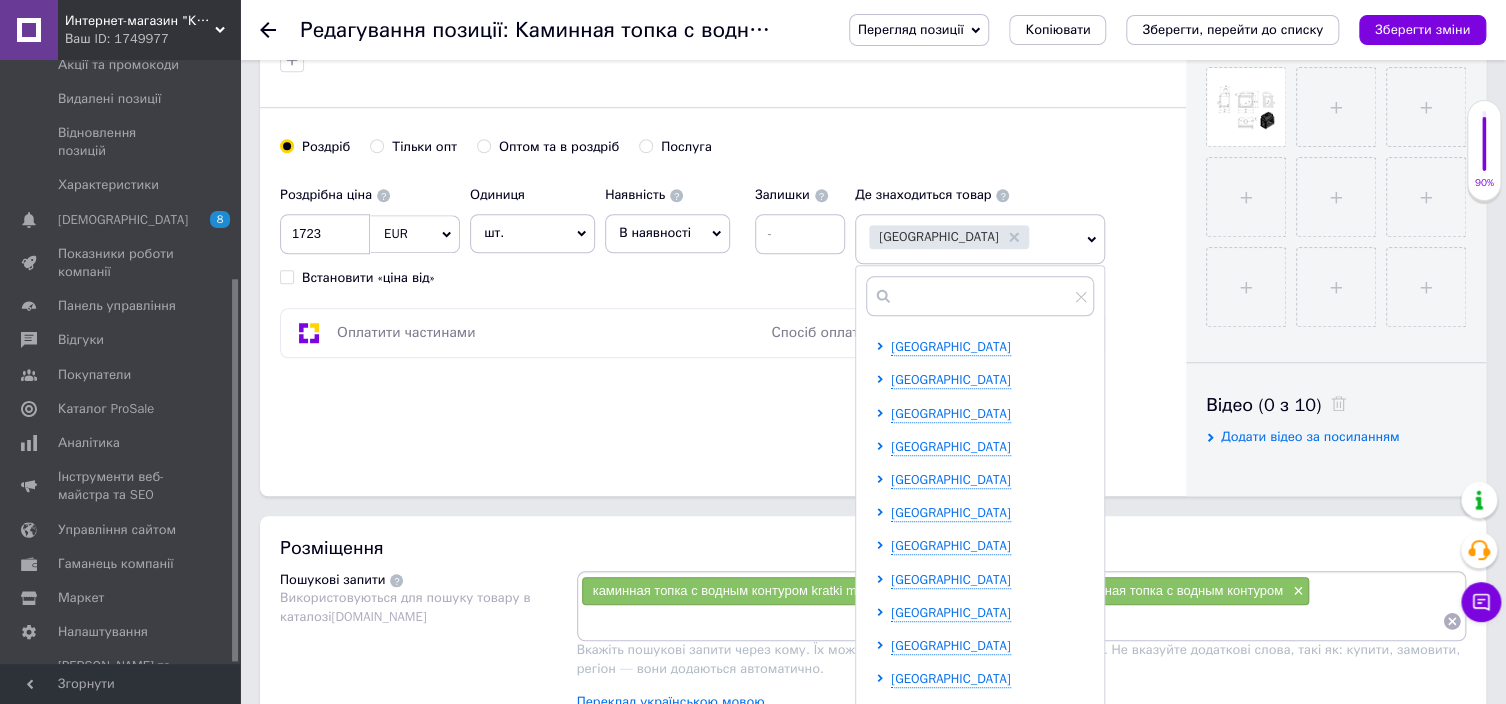 scroll, scrollTop: 200, scrollLeft: 0, axis: vertical 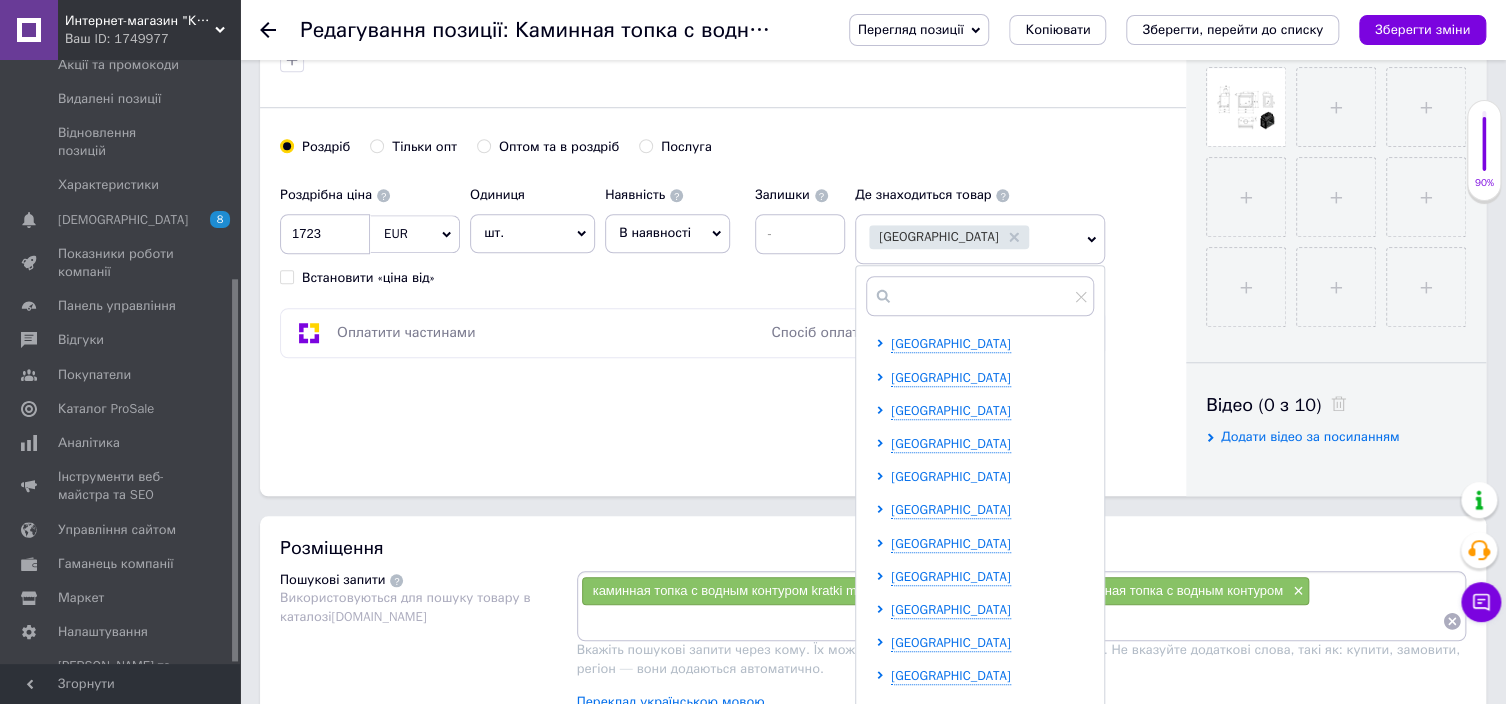 click on "[GEOGRAPHIC_DATA]" at bounding box center [951, 476] 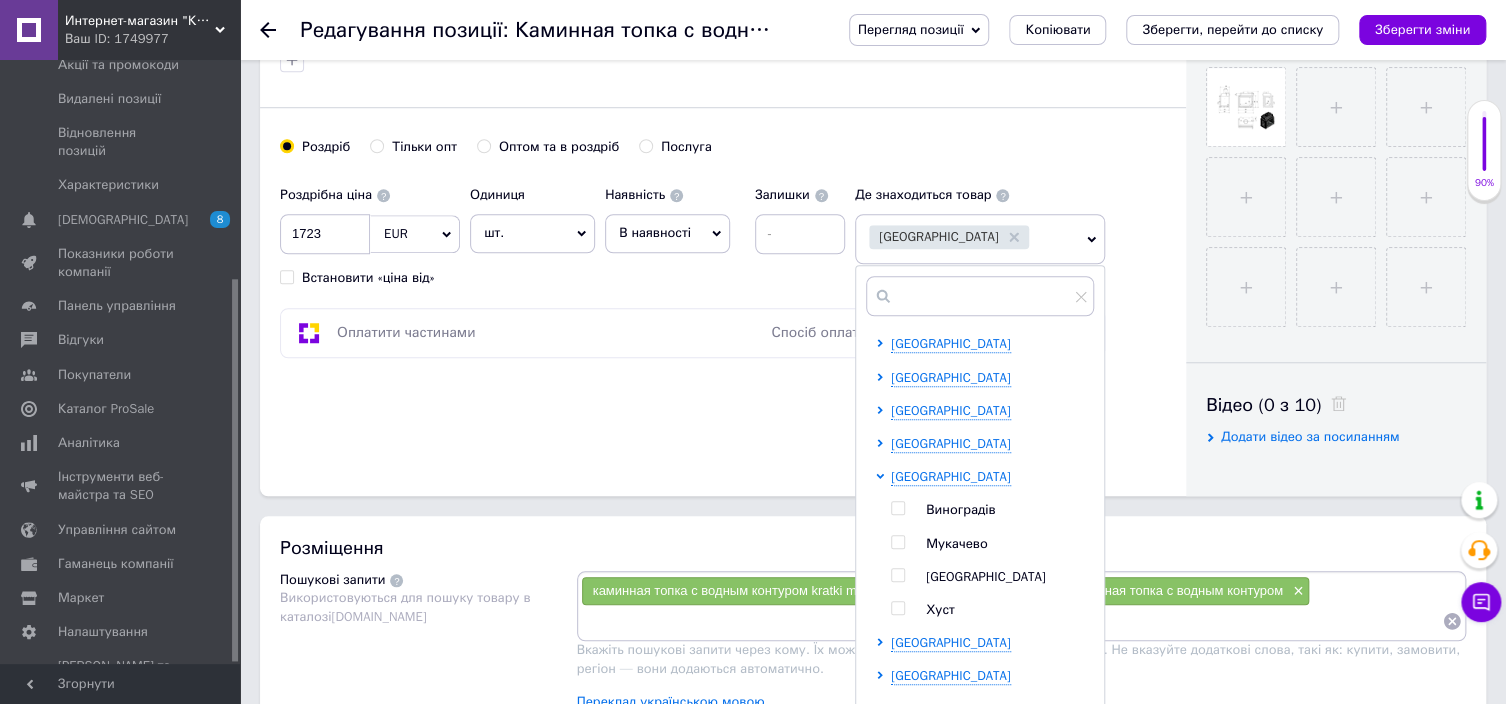 click at bounding box center [897, 542] 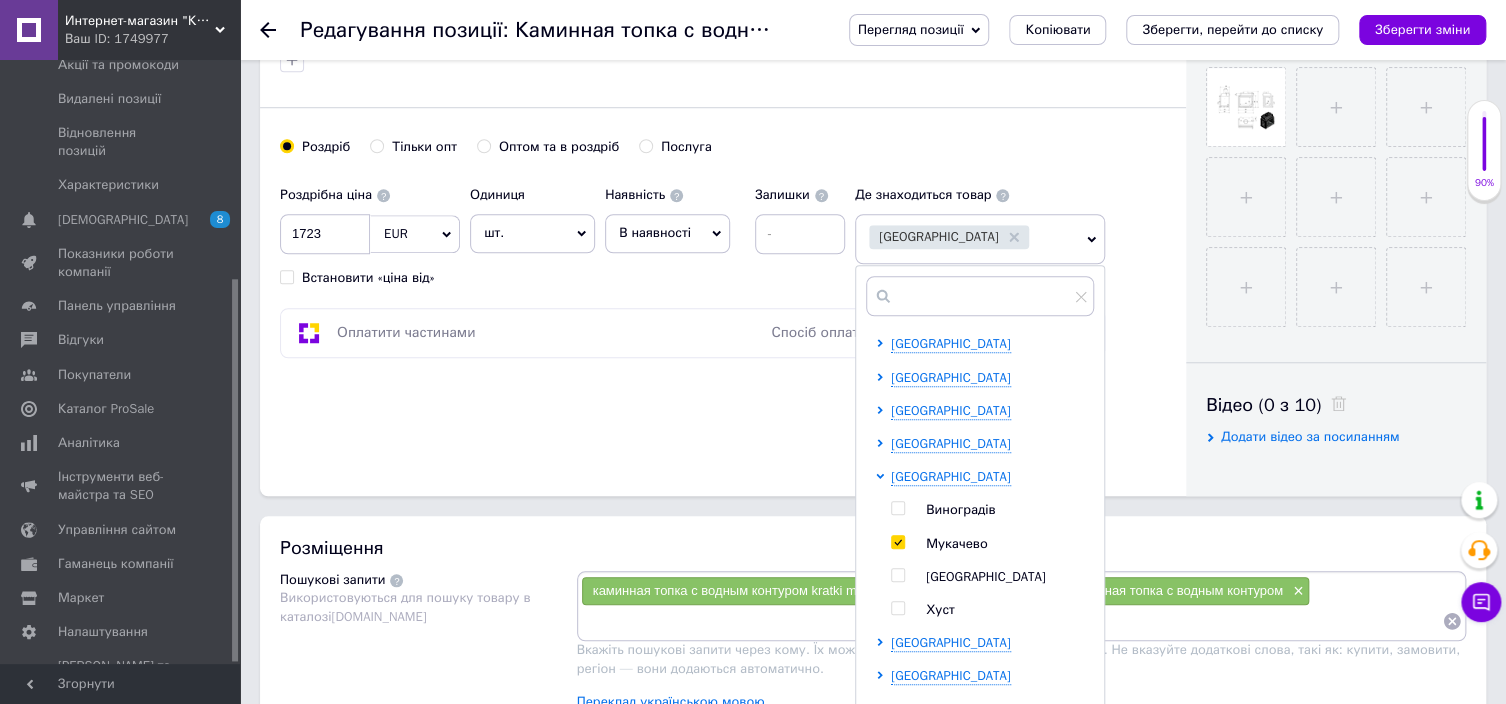 checkbox on "true" 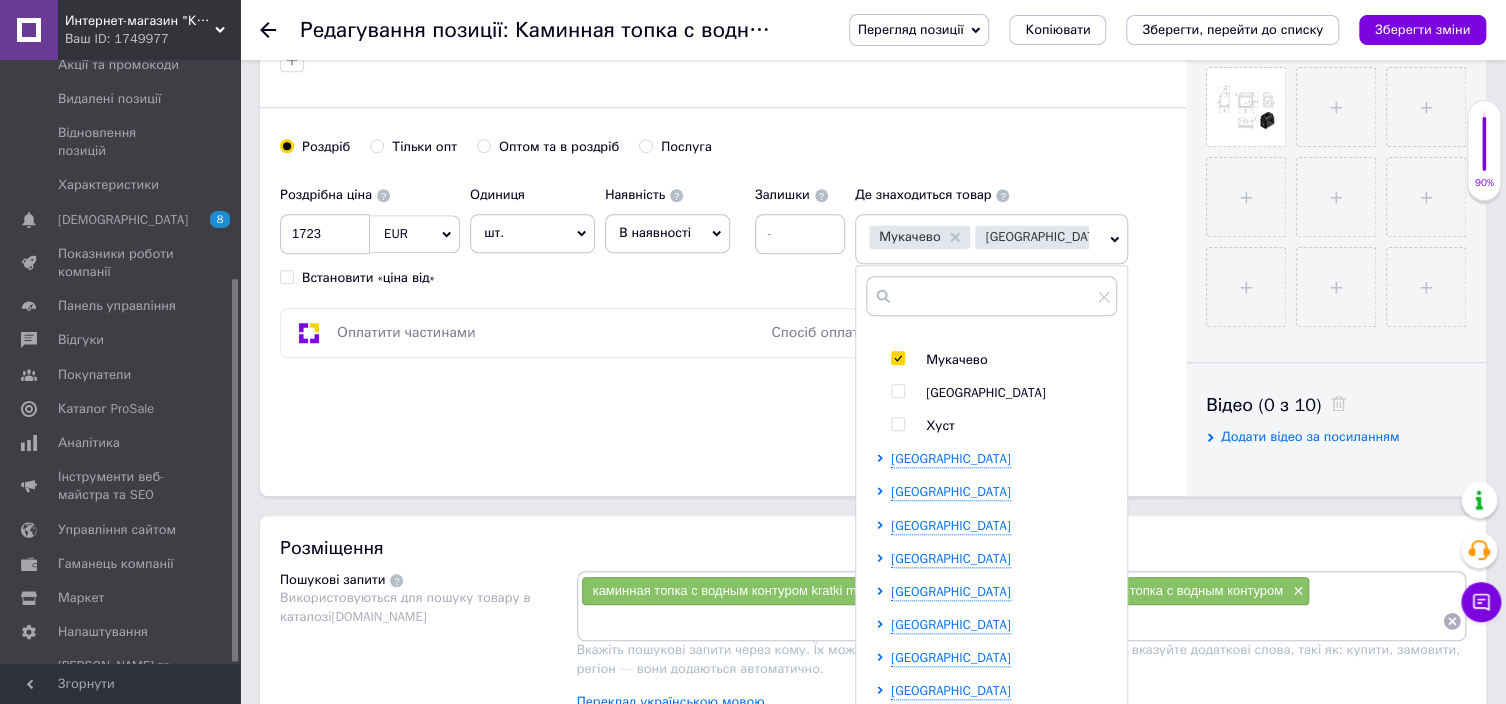 scroll, scrollTop: 500, scrollLeft: 0, axis: vertical 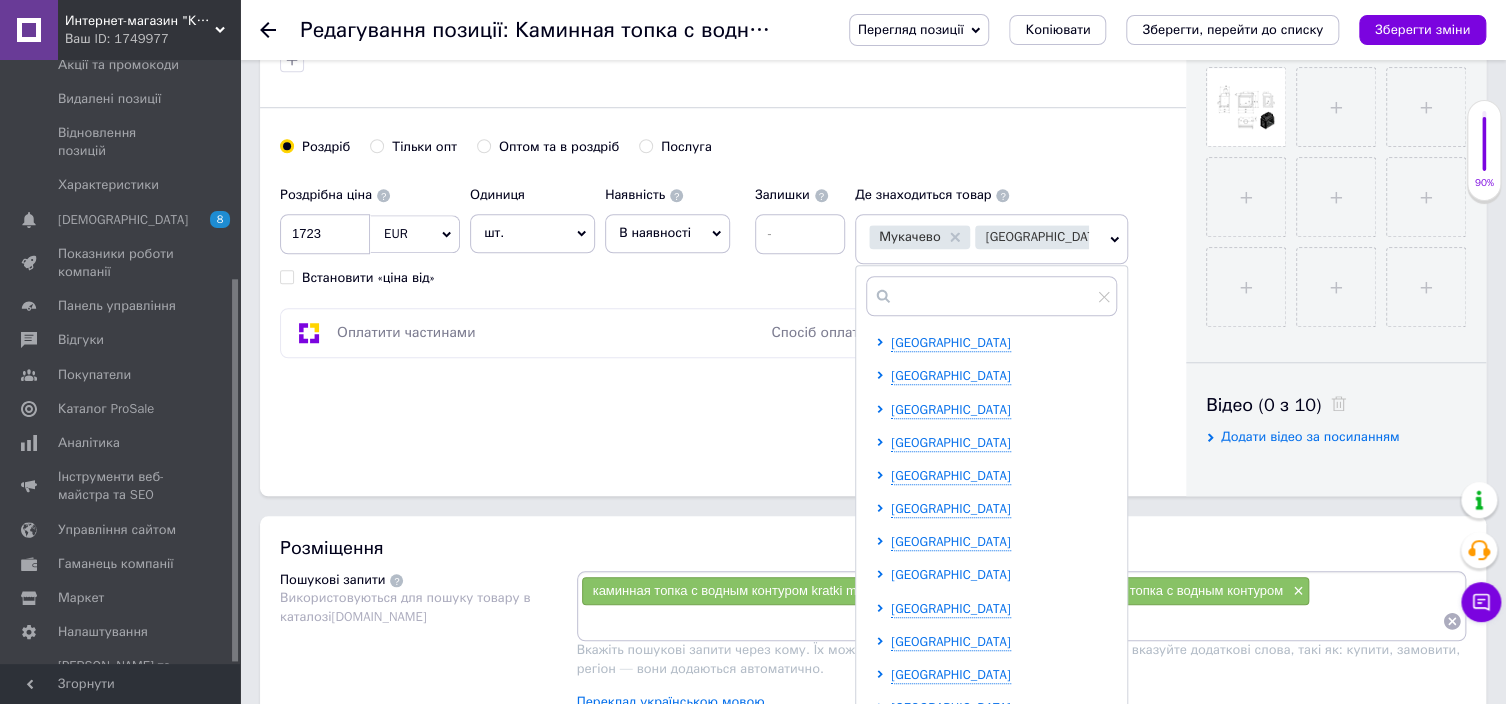 click on "[GEOGRAPHIC_DATA]" at bounding box center [951, 574] 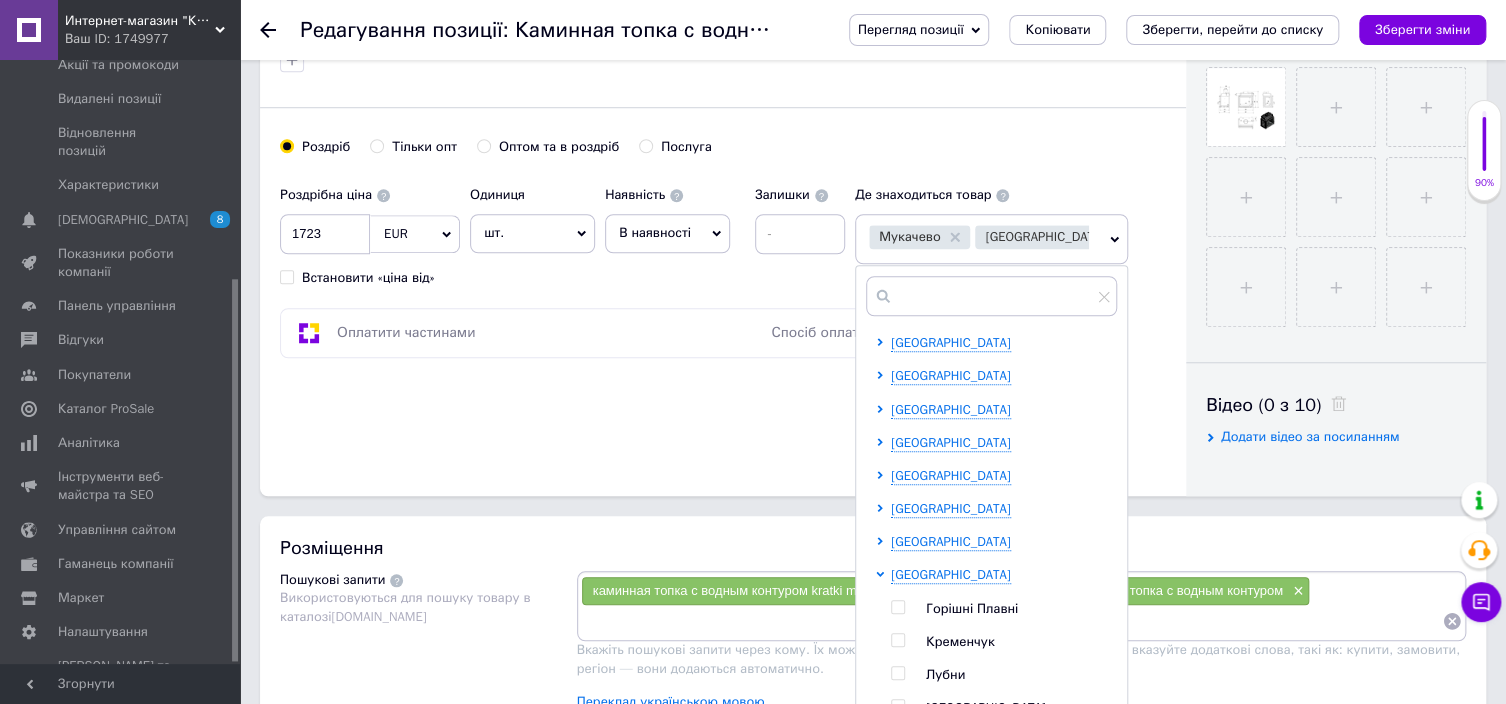 click at bounding box center [897, 607] 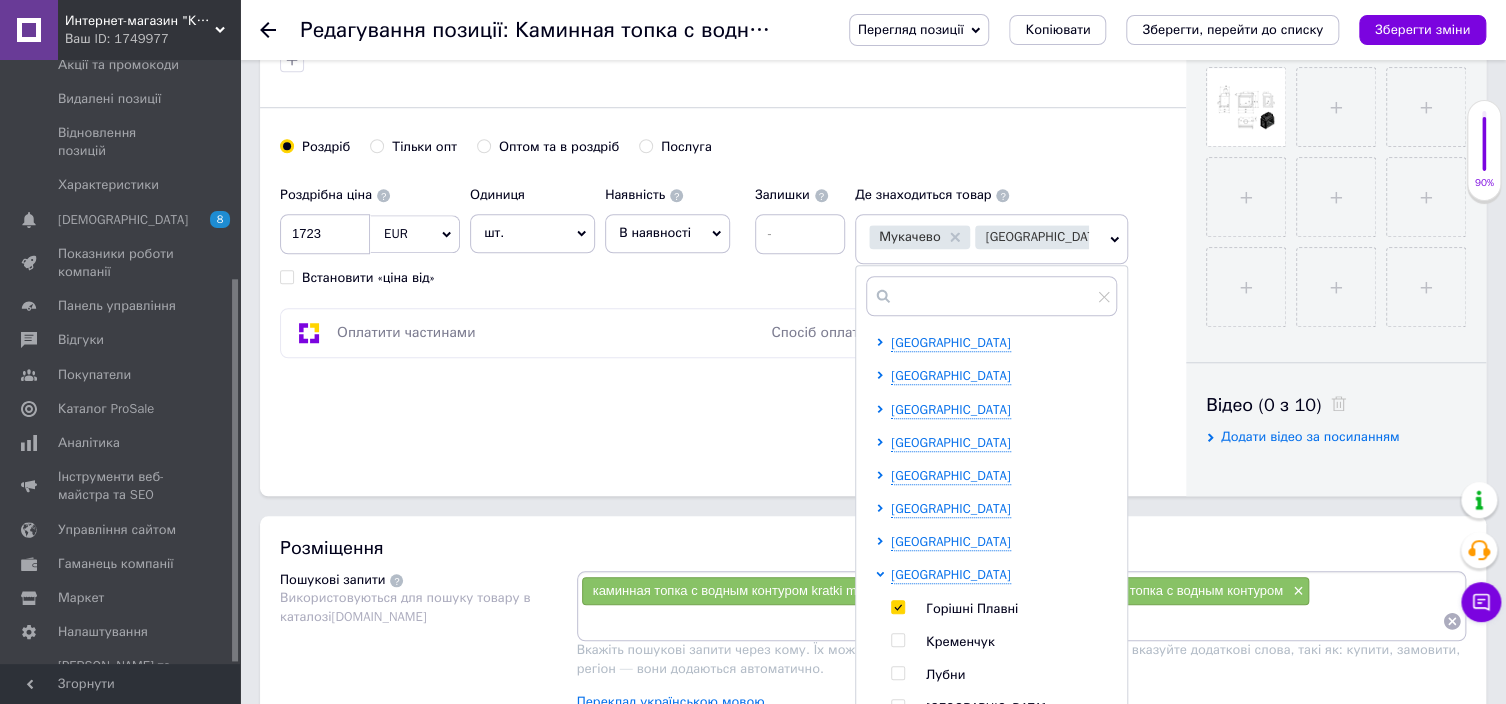 checkbox on "true" 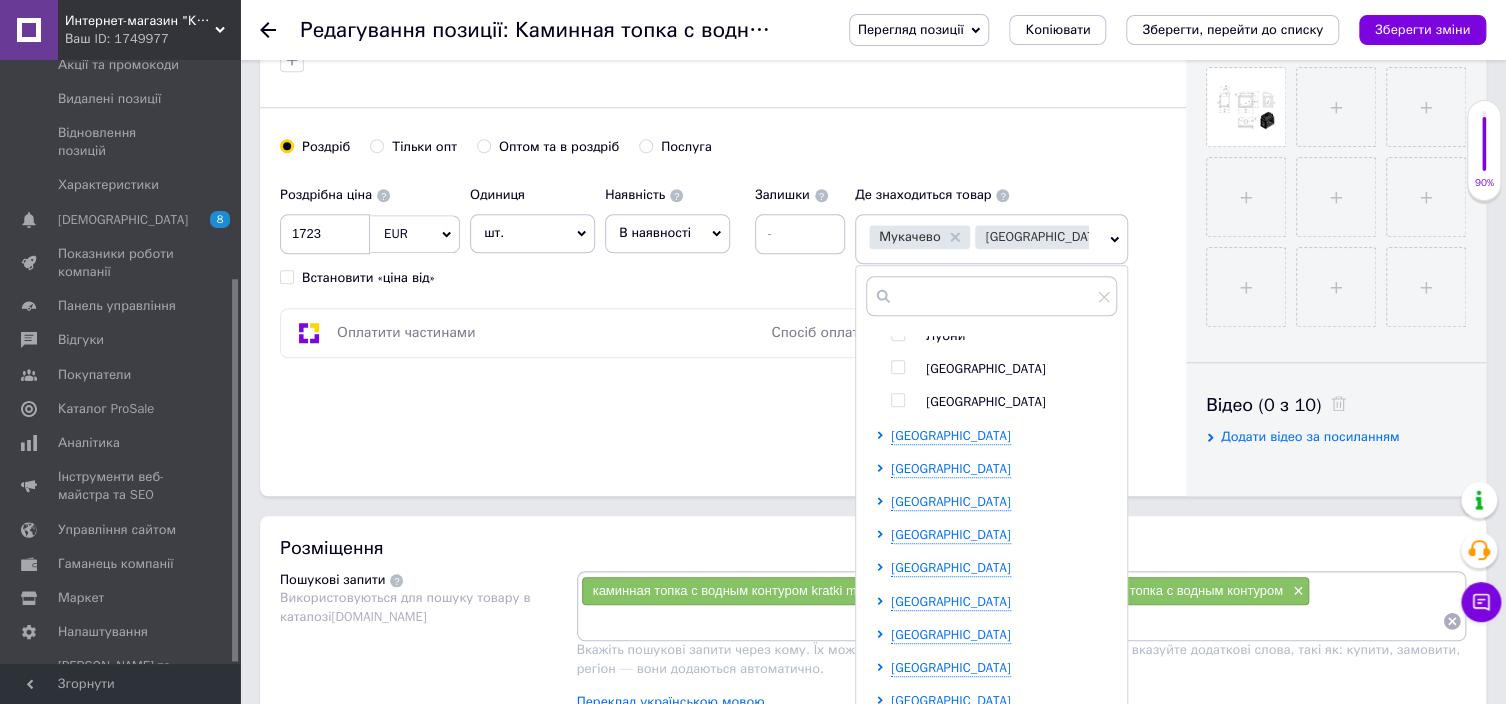 scroll, scrollTop: 843, scrollLeft: 0, axis: vertical 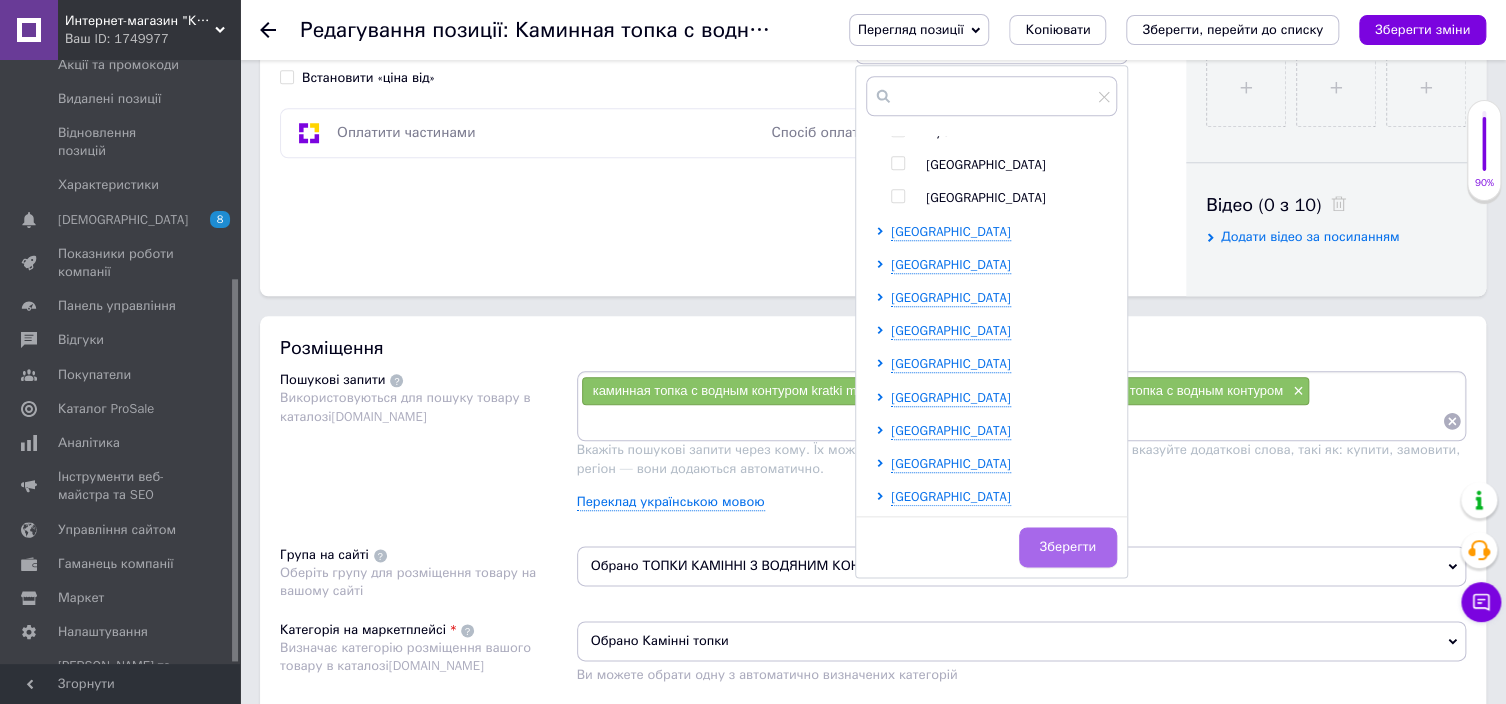 click on "Зберегти" at bounding box center (1068, 547) 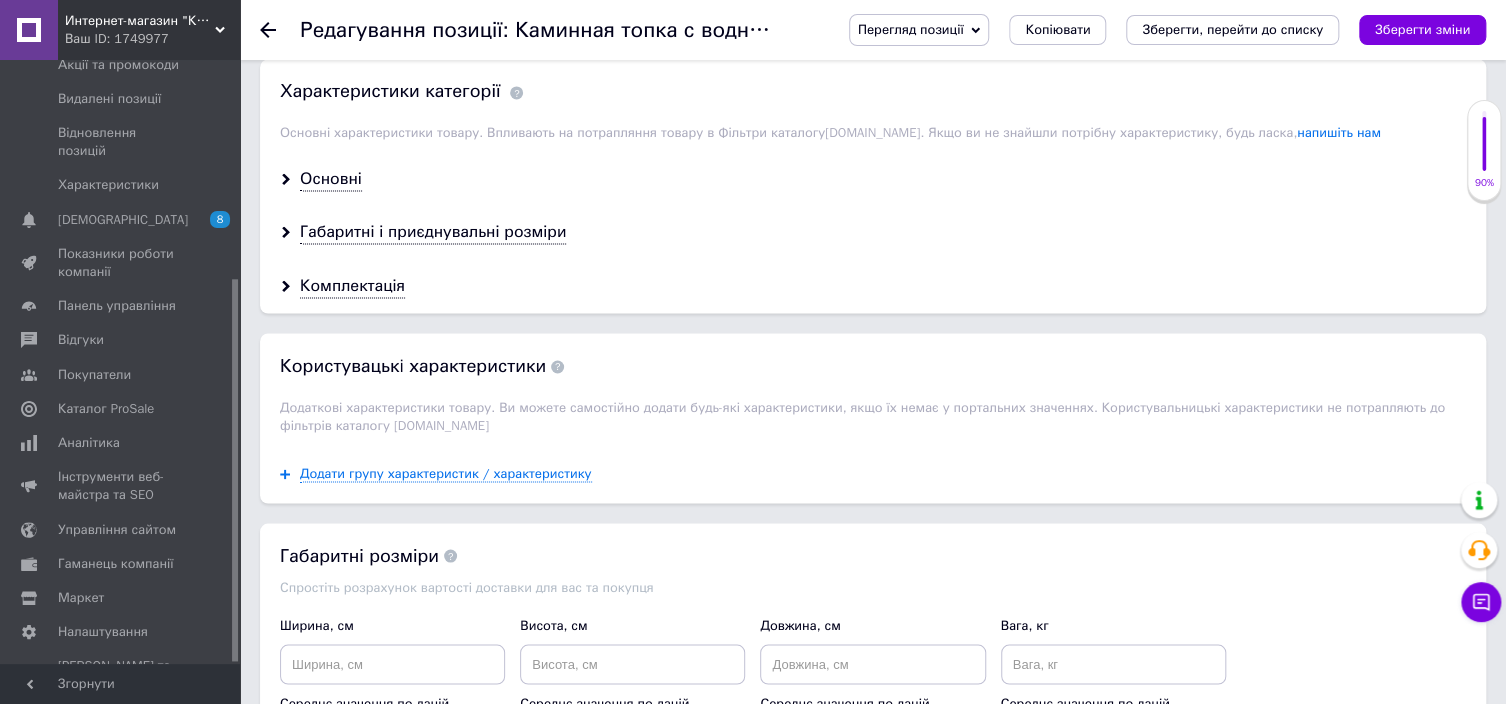 scroll, scrollTop: 2268, scrollLeft: 0, axis: vertical 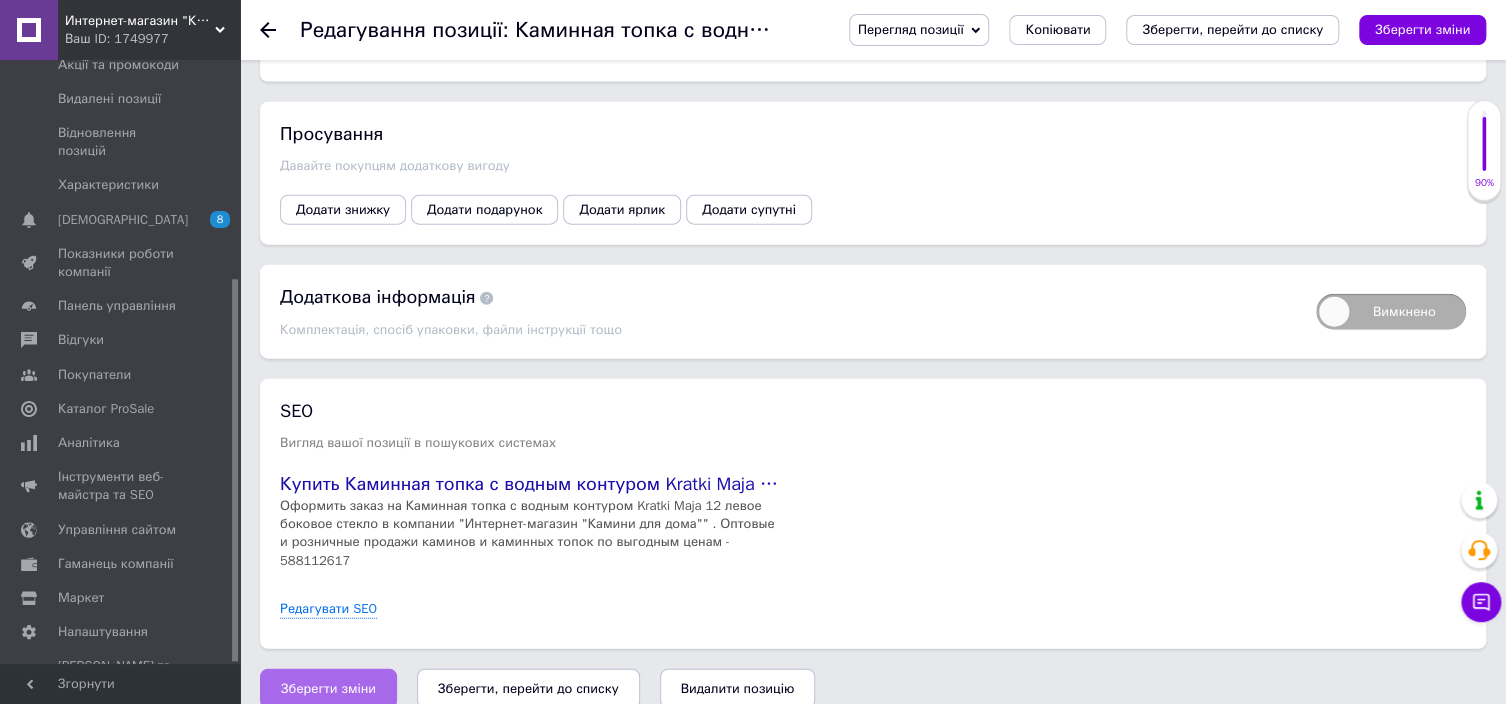 click on "Зберегти зміни" at bounding box center [328, 689] 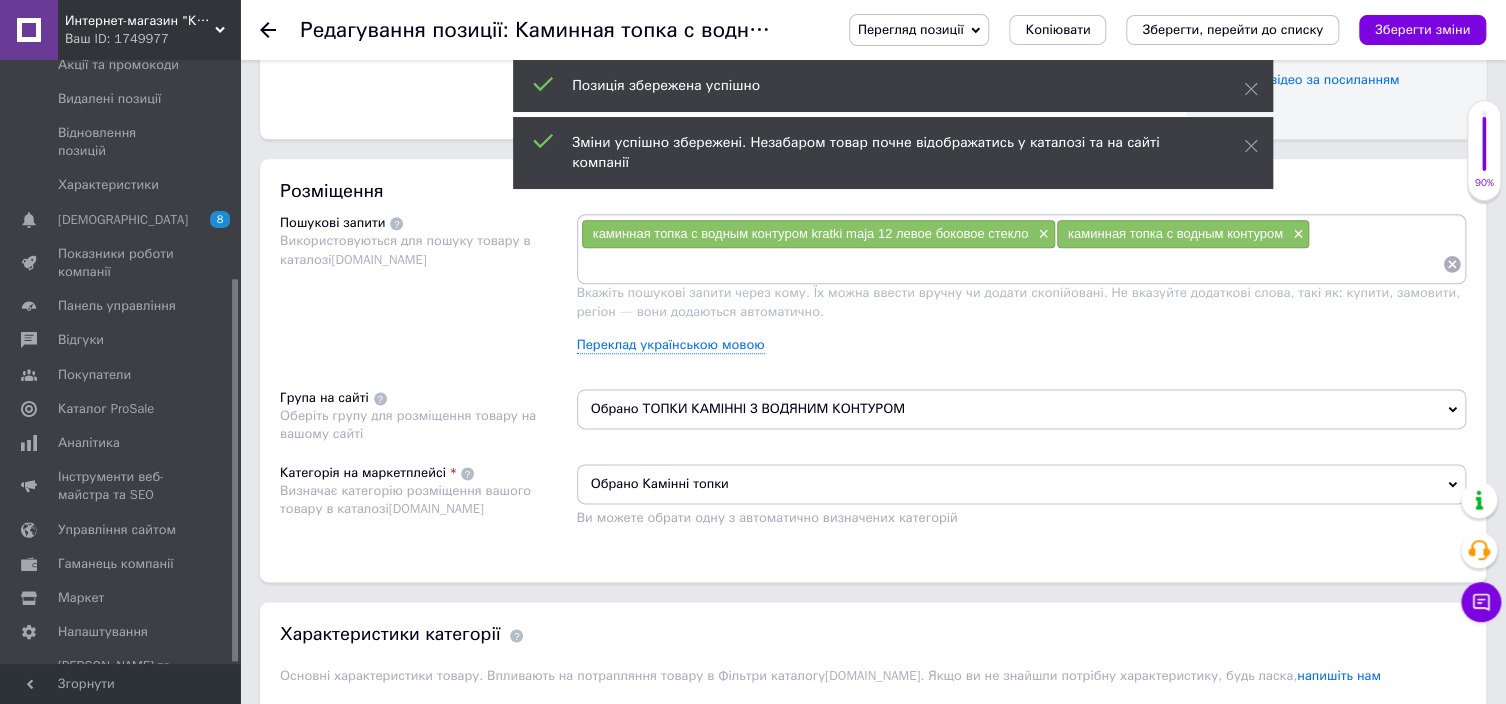 scroll, scrollTop: 968, scrollLeft: 0, axis: vertical 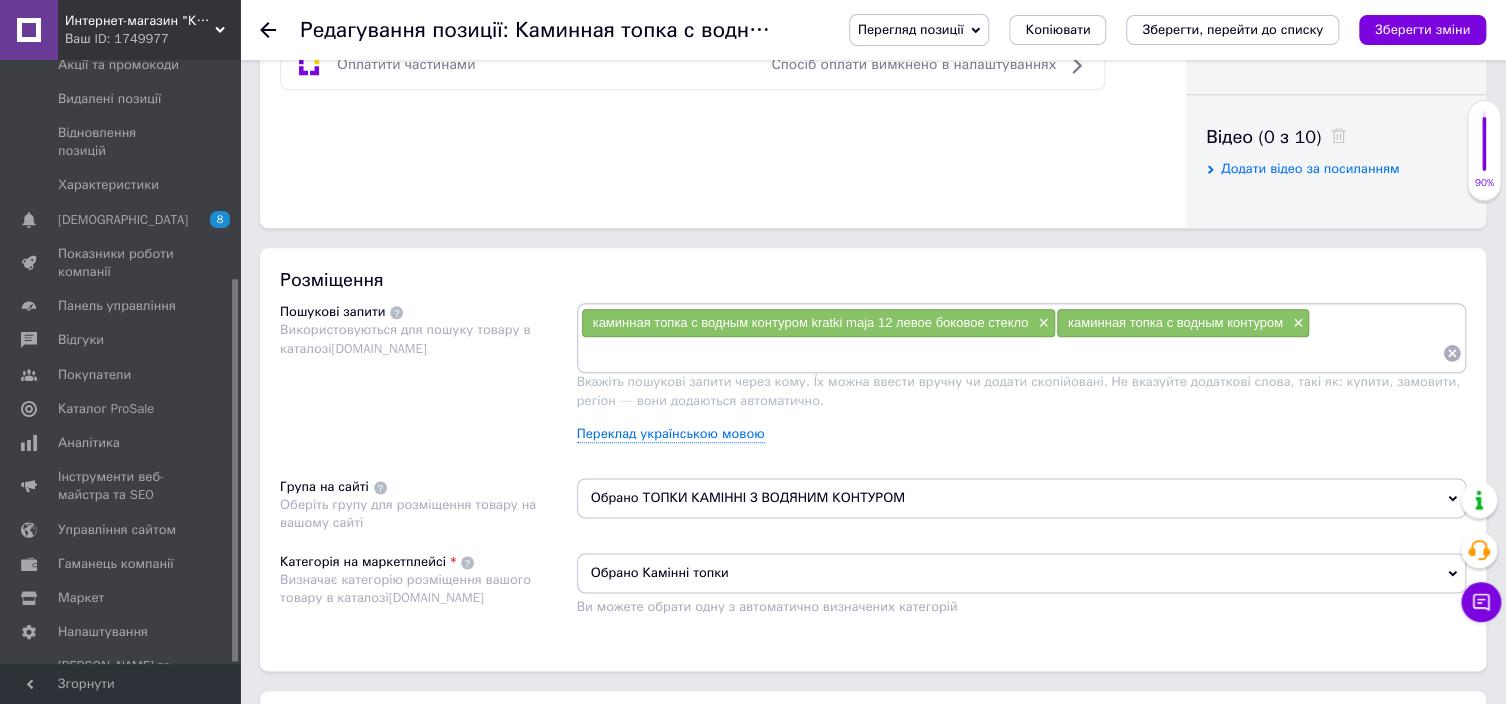 click on "Обрано ТОПКИ КАМІННІ З ВОДЯНИМ КОНТУРОМ" at bounding box center (1022, 498) 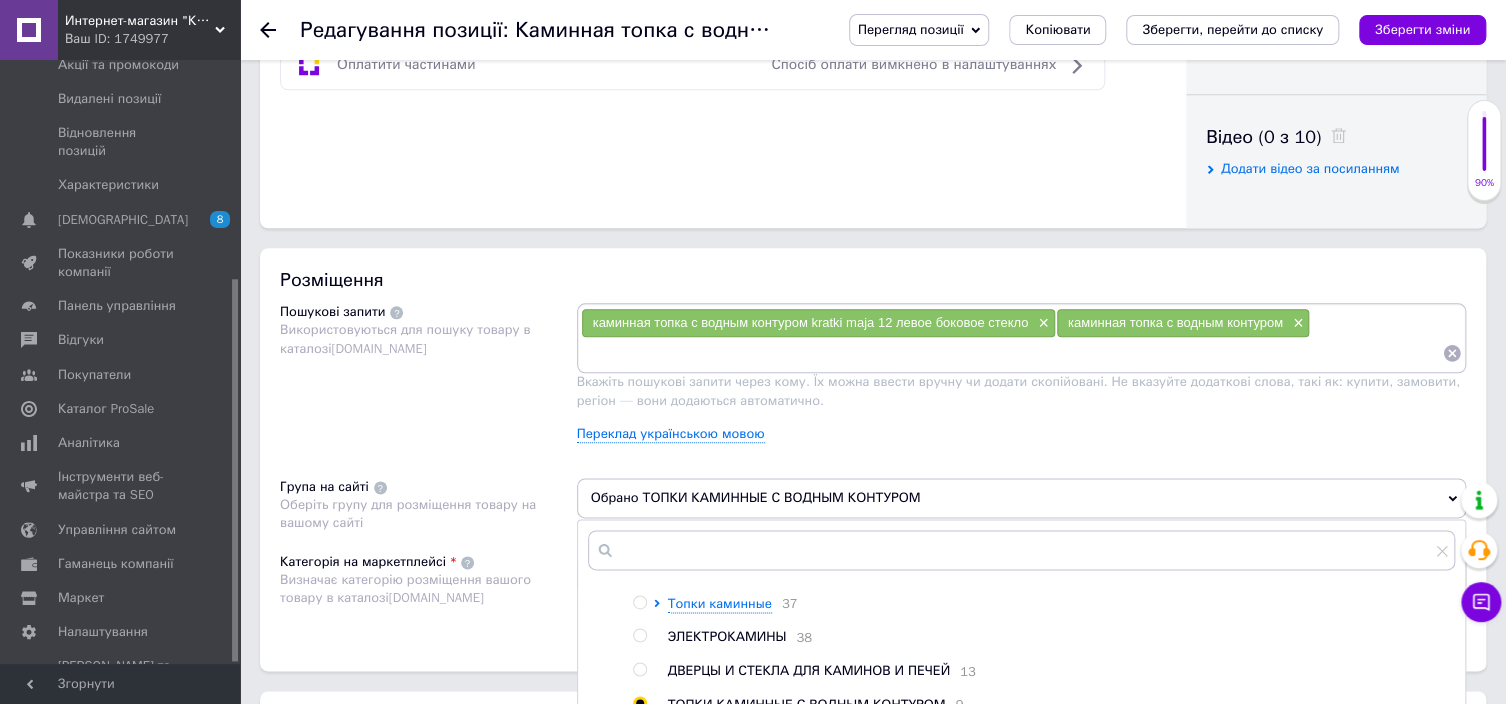 scroll, scrollTop: 0, scrollLeft: 0, axis: both 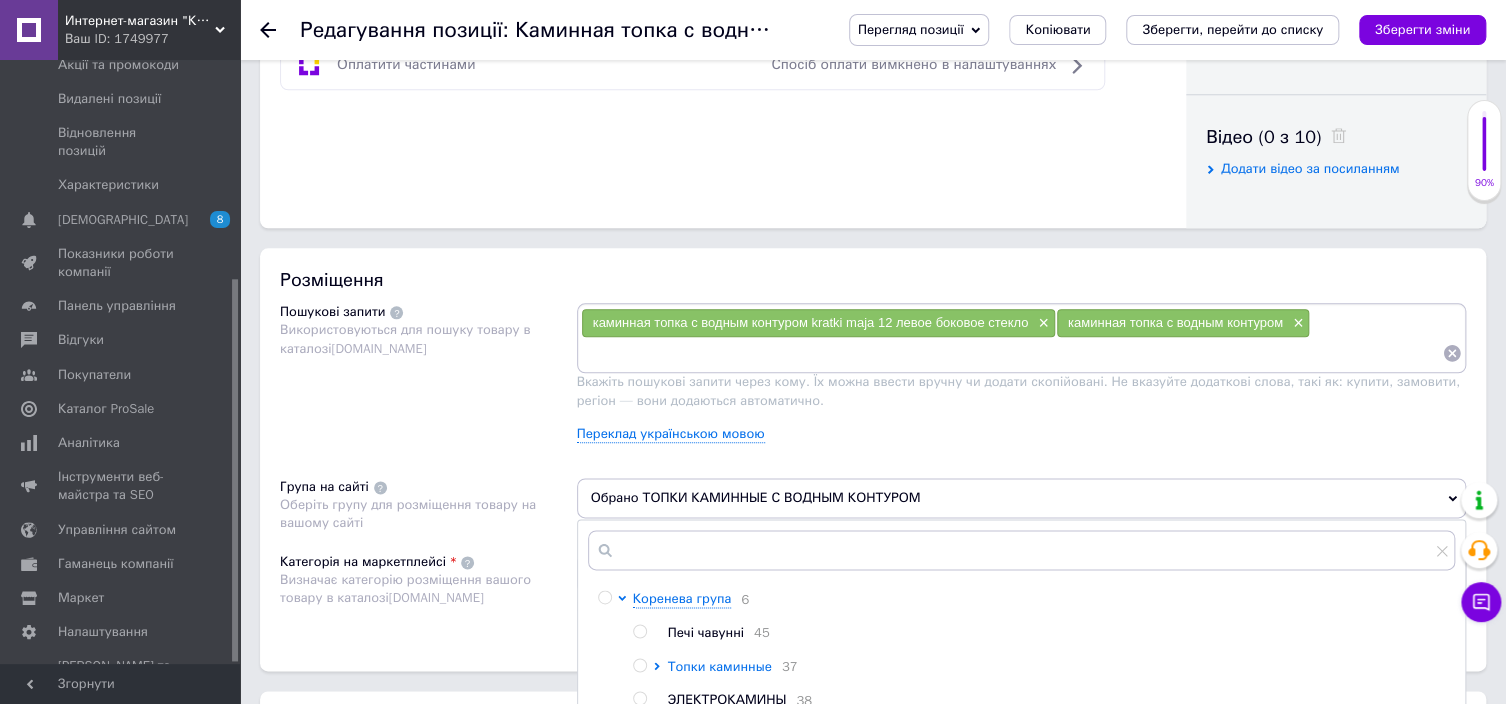 click on "Топки каминные" at bounding box center (720, 666) 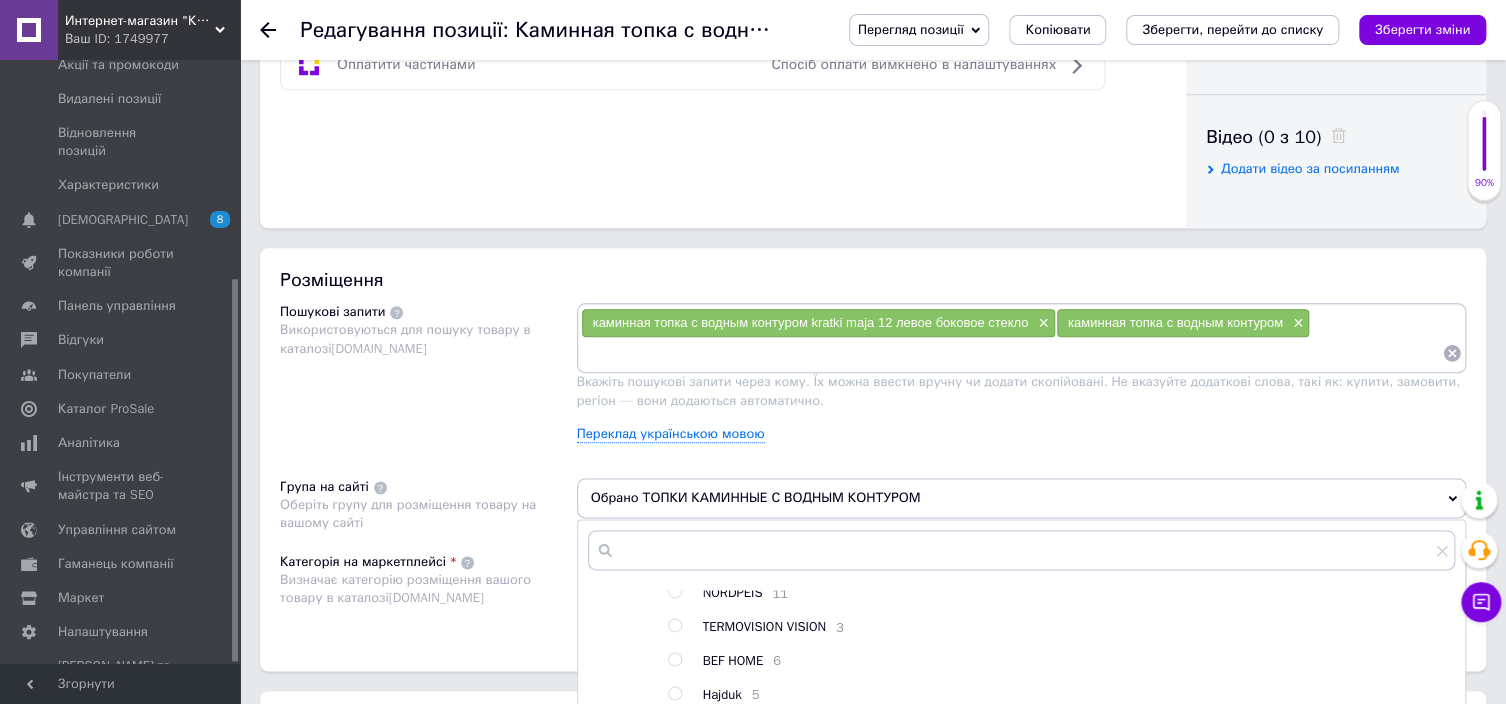 scroll, scrollTop: 339, scrollLeft: 0, axis: vertical 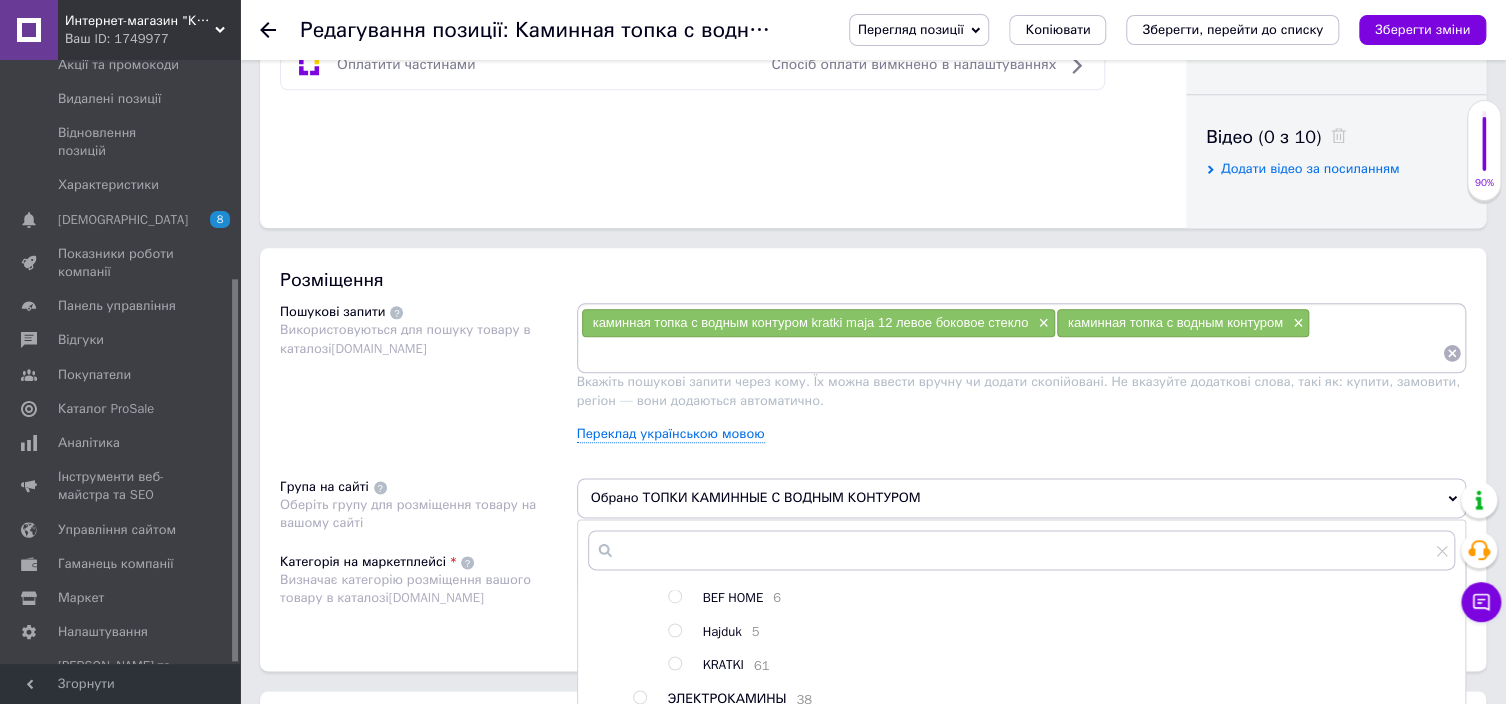click at bounding box center (674, 663) 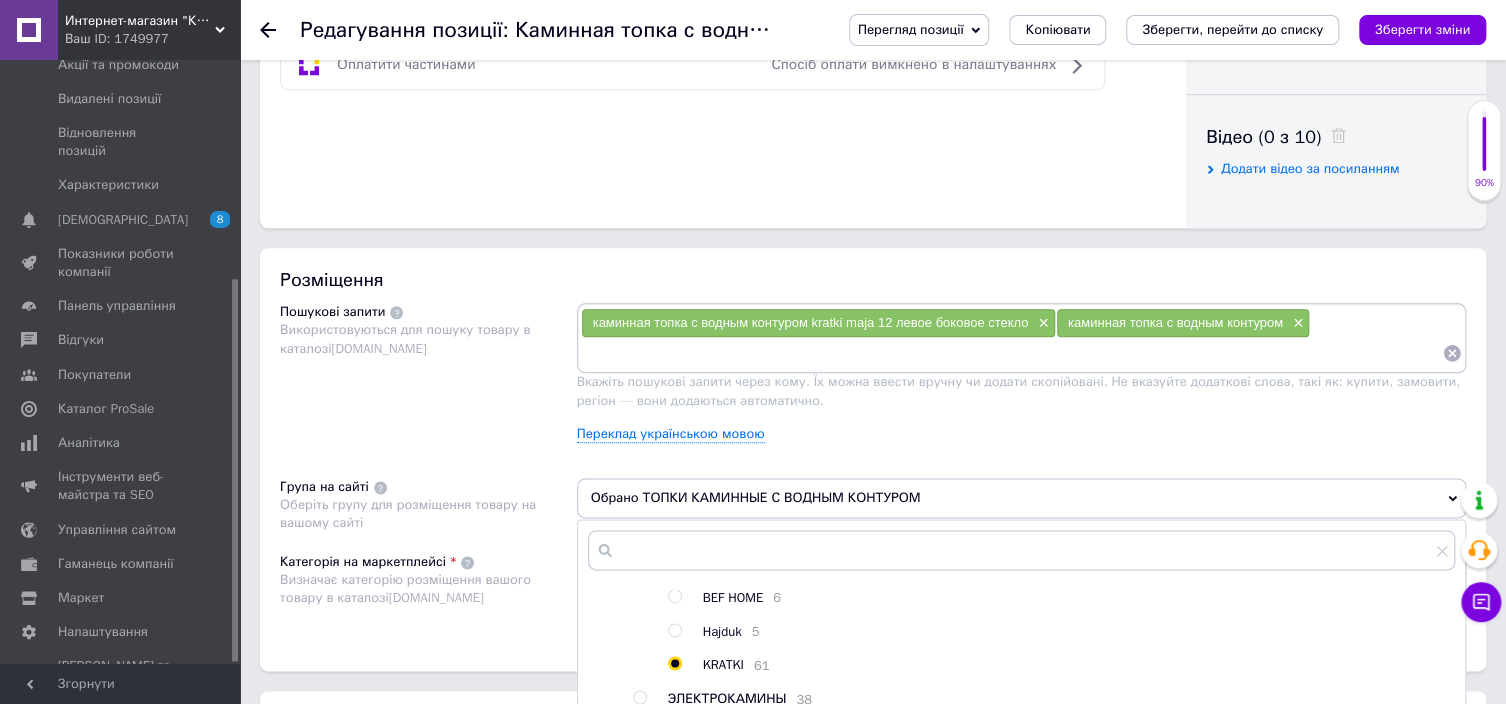 radio on "true" 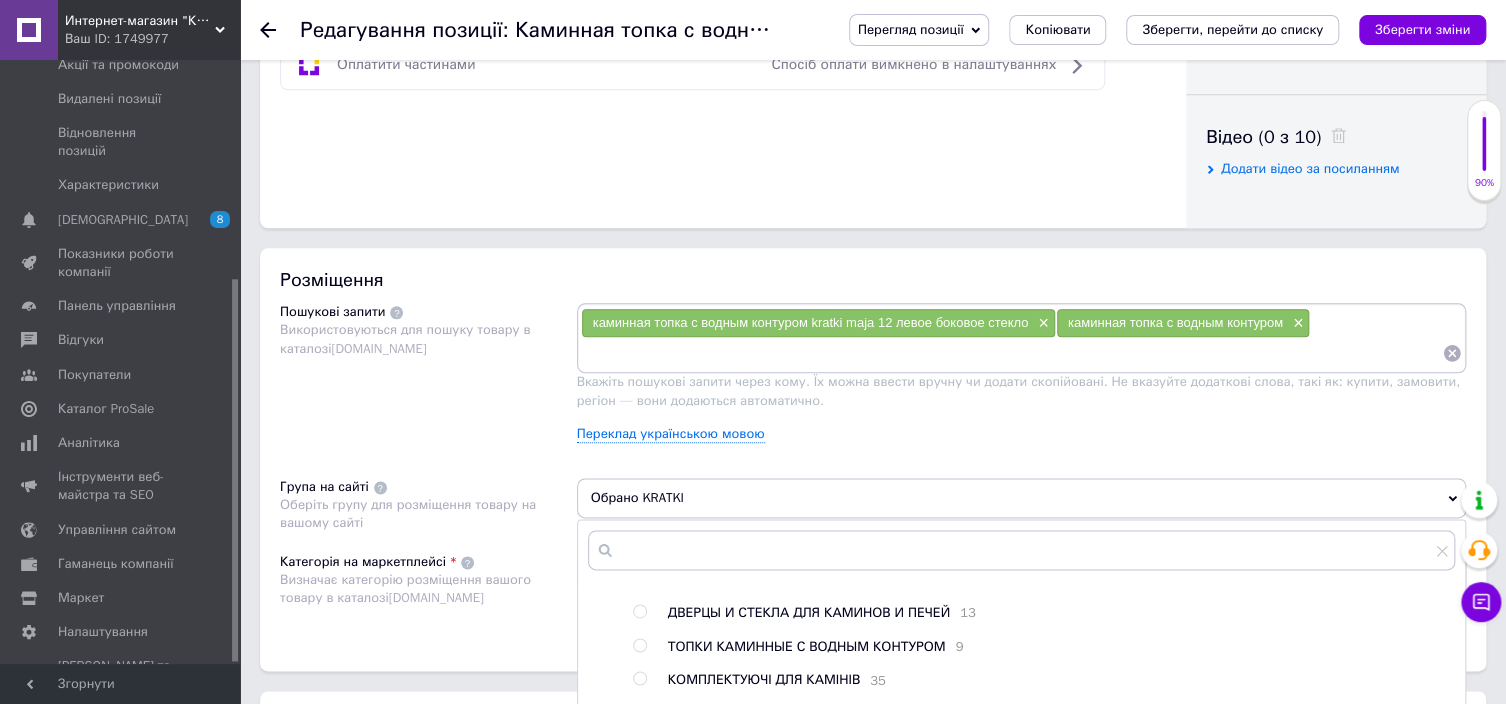 scroll, scrollTop: 493, scrollLeft: 0, axis: vertical 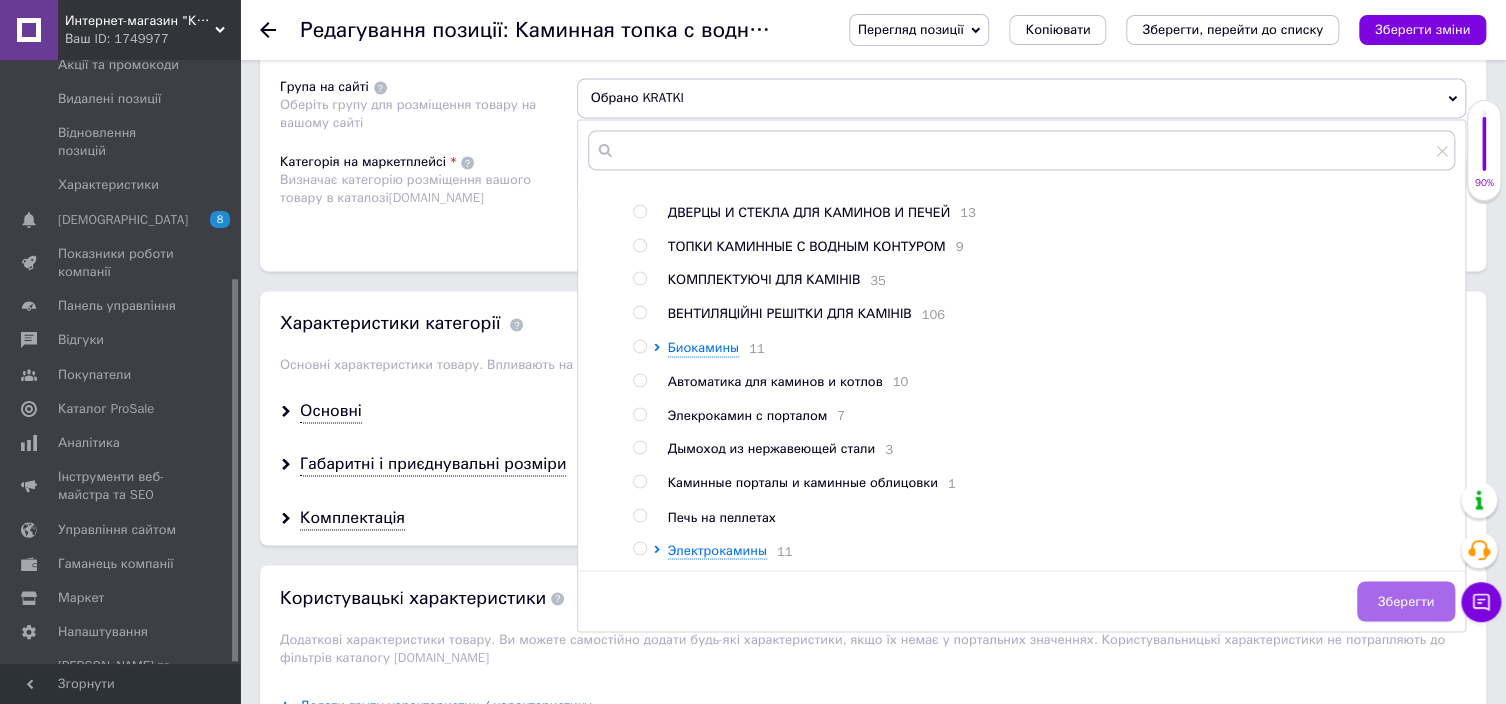 click on "Зберегти" at bounding box center [1406, 601] 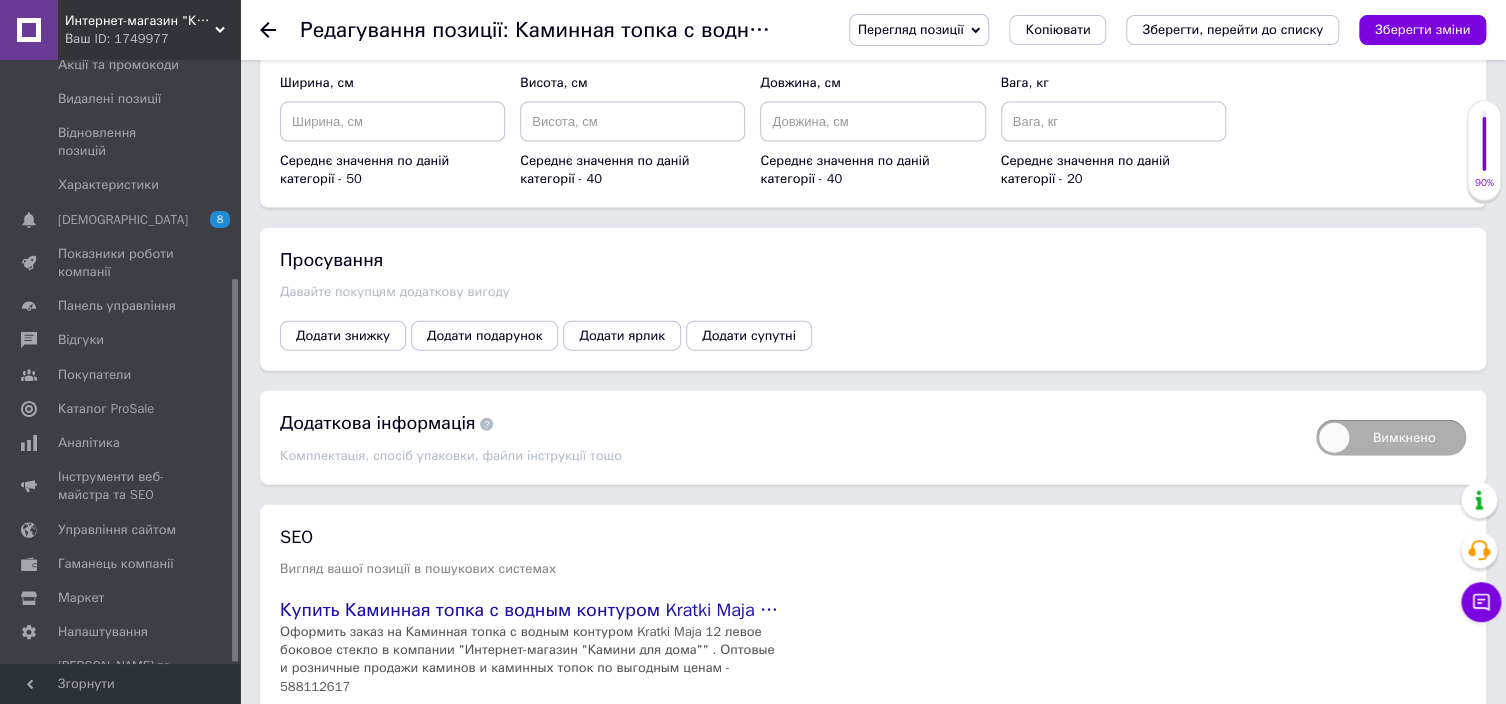 scroll, scrollTop: 2268, scrollLeft: 0, axis: vertical 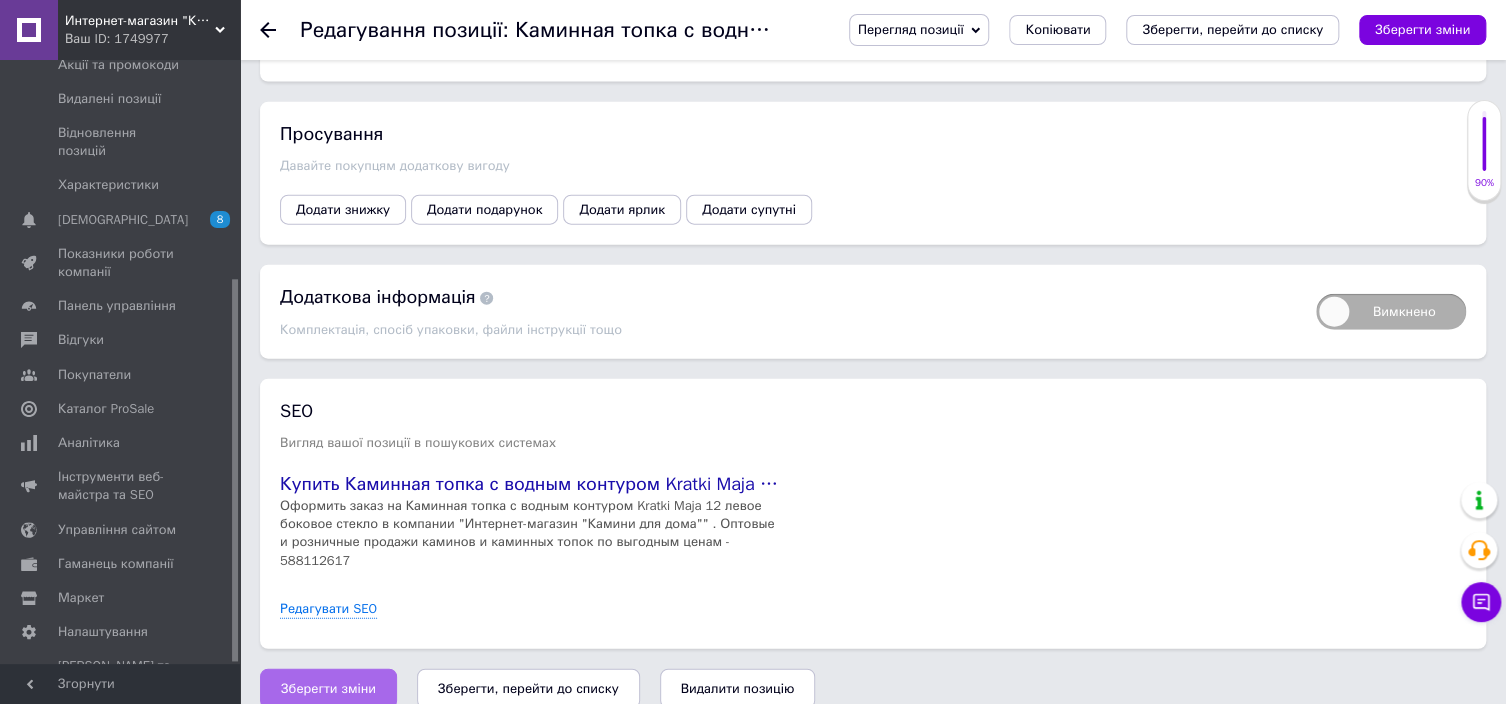 click on "Зберегти зміни" at bounding box center (328, 689) 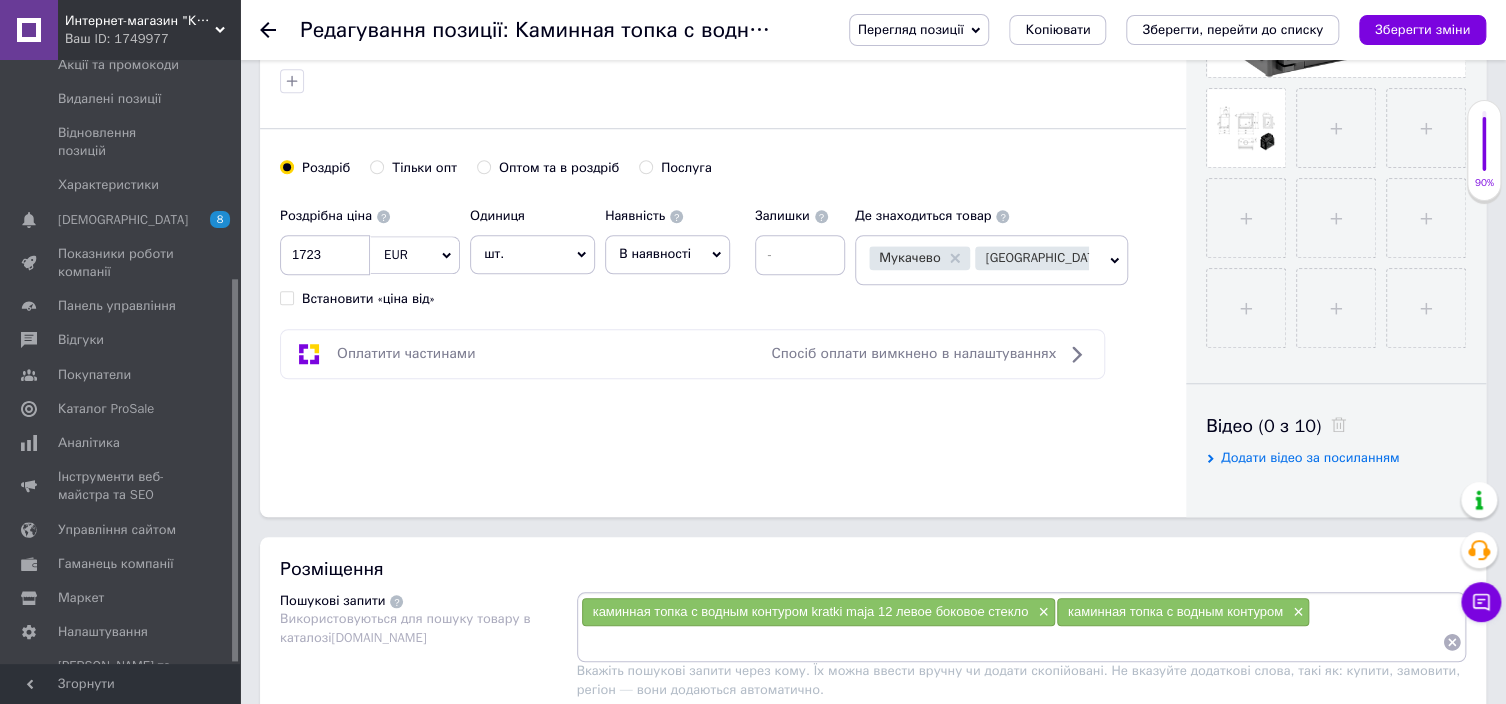 scroll, scrollTop: 368, scrollLeft: 0, axis: vertical 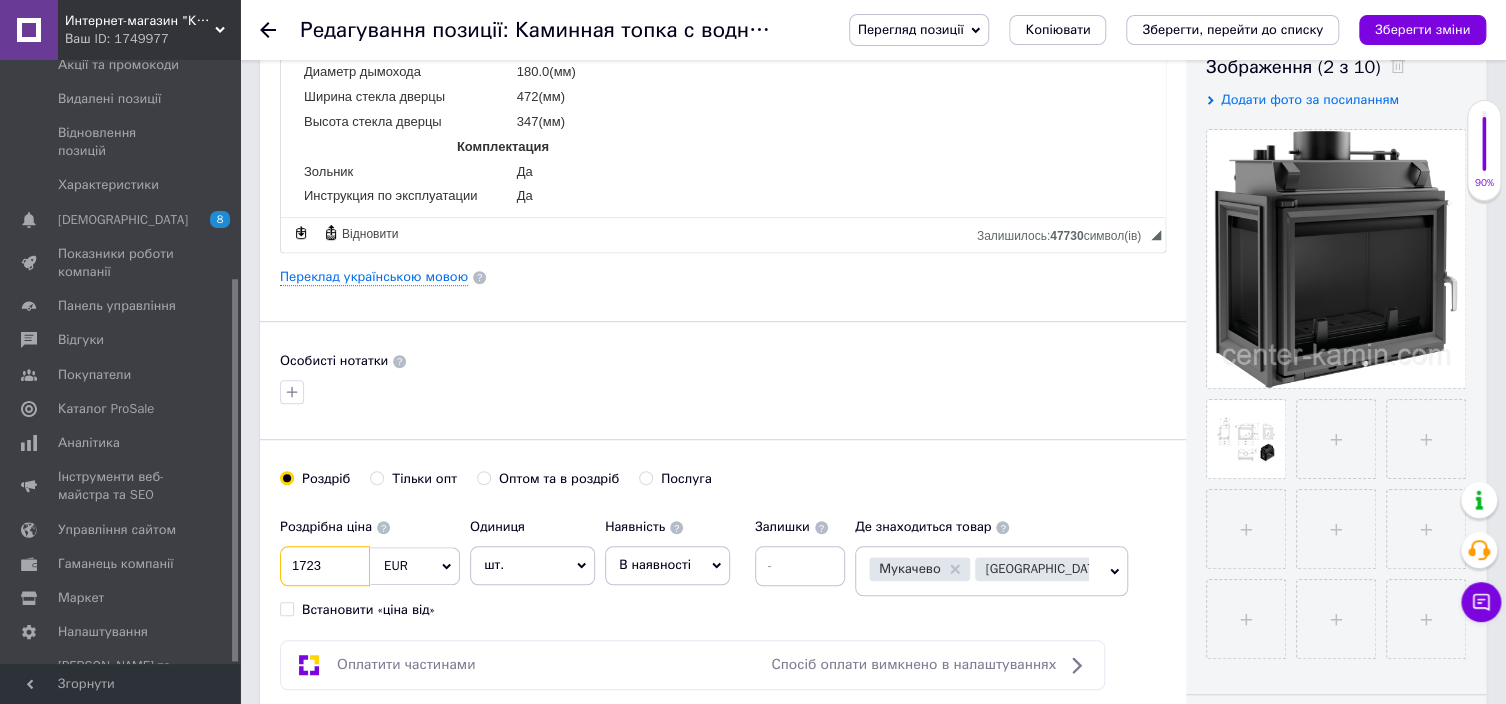 click on "1723" at bounding box center (325, 566) 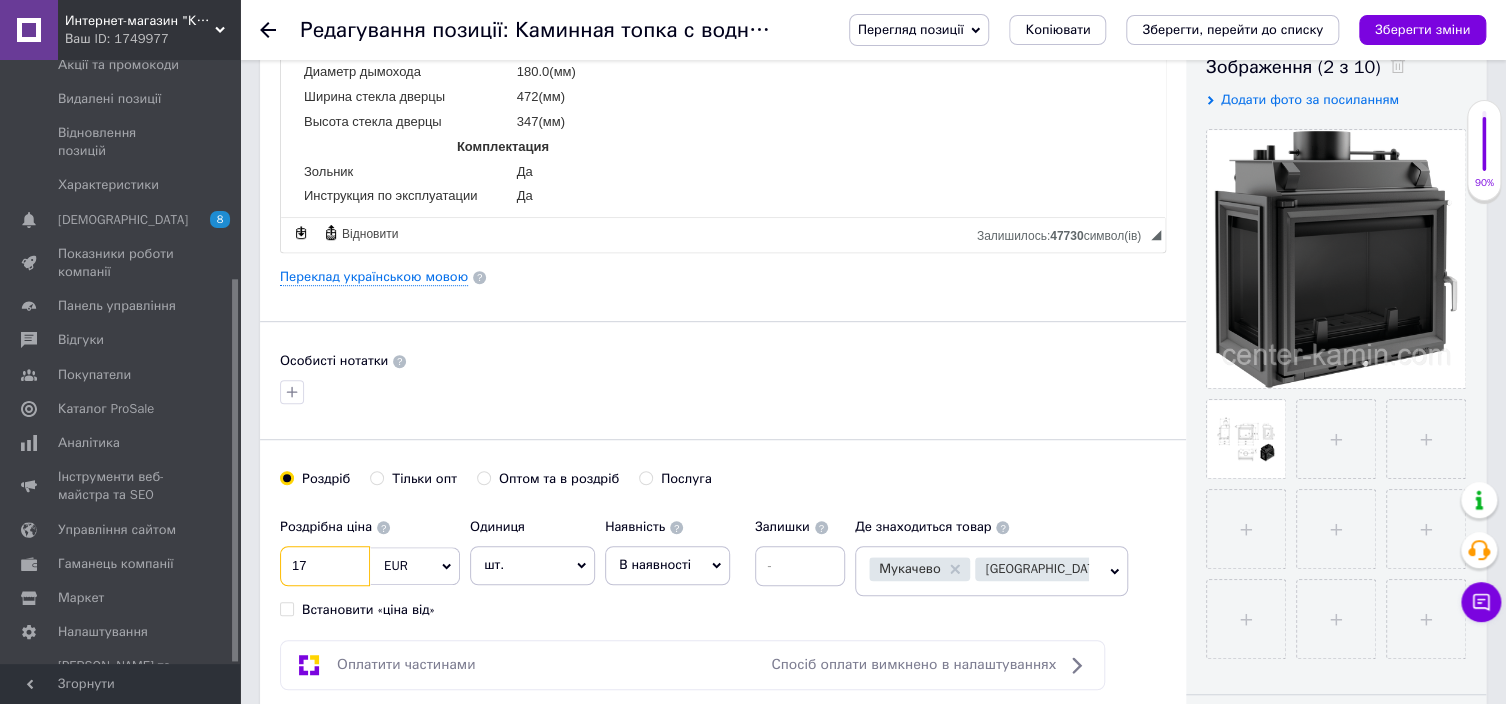 type on "1" 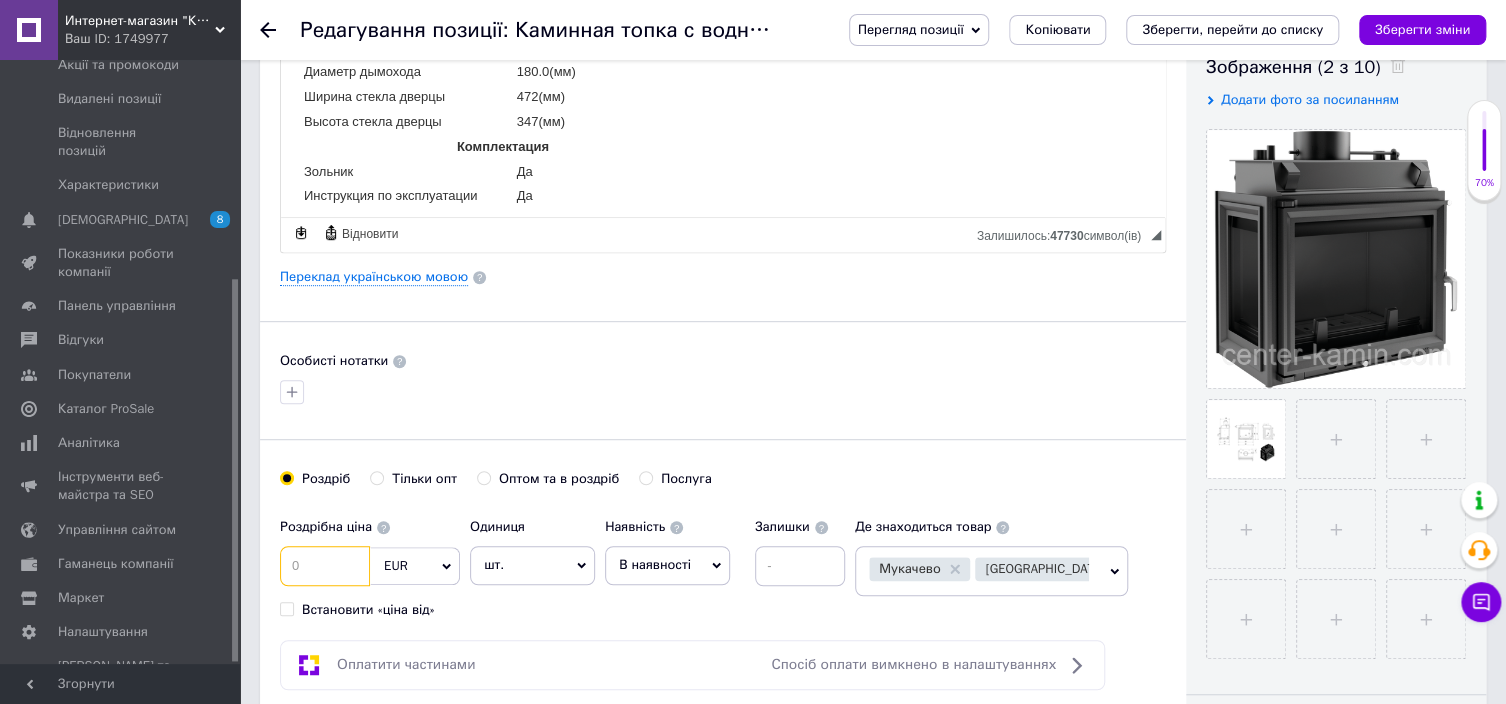 type 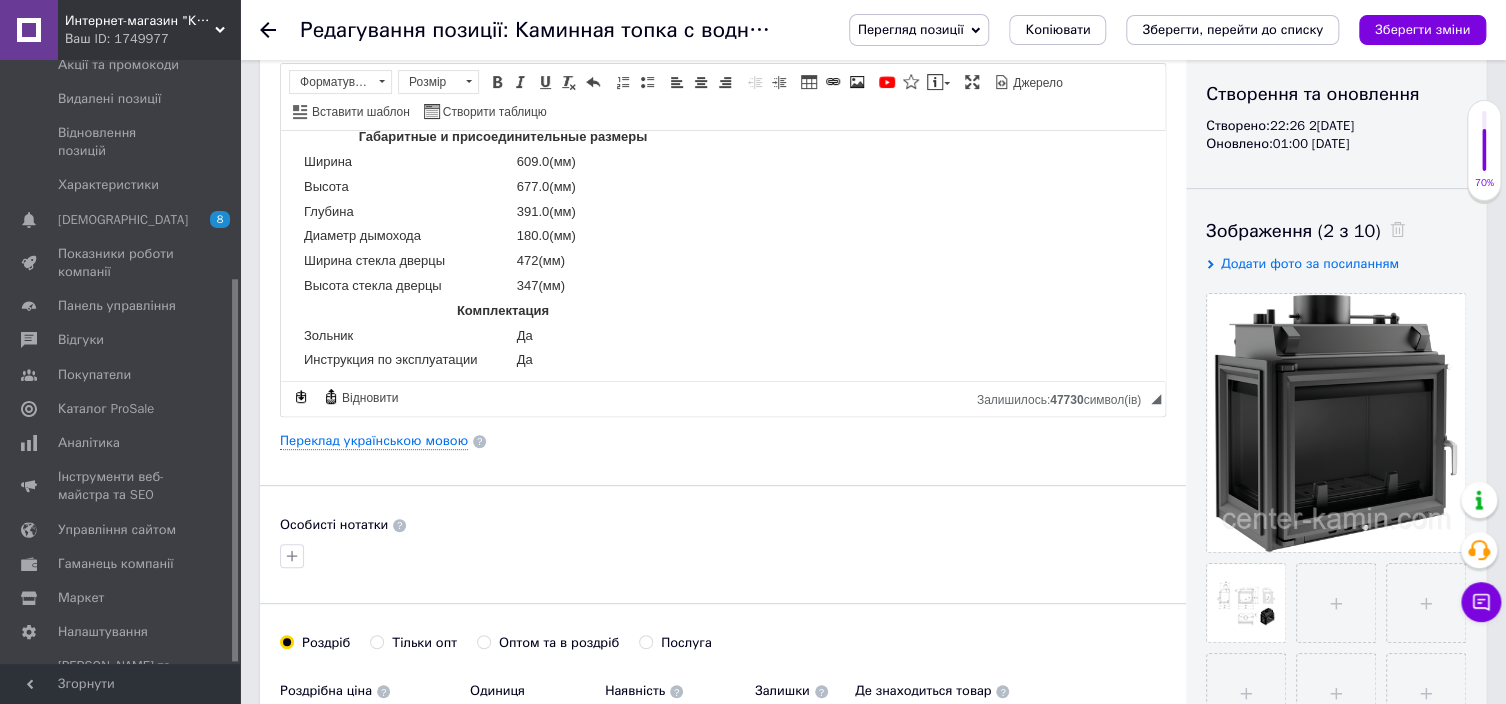 scroll, scrollTop: 0, scrollLeft: 0, axis: both 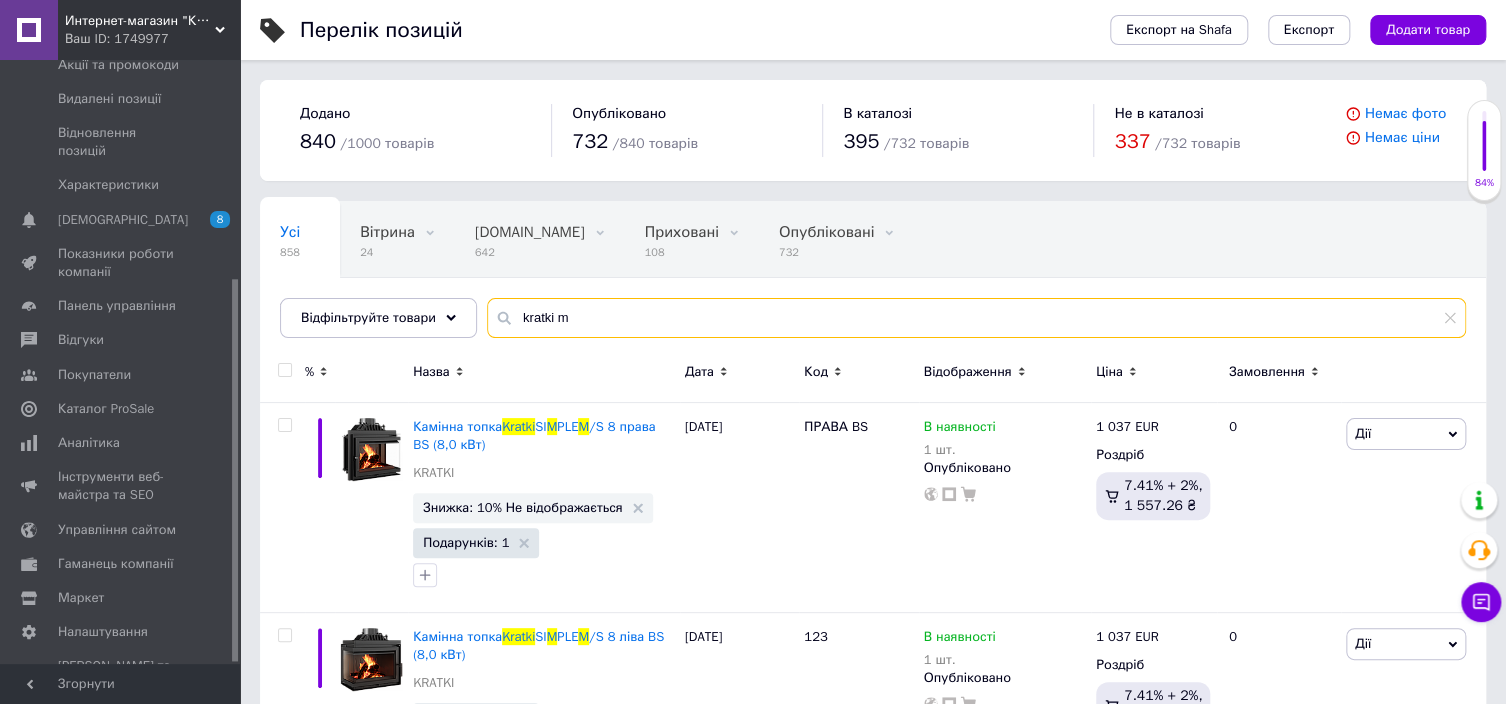 click on "kratki m" at bounding box center (976, 318) 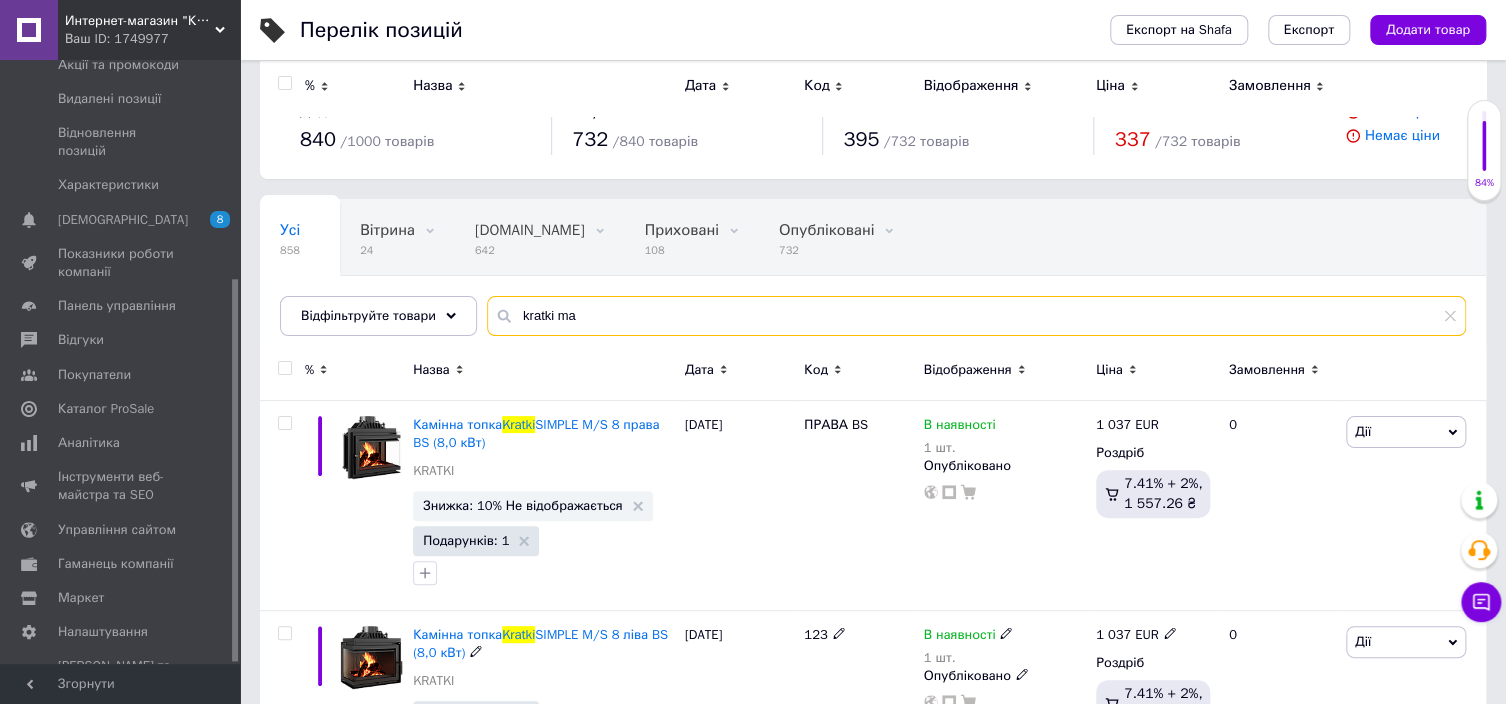 scroll, scrollTop: 0, scrollLeft: 0, axis: both 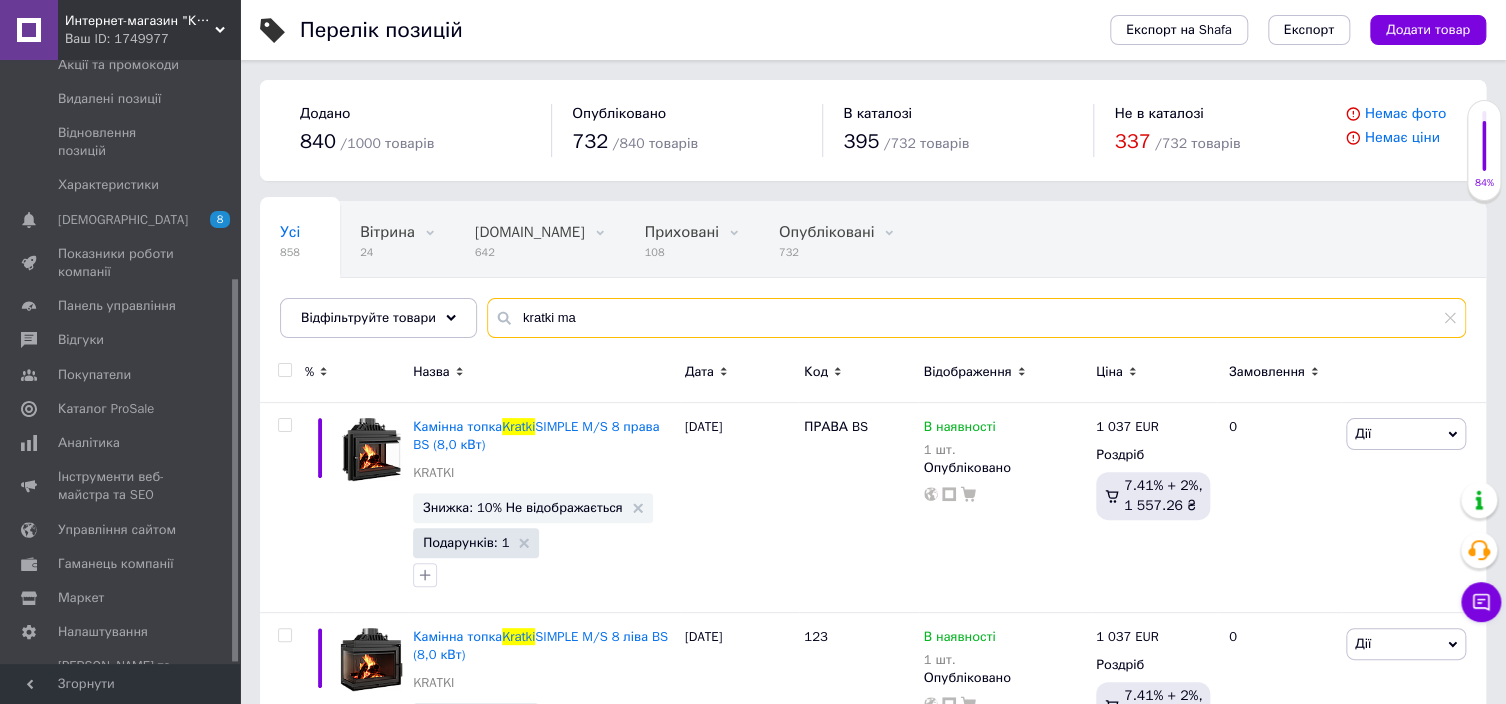 click on "kratki ma" at bounding box center [976, 318] 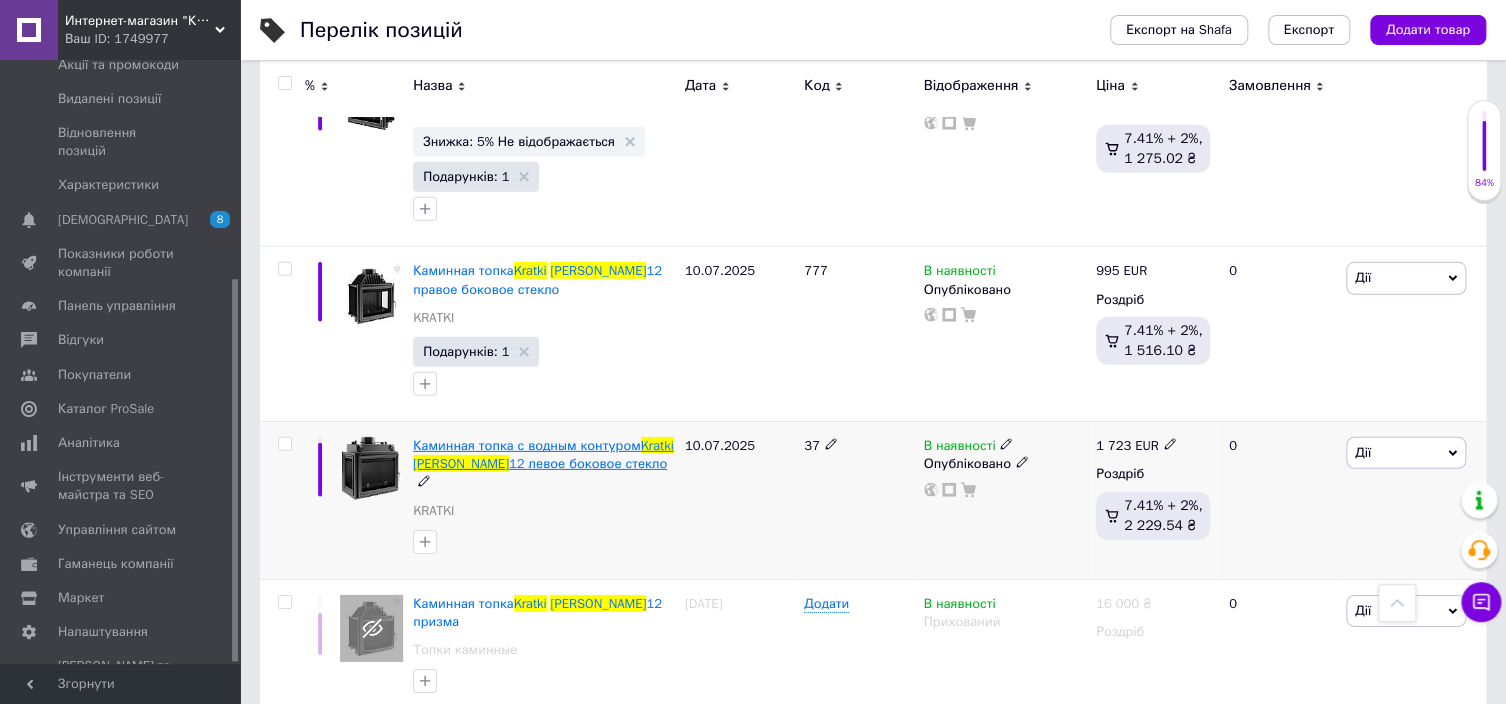 scroll, scrollTop: 2785, scrollLeft: 0, axis: vertical 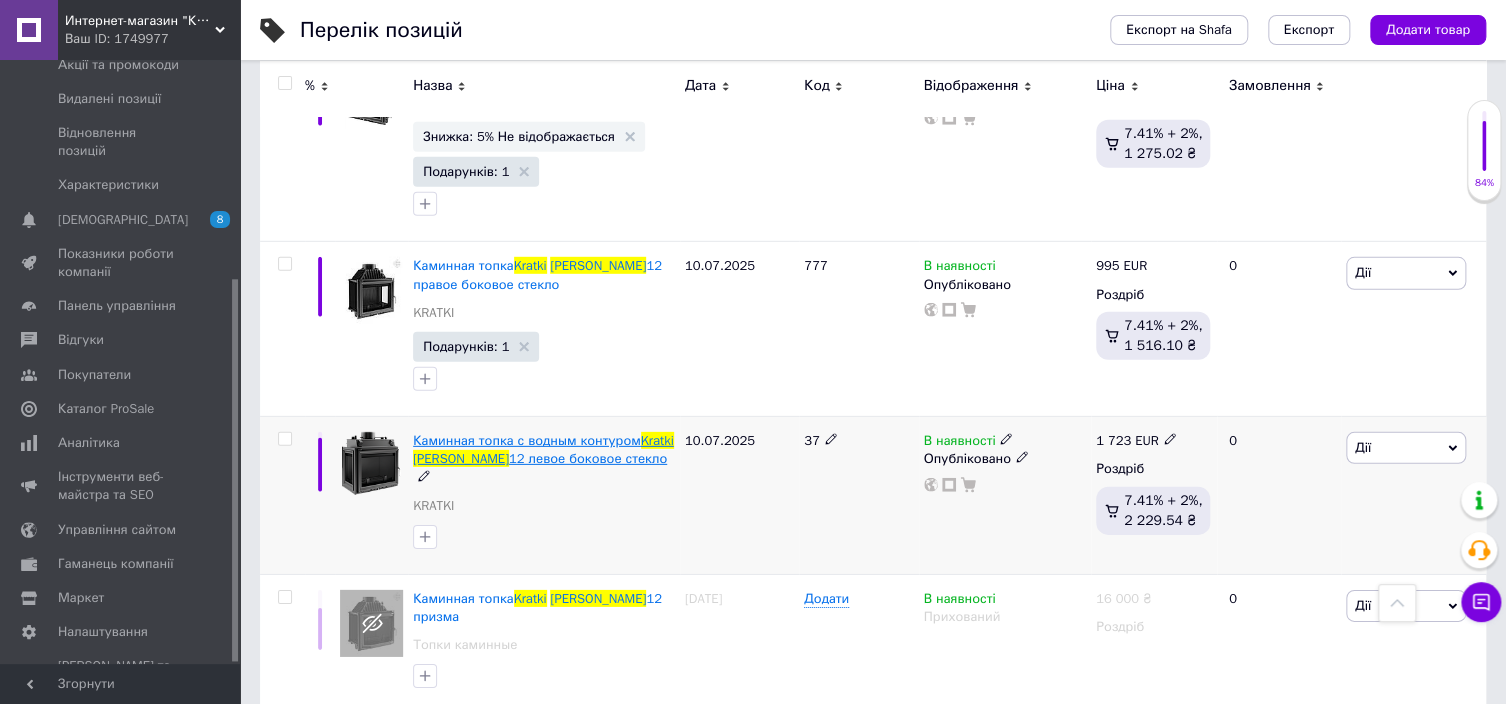 type on "kratki maja" 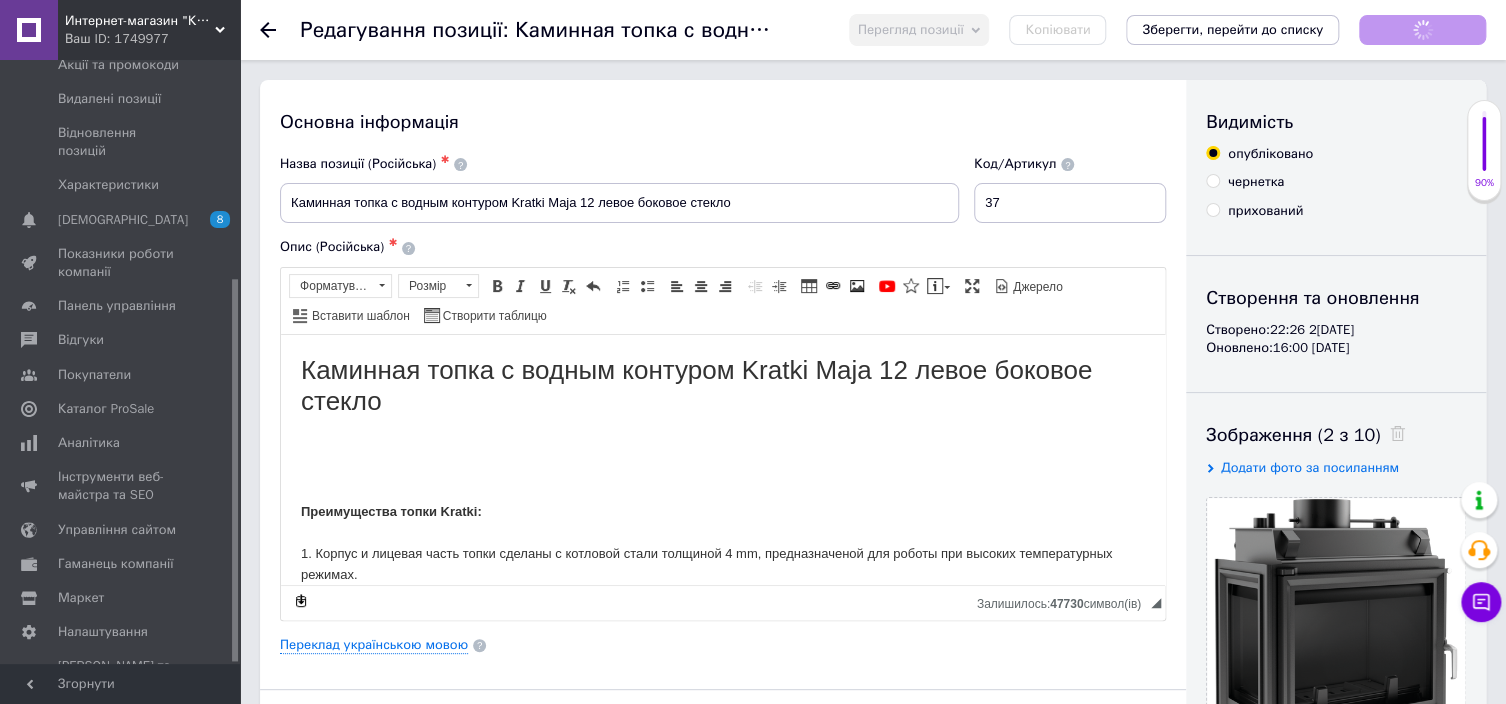 scroll, scrollTop: 0, scrollLeft: 0, axis: both 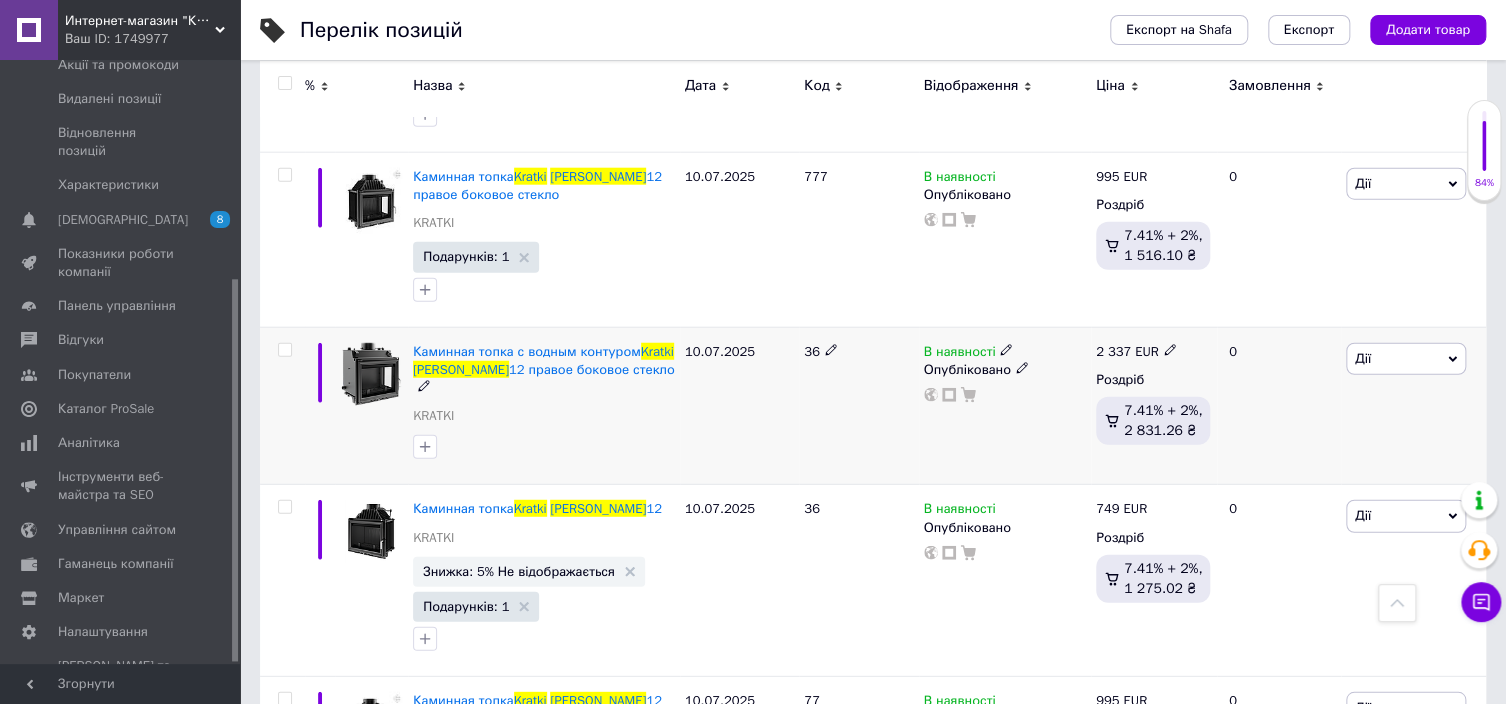 click on "Дії" at bounding box center (1406, 359) 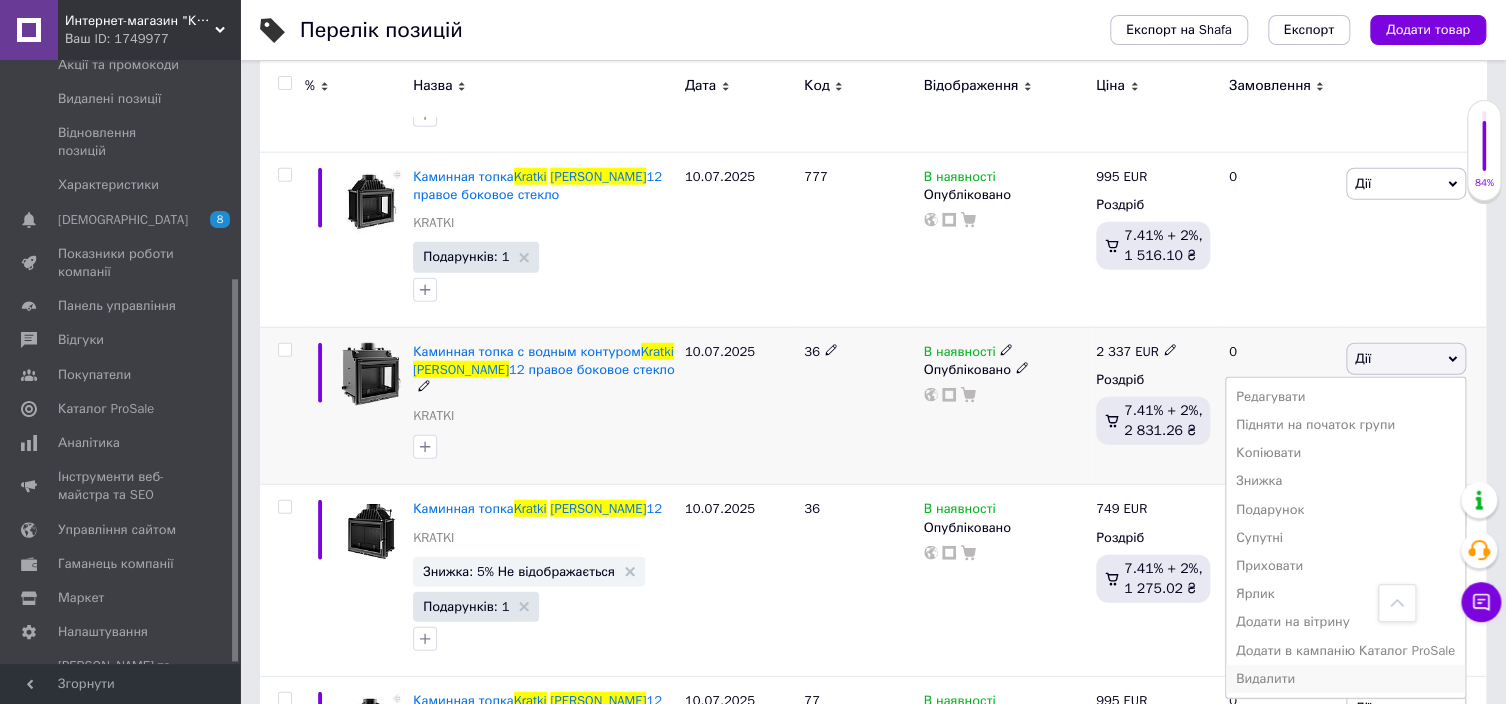 click on "Видалити" at bounding box center [1345, 679] 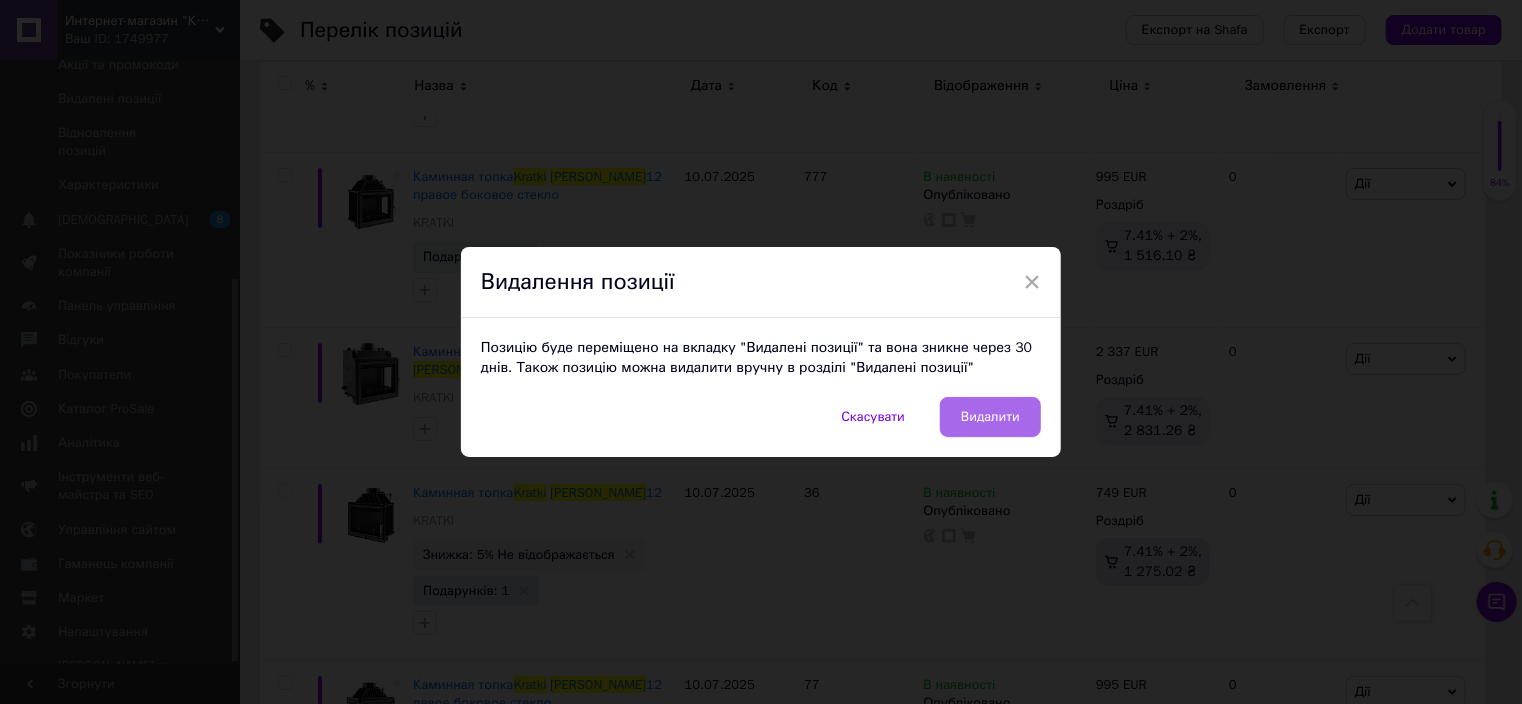 click on "Видалити" at bounding box center [990, 417] 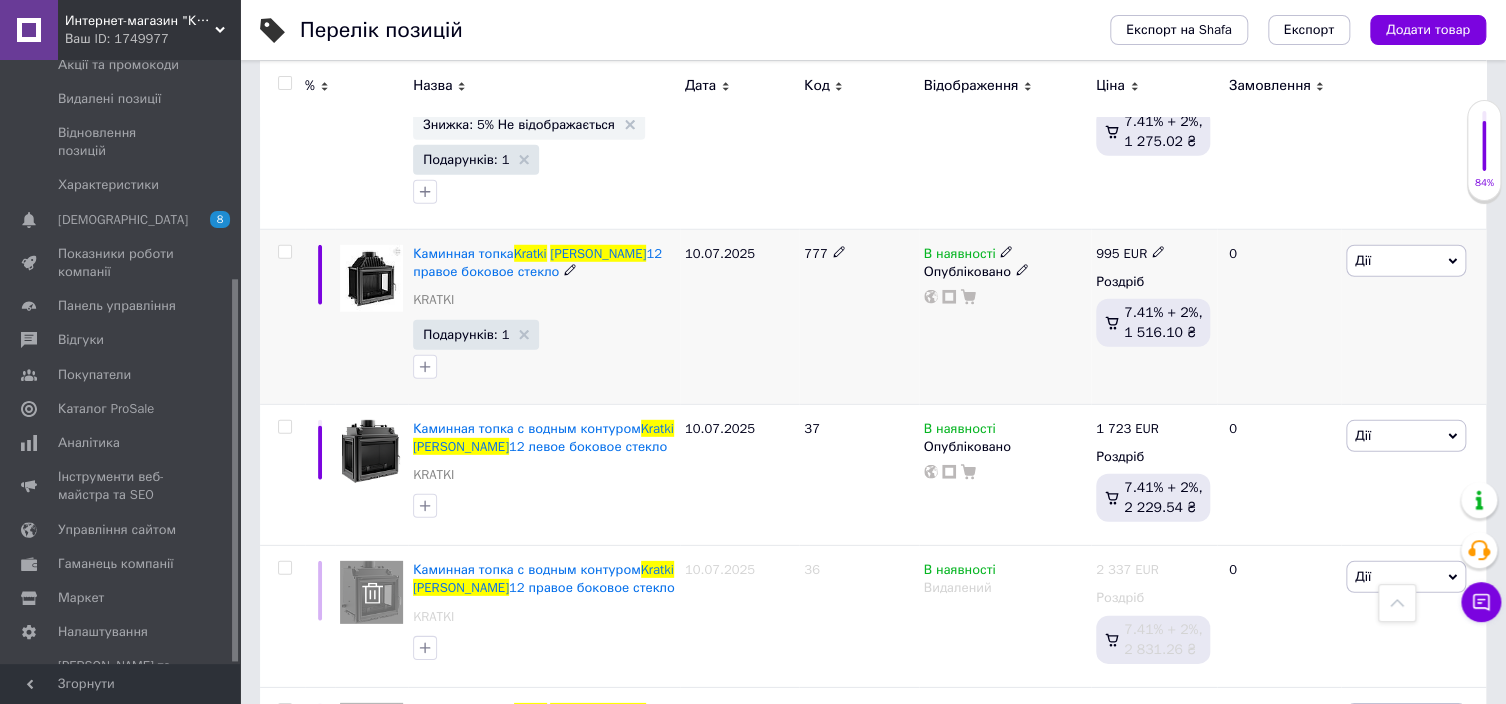 scroll, scrollTop: 2700, scrollLeft: 0, axis: vertical 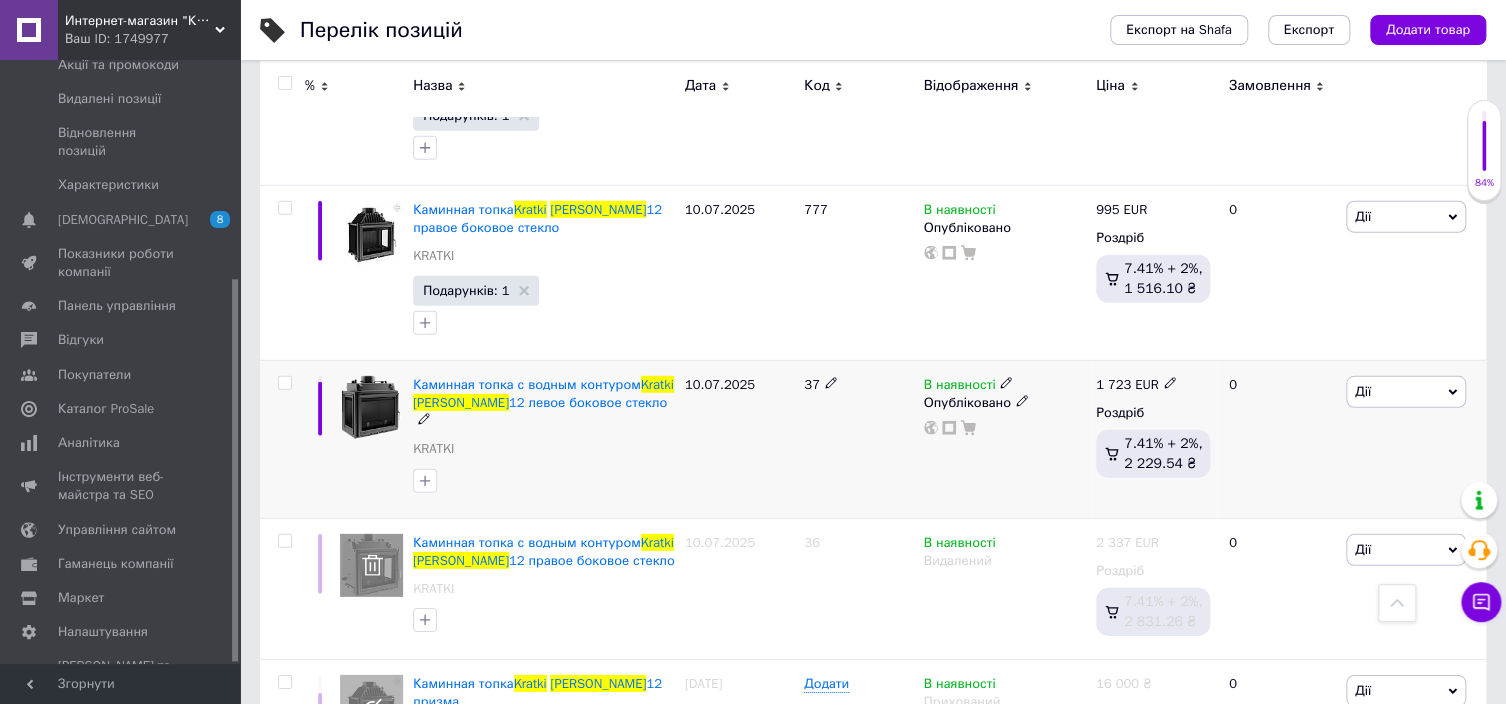 click on "Дії" at bounding box center [1406, 392] 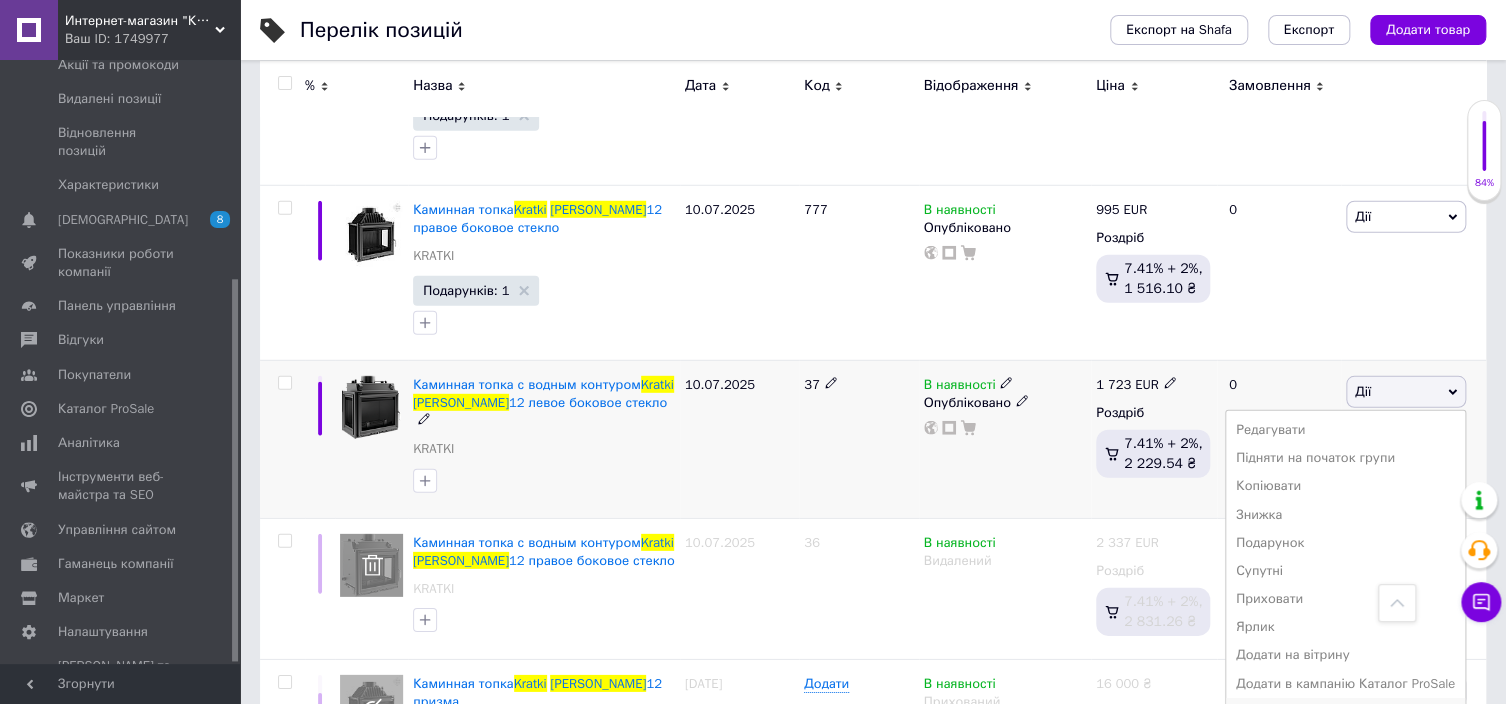 click on "Видалити" at bounding box center [1345, 712] 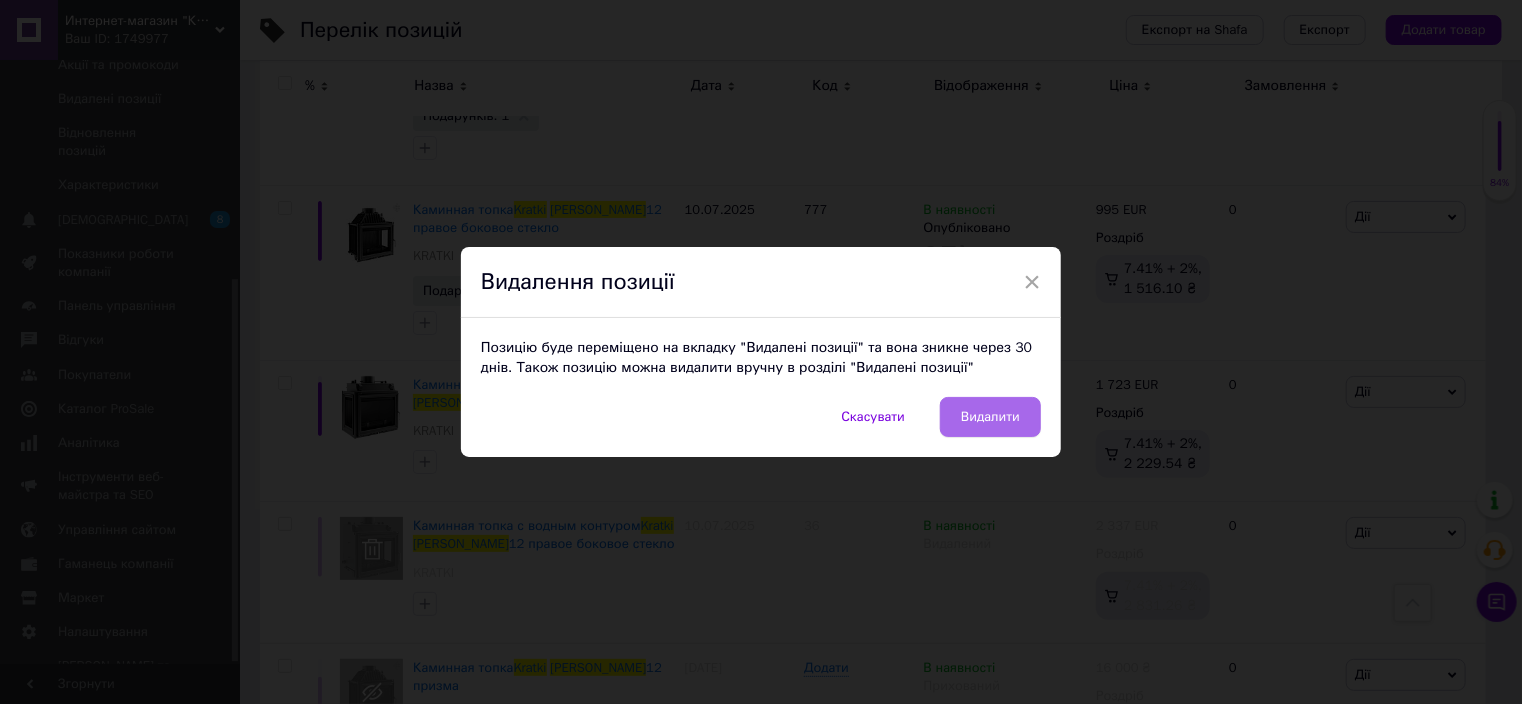 click on "Видалити" at bounding box center [990, 417] 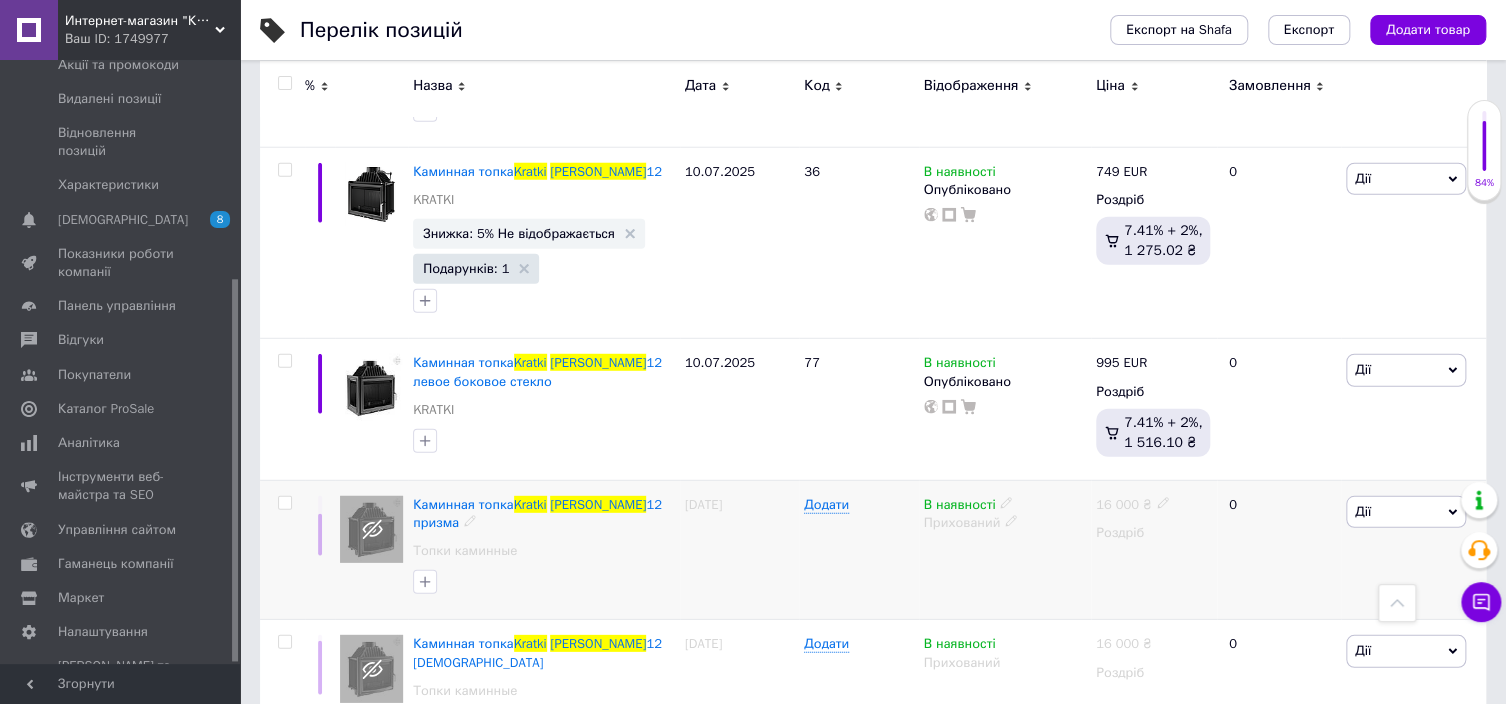 scroll, scrollTop: 2561, scrollLeft: 0, axis: vertical 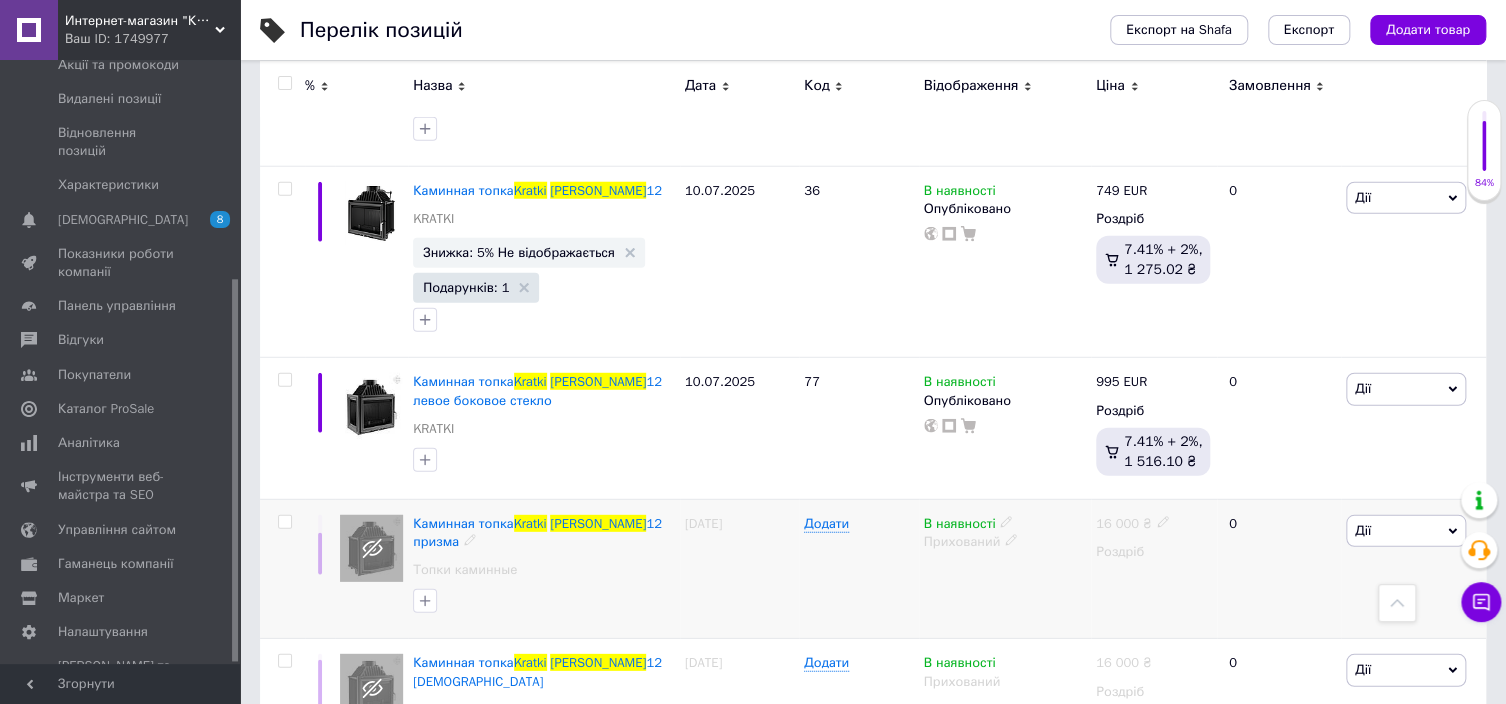 click on "Дії" at bounding box center [1406, 531] 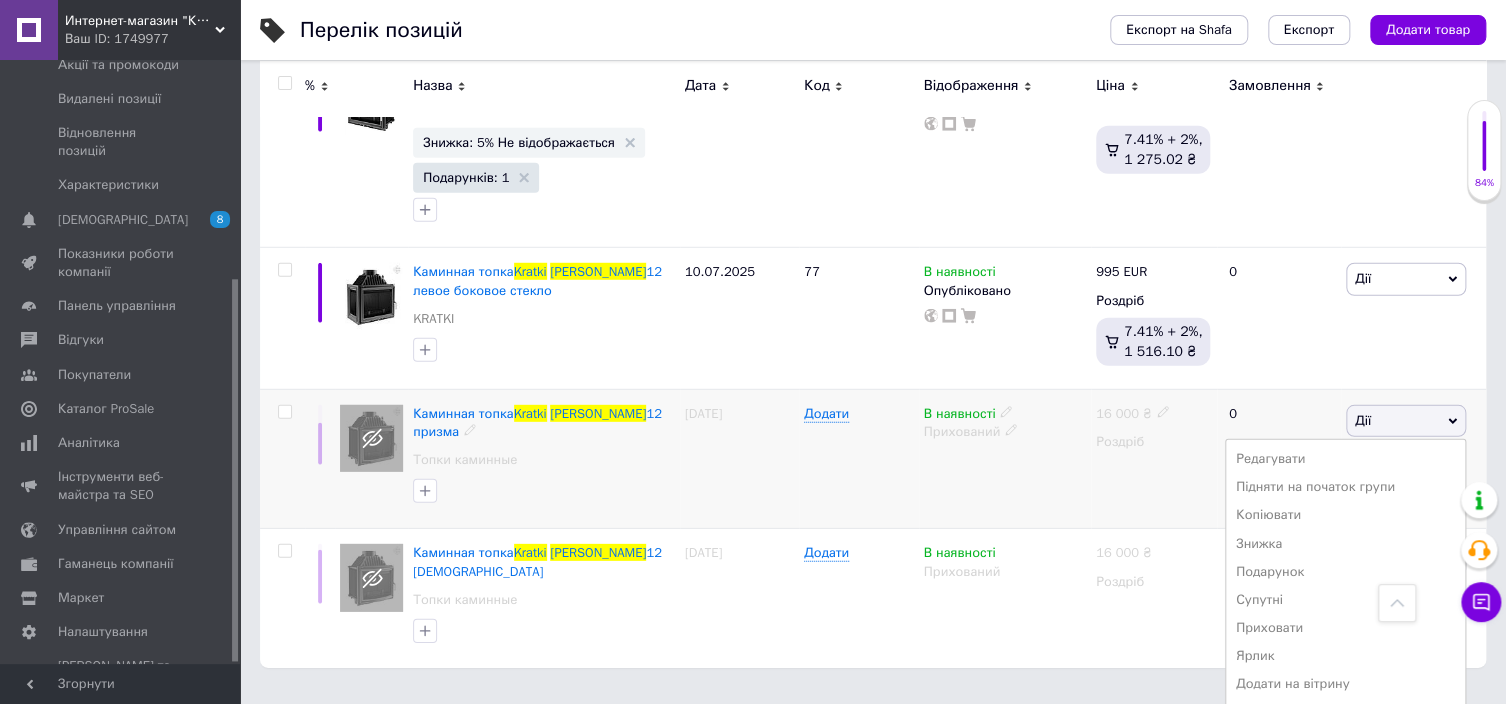 click on "Видалити" at bounding box center (1345, 741) 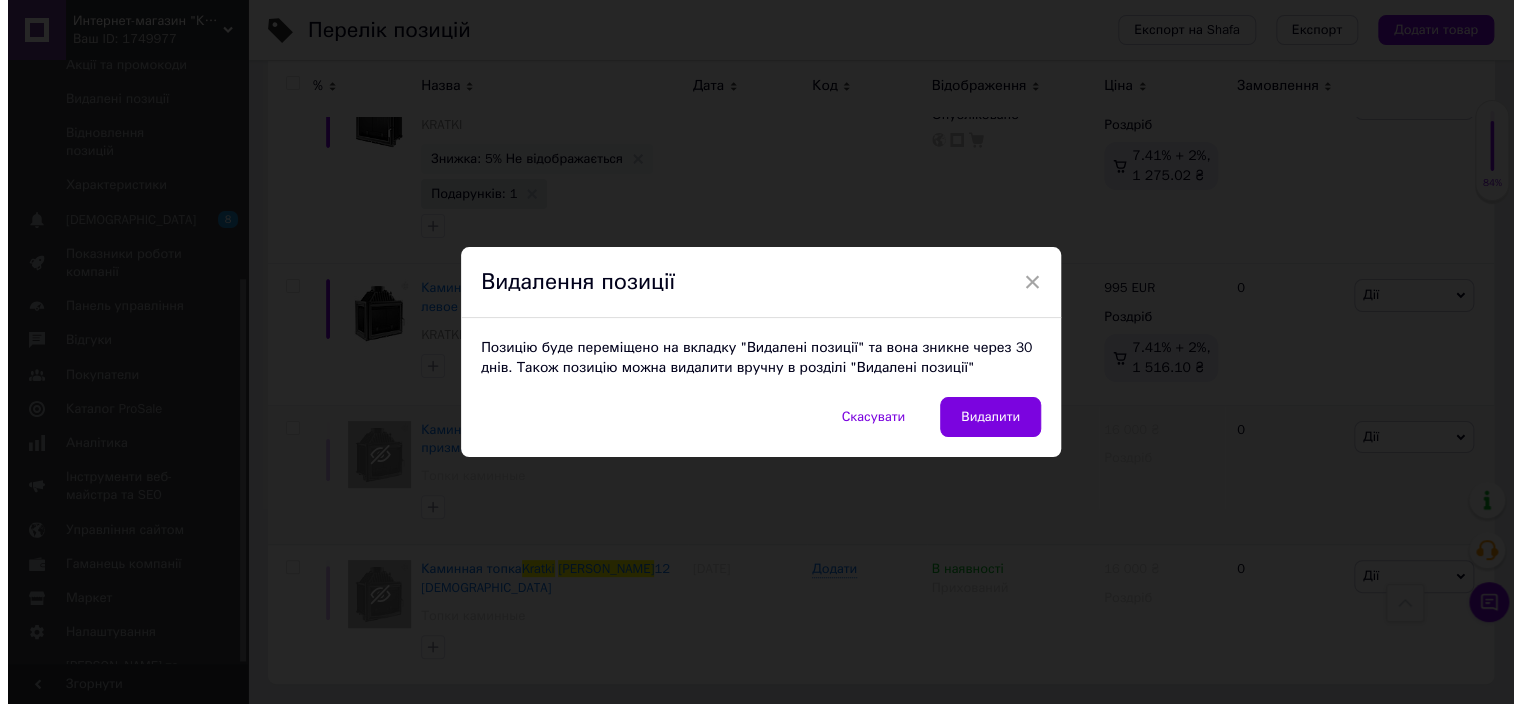scroll, scrollTop: 2561, scrollLeft: 0, axis: vertical 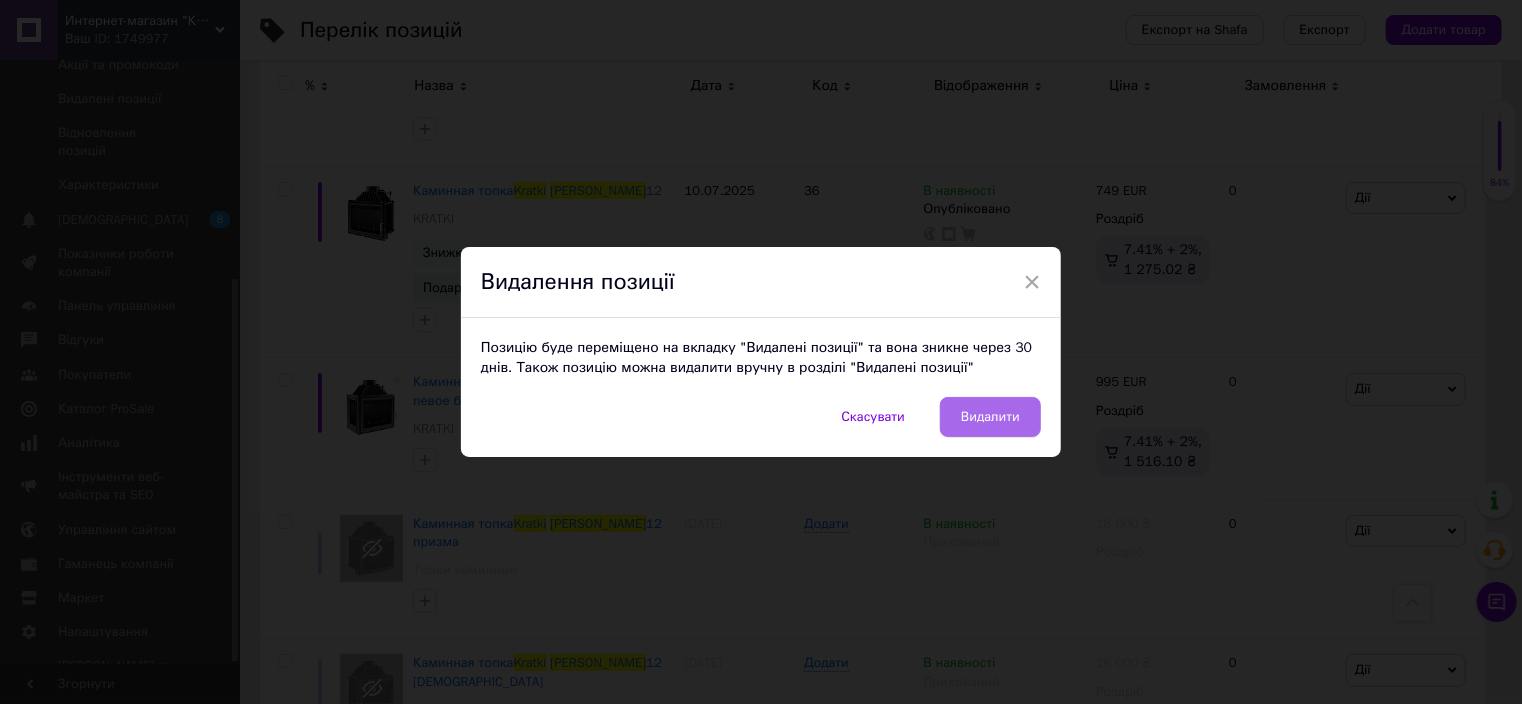 click on "Видалити" at bounding box center (990, 417) 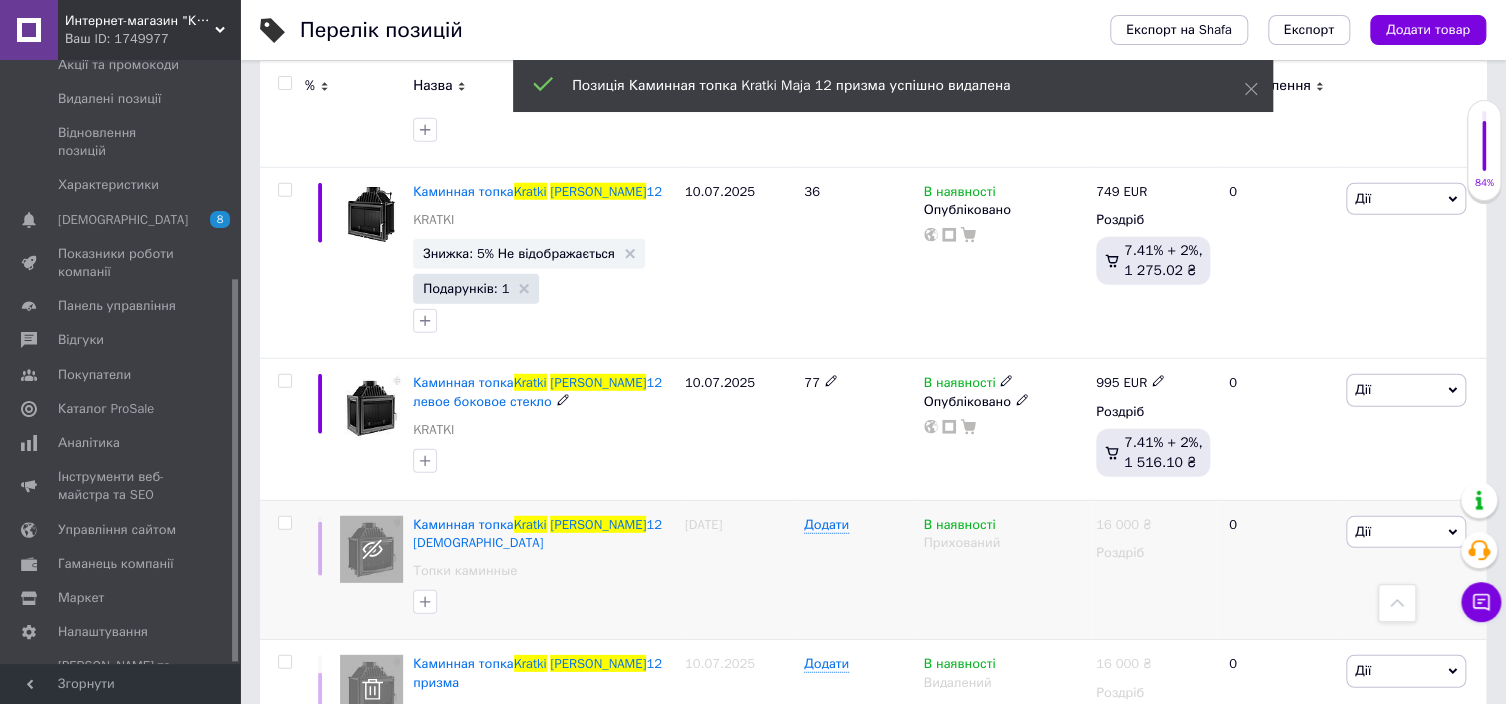 scroll, scrollTop: 2561, scrollLeft: 0, axis: vertical 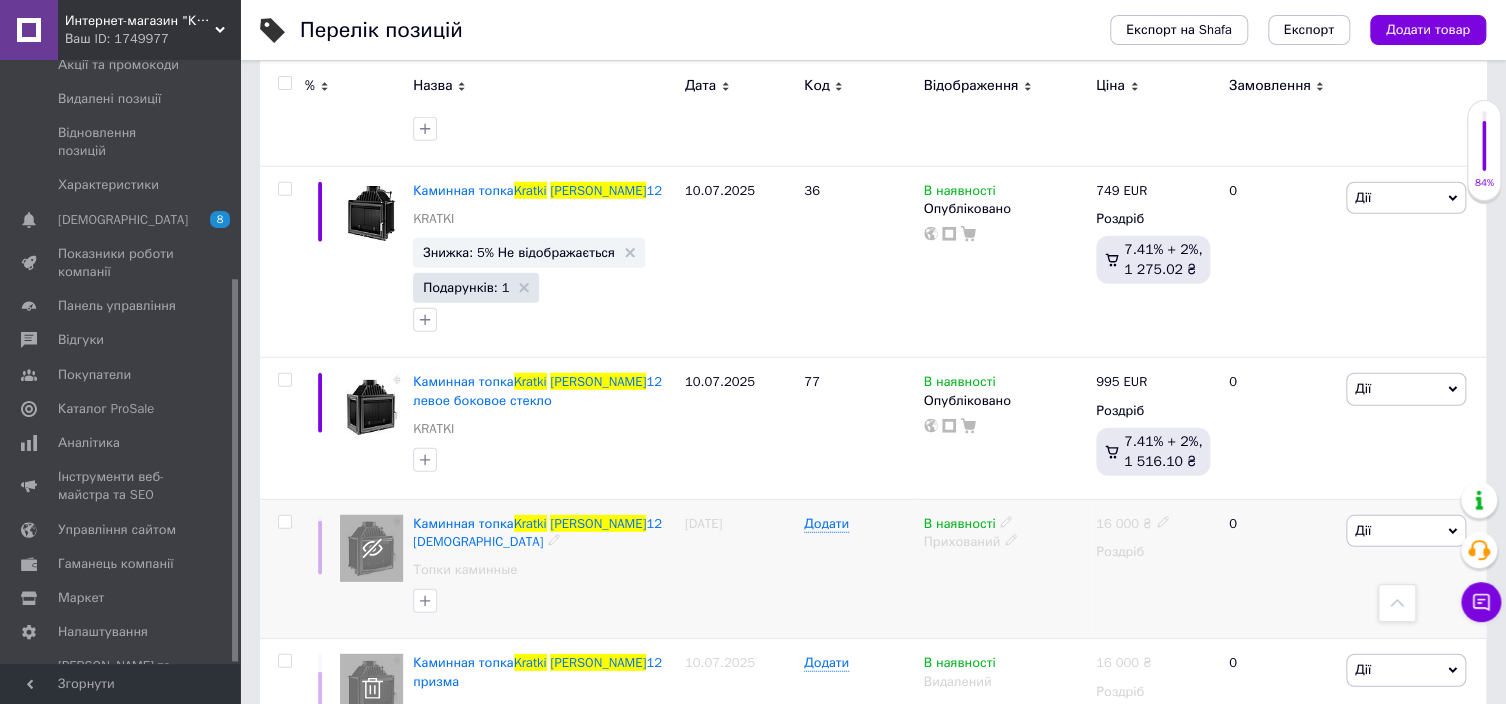 click on "Дії" at bounding box center [1406, 531] 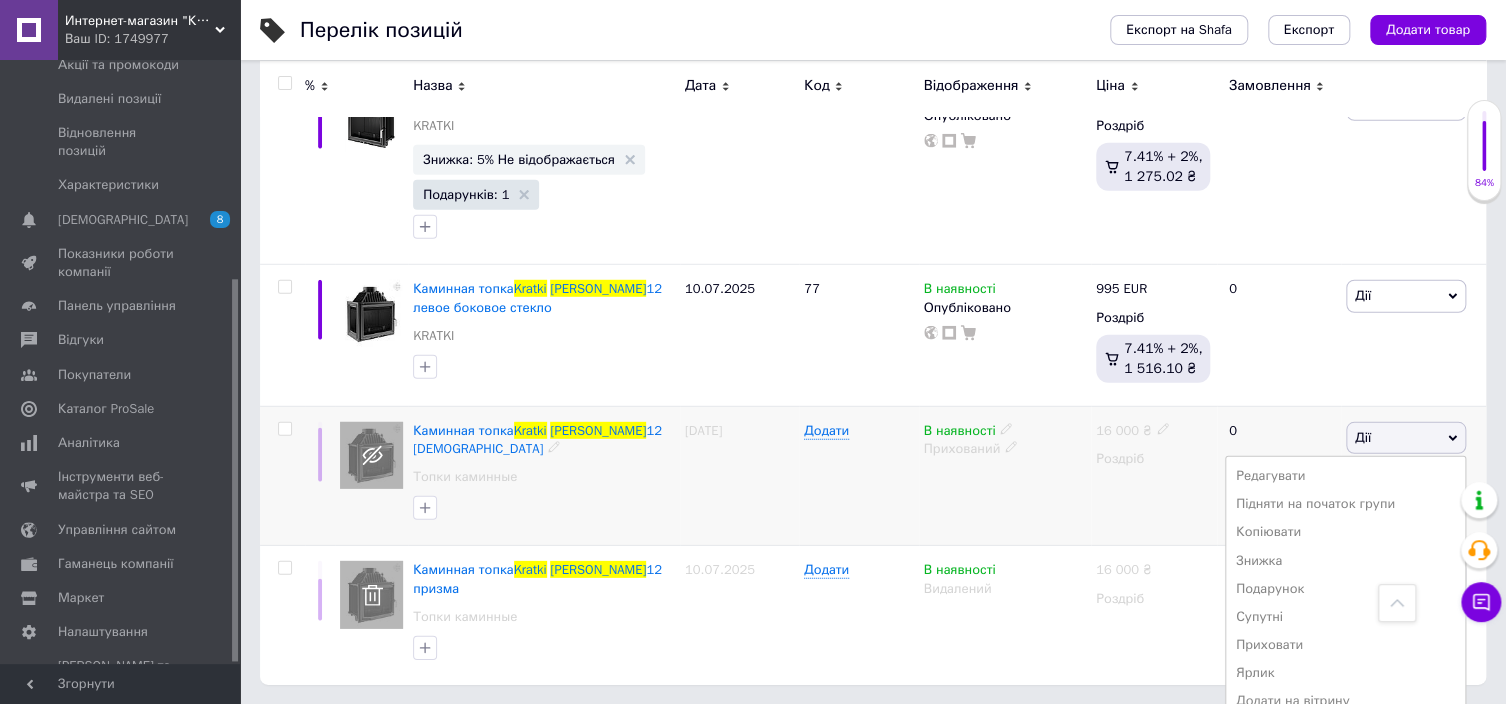 scroll, scrollTop: 2671, scrollLeft: 0, axis: vertical 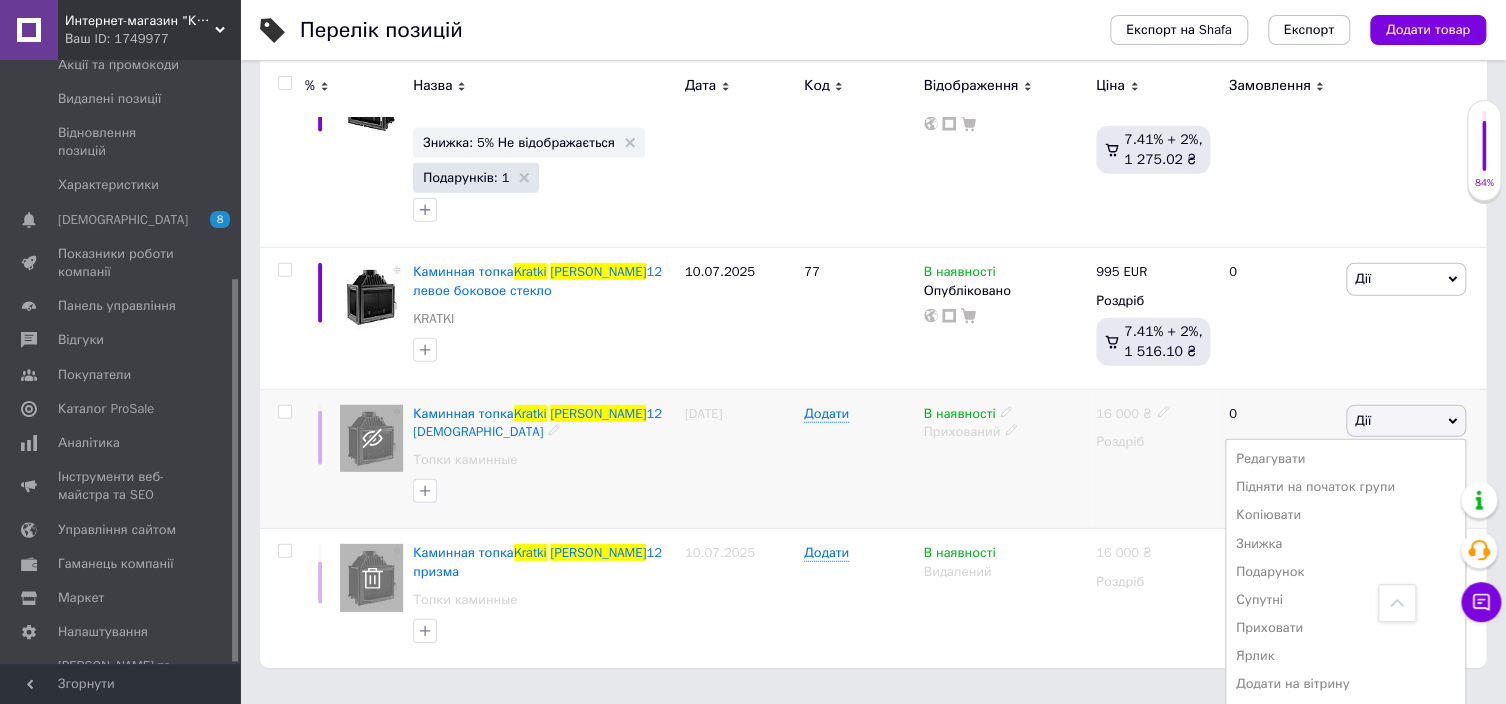 click on "Видалити" at bounding box center [1345, 741] 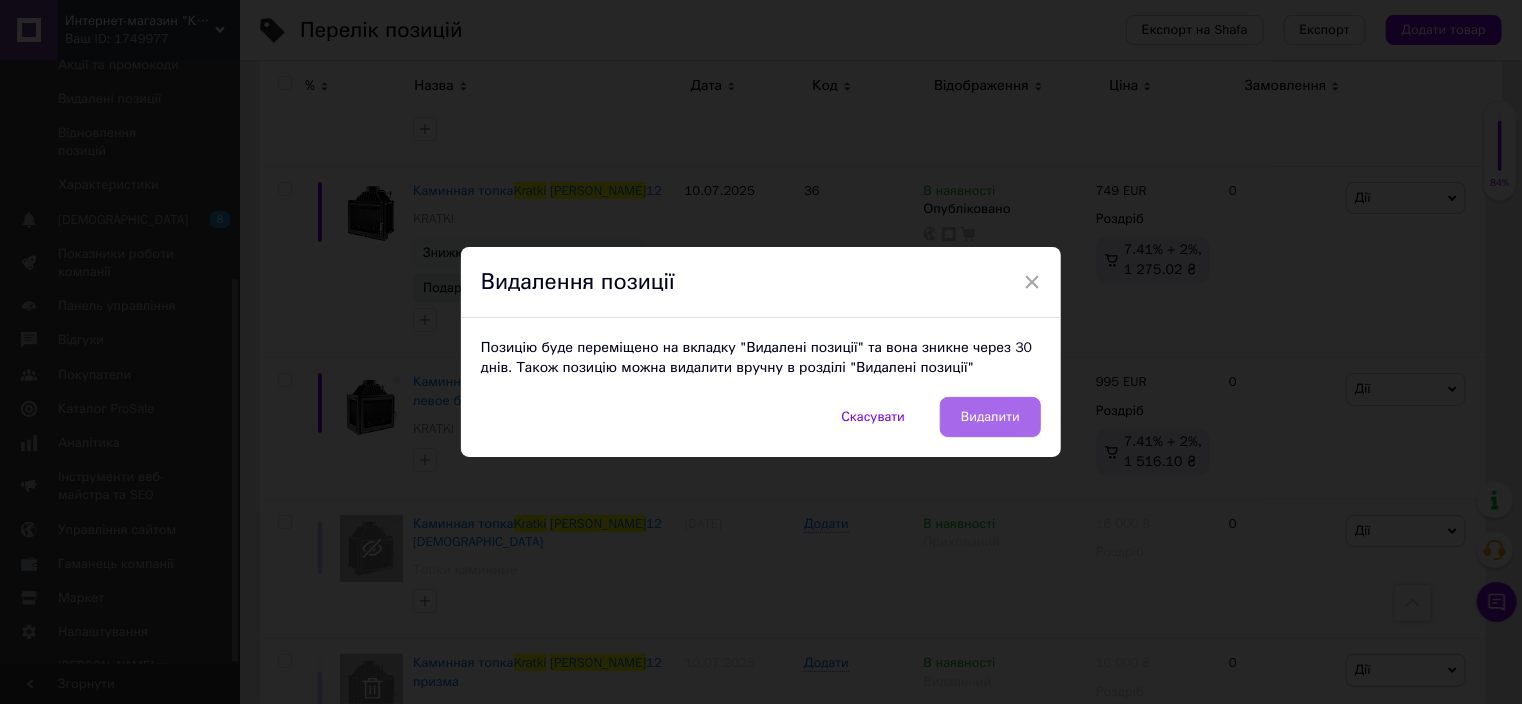 click on "Видалити" at bounding box center [990, 417] 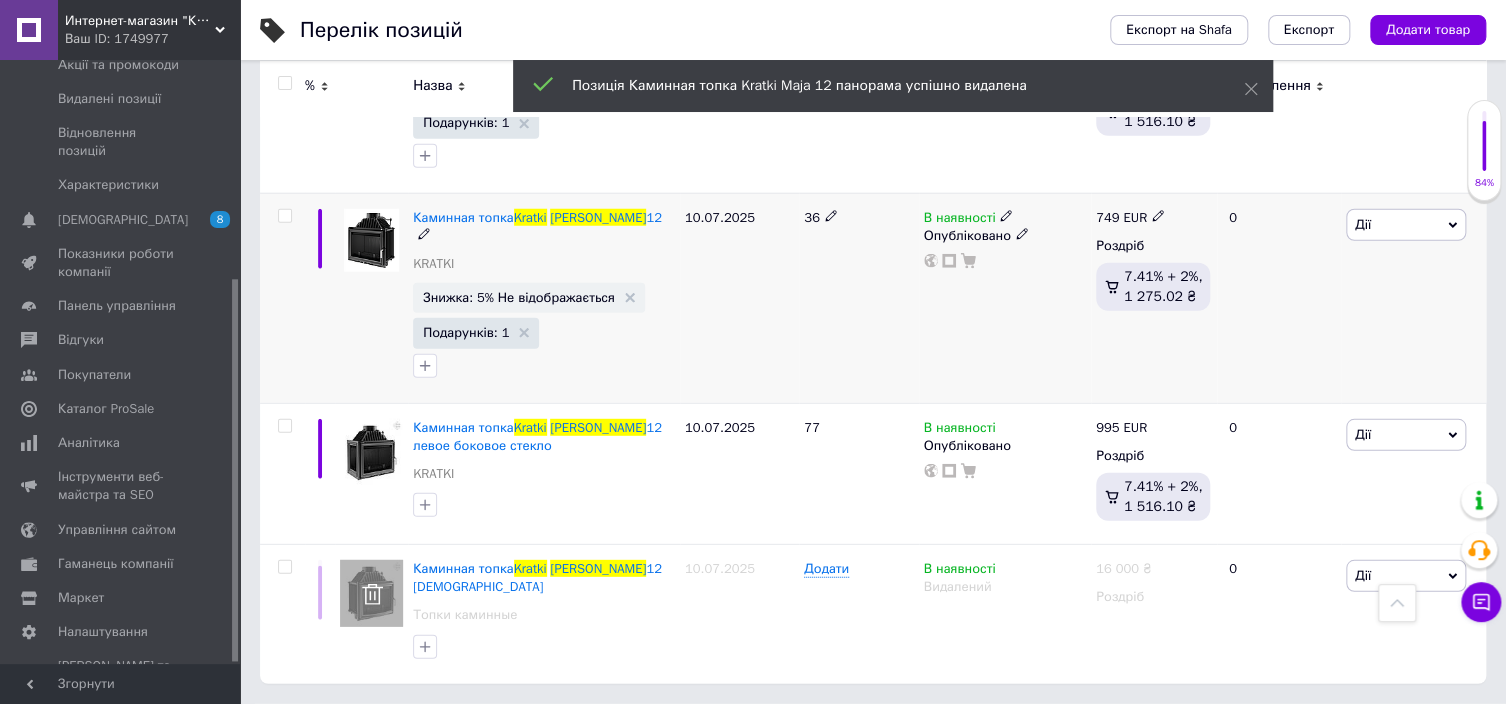 scroll, scrollTop: 2440, scrollLeft: 0, axis: vertical 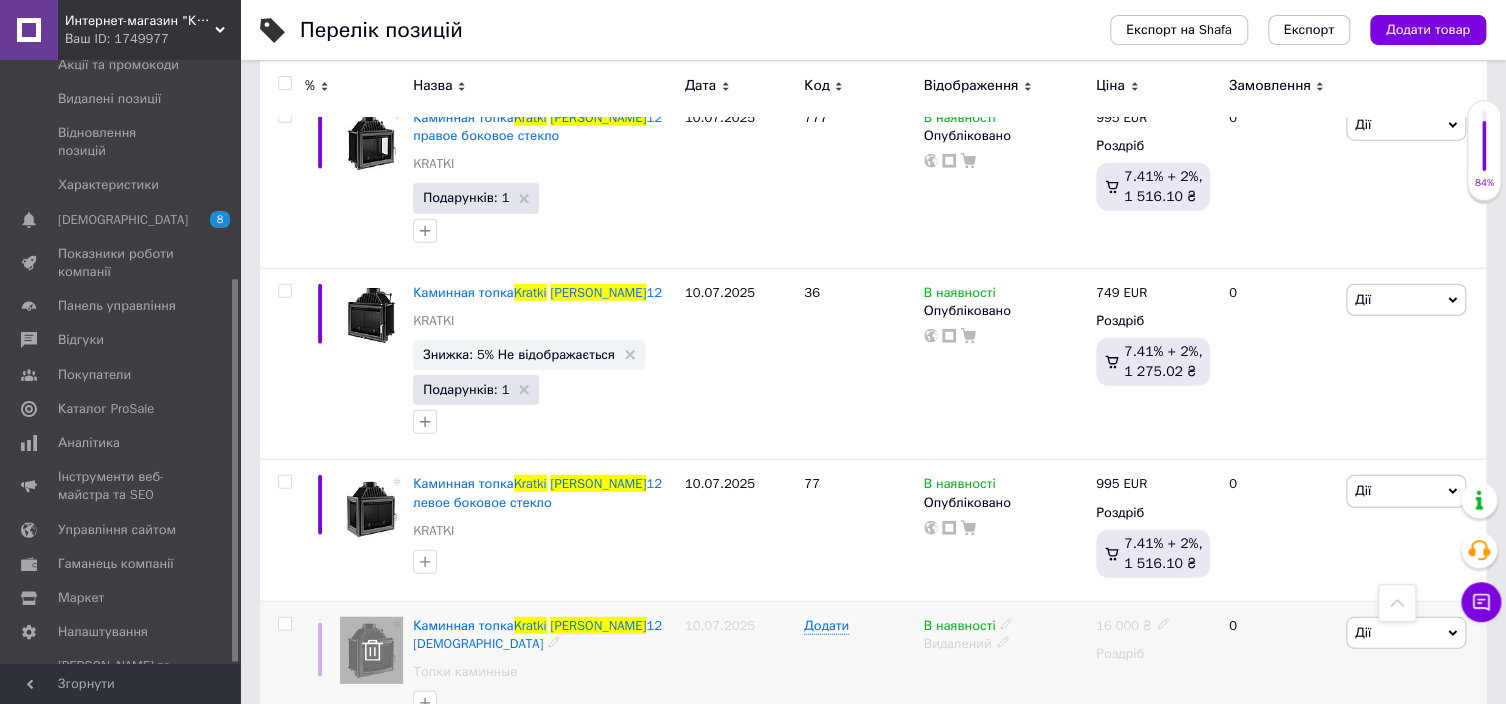 click on "Дії" at bounding box center (1406, 633) 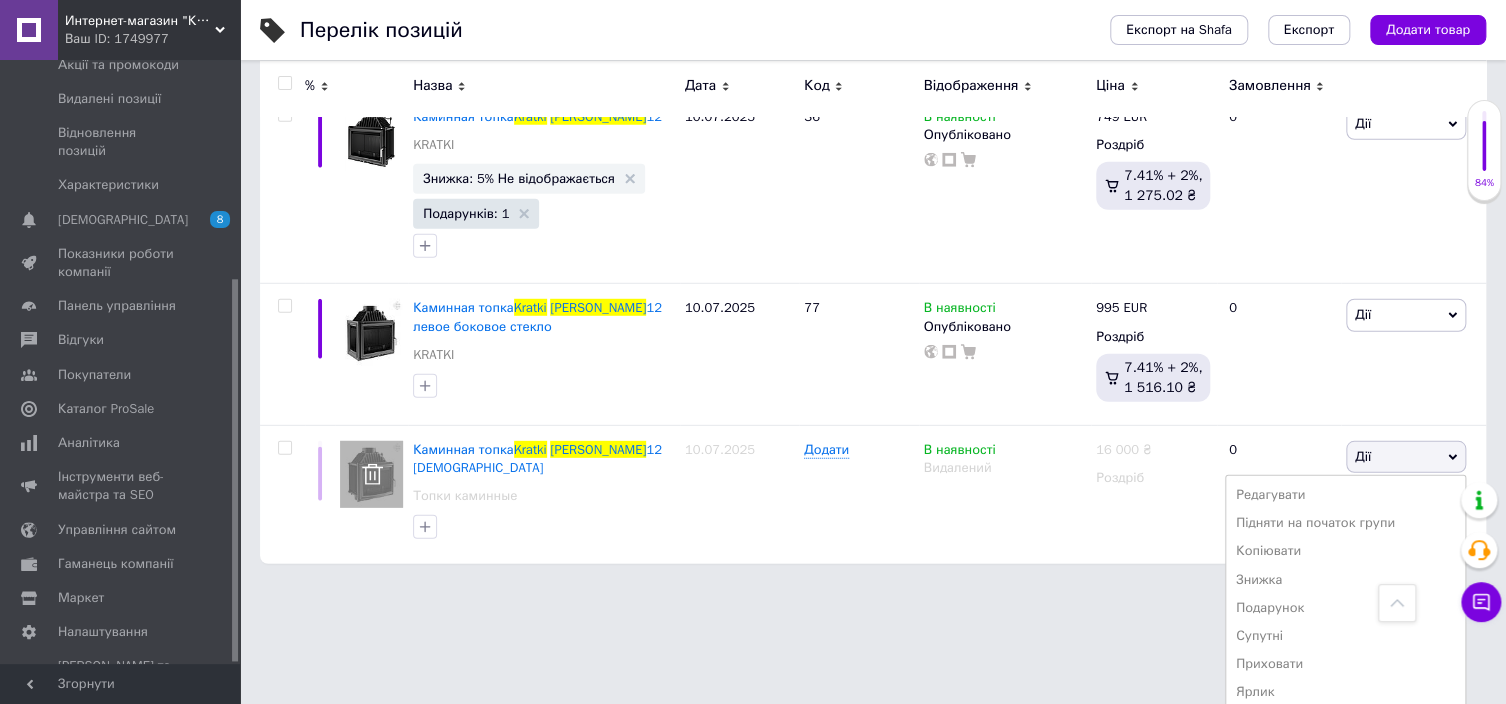 scroll, scrollTop: 2642, scrollLeft: 0, axis: vertical 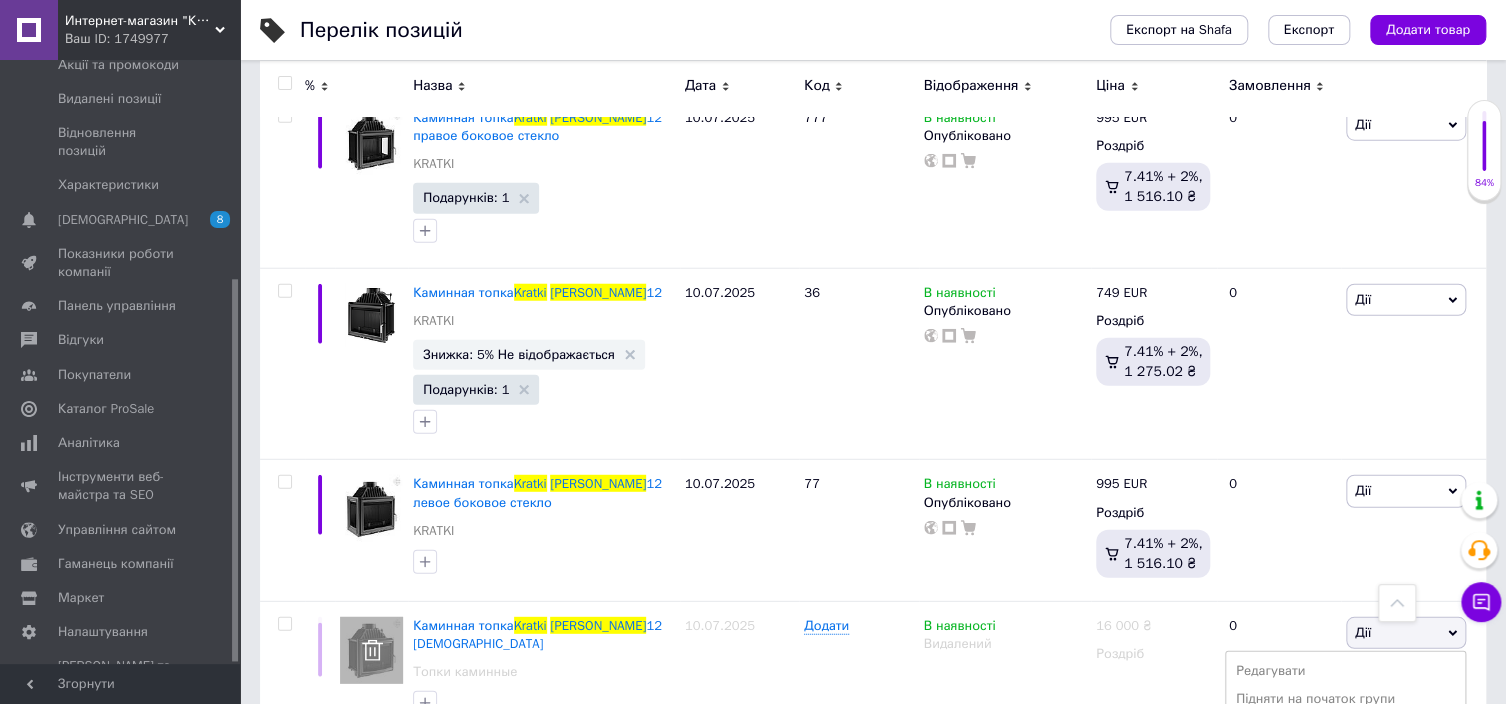 click on "Интернет-магазин "Камини для дома" Ваш ID: 1749977 Сайт Интернет-магазин "Камини для дома" Кабінет покупця Перевірити стан системи Сторінка на порталі [PERSON_NAME] шупелик Довідка Вийти Замовлення та повідомлення 0 0 Товари та послуги Позиції Групи та добірки Сезонні знижки Категорії Імпорт Акції та промокоди Видалені позиції Відновлення позицій Характеристики Сповіщення 8 0 Показники роботи компанії Панель управління Відгуки Покупатели Каталог ProSale Аналітика Інструменти веб-майстра та SEO Управління сайтом 840   /" at bounding box center [753, -850] 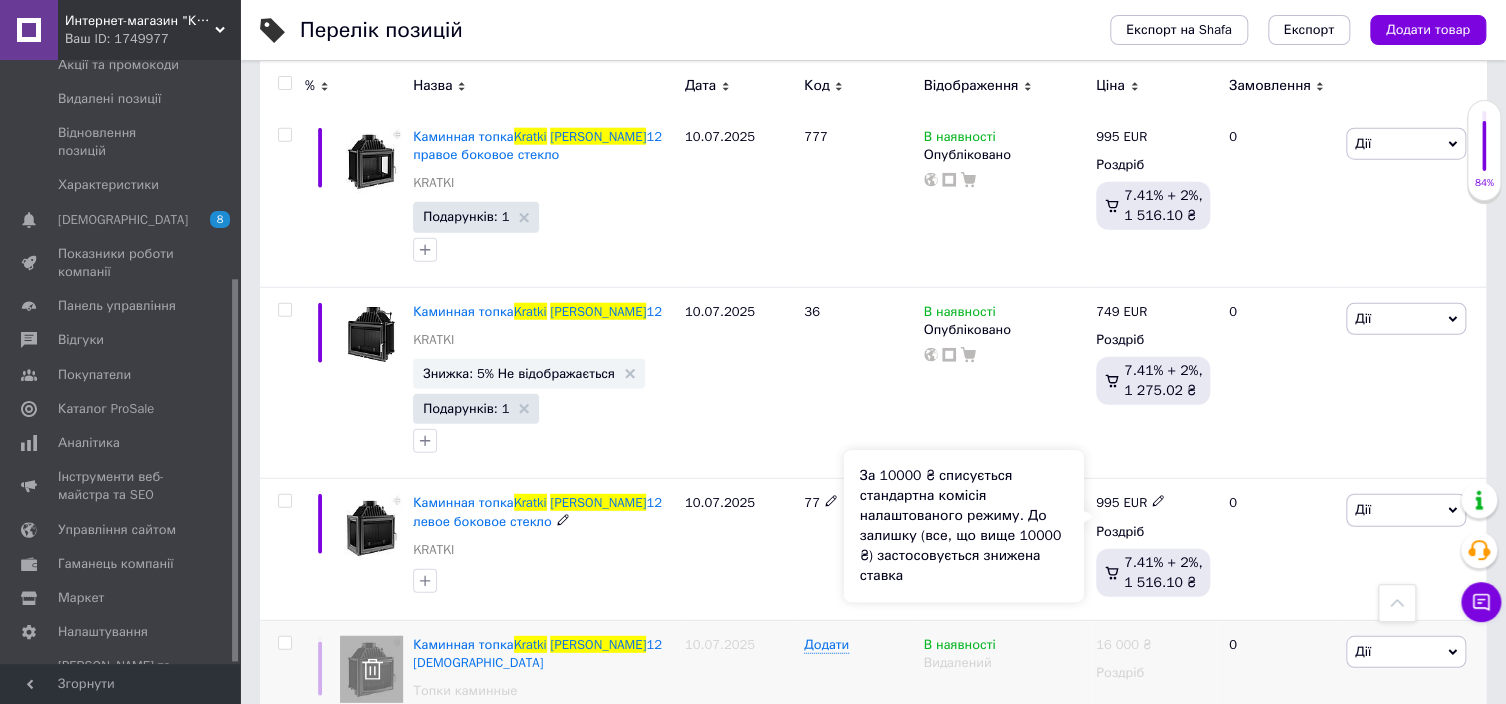 scroll, scrollTop: 2459, scrollLeft: 0, axis: vertical 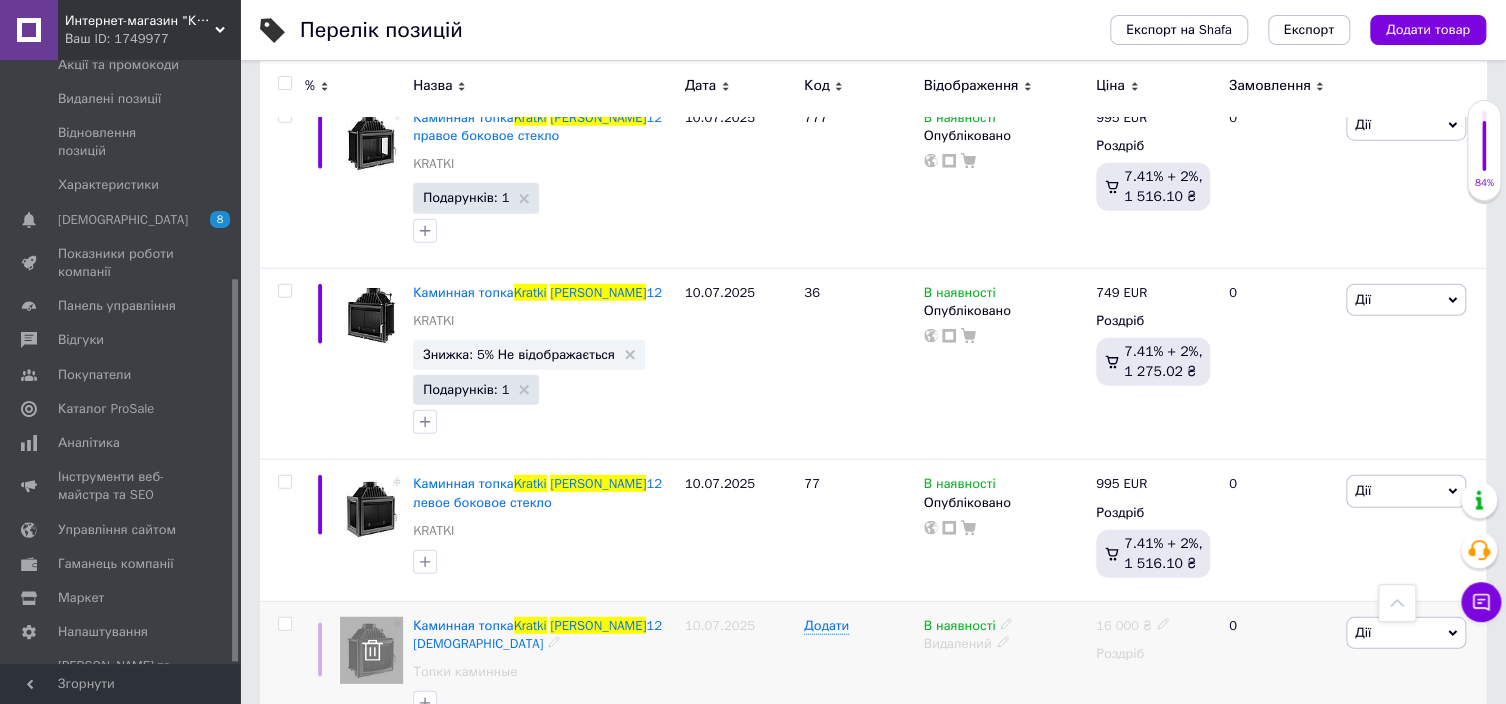 click at bounding box center [371, 650] 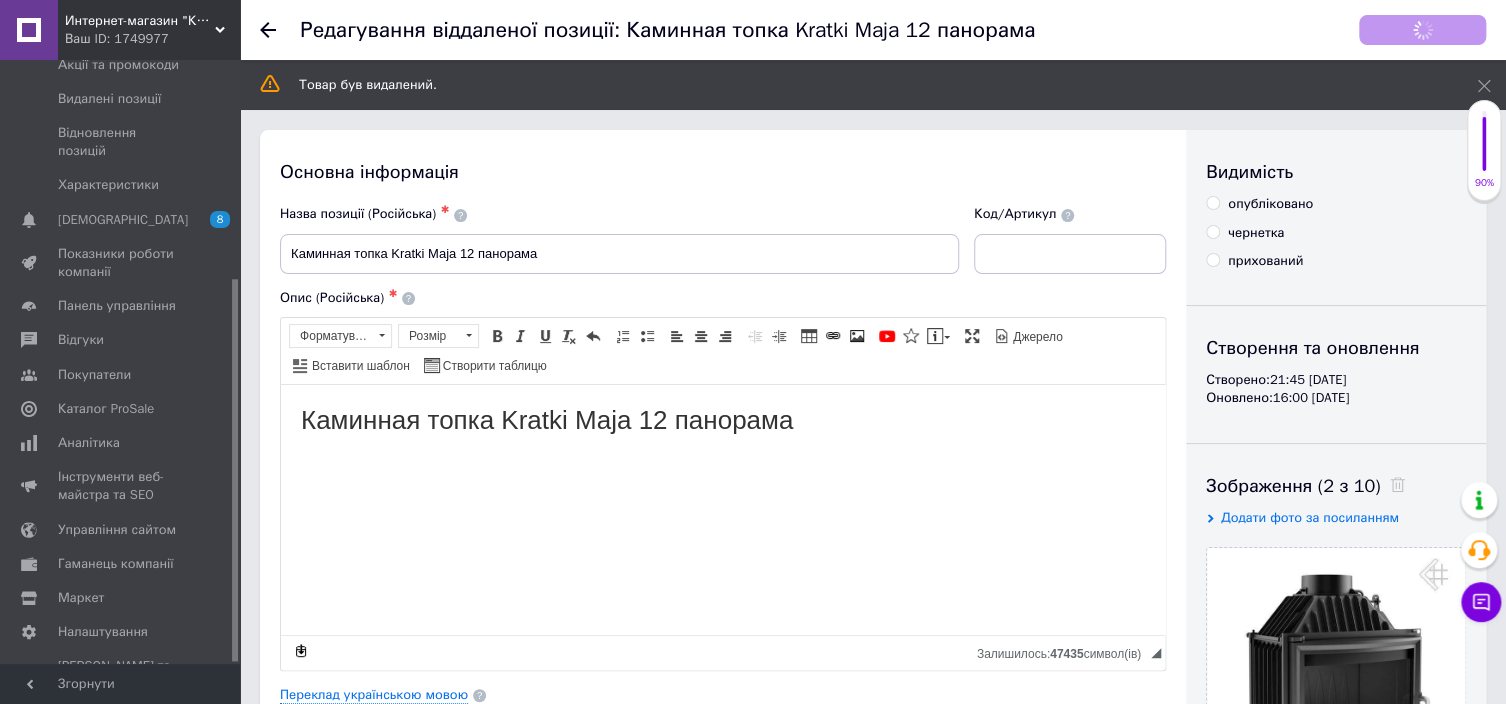 scroll, scrollTop: 0, scrollLeft: 0, axis: both 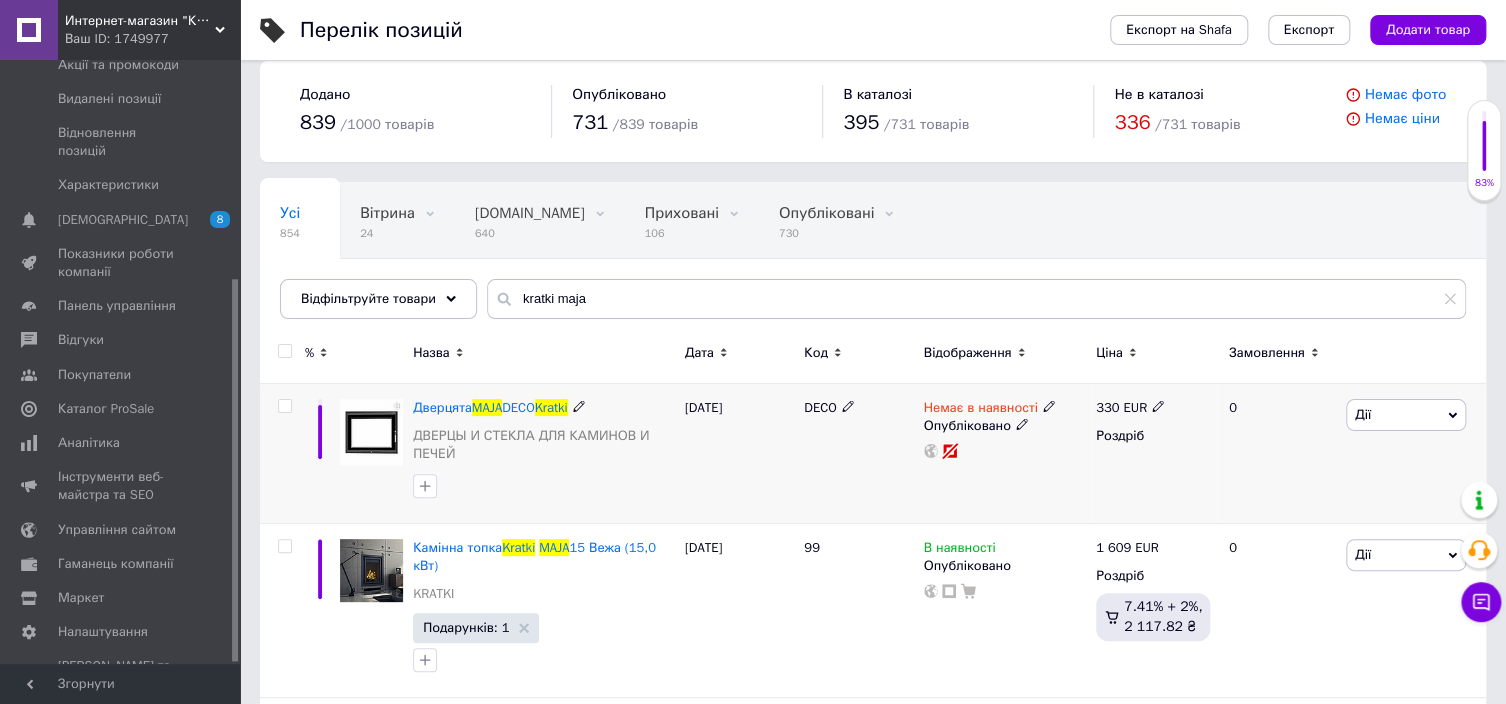 click 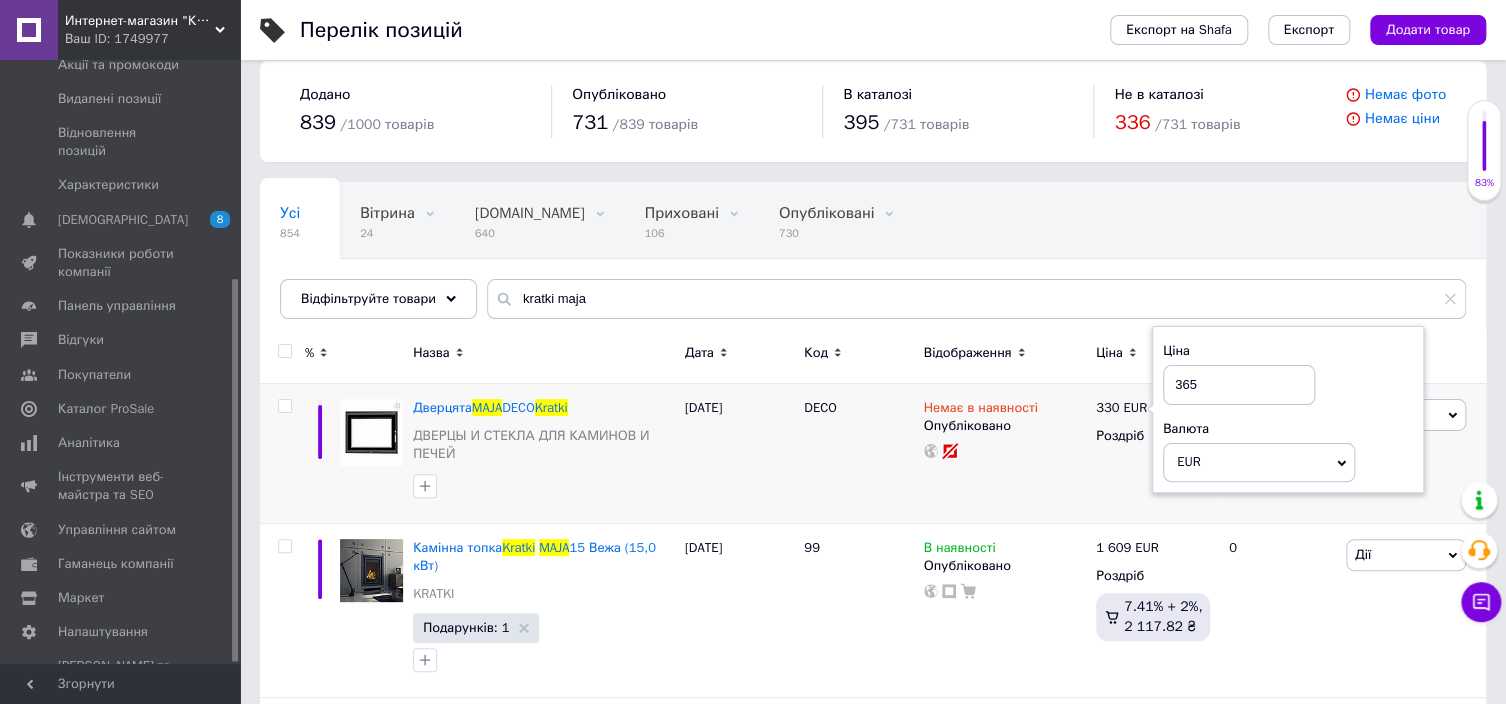 type on "365" 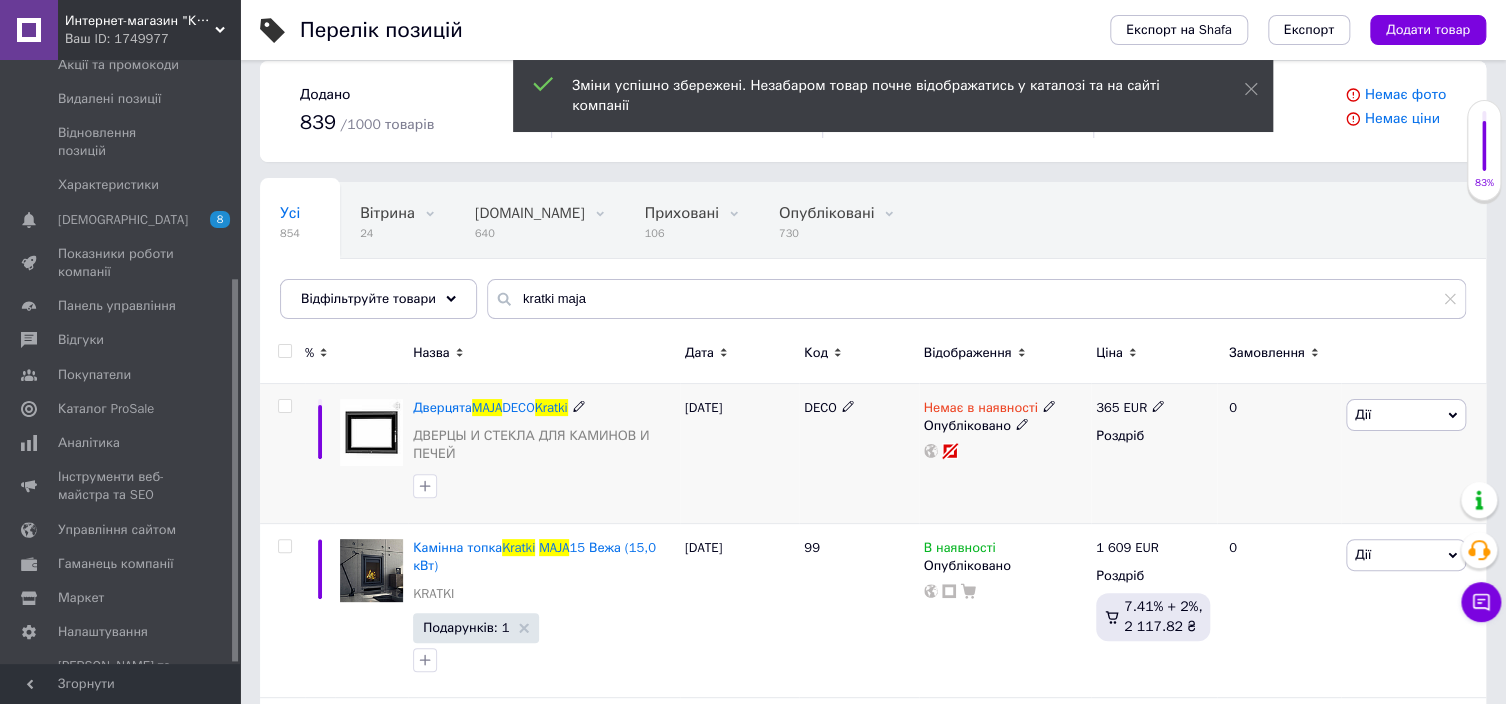 click 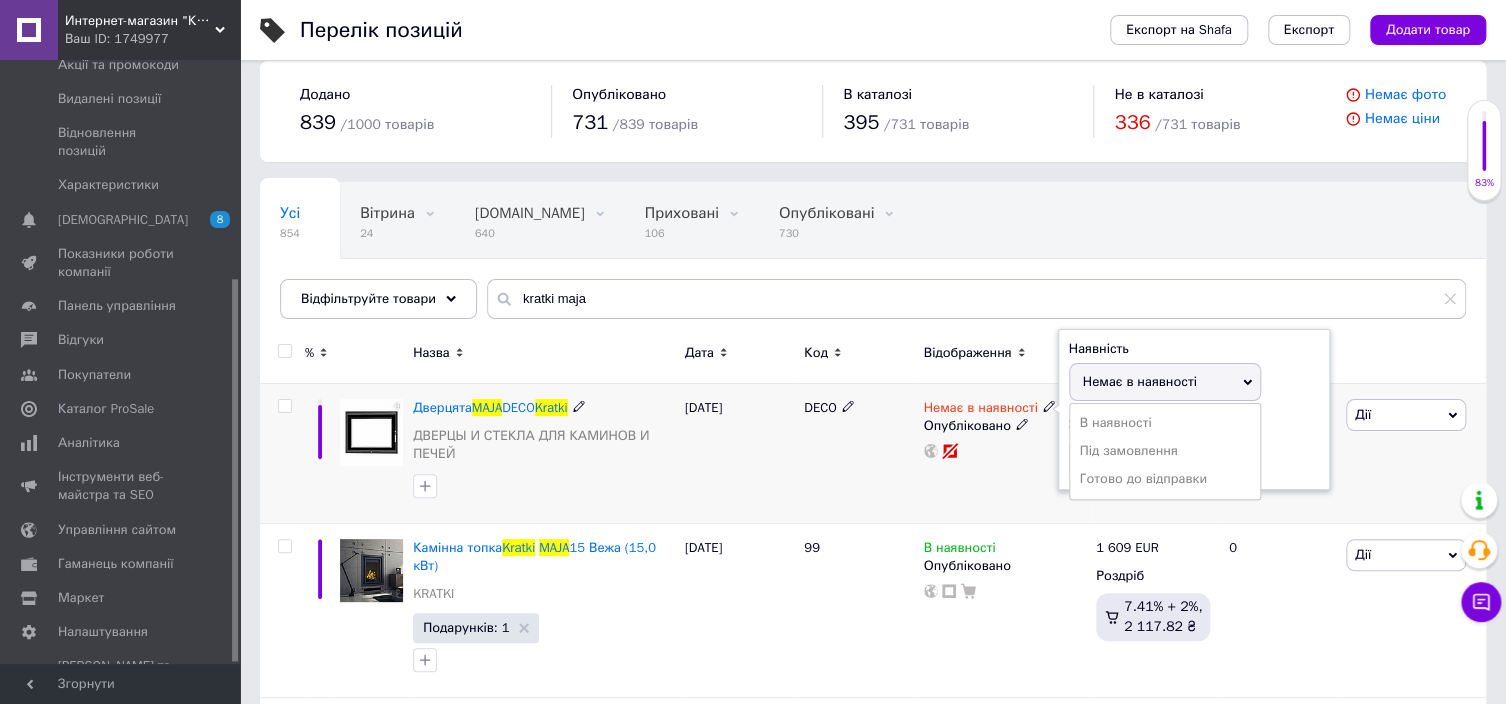 click on "В наявності" at bounding box center (1165, 423) 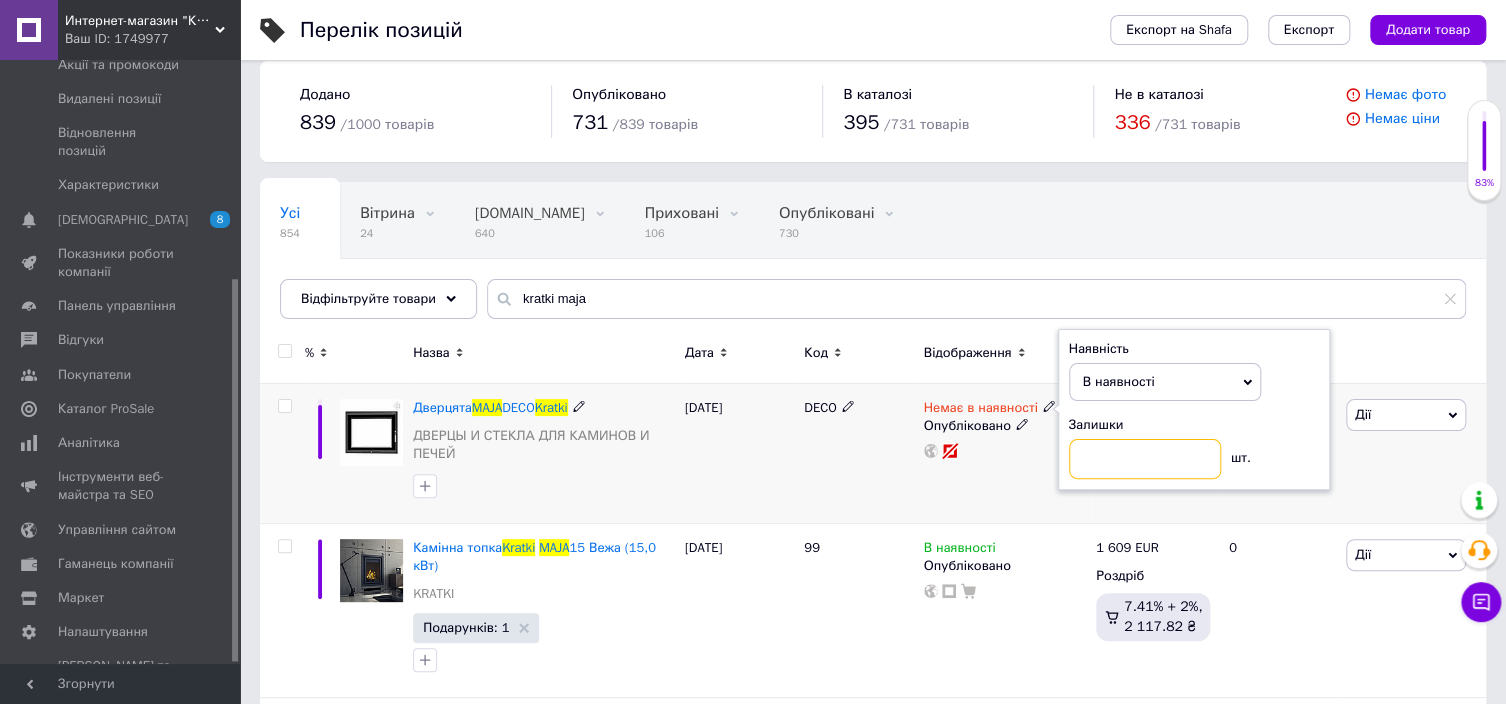 click at bounding box center [1145, 459] 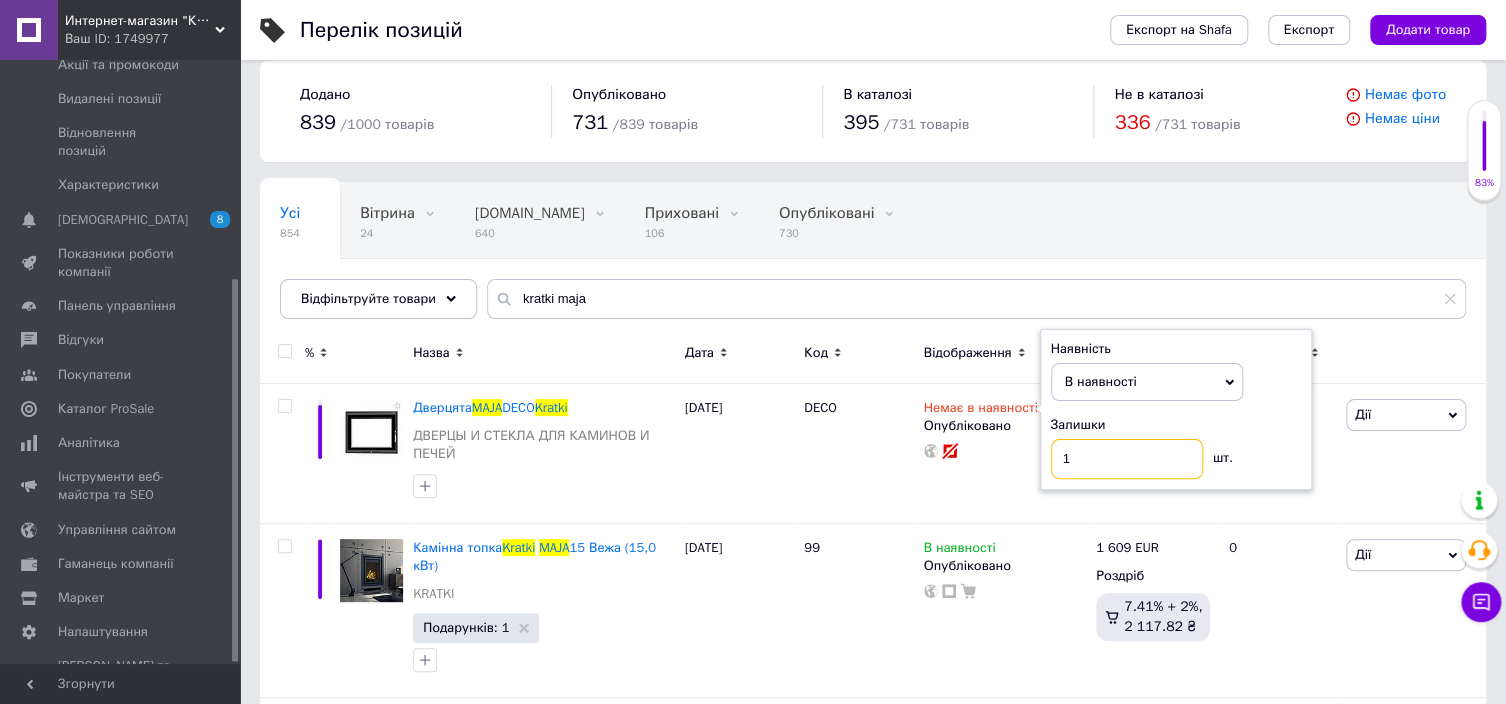 type on "1" 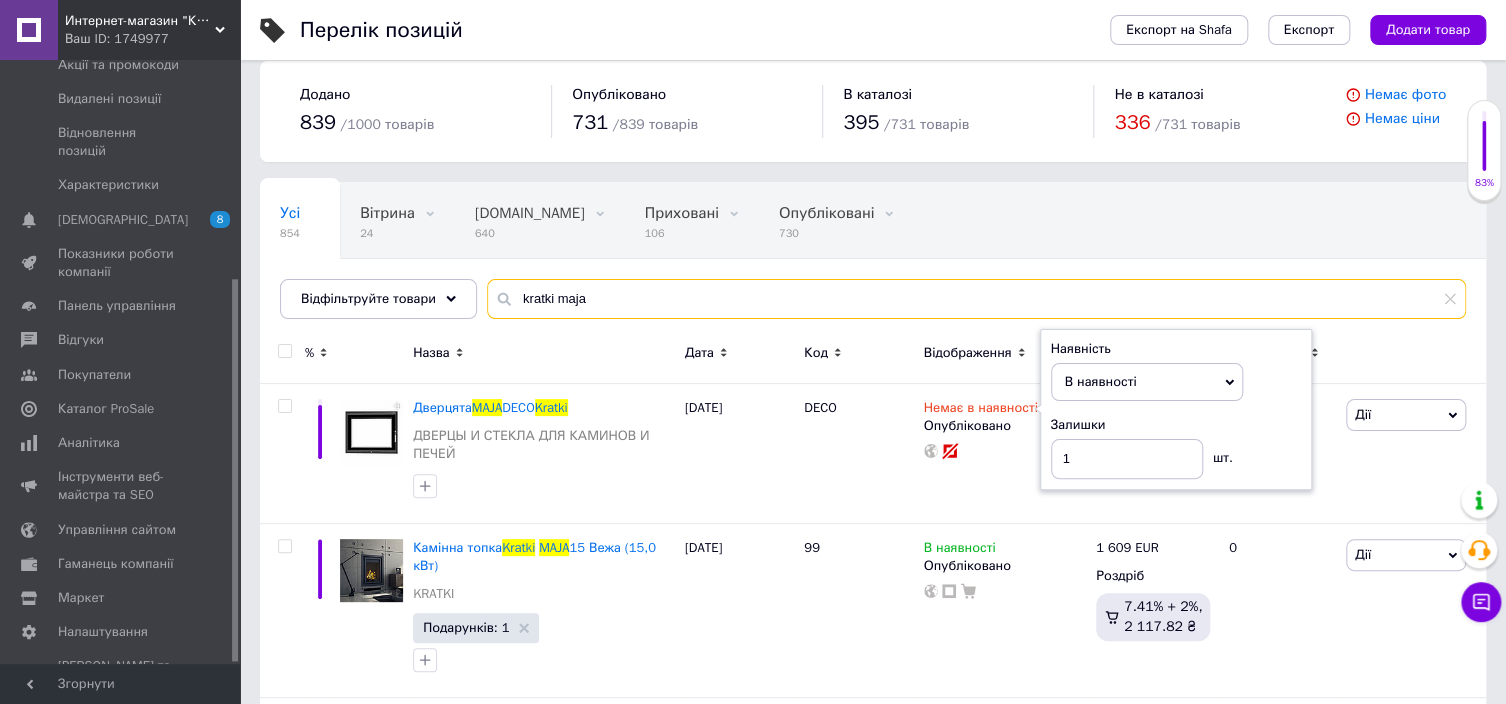 click on "kratki maja" at bounding box center (976, 299) 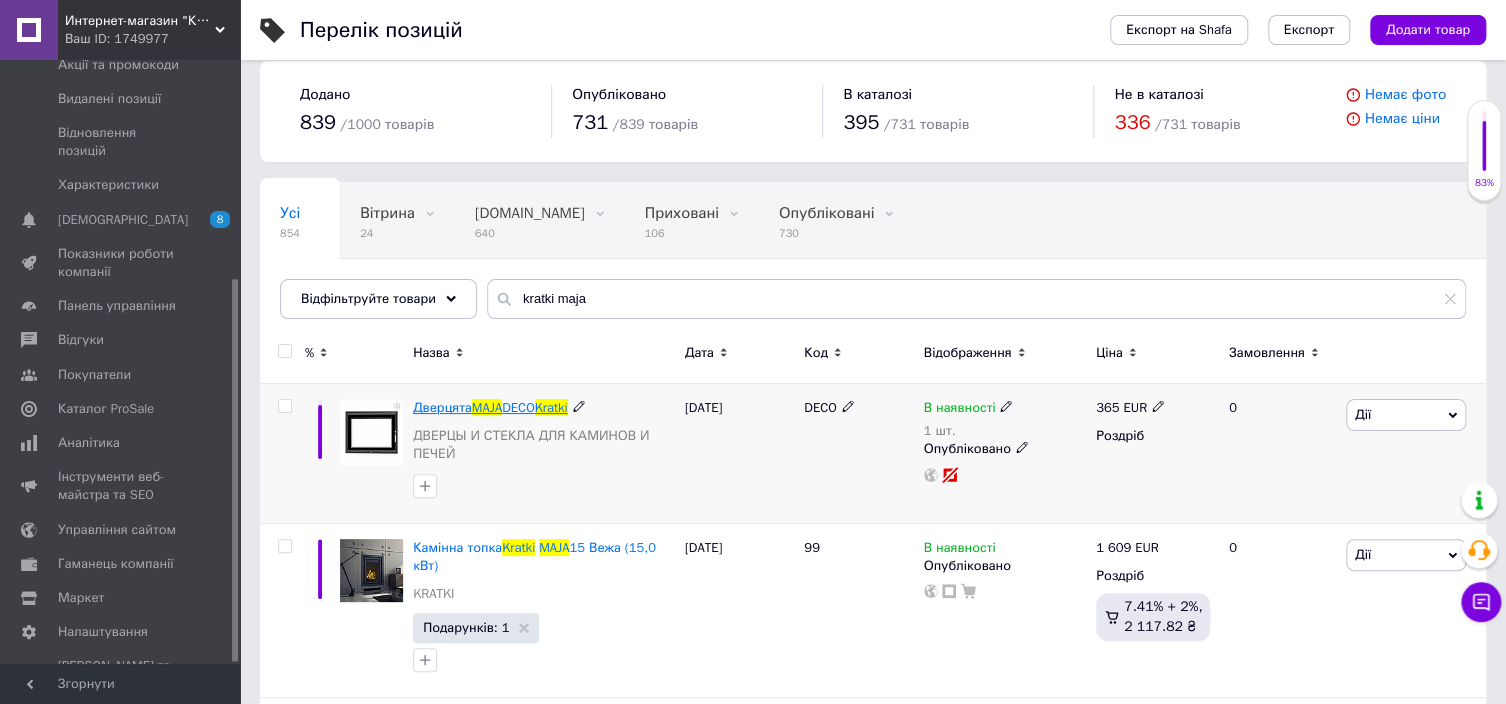 click on "MAJA" at bounding box center [487, 407] 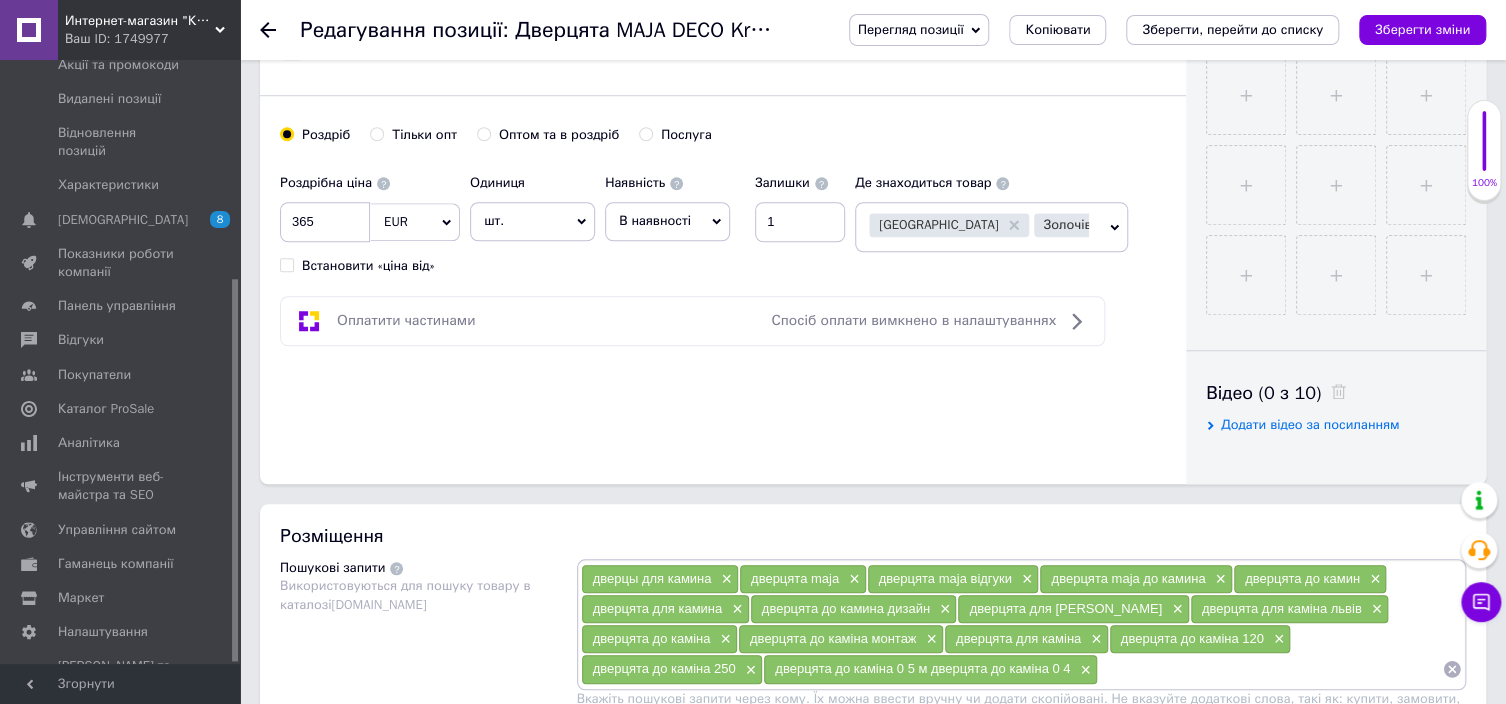 scroll, scrollTop: 1100, scrollLeft: 0, axis: vertical 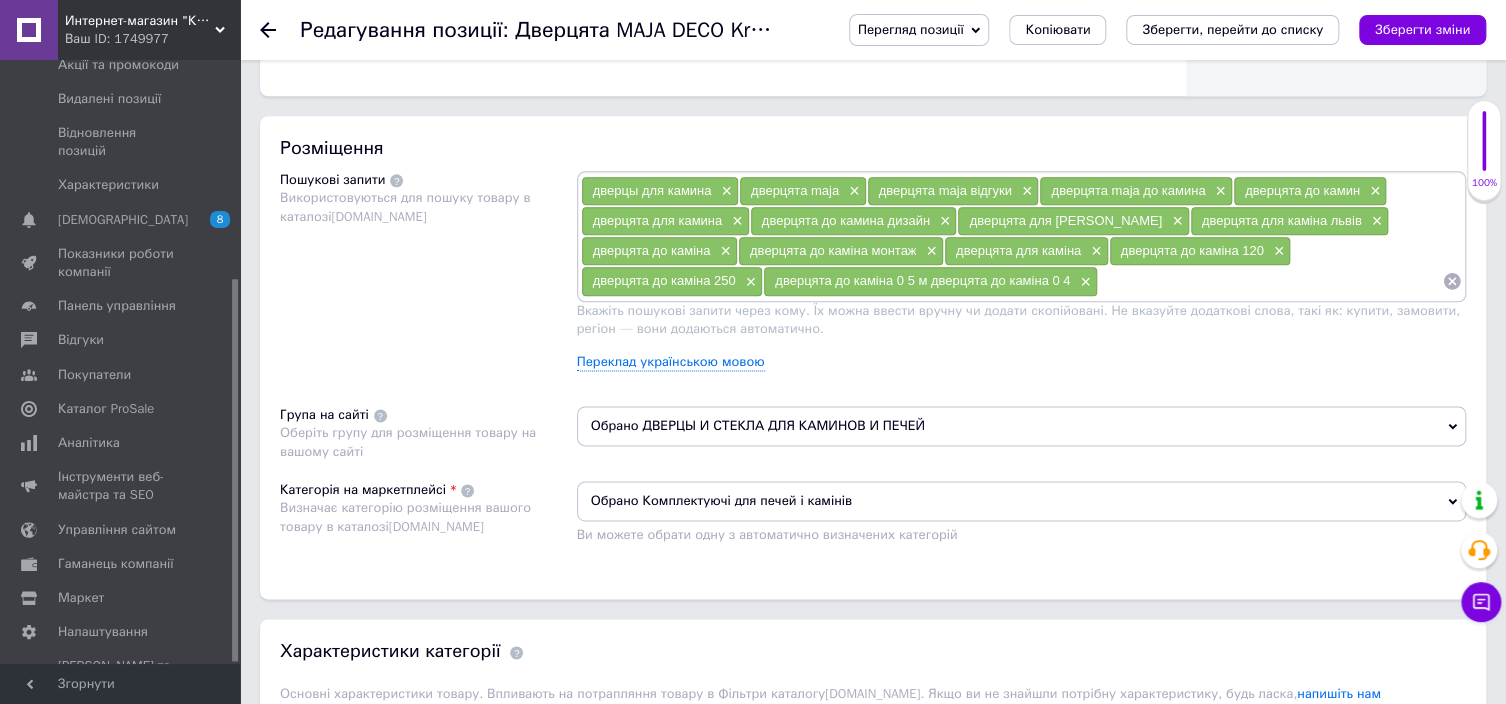 click 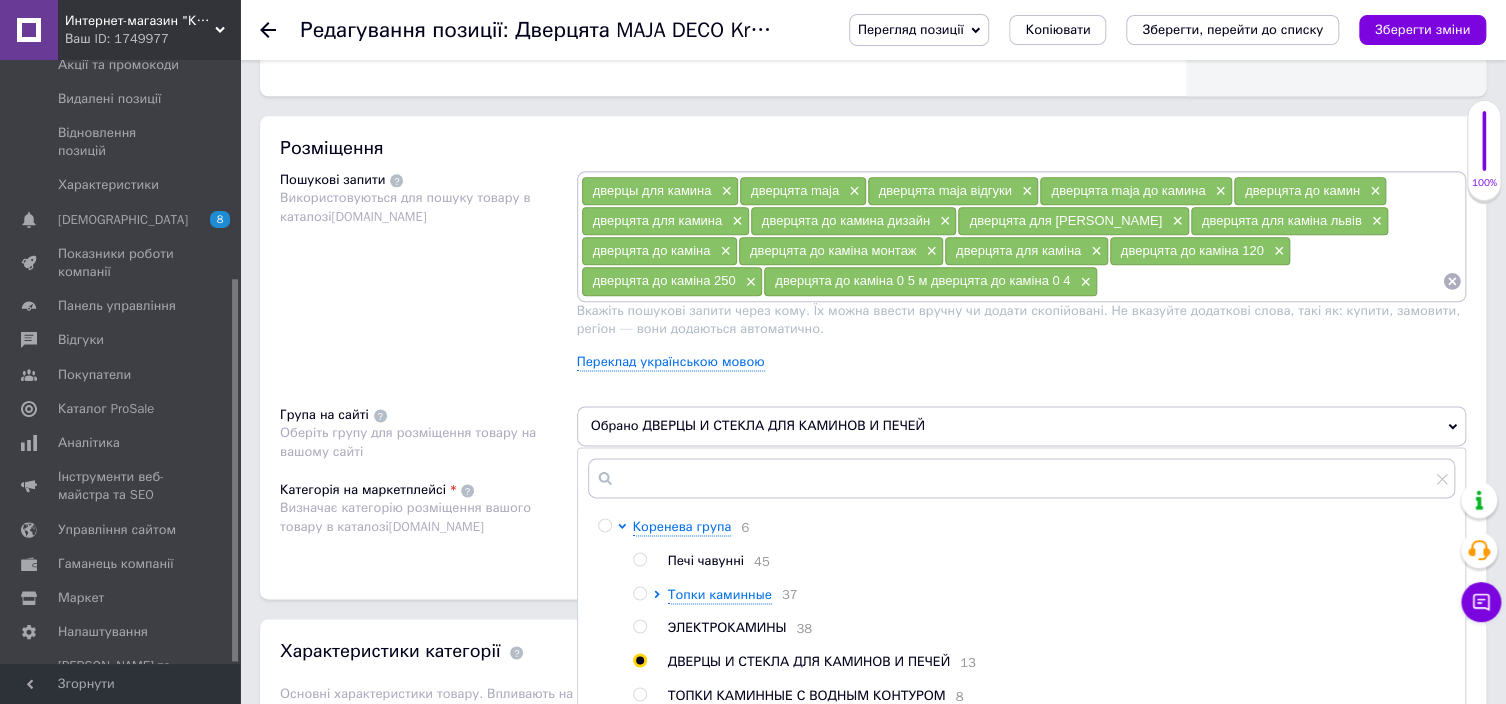 click on "Обрано ДВЕРЦЫ И СТЕКЛА ДЛЯ КАМИНОВ И ПЕЧЕЙ" at bounding box center [1022, 426] 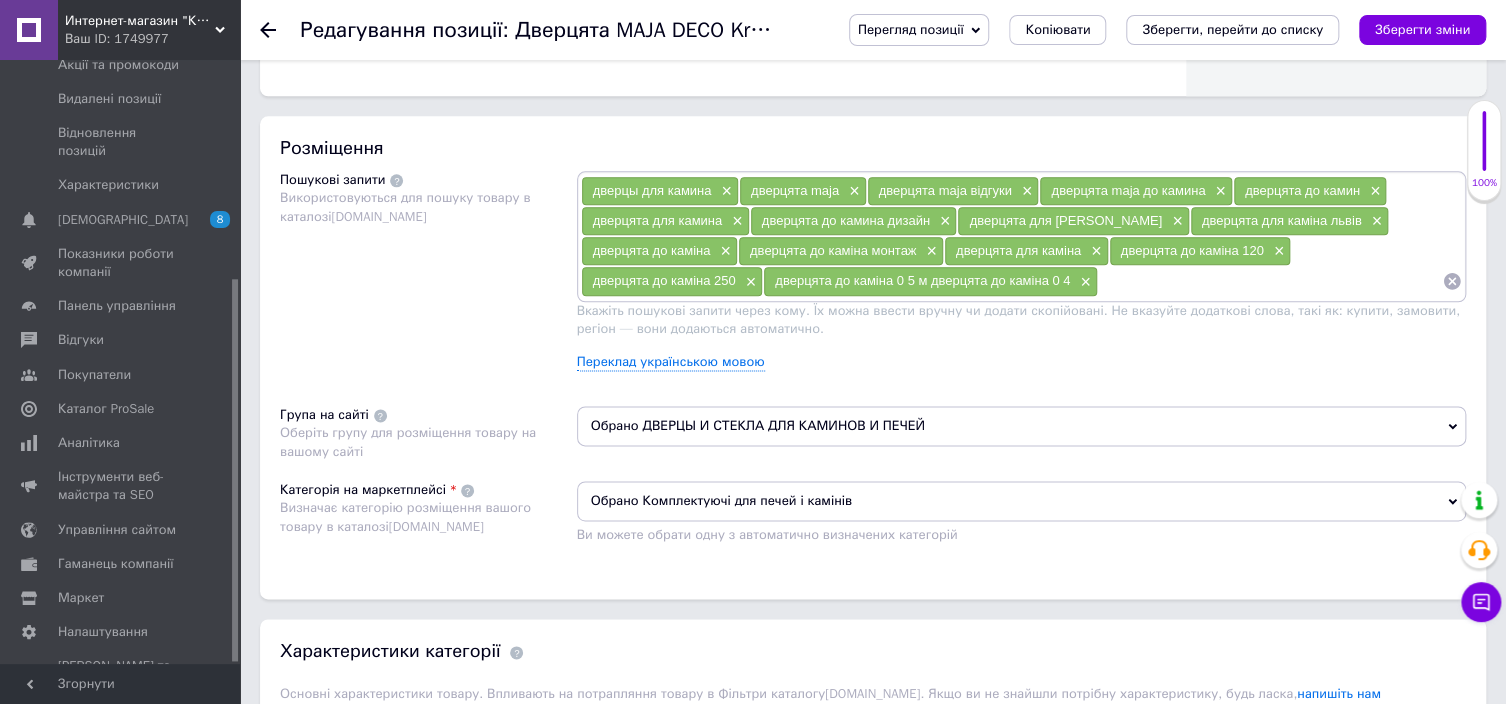 click on "Обрано ДВЕРЦЫ И СТЕКЛА ДЛЯ КАМИНОВ И ПЕЧЕЙ" at bounding box center [1022, 426] 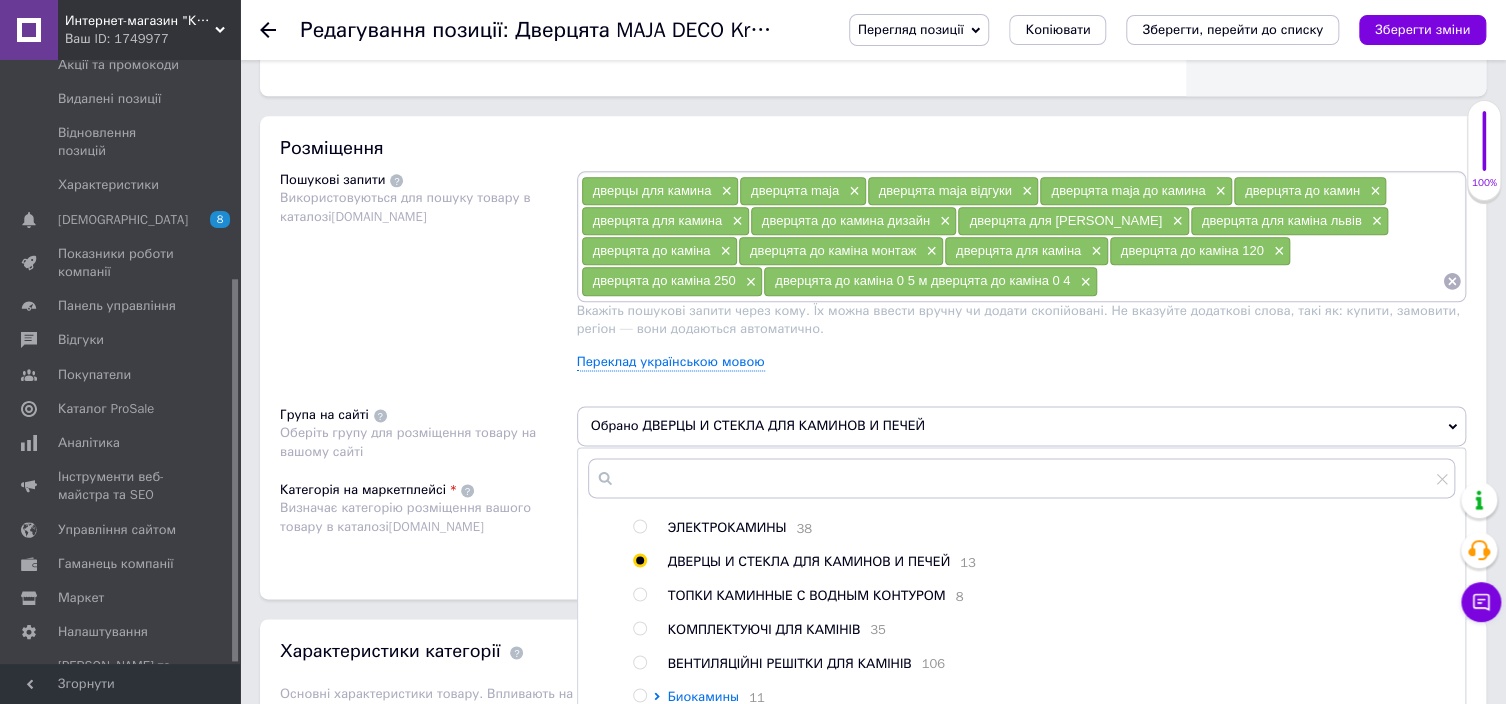 scroll, scrollTop: 141, scrollLeft: 0, axis: vertical 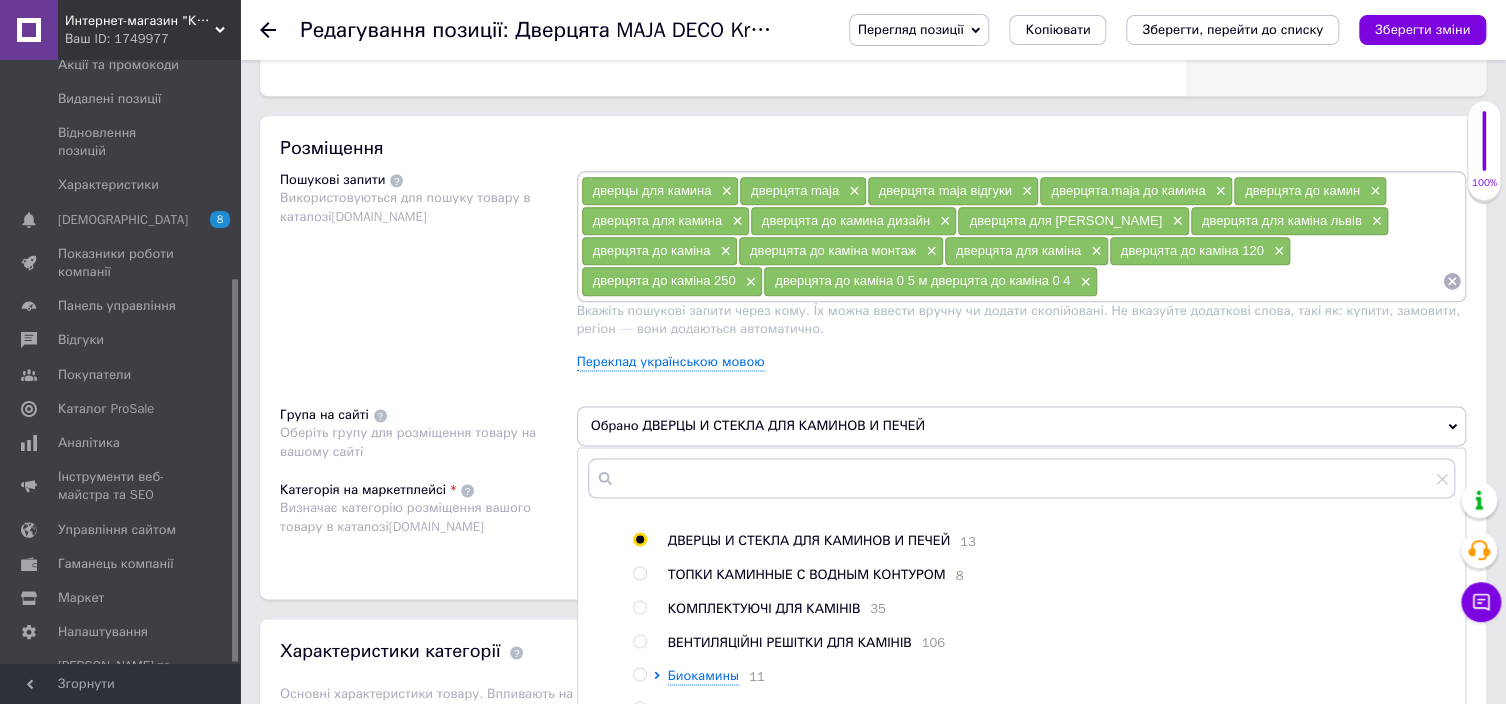 click at bounding box center (639, 607) 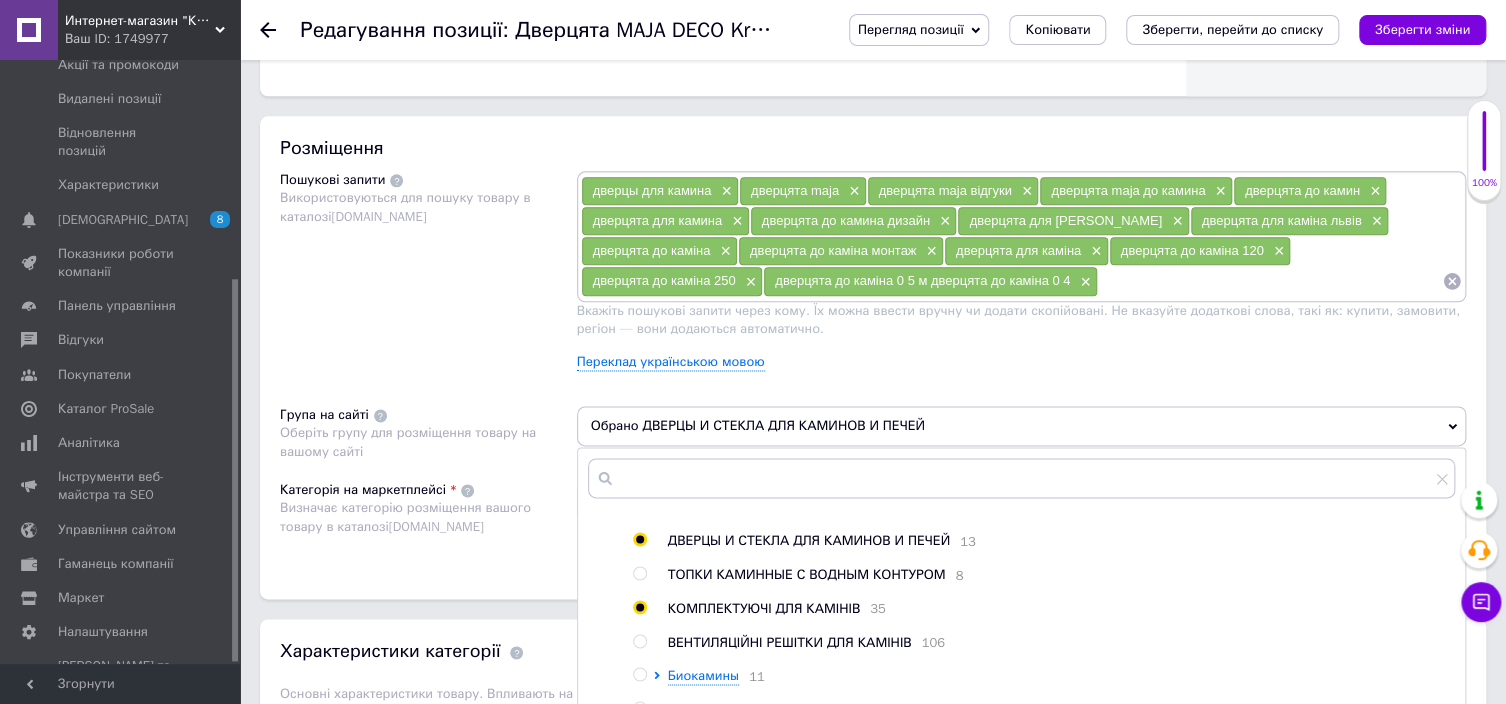radio on "true" 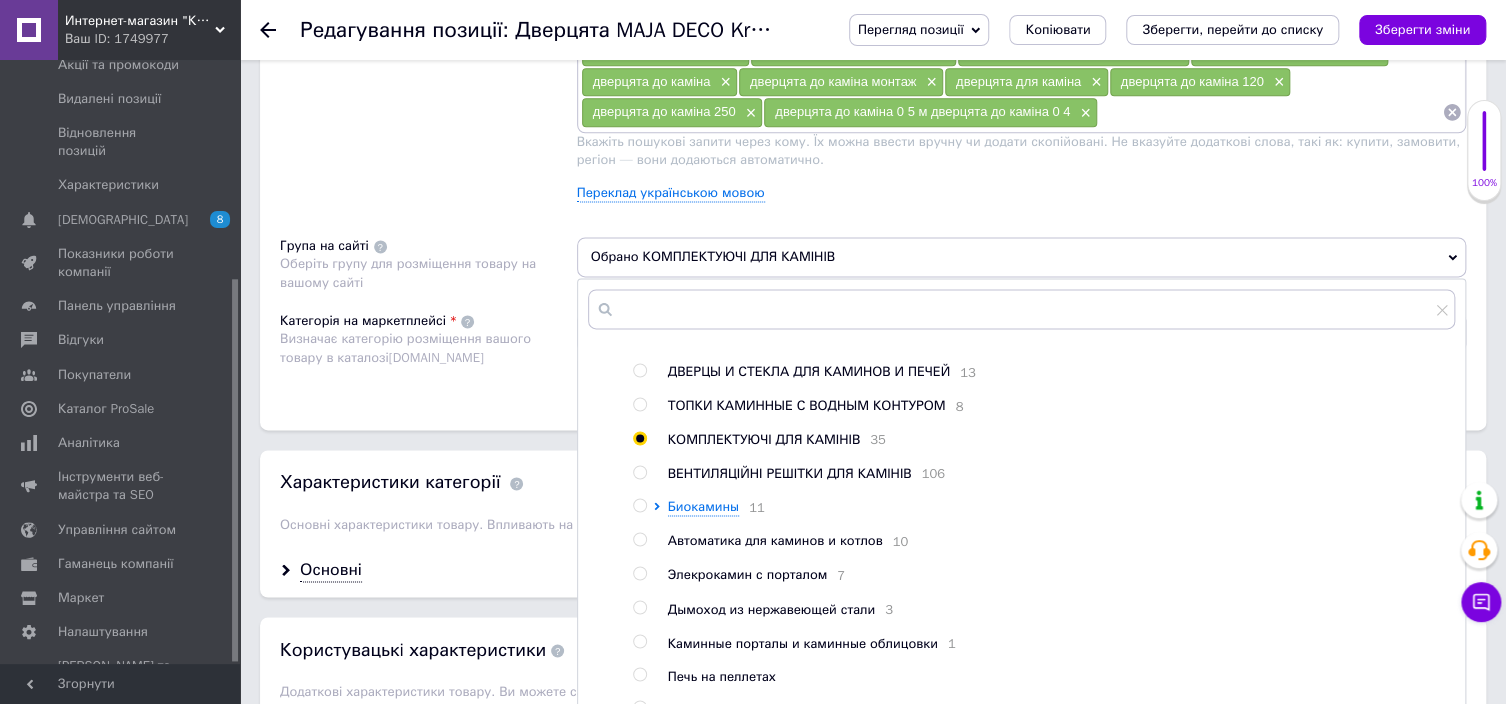 scroll, scrollTop: 1200, scrollLeft: 0, axis: vertical 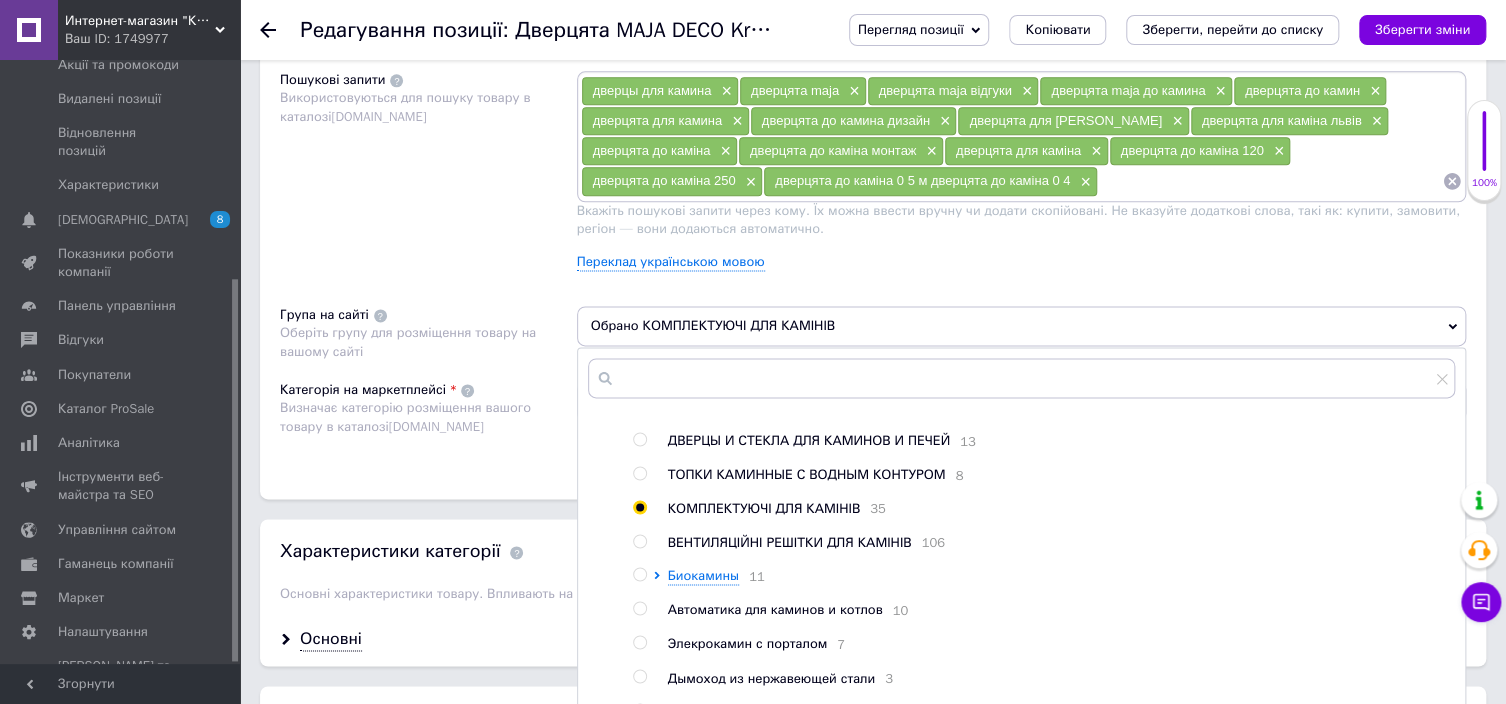 click on "КОМПЛЕКТУЮЧІ ДЛЯ КАМІНІВ" at bounding box center [764, 508] 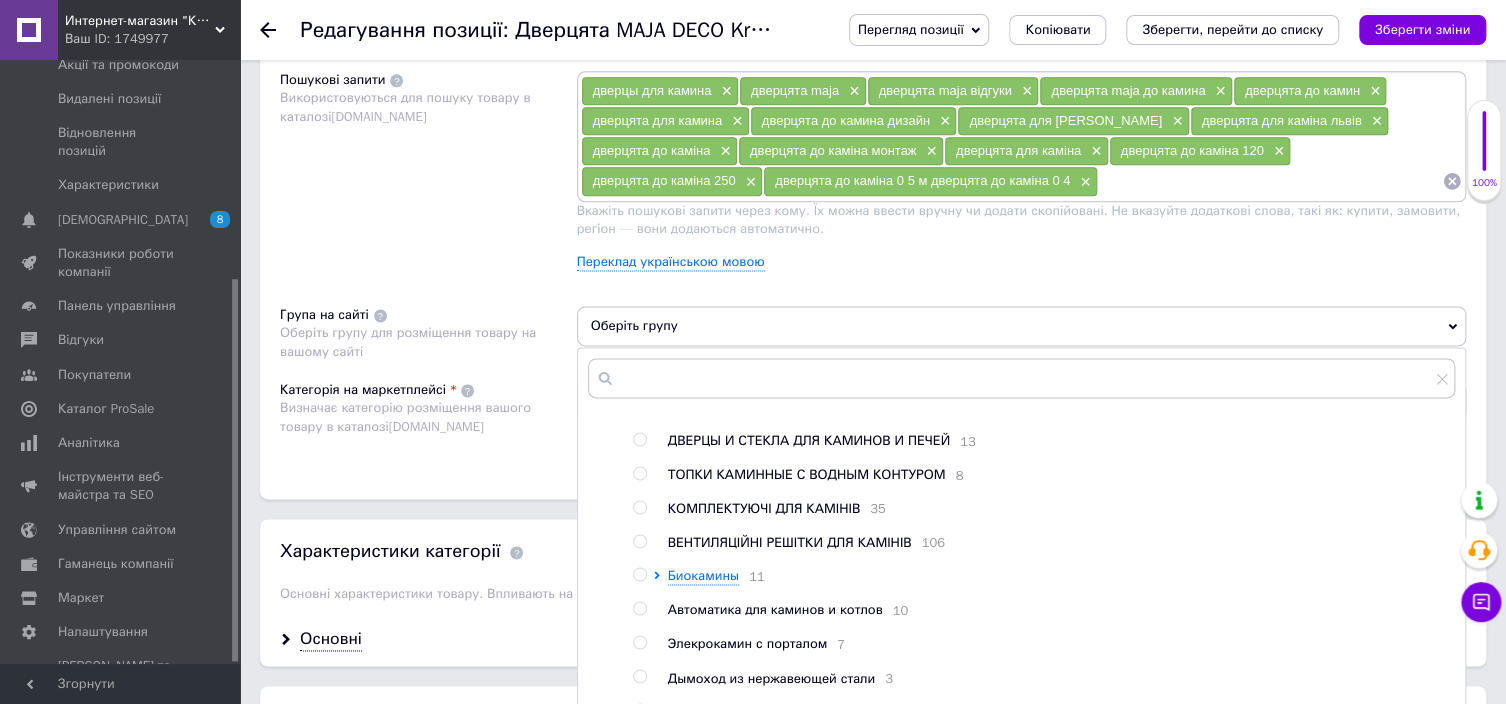 click on "КОМПЛЕКТУЮЧІ ДЛЯ КАМІНІВ" at bounding box center [764, 508] 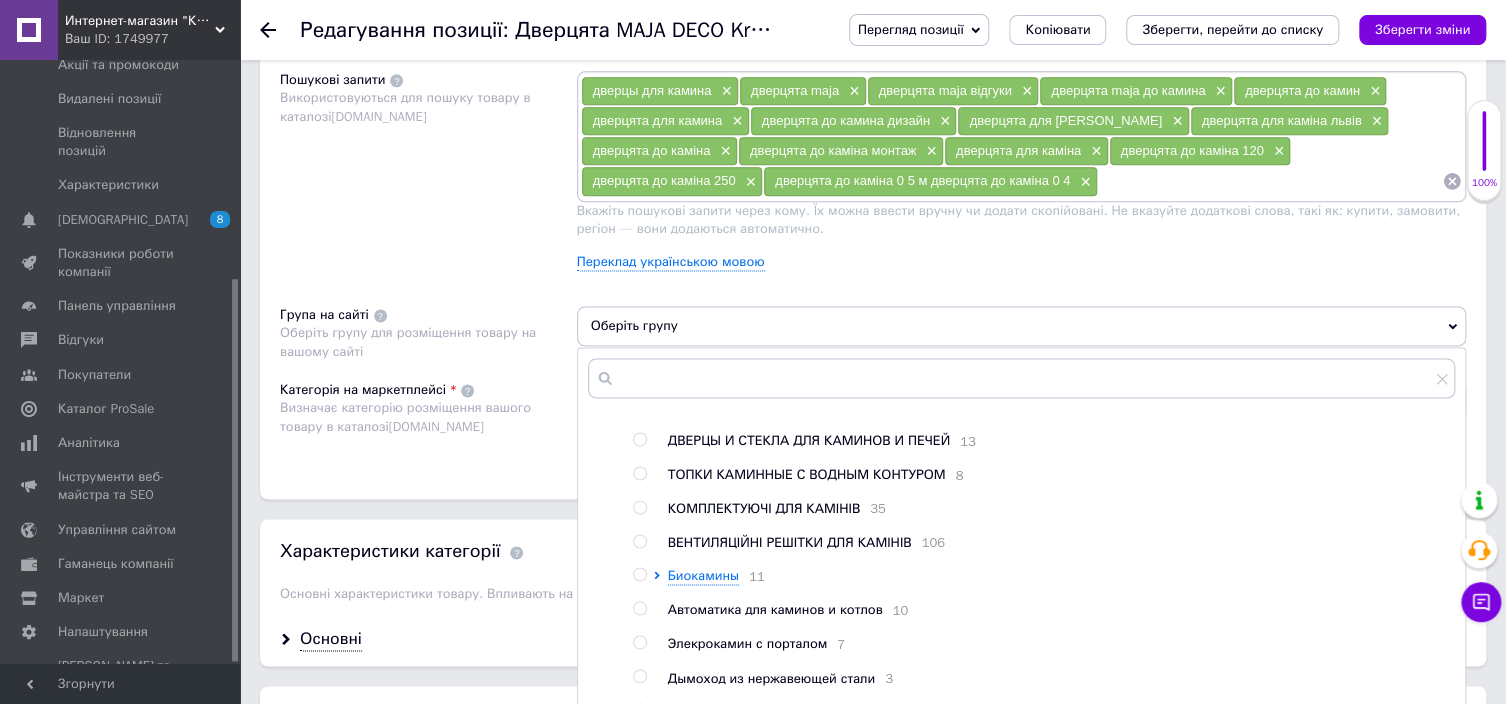 radio on "true" 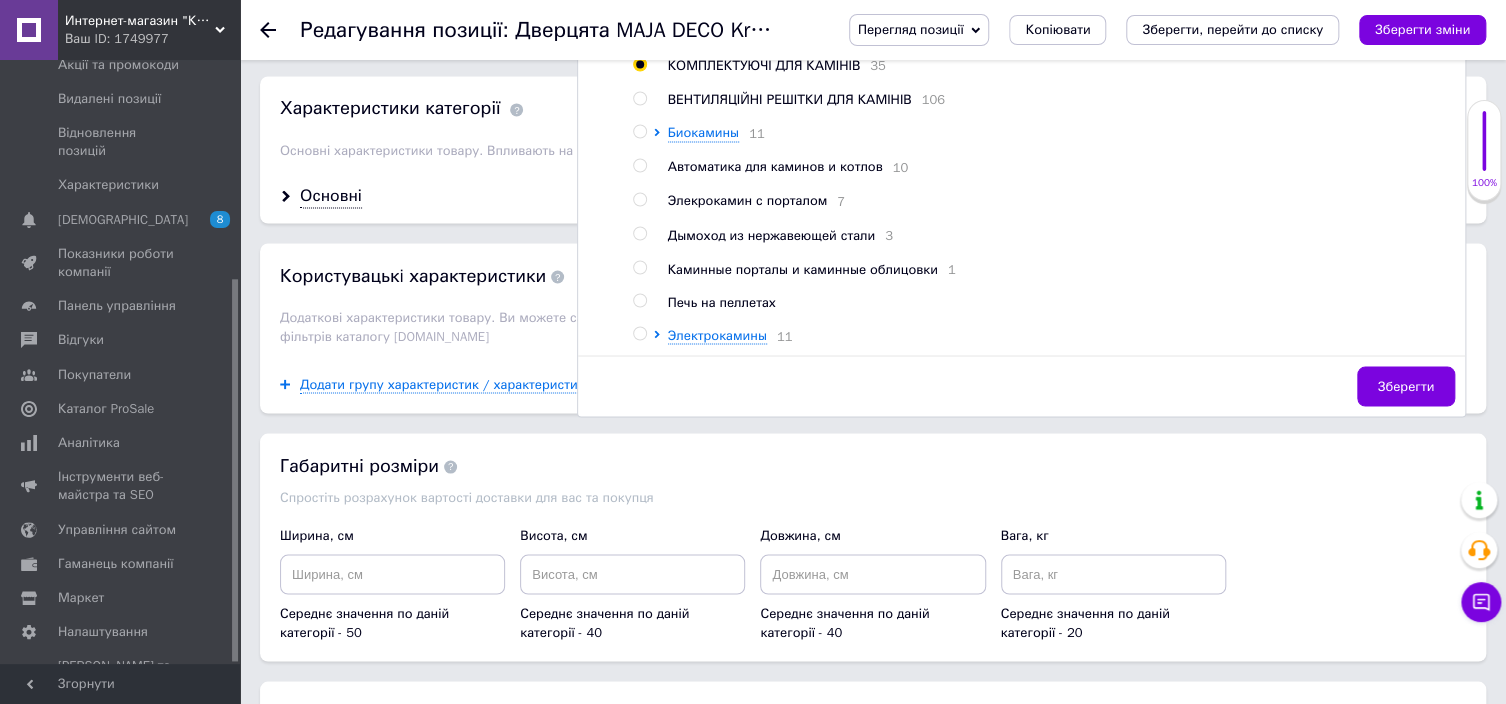 scroll, scrollTop: 1800, scrollLeft: 0, axis: vertical 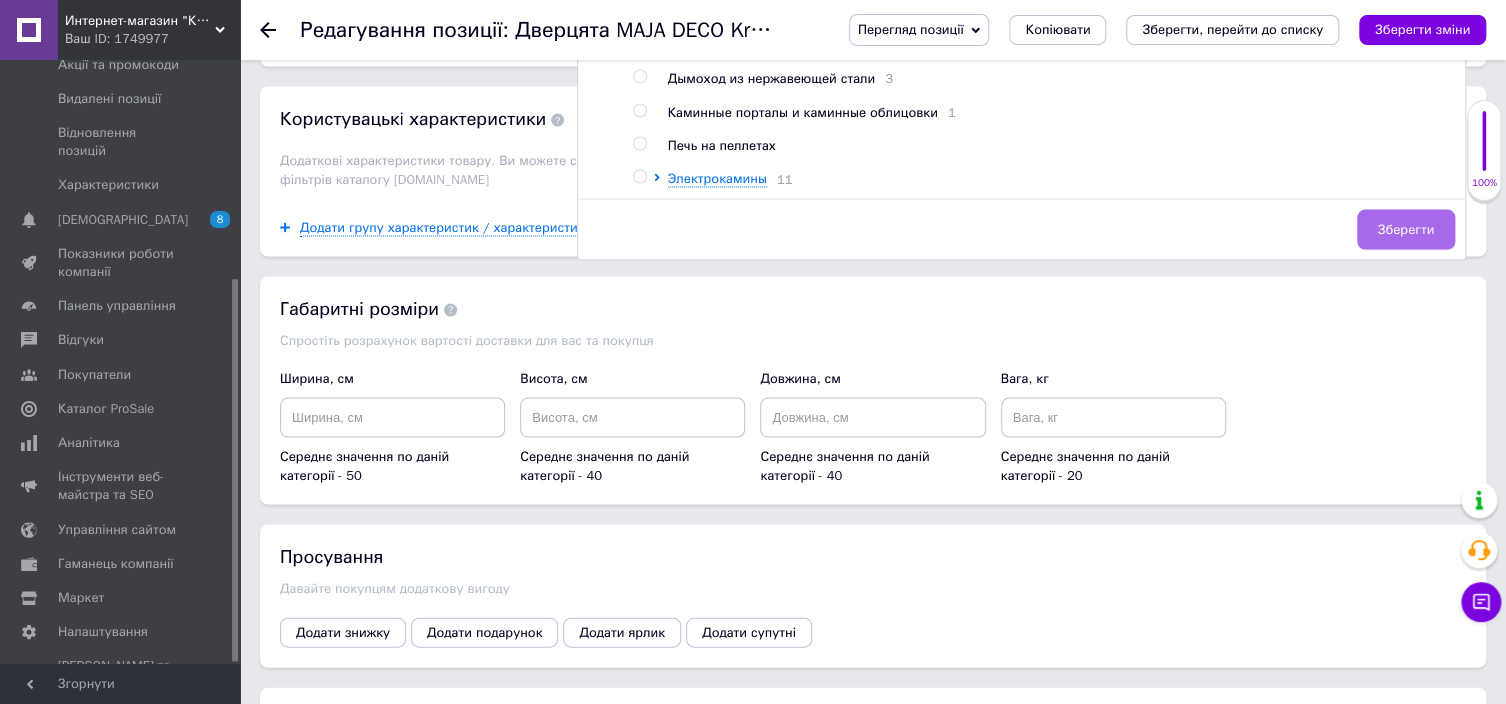 click on "Зберегти" at bounding box center [1406, 229] 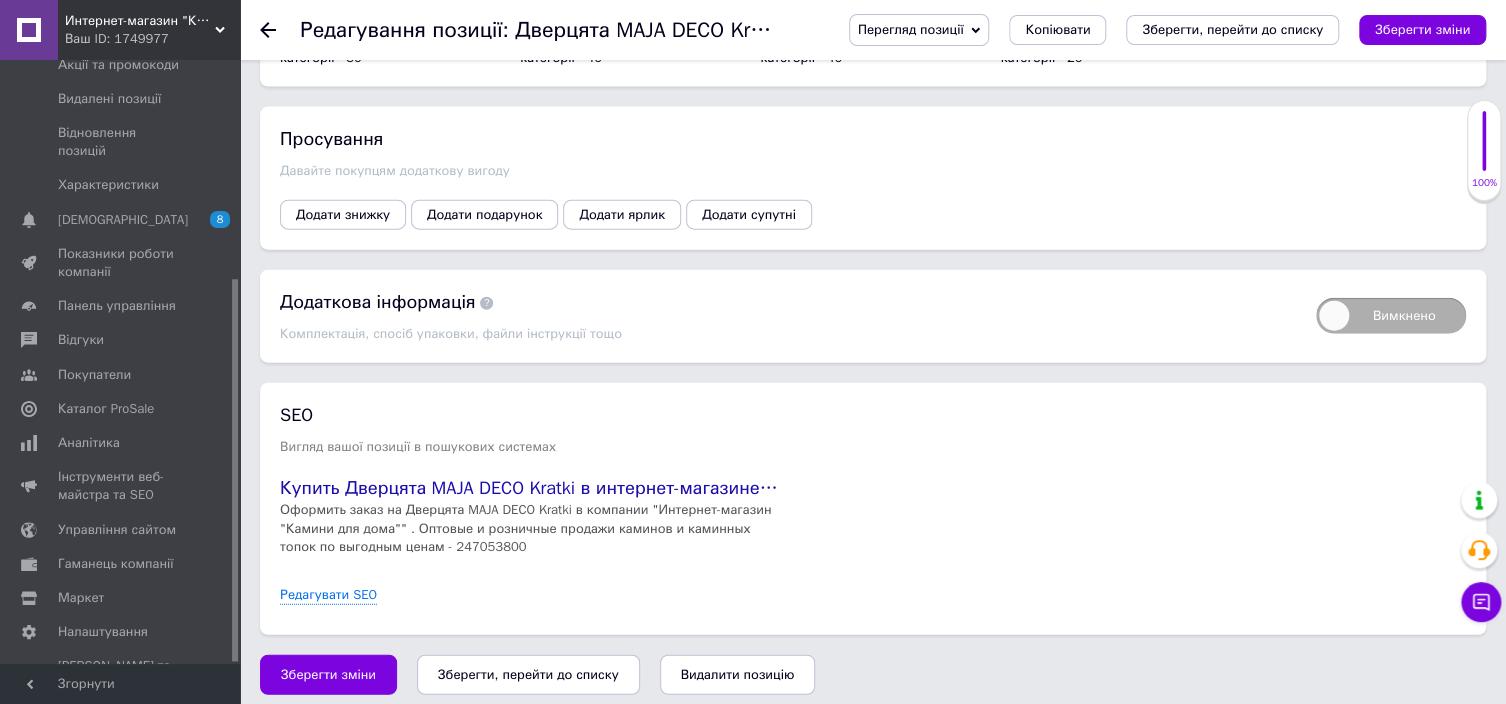 scroll, scrollTop: 2220, scrollLeft: 0, axis: vertical 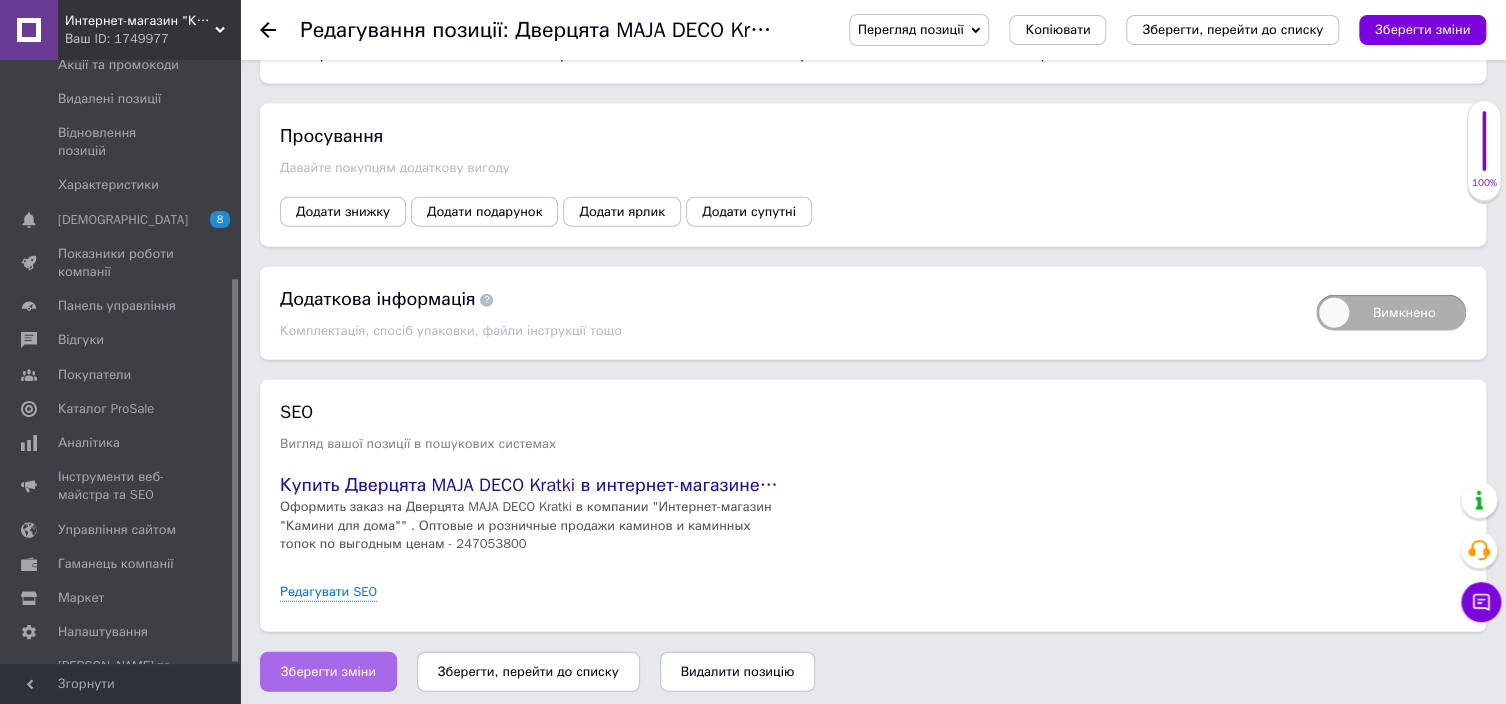 click on "Зберегти зміни" at bounding box center (328, 672) 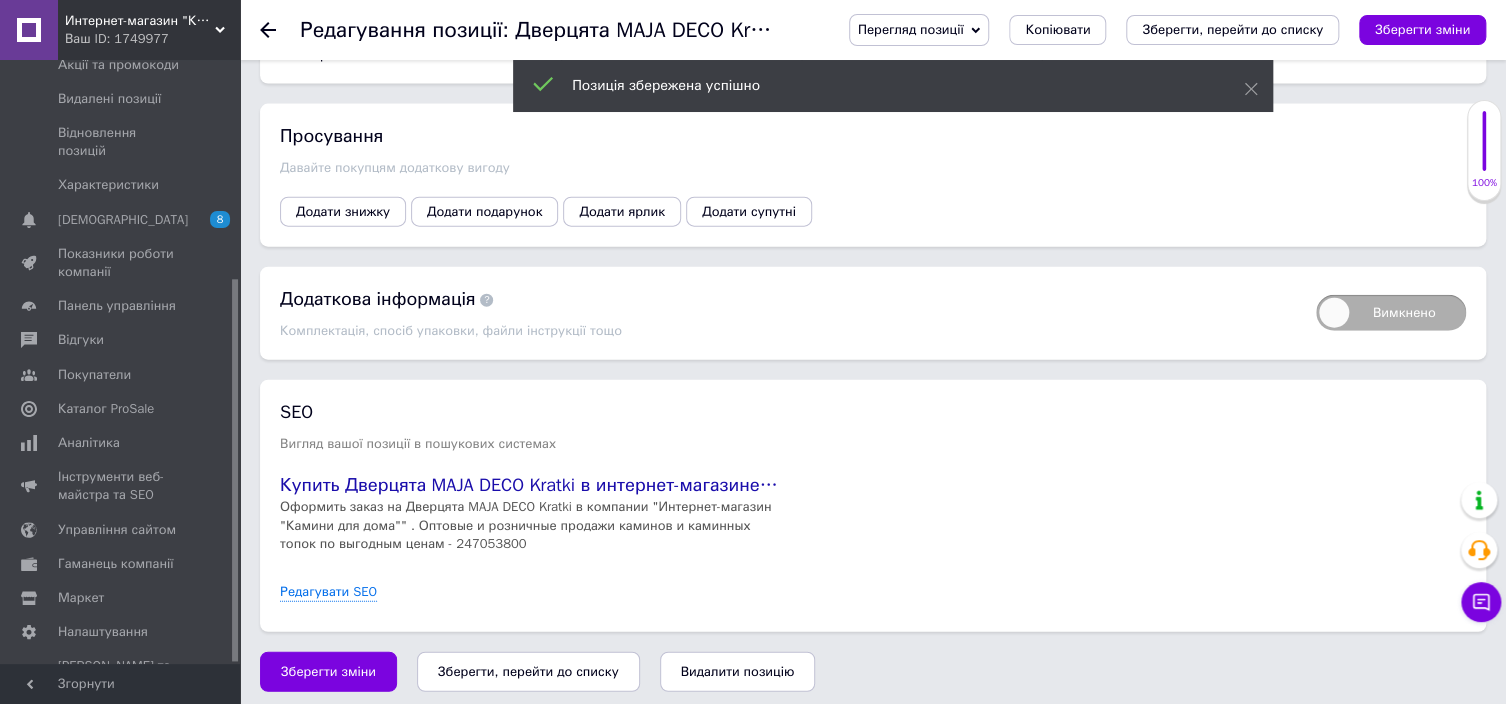scroll, scrollTop: 0, scrollLeft: 0, axis: both 